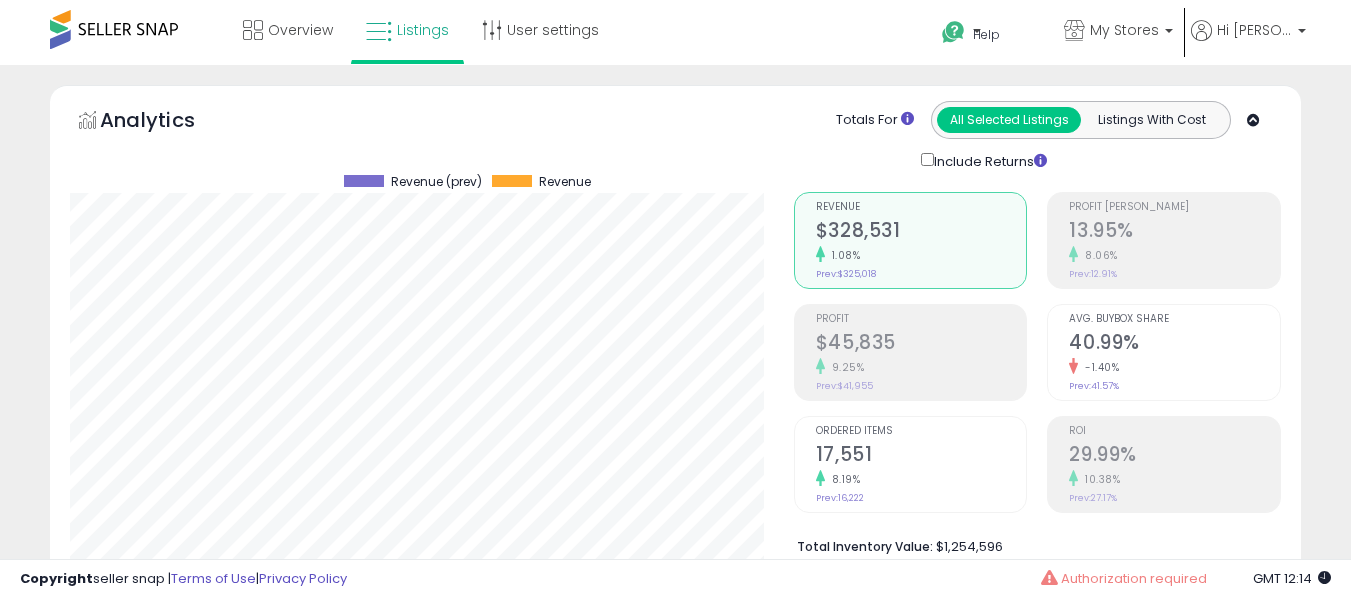 select on "**" 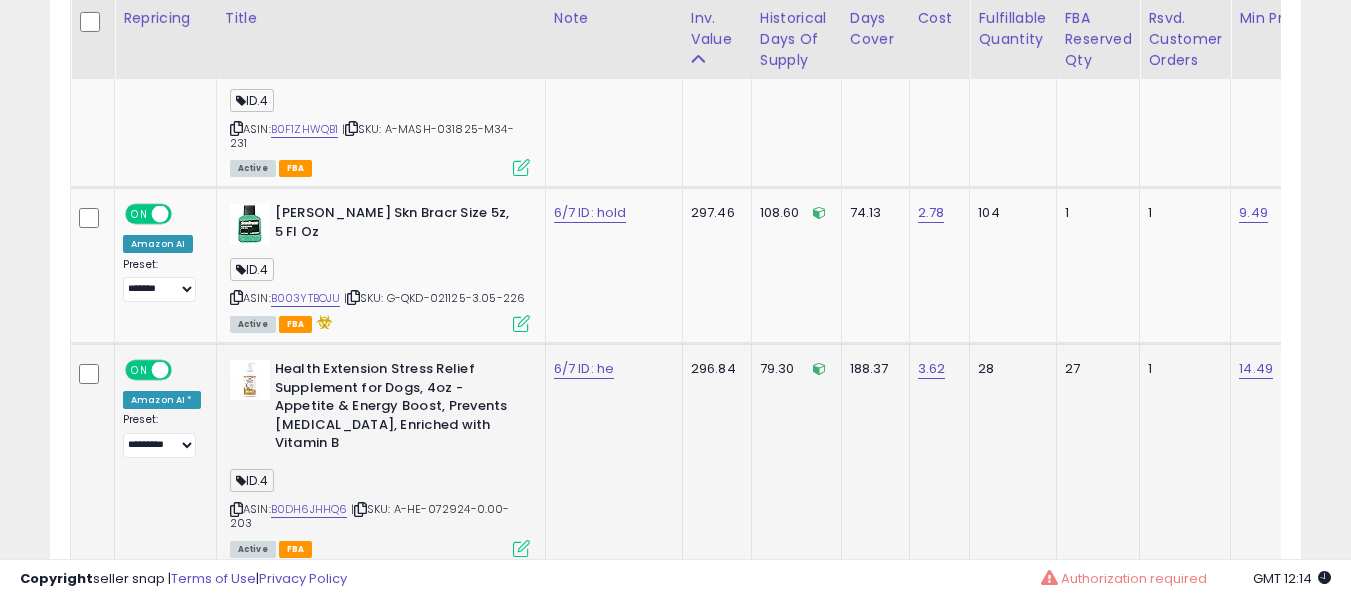 scroll, scrollTop: 999590, scrollLeft: 999276, axis: both 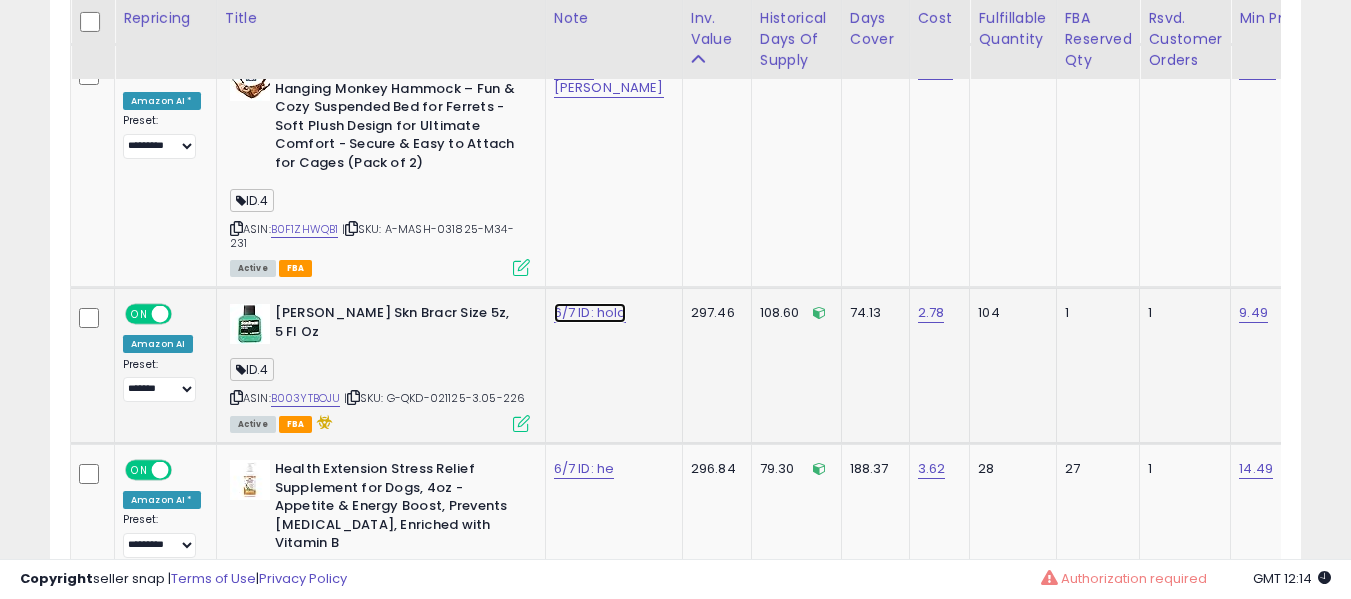 click on "6/7 ID: hold" at bounding box center (584, -5546) 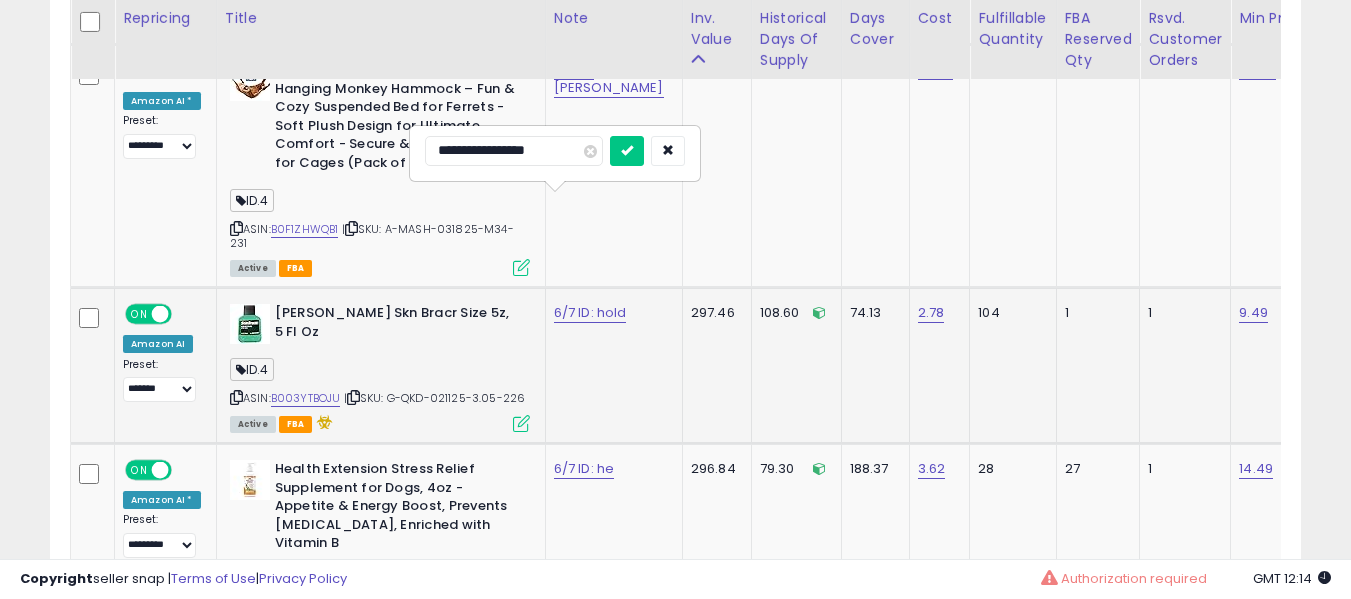 type on "**********" 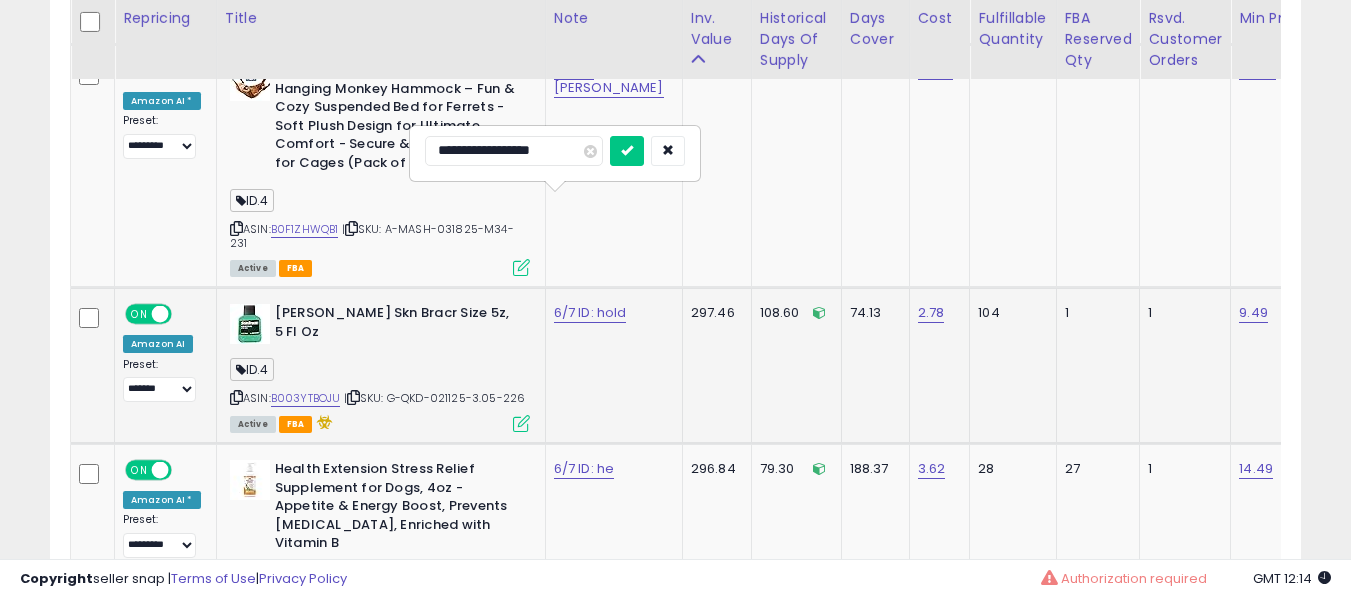 click at bounding box center (627, 151) 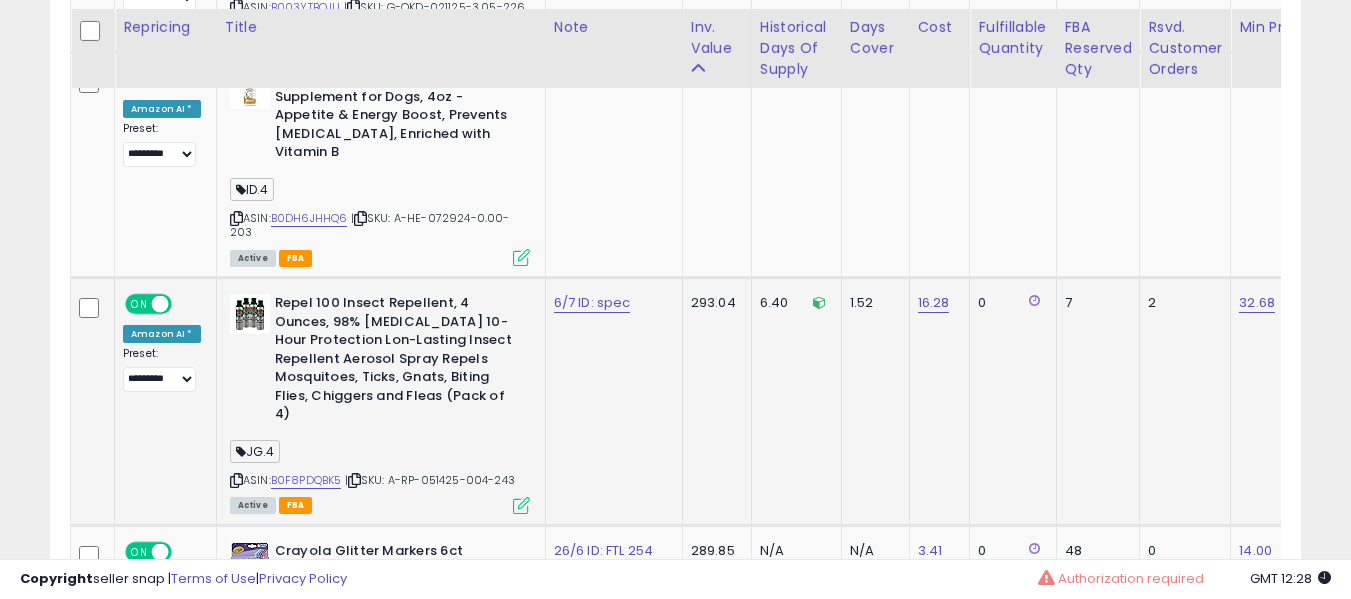 scroll, scrollTop: 7070, scrollLeft: 0, axis: vertical 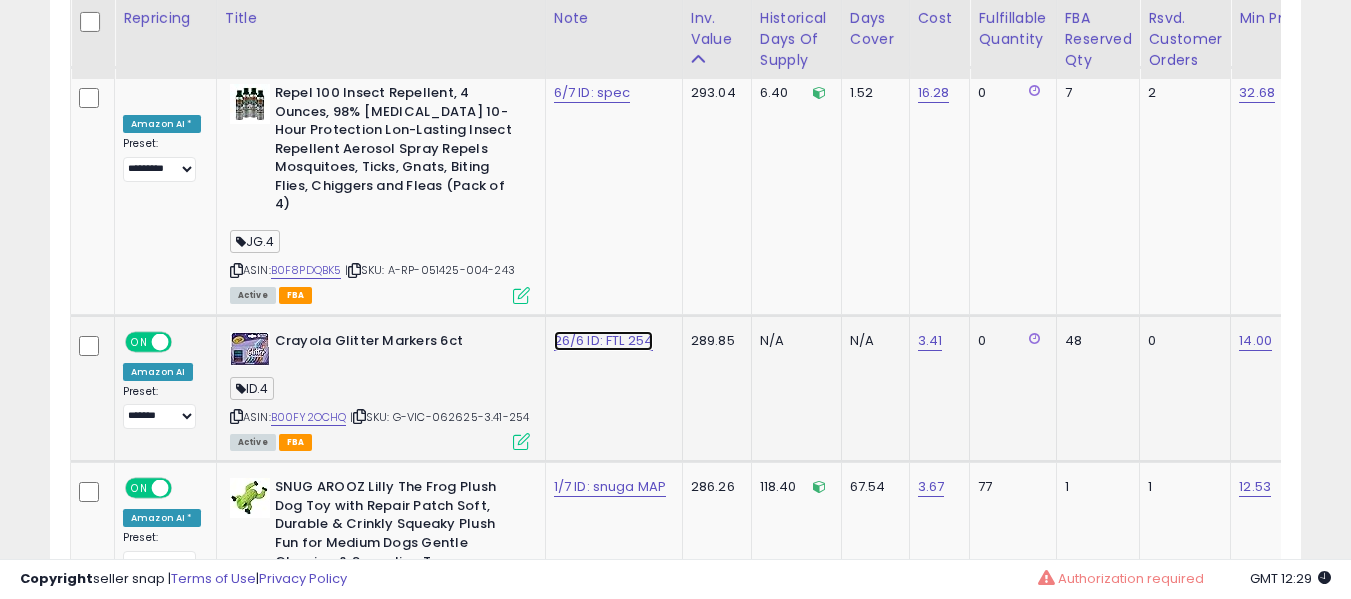 click on "26/6 ID: FTL 254" at bounding box center [584, -6147] 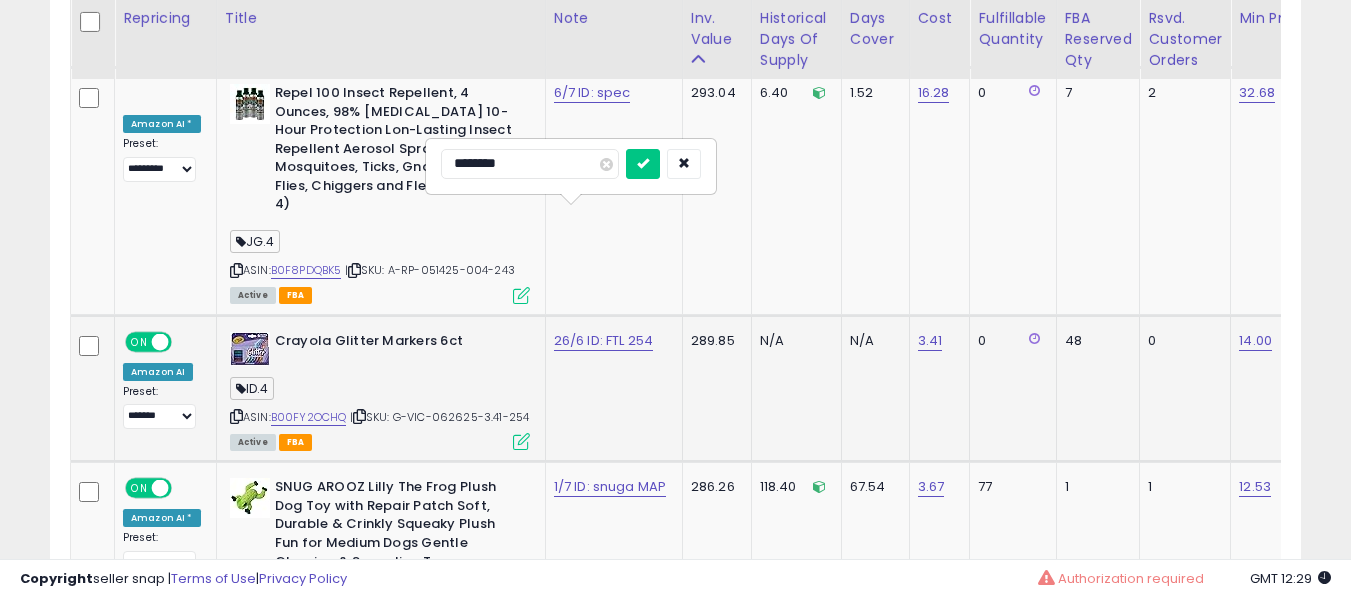 type on "*********" 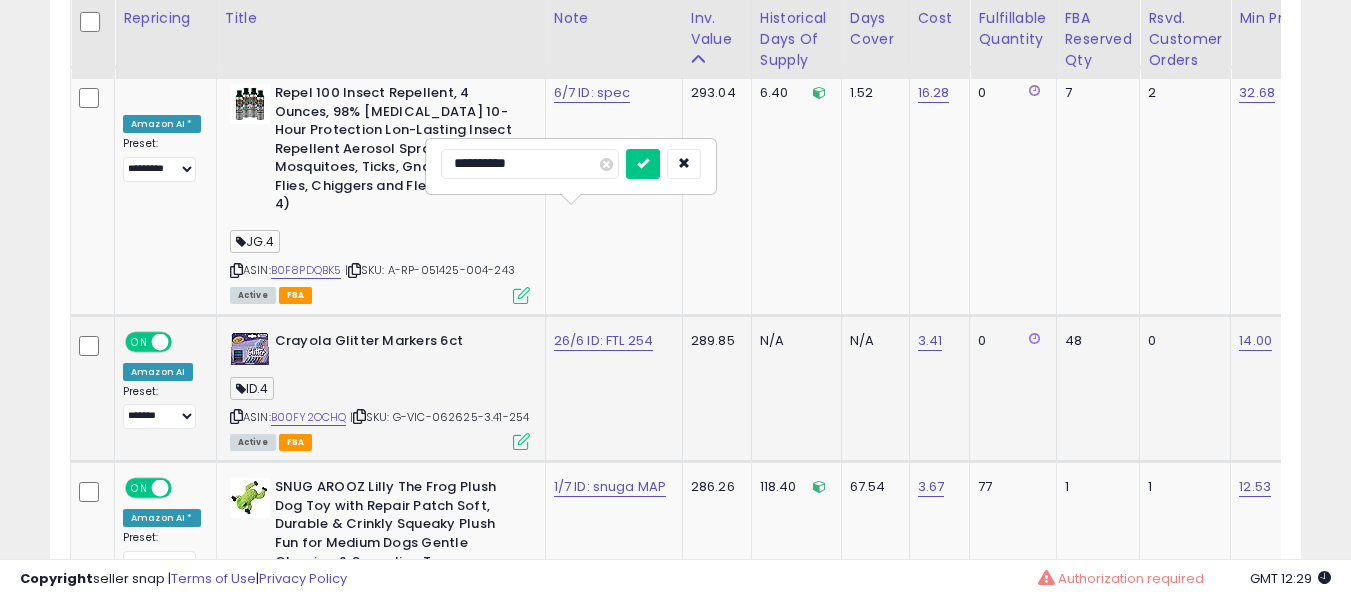 click at bounding box center (643, 164) 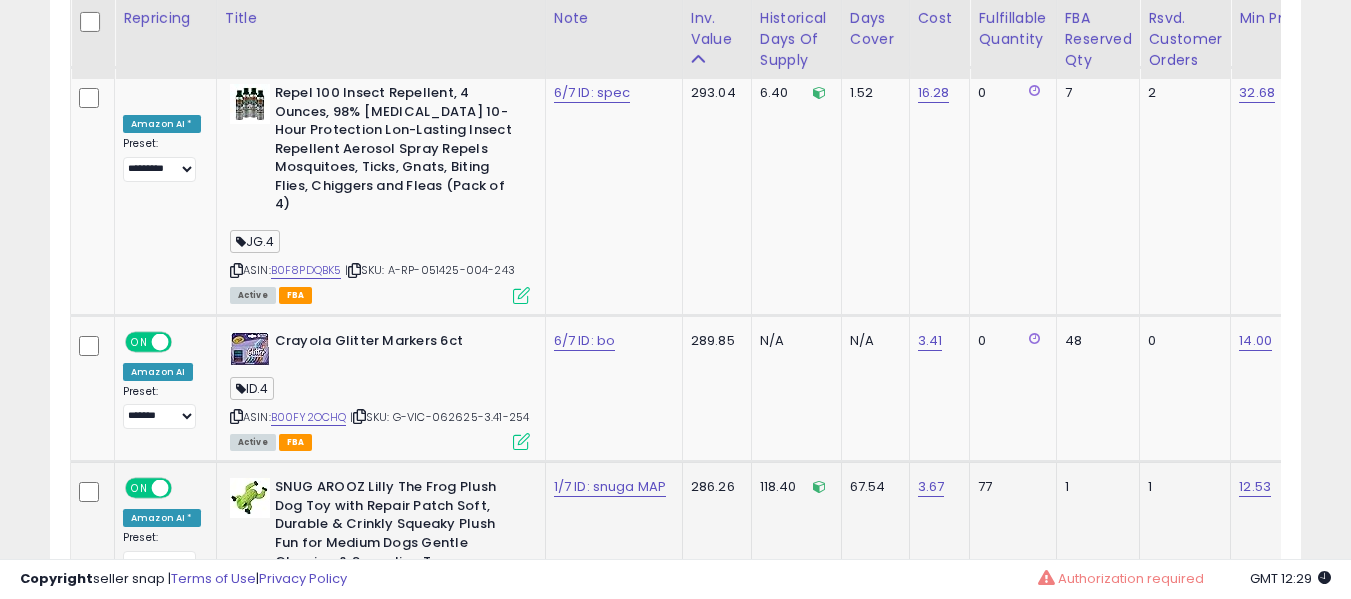 scroll, scrollTop: 7471, scrollLeft: 0, axis: vertical 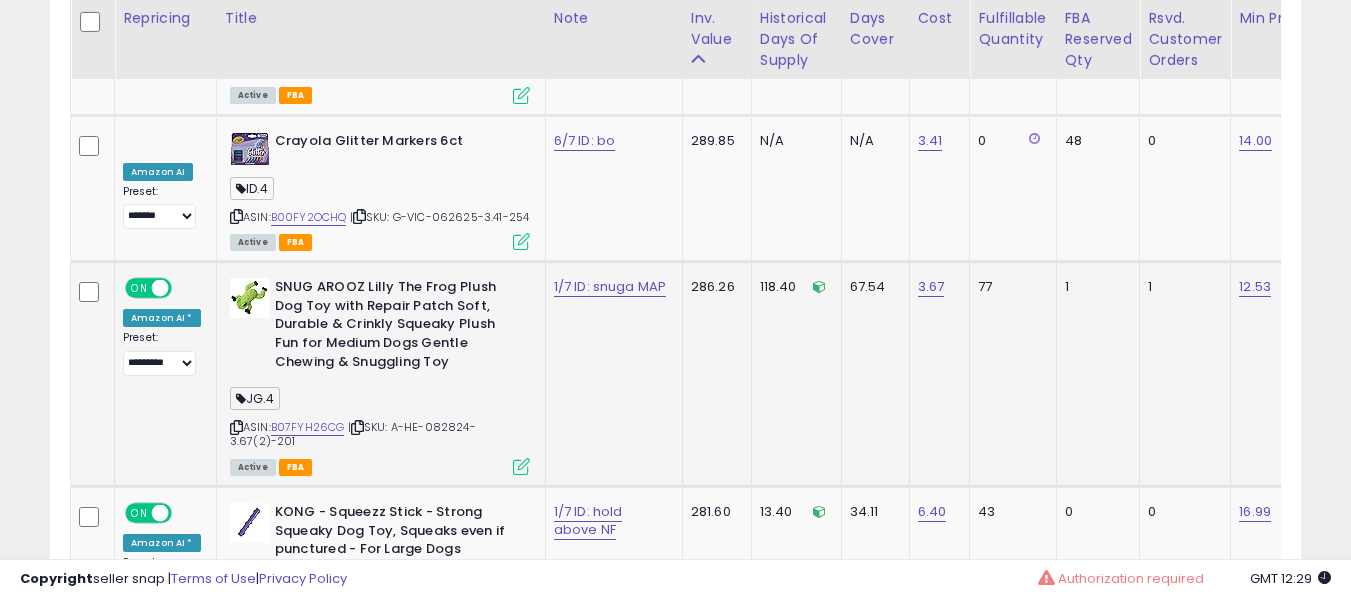 click on "1/7 ID: snuga MAP" 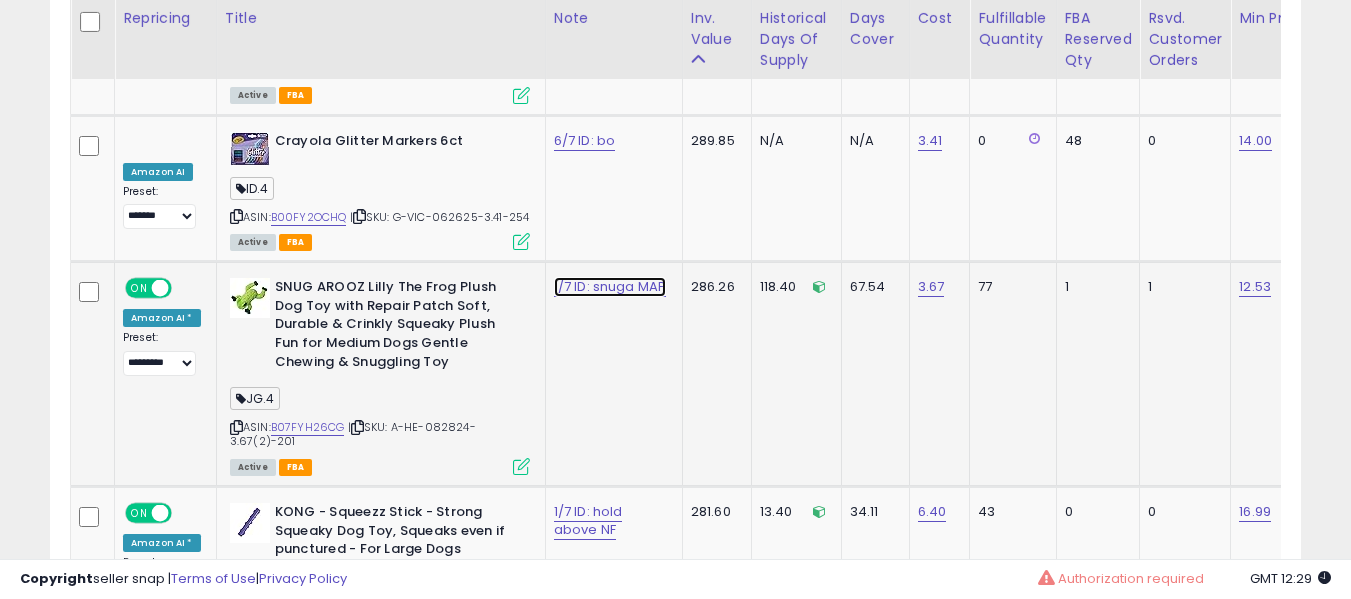 click on "1/7 ID: snuga MAP" at bounding box center (584, -6347) 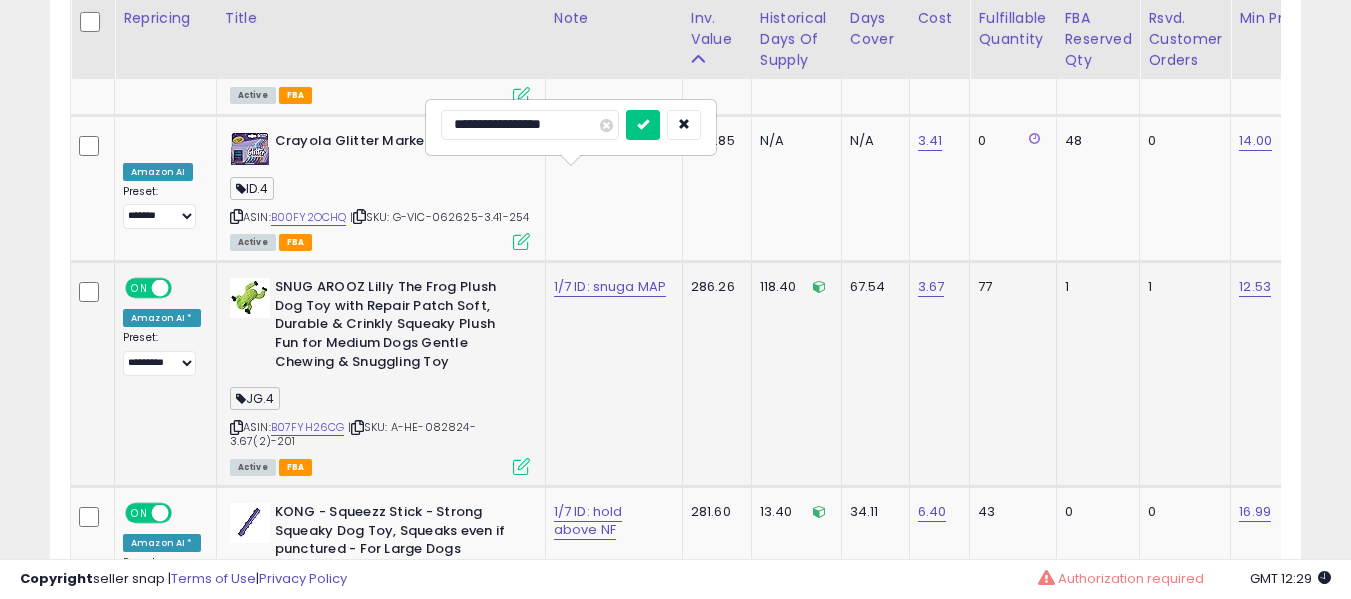 type on "**********" 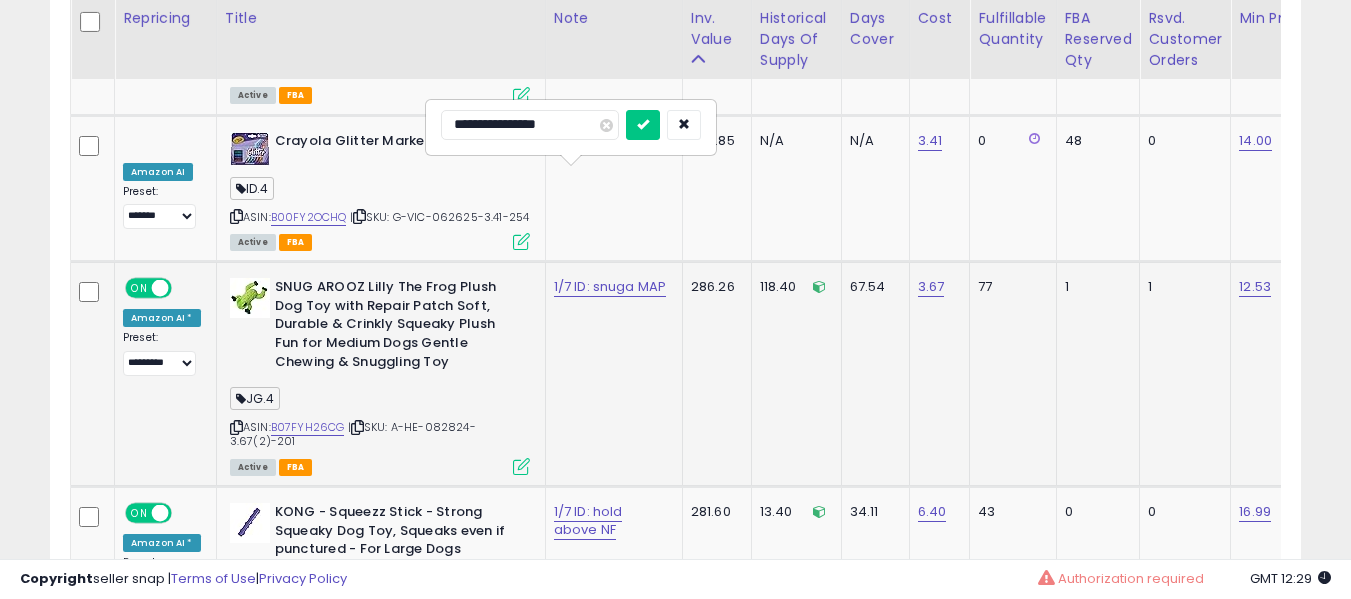 type on "**********" 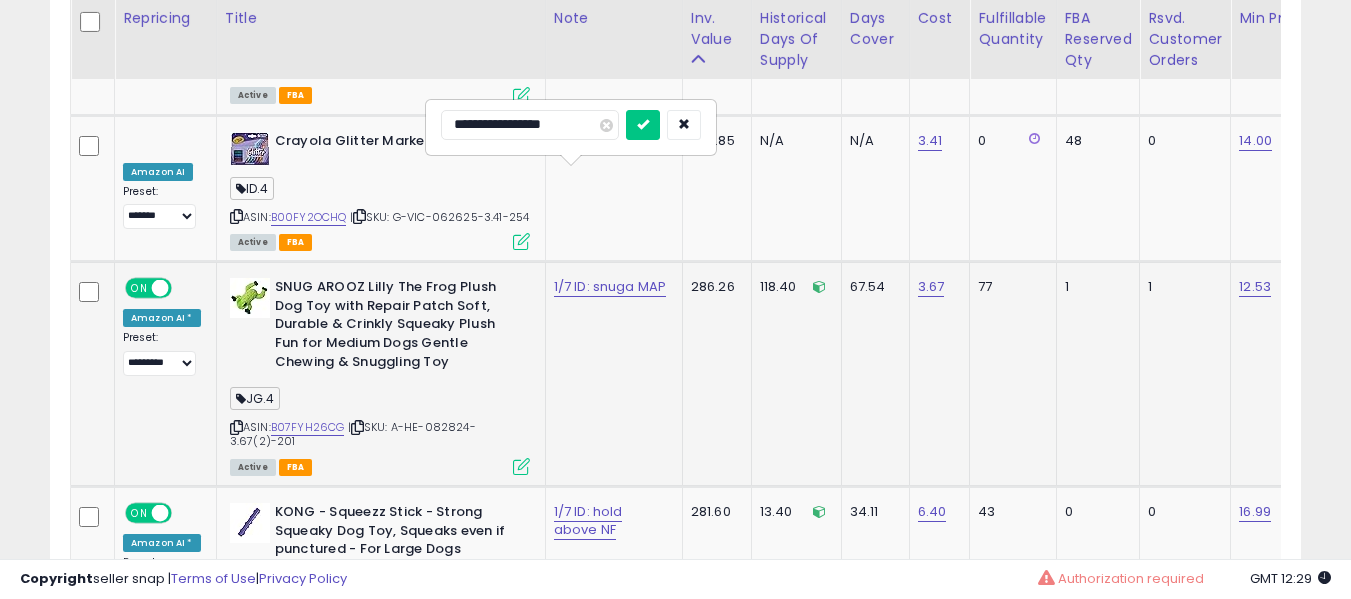 click at bounding box center (643, 125) 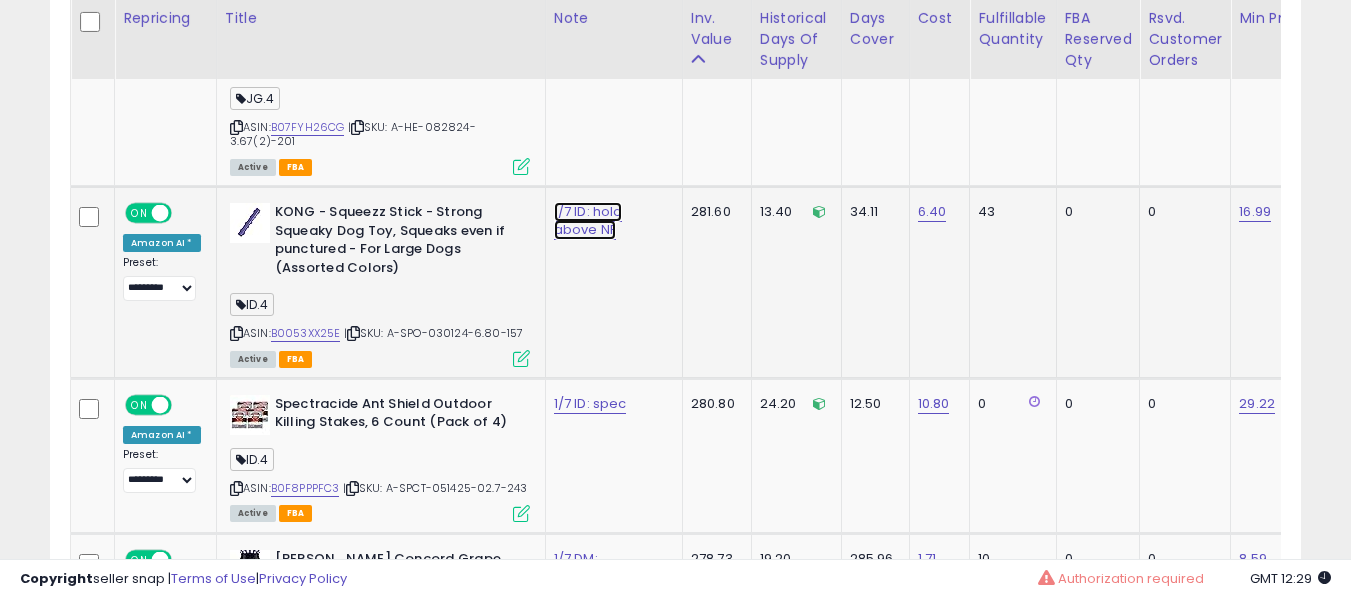 click on "1/7 ID: hold above NF" at bounding box center [584, -6647] 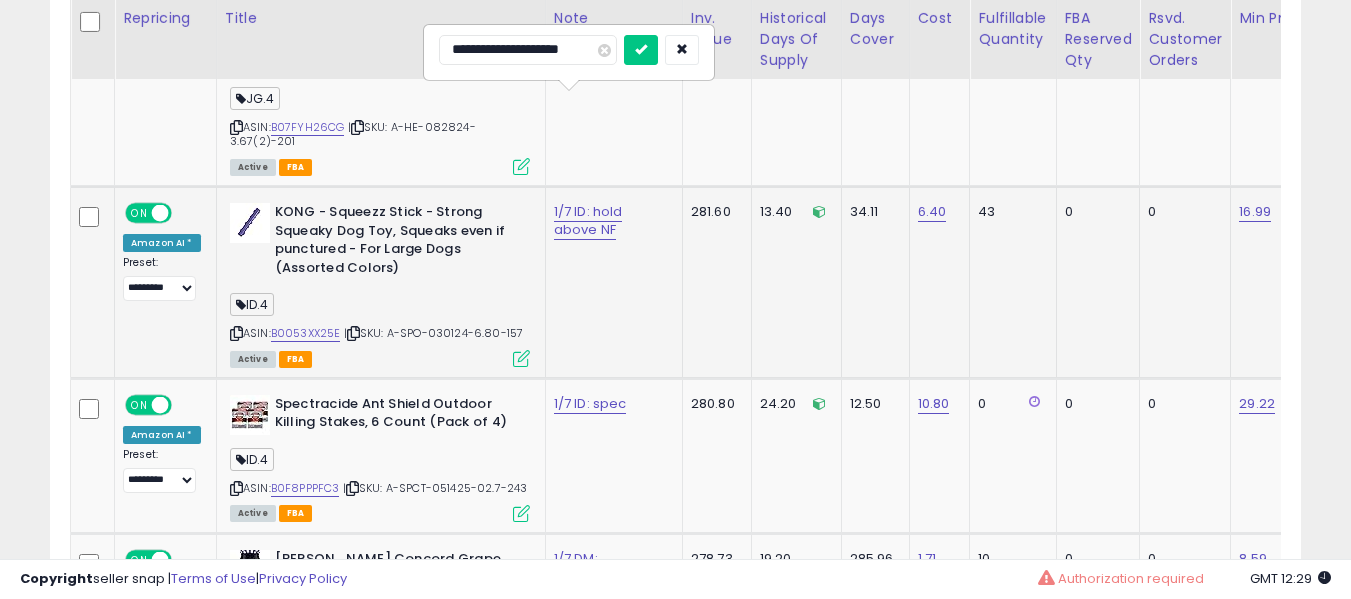 scroll, scrollTop: 7571, scrollLeft: 0, axis: vertical 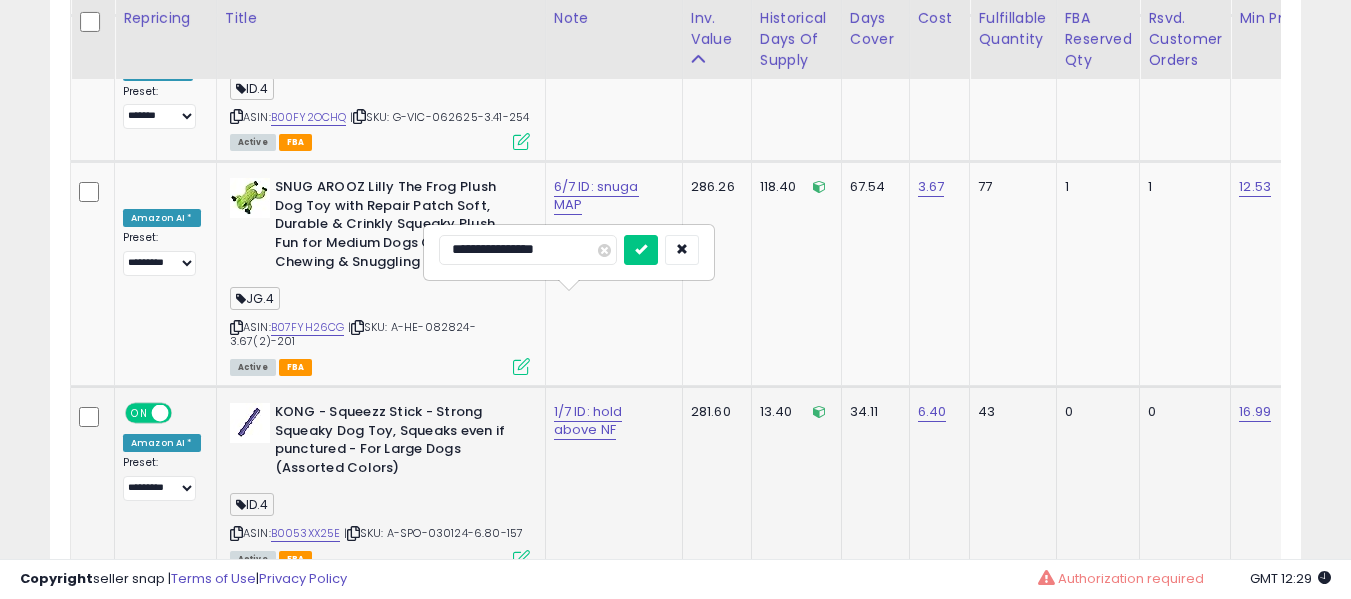 type on "**********" 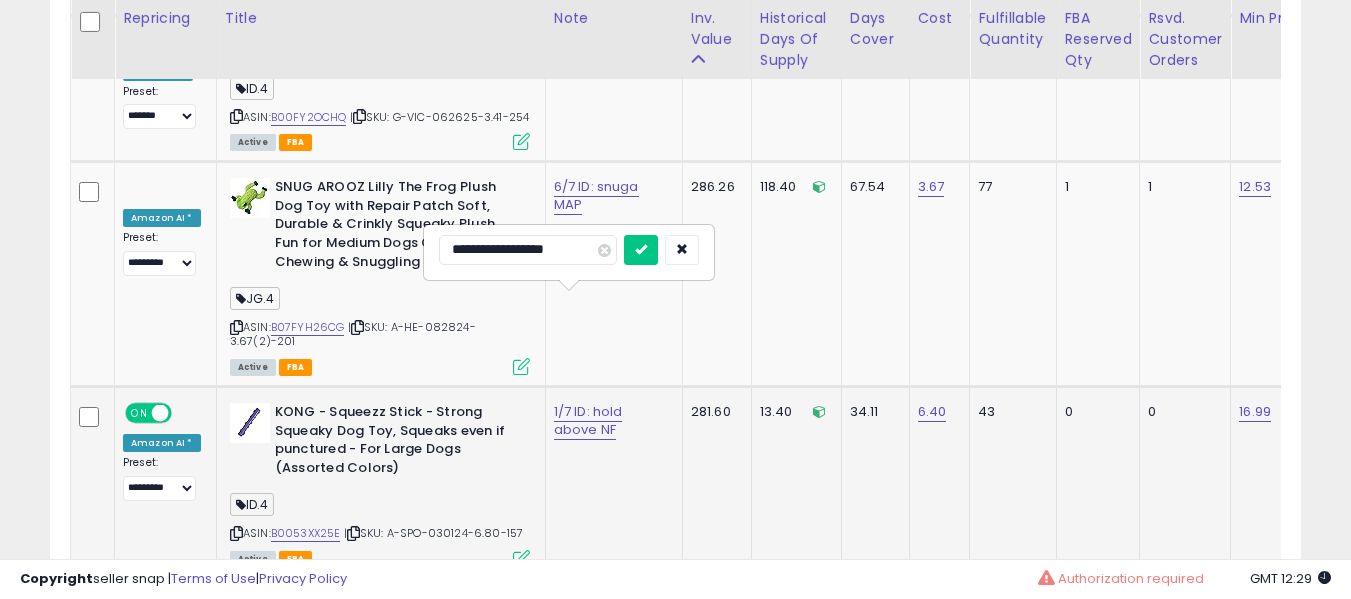 click at bounding box center [641, 250] 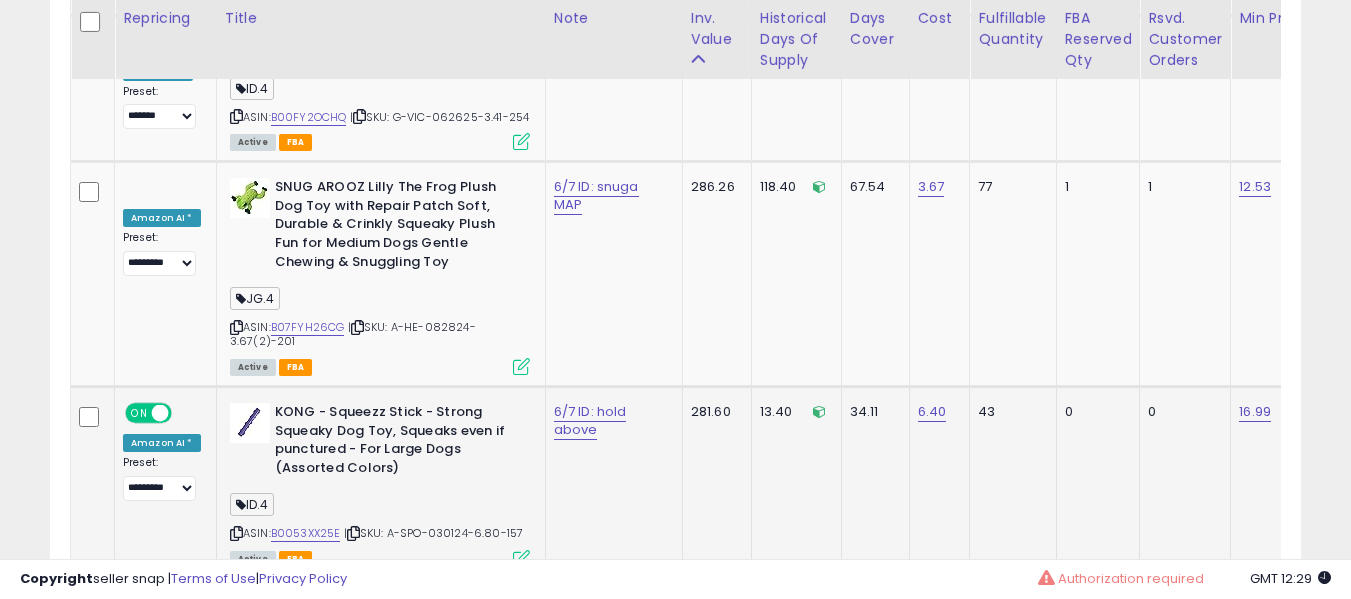 click on "6/7 ID: hold above" at bounding box center (610, 421) 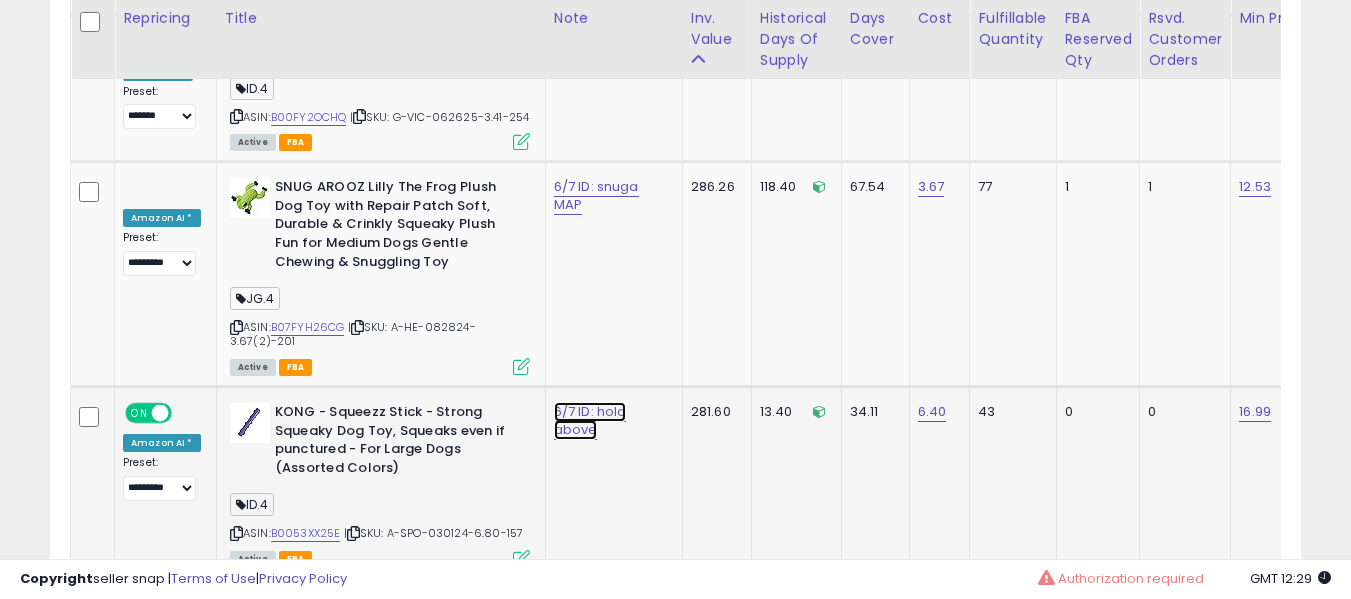 click on "6/7 ID: hold above" at bounding box center [590, 421] 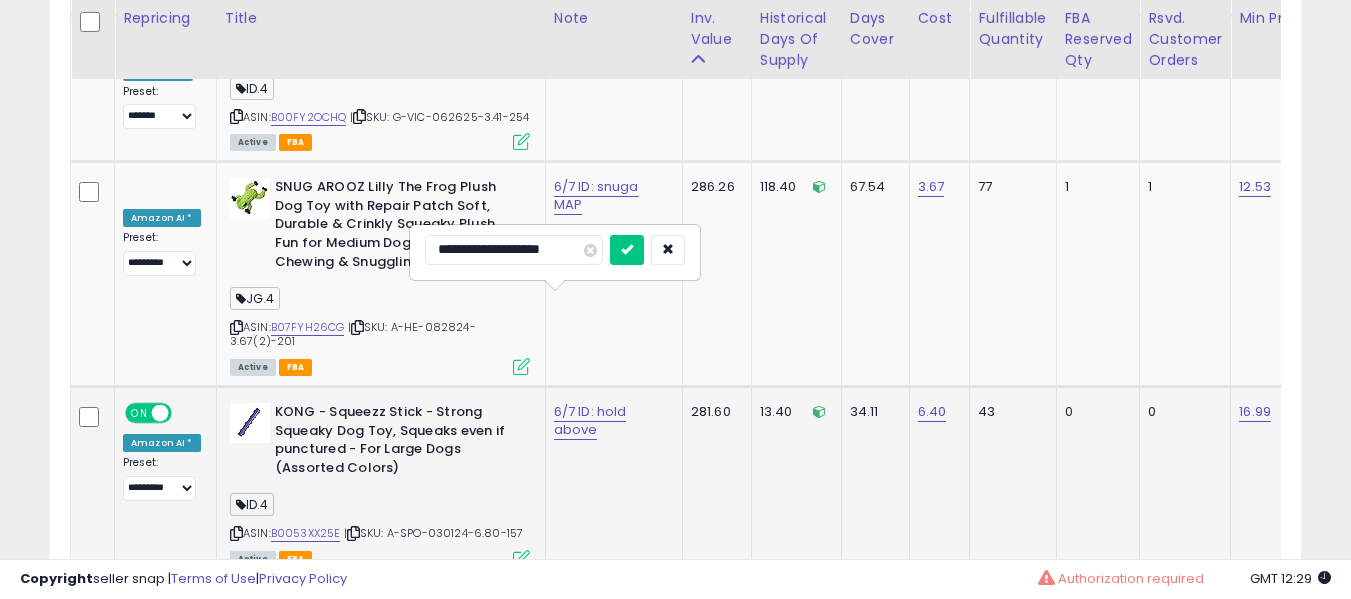 type on "**********" 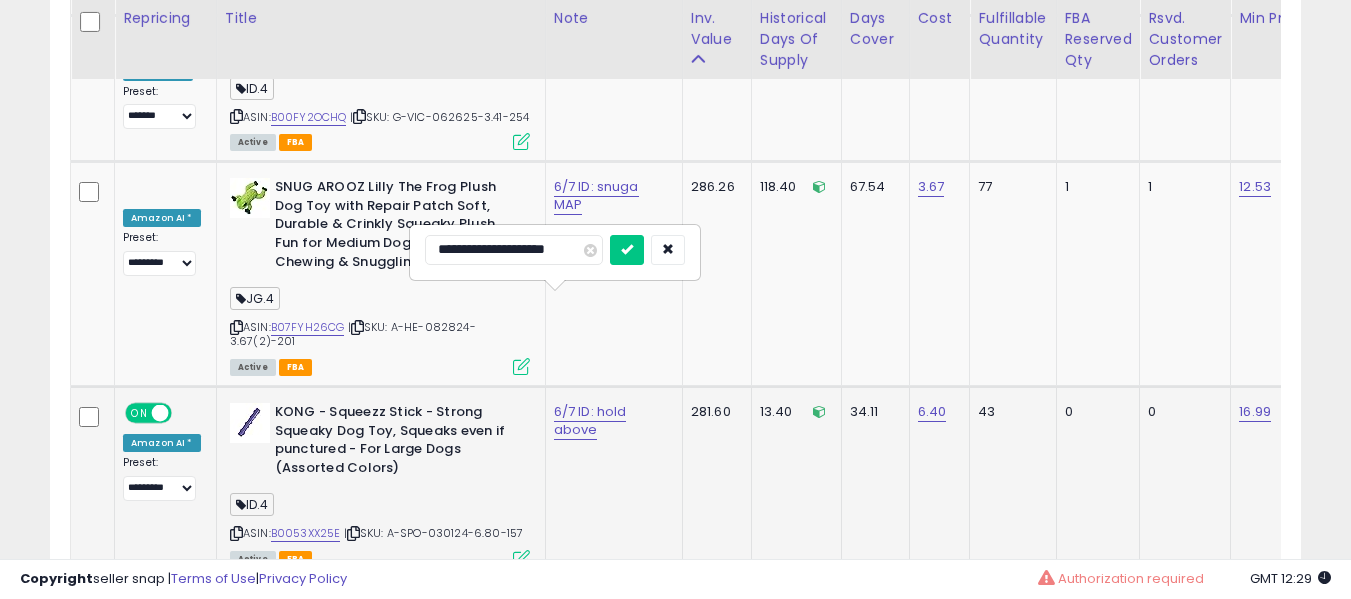 click at bounding box center [627, 250] 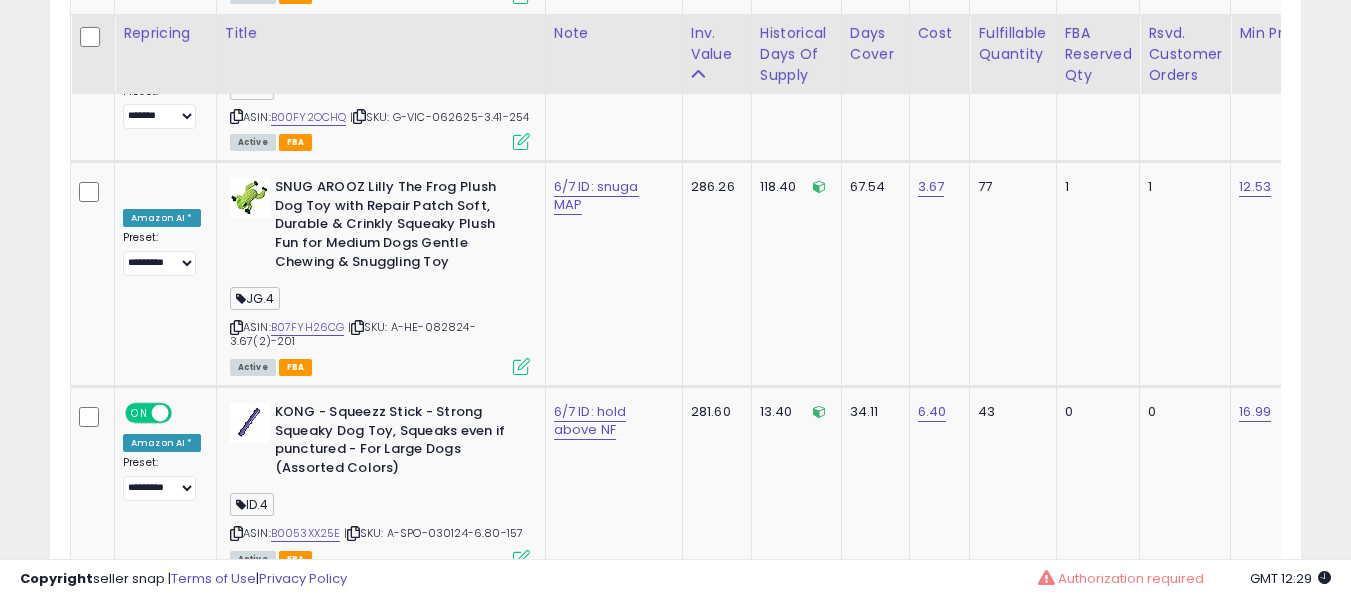 scroll, scrollTop: 7771, scrollLeft: 0, axis: vertical 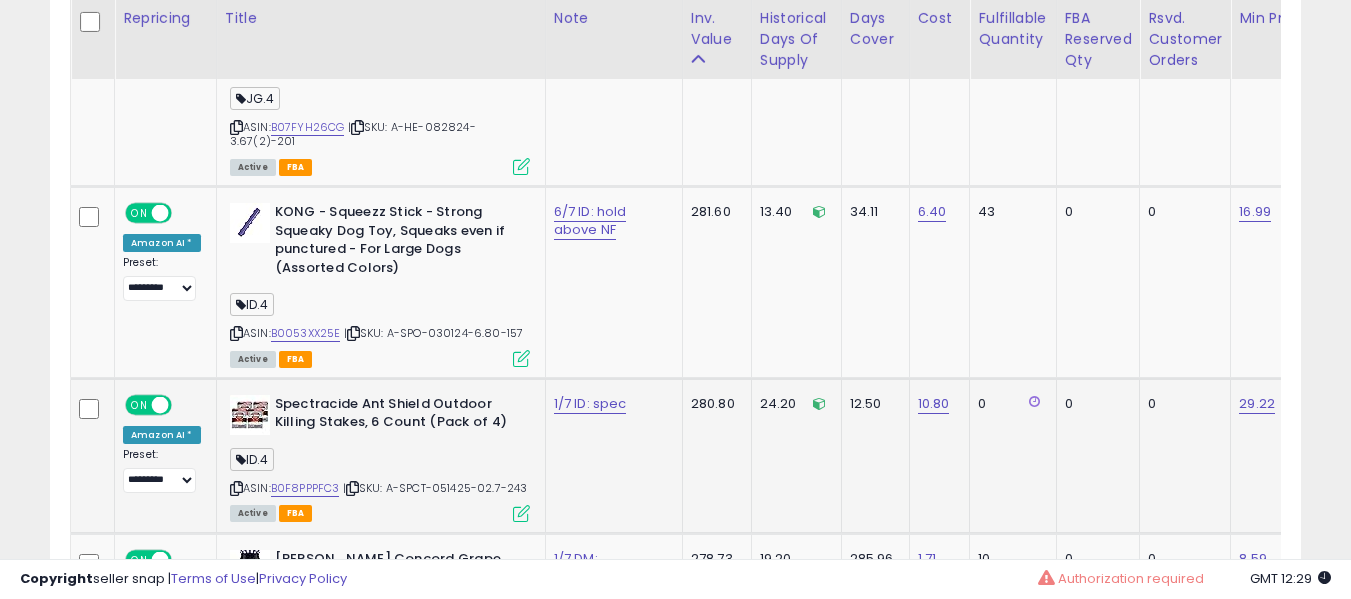 click on "1/7 ID: spec" 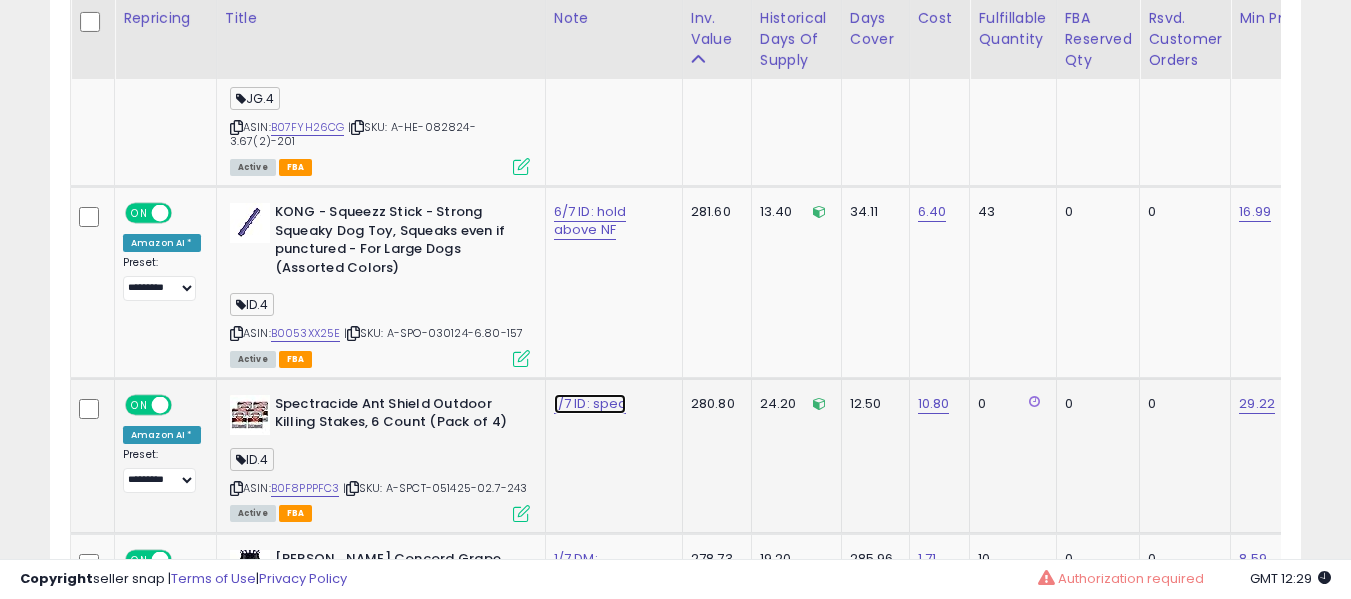 click on "1/7 ID: spec" at bounding box center [584, -6647] 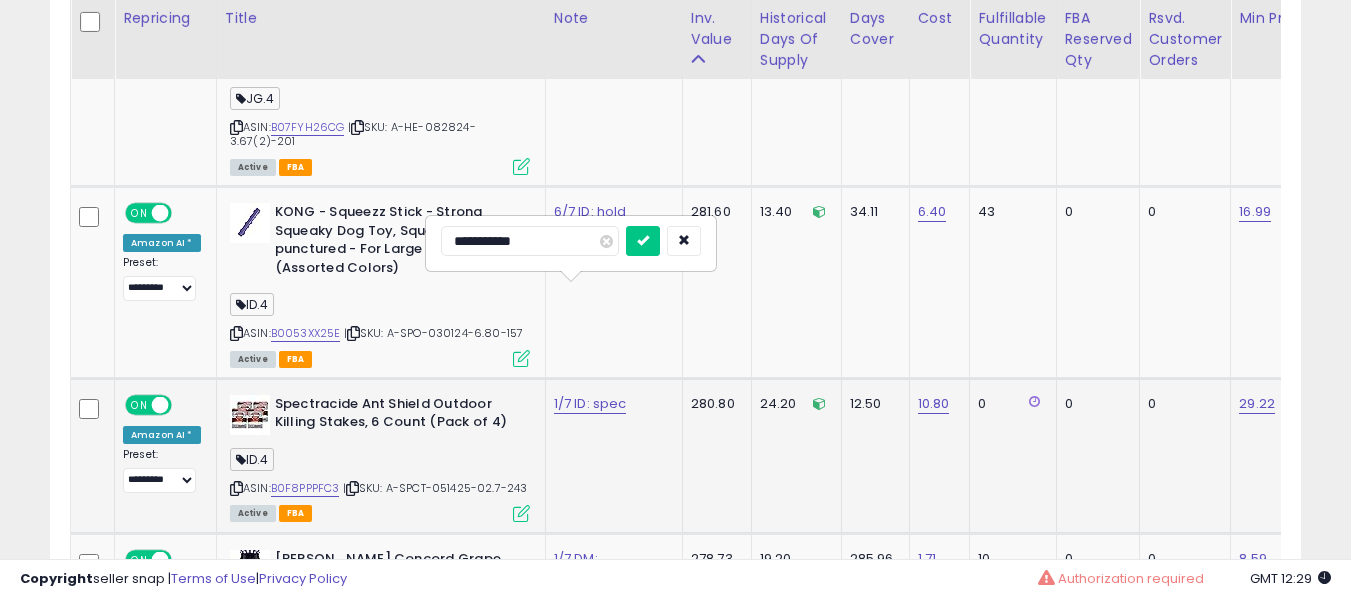 type on "**********" 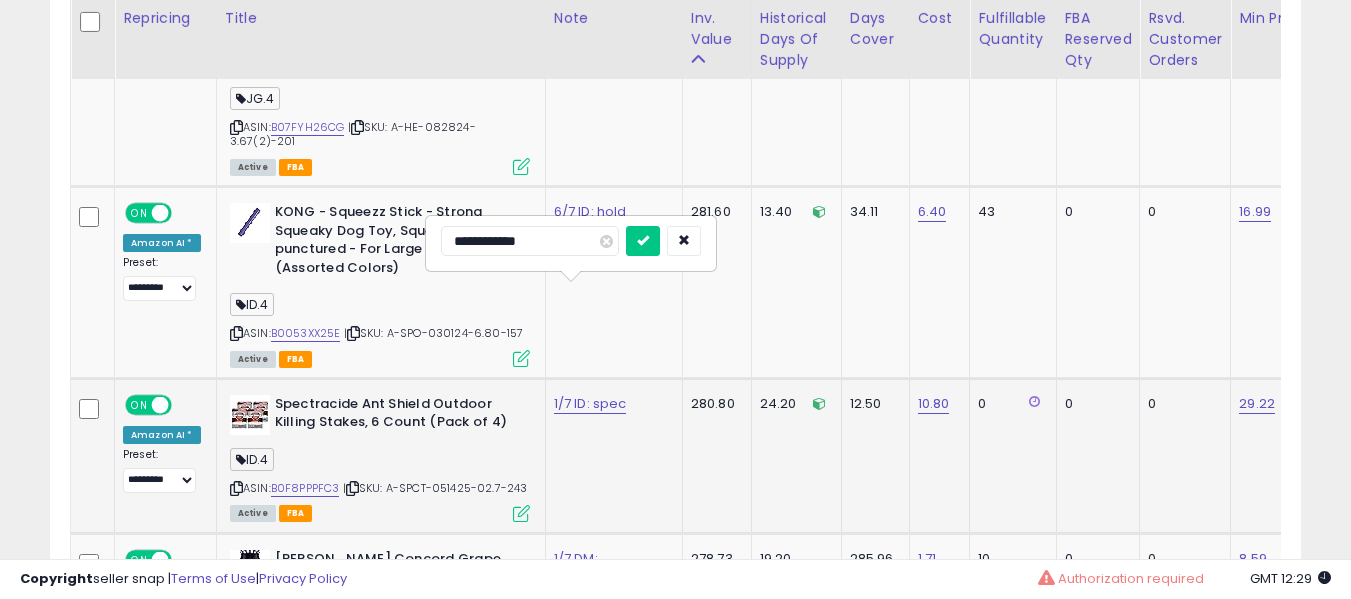 click at bounding box center (643, 241) 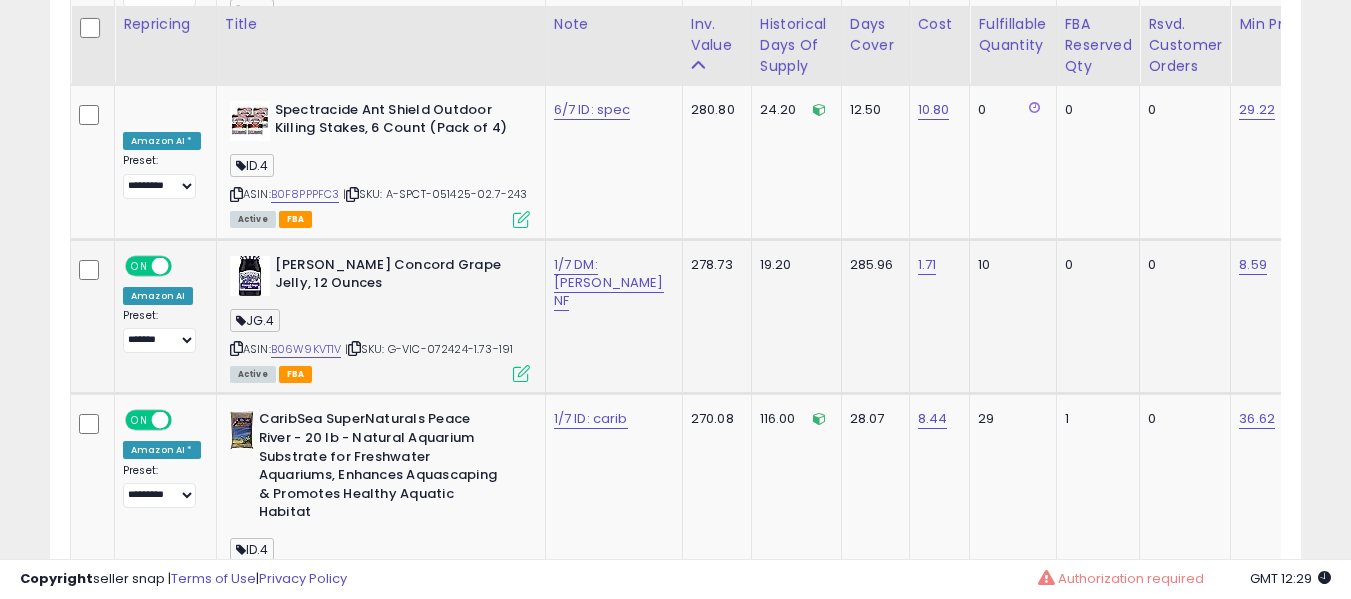 scroll, scrollTop: 8071, scrollLeft: 0, axis: vertical 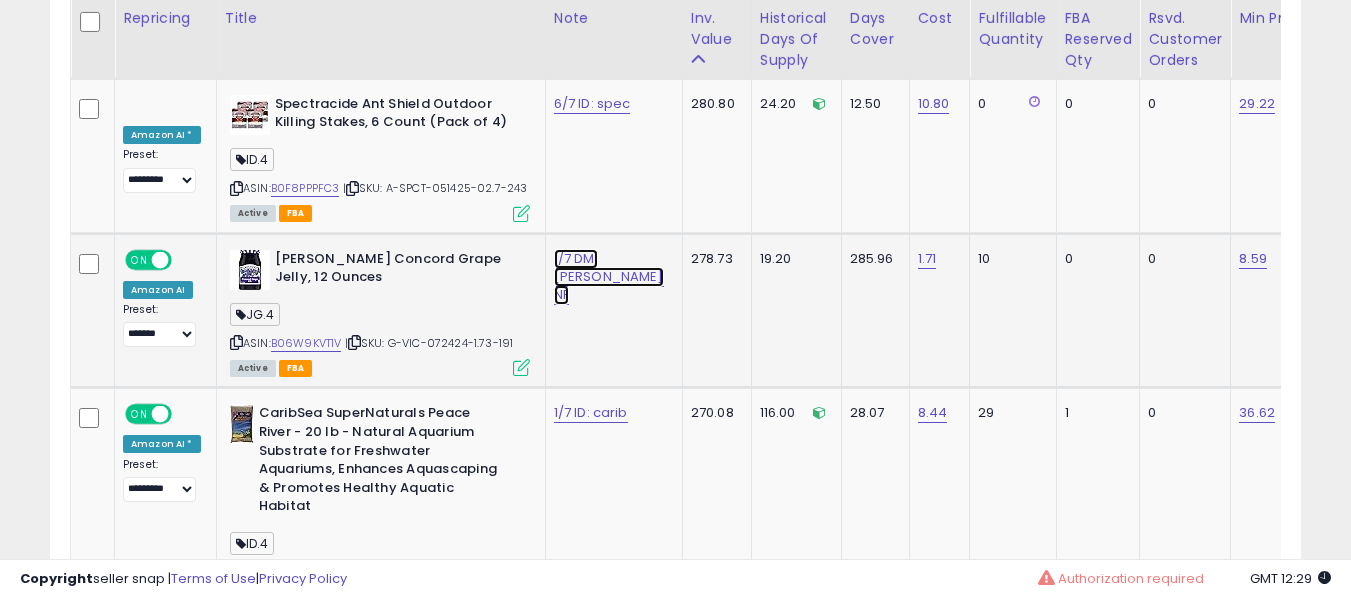 click on "1/7 DM: aj price NF" at bounding box center [584, -6947] 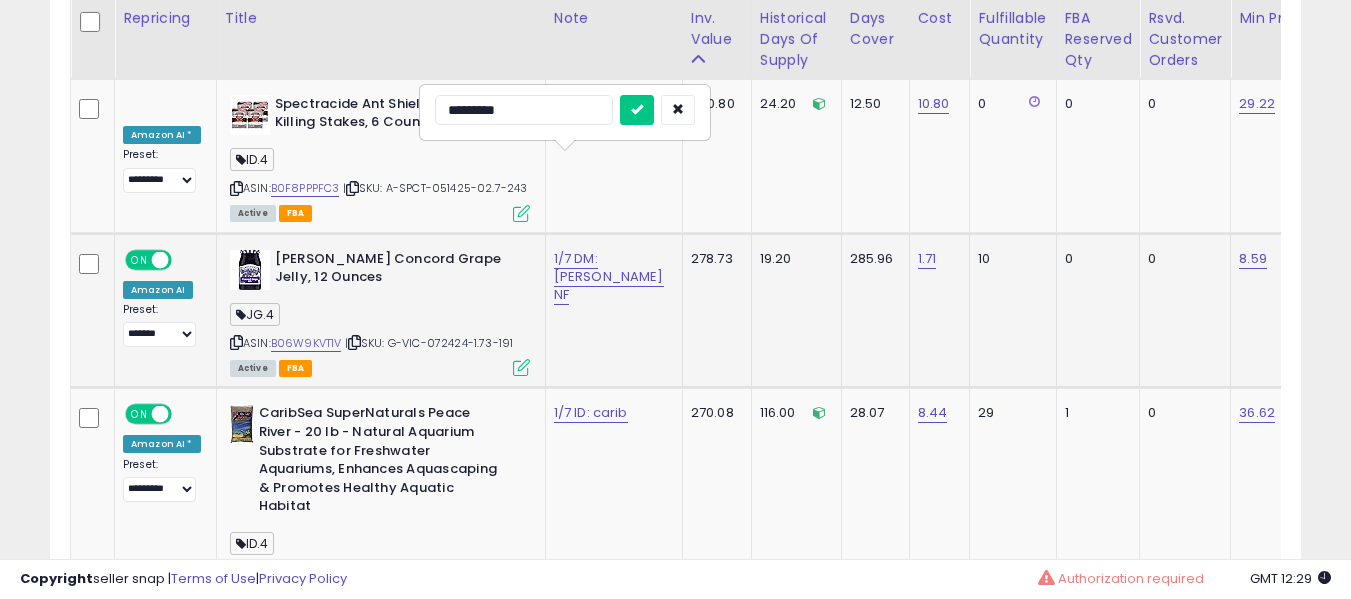 type on "**********" 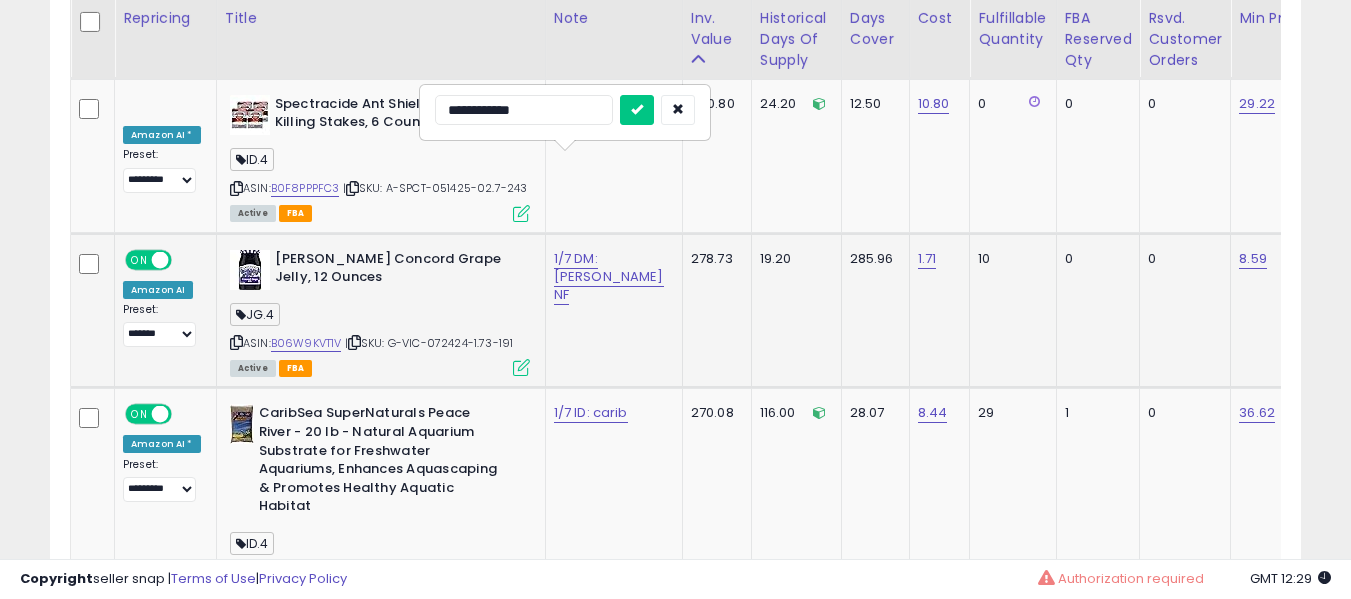 click at bounding box center (637, 110) 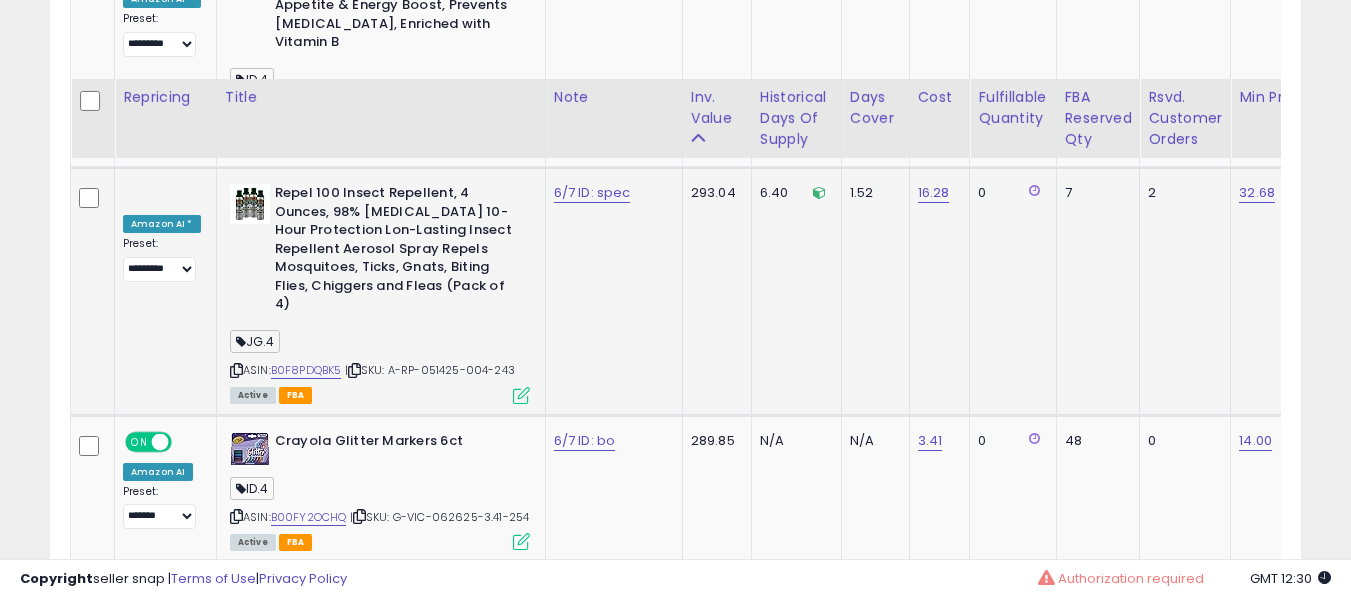 scroll, scrollTop: 7271, scrollLeft: 0, axis: vertical 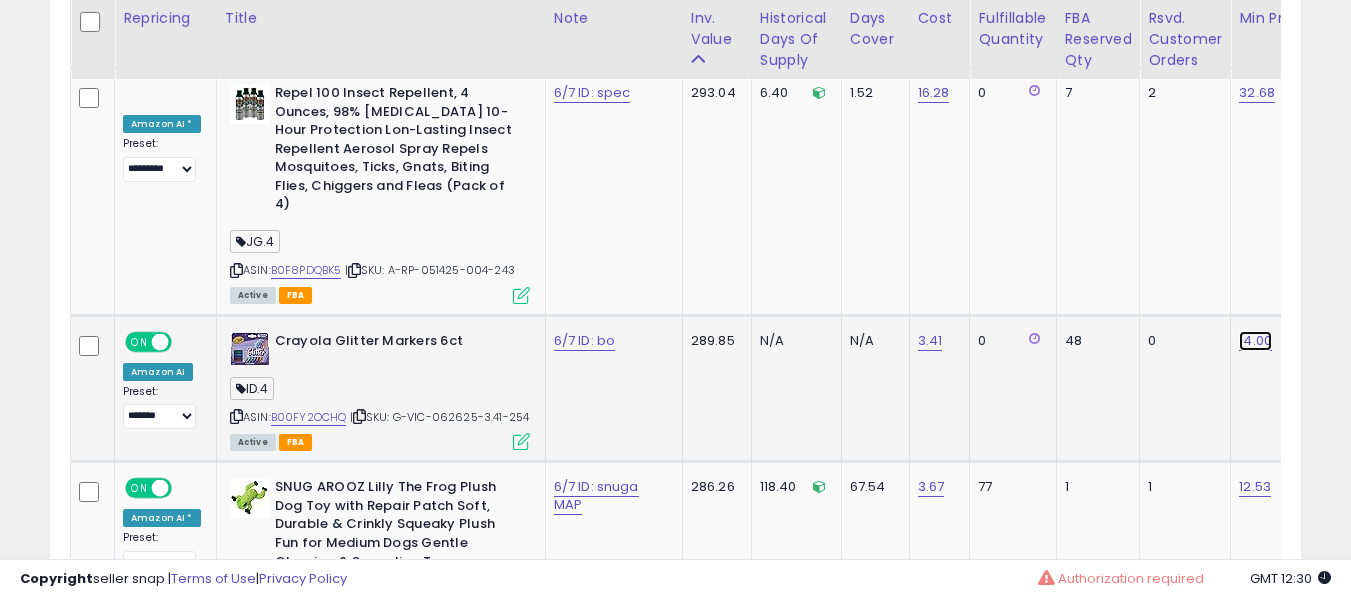 click on "14.00" at bounding box center (1255, -6147) 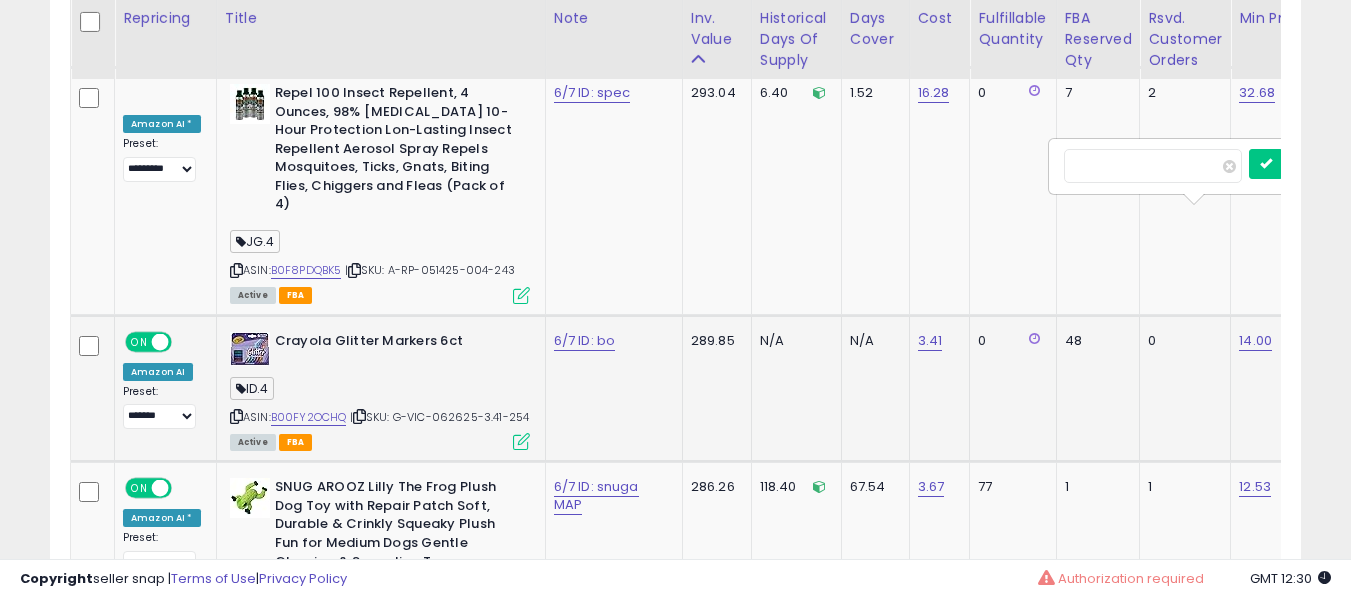 scroll, scrollTop: 0, scrollLeft: 423, axis: horizontal 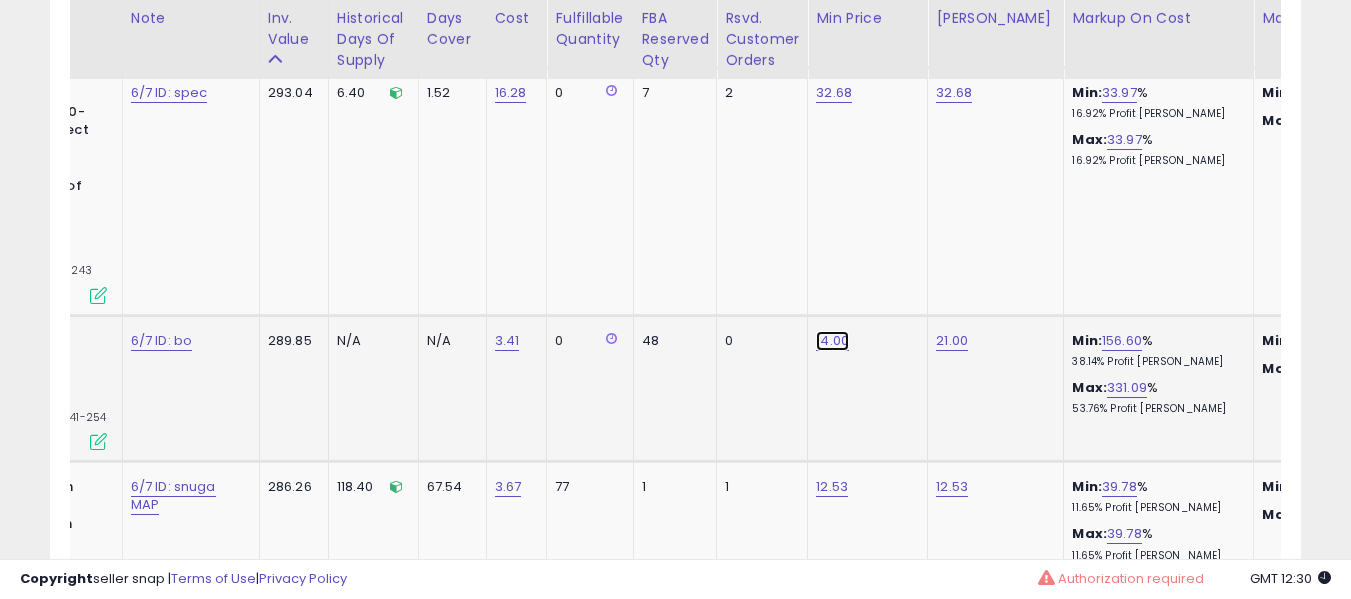 click on "14.00" at bounding box center (832, -6147) 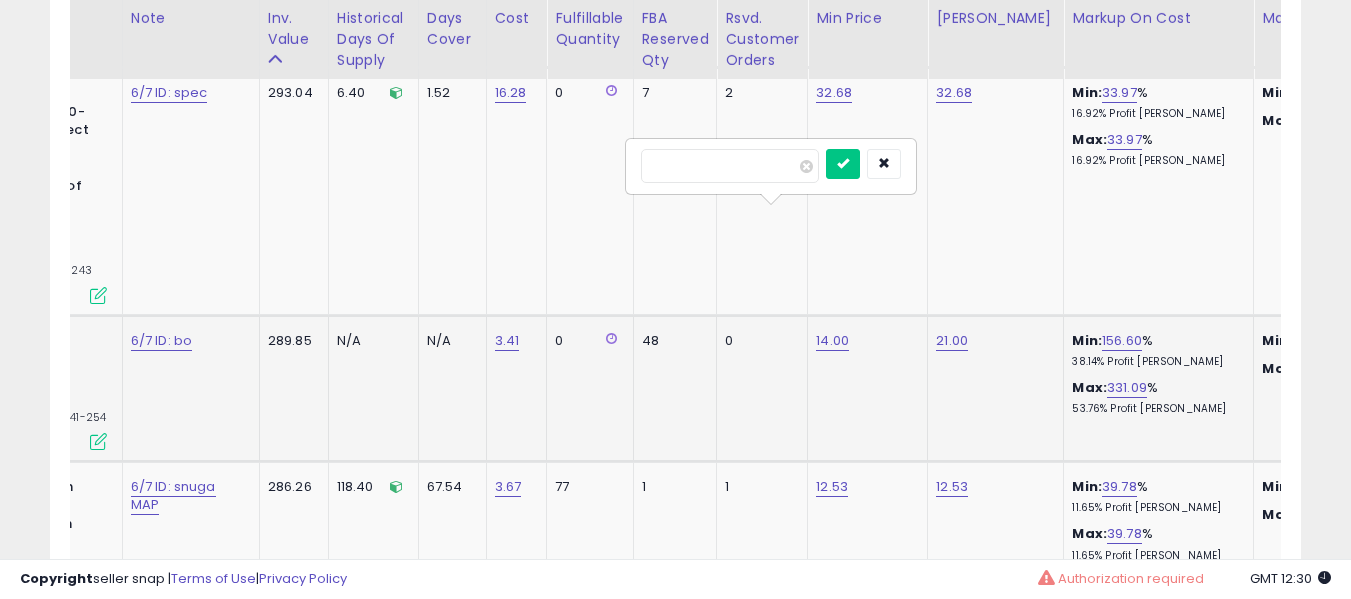 type on "****" 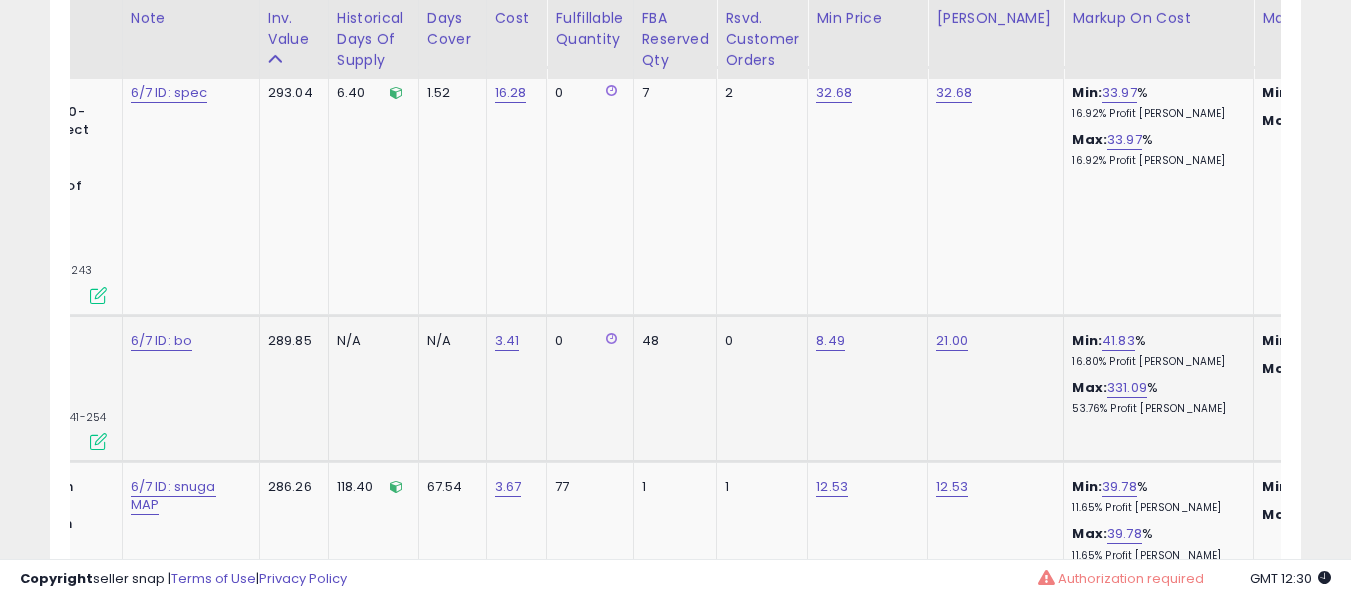 scroll, scrollTop: 0, scrollLeft: 151, axis: horizontal 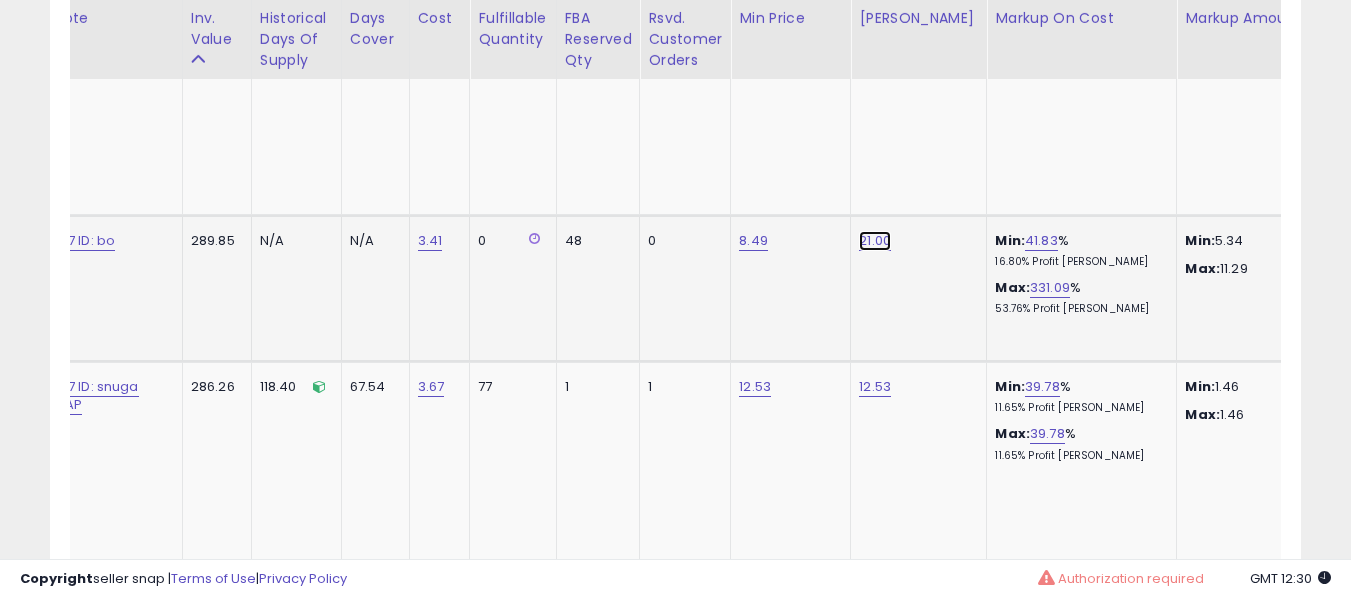 click on "21.00" at bounding box center (875, -6247) 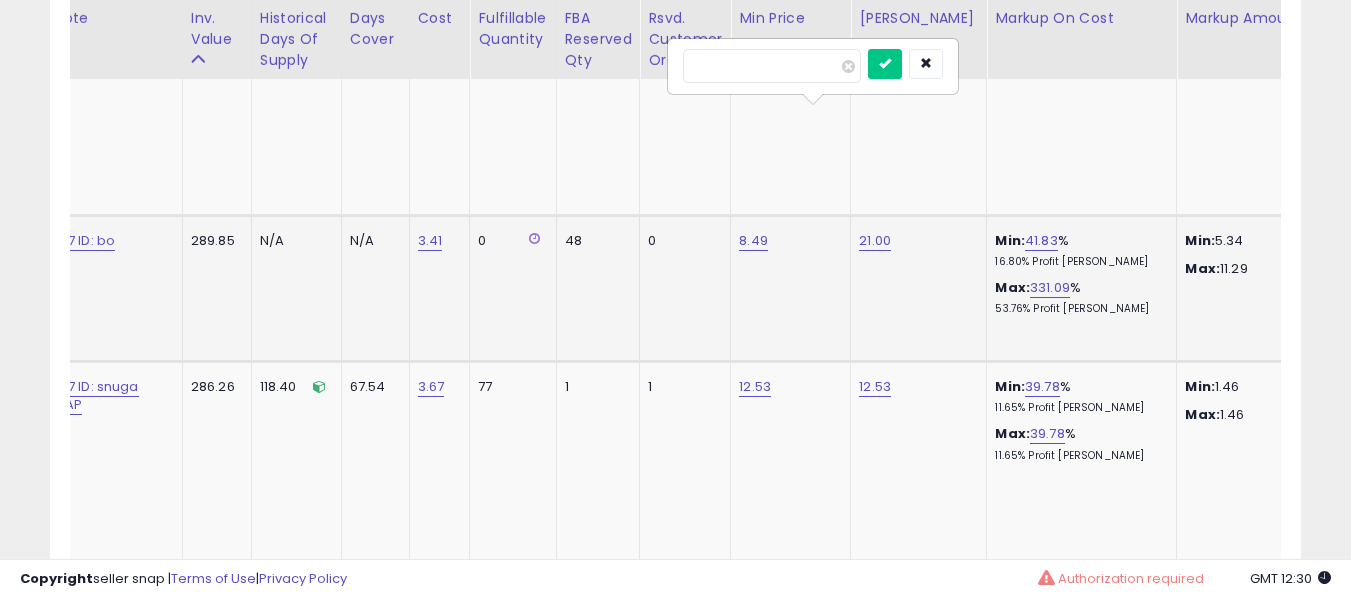 type on "*****" 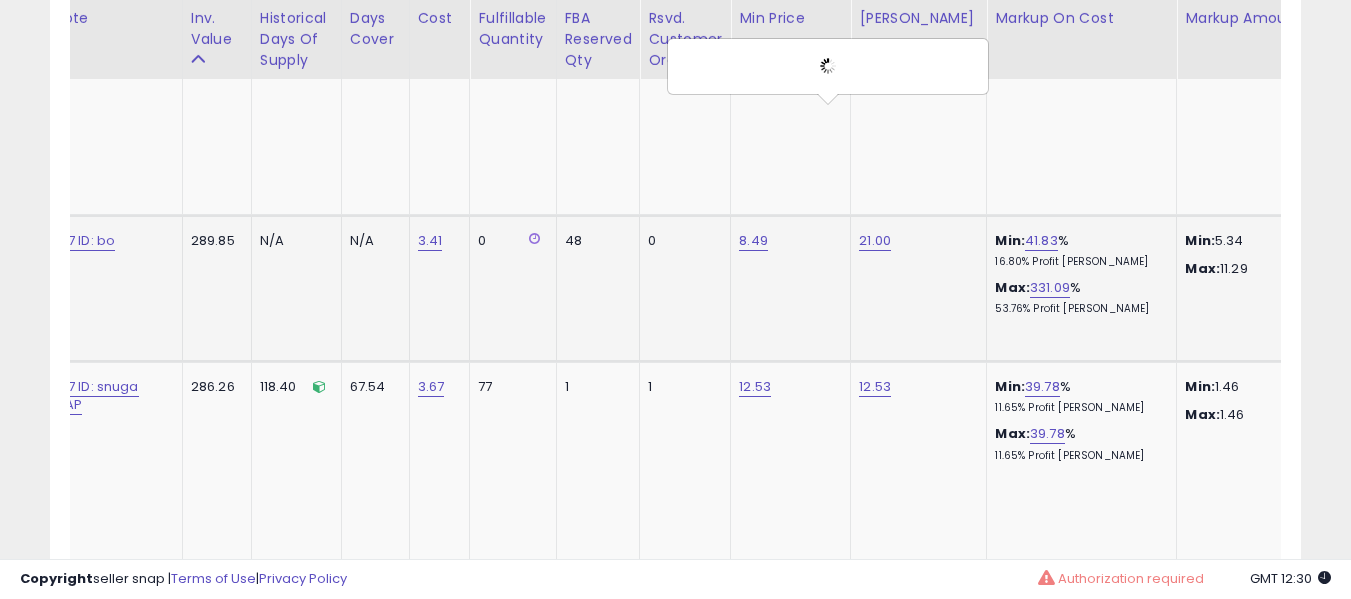 scroll, scrollTop: 0, scrollLeft: 0, axis: both 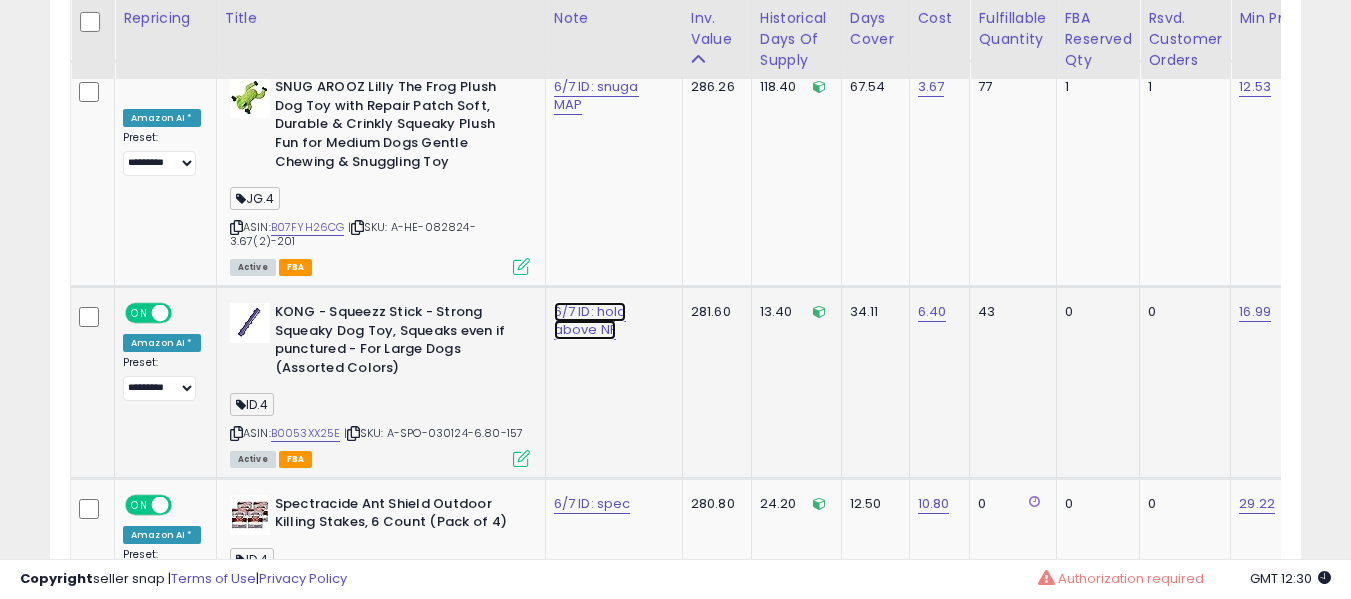 click on "6/7 ID: hold above NF" at bounding box center (584, -6547) 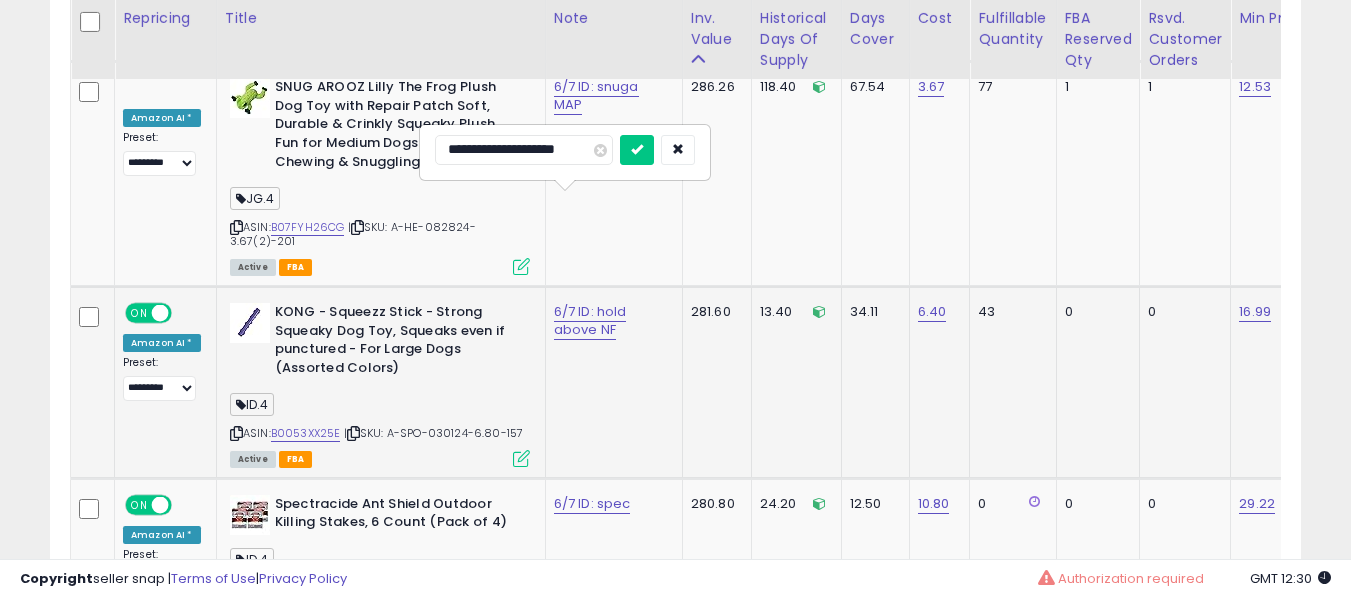 type 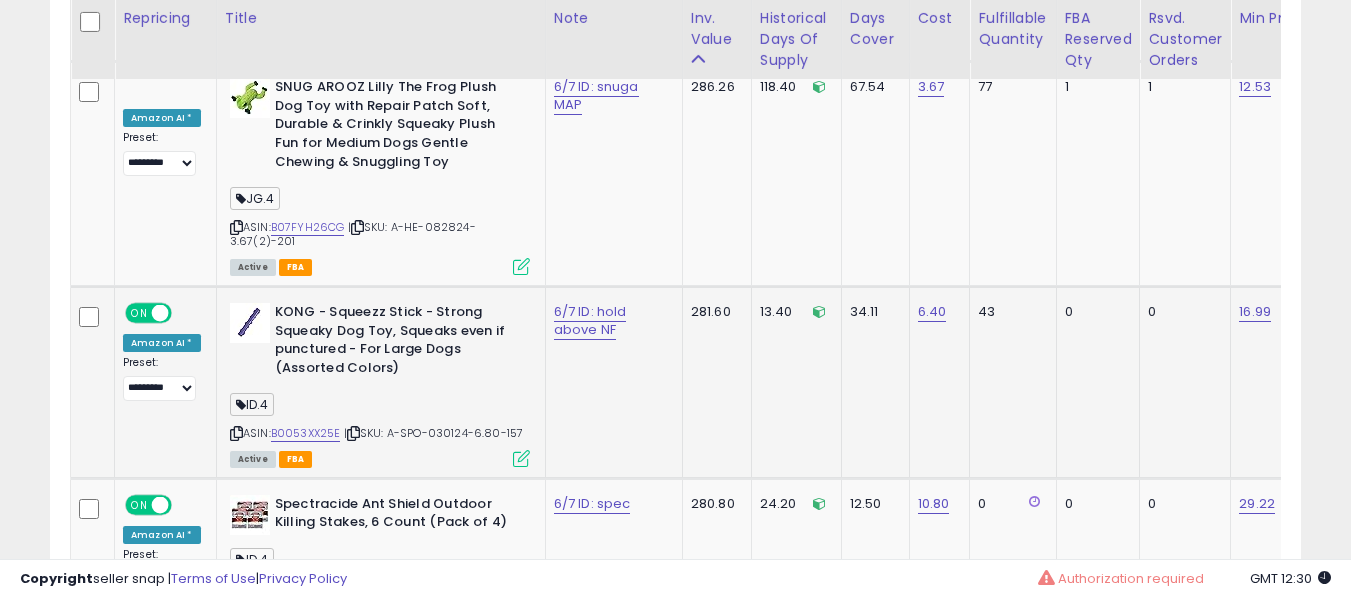 scroll, scrollTop: 0, scrollLeft: 700, axis: horizontal 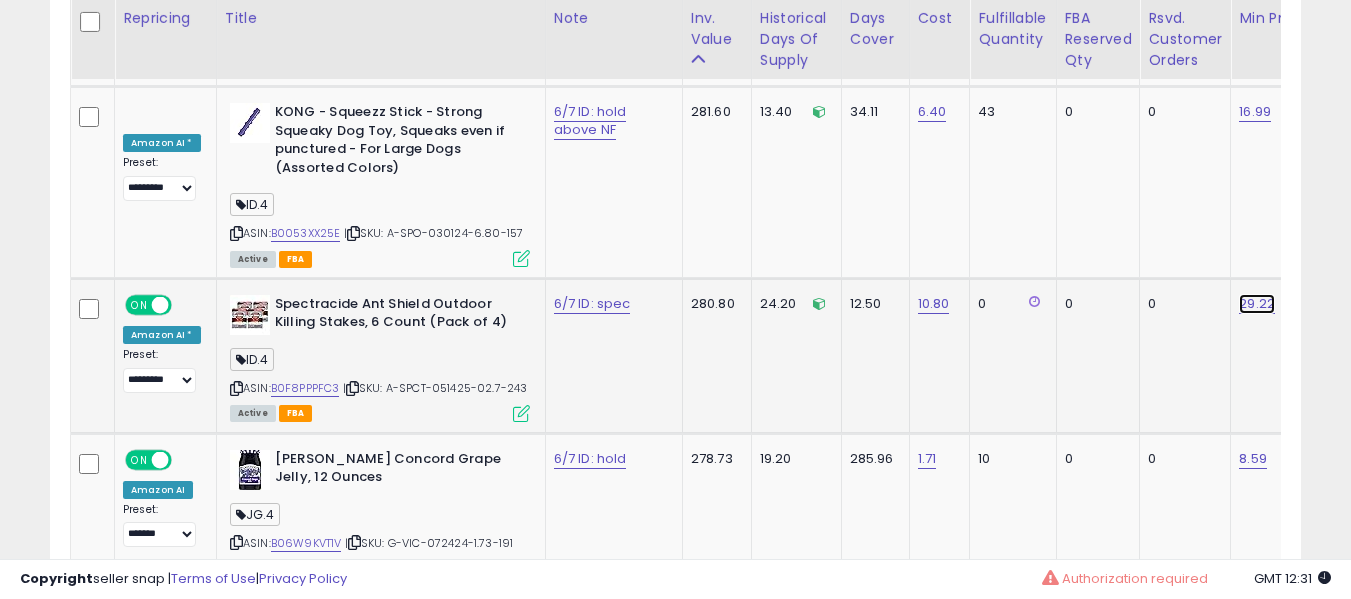 click on "29.22" at bounding box center (1255, -6747) 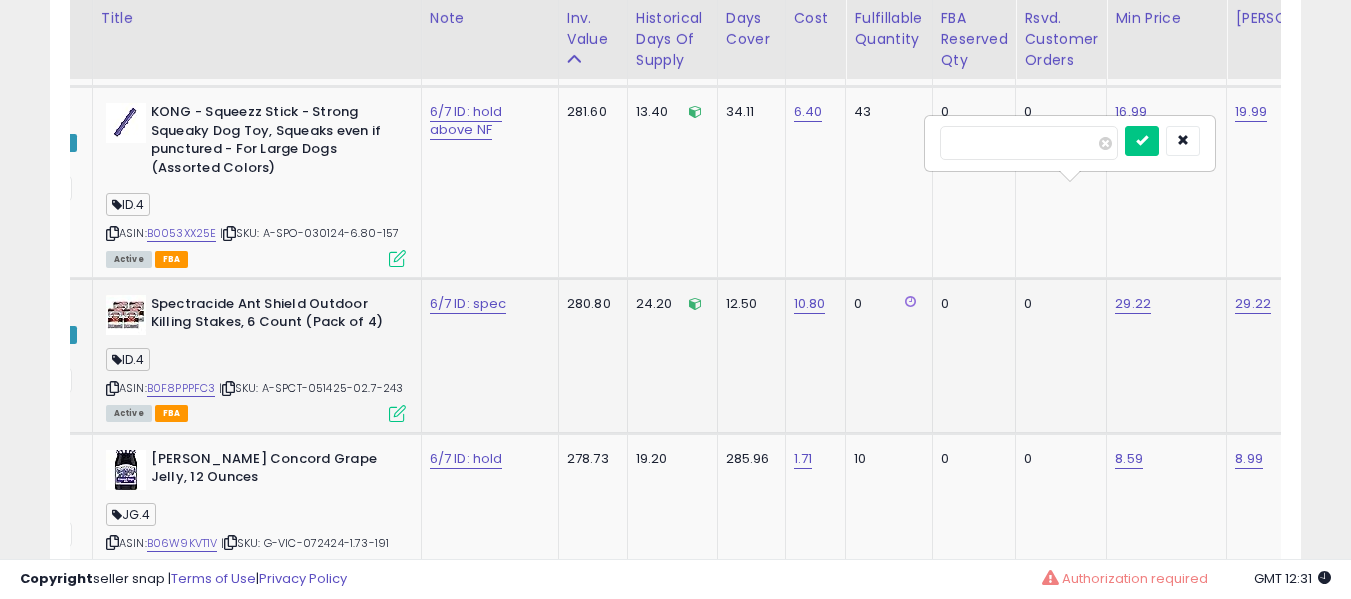 type on "*****" 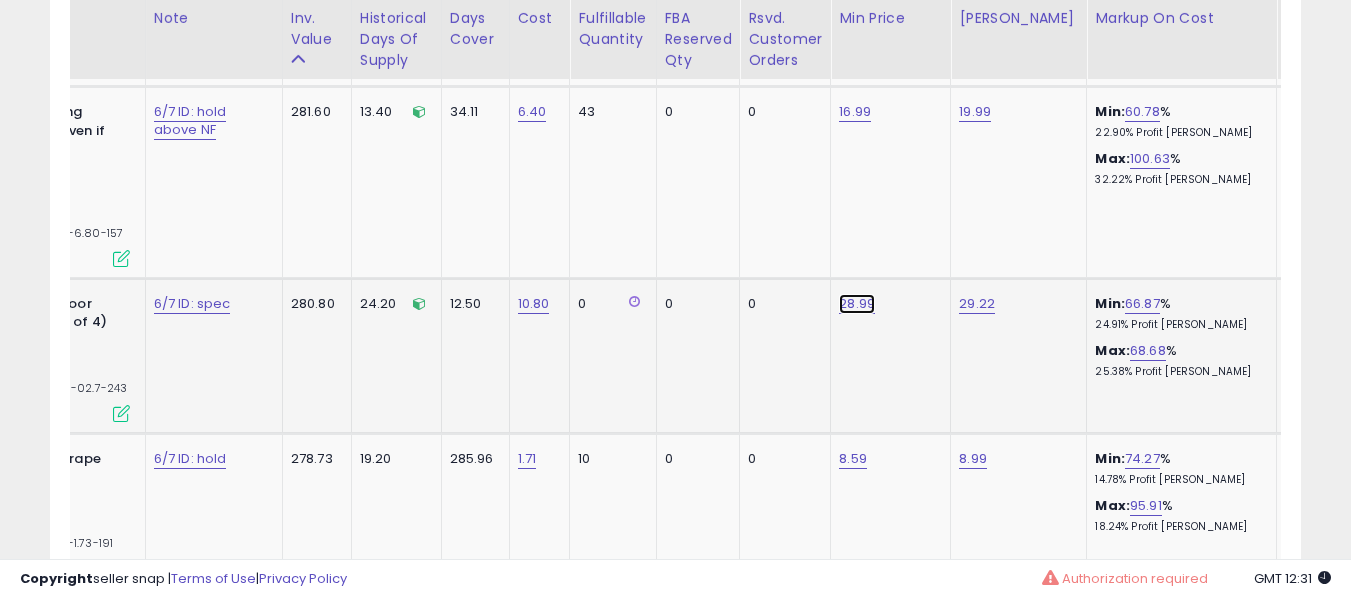 click on "28.99" at bounding box center (855, -6747) 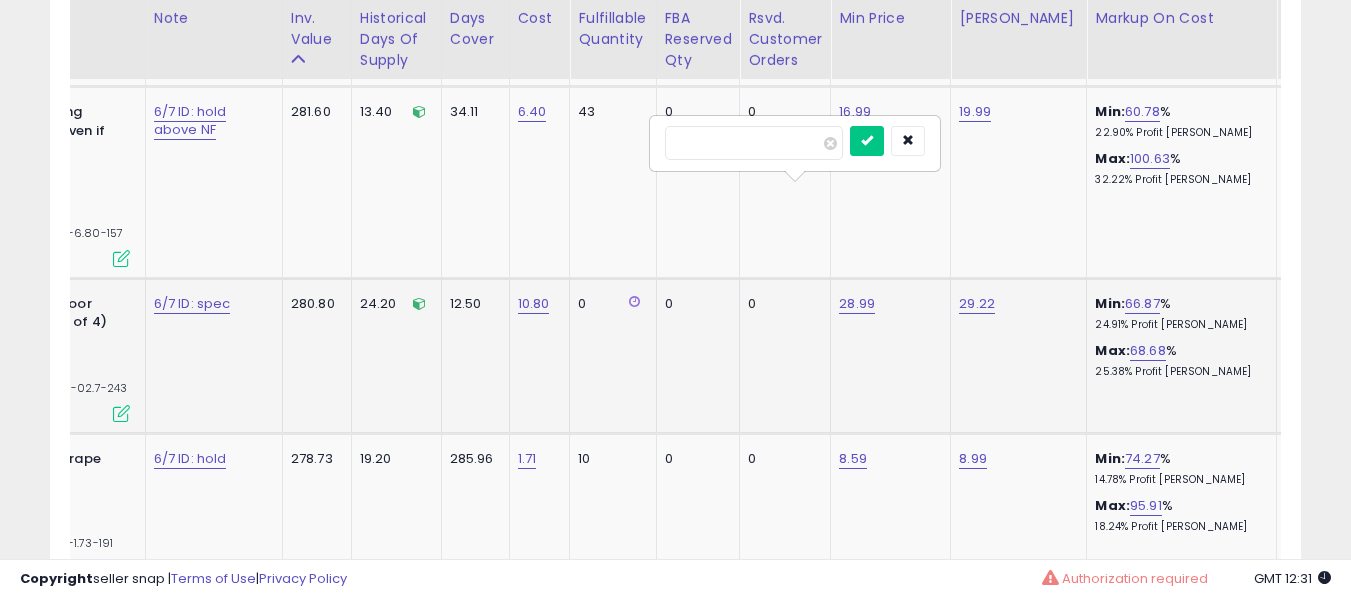 type on "*****" 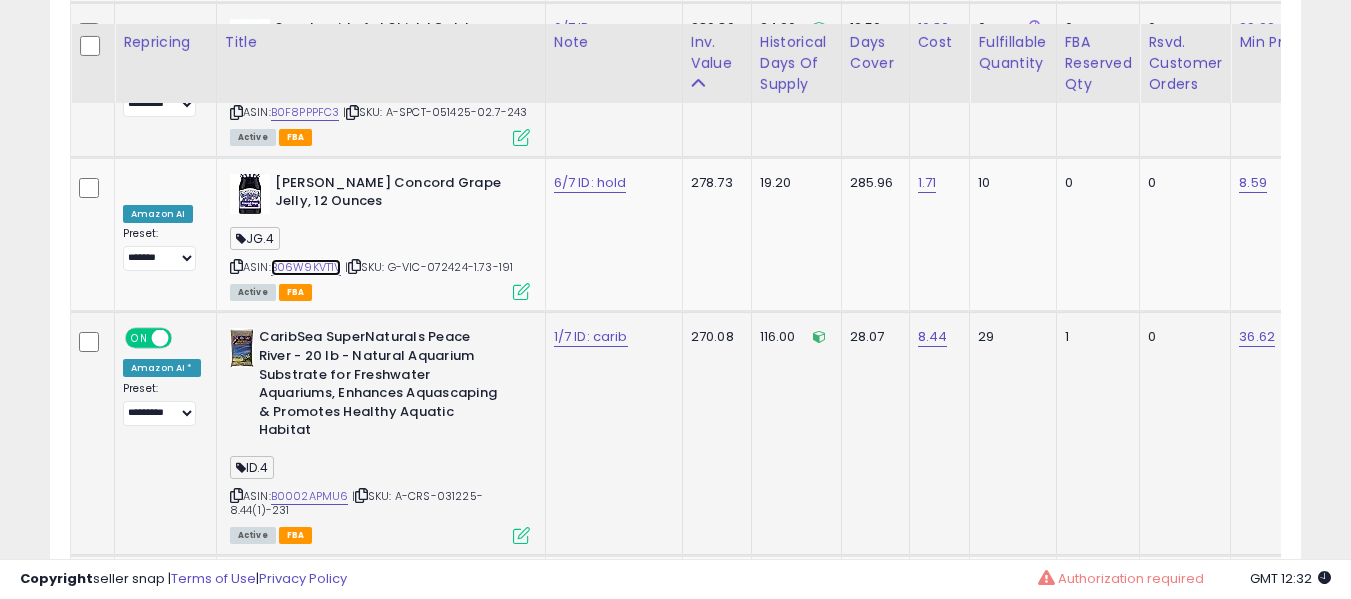 scroll, scrollTop: 8171, scrollLeft: 0, axis: vertical 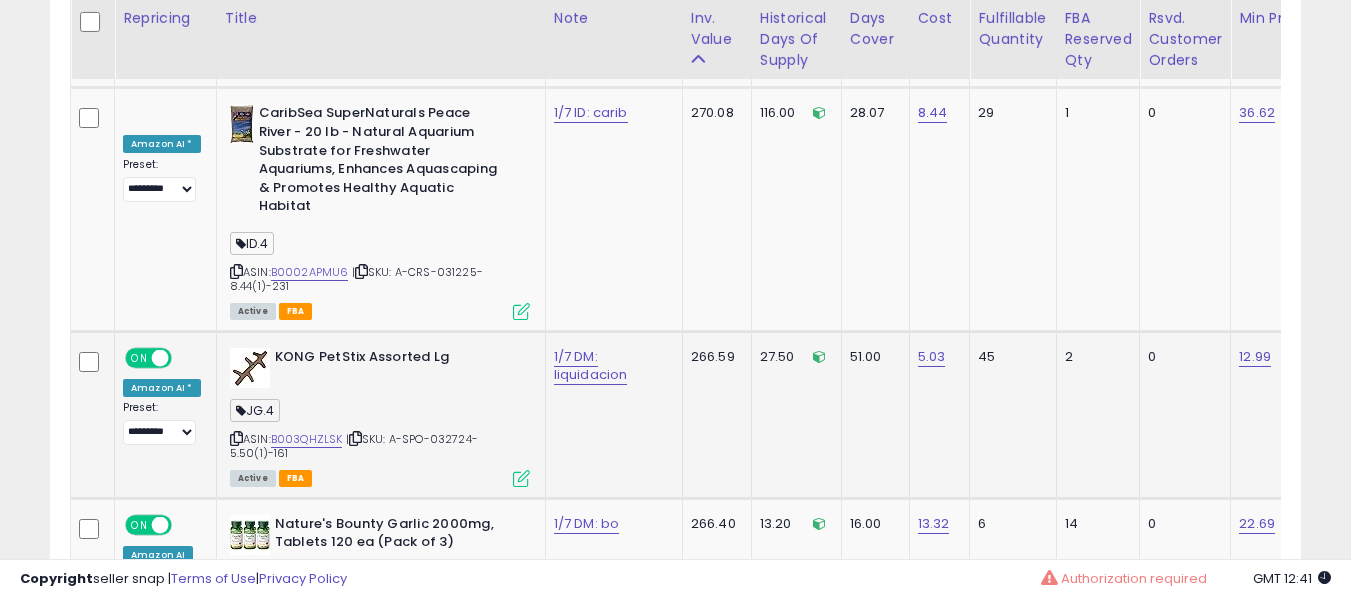 drag, startPoint x: 285, startPoint y: 356, endPoint x: 294, endPoint y: 345, distance: 14.21267 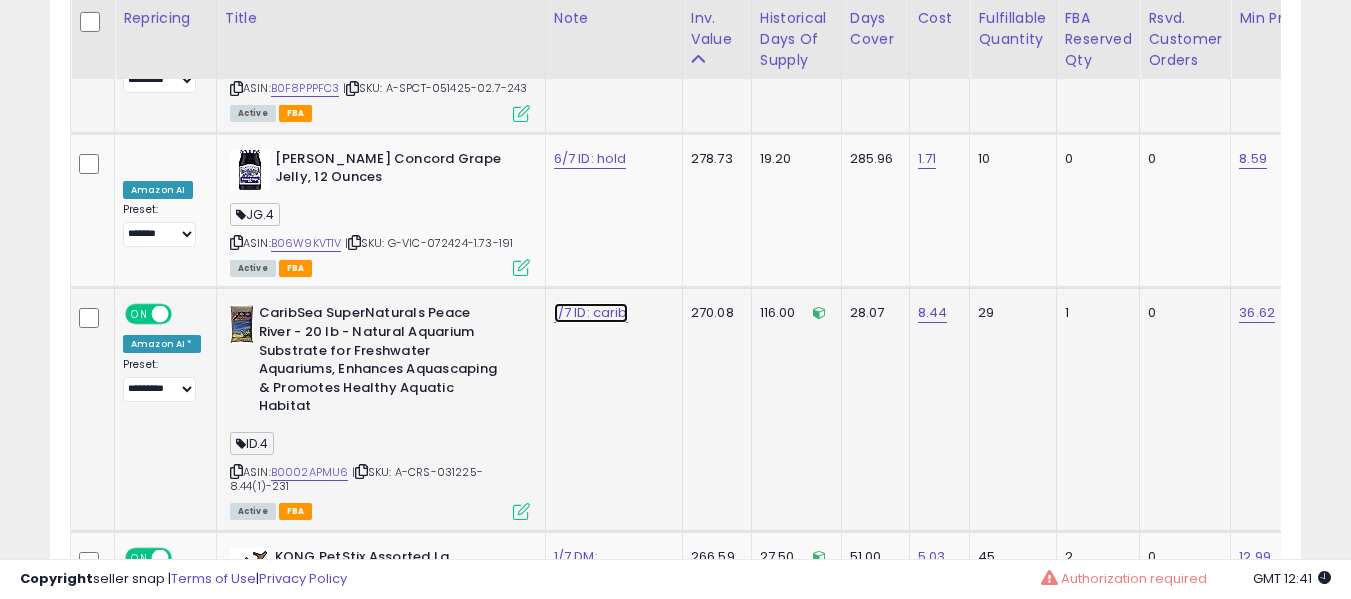 click on "1/7 ID: carib" at bounding box center (584, -7047) 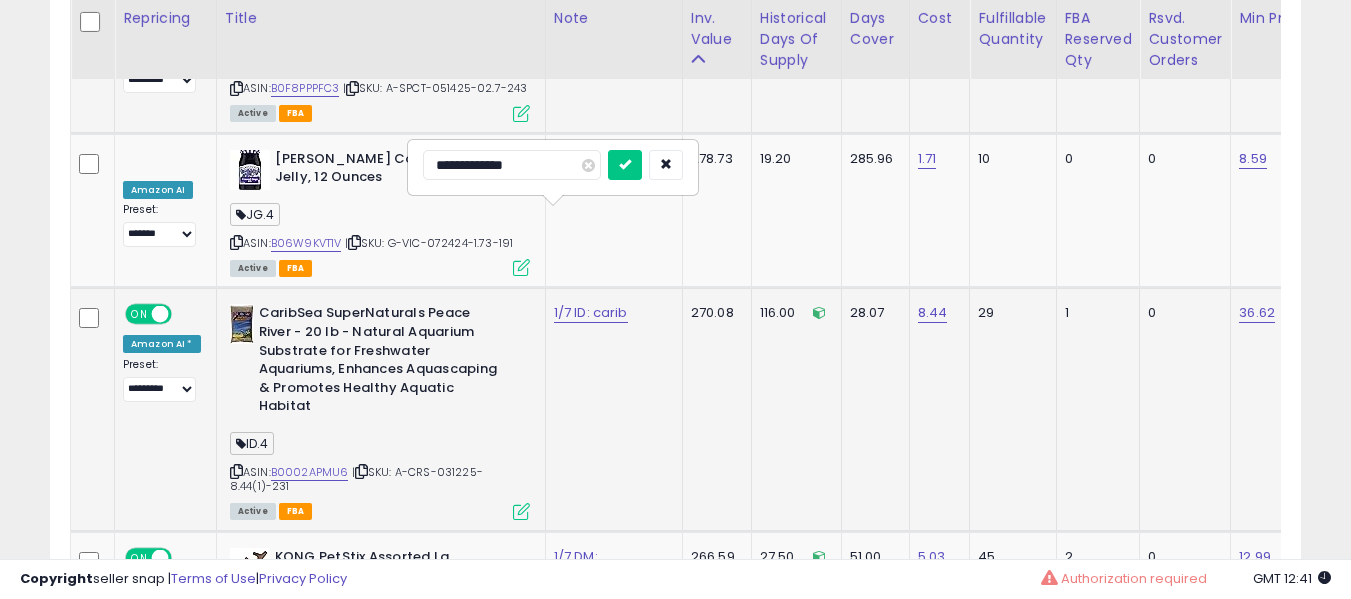 scroll, scrollTop: 8271, scrollLeft: 0, axis: vertical 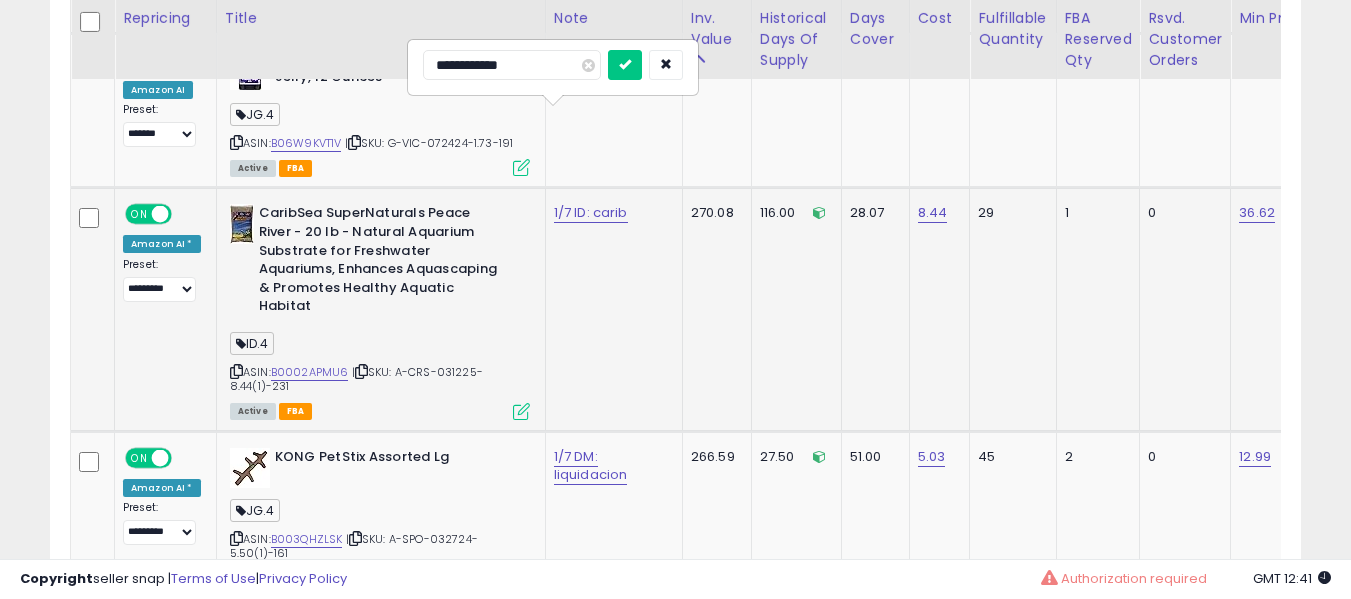 type on "**********" 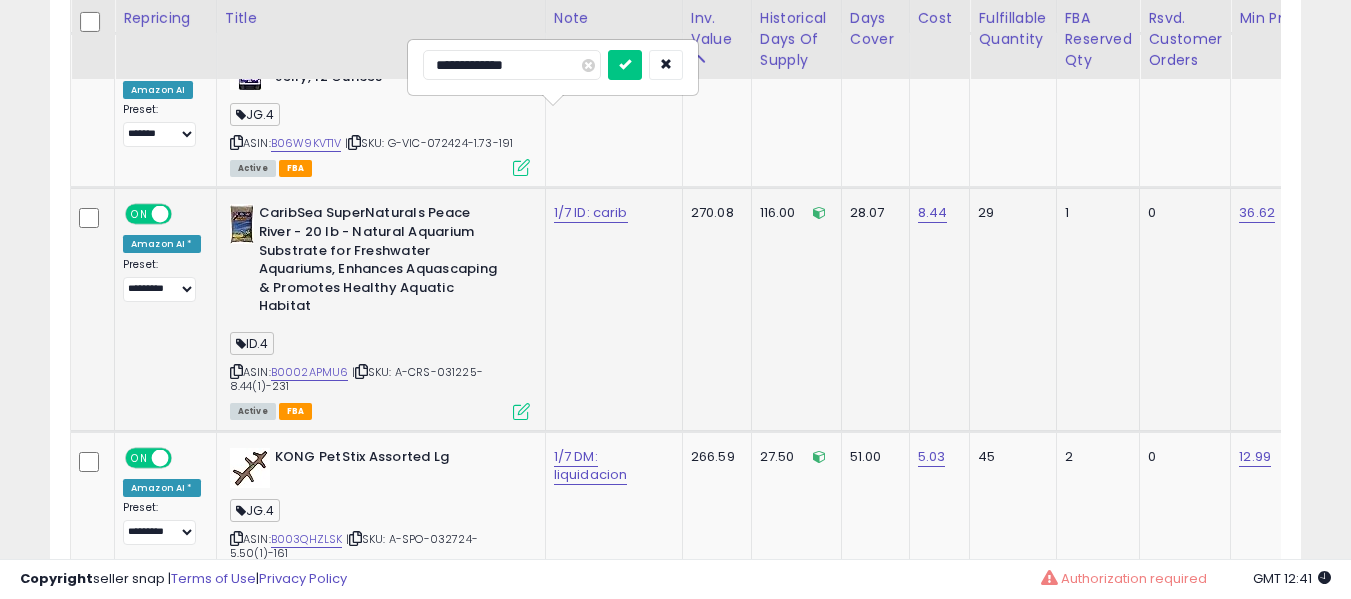 click at bounding box center (625, 65) 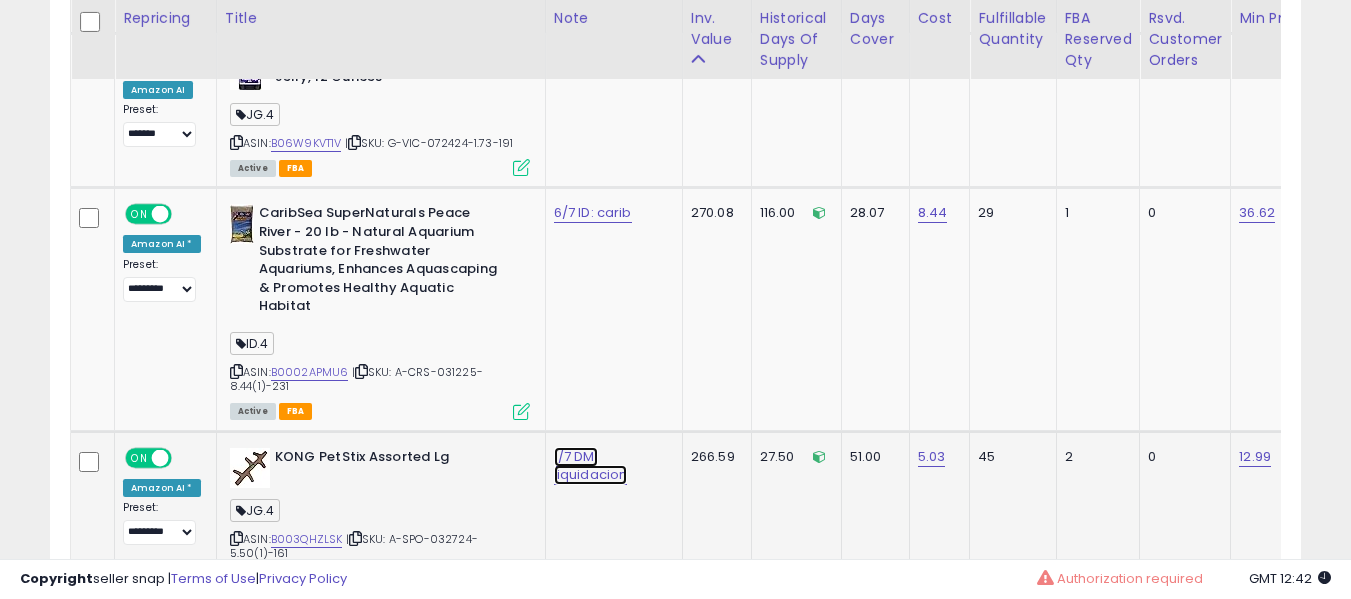 click on "1/7 DM: liquidacion" at bounding box center (584, -7147) 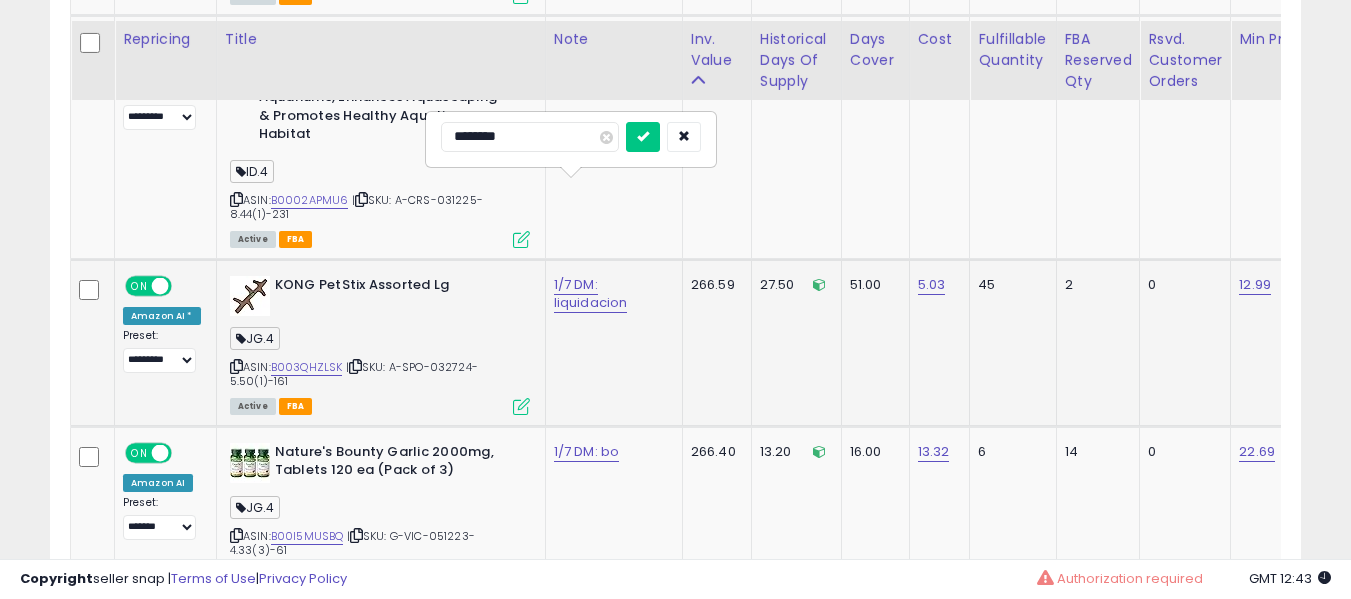 scroll, scrollTop: 8471, scrollLeft: 0, axis: vertical 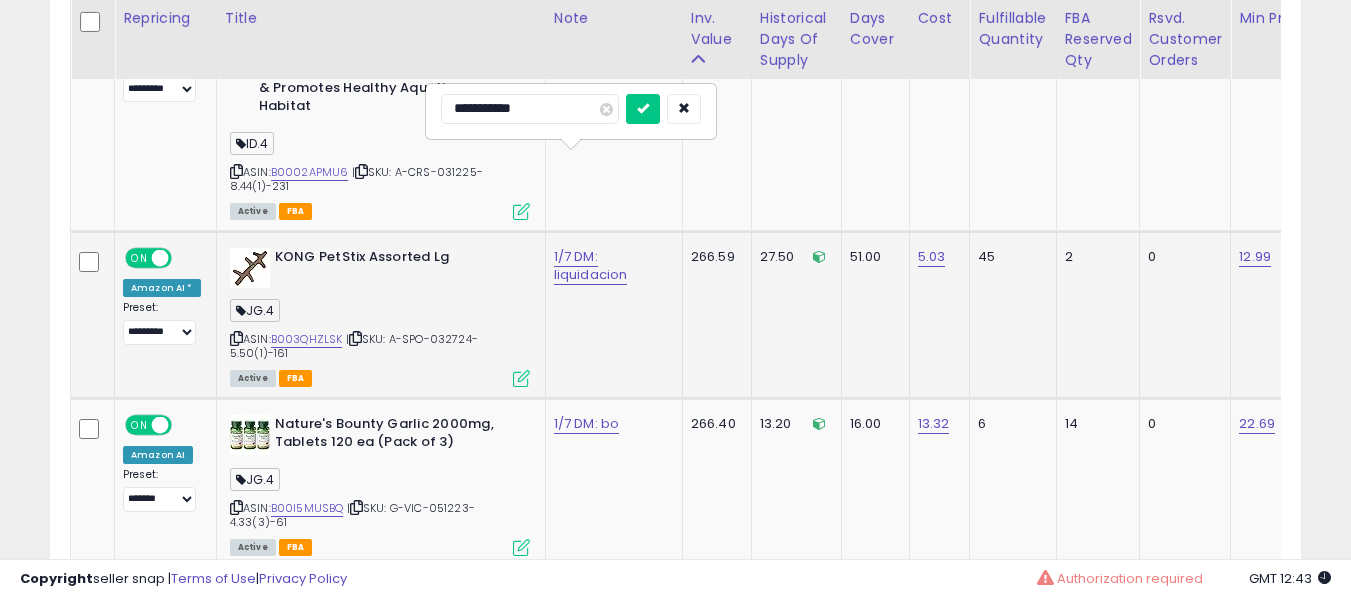 type on "**********" 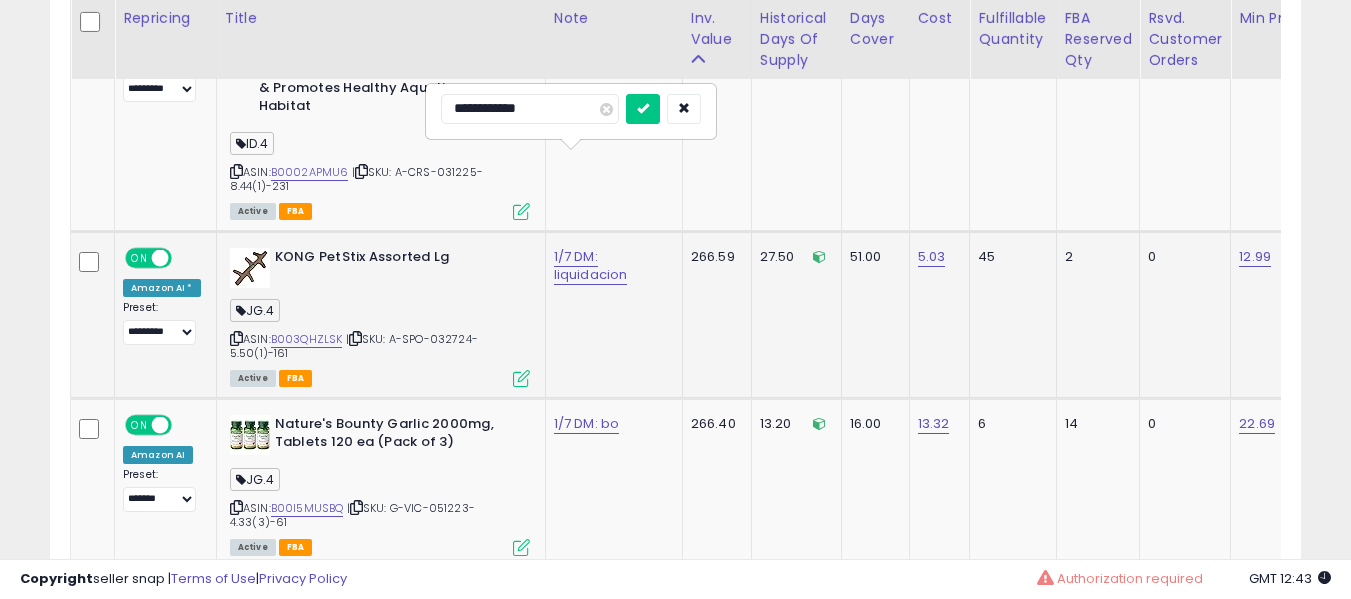 click at bounding box center (643, 109) 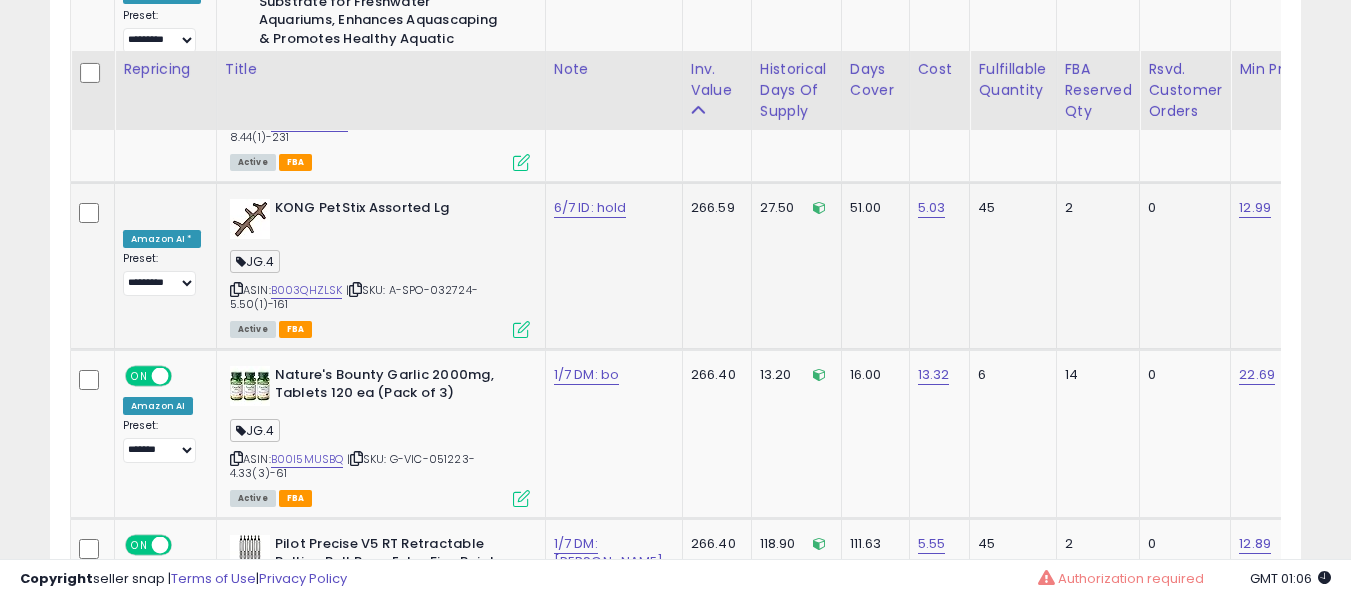 scroll, scrollTop: 8571, scrollLeft: 0, axis: vertical 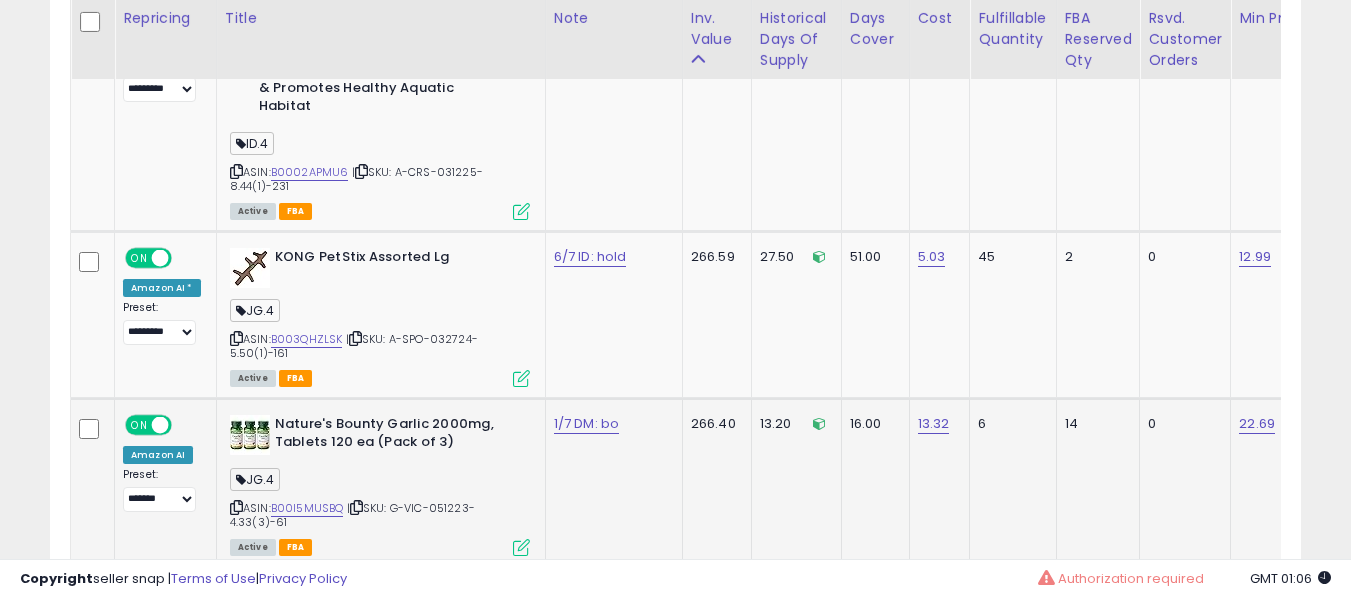 click on "1/7 DM: bo" 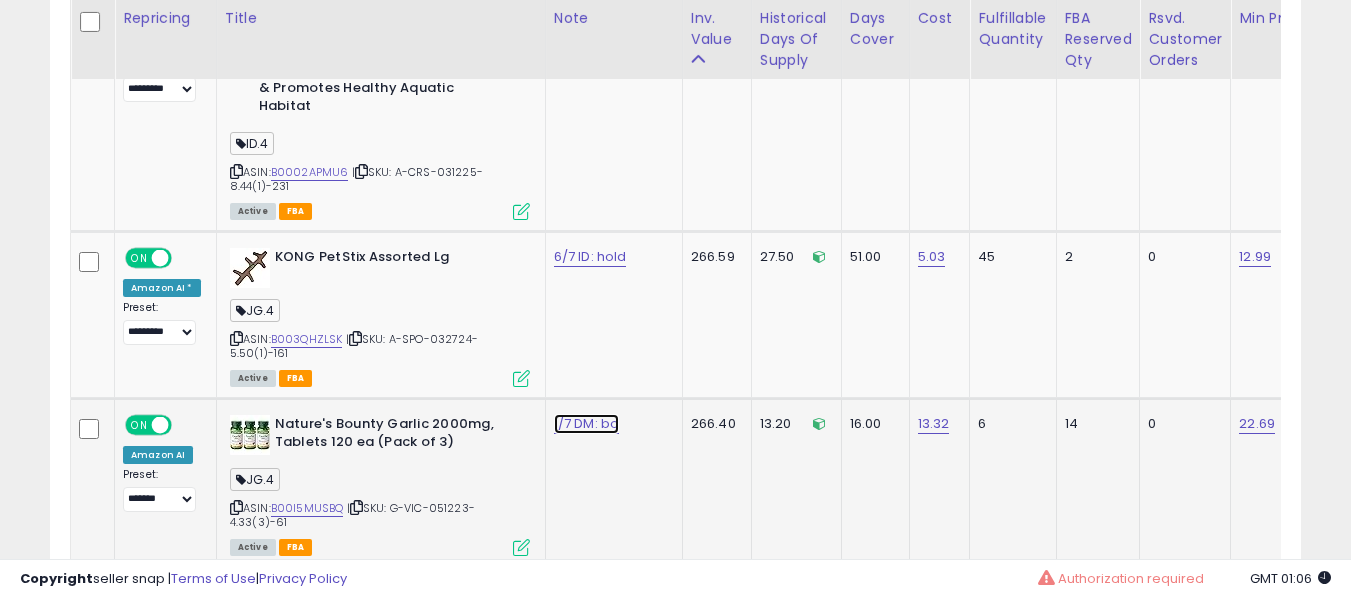 click on "1/7 DM: bo" at bounding box center [584, -7347] 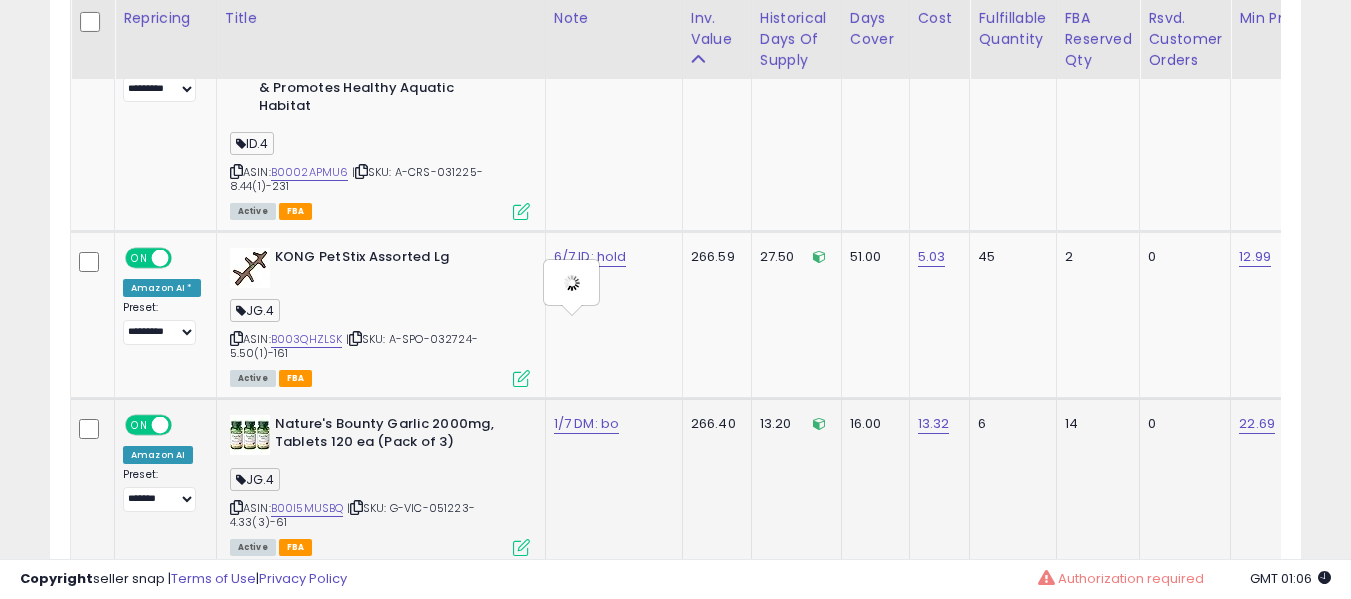 type on "**********" 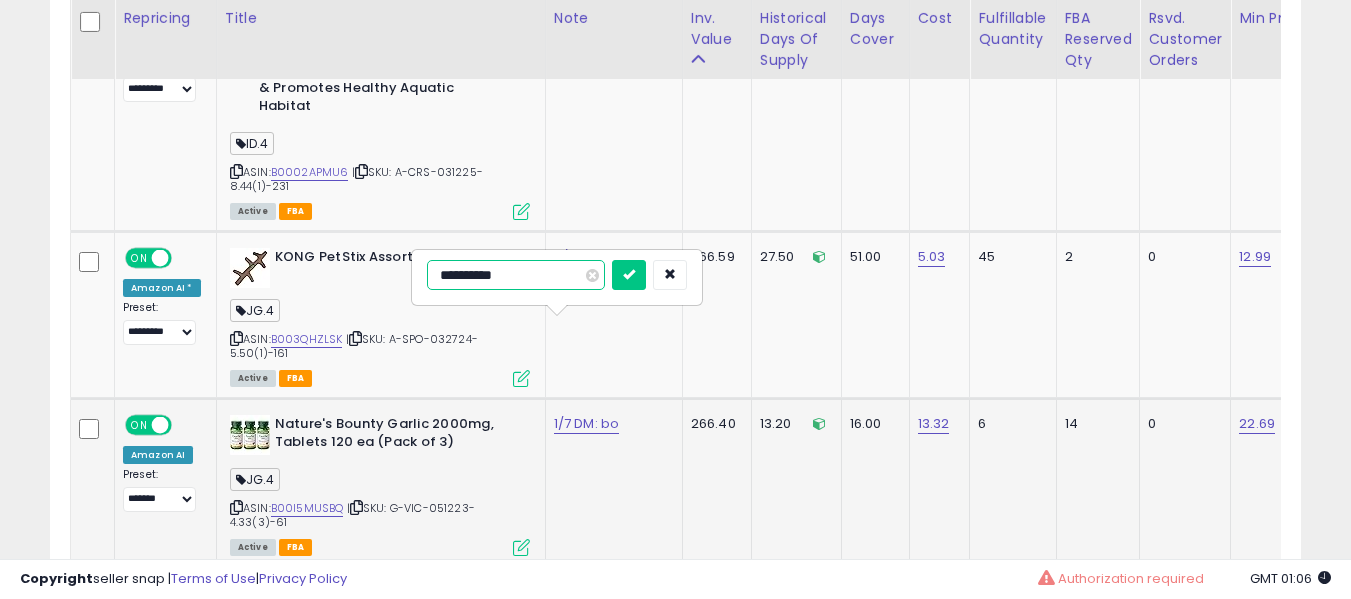 scroll, scrollTop: 8571, scrollLeft: 0, axis: vertical 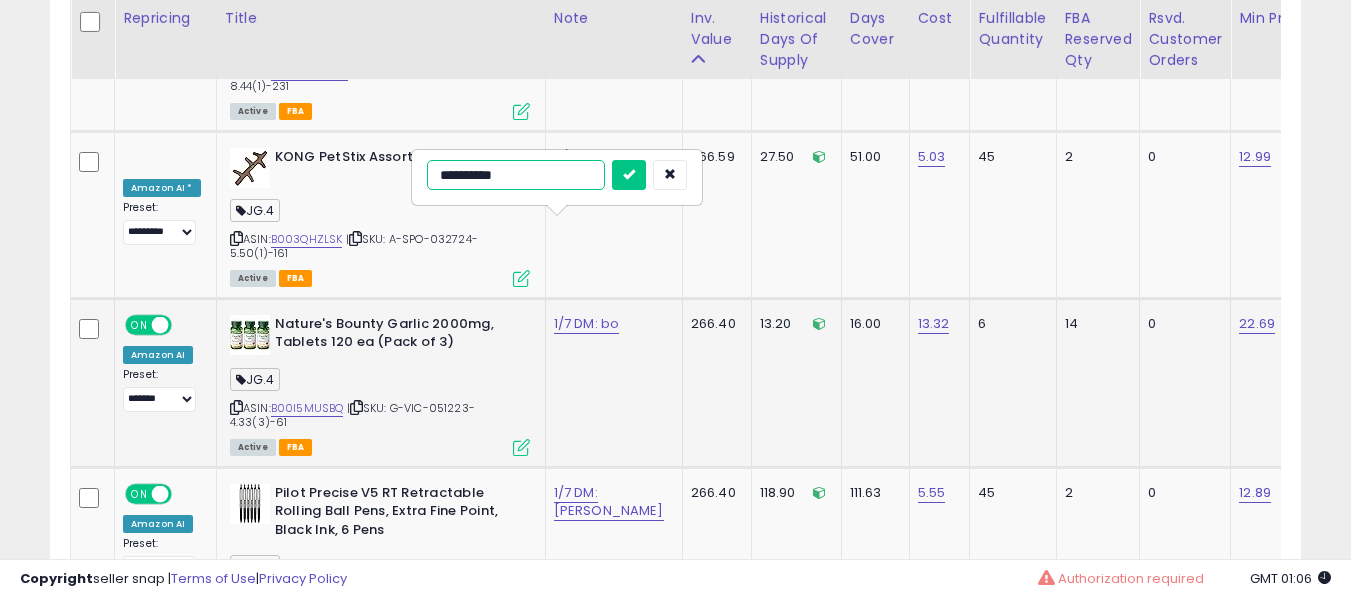 type on "**********" 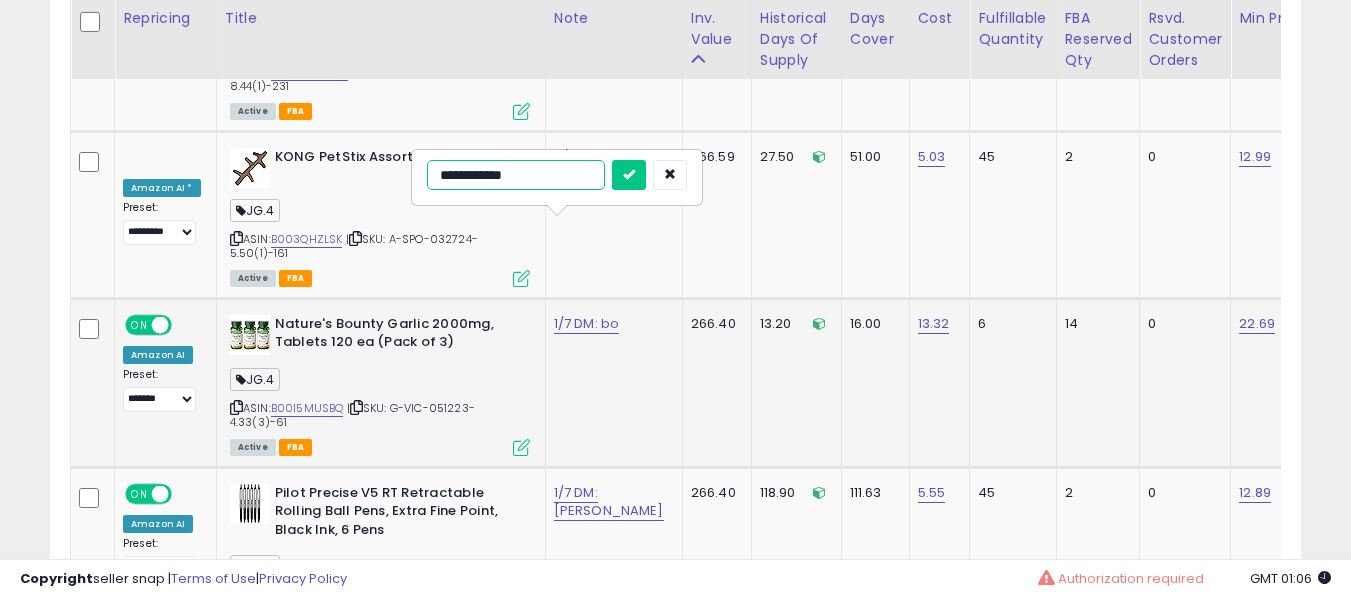 click at bounding box center [629, 175] 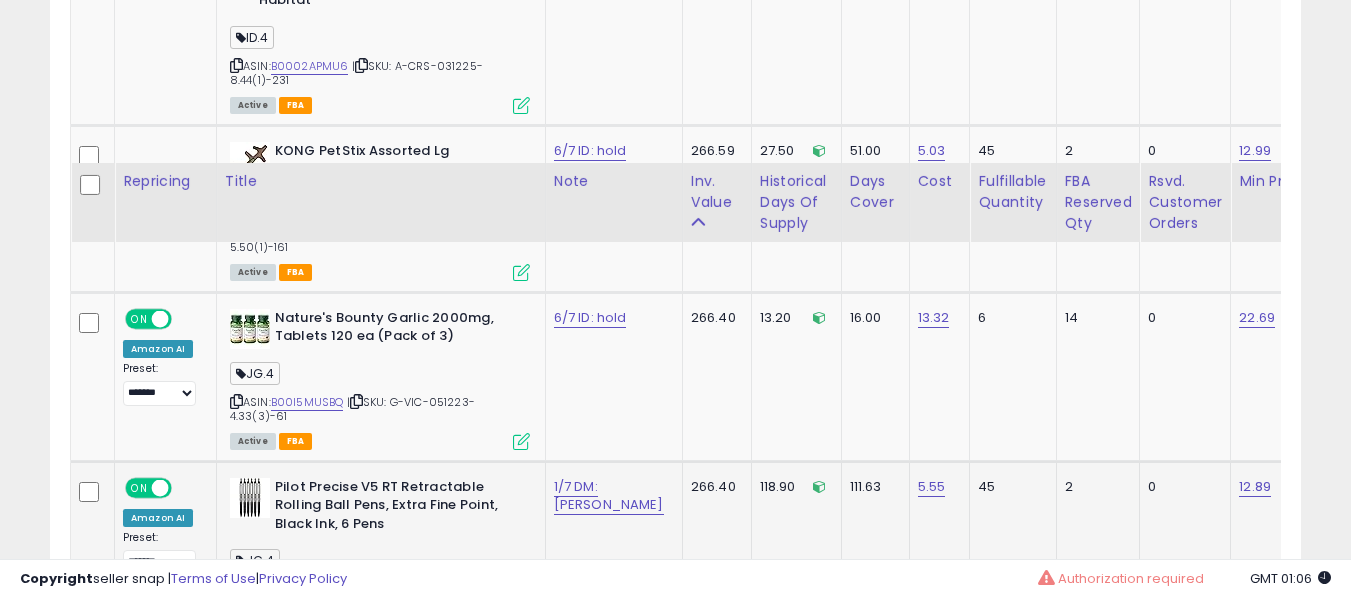 scroll, scrollTop: 8771, scrollLeft: 0, axis: vertical 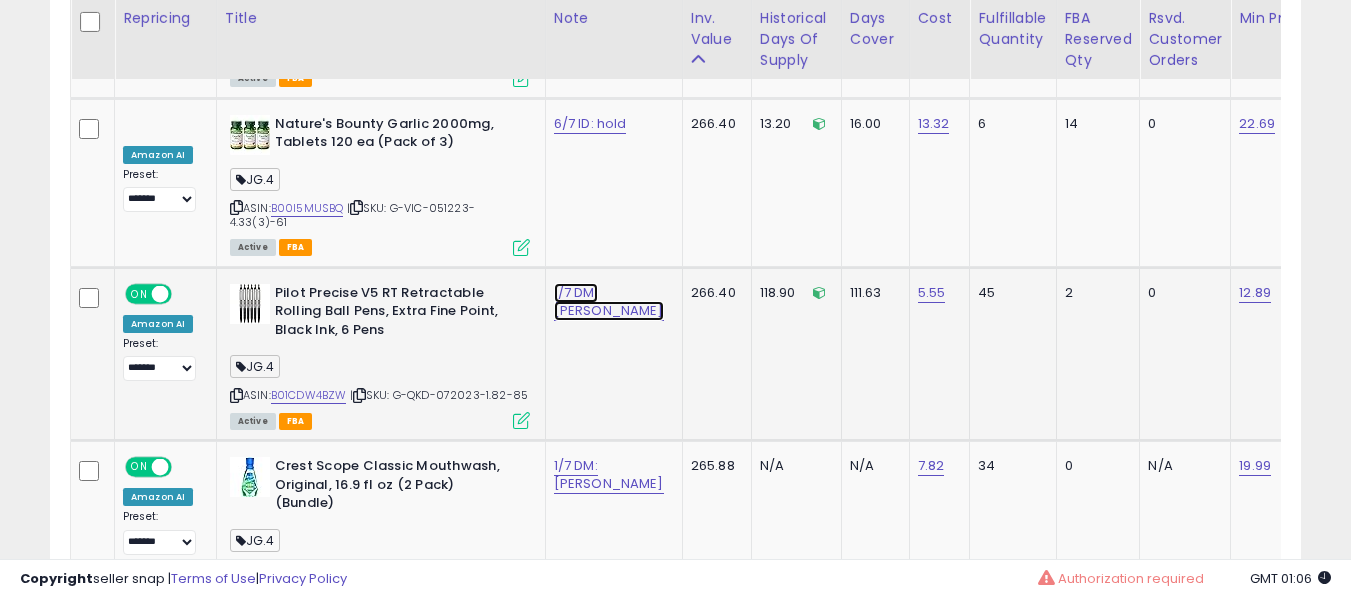 click on "1/7 DM: [PERSON_NAME]" at bounding box center (584, -7647) 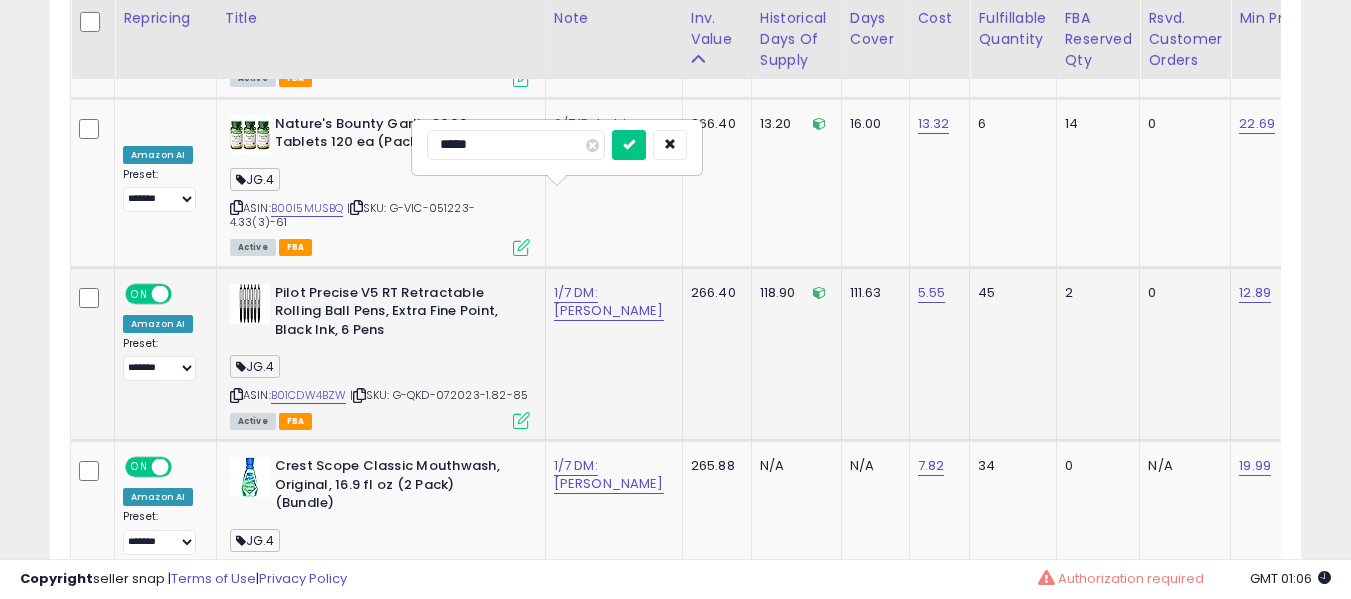 type on "******" 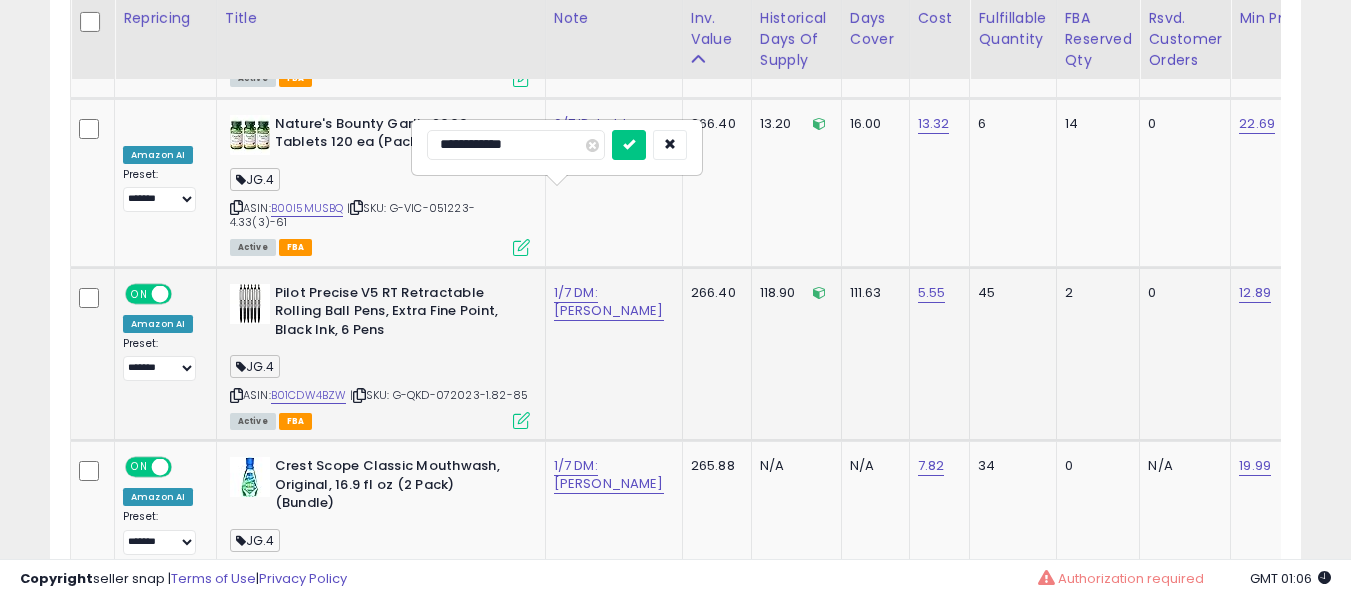 click at bounding box center (629, 145) 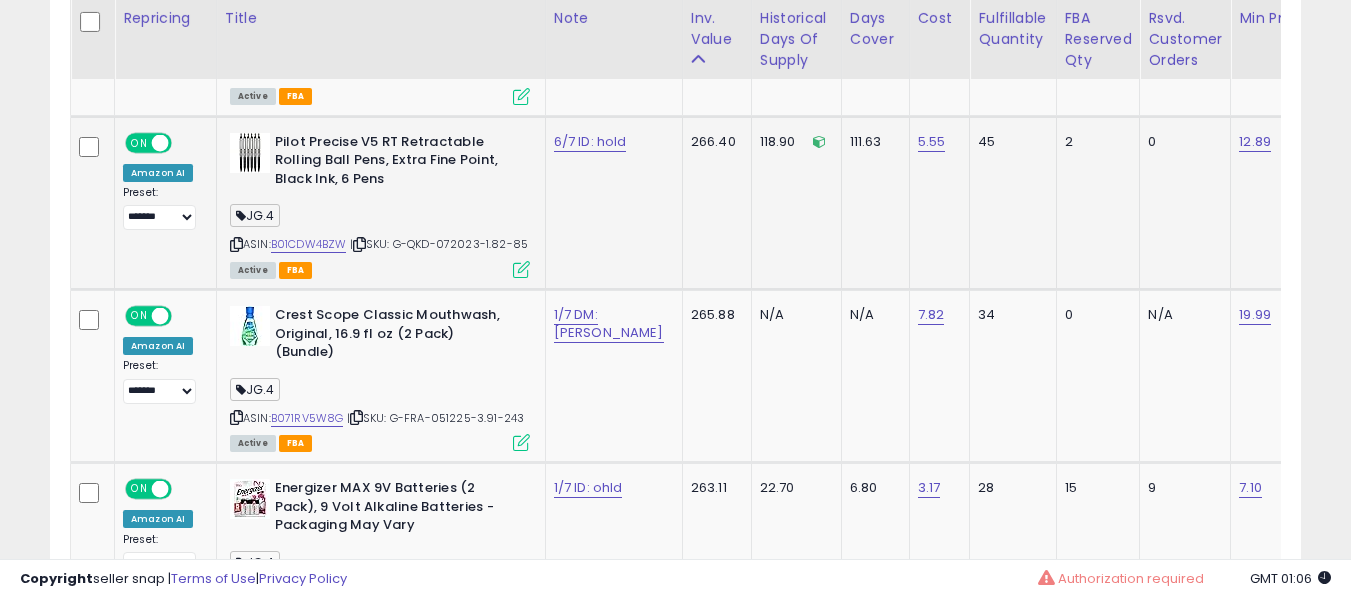 scroll, scrollTop: 8971, scrollLeft: 0, axis: vertical 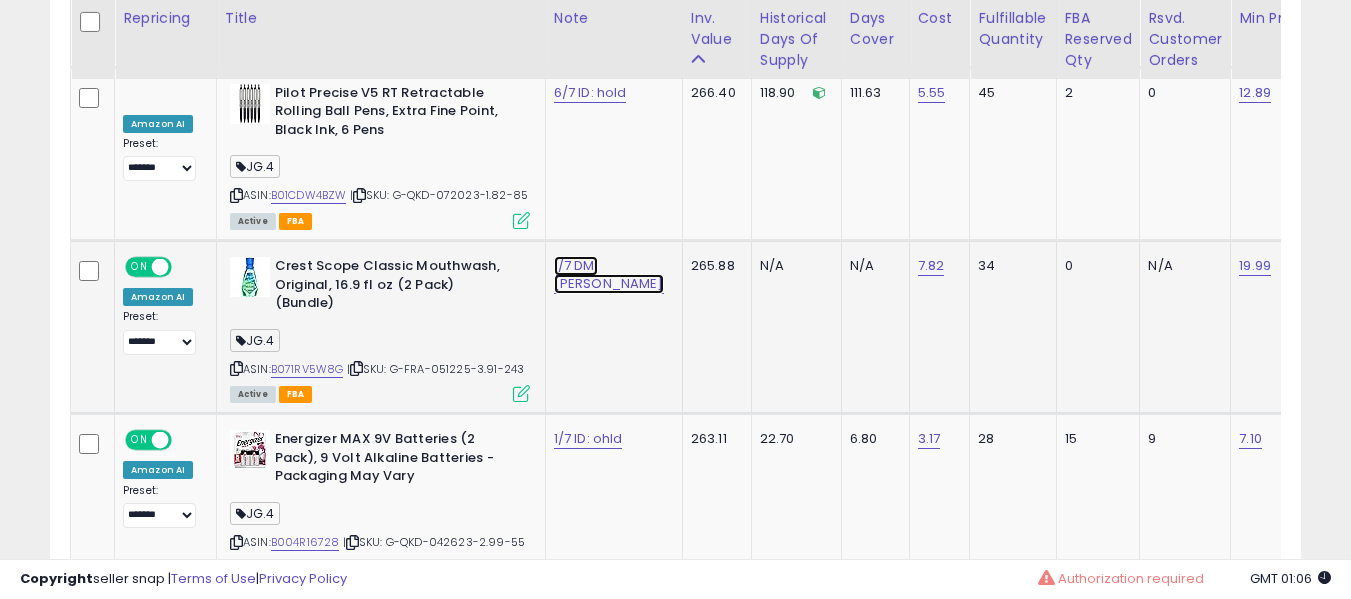 click on "1/7 DM: [PERSON_NAME]" at bounding box center (584, -7847) 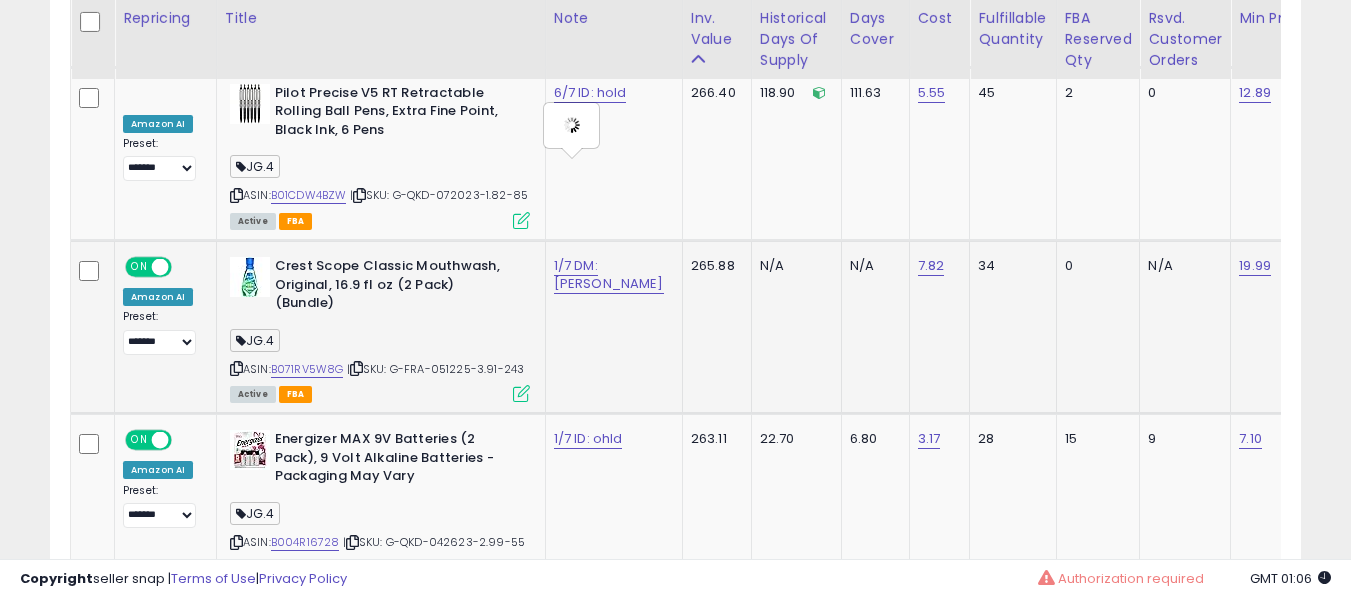type on "**********" 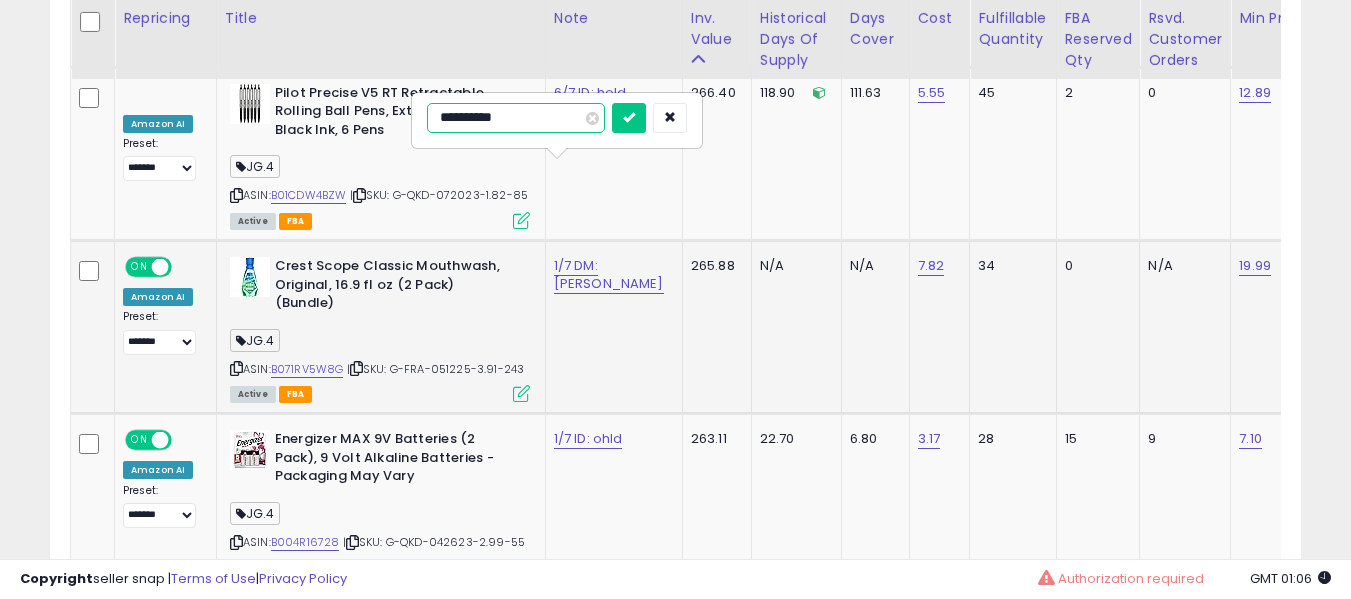 type on "**********" 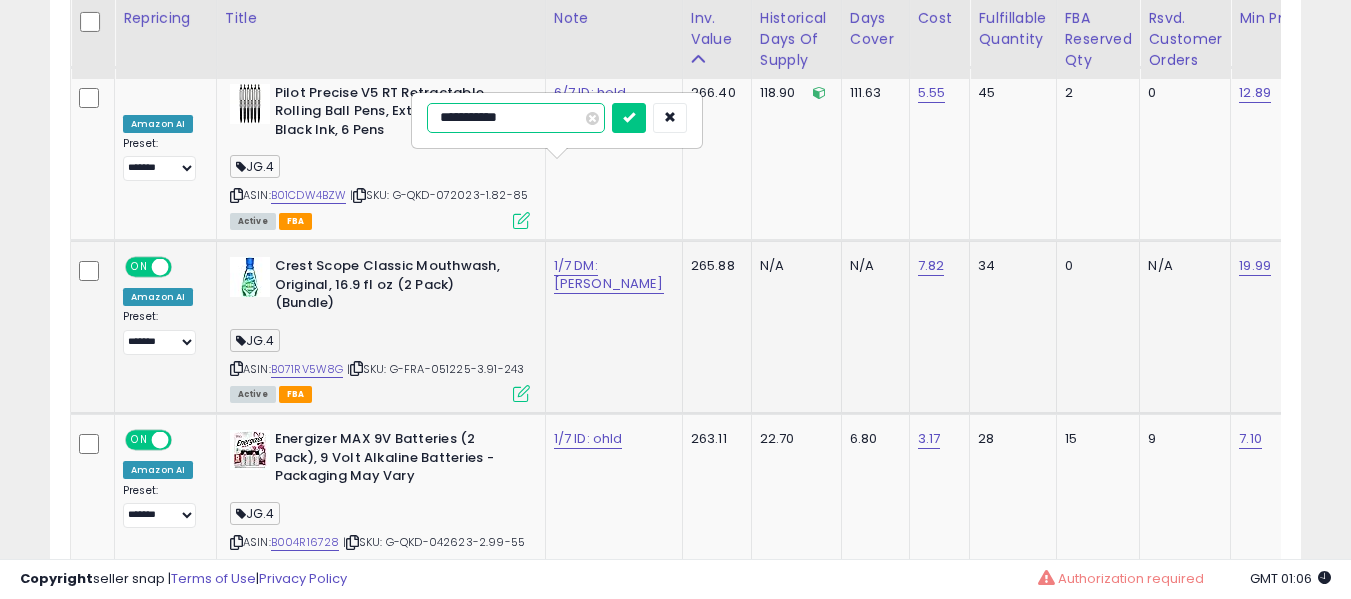 click at bounding box center [629, 118] 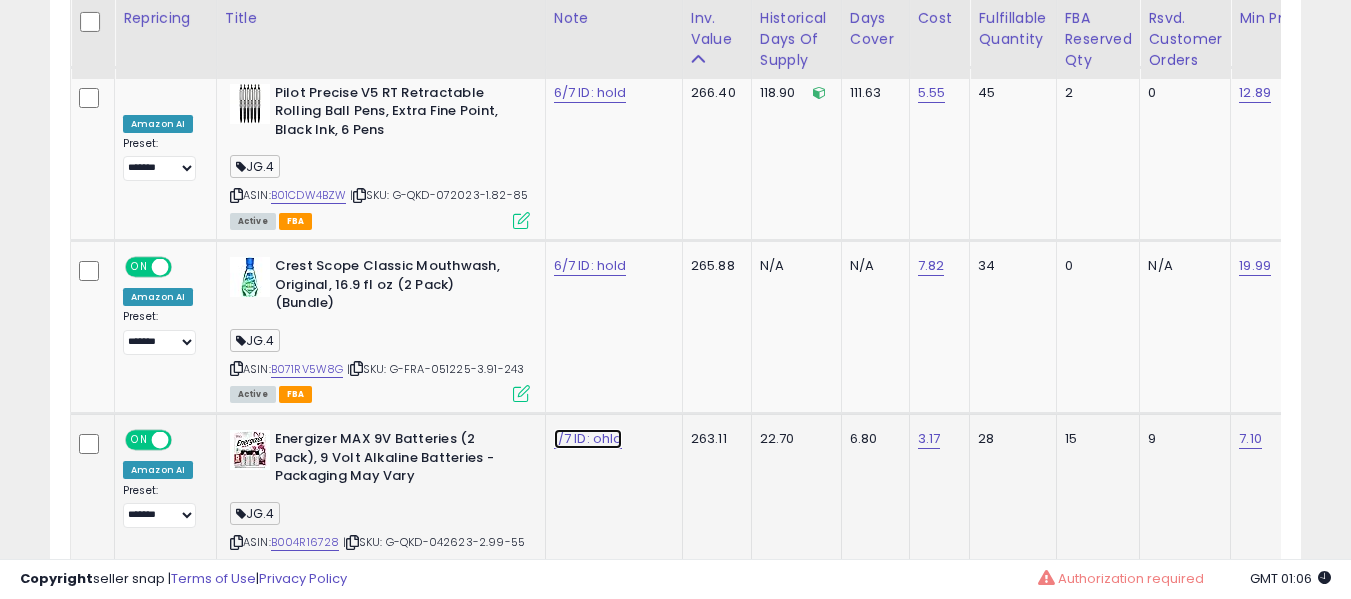 click on "1/7 ID: ohld" at bounding box center (584, -7847) 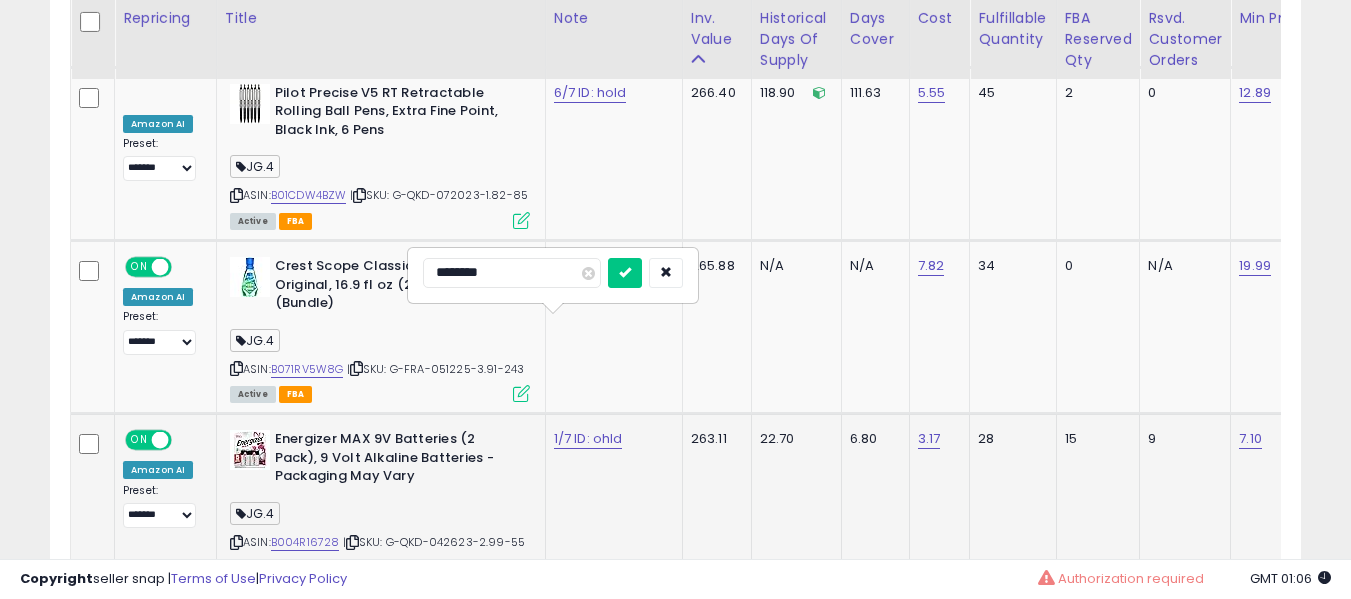type on "*********" 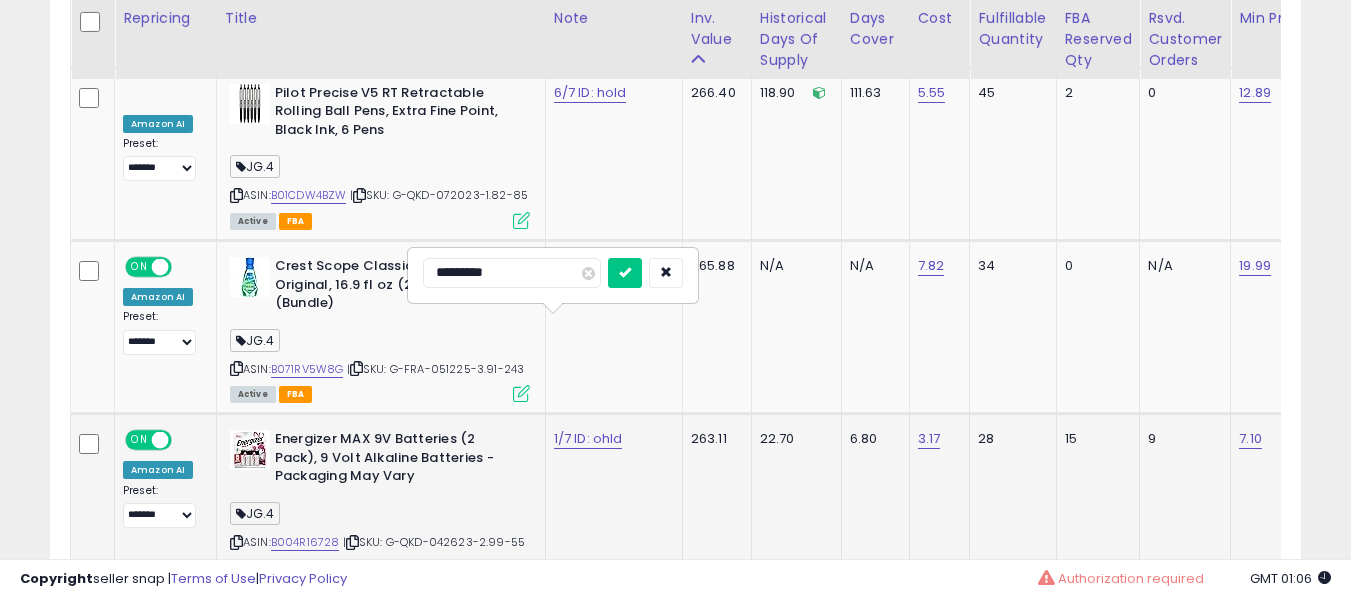 scroll, scrollTop: 9171, scrollLeft: 0, axis: vertical 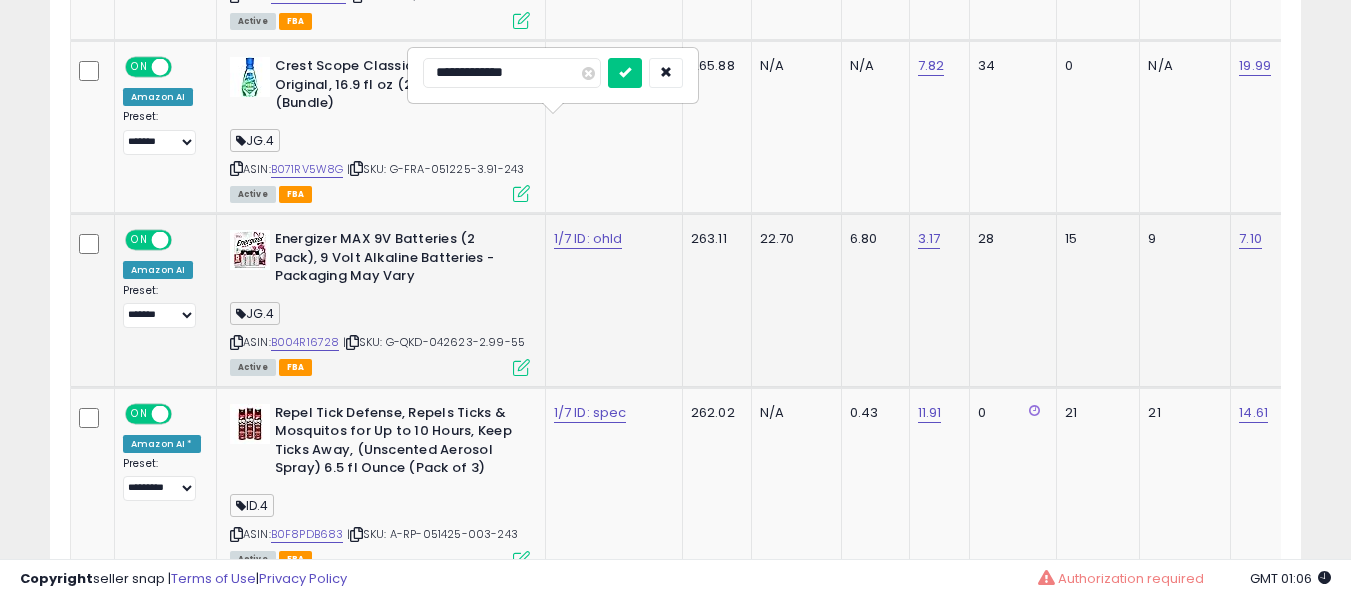 click at bounding box center [625, 73] 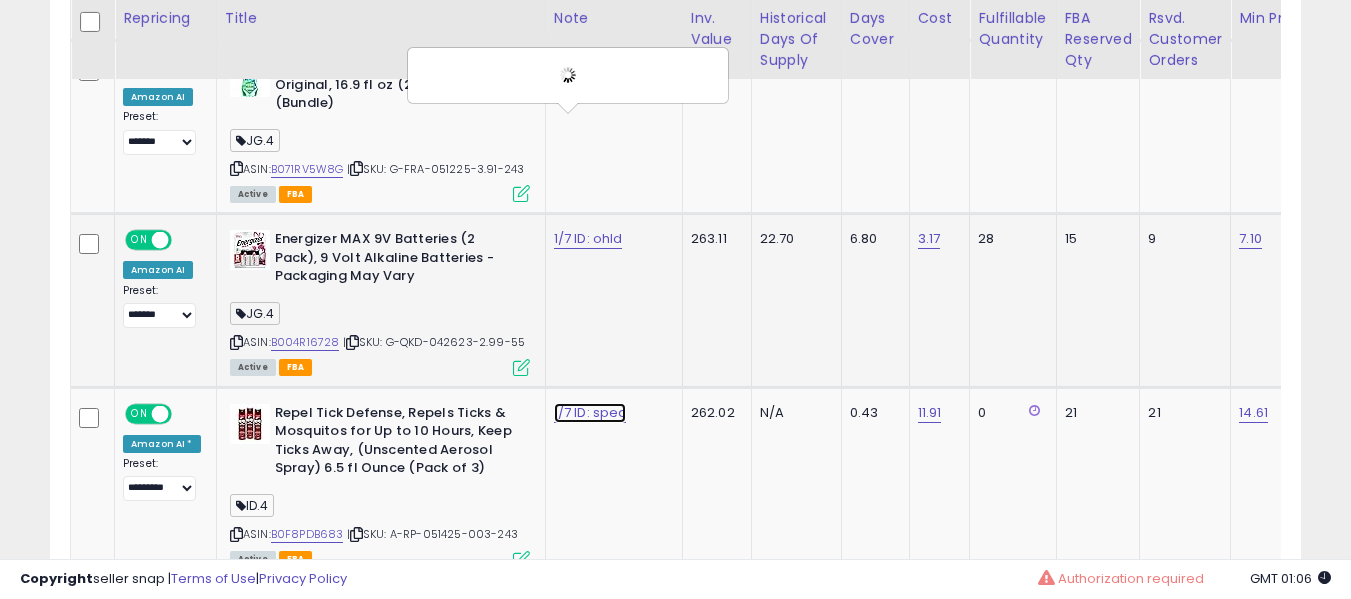 click on "1/7 ID: spec" at bounding box center (584, -8047) 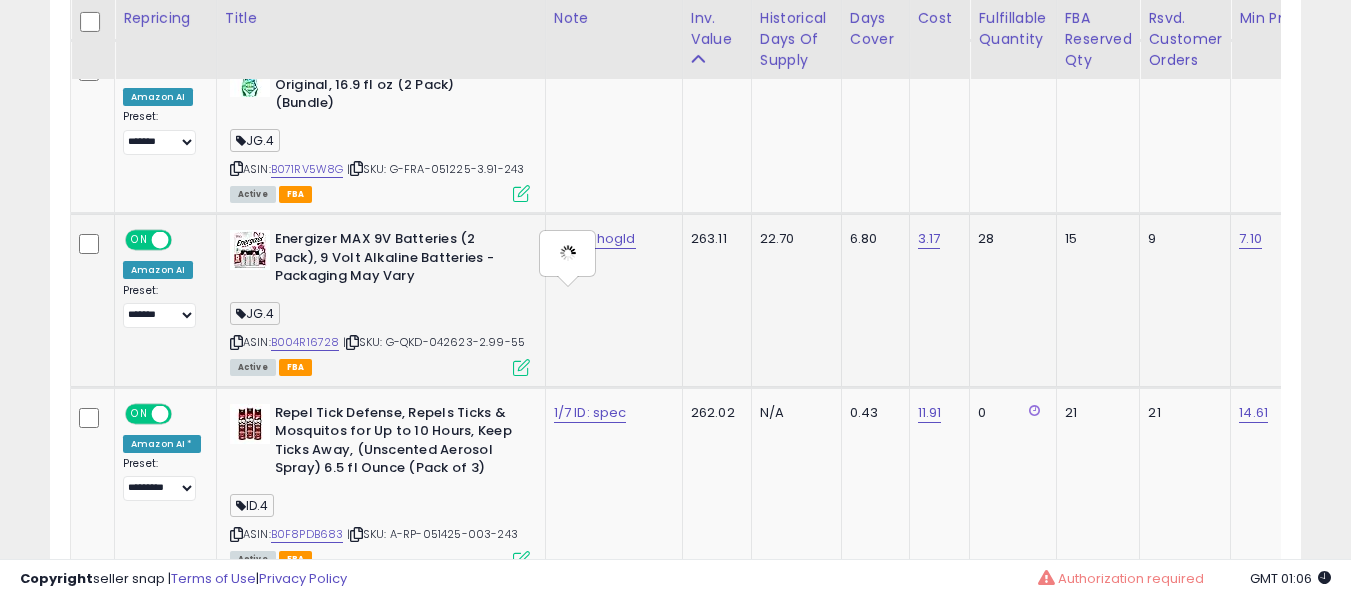type on "**********" 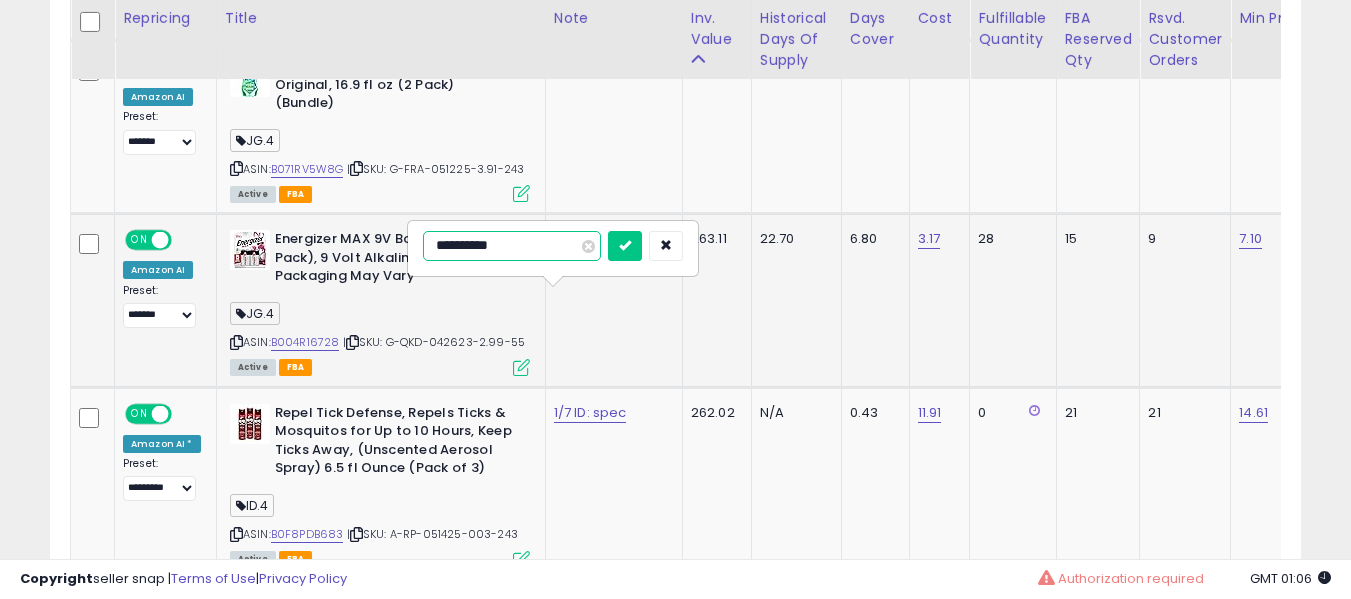 type on "**********" 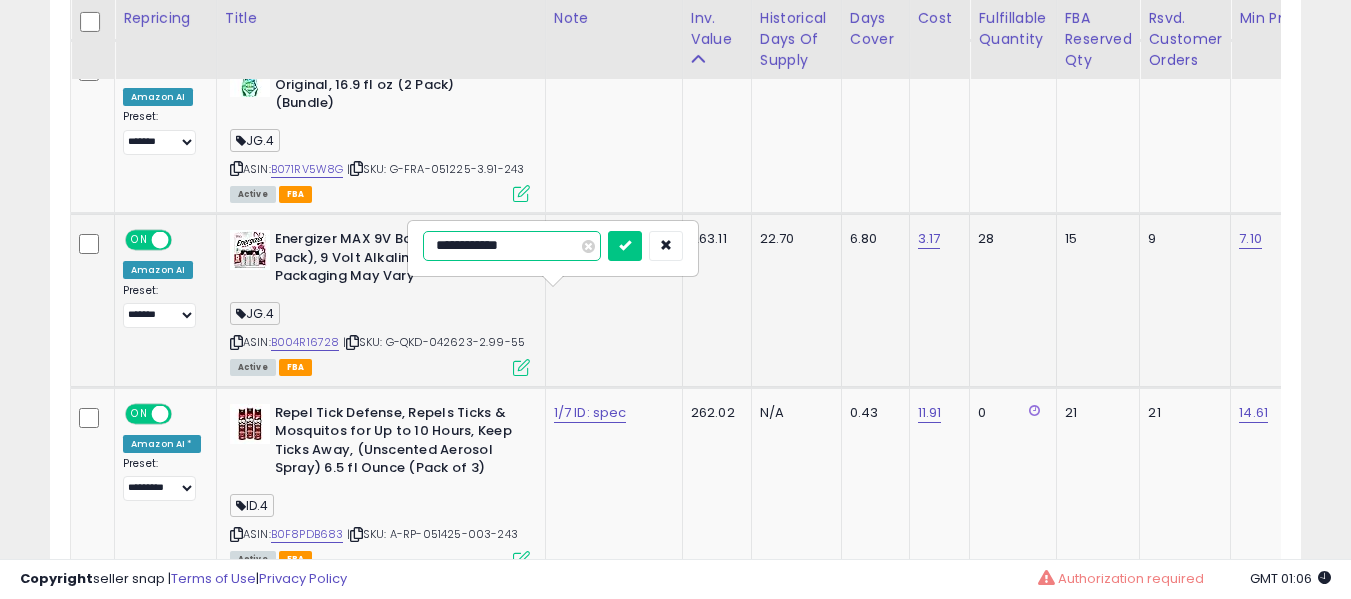 click at bounding box center [625, 246] 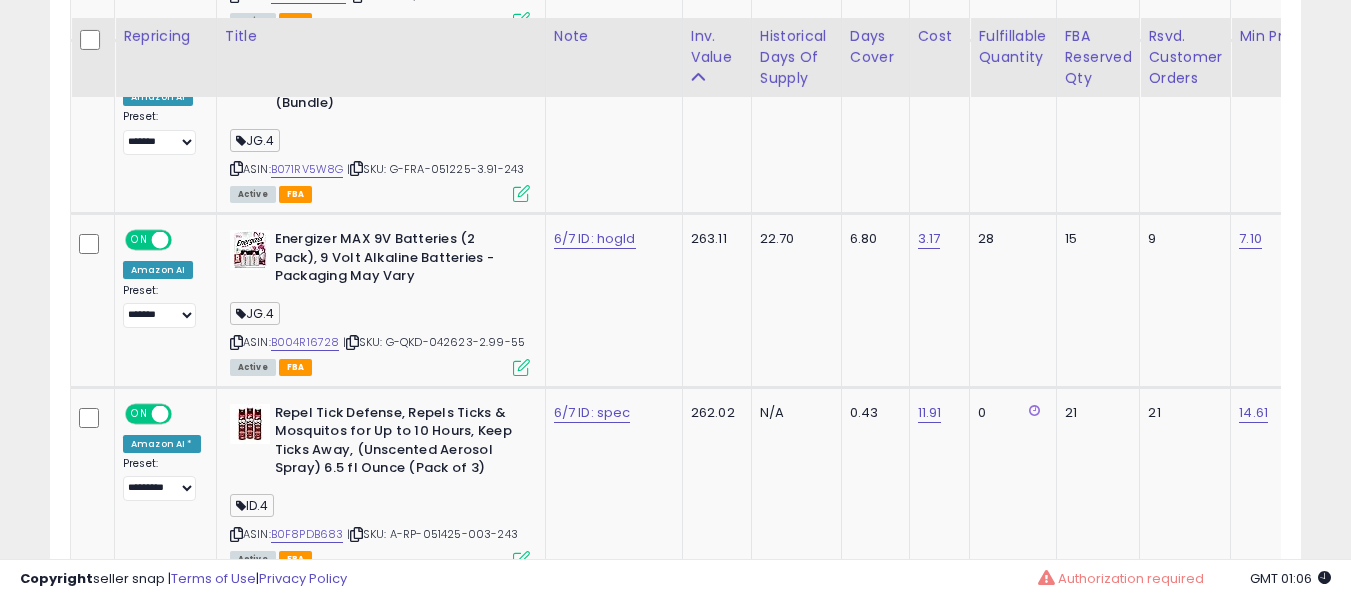 scroll, scrollTop: 9371, scrollLeft: 0, axis: vertical 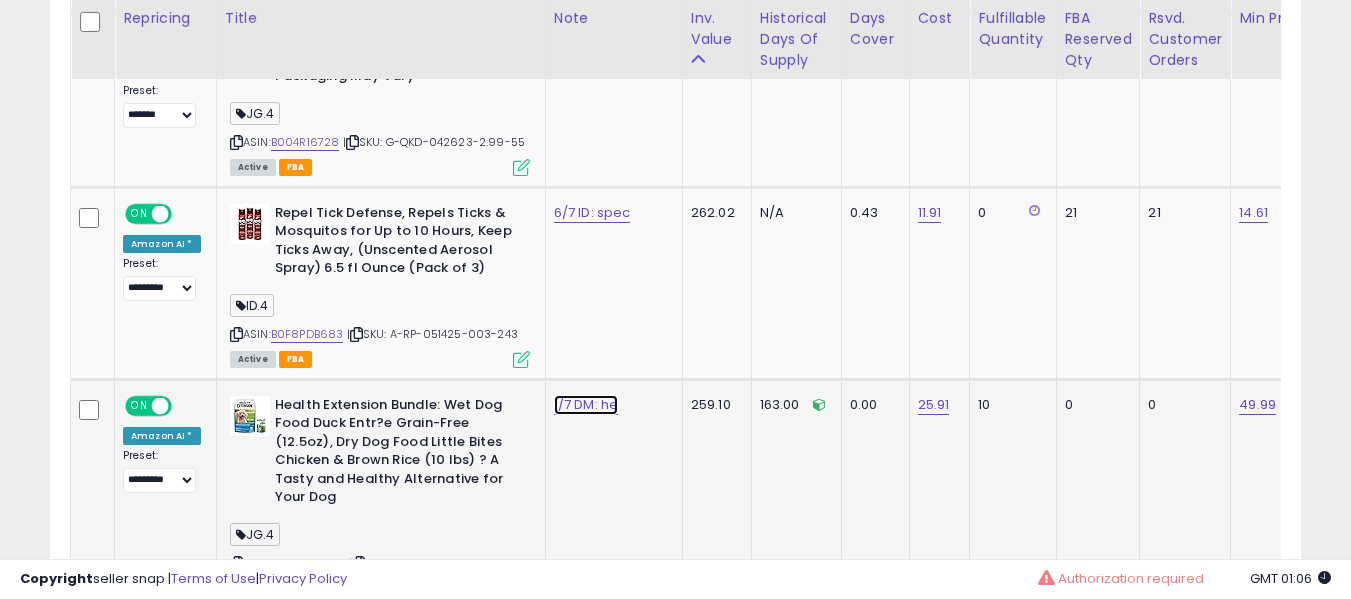 click on "1/7 DM: he" at bounding box center (584, -8247) 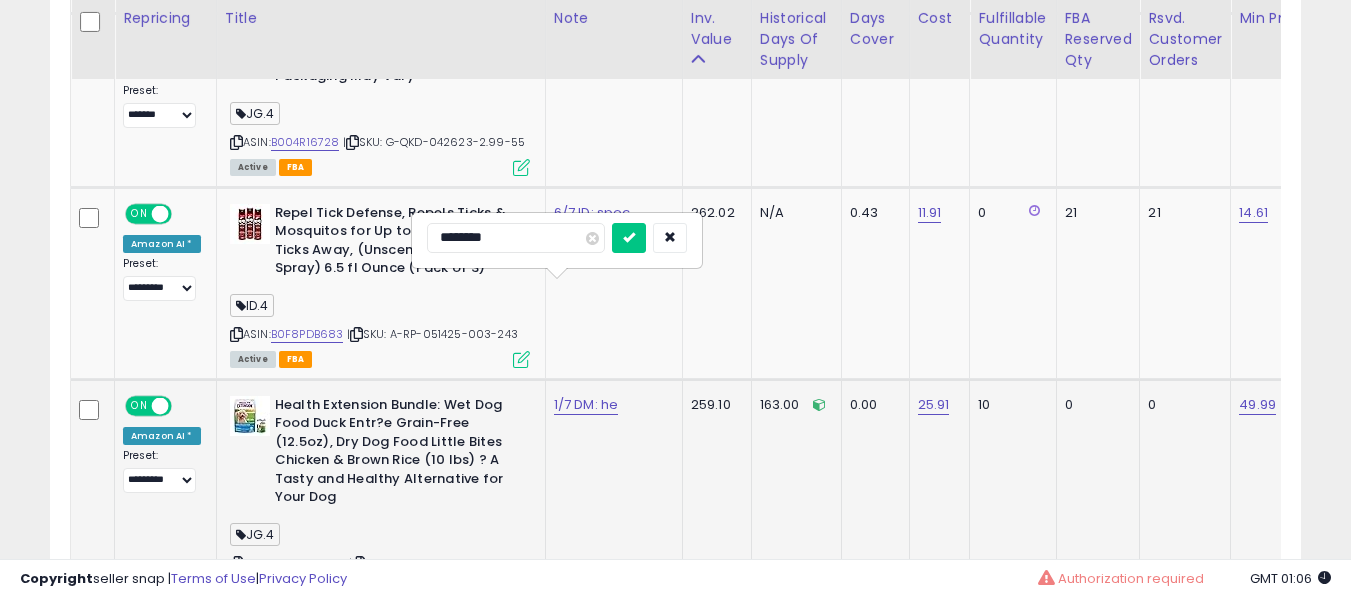 type on "*********" 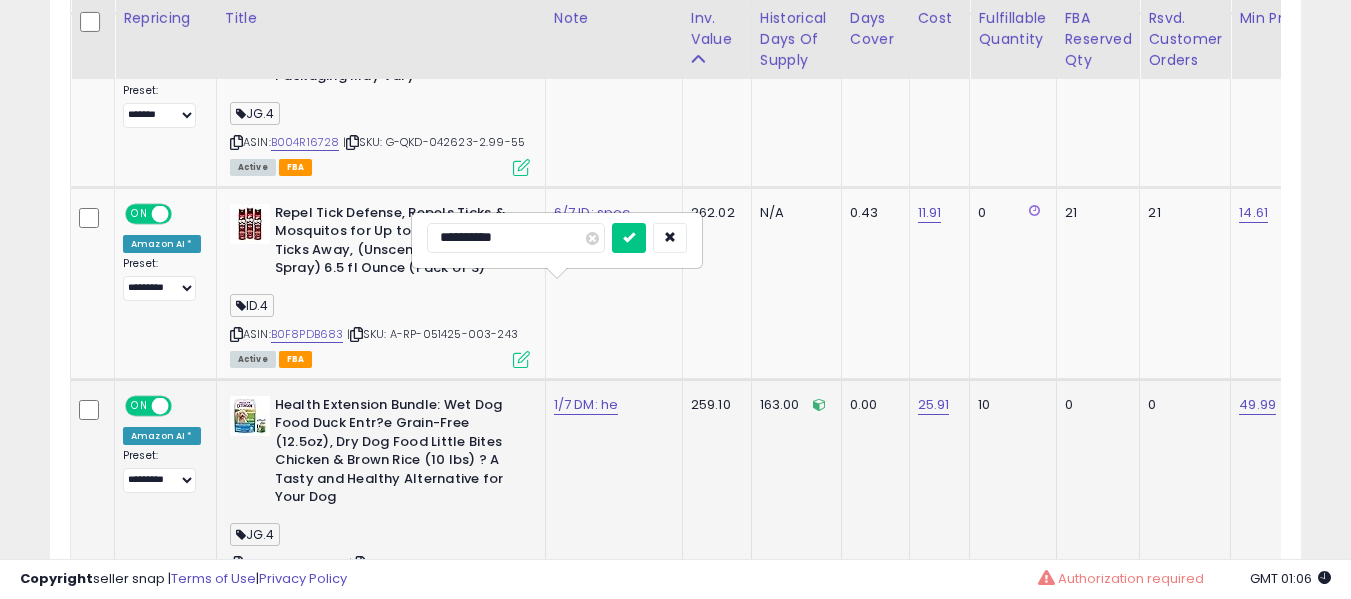click at bounding box center [629, 238] 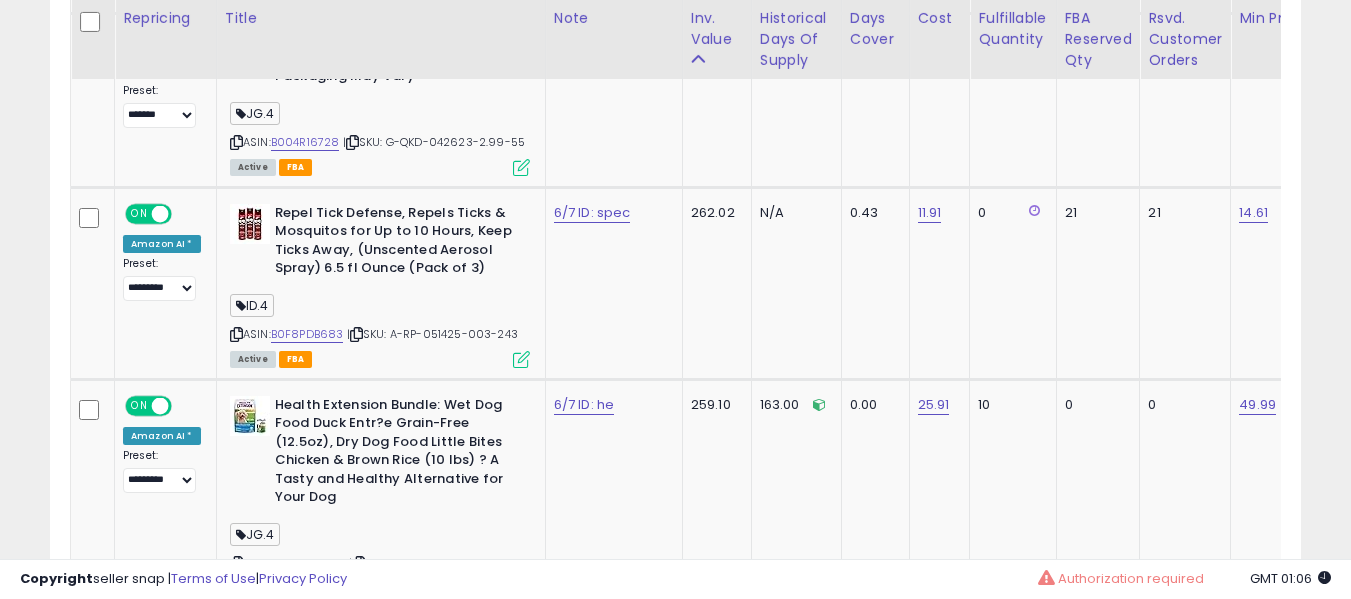 scroll, scrollTop: 9571, scrollLeft: 0, axis: vertical 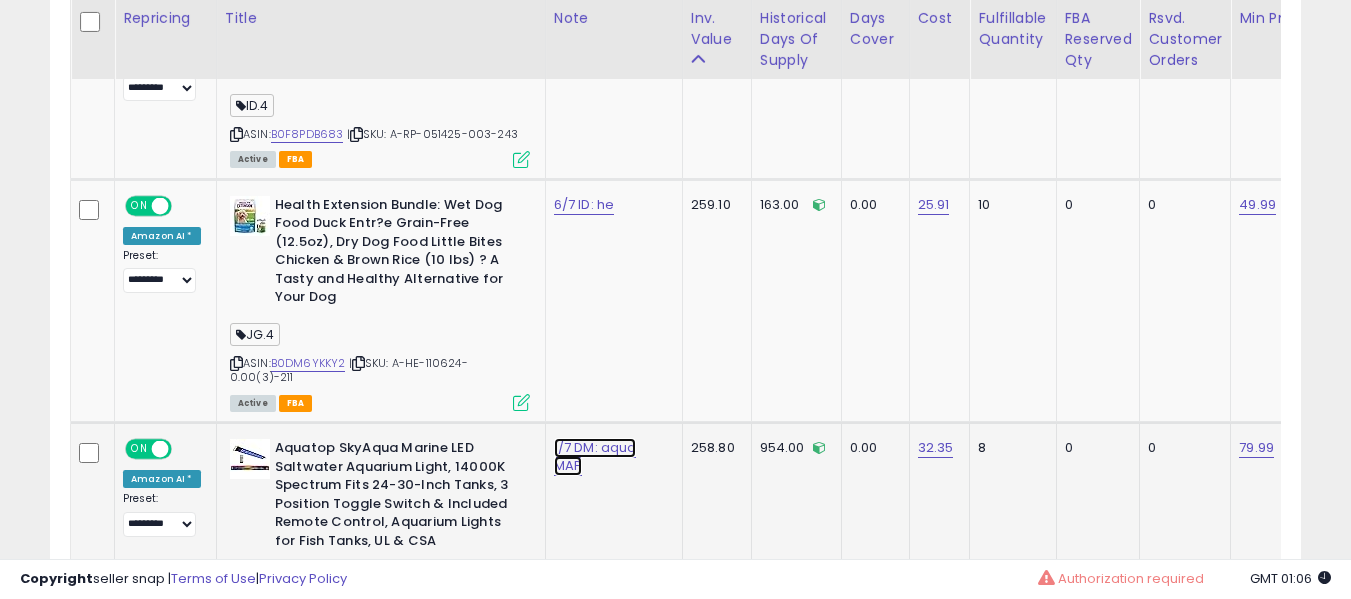 click on "1/7 DM: aqua  MAP" at bounding box center (584, -8447) 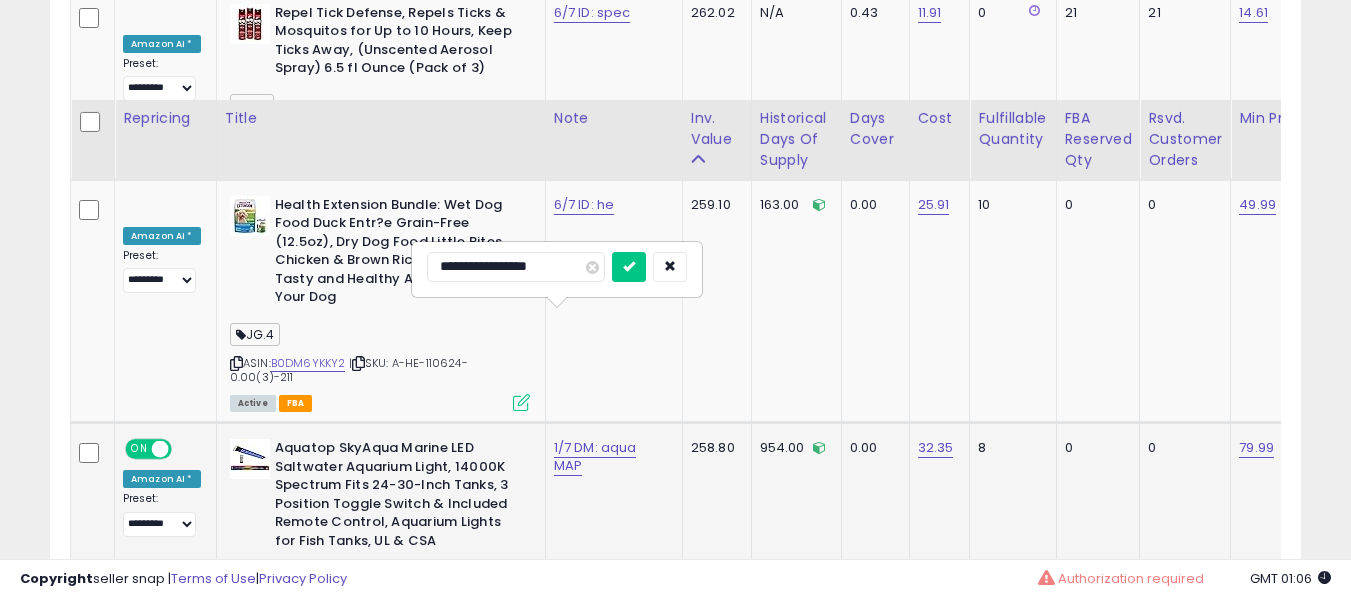 scroll, scrollTop: 9671, scrollLeft: 0, axis: vertical 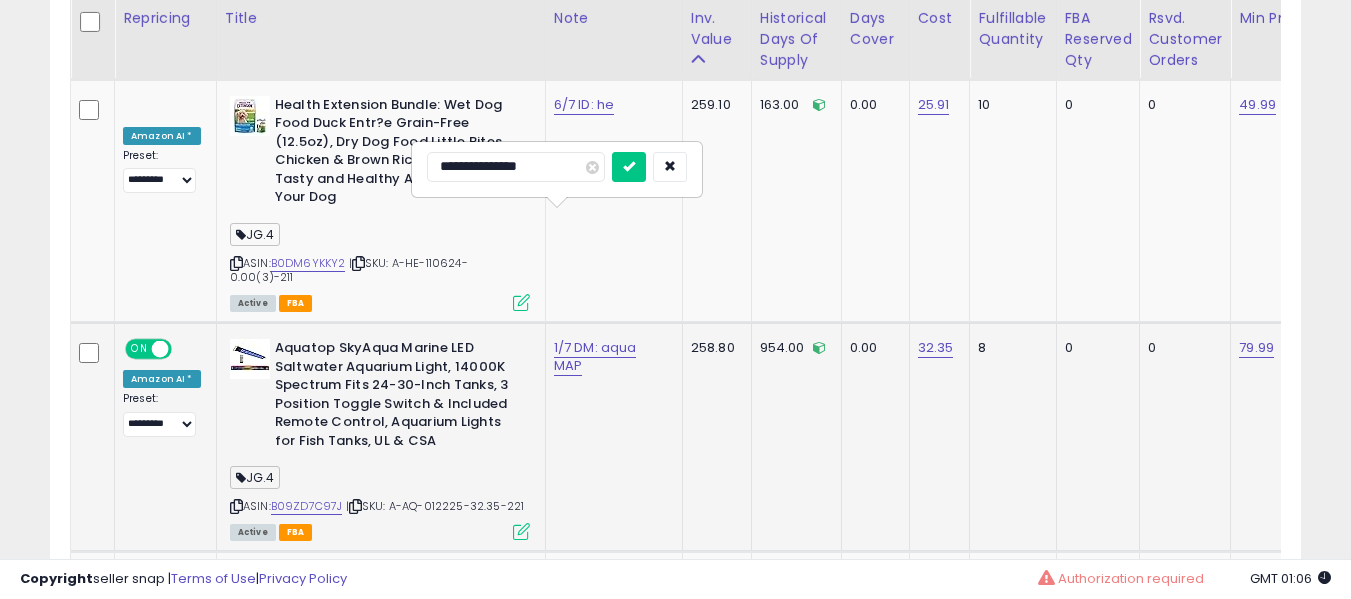 type on "**********" 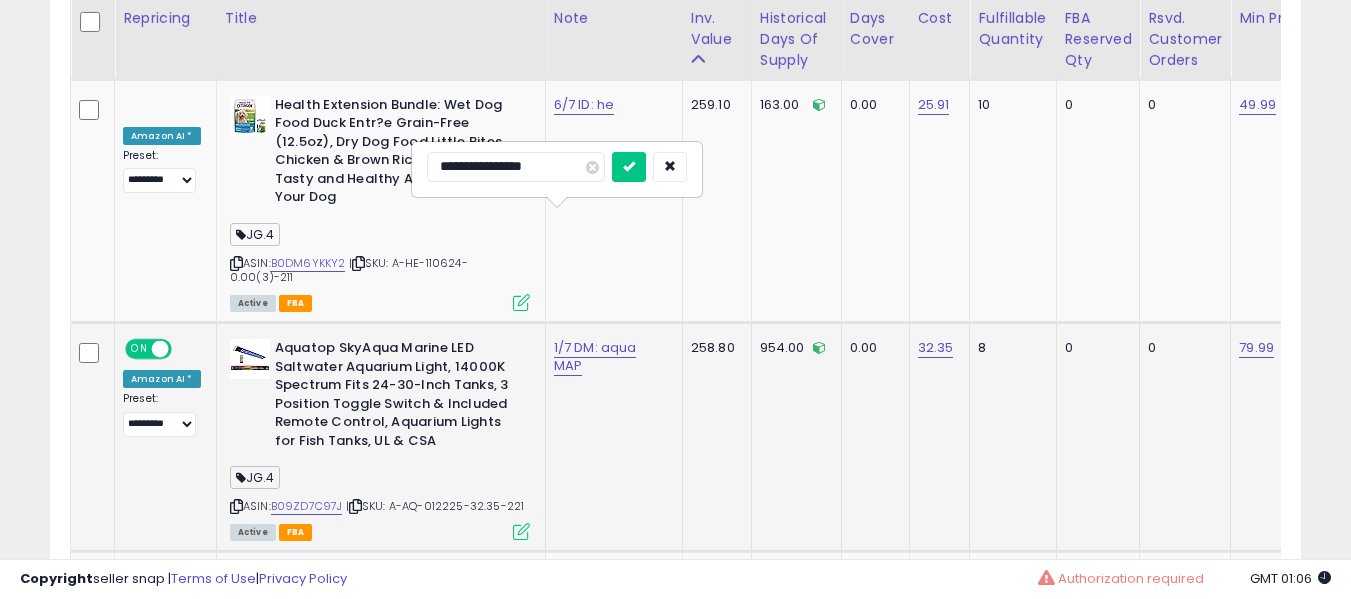 click at bounding box center (629, 167) 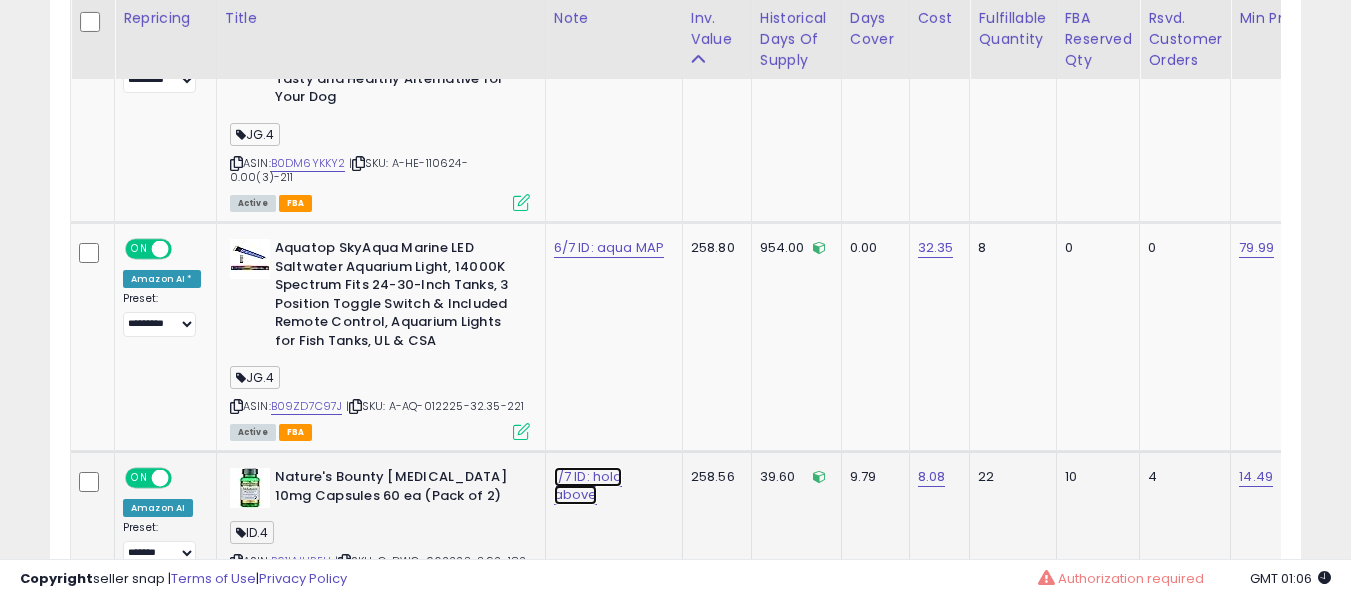 click on "1/7 ID: hold above" at bounding box center [584, -8647] 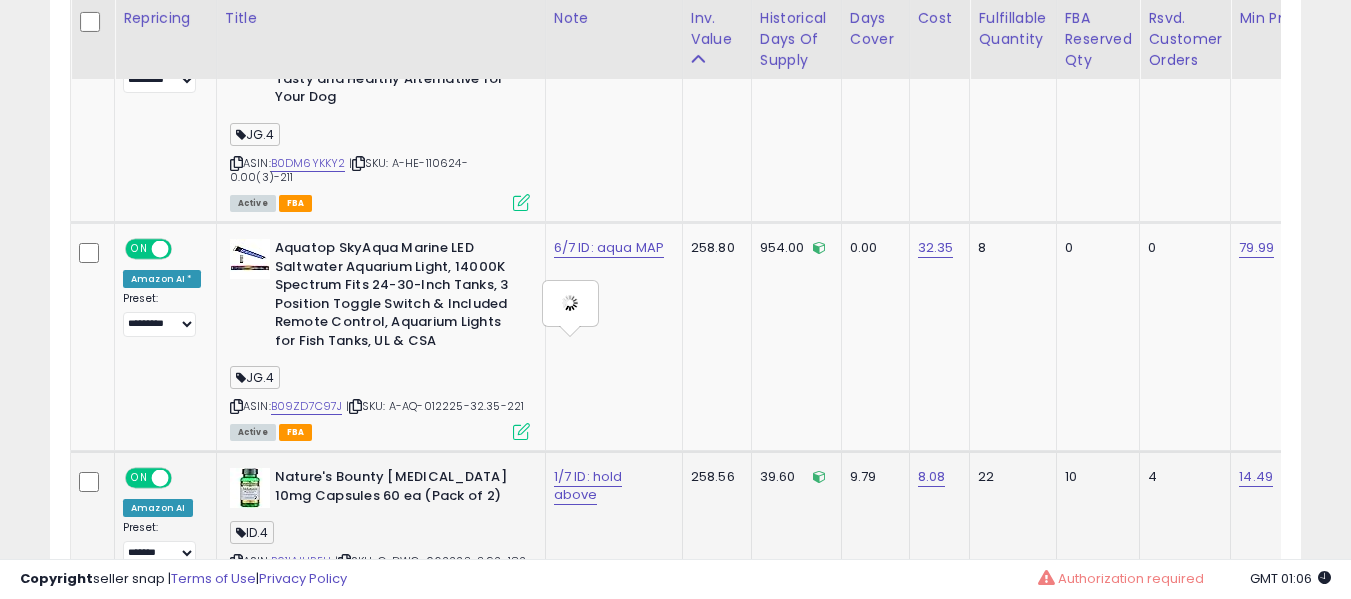 type on "**********" 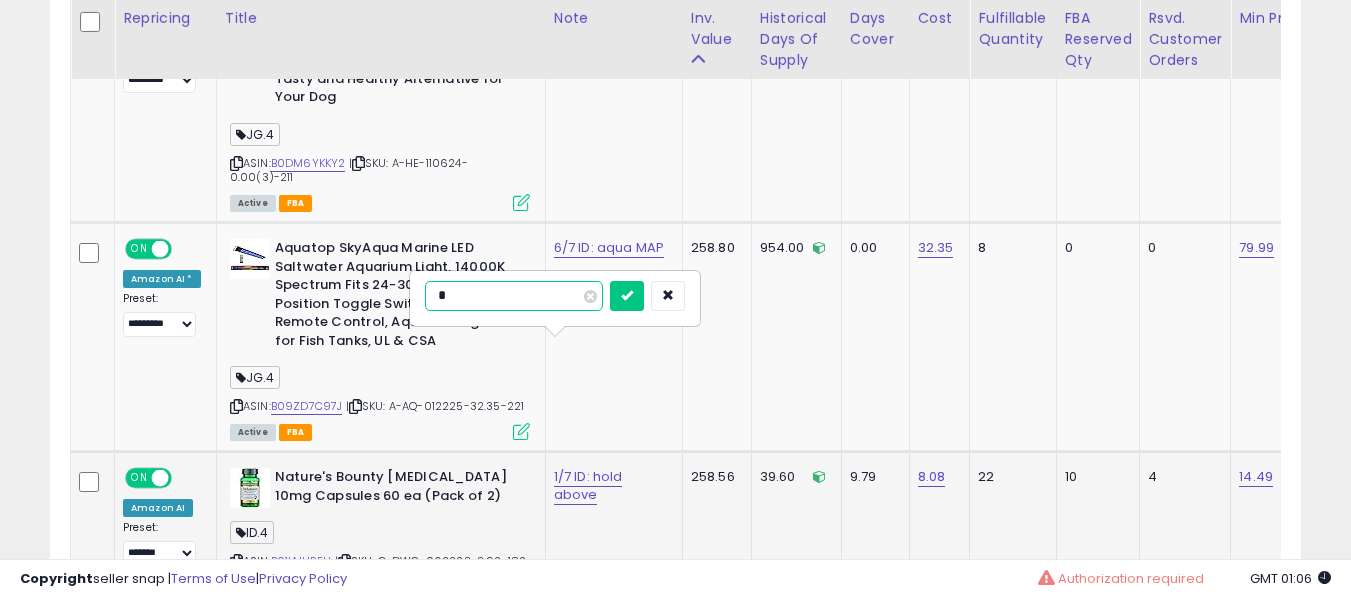 scroll, scrollTop: 9871, scrollLeft: 0, axis: vertical 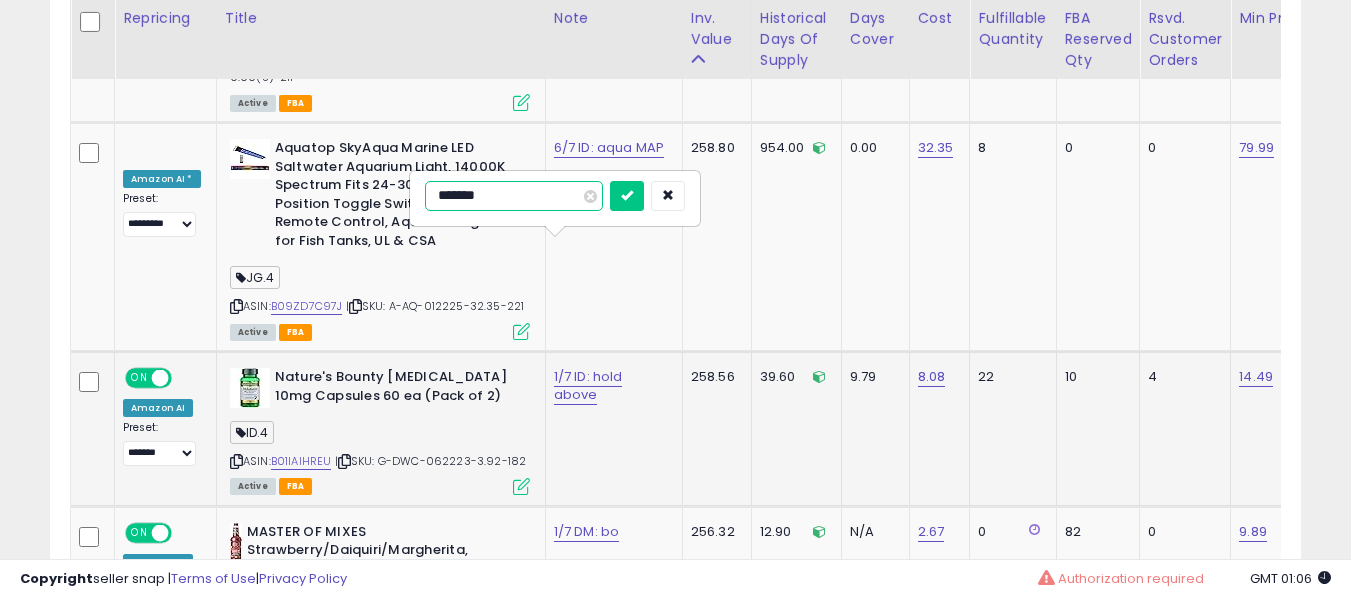 type on "*******" 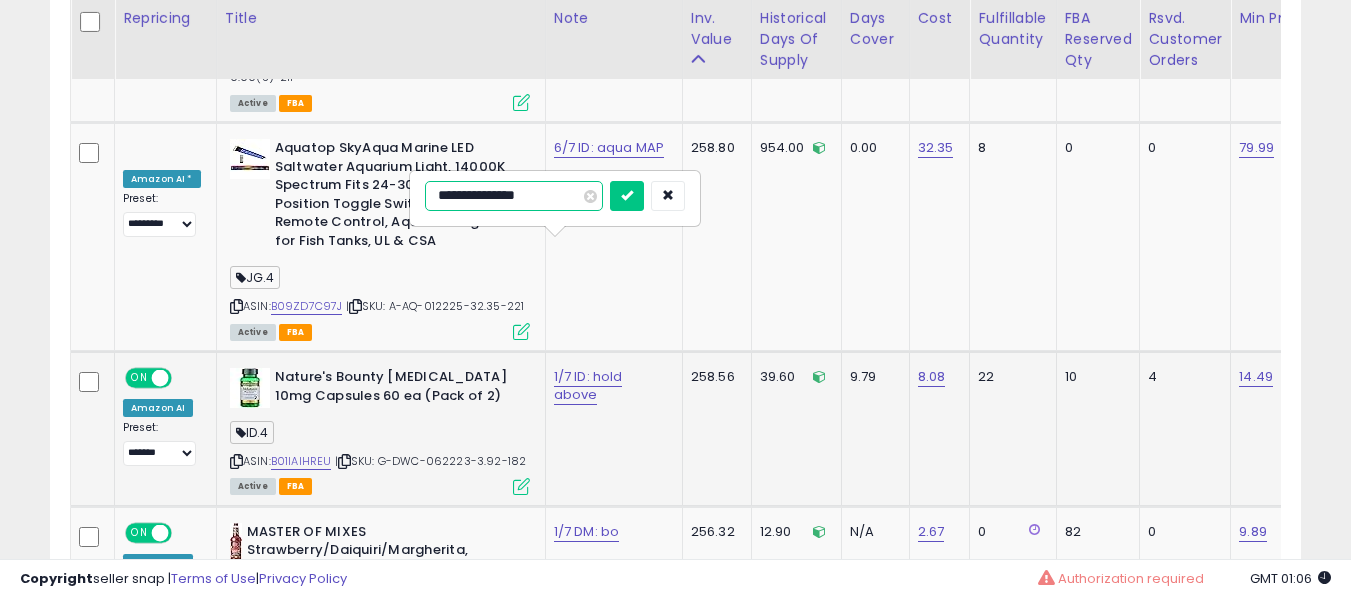 type on "**********" 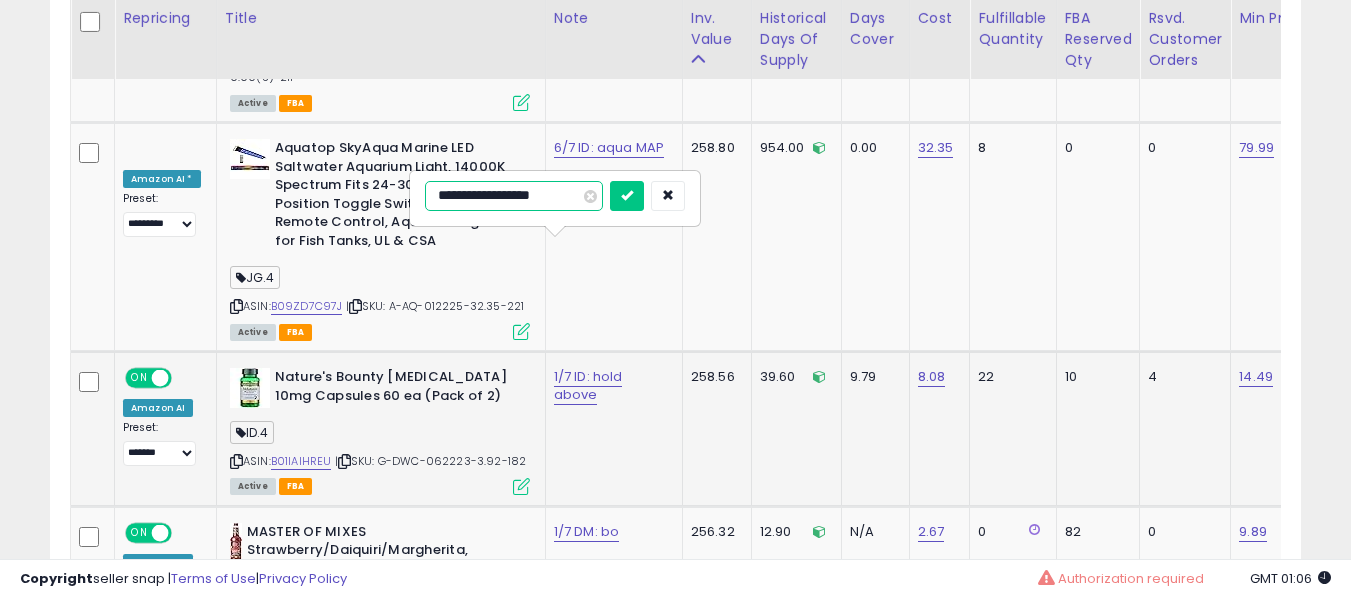 click at bounding box center [627, 196] 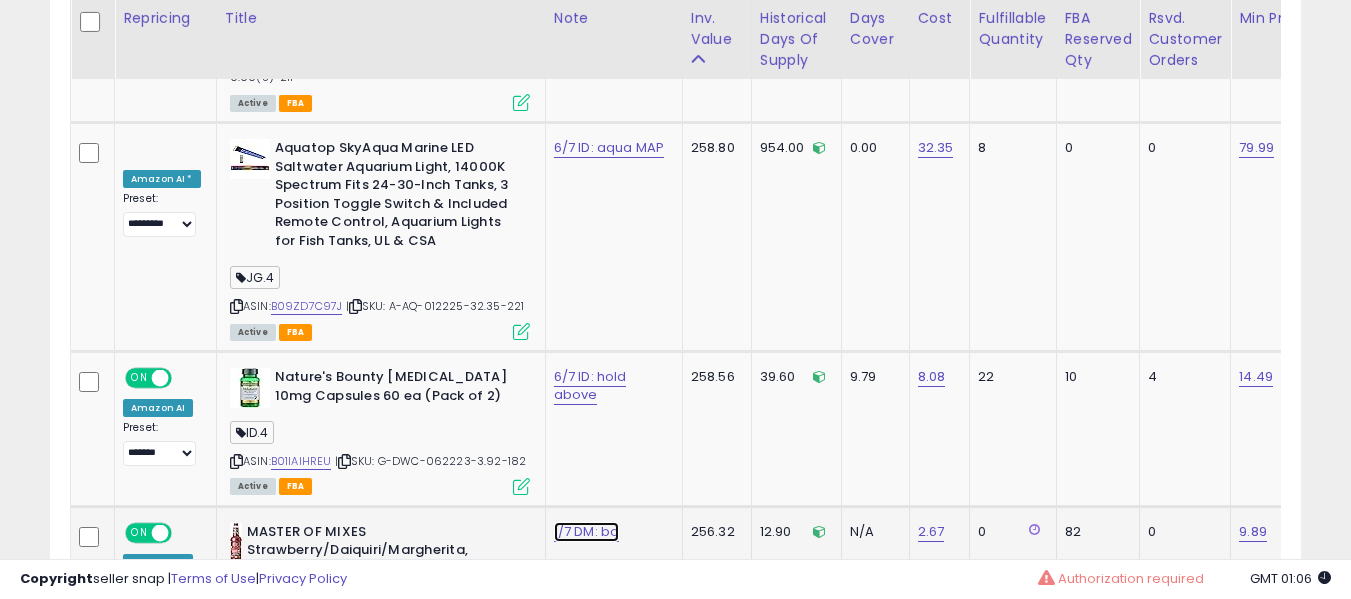 click on "1/7 DM: bo" at bounding box center [584, -8747] 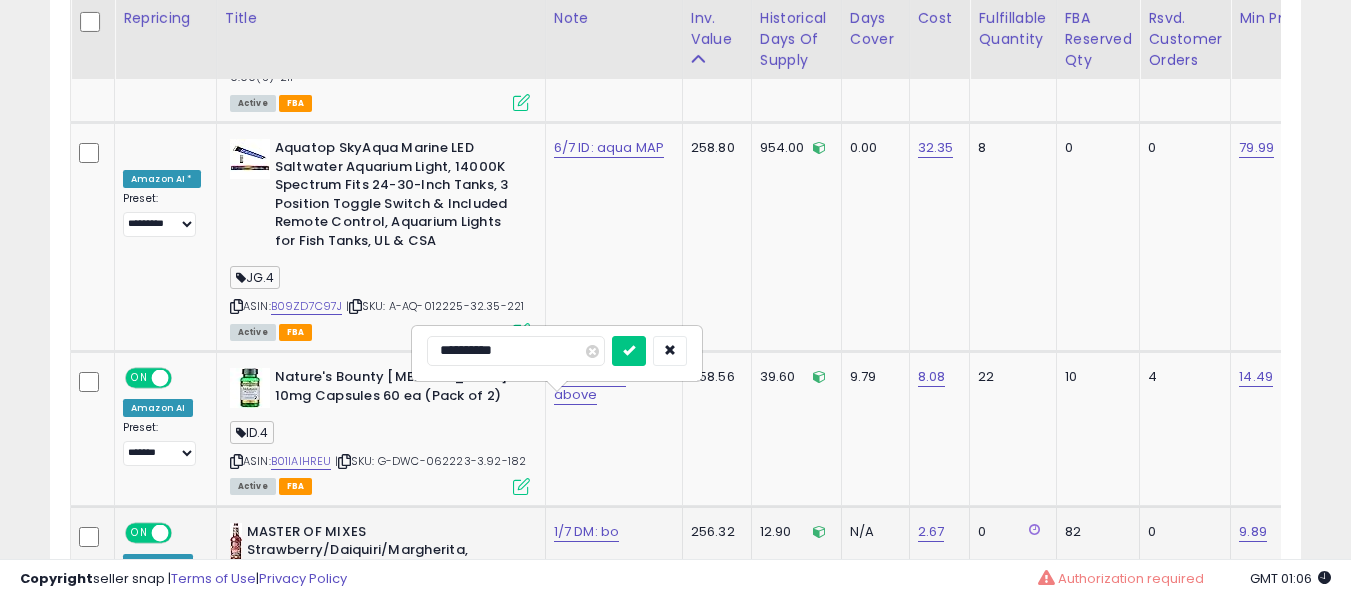 scroll, scrollTop: 9971, scrollLeft: 0, axis: vertical 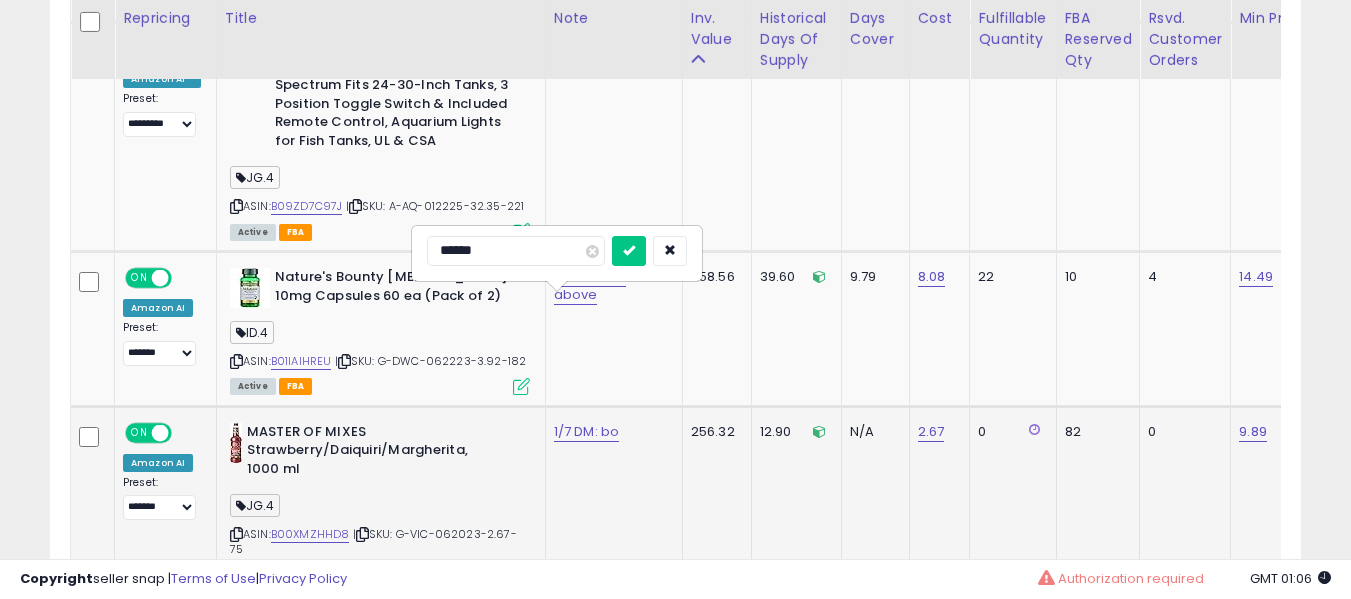type on "*******" 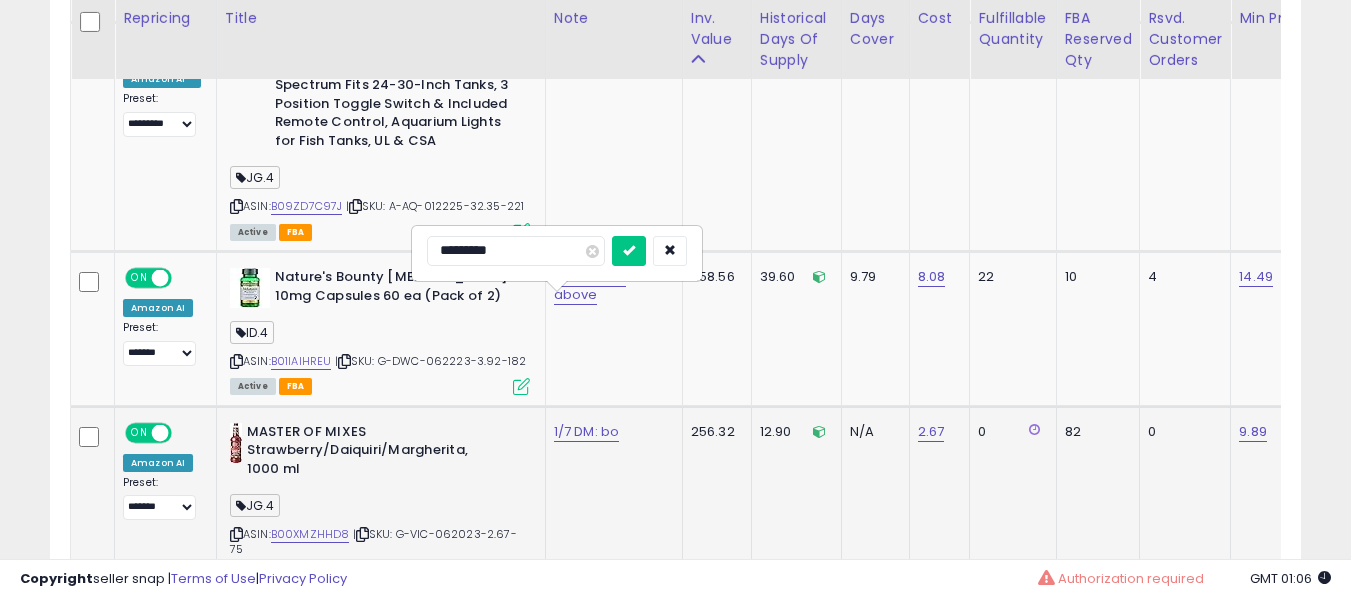 type on "**********" 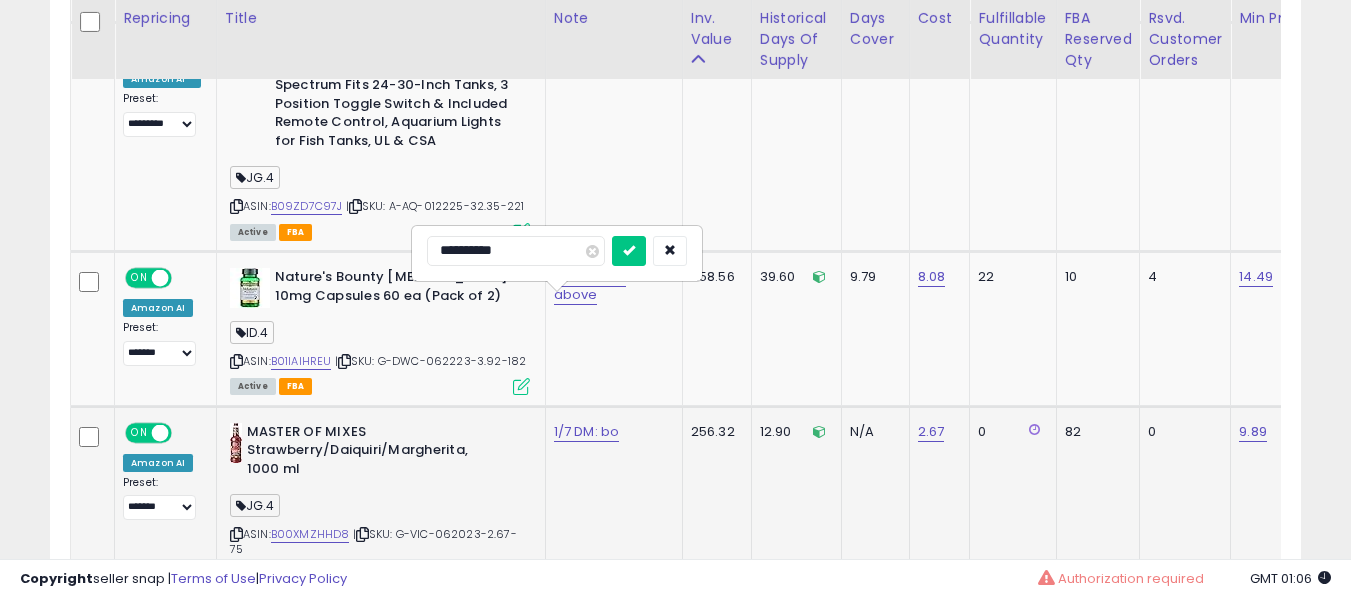 click at bounding box center [629, 251] 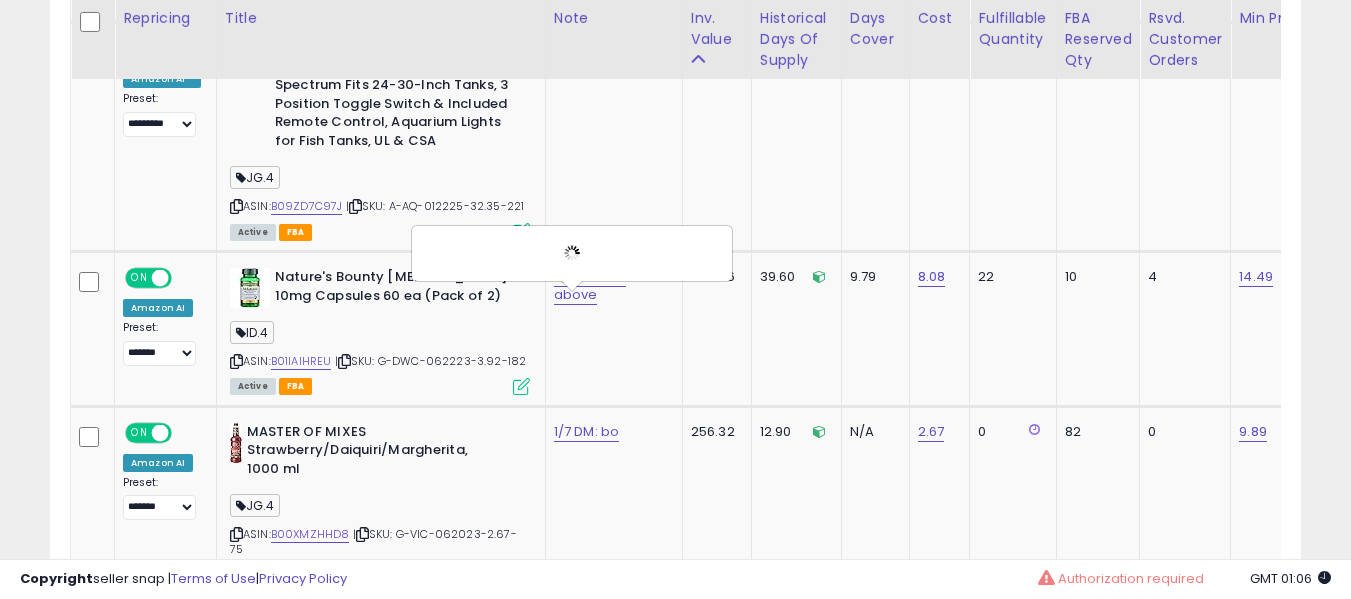 scroll, scrollTop: 10271, scrollLeft: 0, axis: vertical 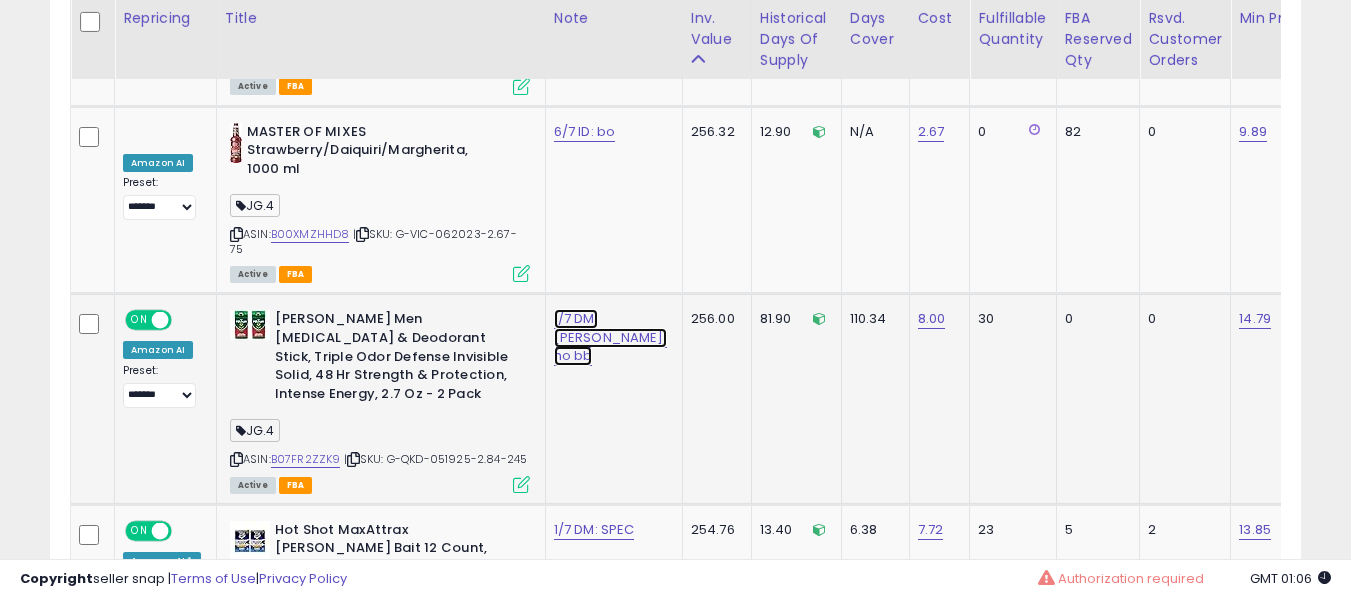 click on "1/7 DM: aj min, no bb" at bounding box center [584, -9147] 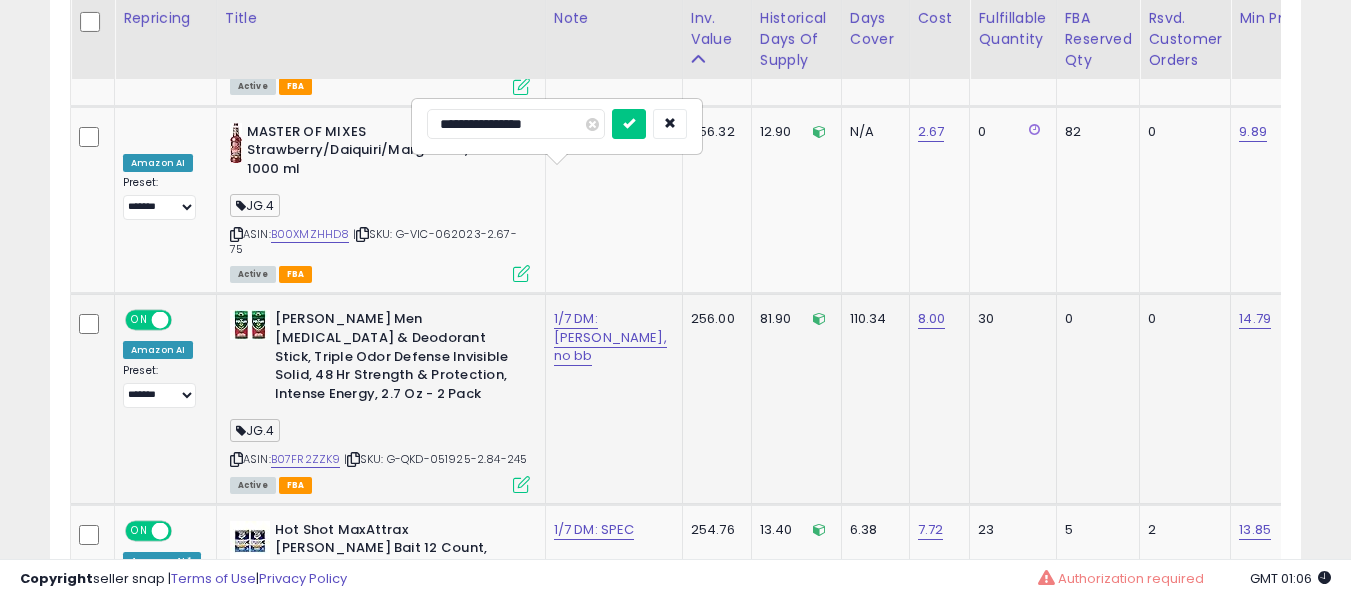 type on "**********" 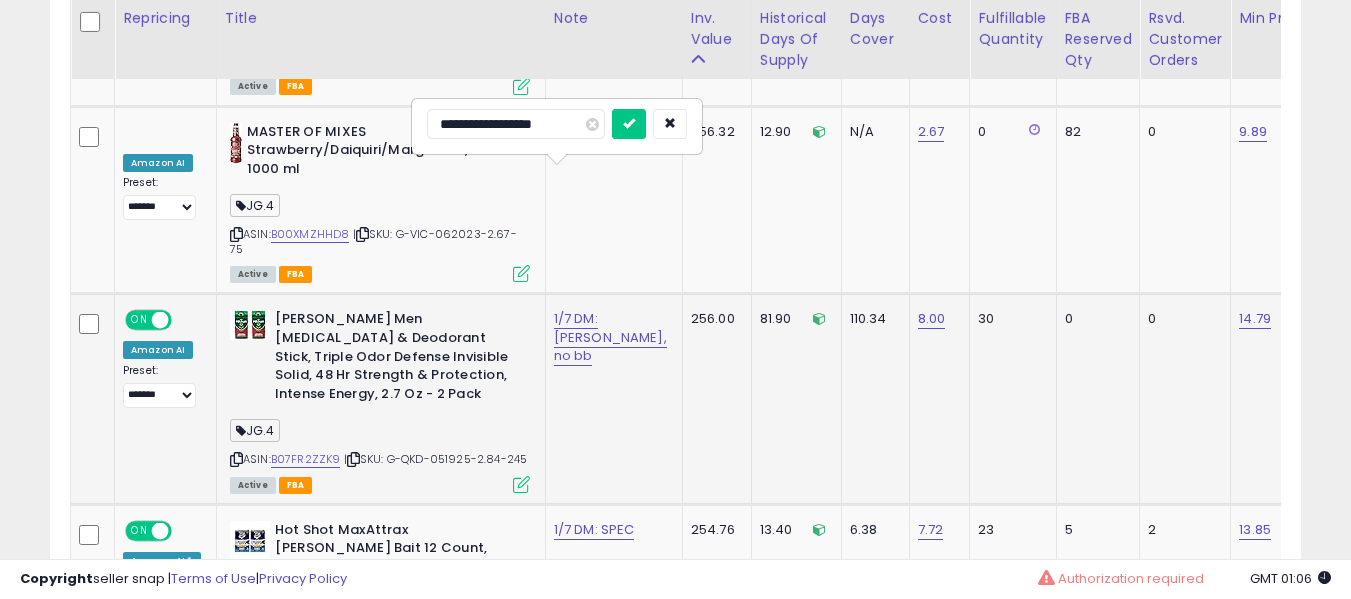 click at bounding box center (629, 124) 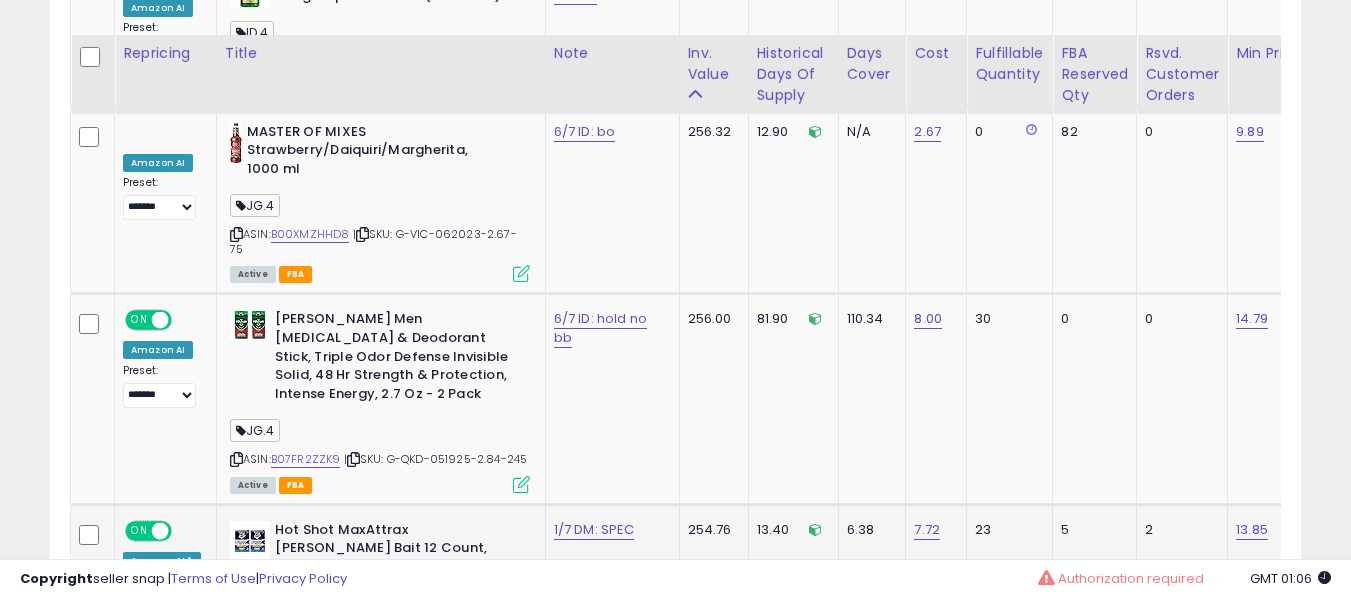 scroll, scrollTop: 10371, scrollLeft: 0, axis: vertical 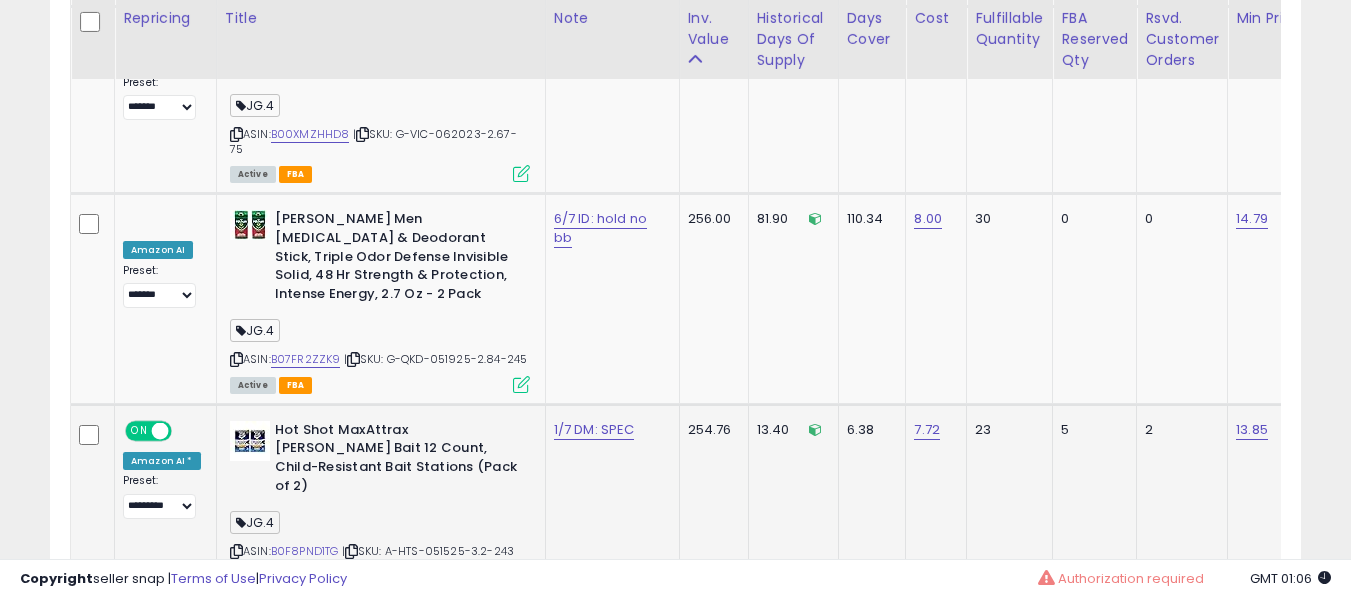 click on "1/7 DM: SPEC" 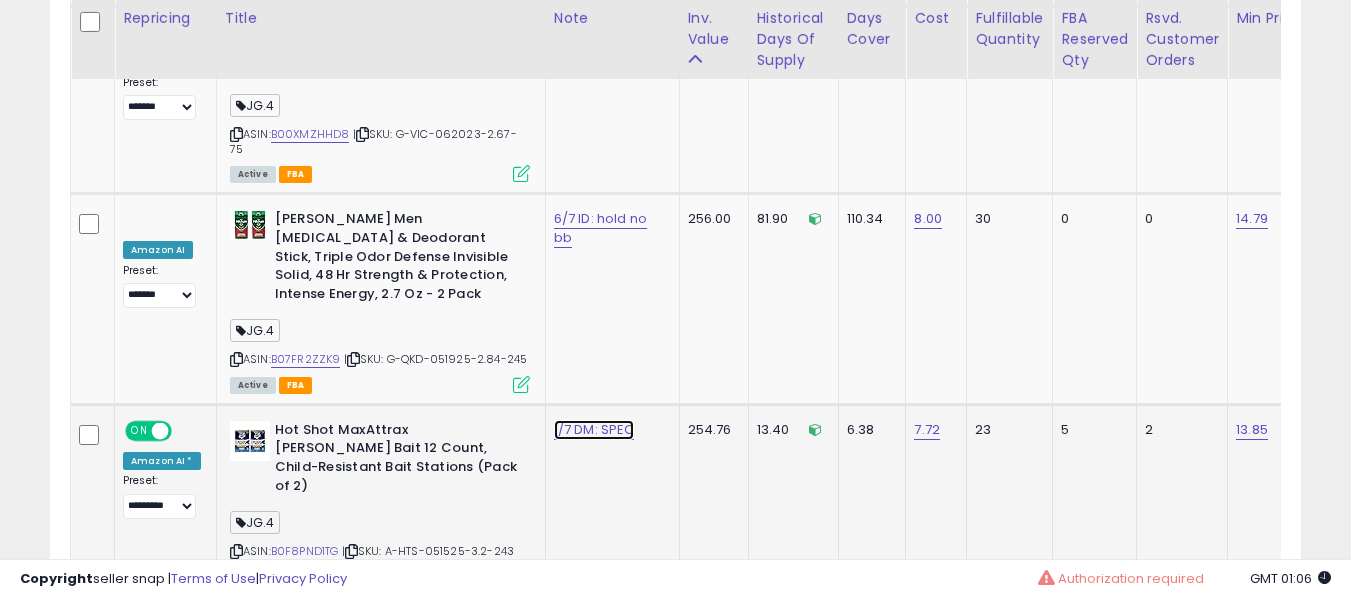 click on "1/7 DM: SPEC" at bounding box center [584, -9247] 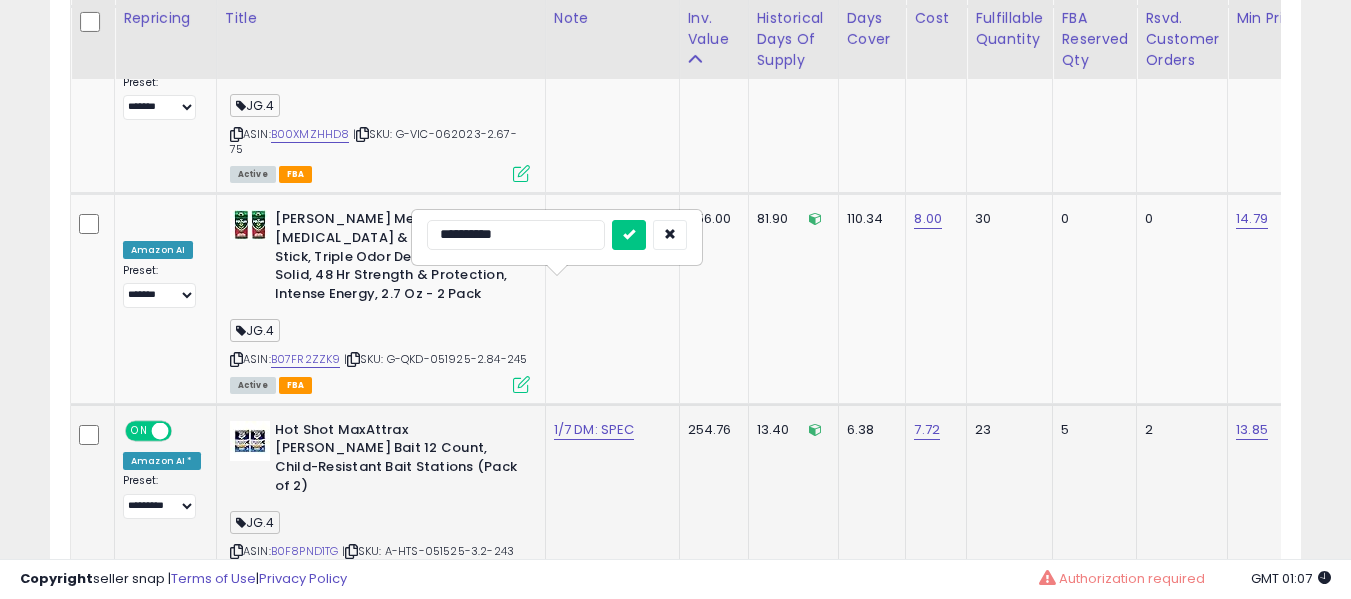 type on "**********" 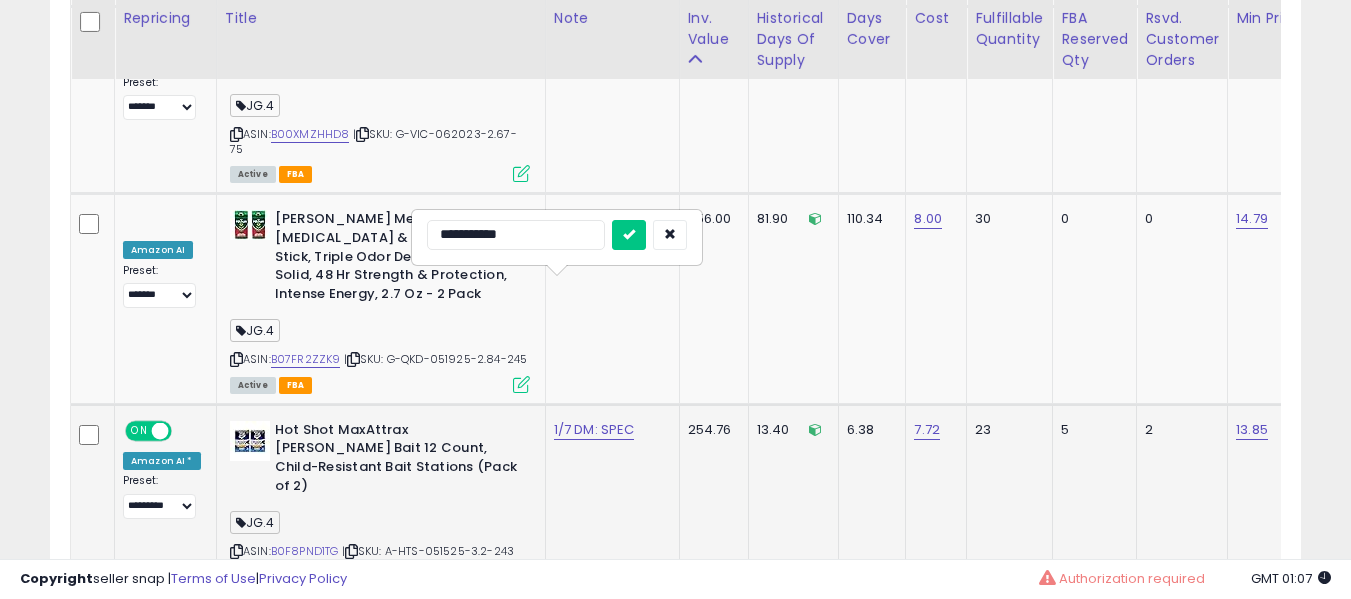 click at bounding box center [629, 235] 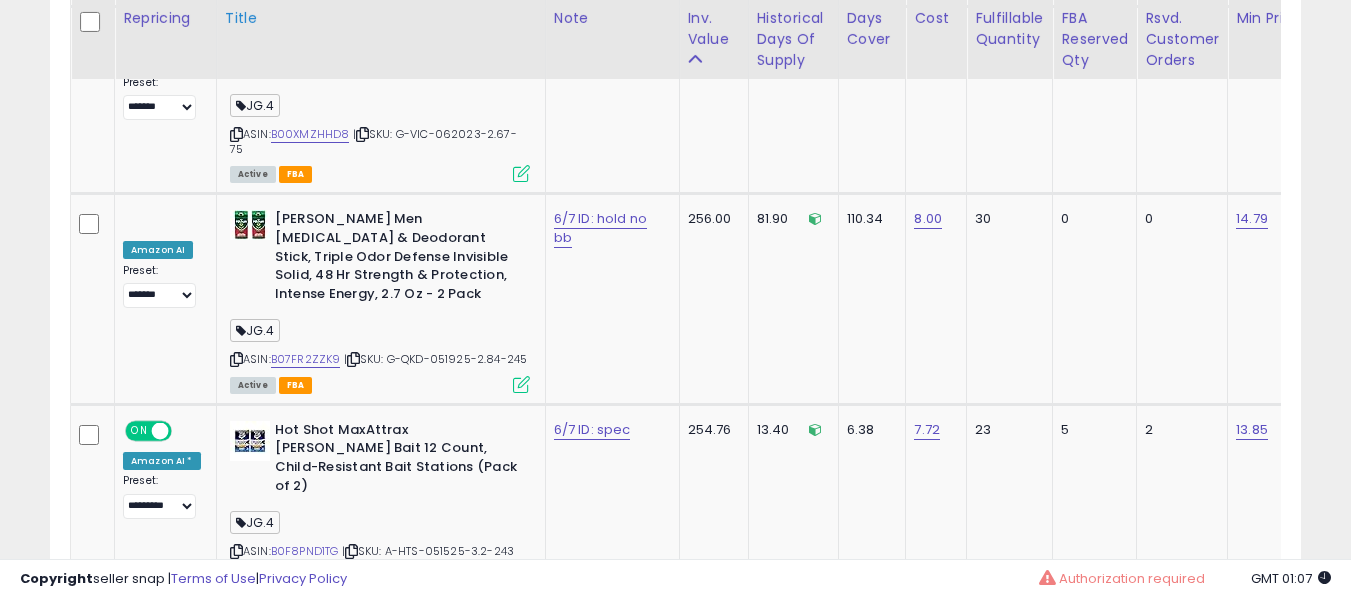 scroll, scrollTop: 8582, scrollLeft: 0, axis: vertical 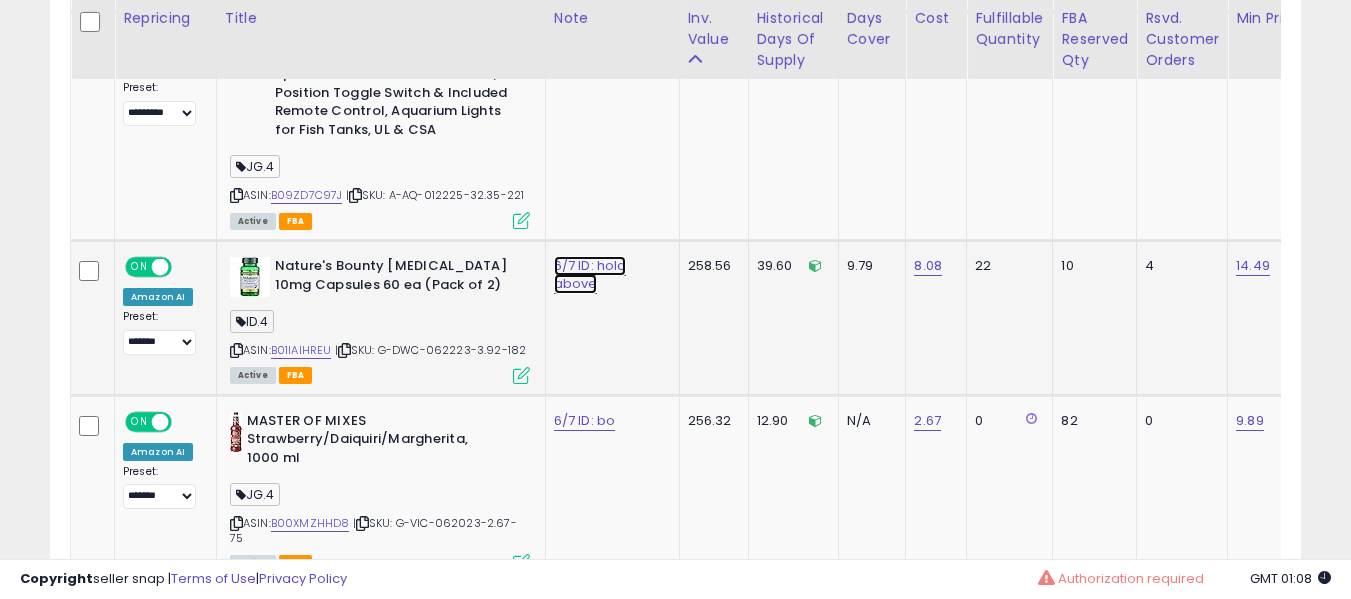 click on "6/7 ID: hold above" at bounding box center [584, -8858] 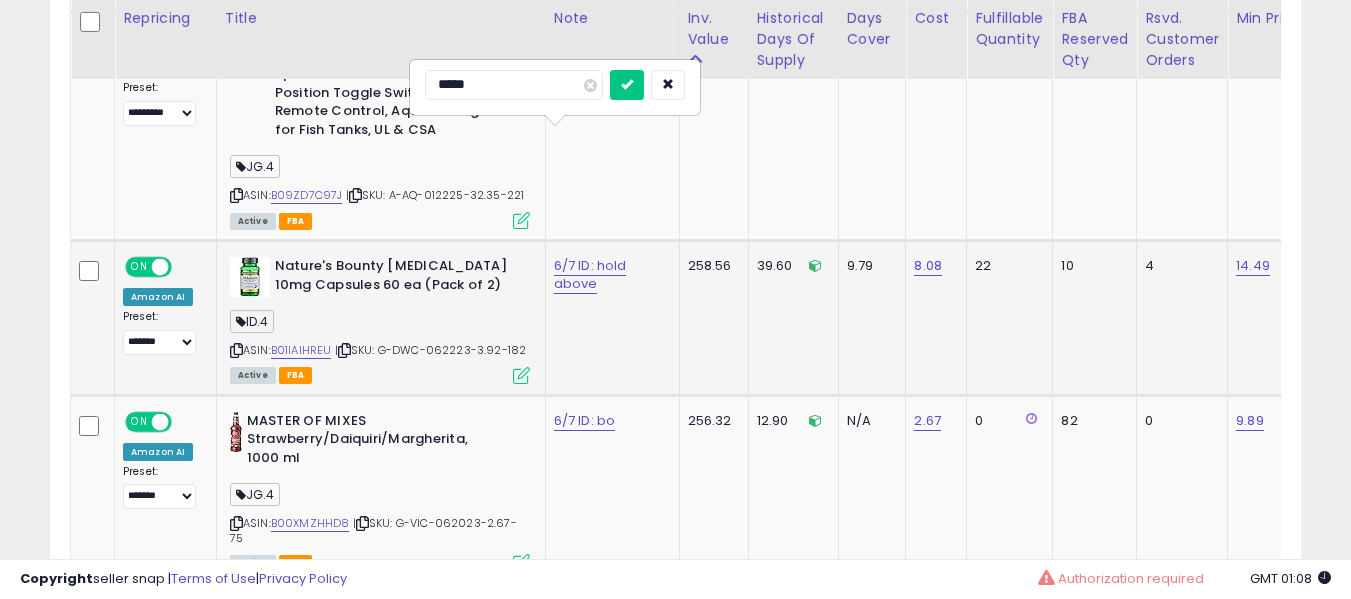 type on "******" 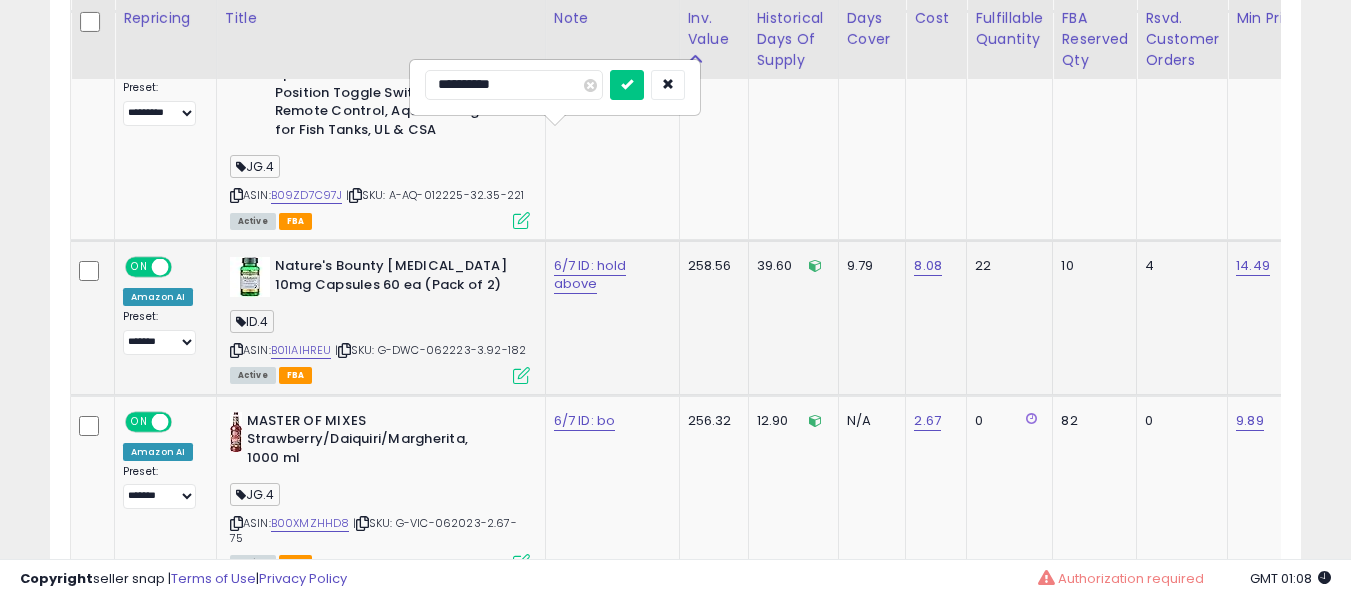 type on "**********" 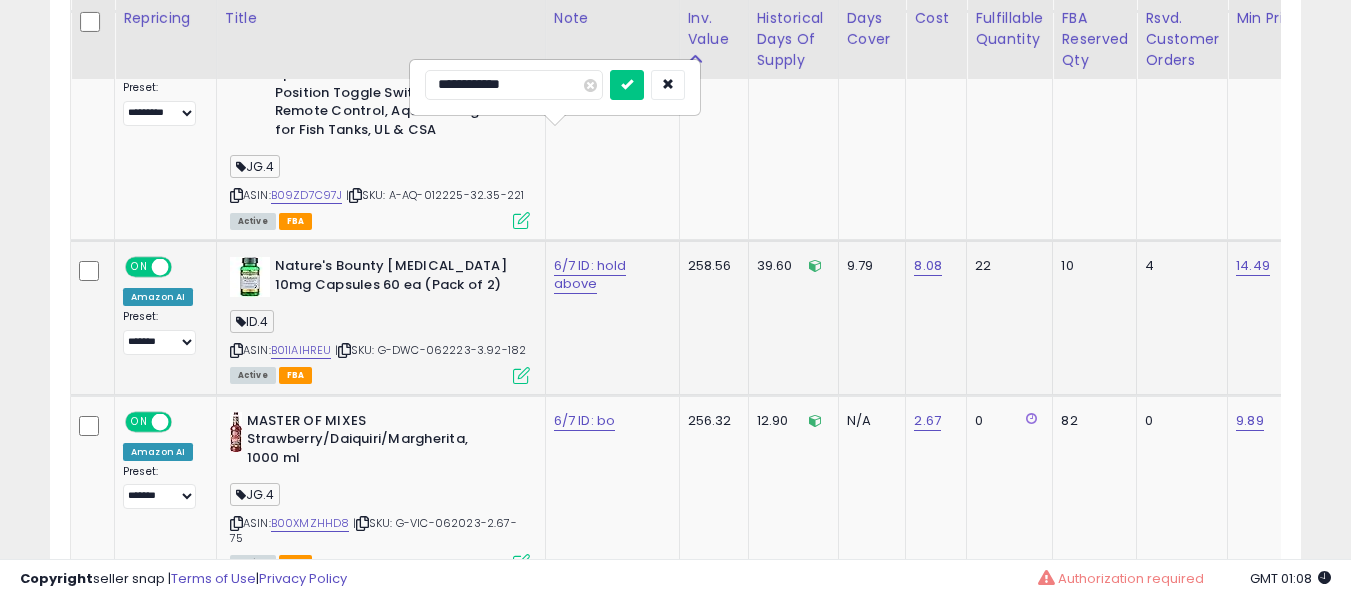 click at bounding box center [627, 85] 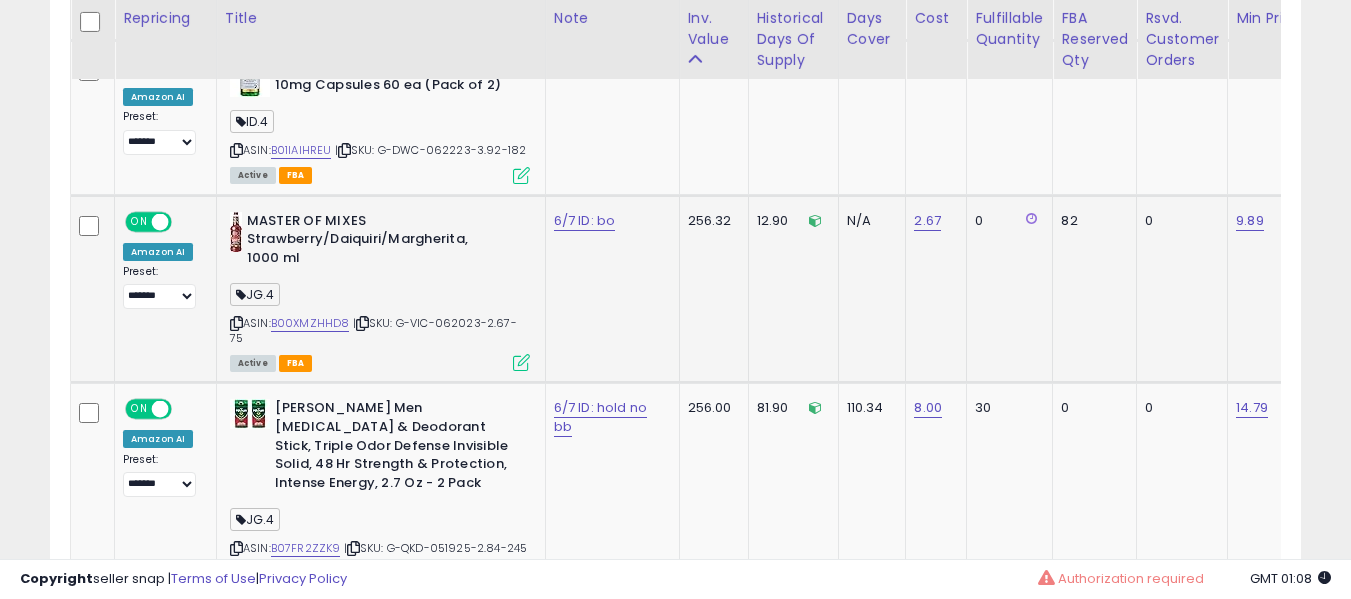 scroll, scrollTop: 10082, scrollLeft: 0, axis: vertical 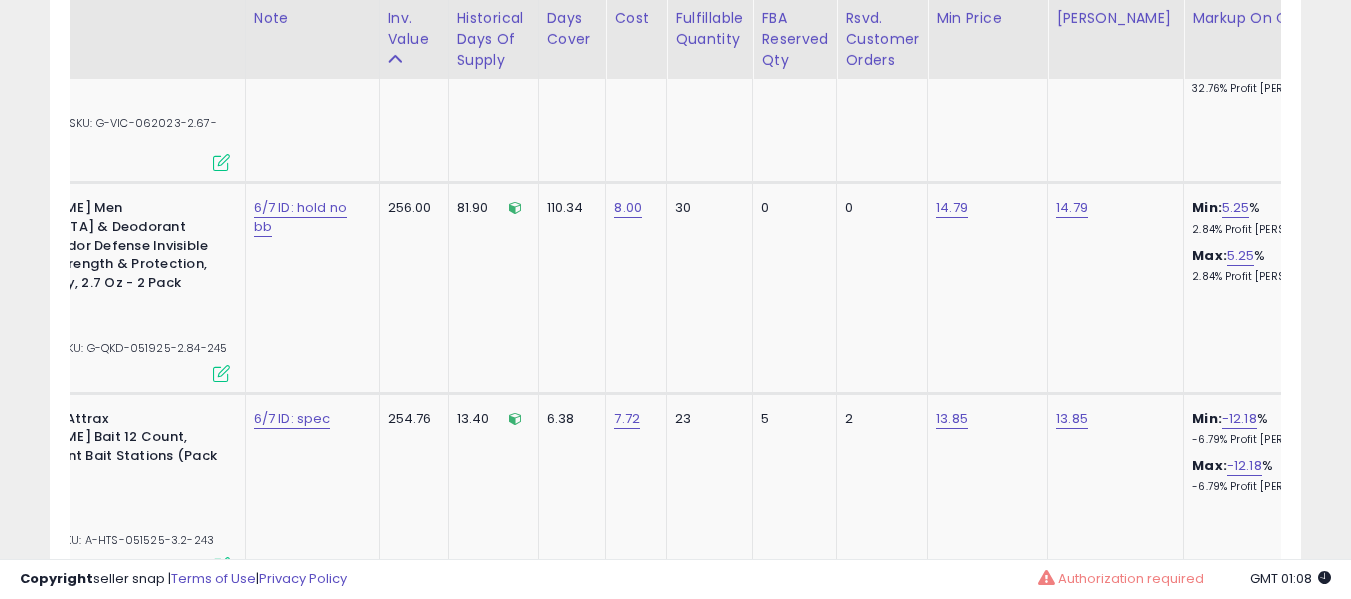 click on "9" 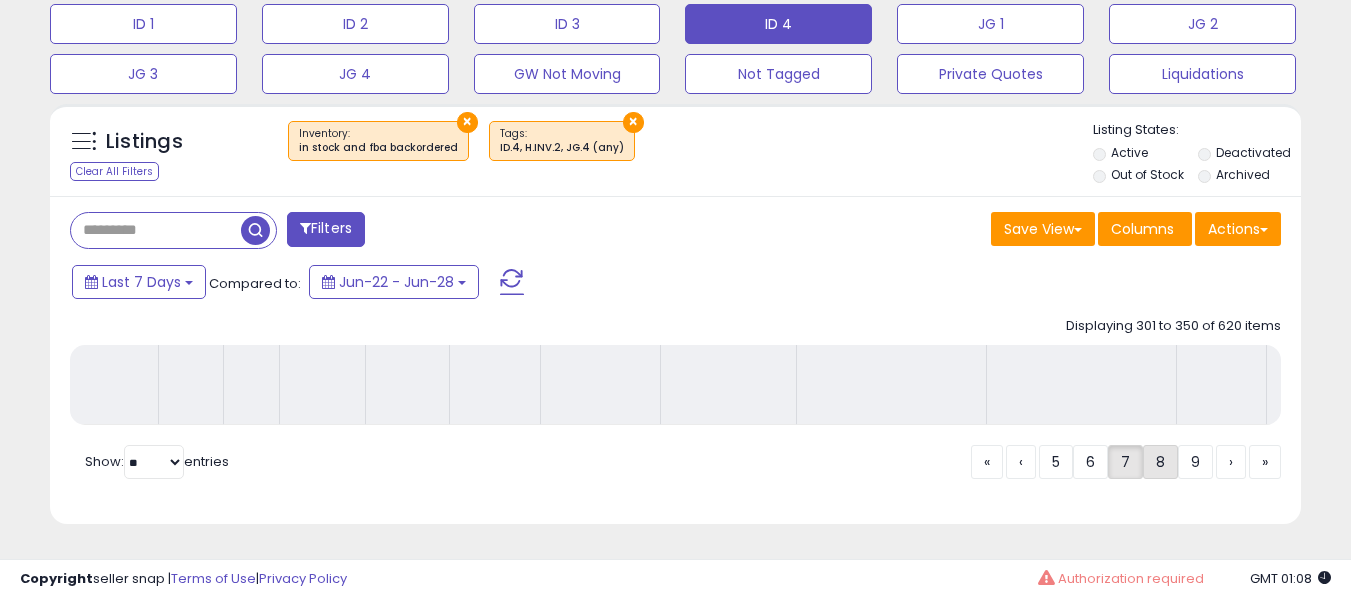 scroll, scrollTop: 691, scrollLeft: 0, axis: vertical 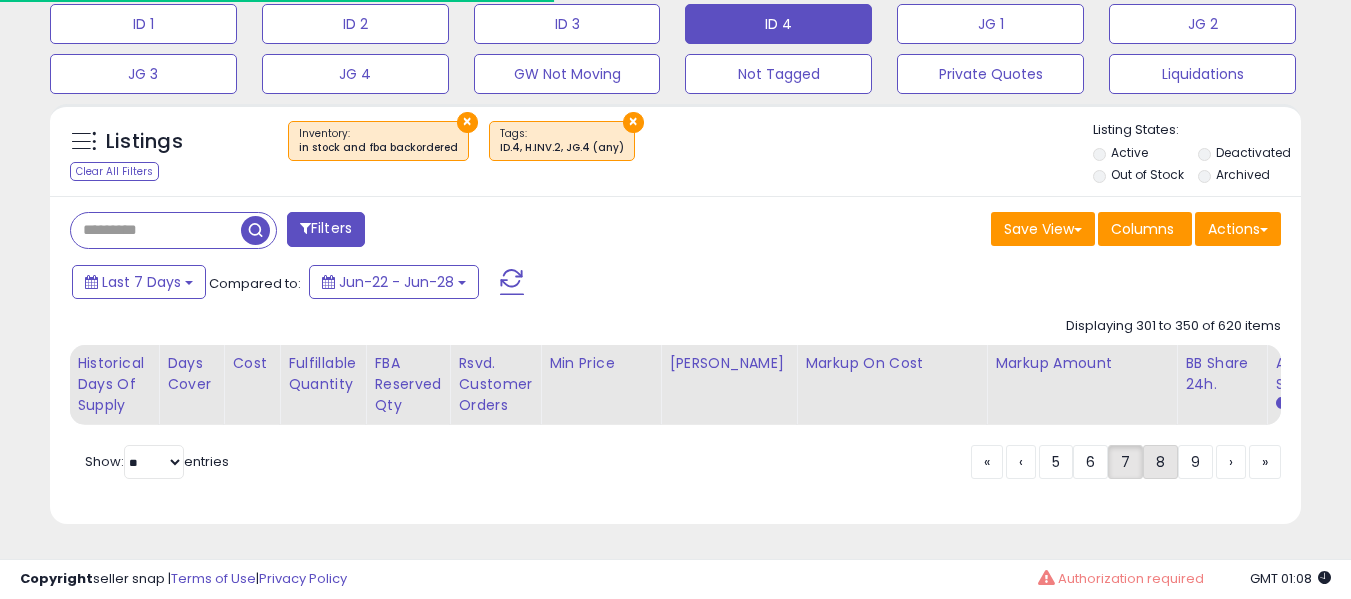 click on "8" 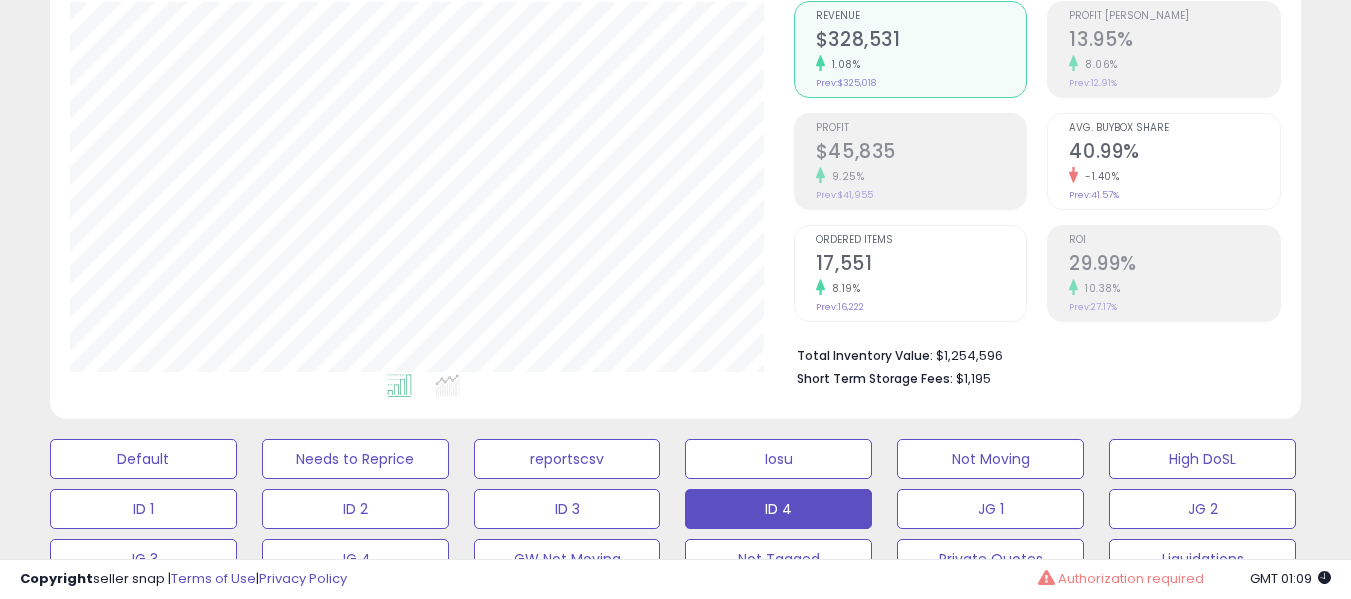 scroll, scrollTop: 791, scrollLeft: 0, axis: vertical 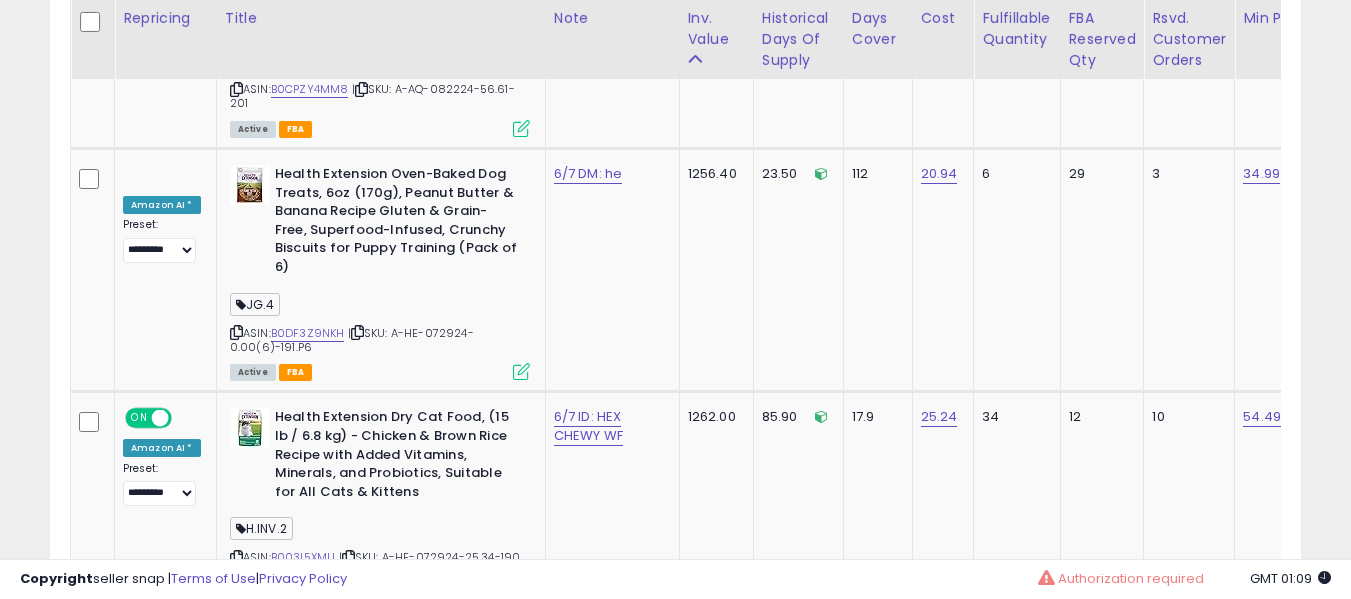 click on "8" 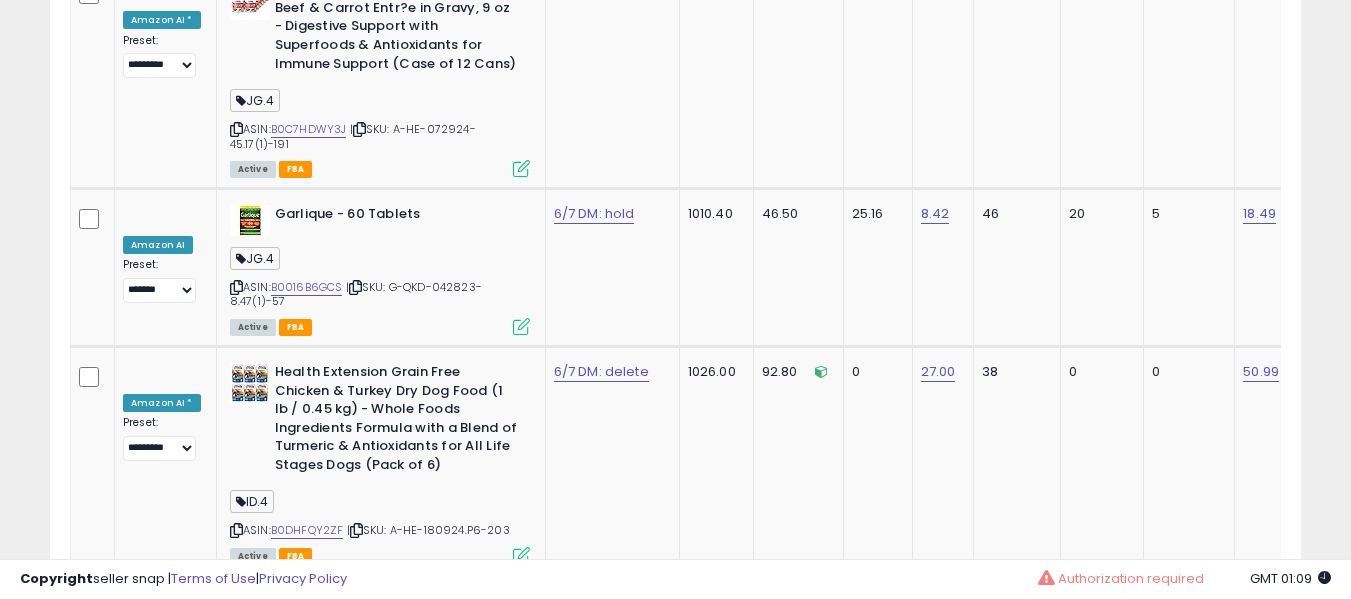 scroll, scrollTop: 10665, scrollLeft: 0, axis: vertical 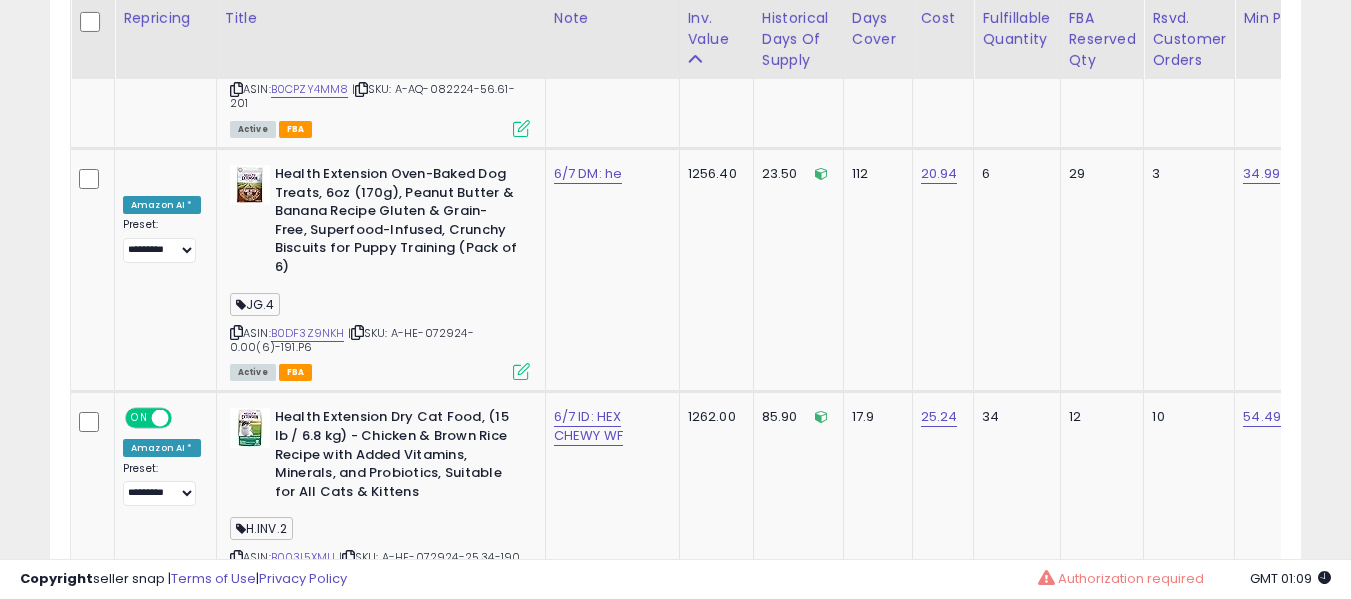click on "8" 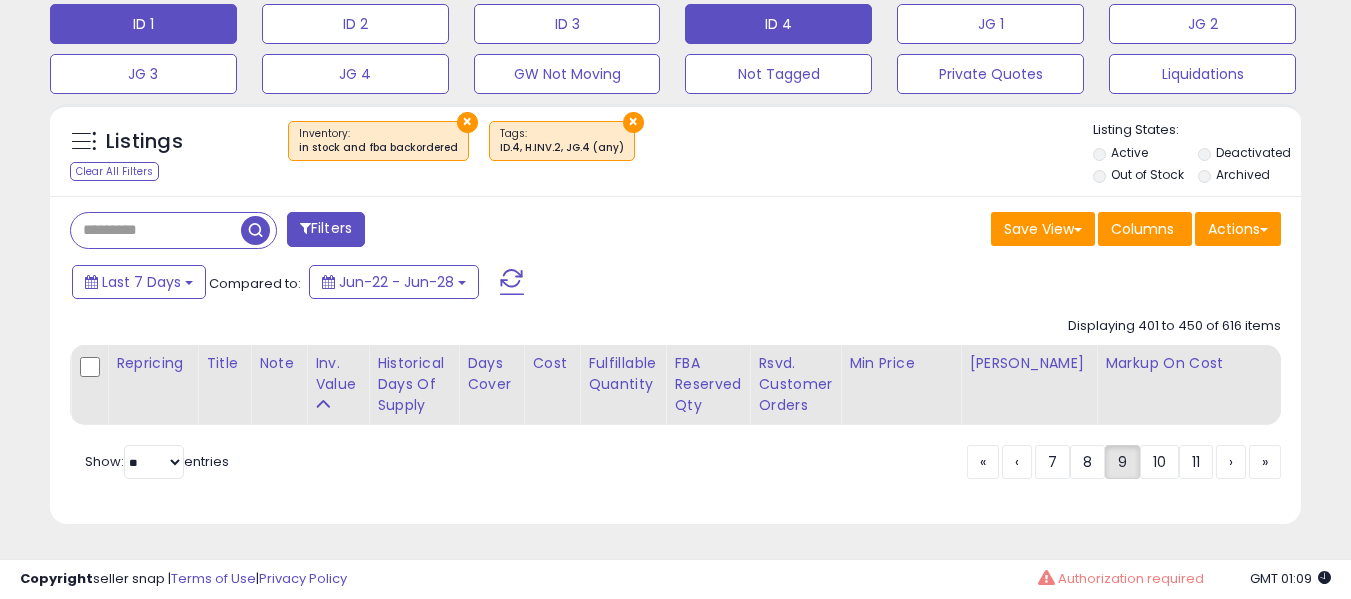 scroll, scrollTop: 691, scrollLeft: 0, axis: vertical 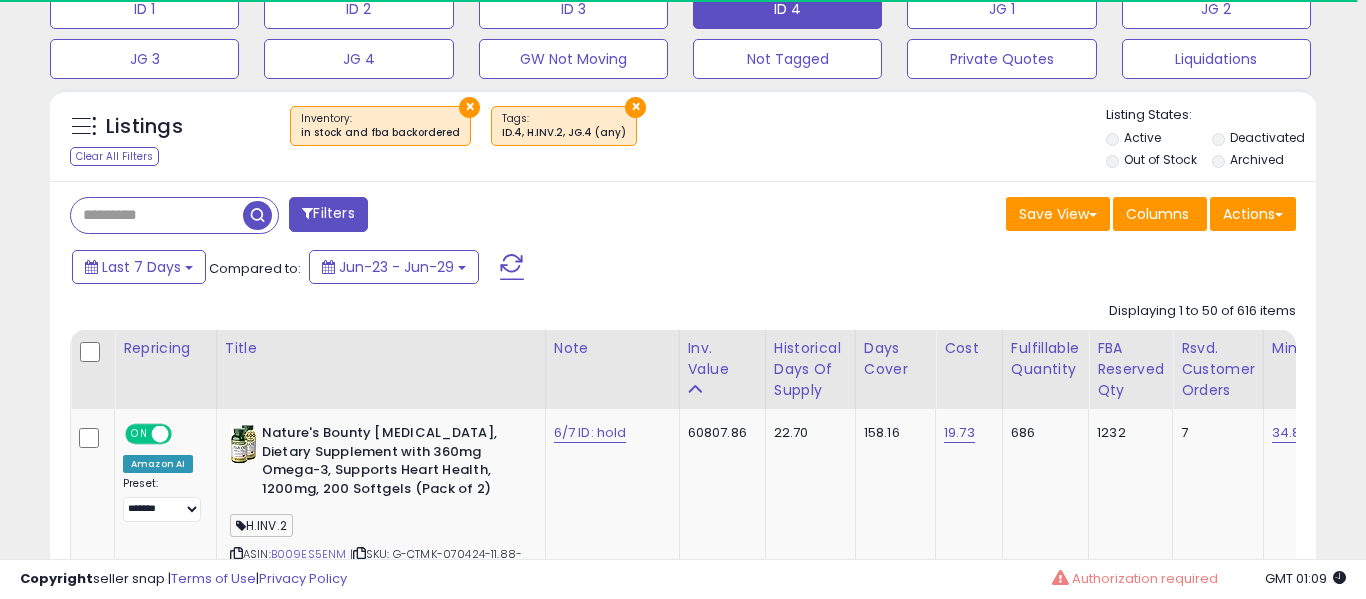 select on "**" 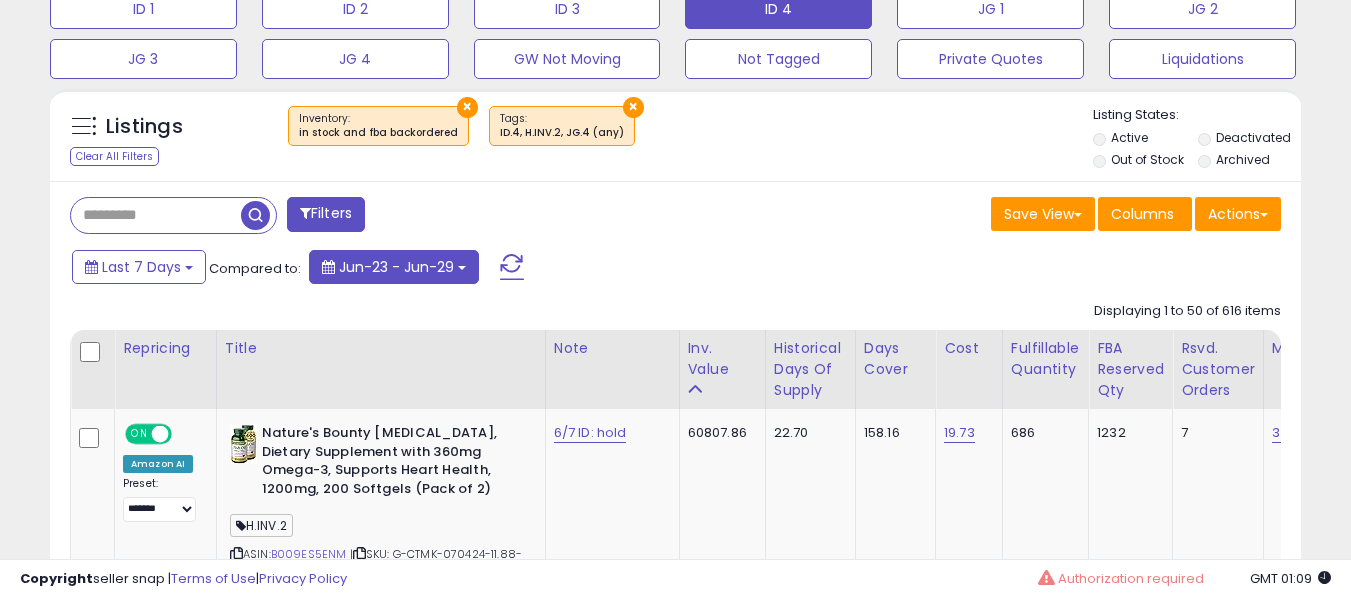 scroll, scrollTop: 999590, scrollLeft: 999276, axis: both 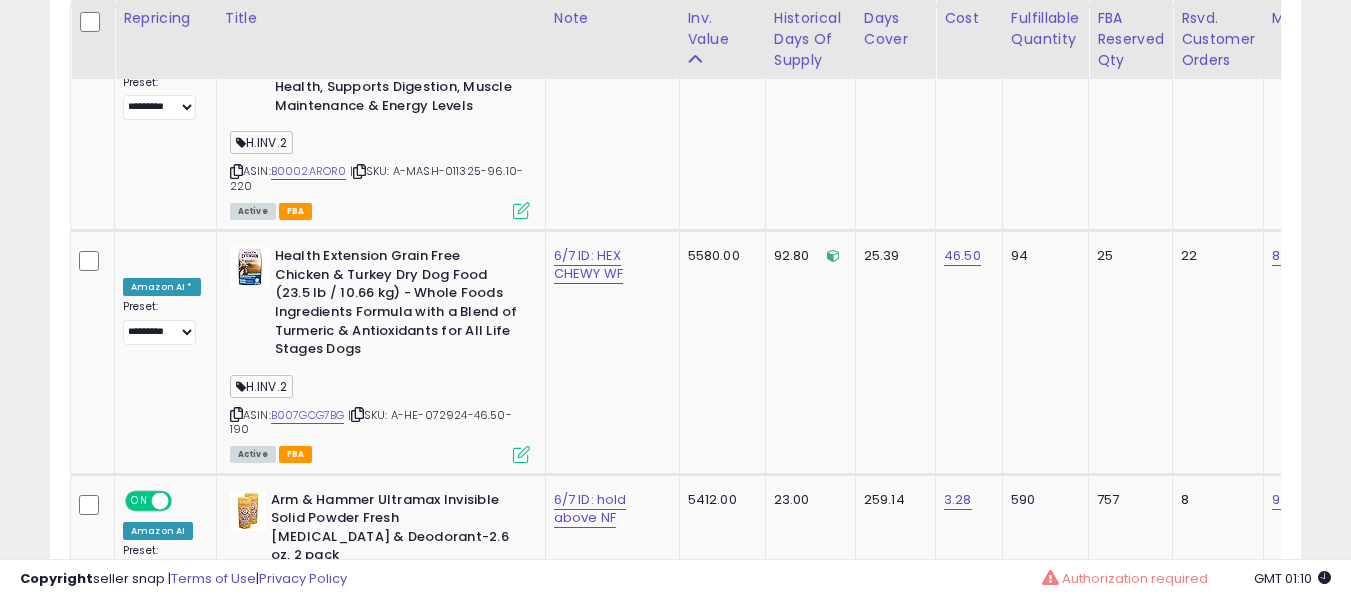click on "5" 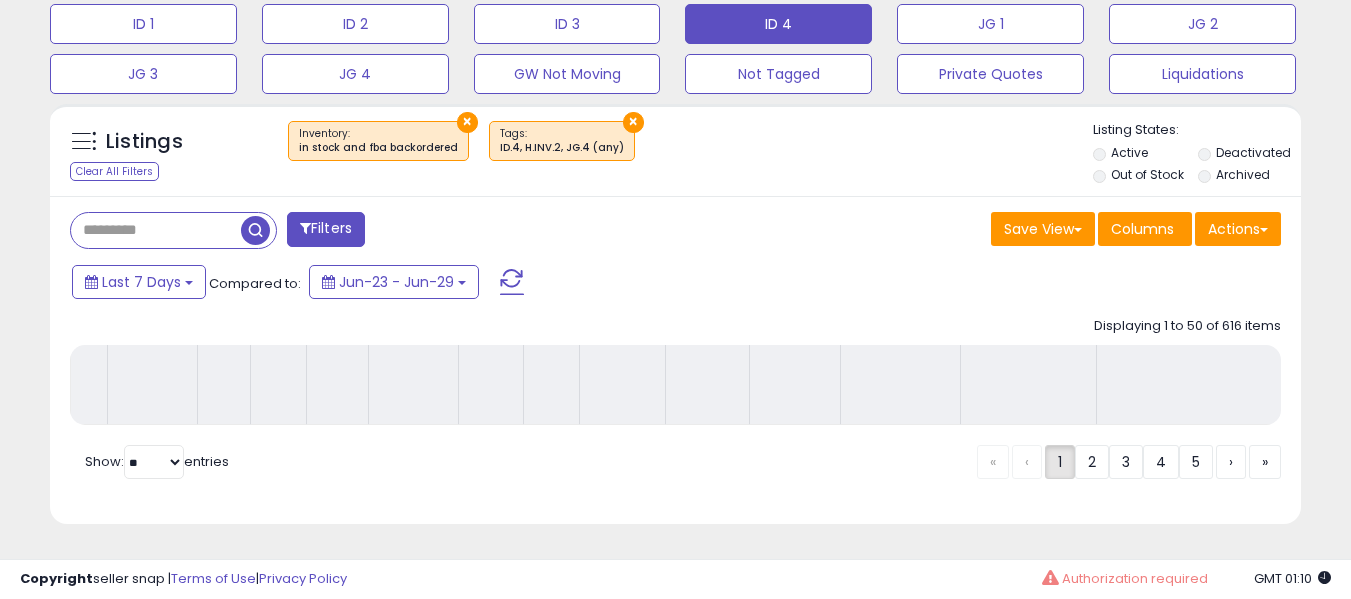 scroll, scrollTop: 691, scrollLeft: 0, axis: vertical 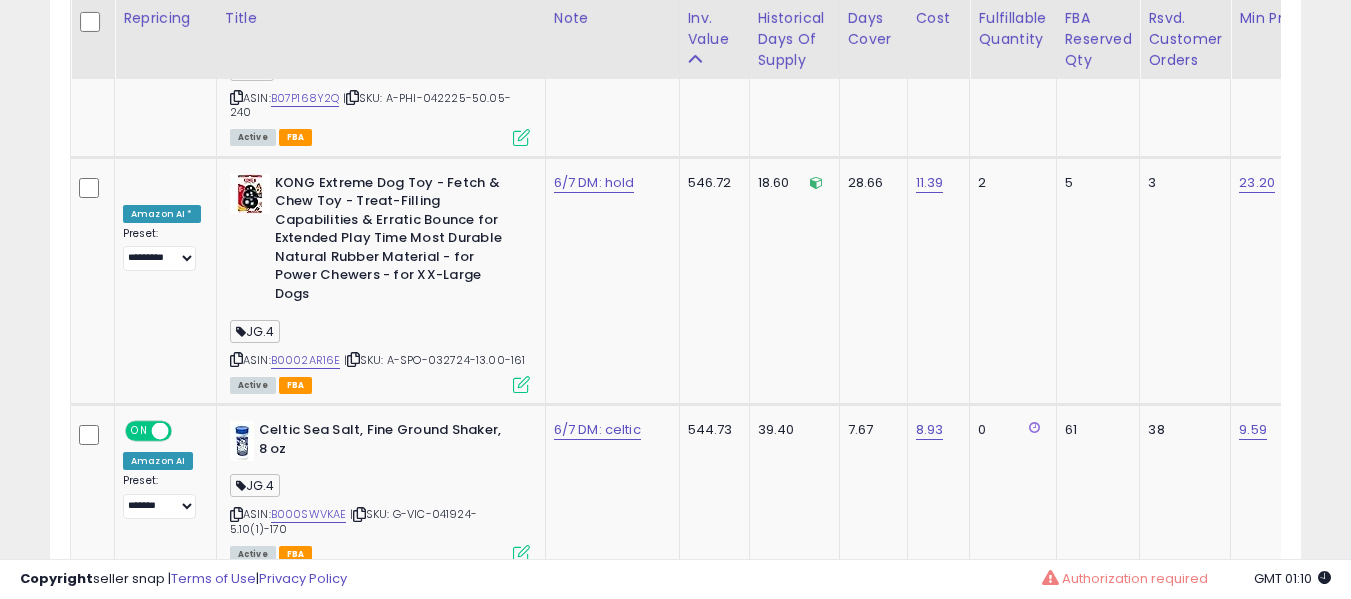 click on "7" 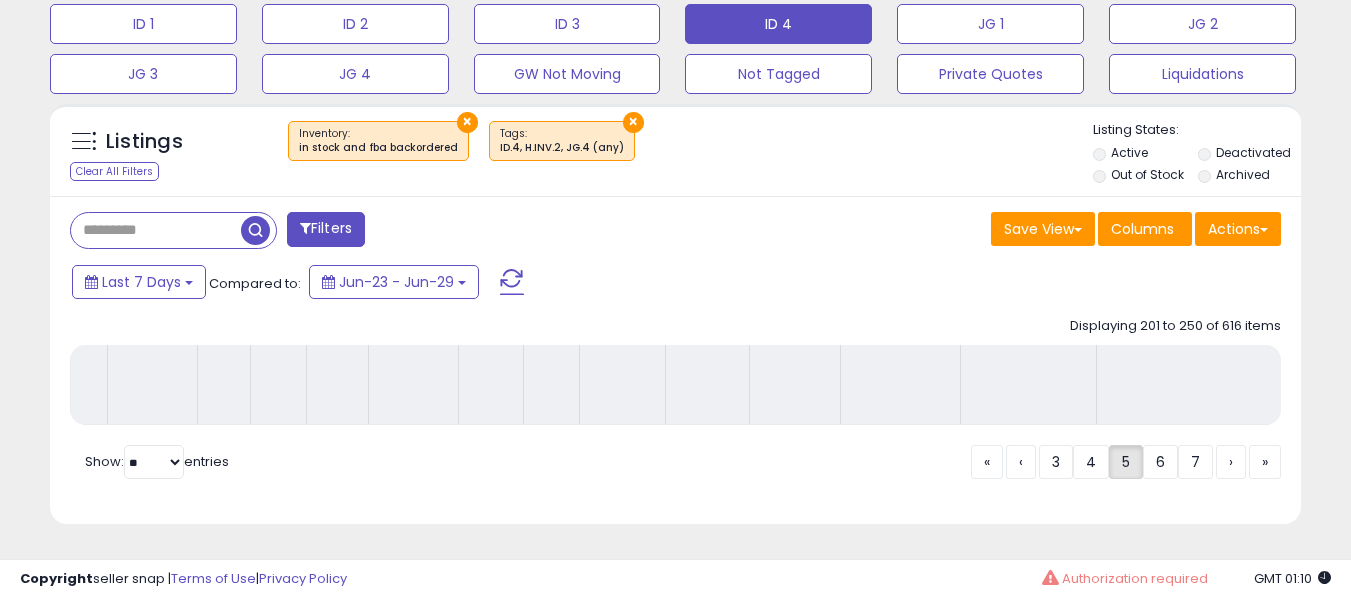 scroll, scrollTop: 691, scrollLeft: 0, axis: vertical 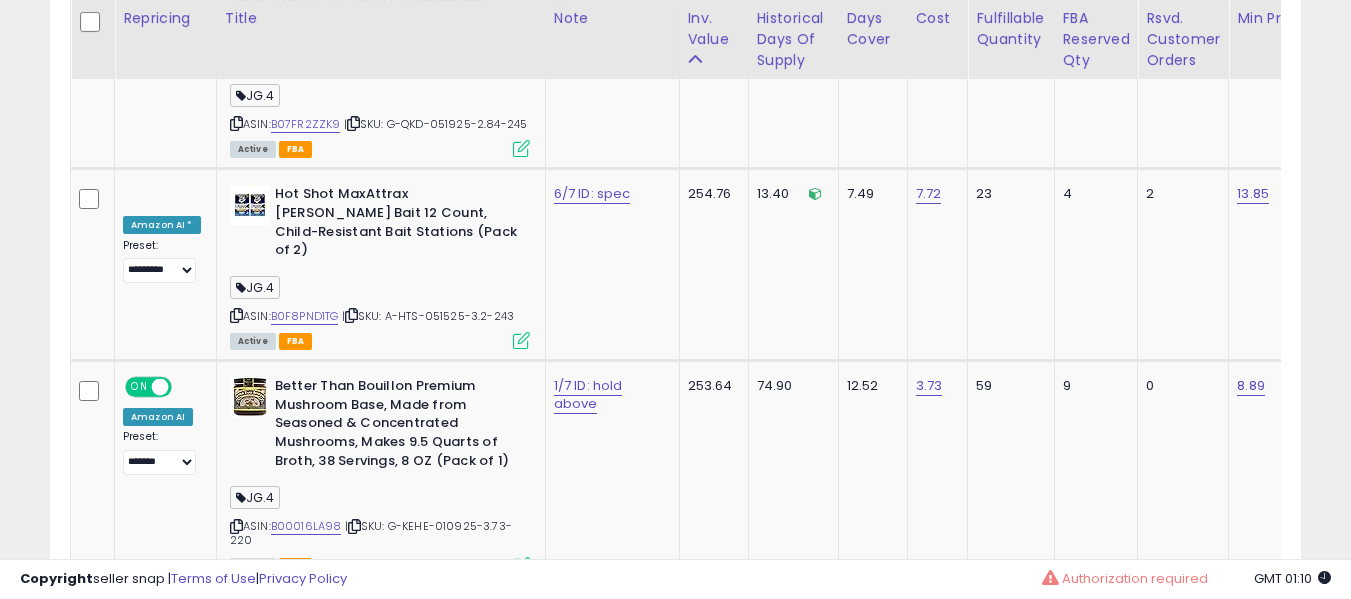 click on "8" 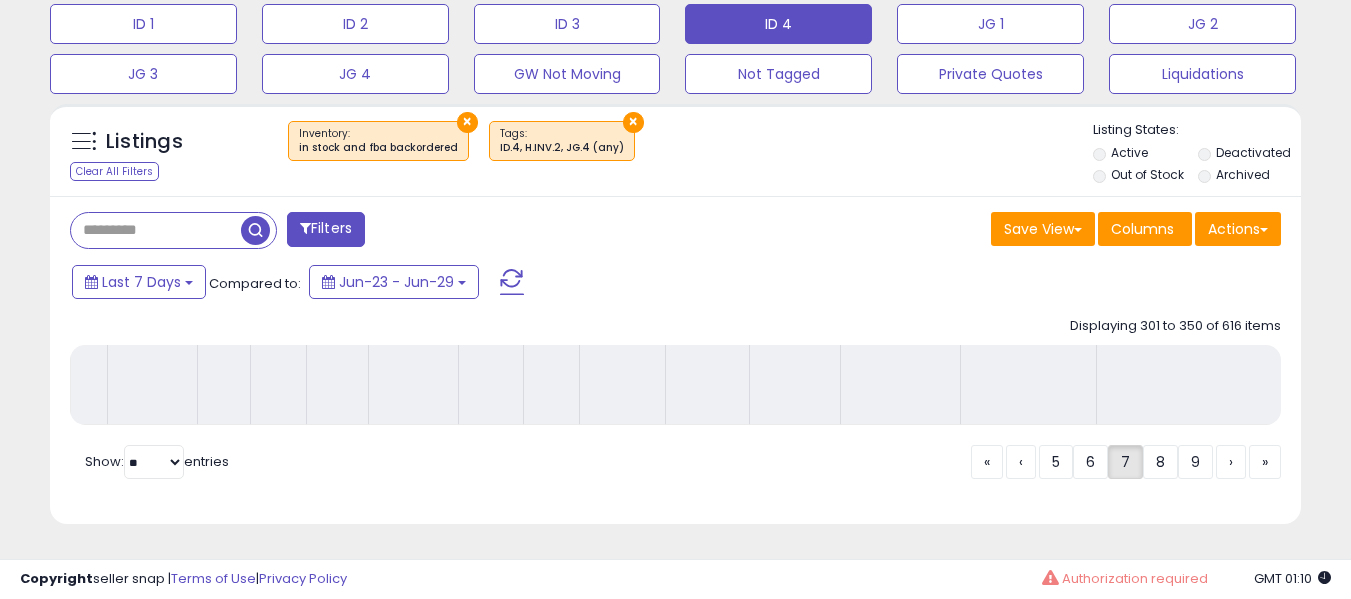 scroll, scrollTop: 691, scrollLeft: 0, axis: vertical 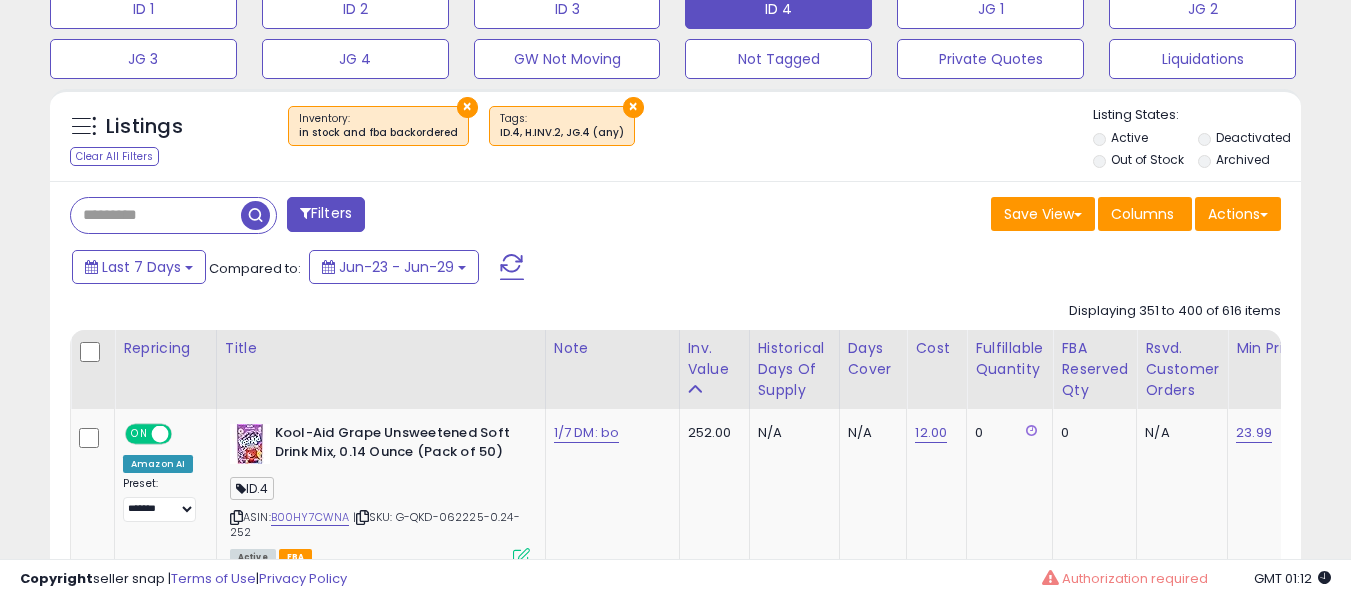 click on "Listings
Clear All Filters
× Inventory × Tags" at bounding box center (675, 135) 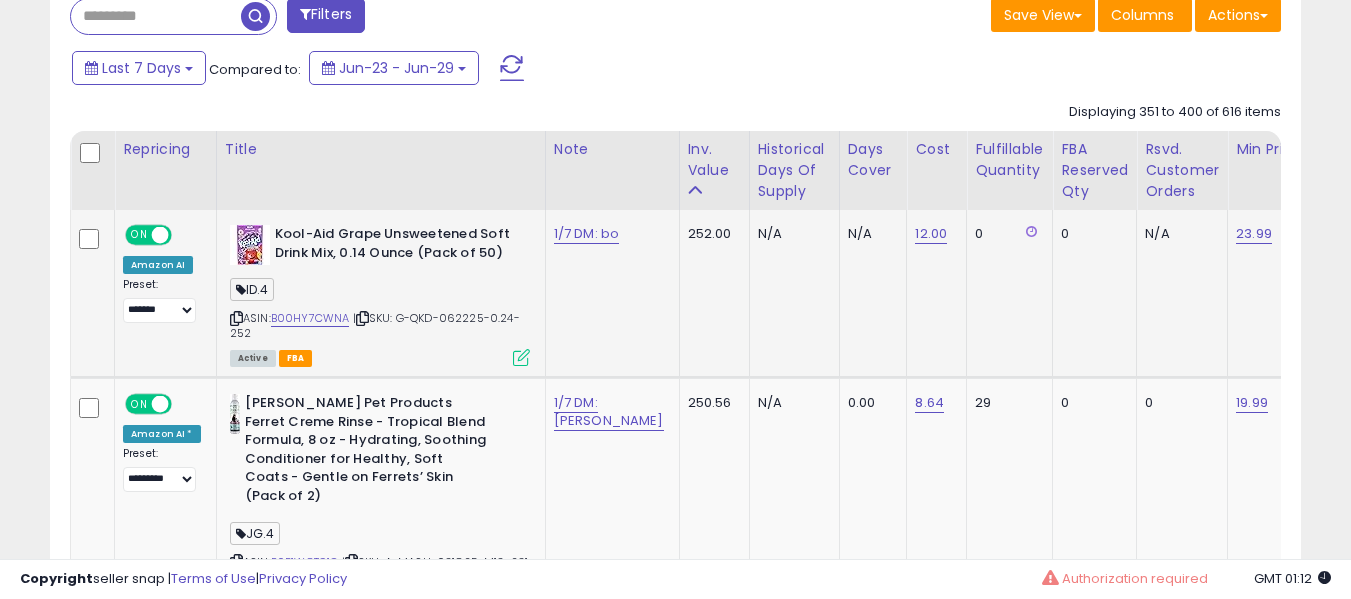 scroll, scrollTop: 891, scrollLeft: 0, axis: vertical 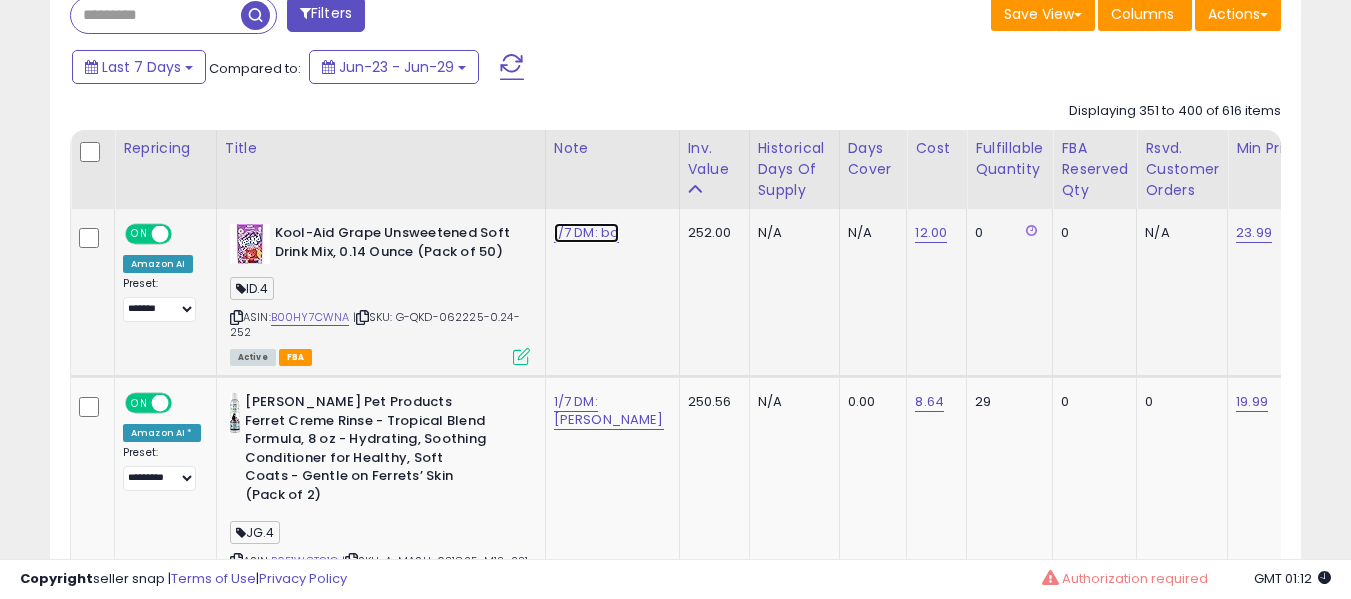 click on "1/7 DM: bo" at bounding box center [587, 233] 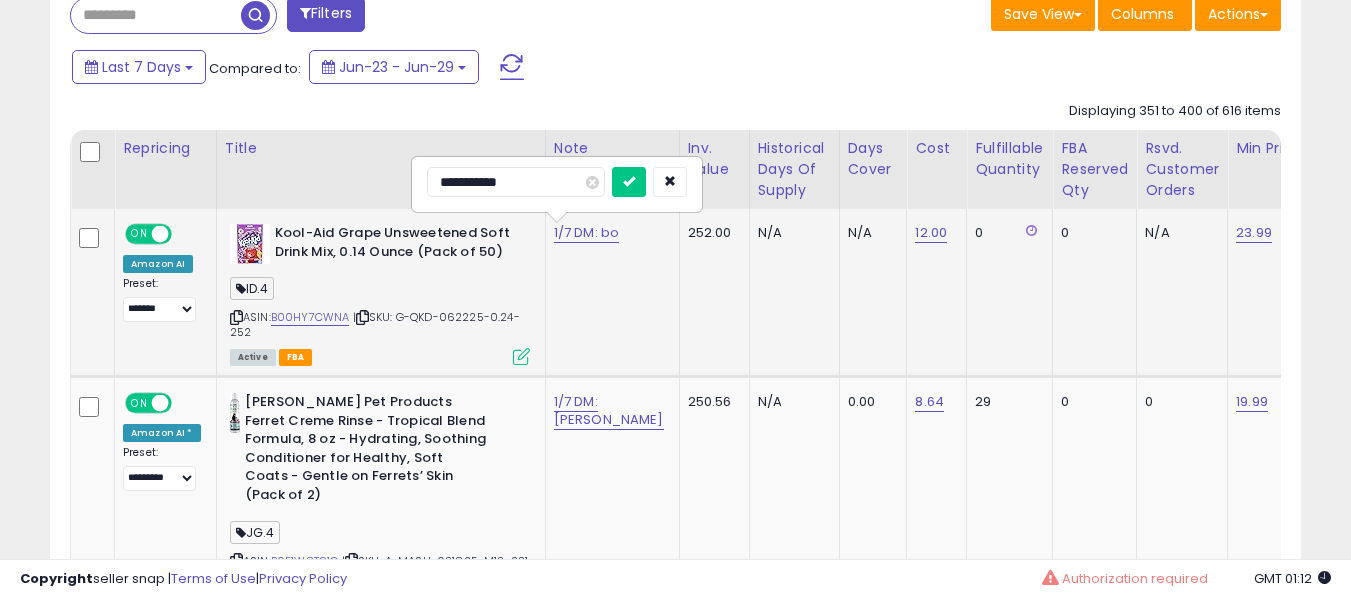 type on "**********" 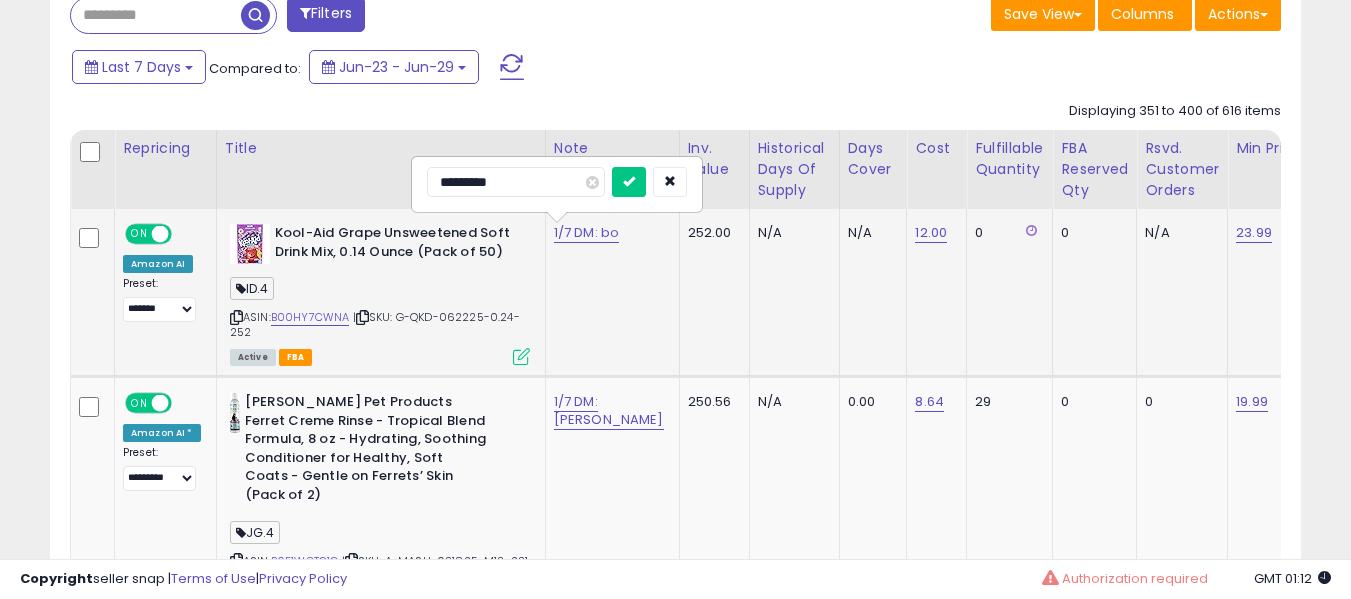 type on "**********" 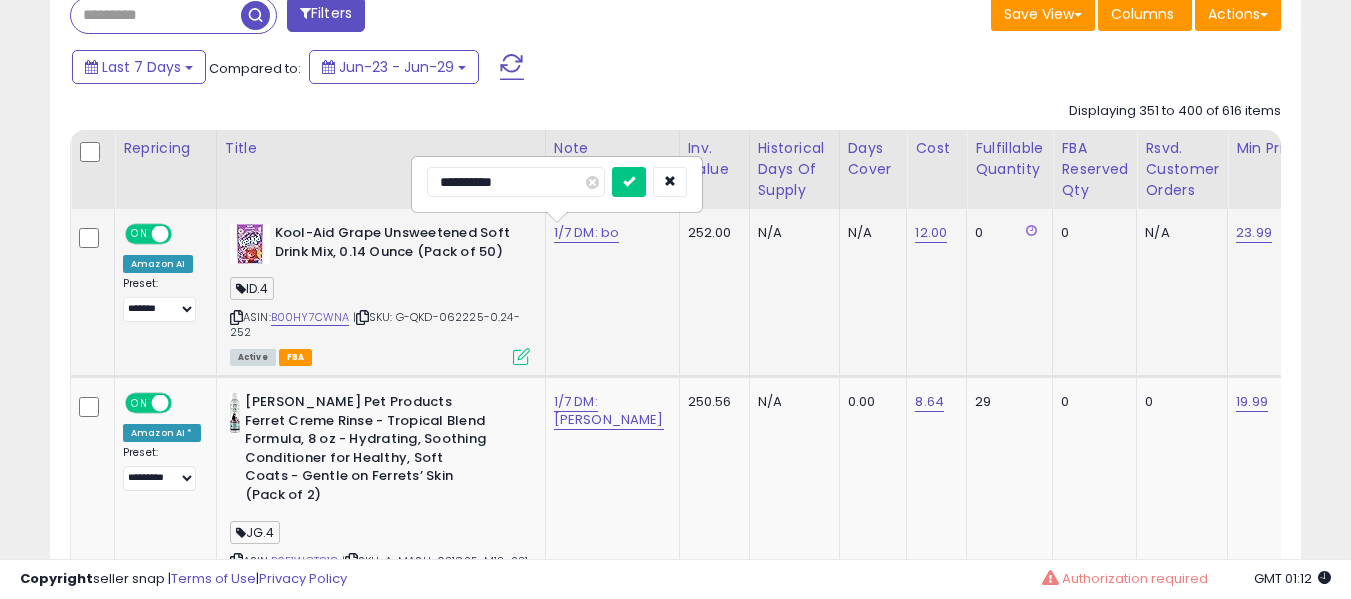 click at bounding box center (629, 182) 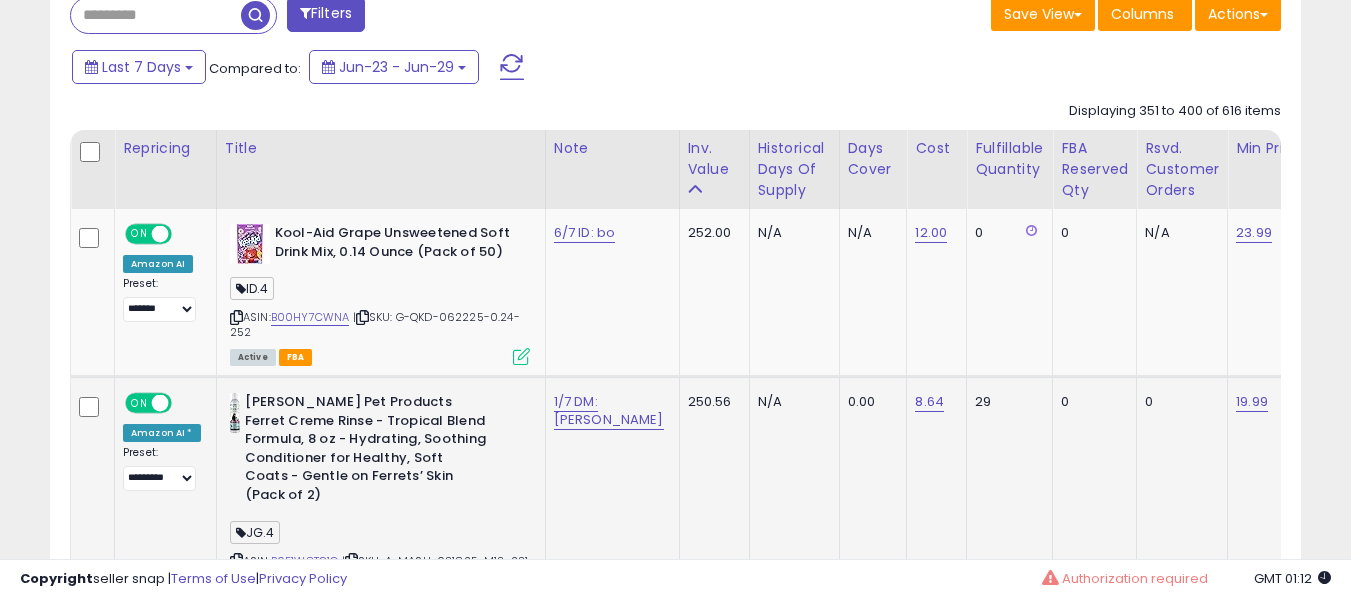 scroll, scrollTop: 1091, scrollLeft: 0, axis: vertical 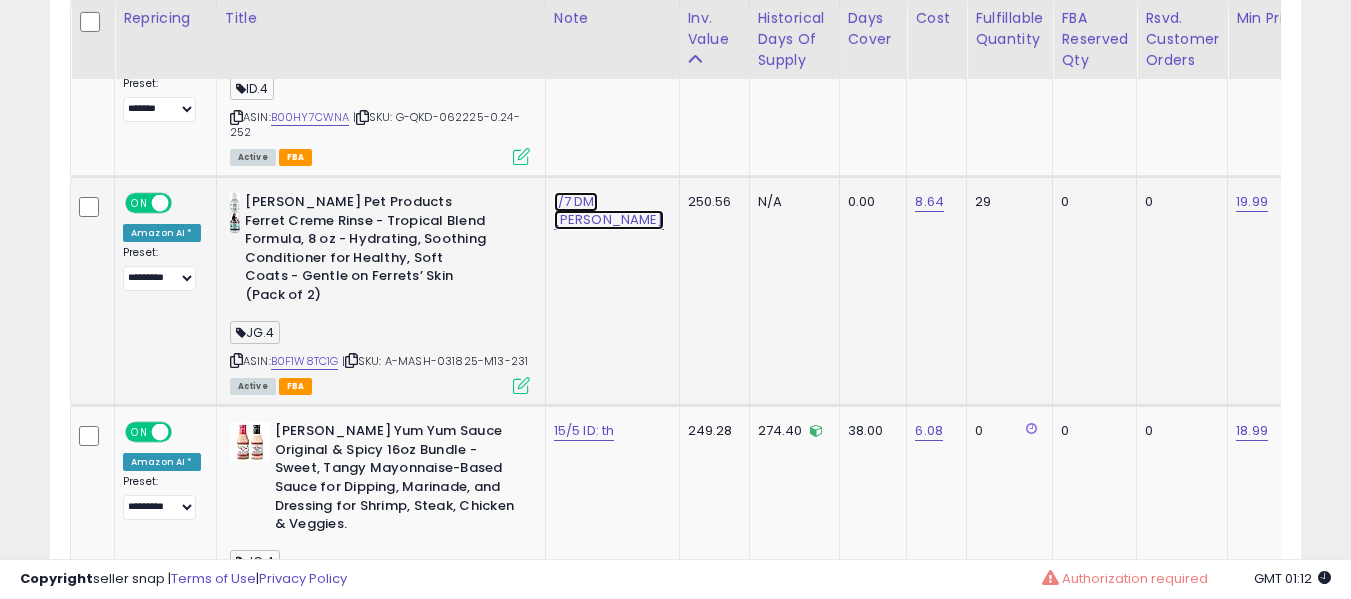 click on "1/7 DM: marshall" at bounding box center (585, 33) 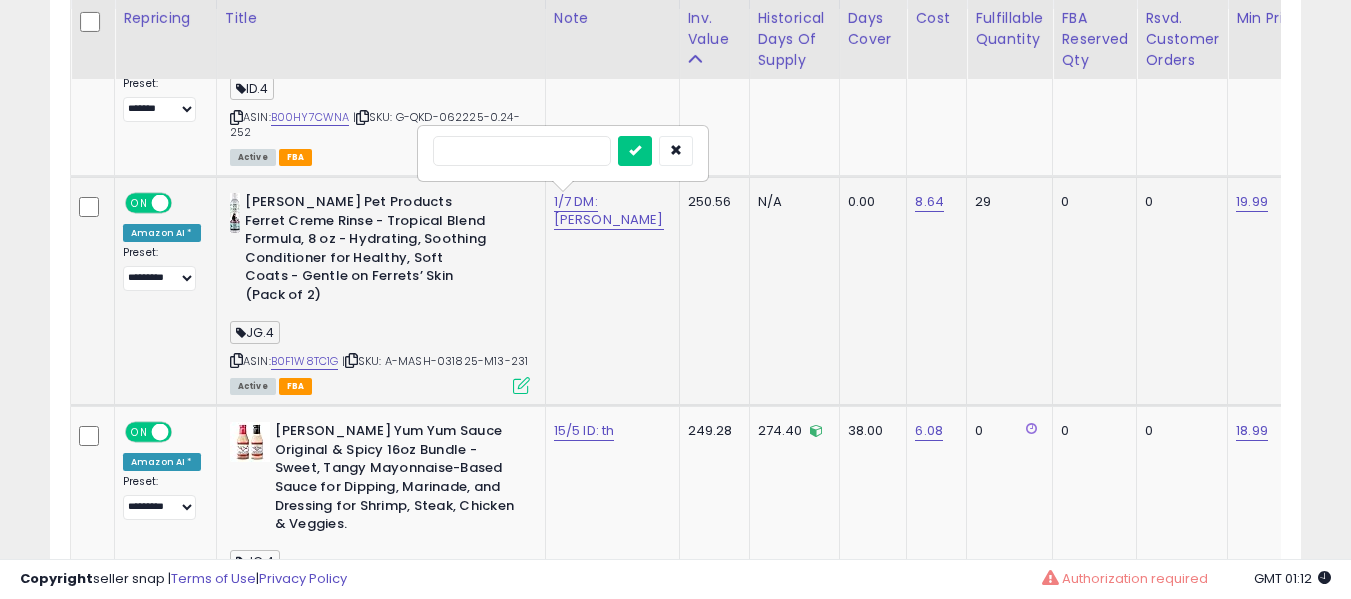 type on "*" 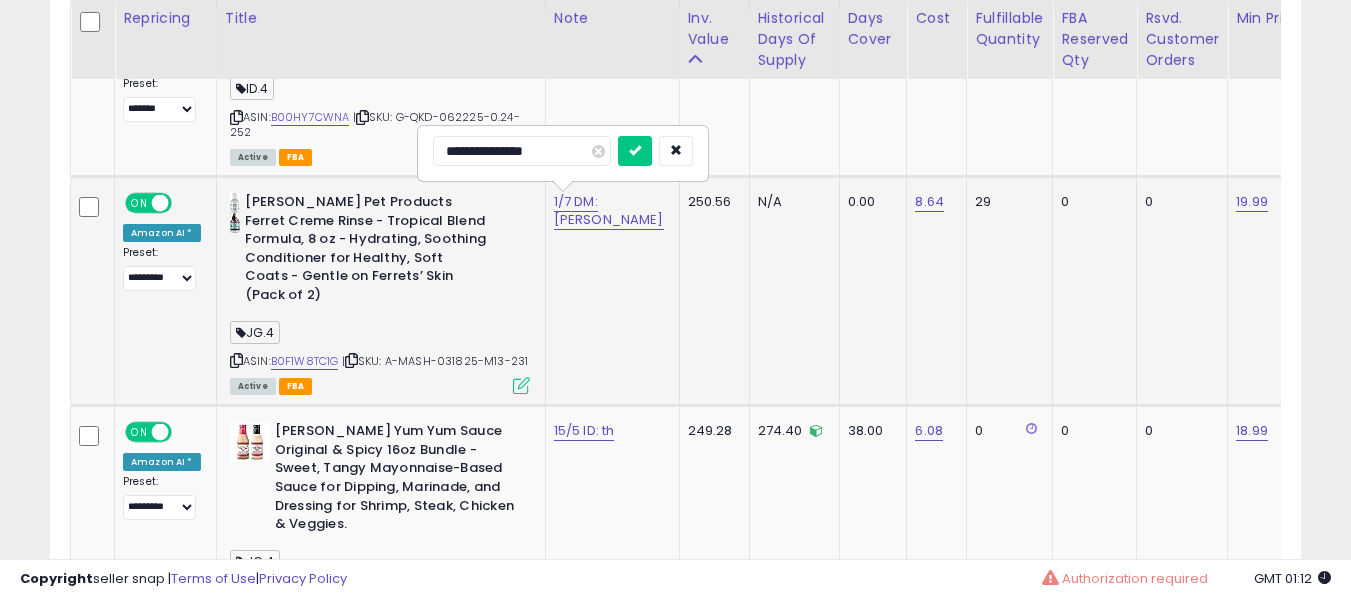 type on "**********" 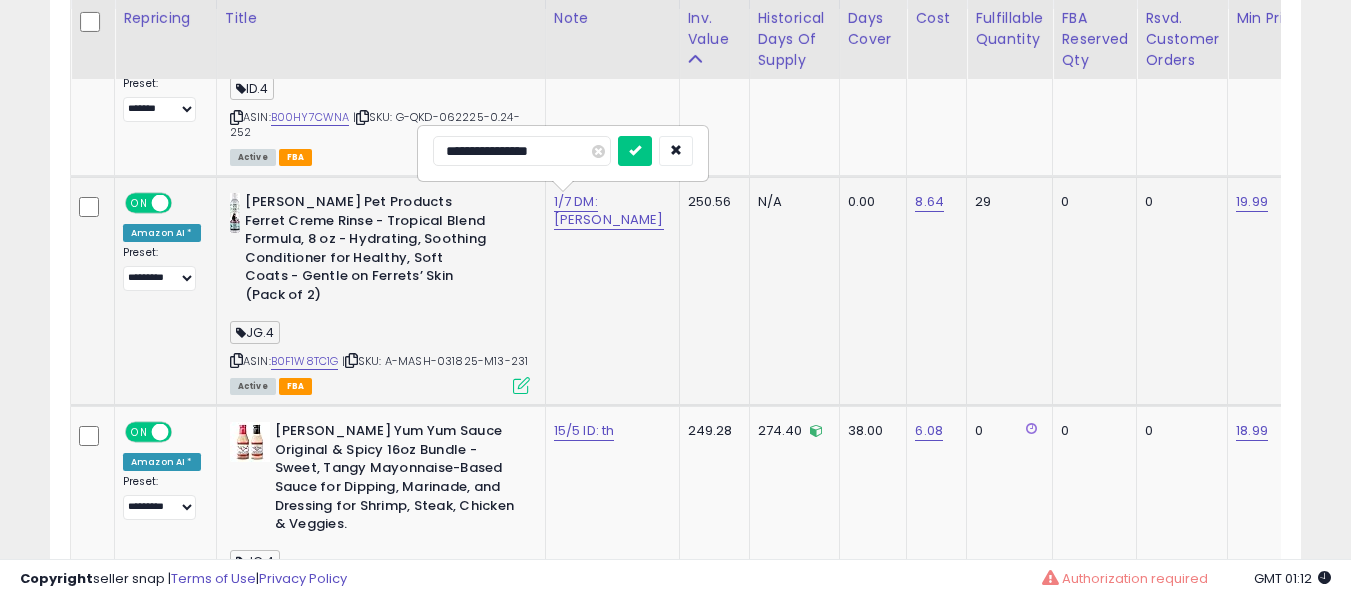 click at bounding box center [635, 151] 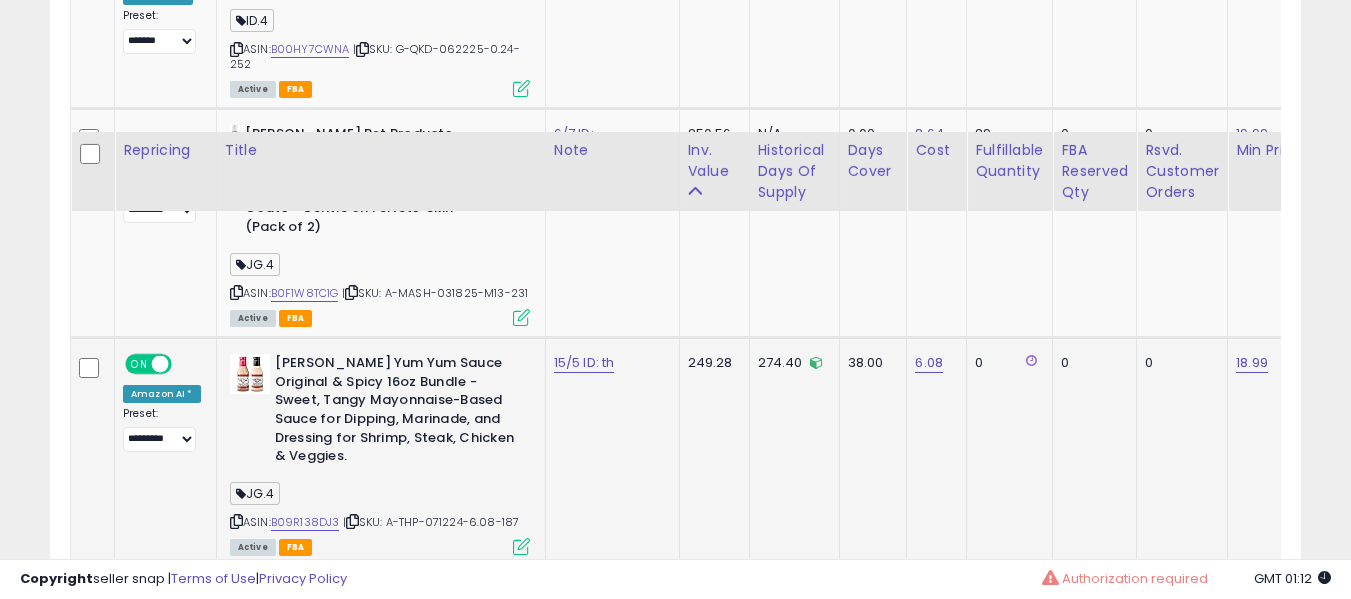 scroll, scrollTop: 1291, scrollLeft: 0, axis: vertical 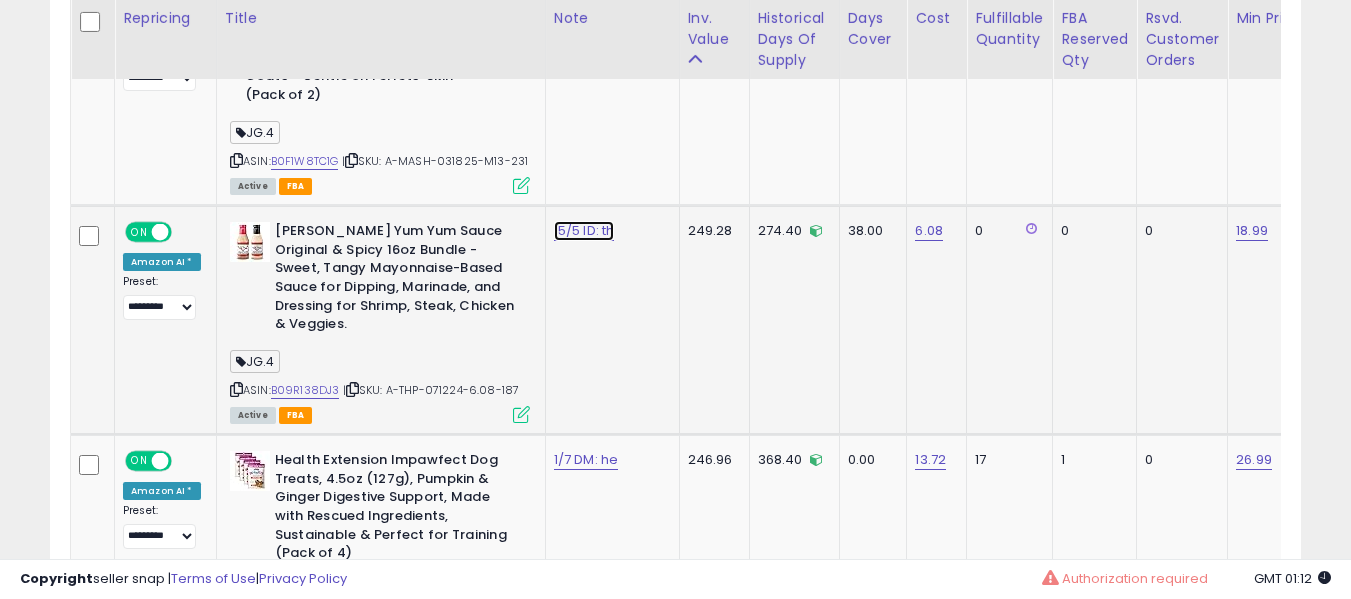 click on "15/5 ID: th" at bounding box center (585, -167) 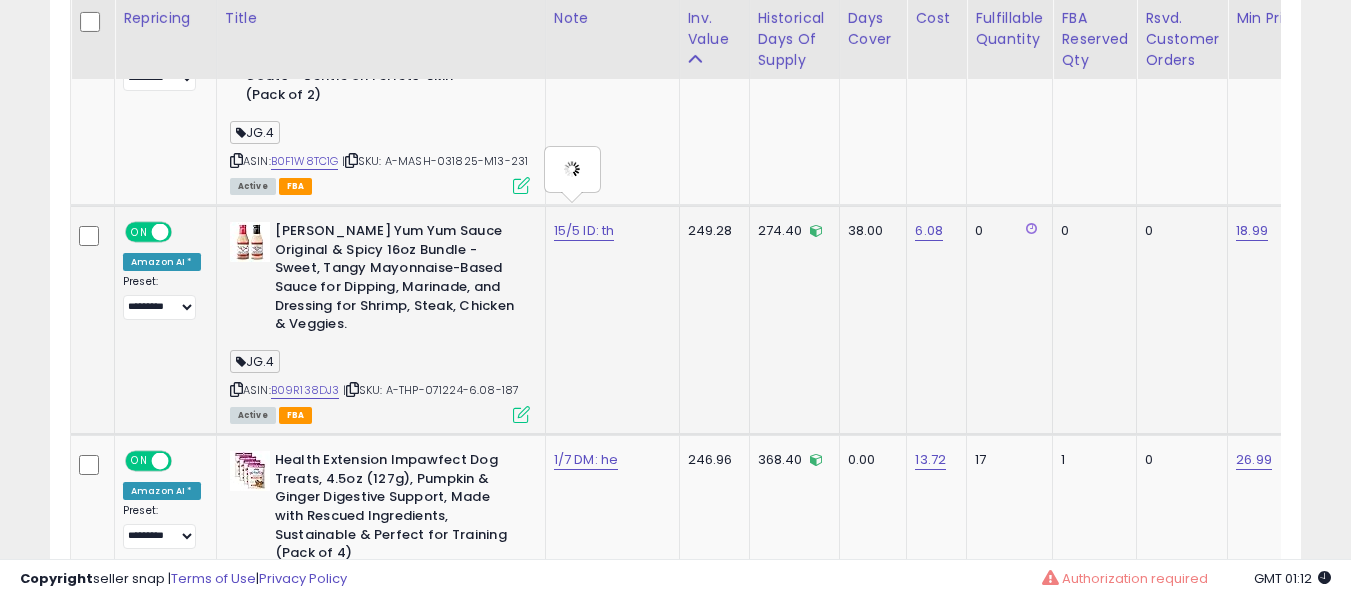 type on "**********" 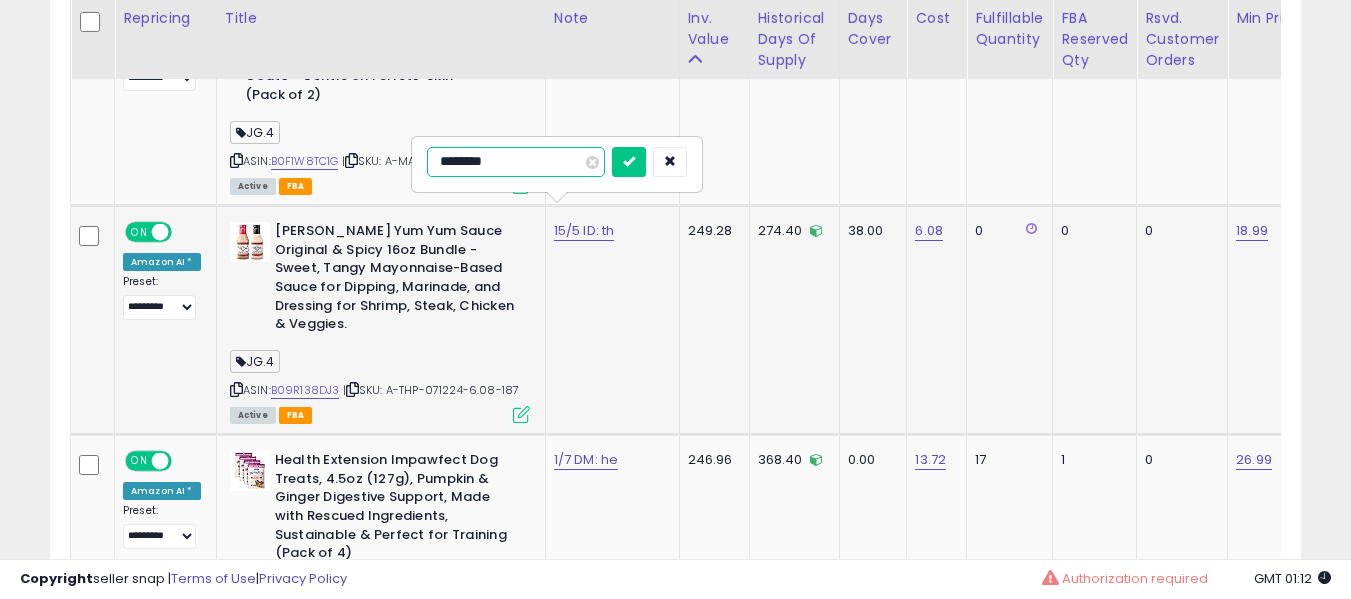 type on "*********" 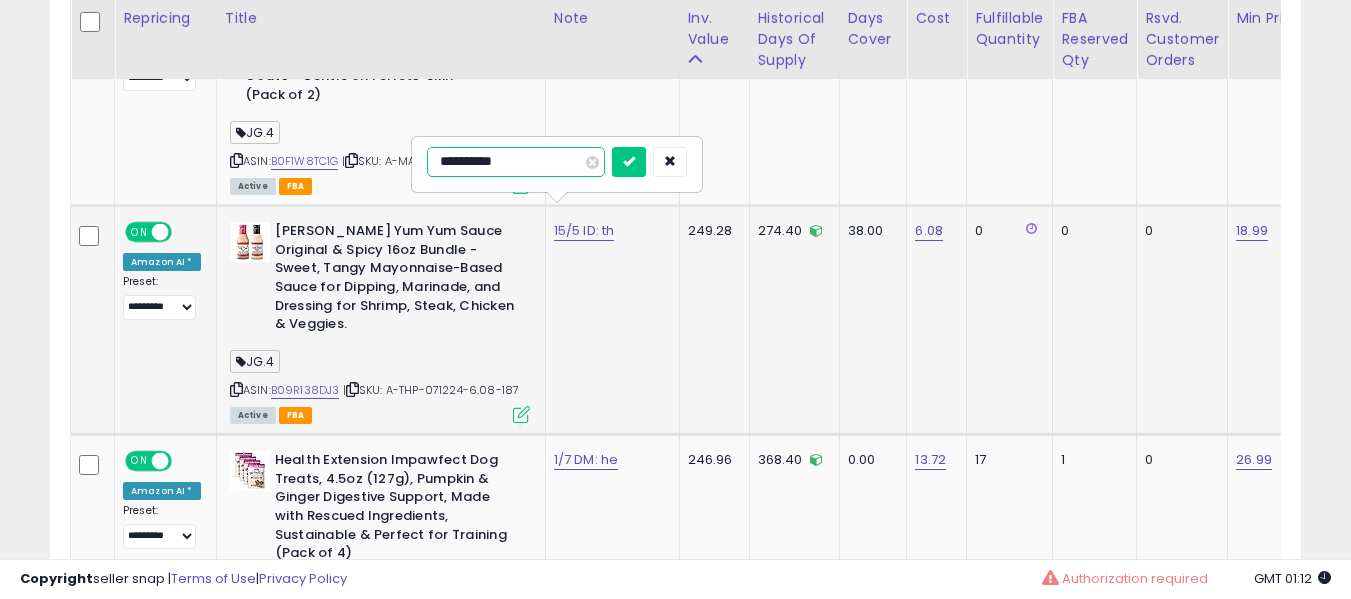 click at bounding box center [629, 162] 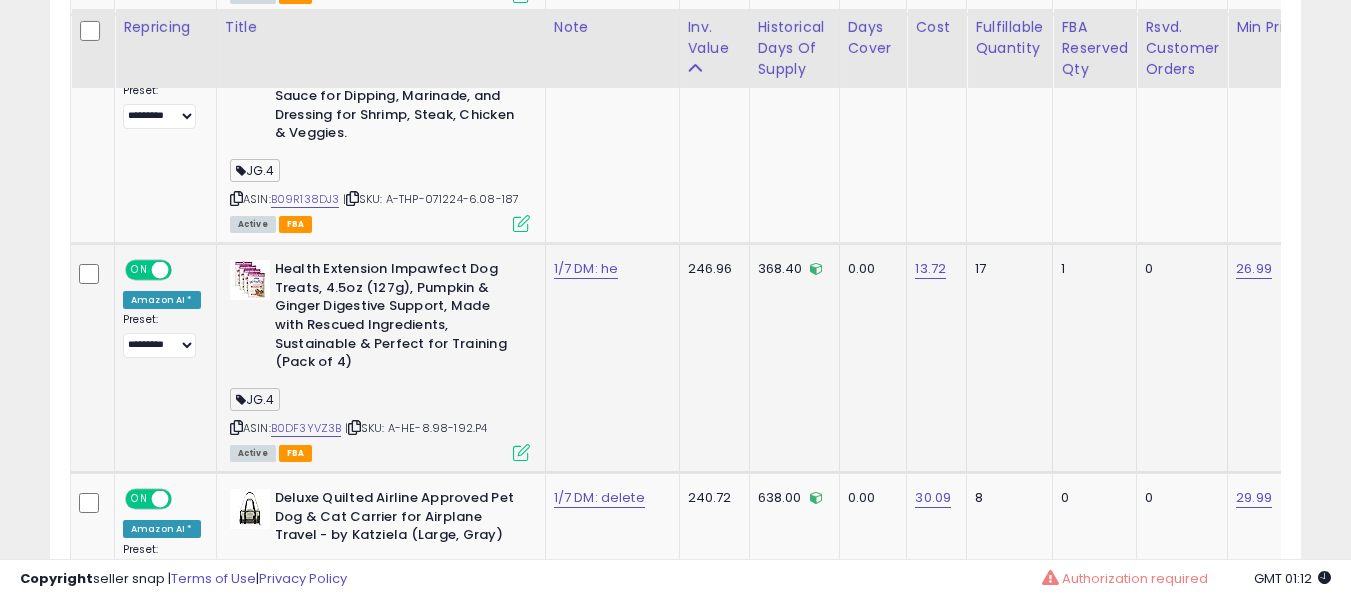 scroll, scrollTop: 1491, scrollLeft: 0, axis: vertical 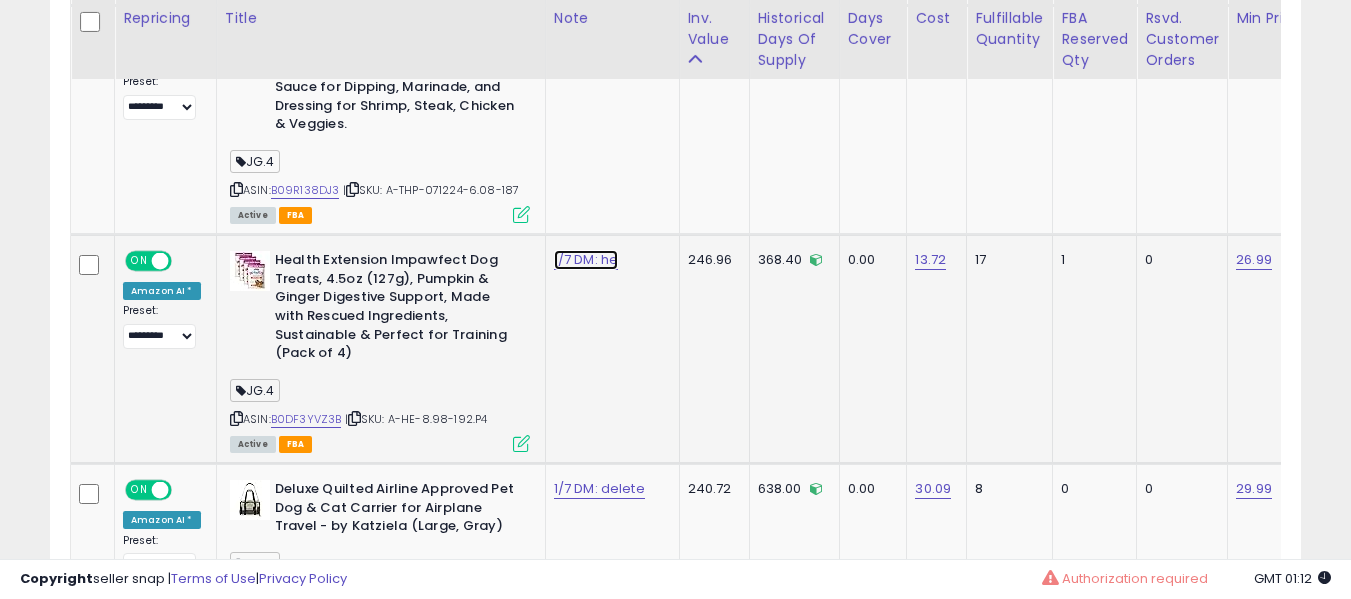 click on "1/7 DM: he" at bounding box center (585, -367) 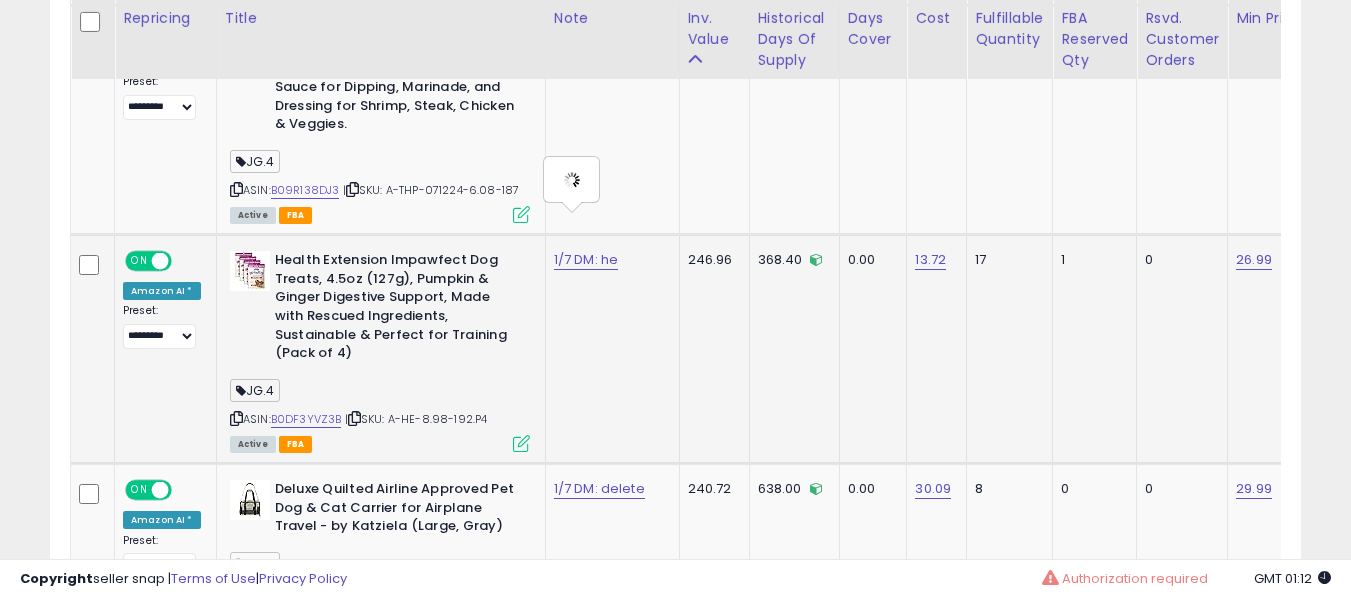 type on "**********" 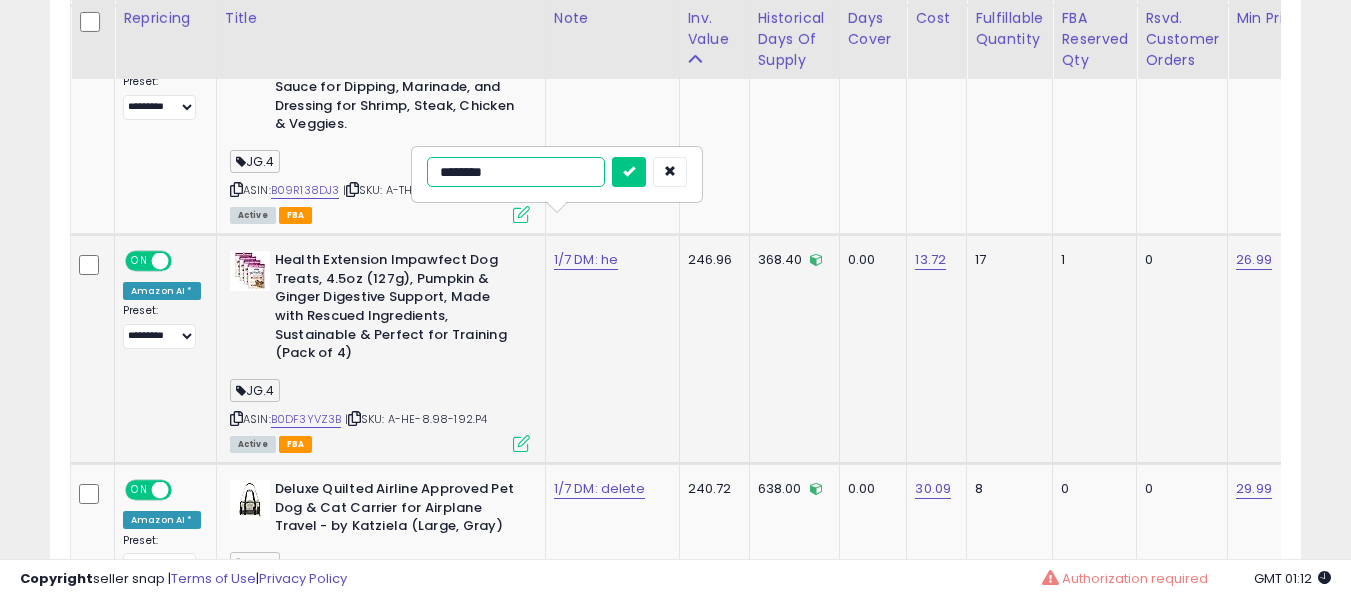 type on "*********" 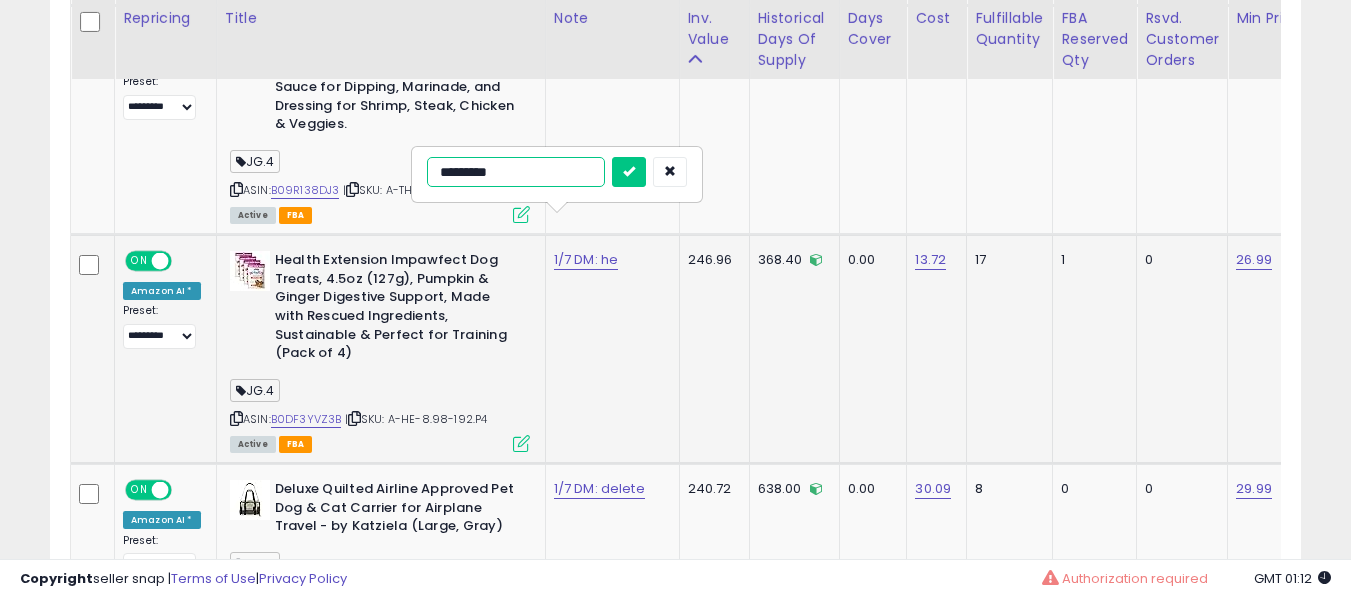 click at bounding box center [629, 172] 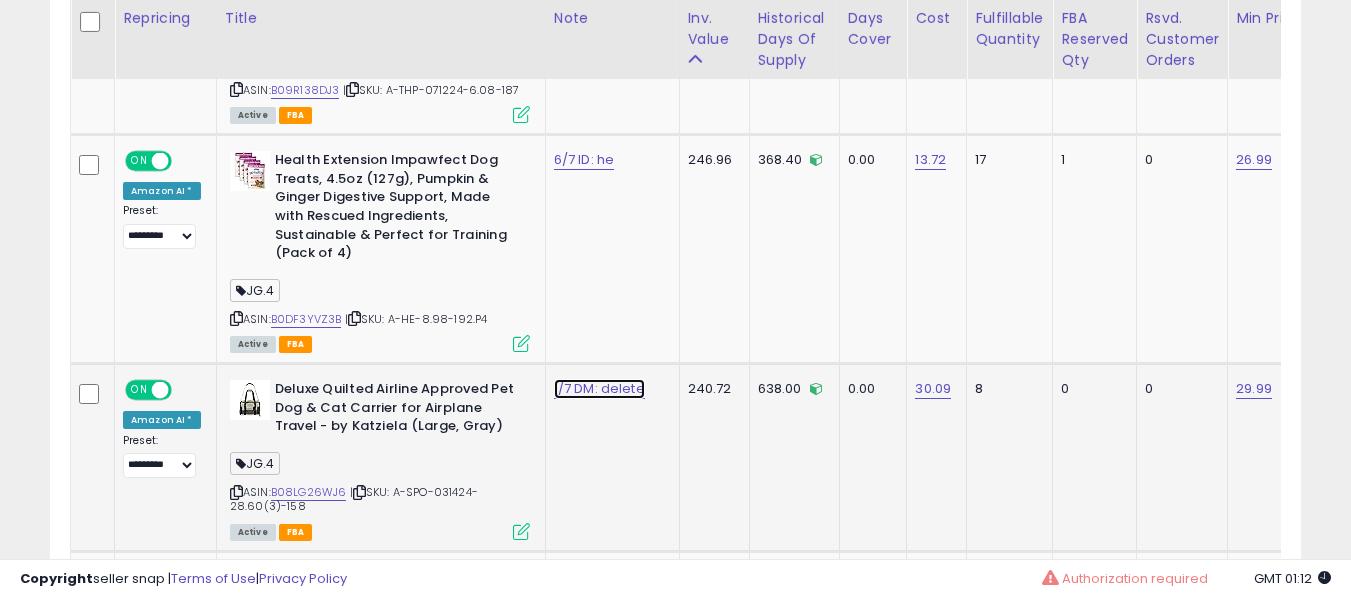 click on "1/7 DM: delete" at bounding box center (585, -467) 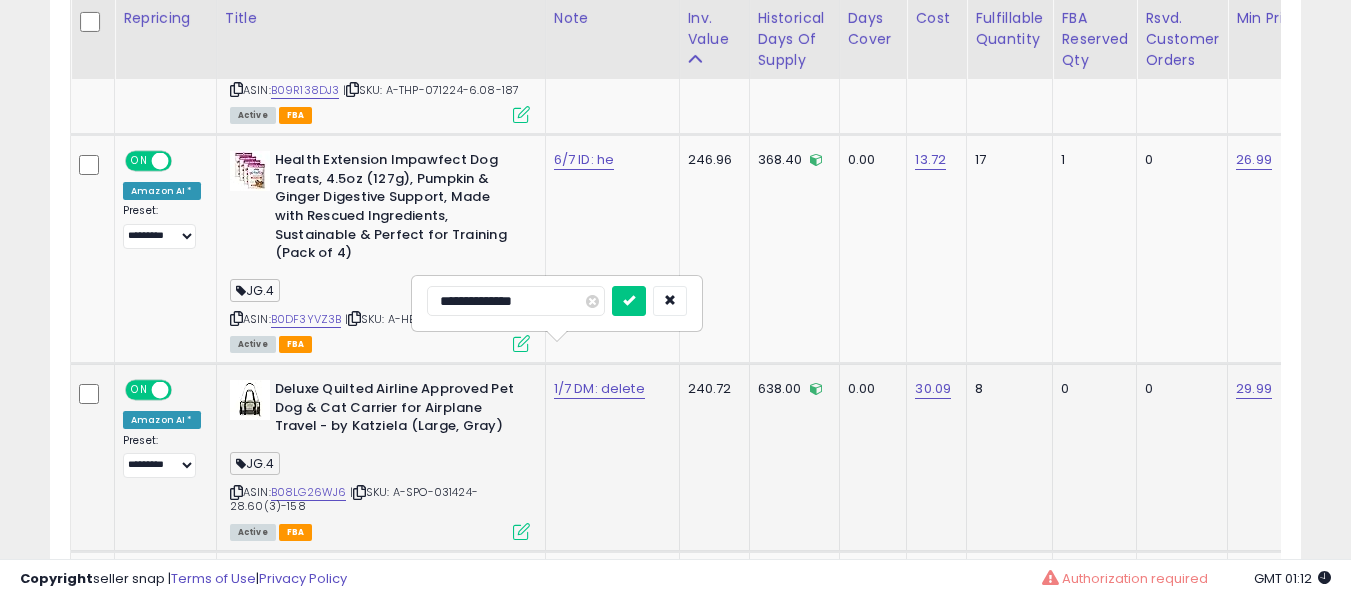 scroll, scrollTop: 1691, scrollLeft: 0, axis: vertical 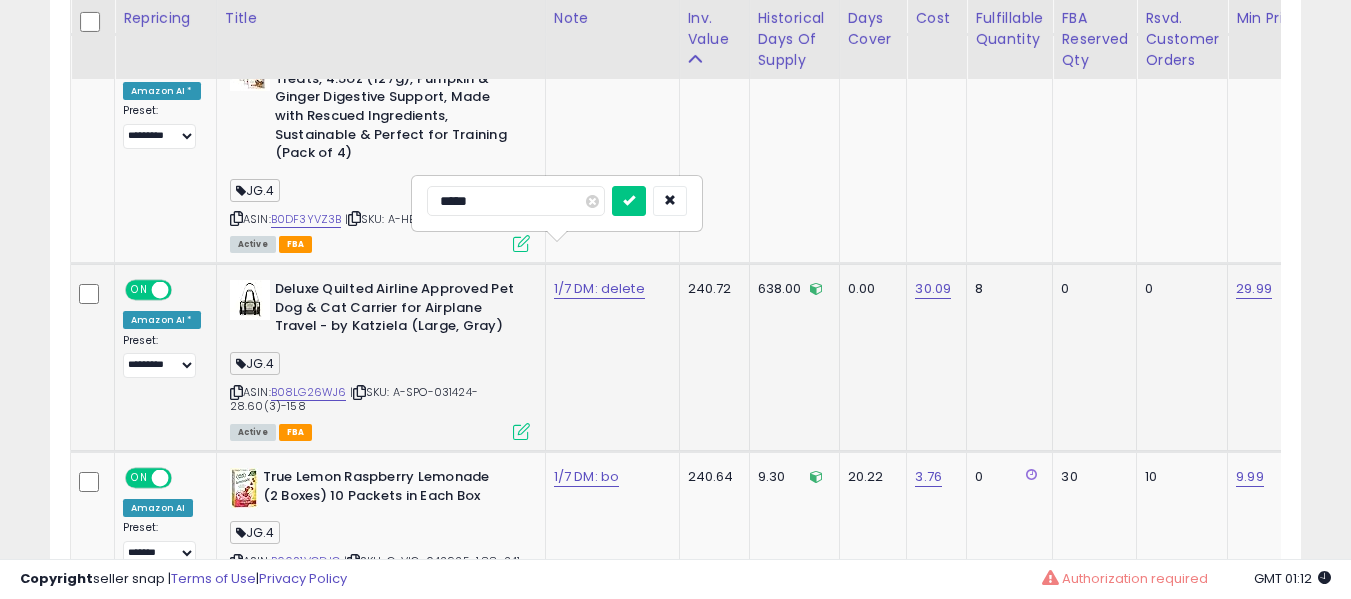 type on "******" 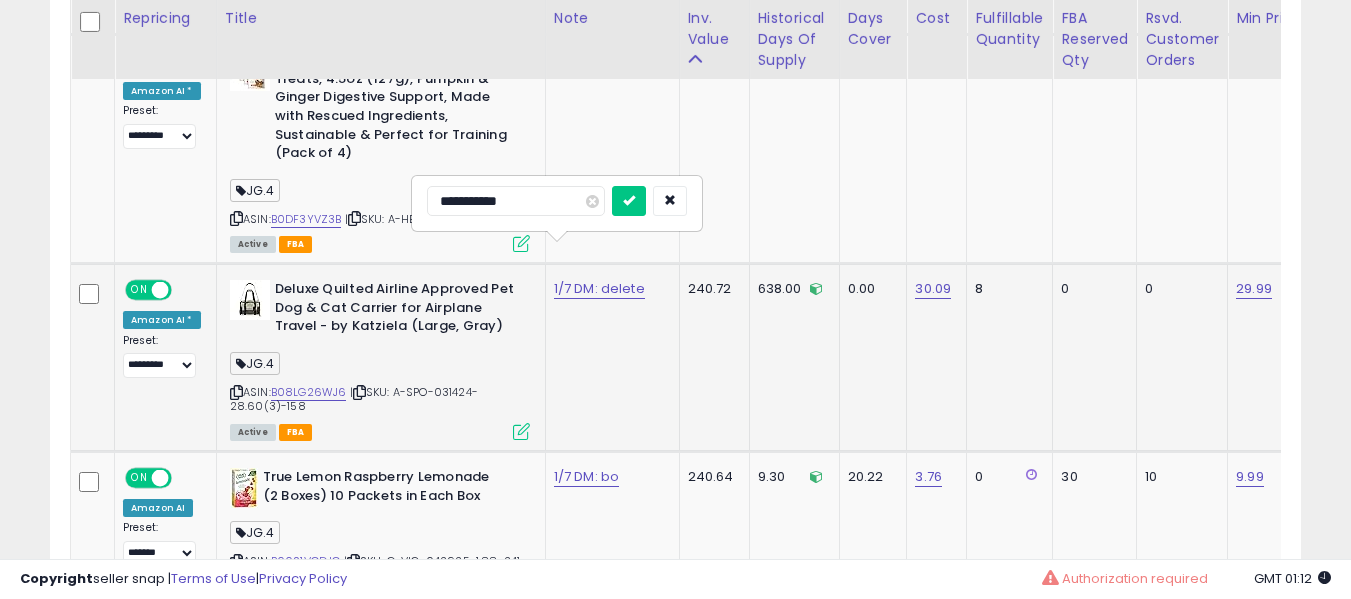 type on "**********" 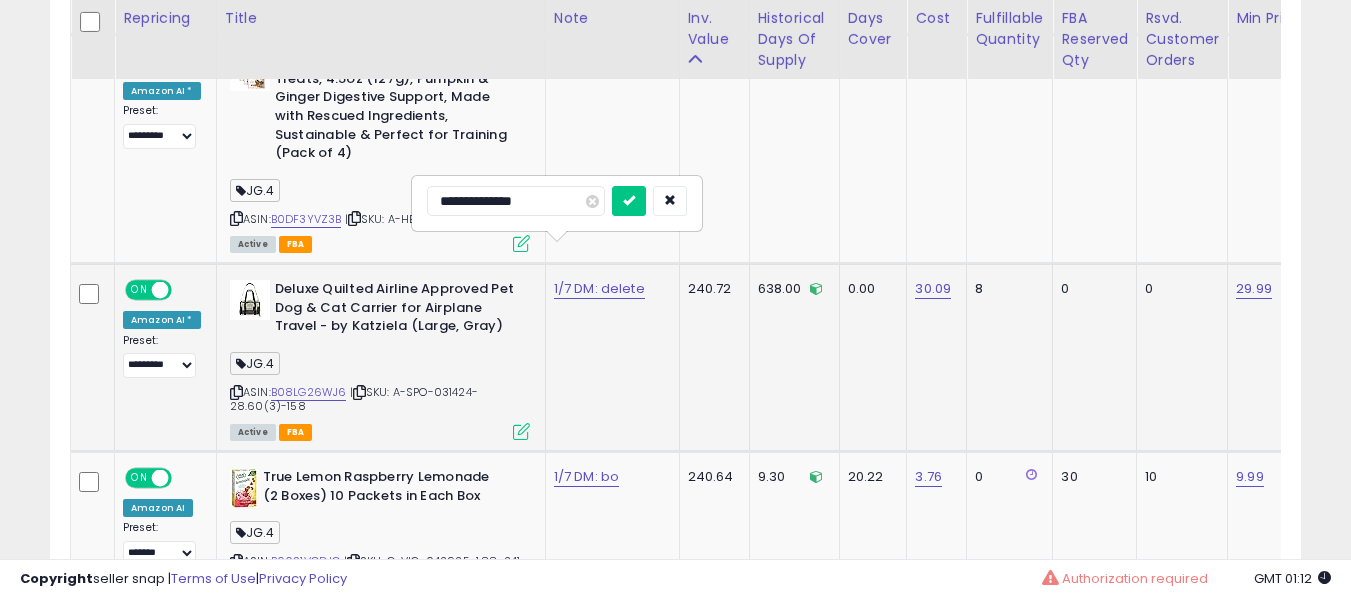click at bounding box center (629, 201) 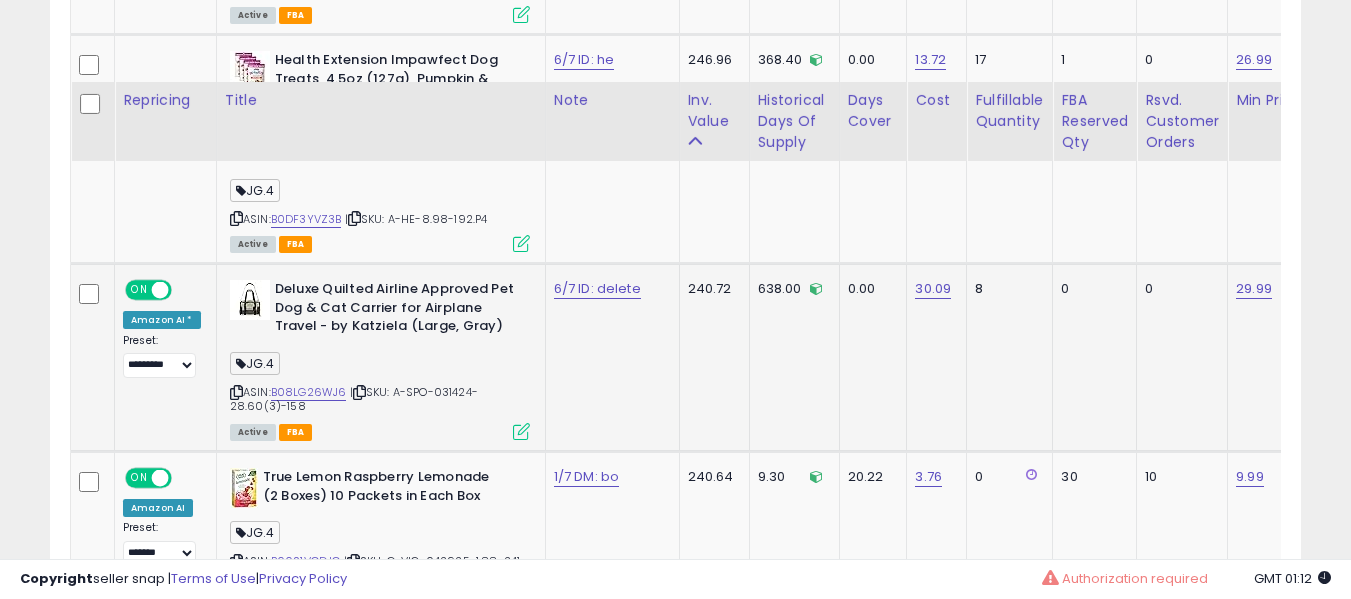 scroll, scrollTop: 1791, scrollLeft: 0, axis: vertical 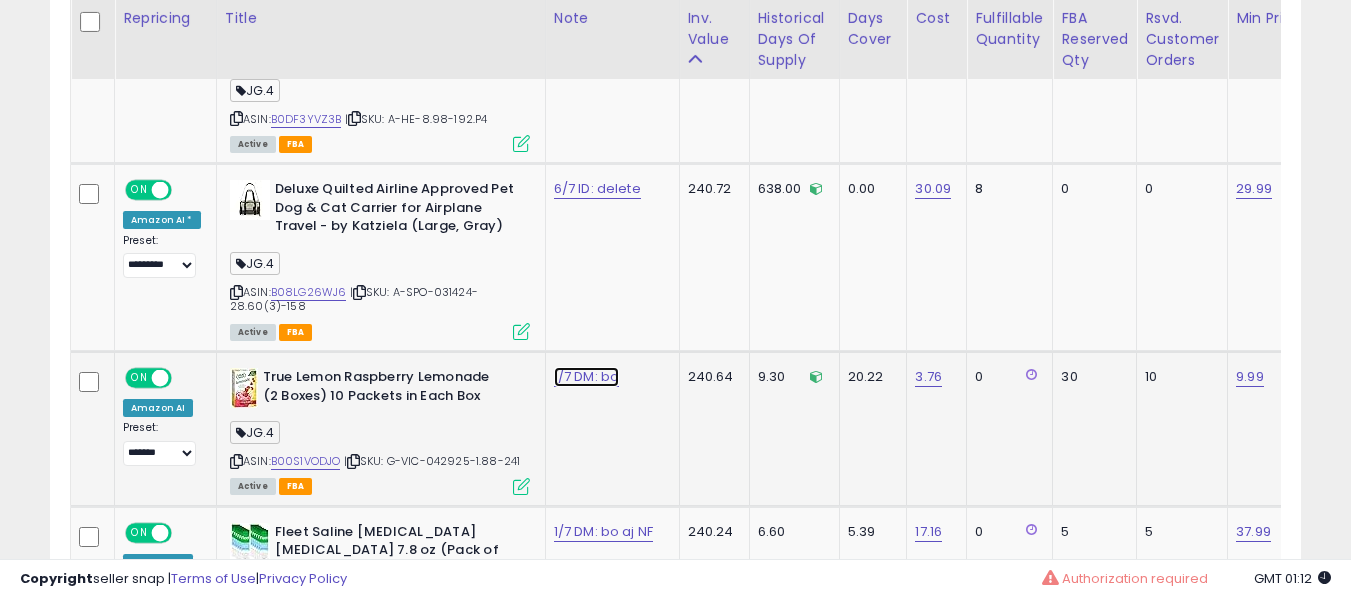 click on "1/7 DM: bo" at bounding box center (585, -667) 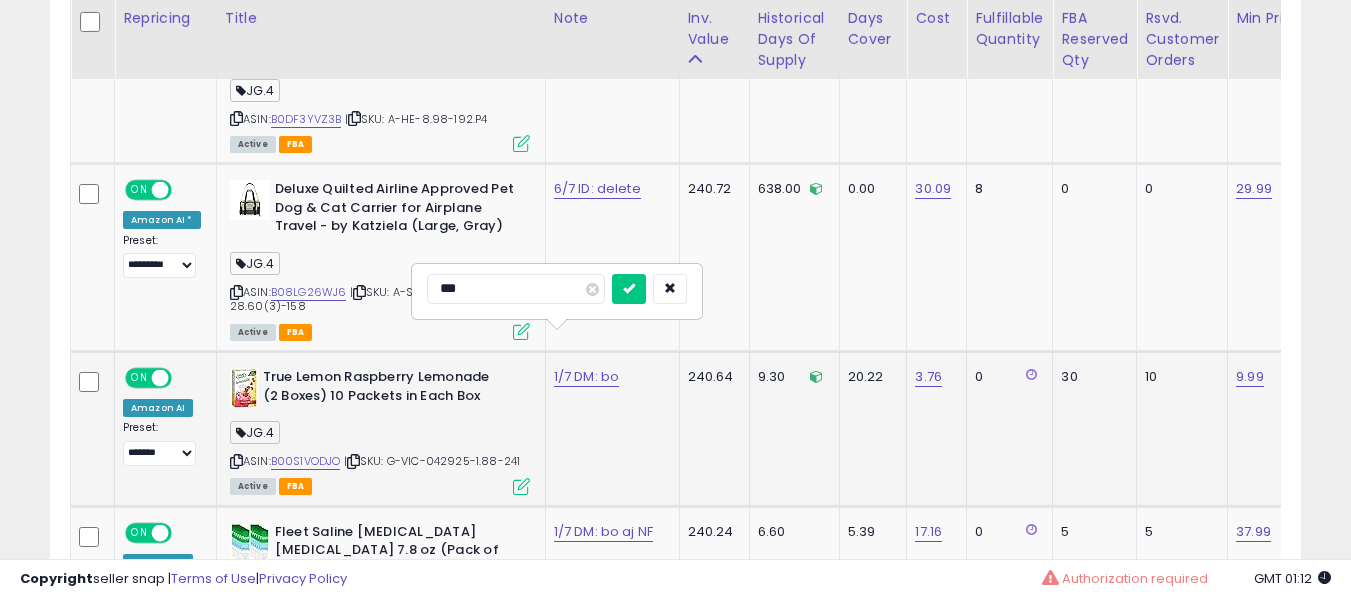 type on "****" 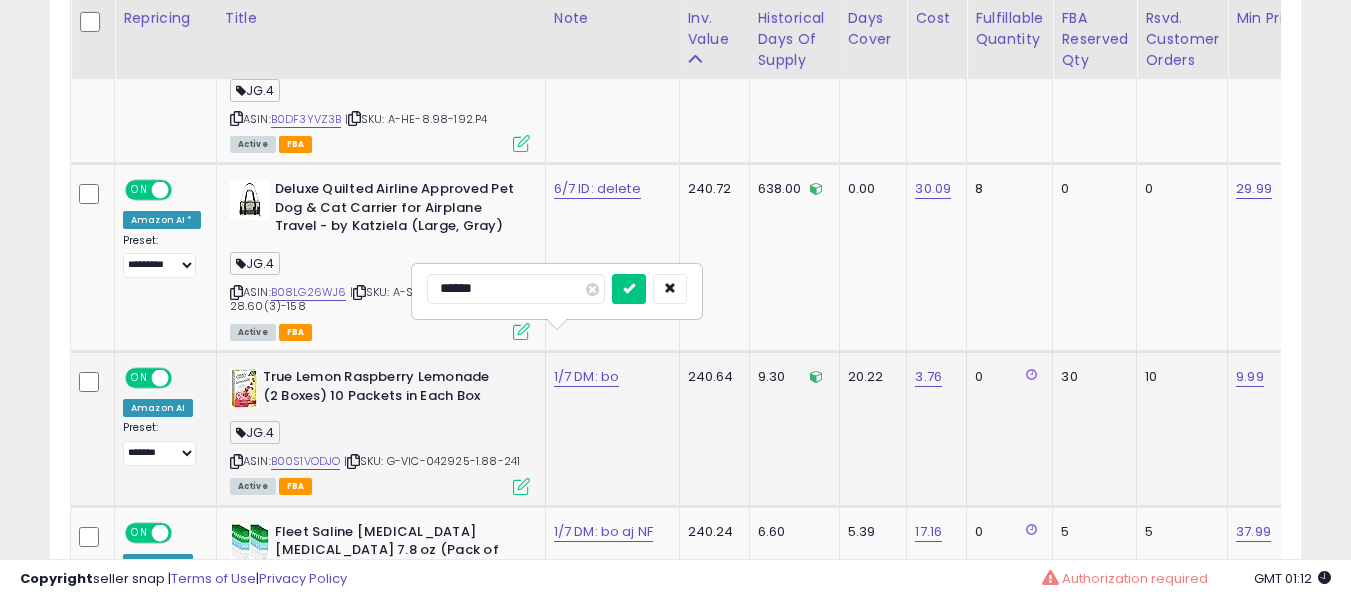 type on "*******" 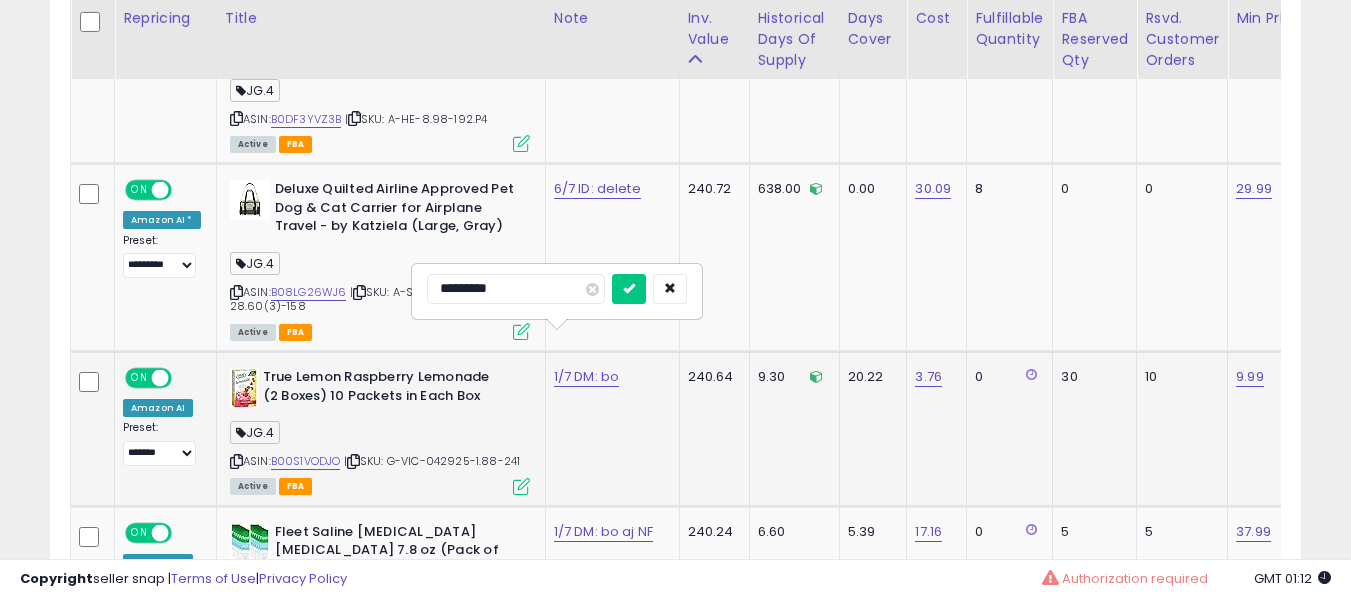 type on "**********" 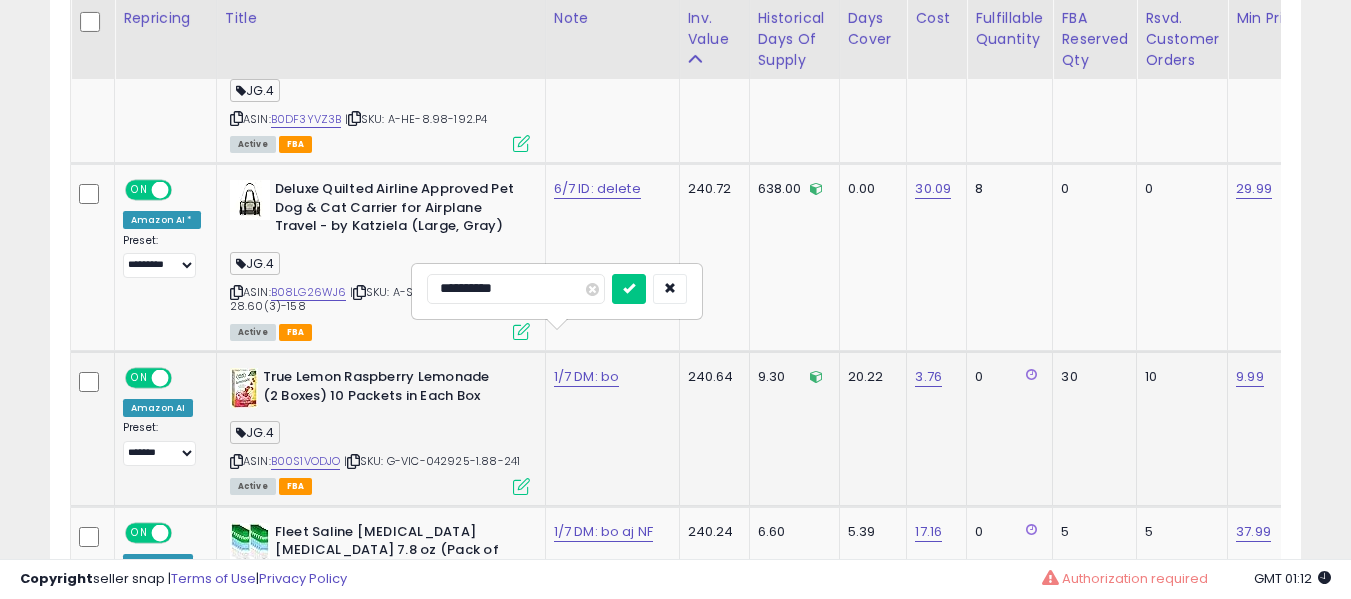 click at bounding box center (629, 289) 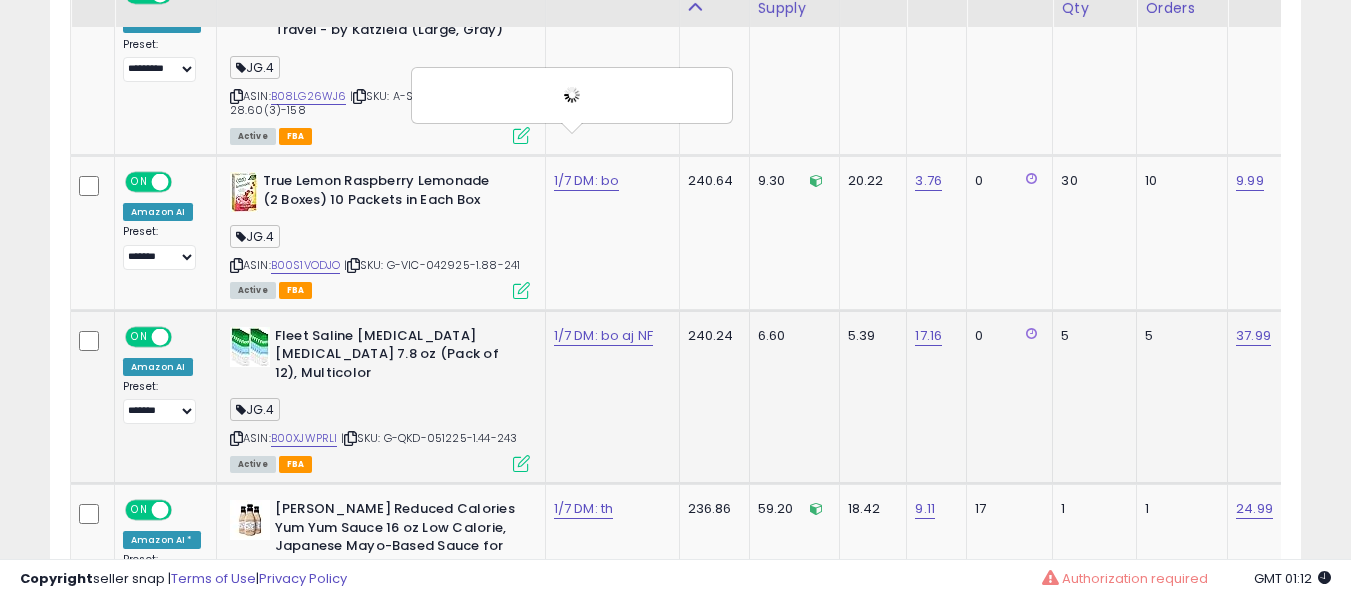 scroll, scrollTop: 1991, scrollLeft: 0, axis: vertical 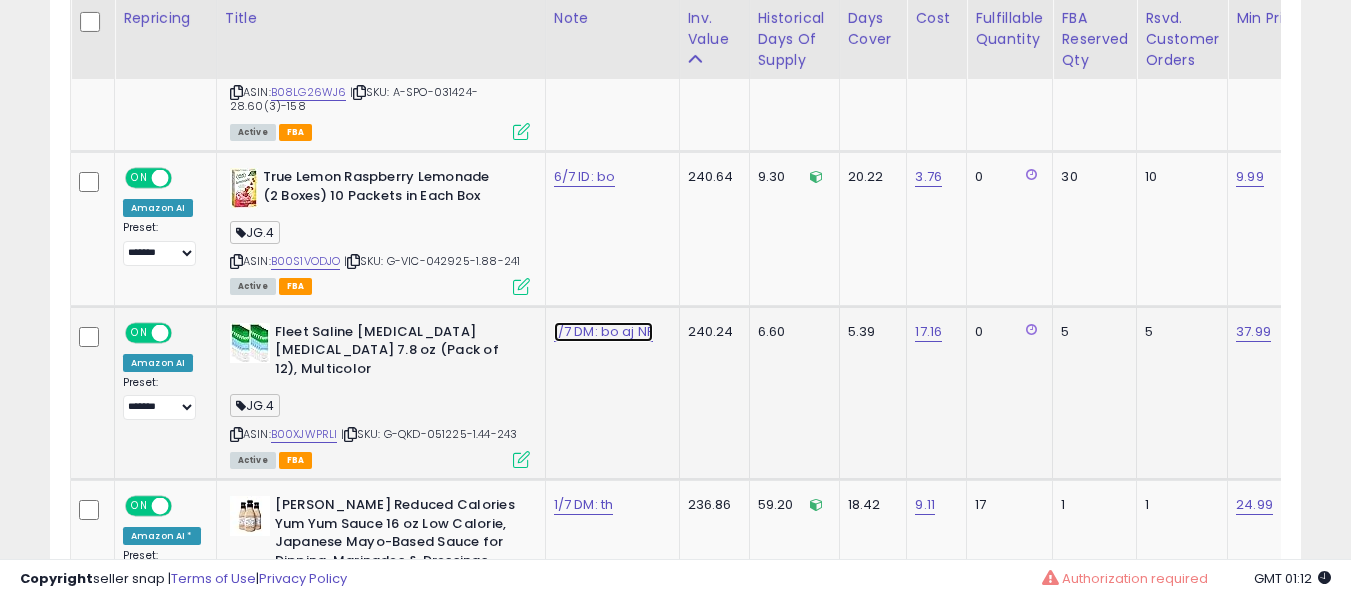 click on "1/7 DM: bo aj NF" at bounding box center (585, -867) 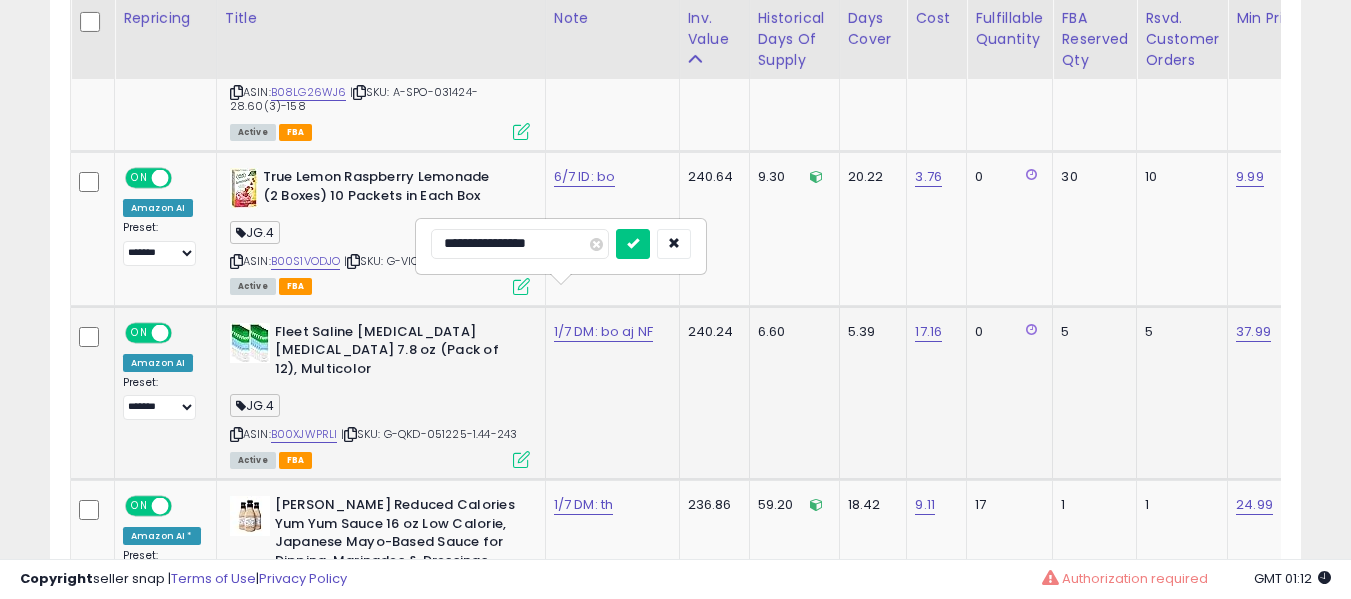type on "**********" 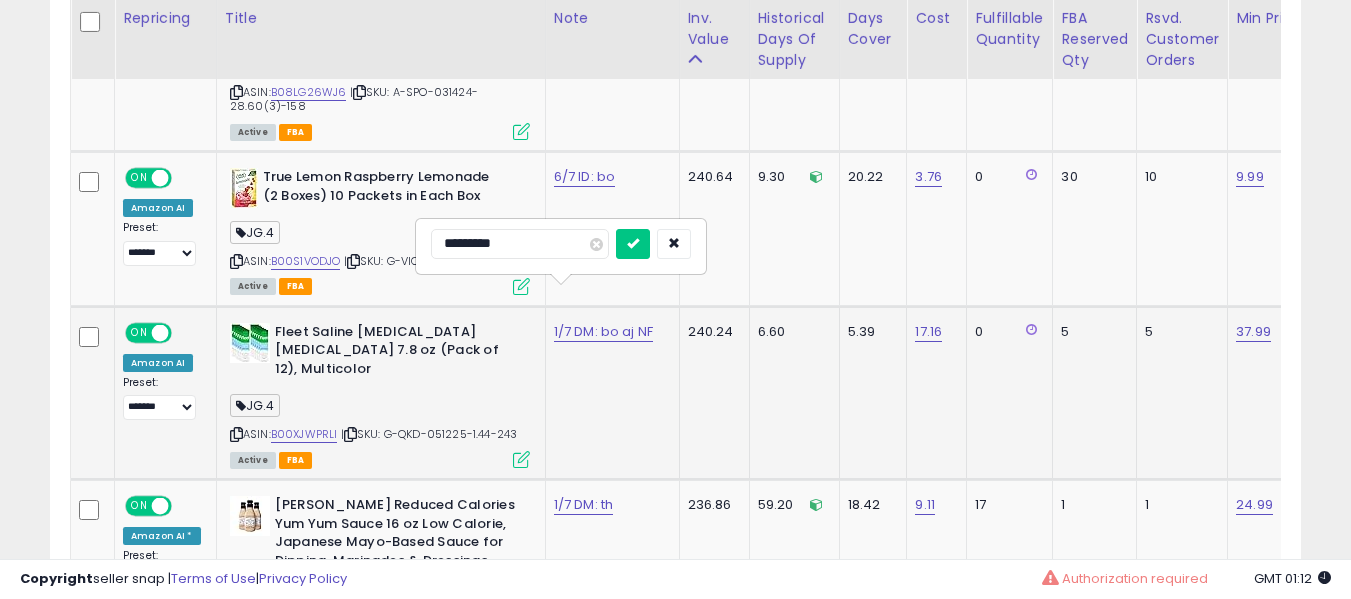 type on "**********" 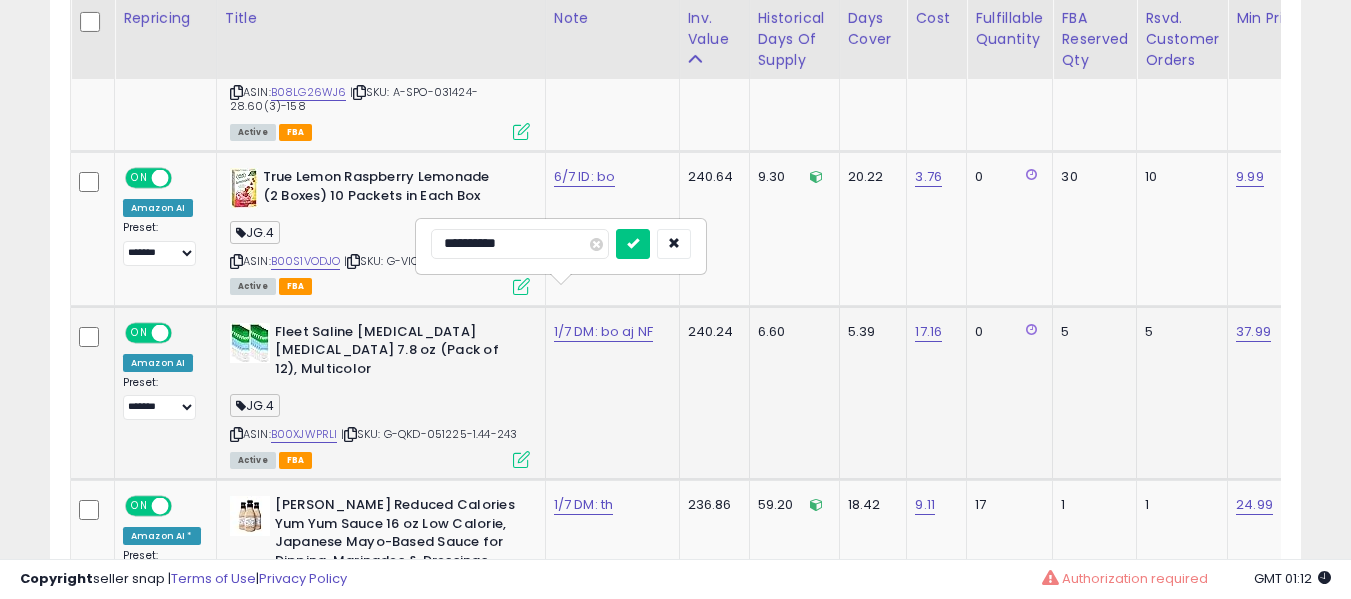 click at bounding box center [633, 244] 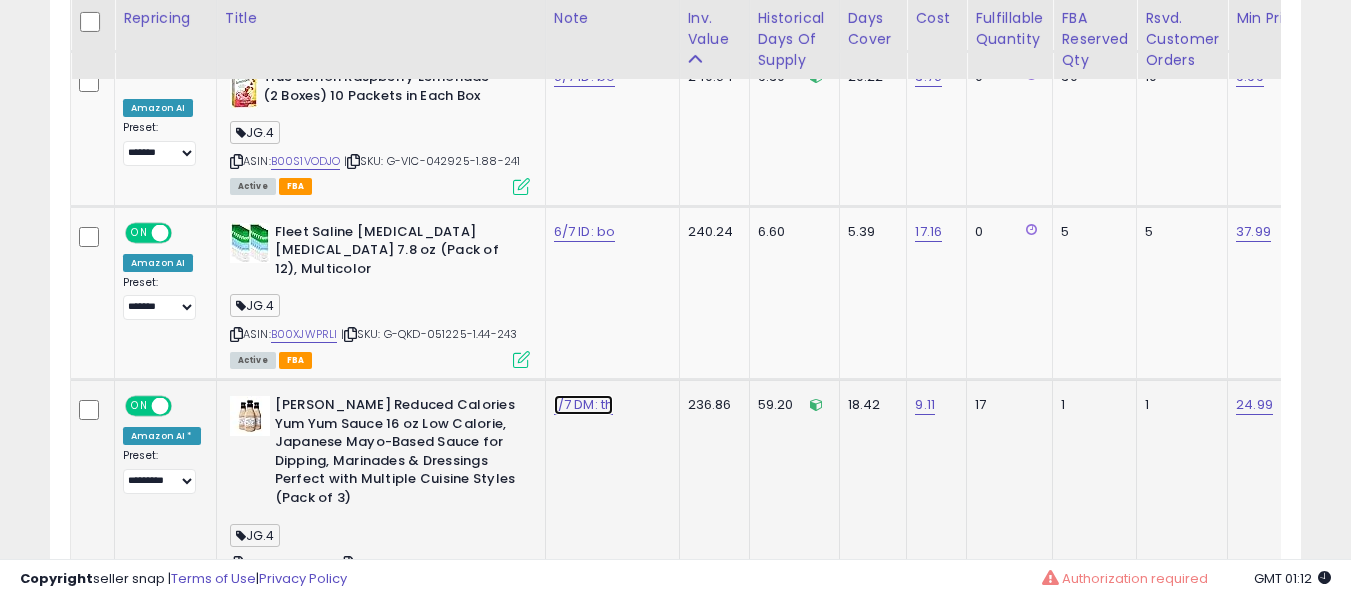 click on "1/7 DM: th" at bounding box center (585, -967) 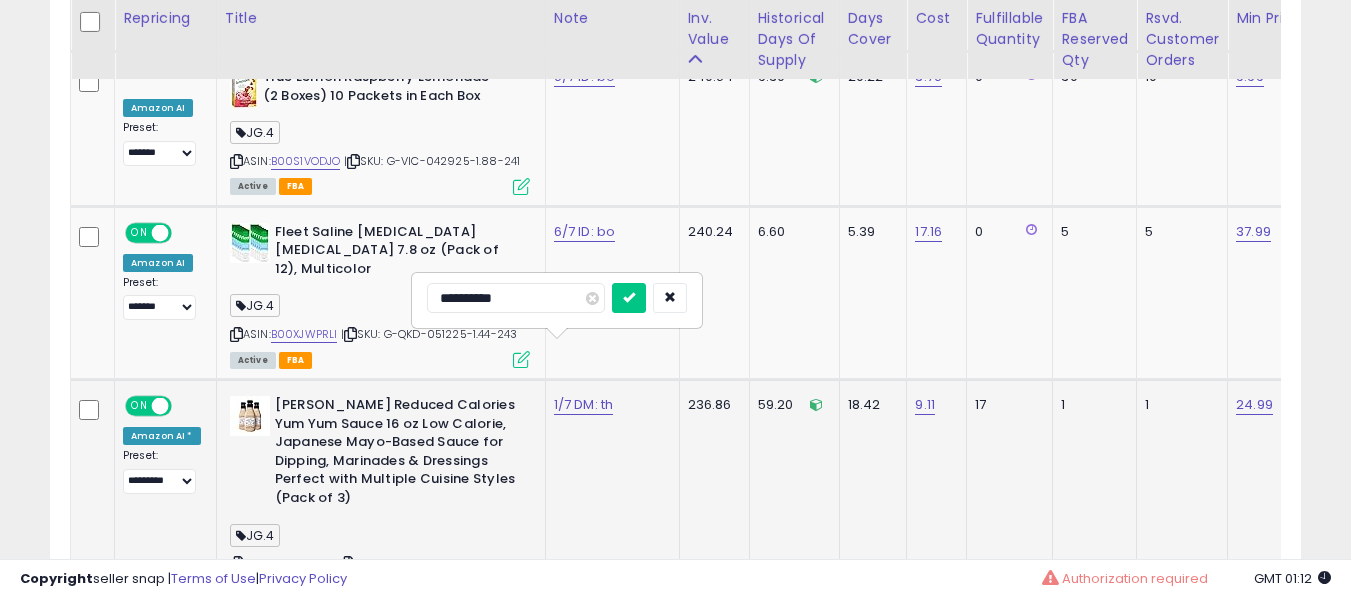 scroll, scrollTop: 2191, scrollLeft: 0, axis: vertical 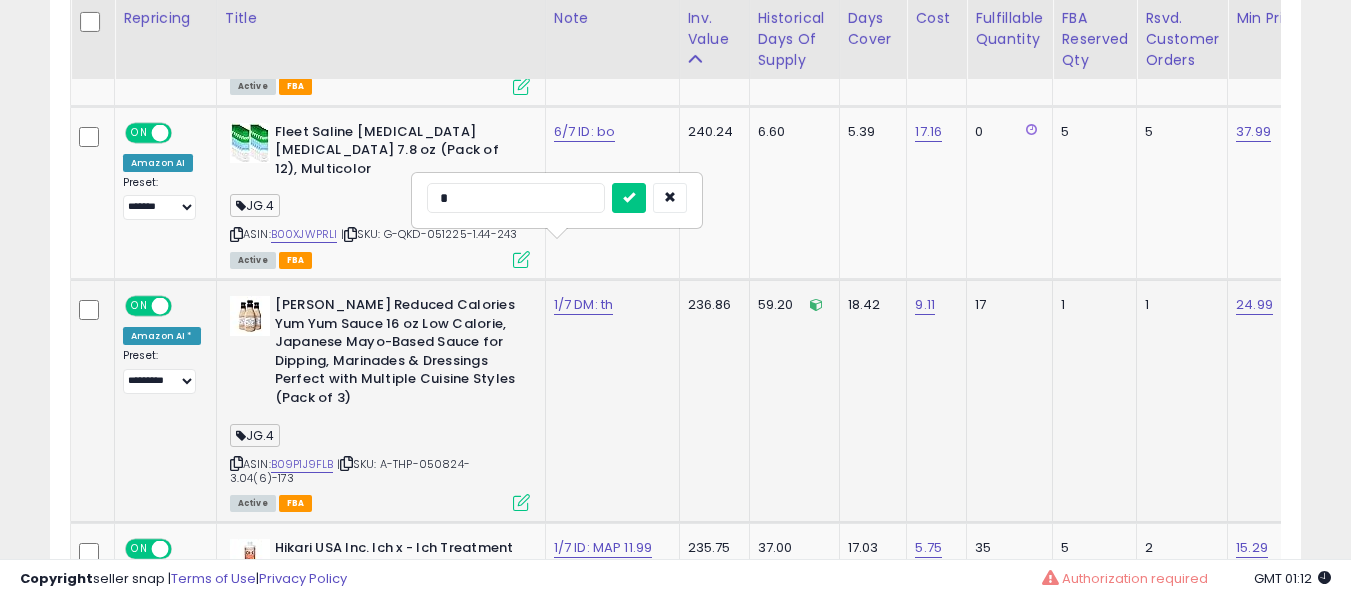 type on "**" 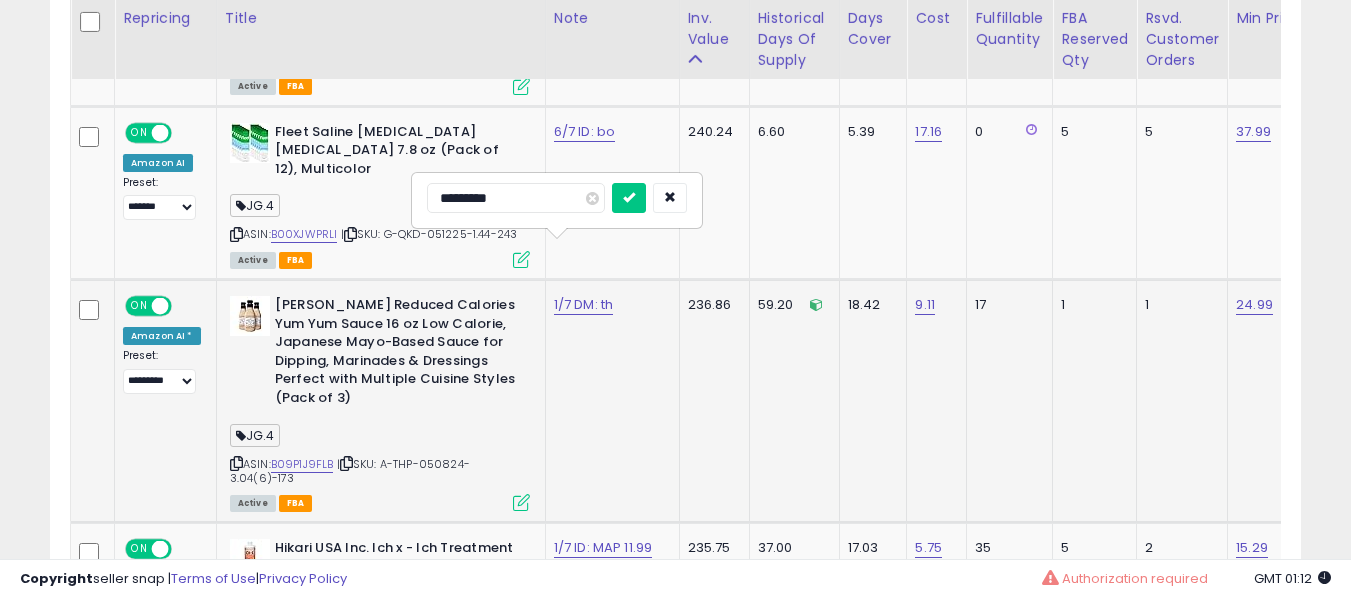 type on "**********" 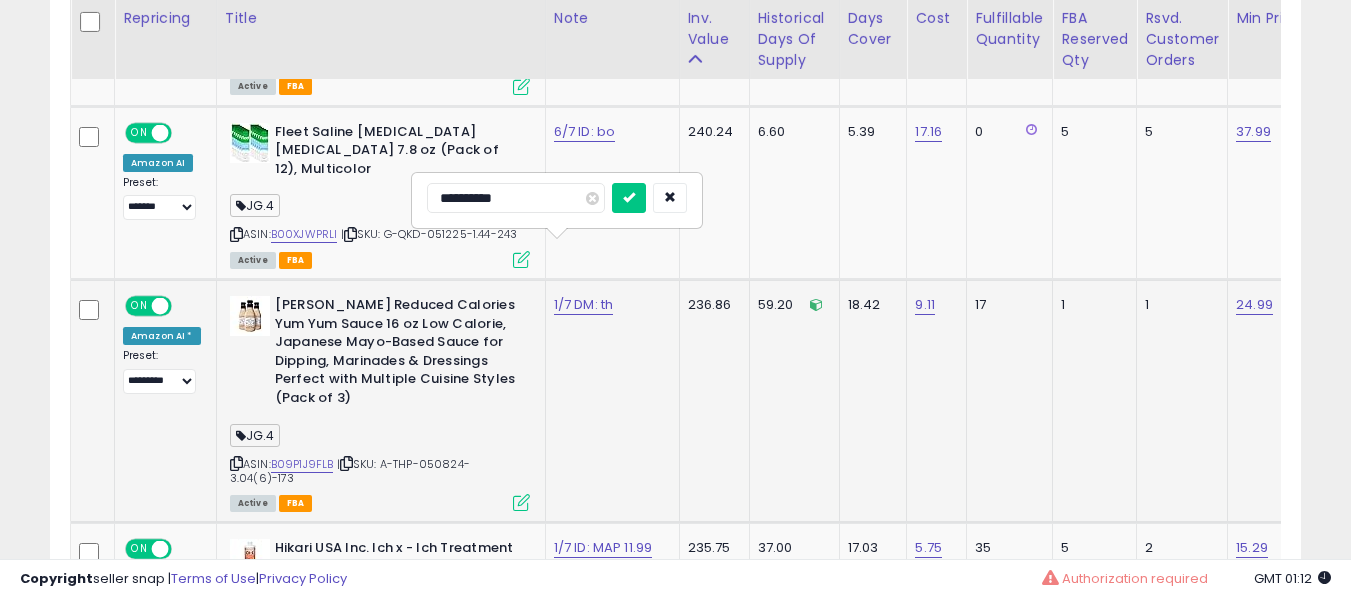 click at bounding box center (629, 198) 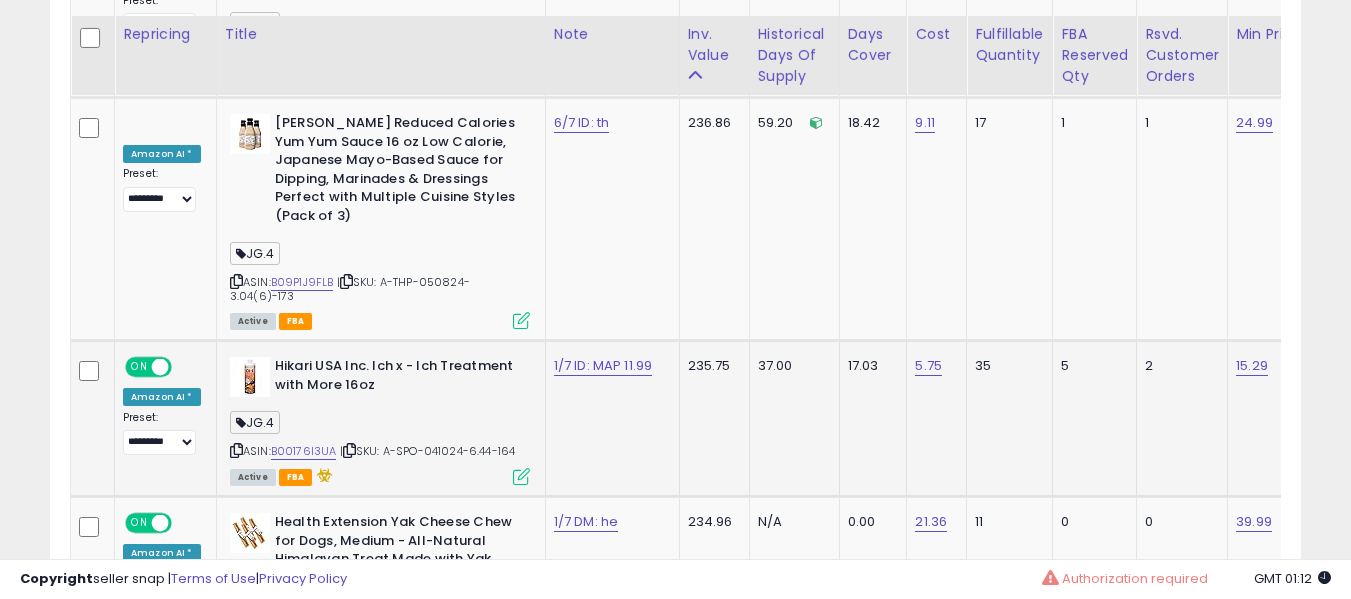 scroll, scrollTop: 2391, scrollLeft: 0, axis: vertical 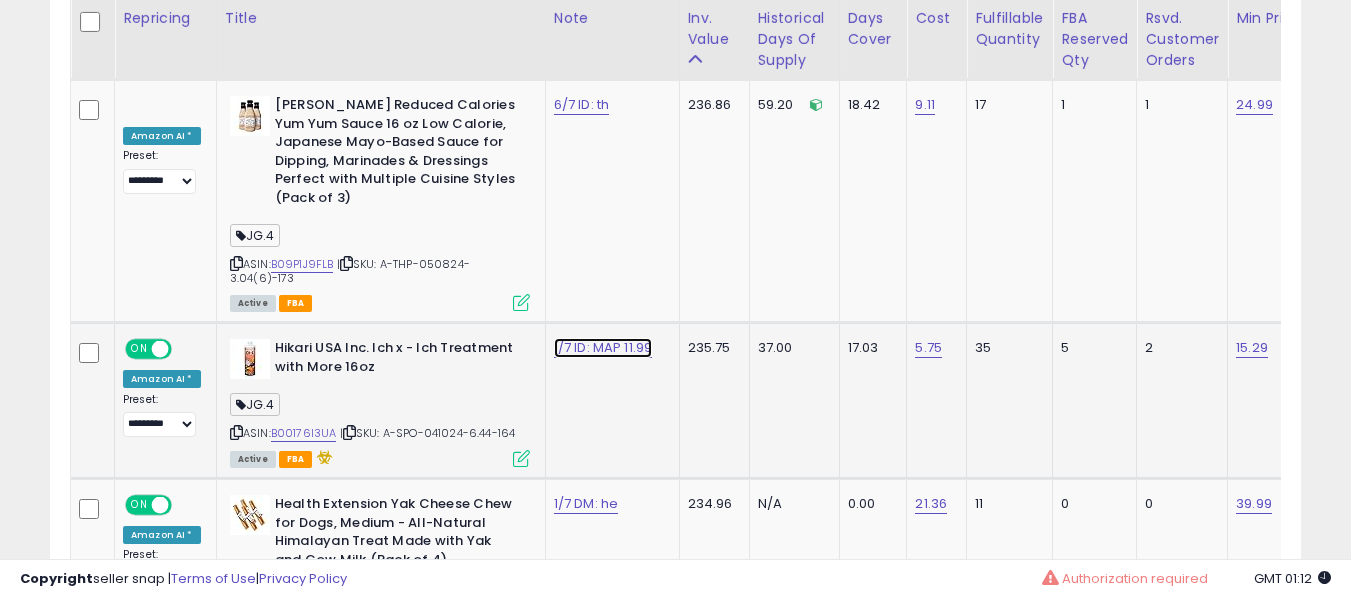 click on "1/7 ID: MAP 11.99" at bounding box center [585, -1267] 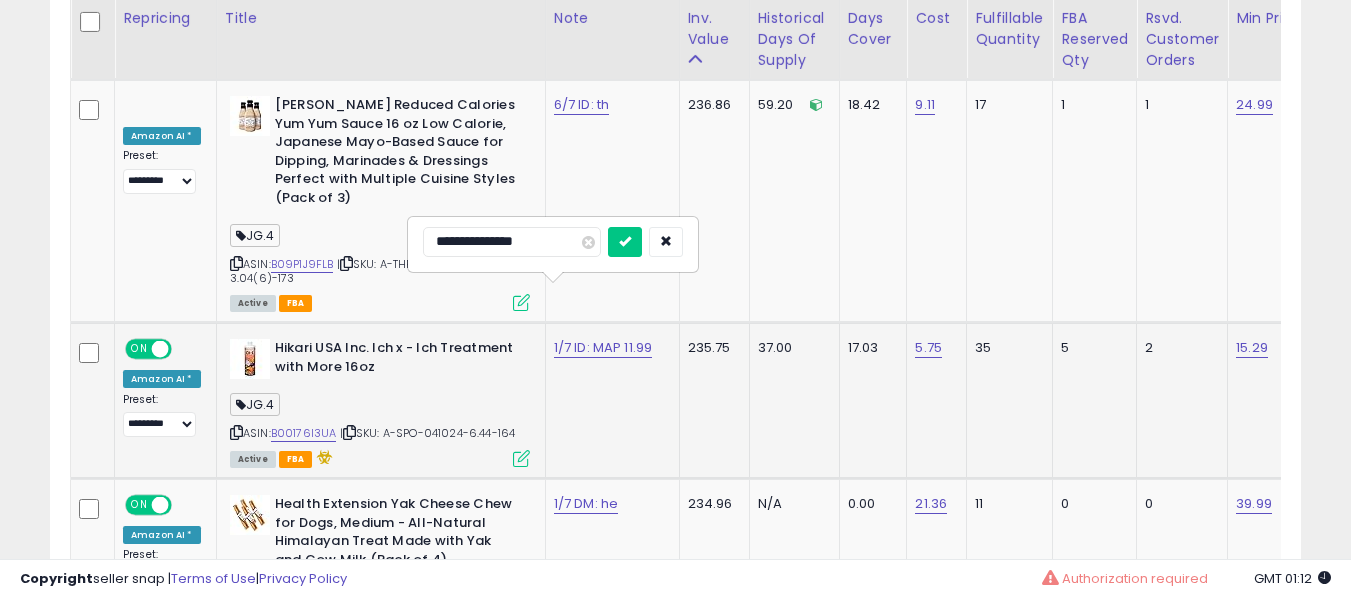 type on "**********" 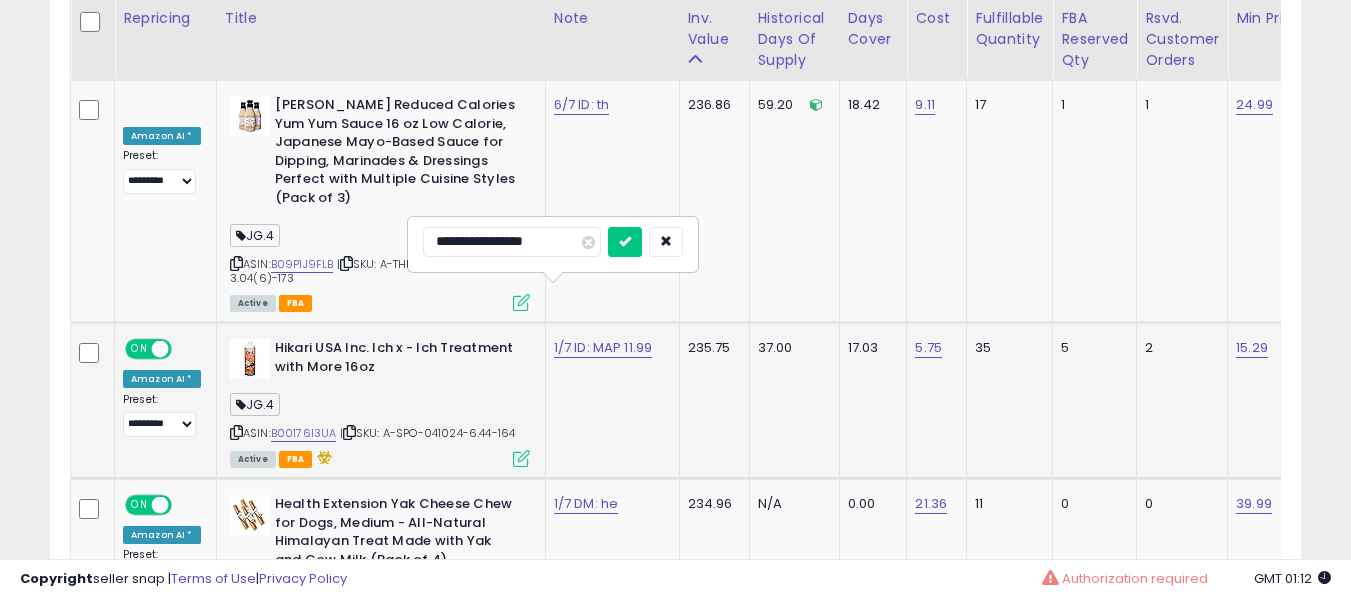 click at bounding box center [625, 242] 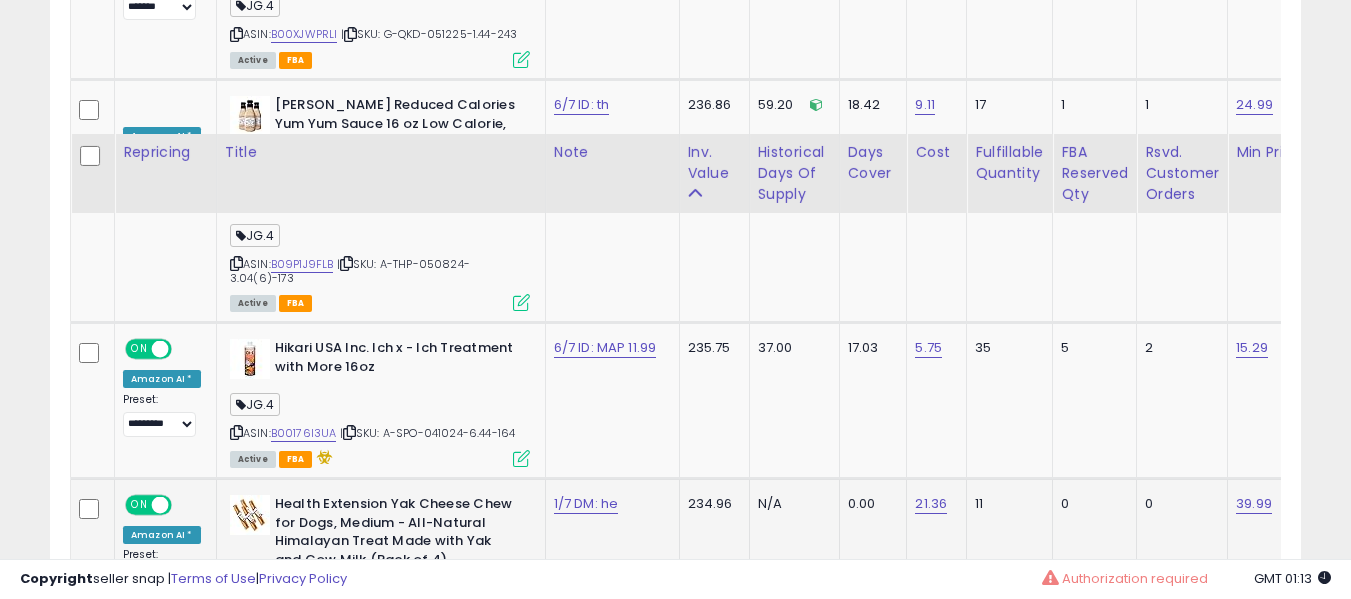 scroll, scrollTop: 2591, scrollLeft: 0, axis: vertical 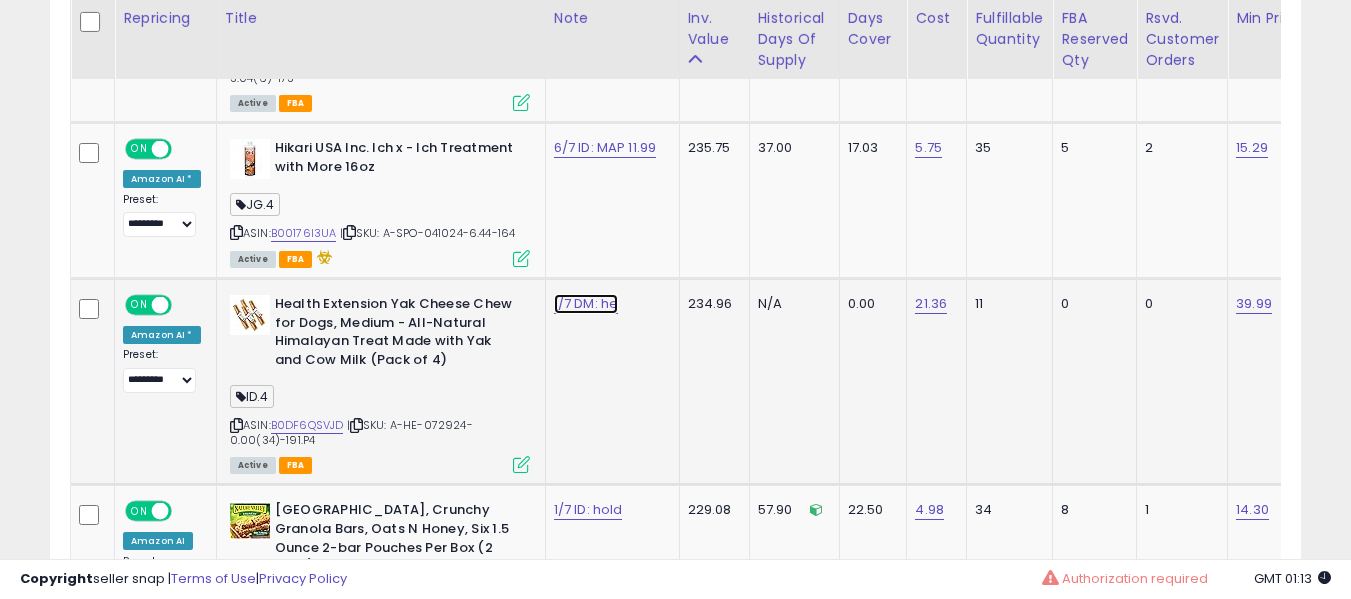 click on "1/7 DM: he" at bounding box center (585, -1467) 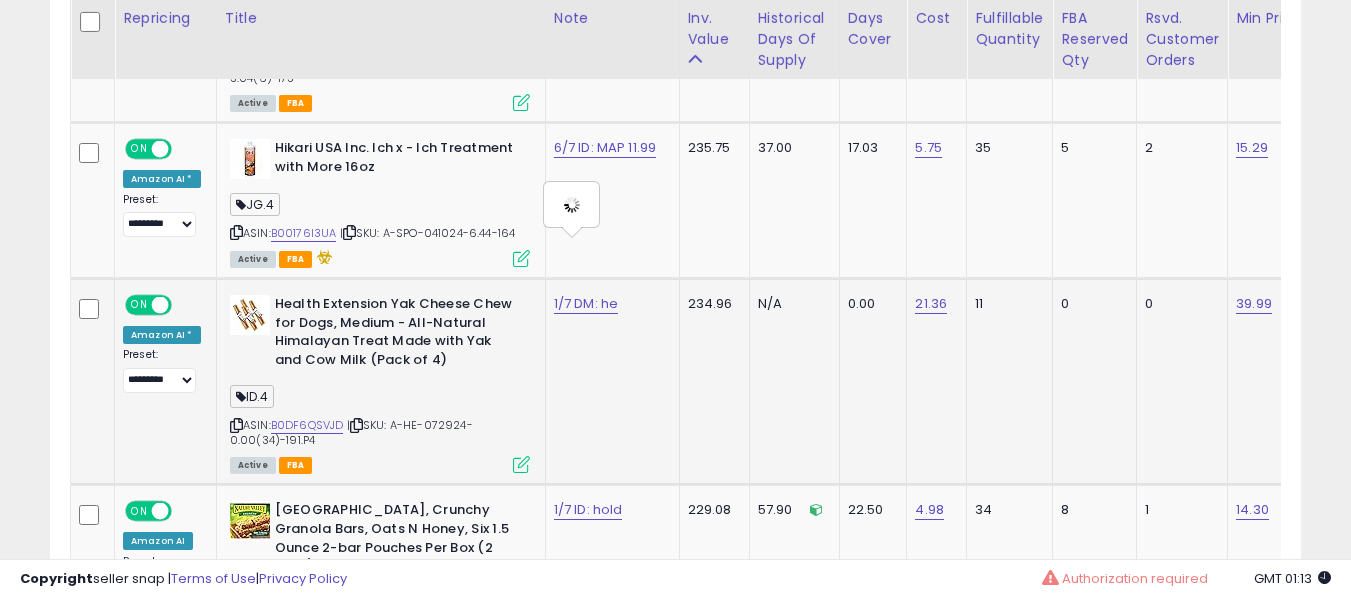 type on "**********" 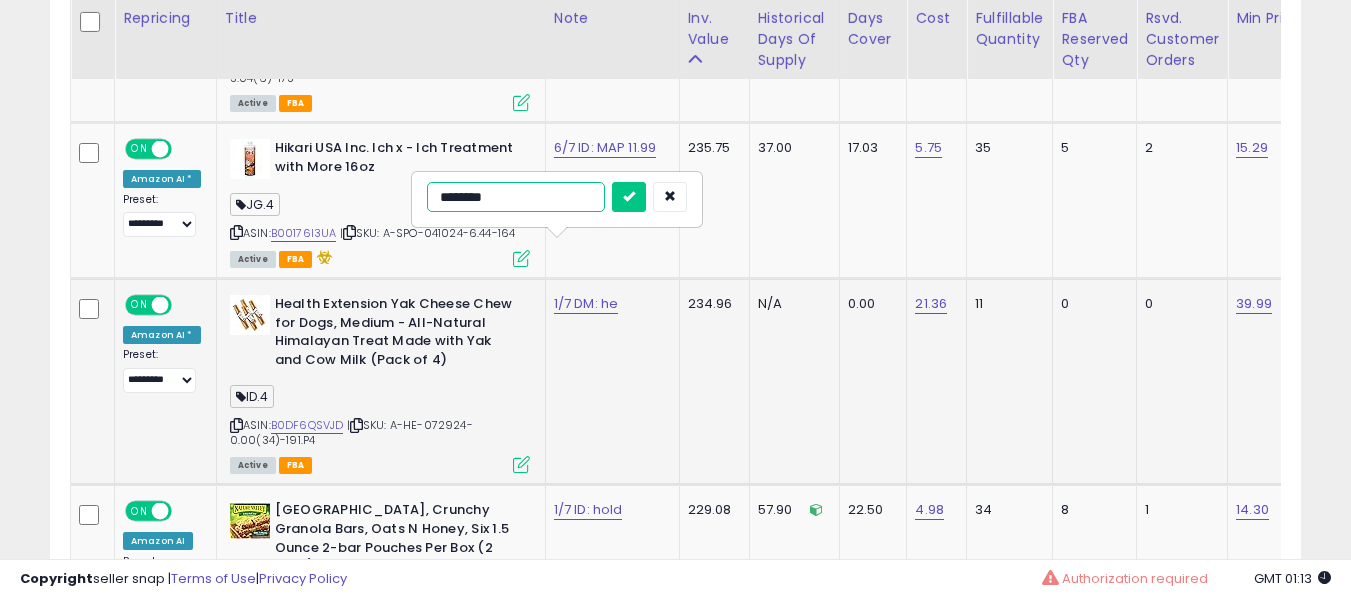 type on "*********" 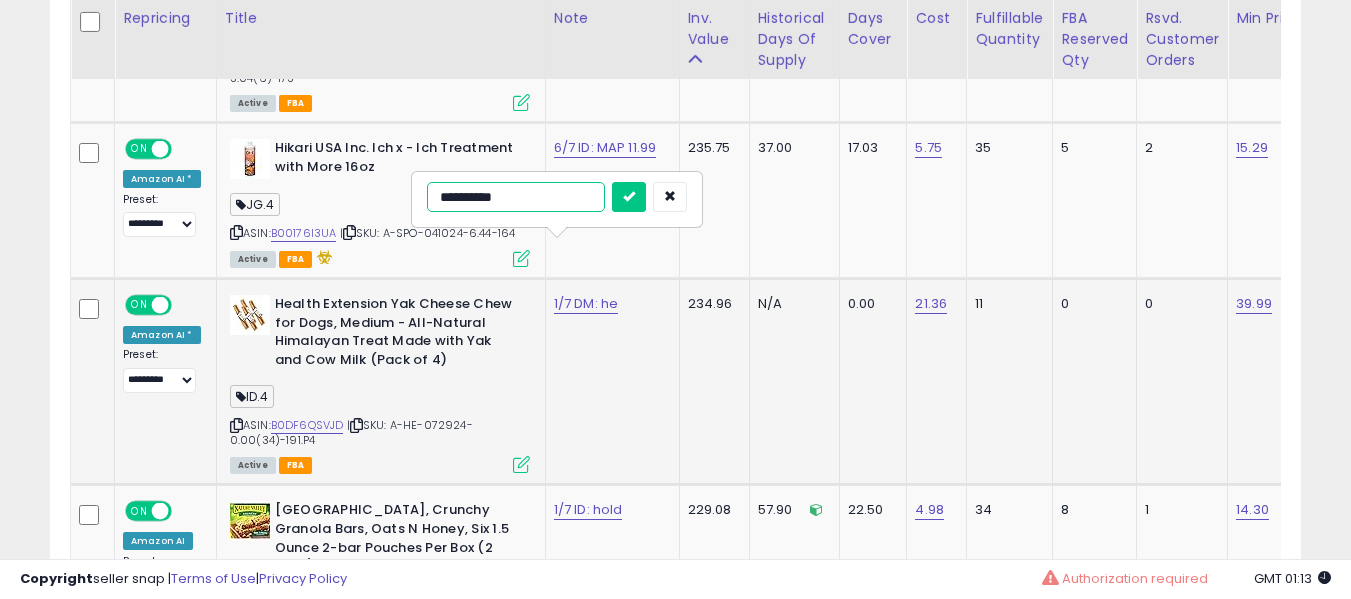 click at bounding box center [629, 197] 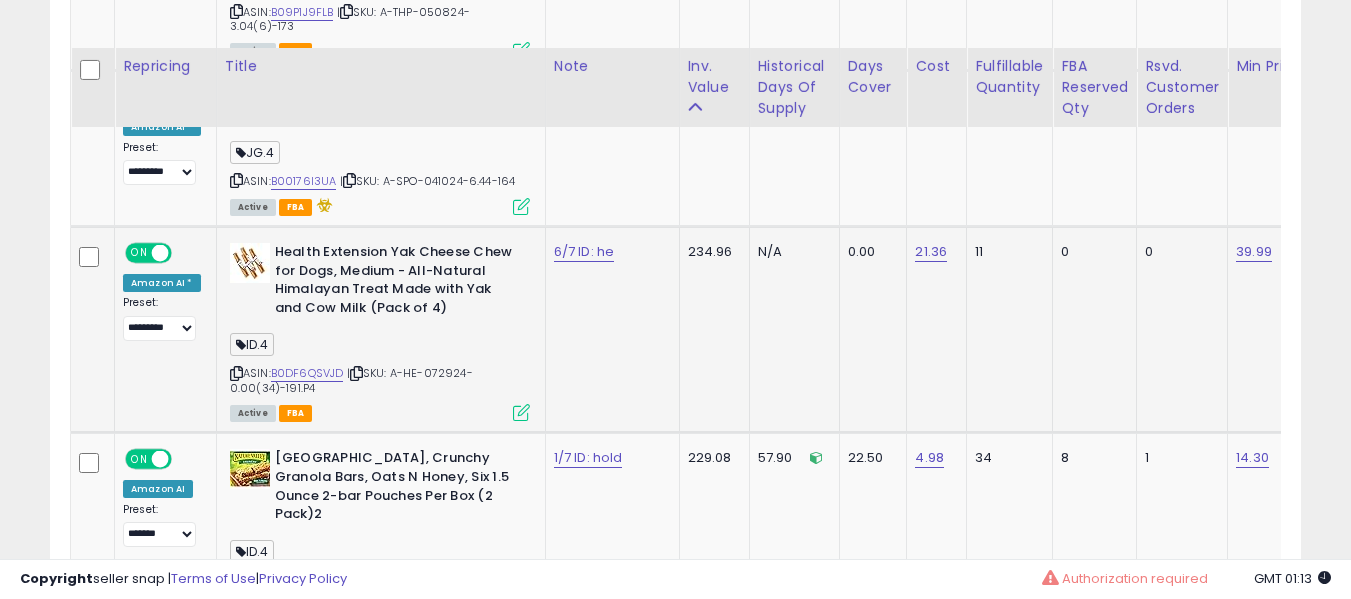 scroll, scrollTop: 2691, scrollLeft: 0, axis: vertical 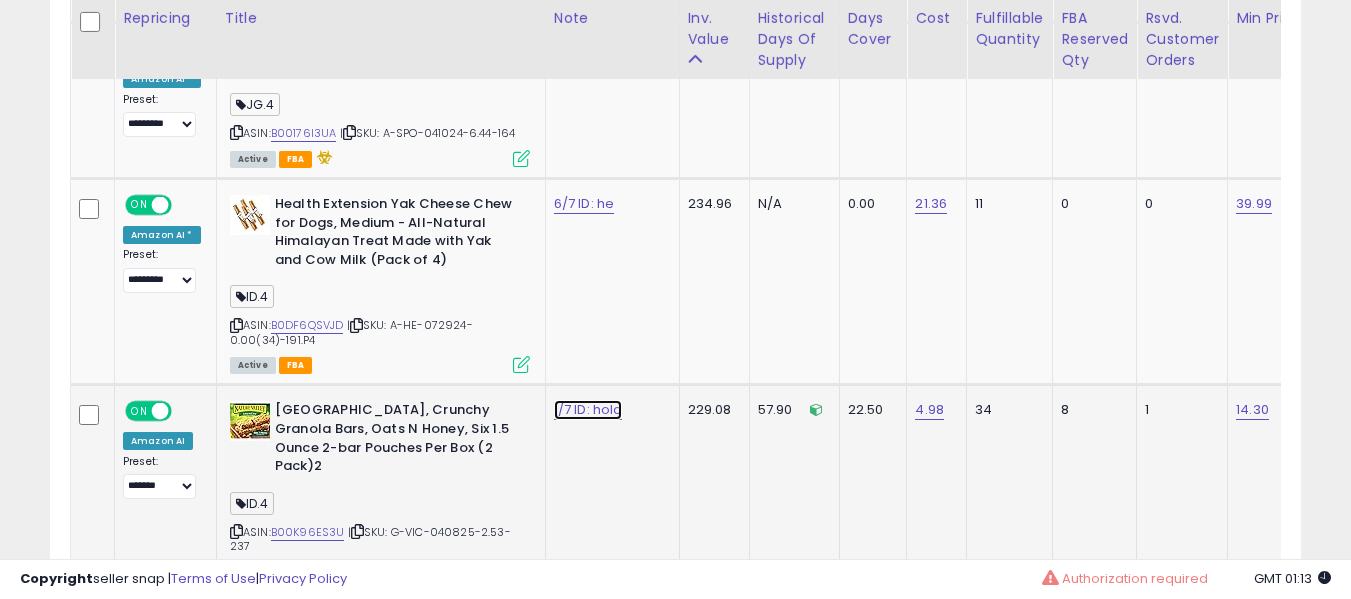 click on "1/7 ID: hold" at bounding box center (585, -1567) 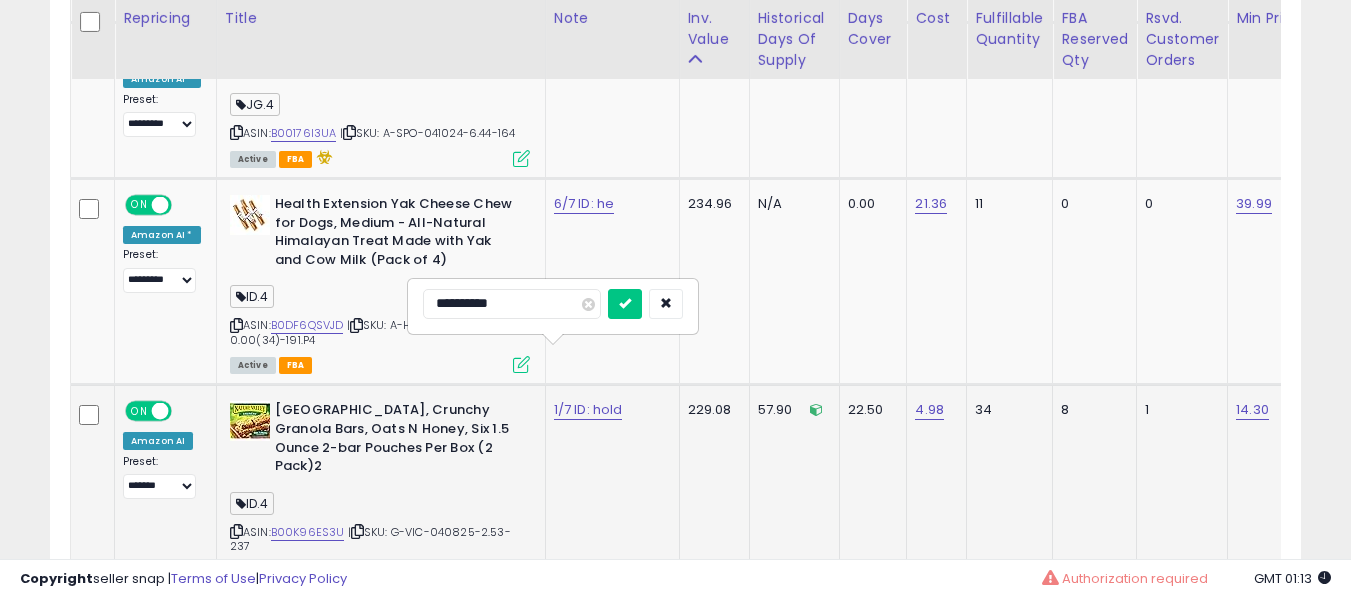 type on "**********" 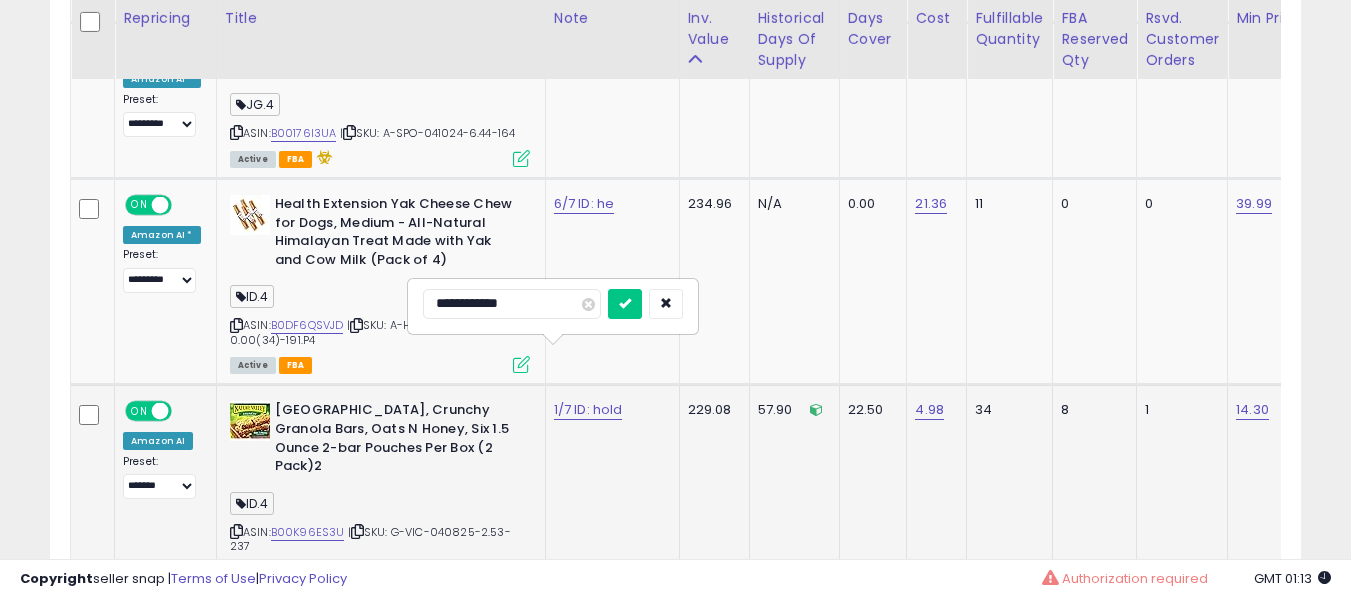 click at bounding box center [625, 304] 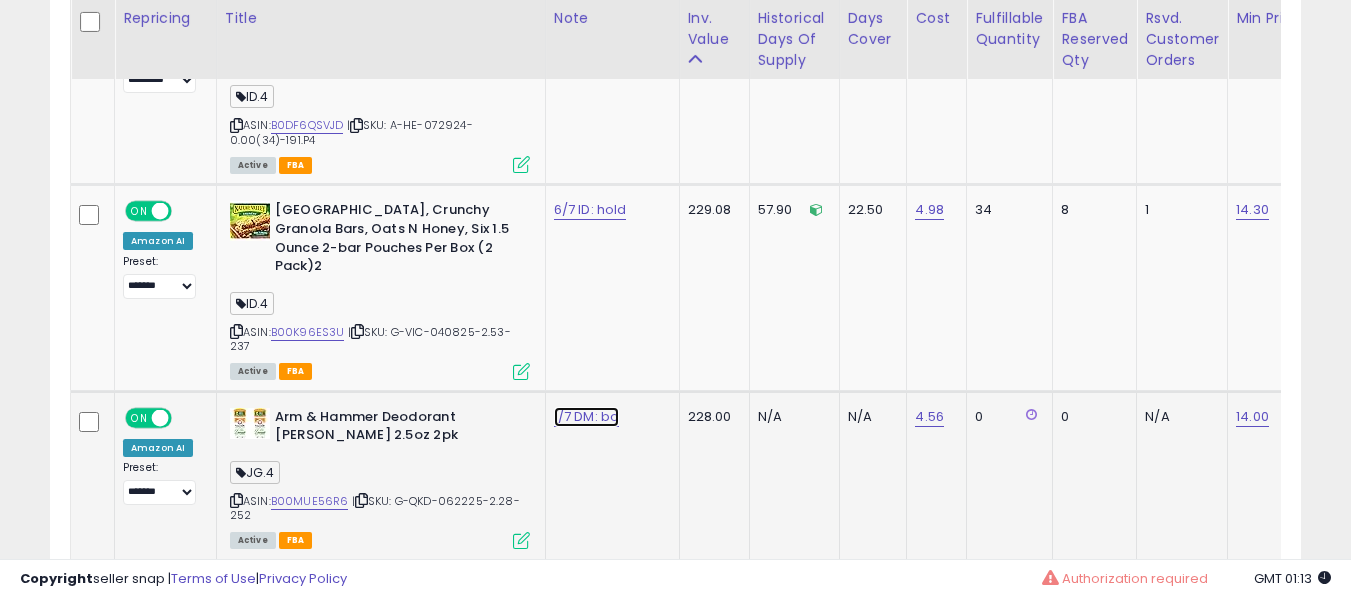 click on "1/7 DM: bo" at bounding box center [585, -1767] 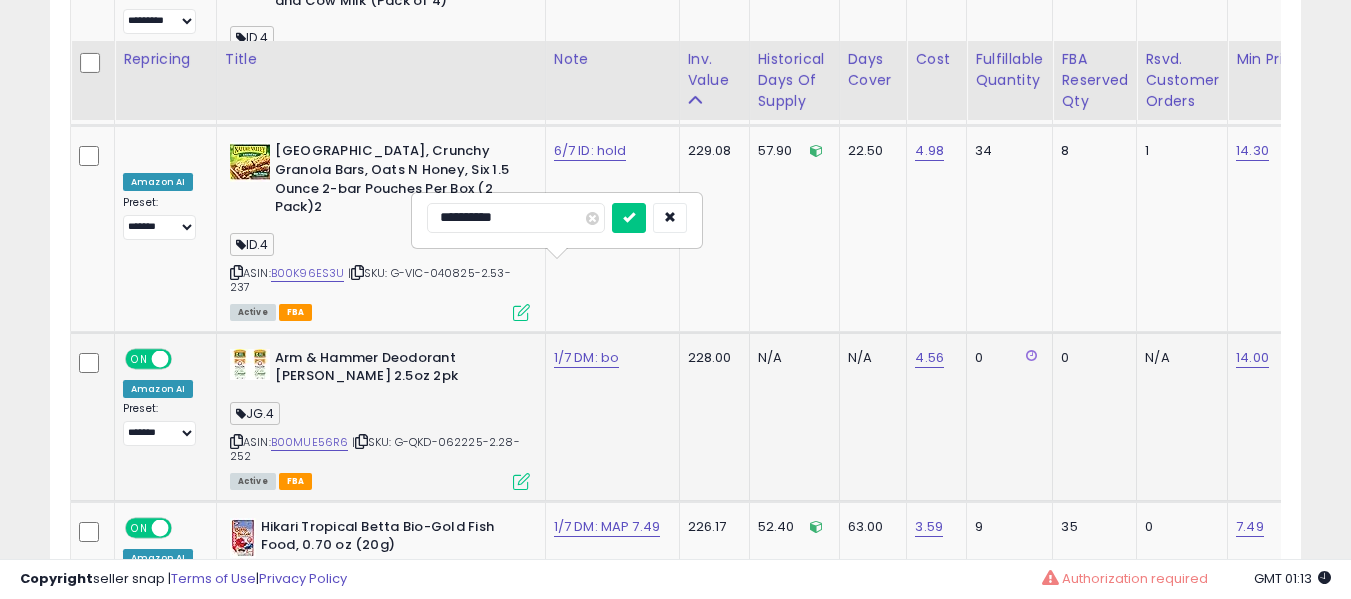 scroll, scrollTop: 2991, scrollLeft: 0, axis: vertical 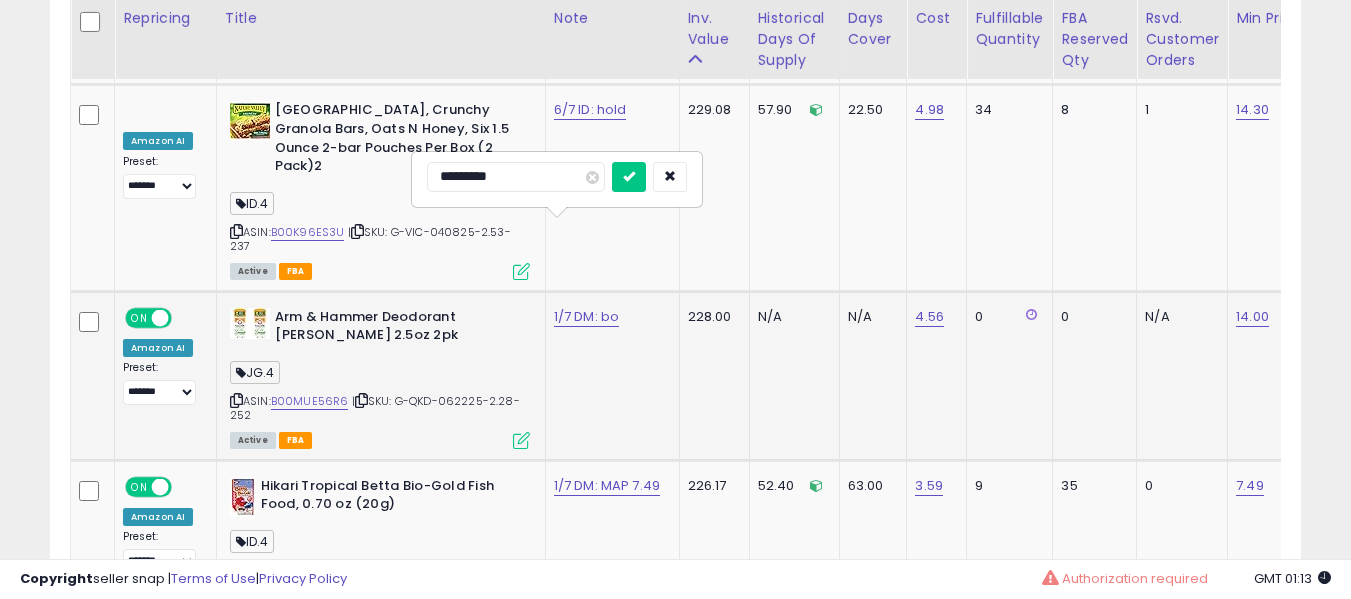 type on "**********" 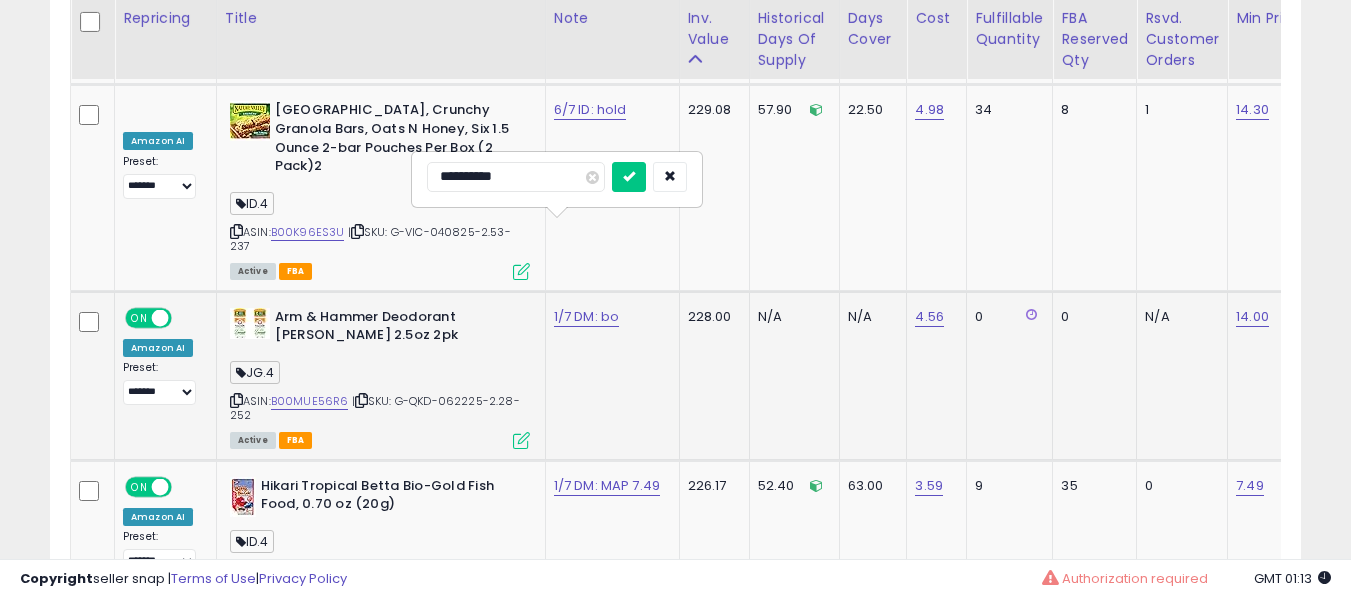 click at bounding box center [629, 177] 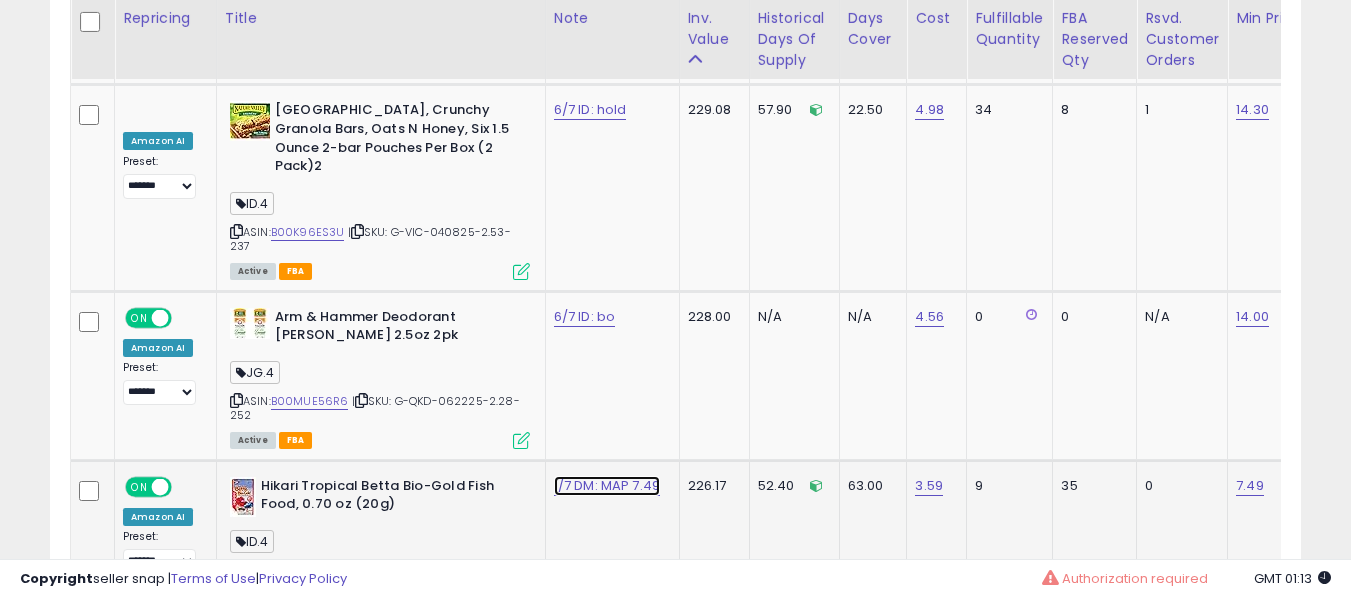 click on "1/7 DM: MAP 7.49" at bounding box center [585, -1867] 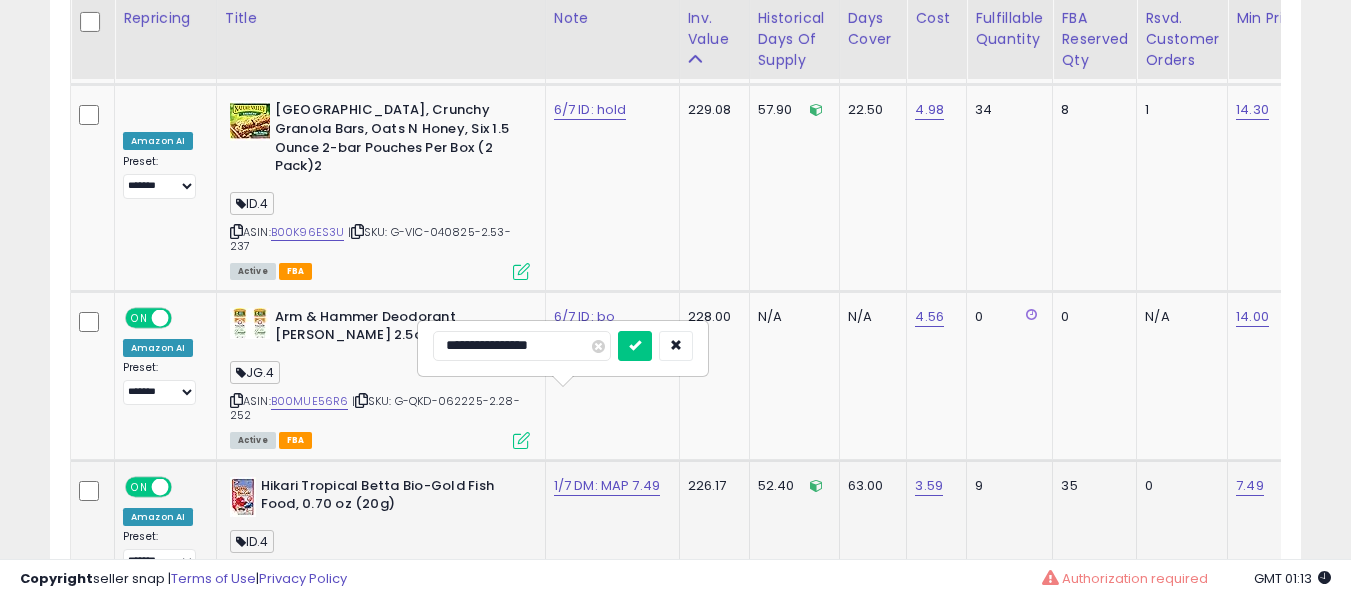 scroll, scrollTop: 3091, scrollLeft: 0, axis: vertical 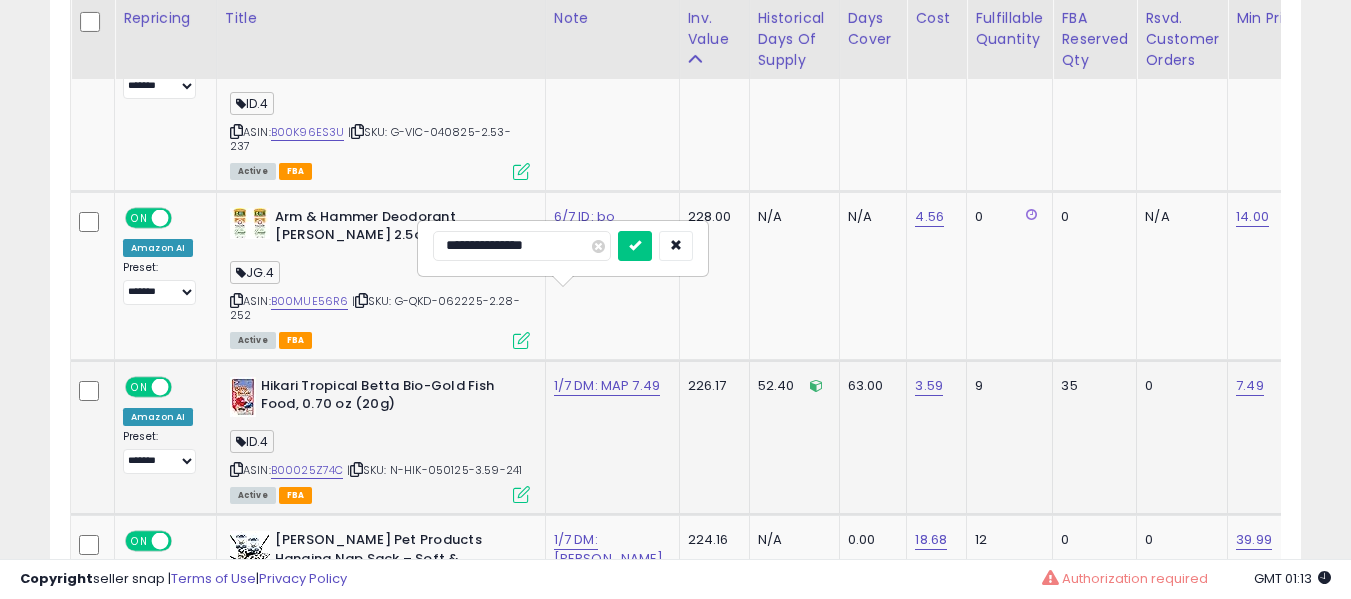 type on "**********" 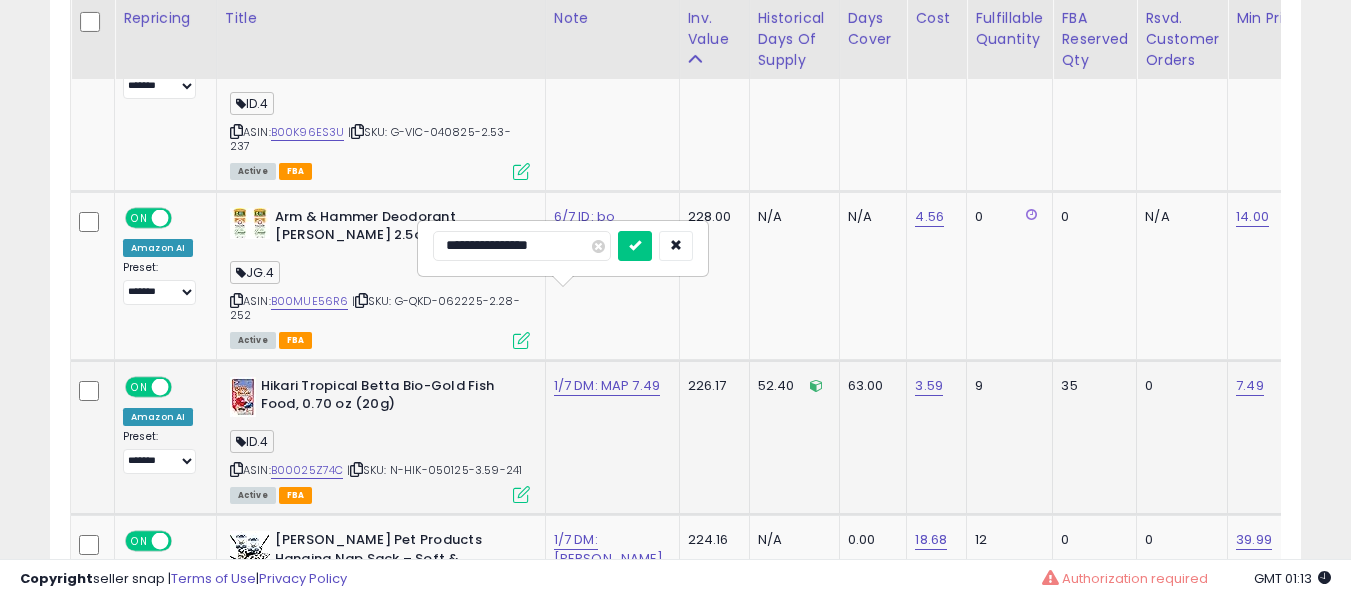 click at bounding box center (635, 246) 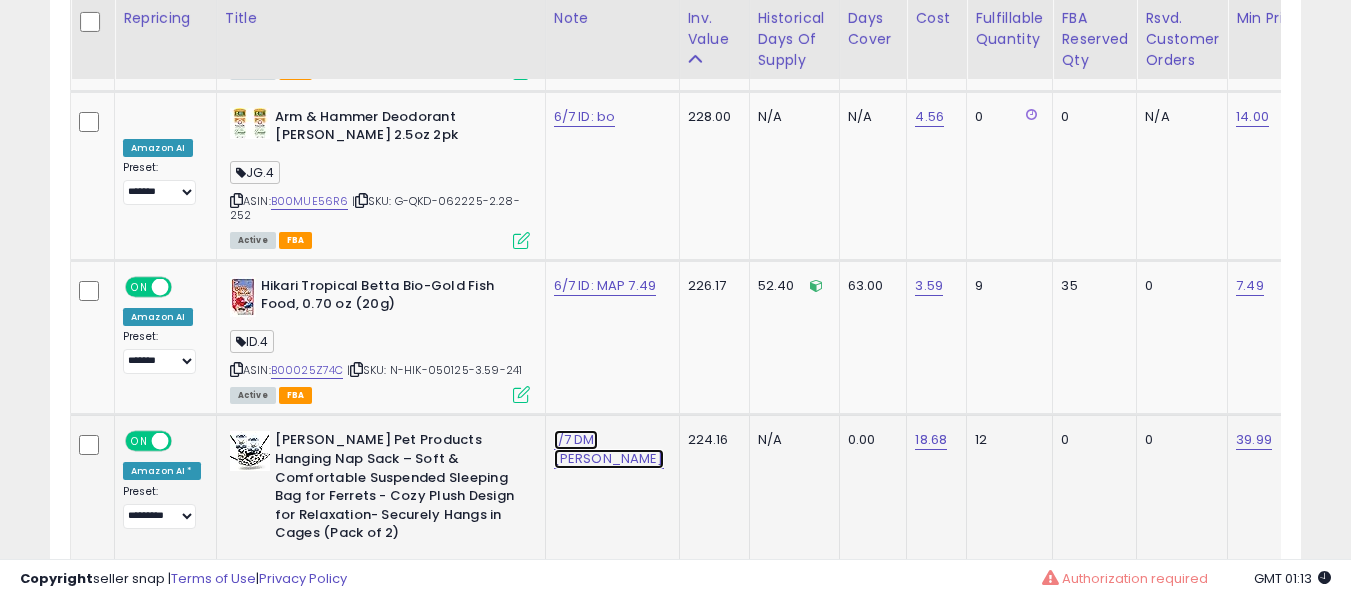 click on "1/7 DM: marshall" at bounding box center (585, -2067) 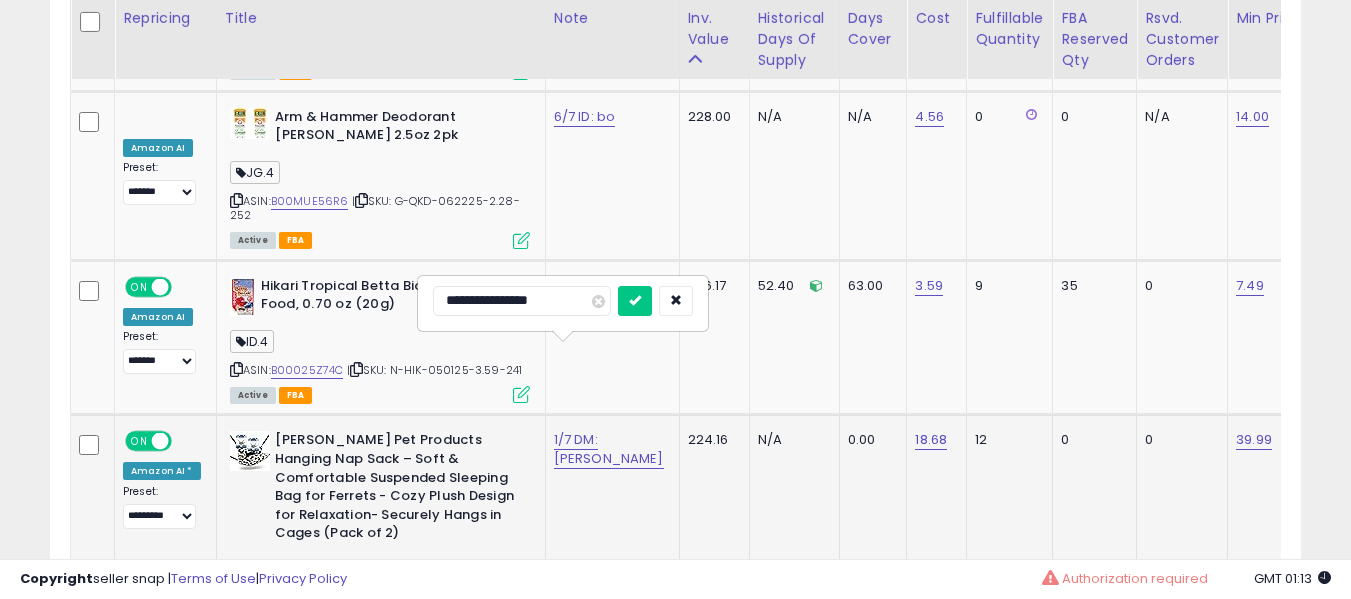 scroll, scrollTop: 3391, scrollLeft: 0, axis: vertical 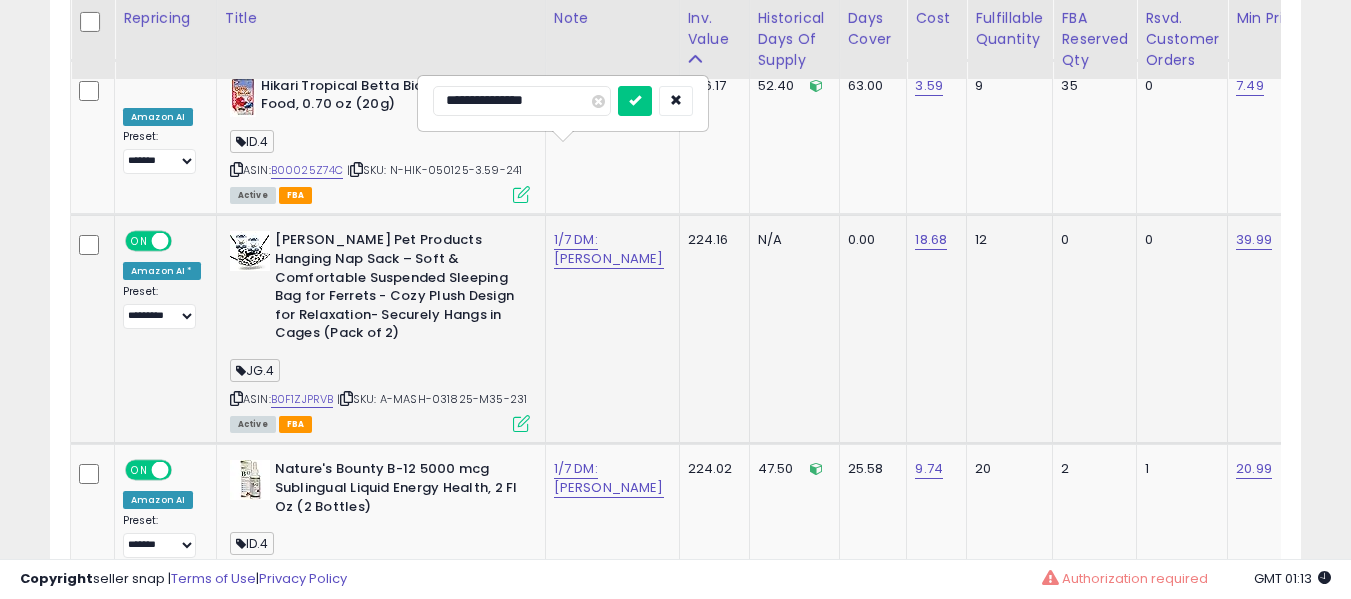 type on "**********" 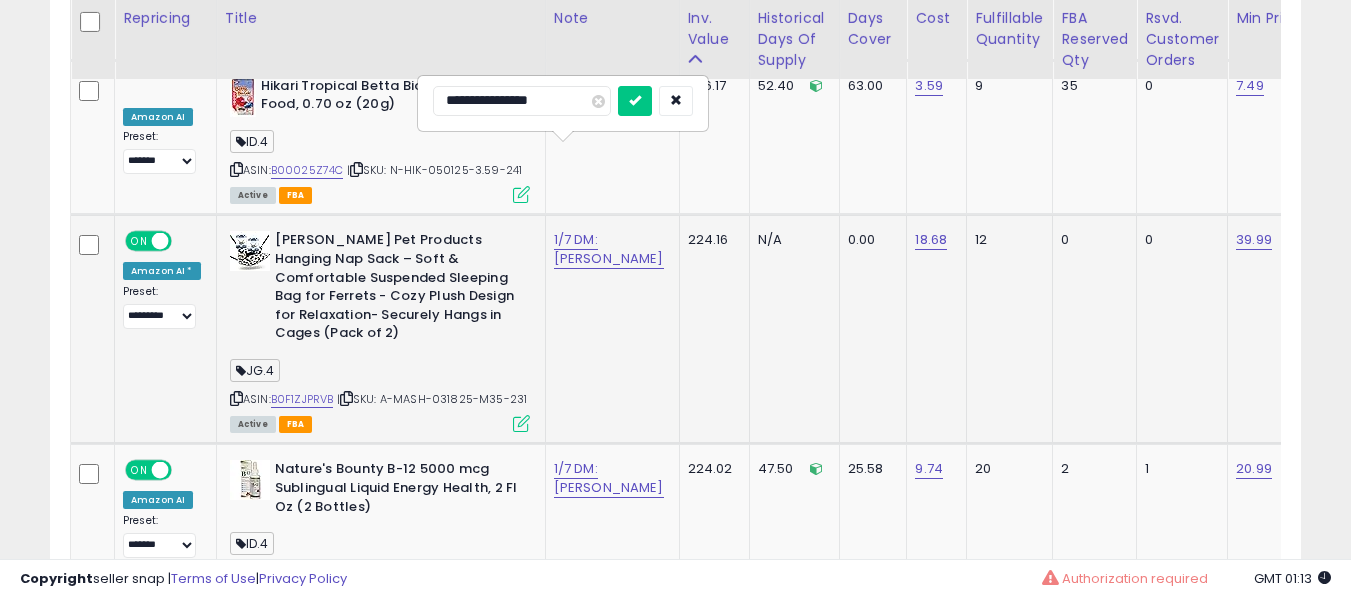 click at bounding box center (635, 101) 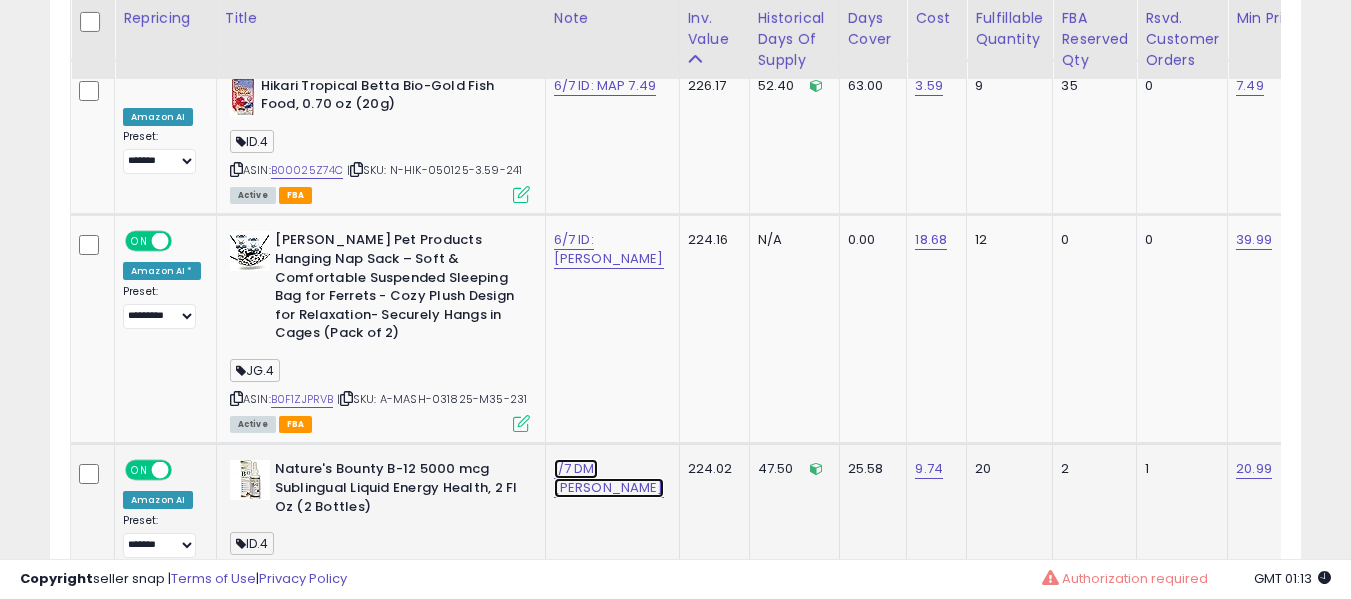 click on "1/7 DM: [PERSON_NAME]" at bounding box center [585, -2267] 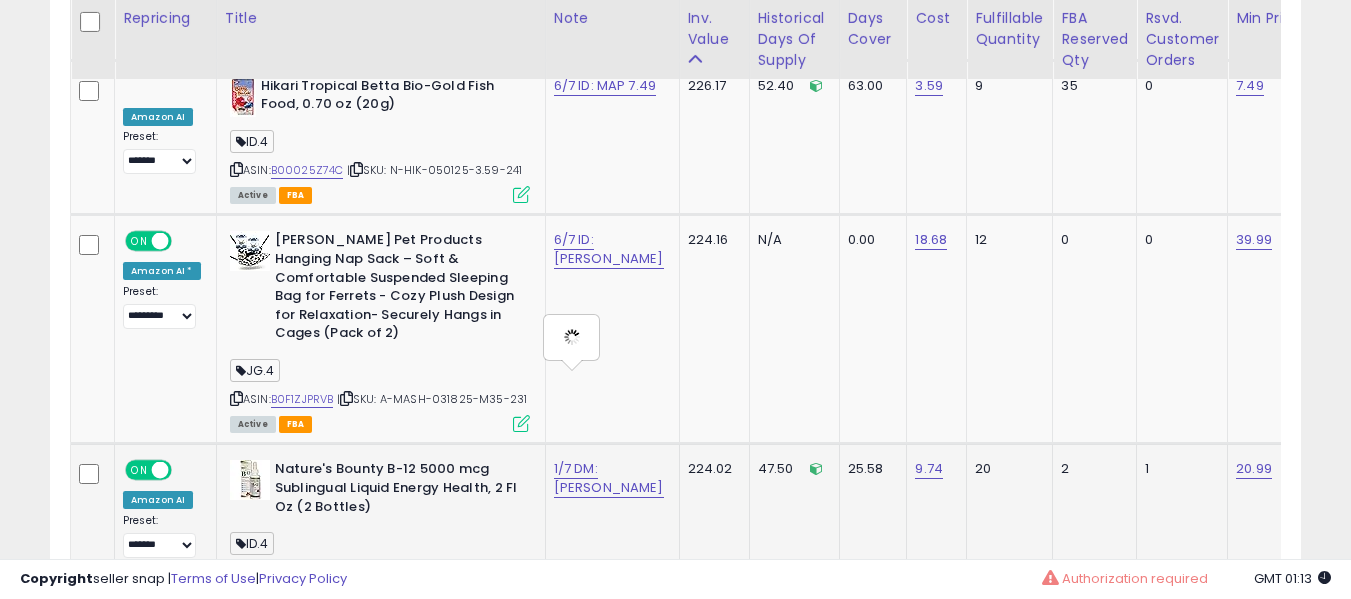 type on "**********" 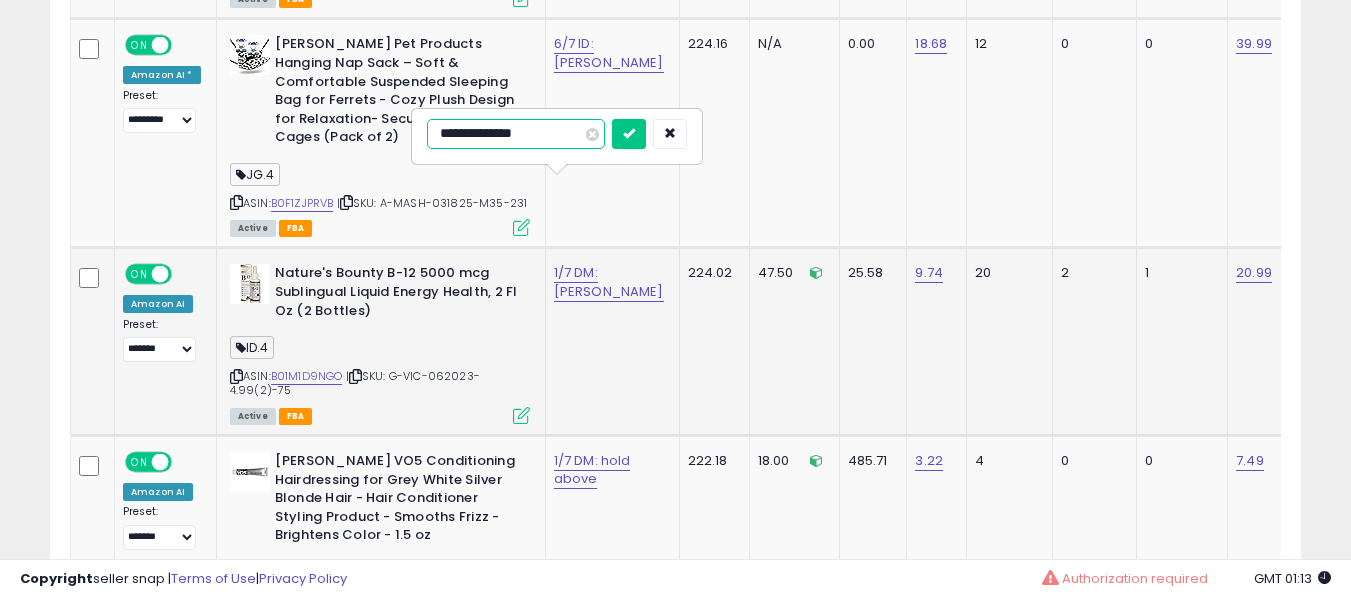 scroll, scrollTop: 3591, scrollLeft: 0, axis: vertical 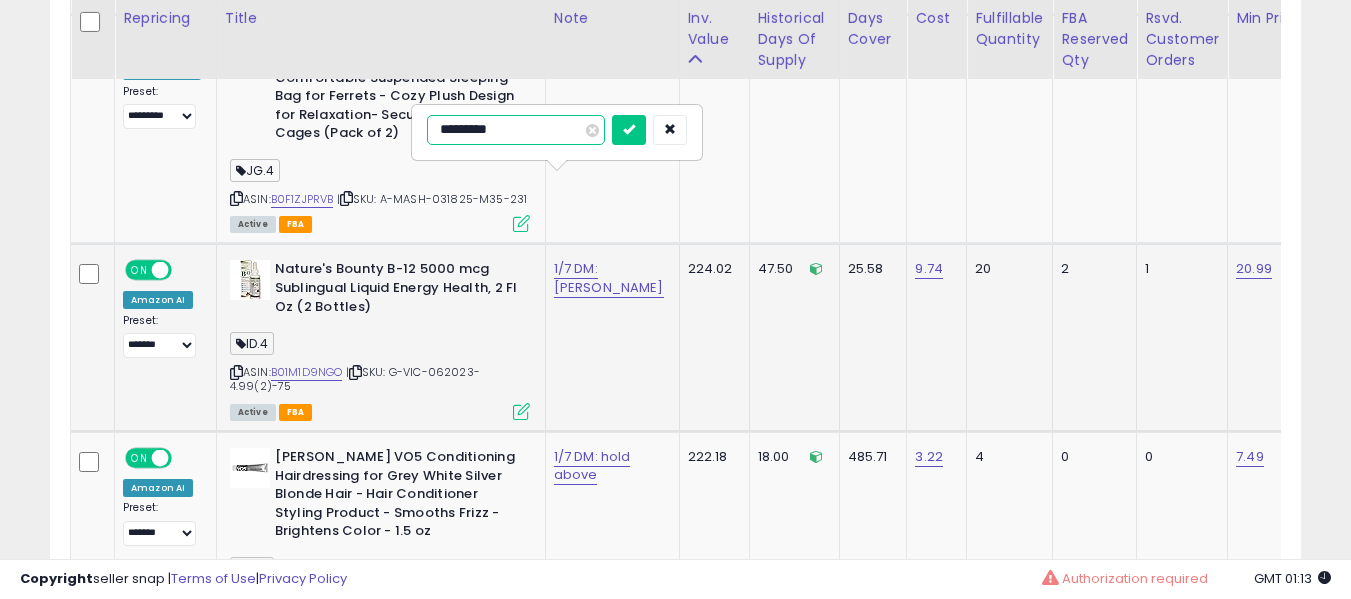 type on "**********" 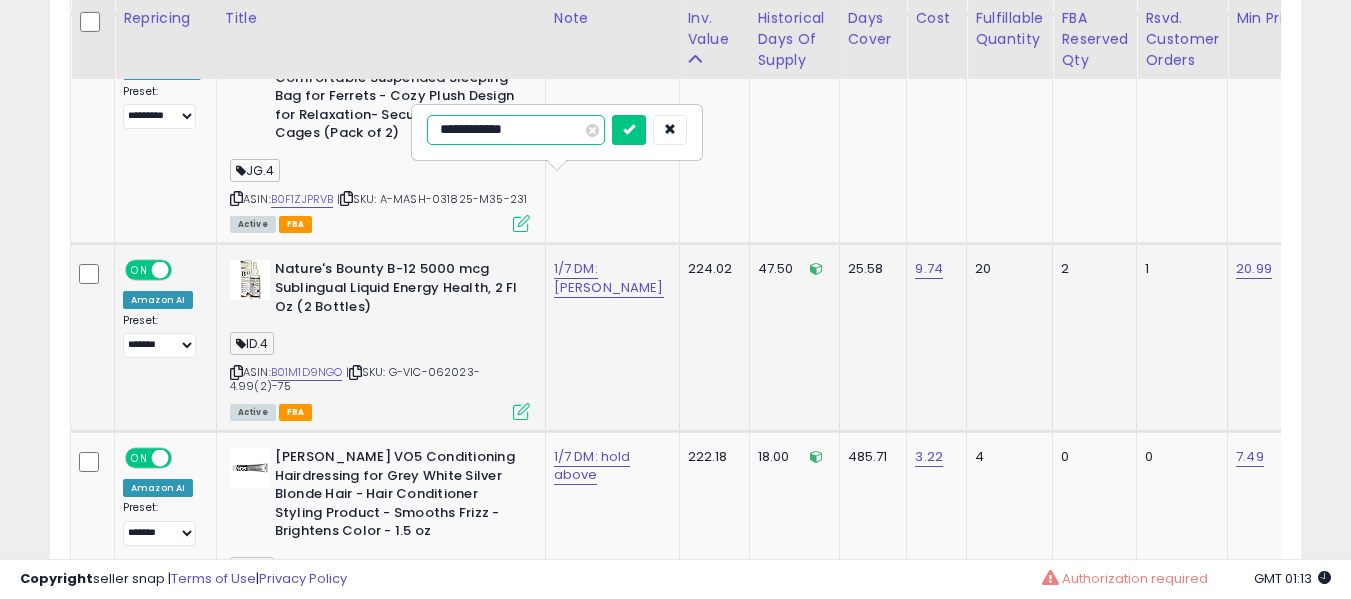 click at bounding box center (629, 130) 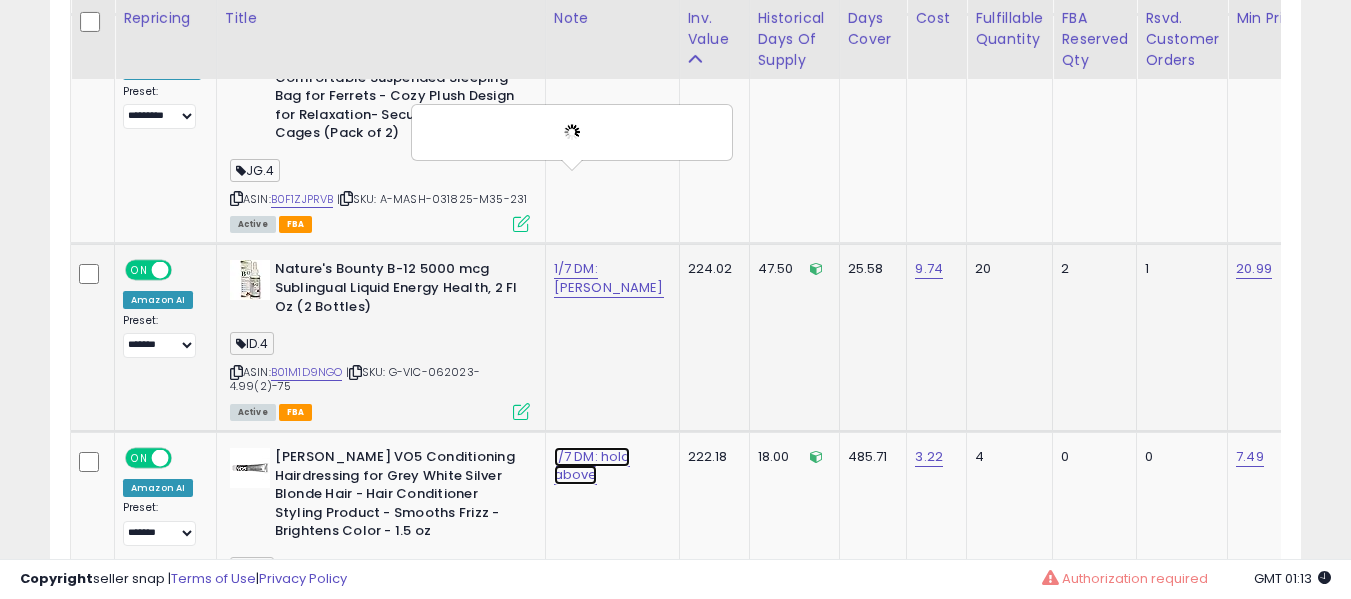 click on "1/7 DM: hold above" at bounding box center [585, -2467] 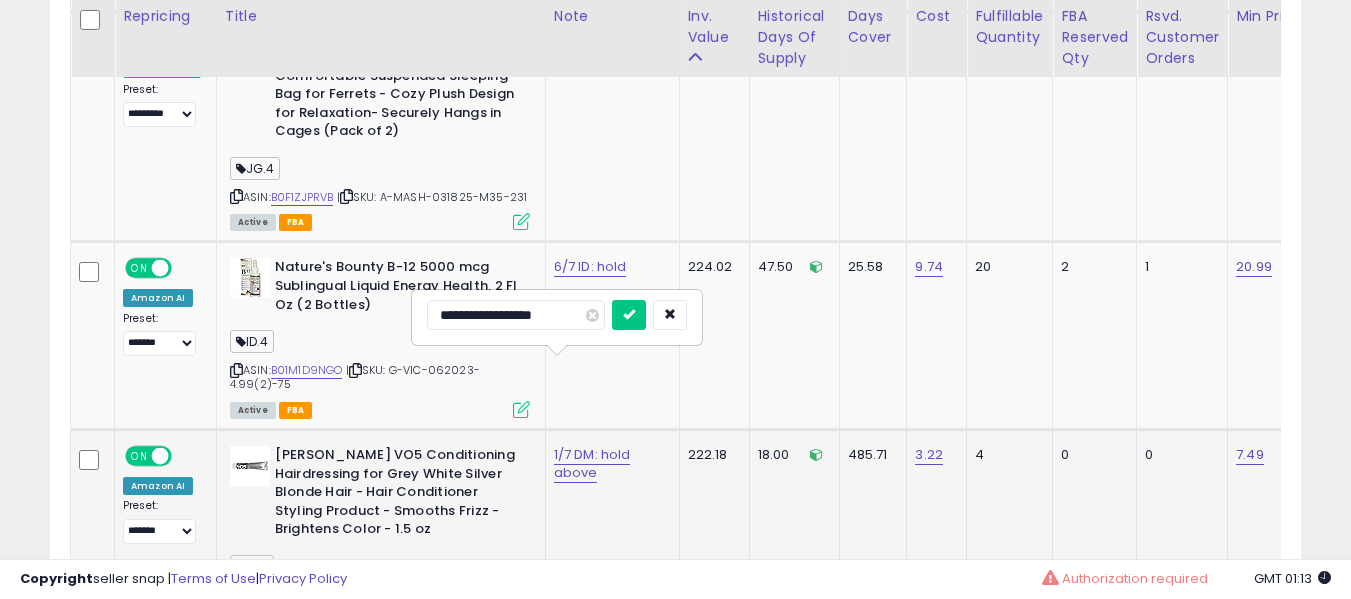 scroll, scrollTop: 3691, scrollLeft: 0, axis: vertical 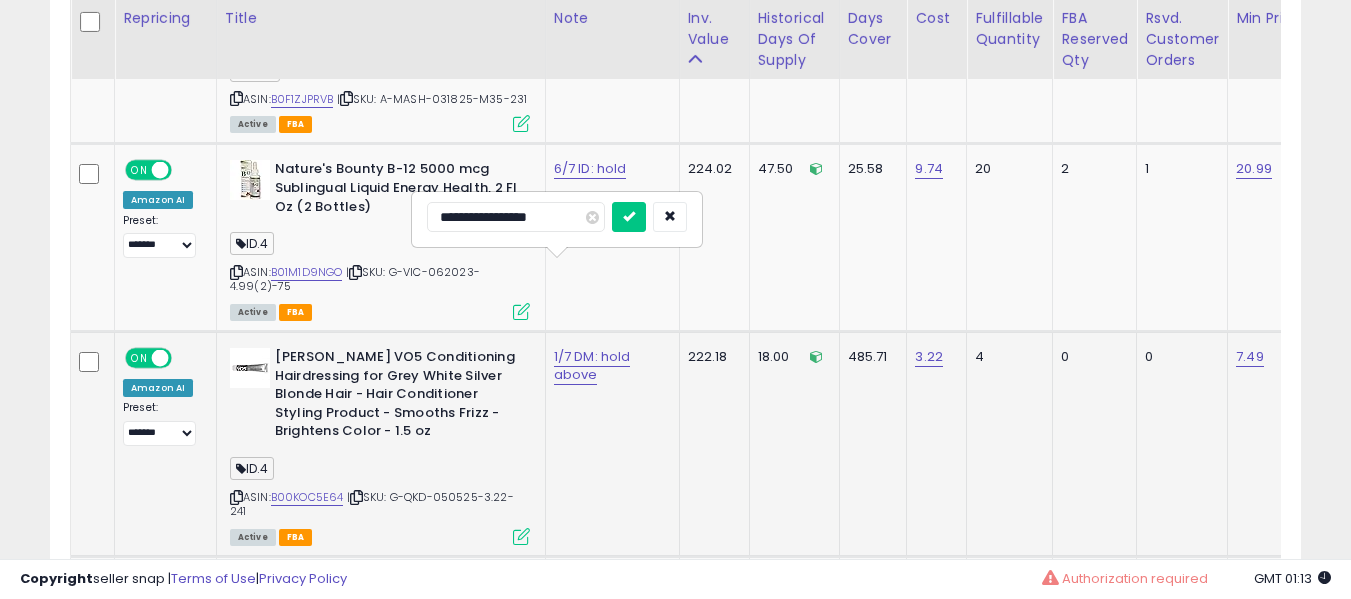 type on "**********" 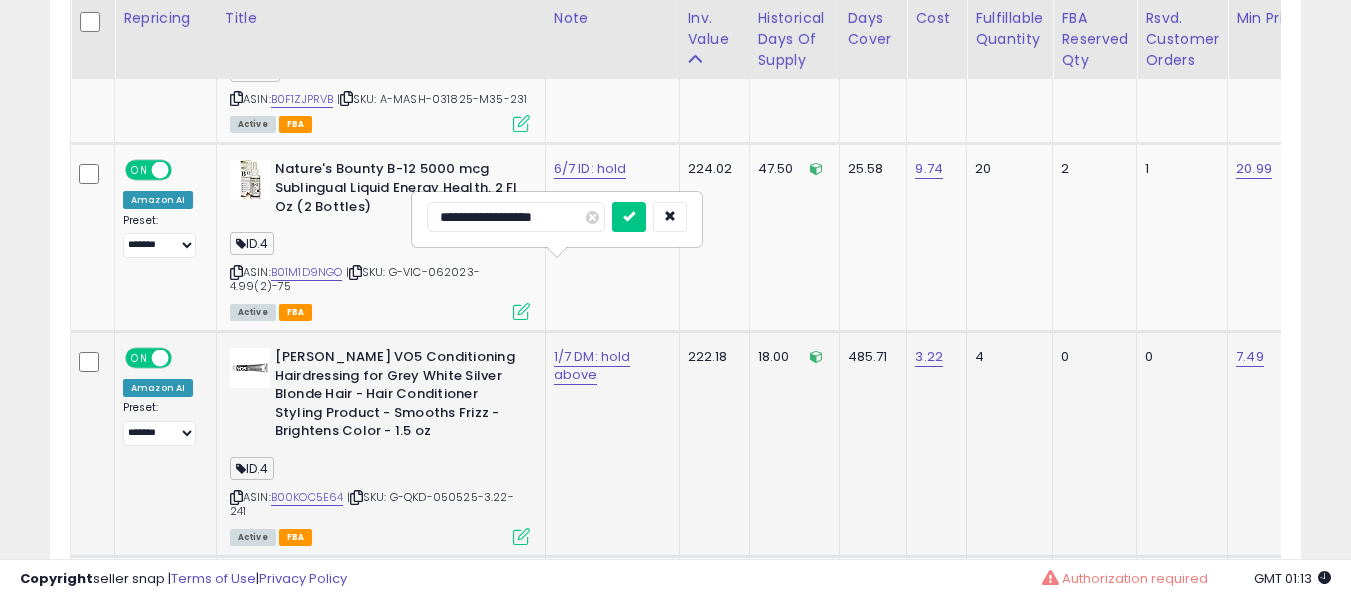 click at bounding box center (629, 217) 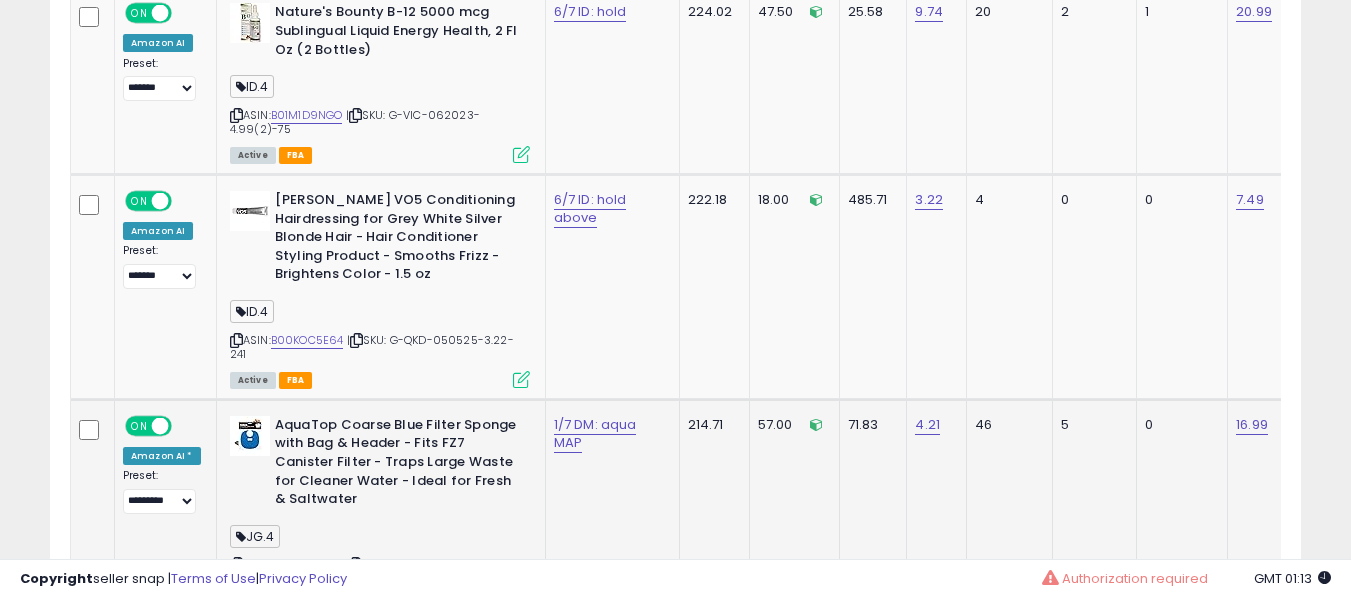 scroll, scrollTop: 3891, scrollLeft: 0, axis: vertical 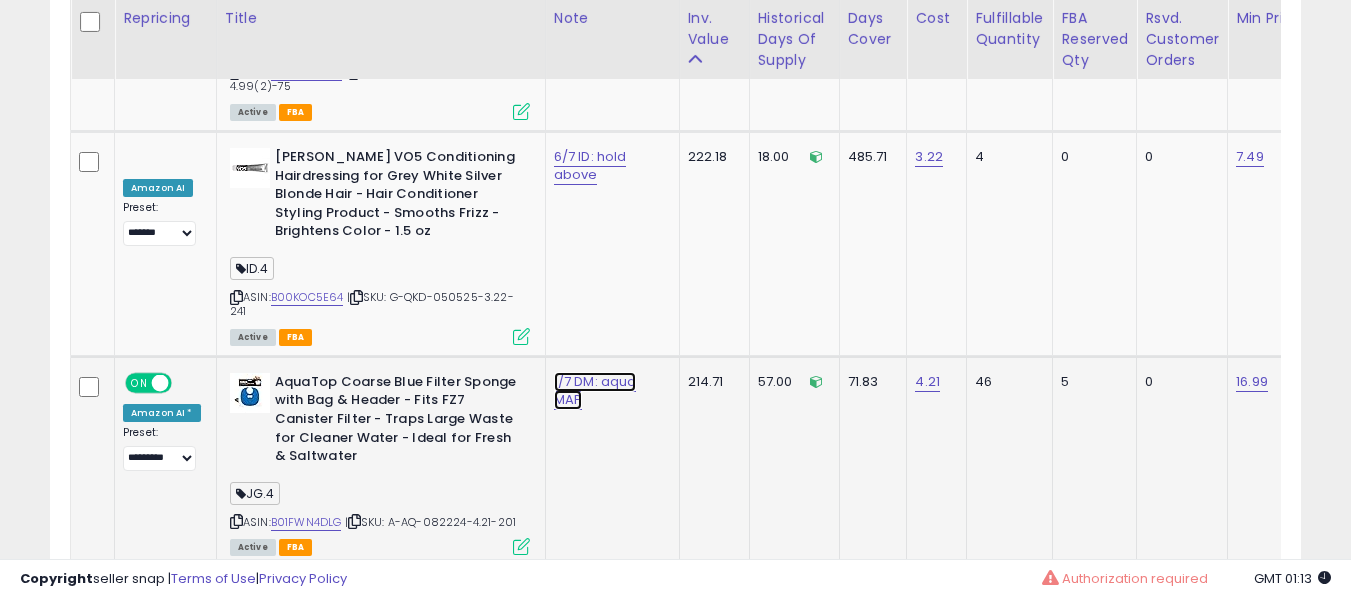 click on "1/7 DM: aqua MAP" at bounding box center [585, -2767] 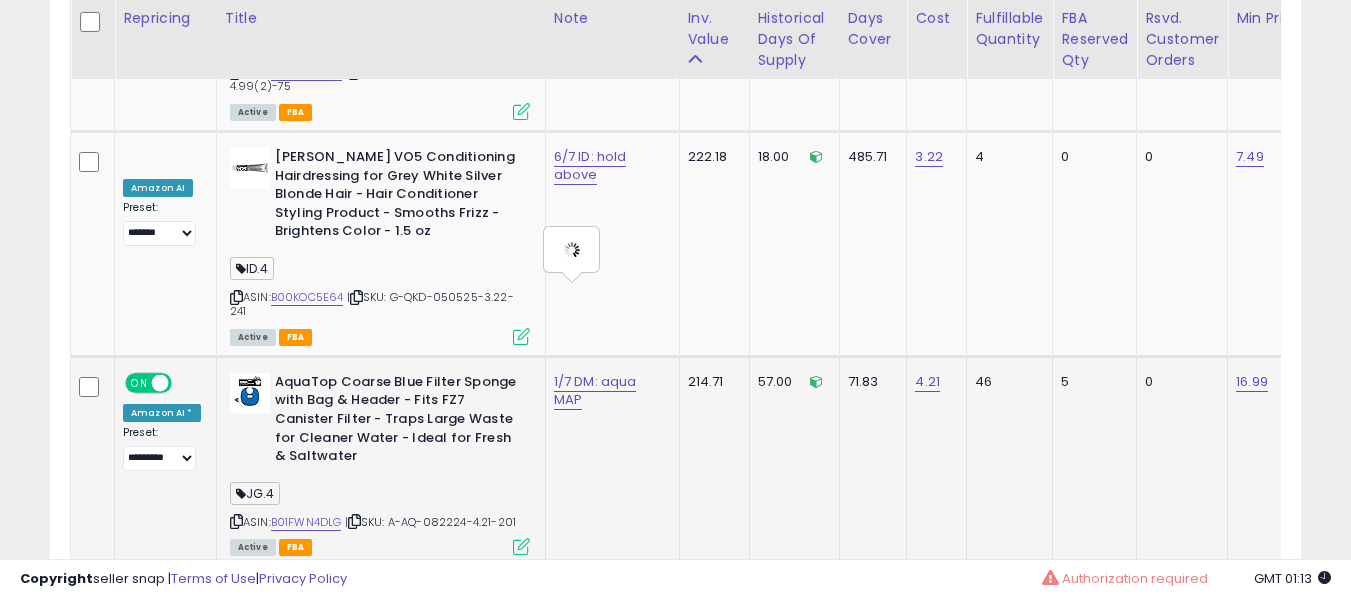 type on "**********" 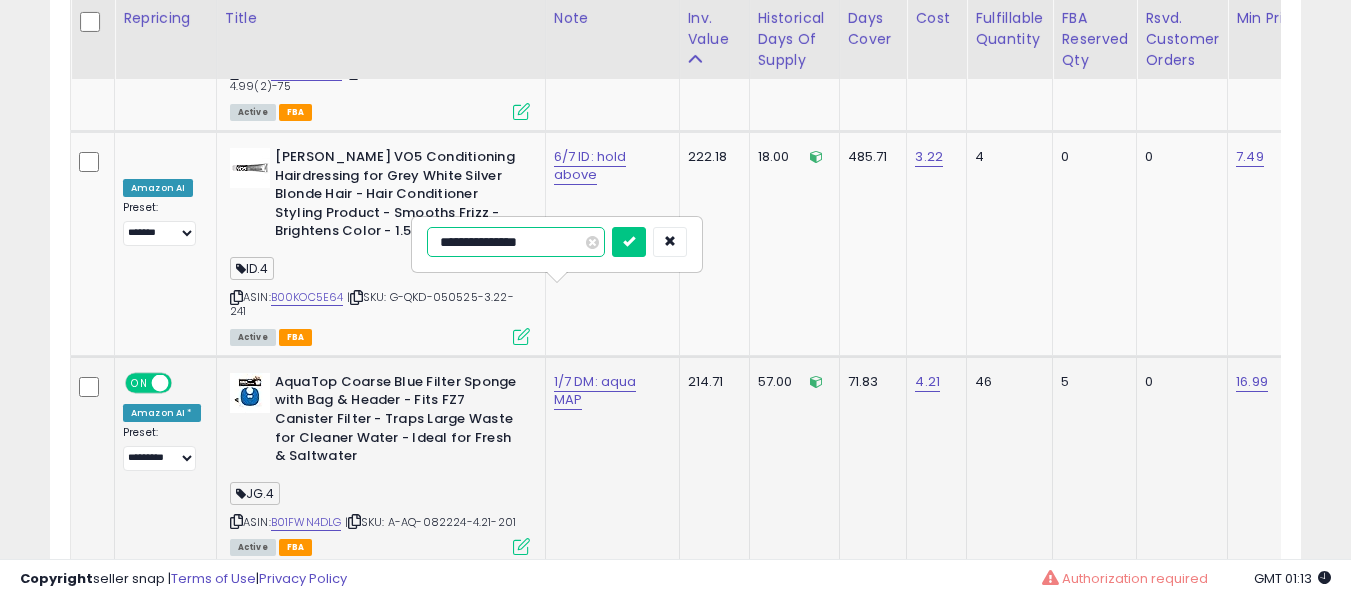 type on "**********" 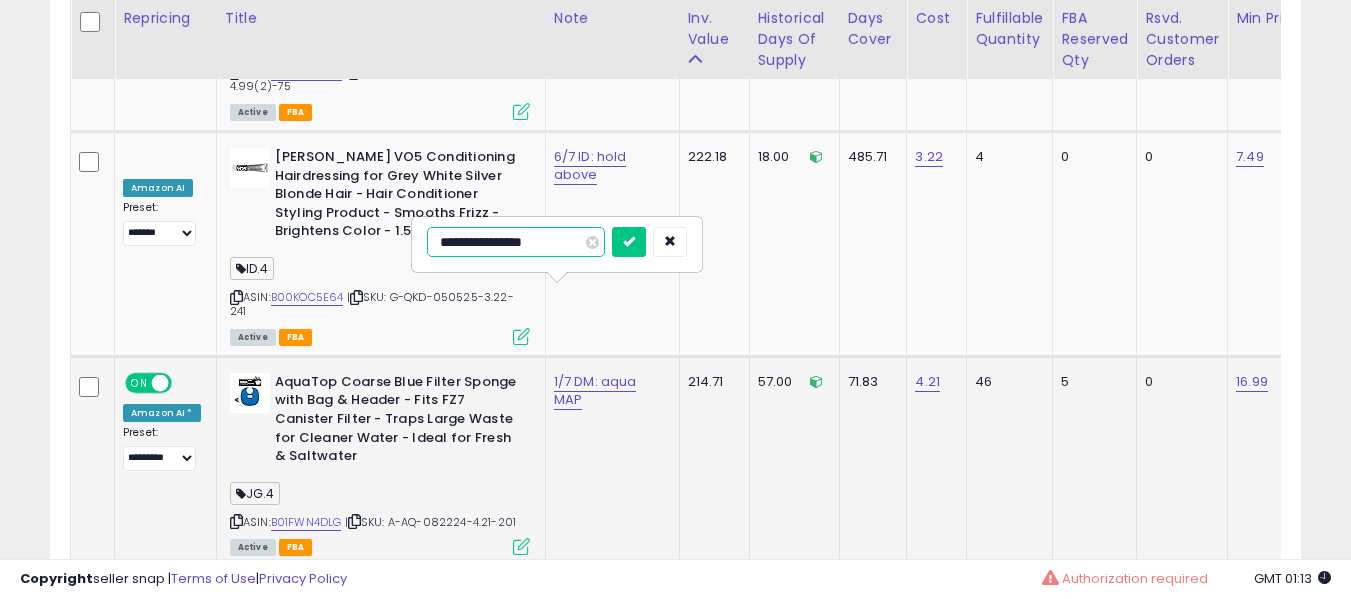 click at bounding box center [629, 242] 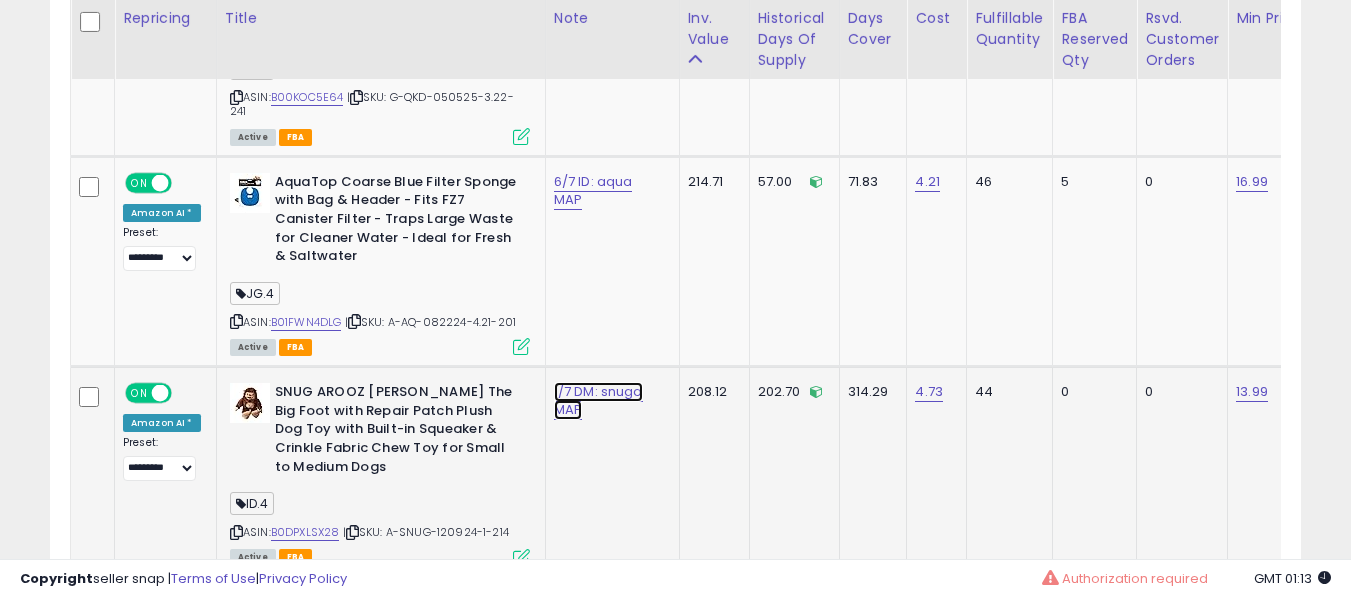 click on "1/7 DM: snuga MAP" at bounding box center (585, -2967) 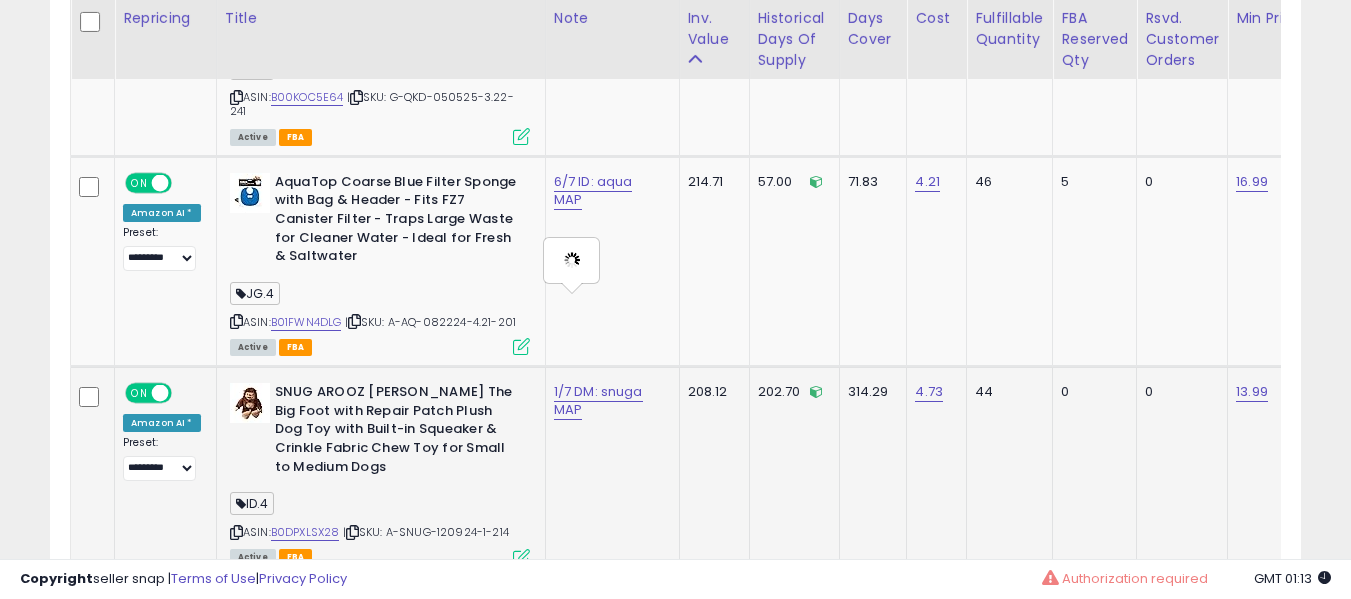 type on "**********" 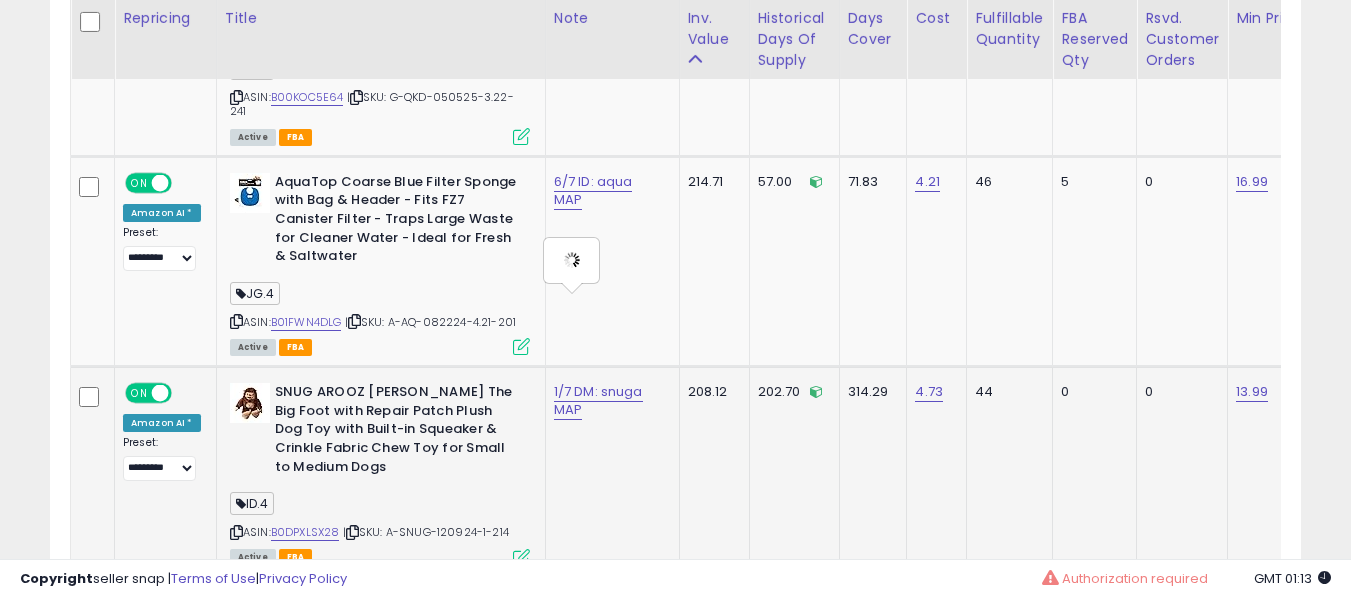 scroll, scrollTop: 4191, scrollLeft: 0, axis: vertical 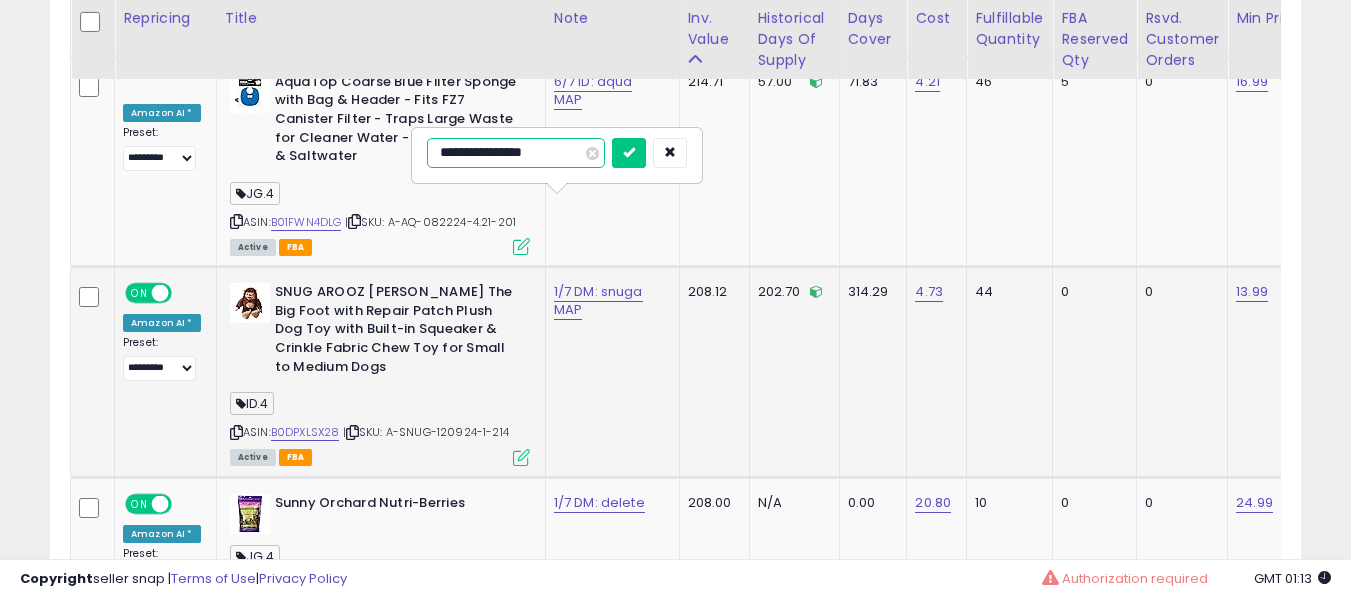 type on "**********" 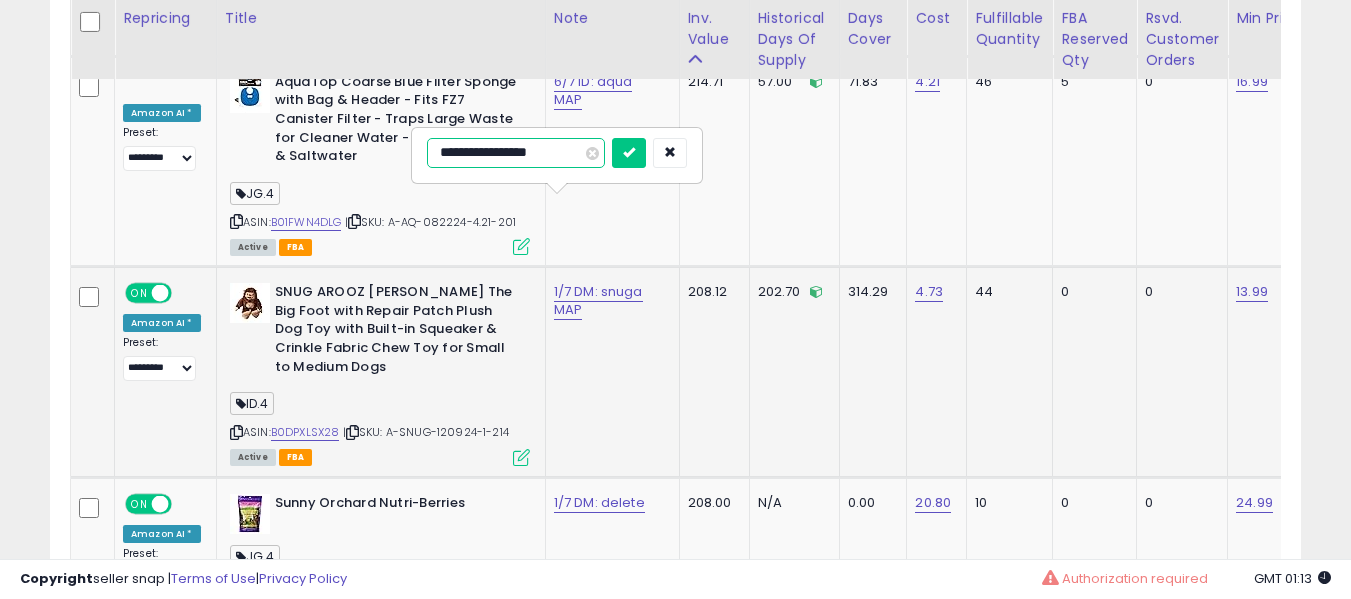 click at bounding box center (629, 153) 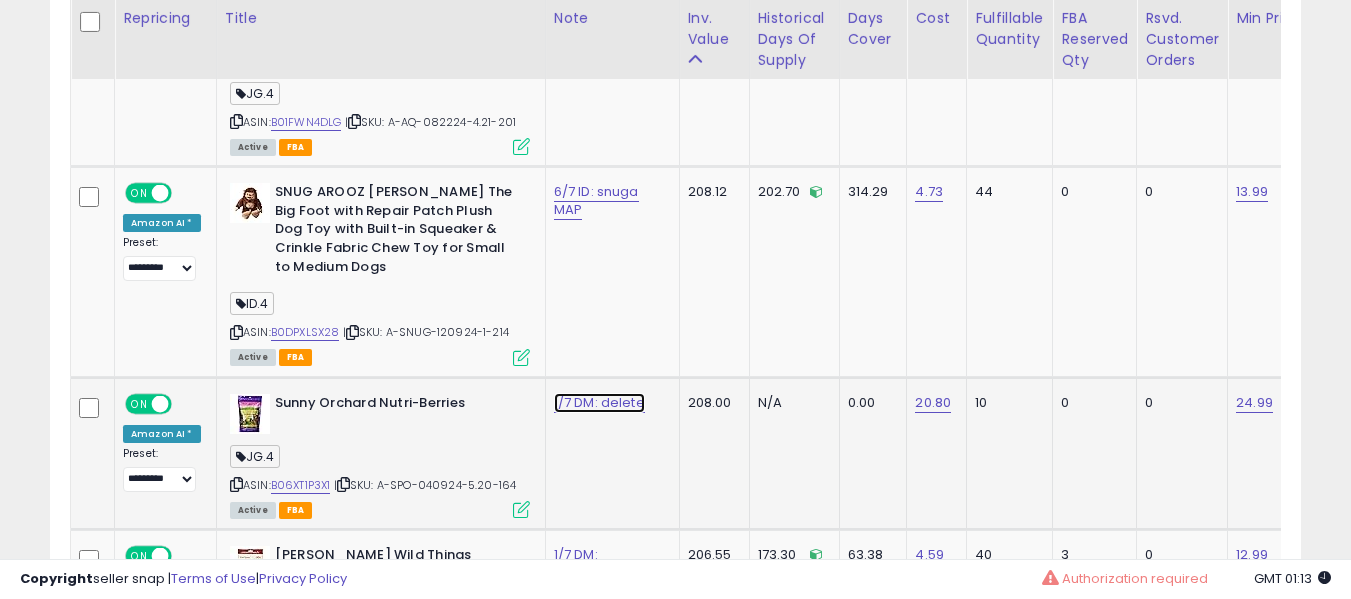 click on "1/7 DM: delete" at bounding box center [585, -3167] 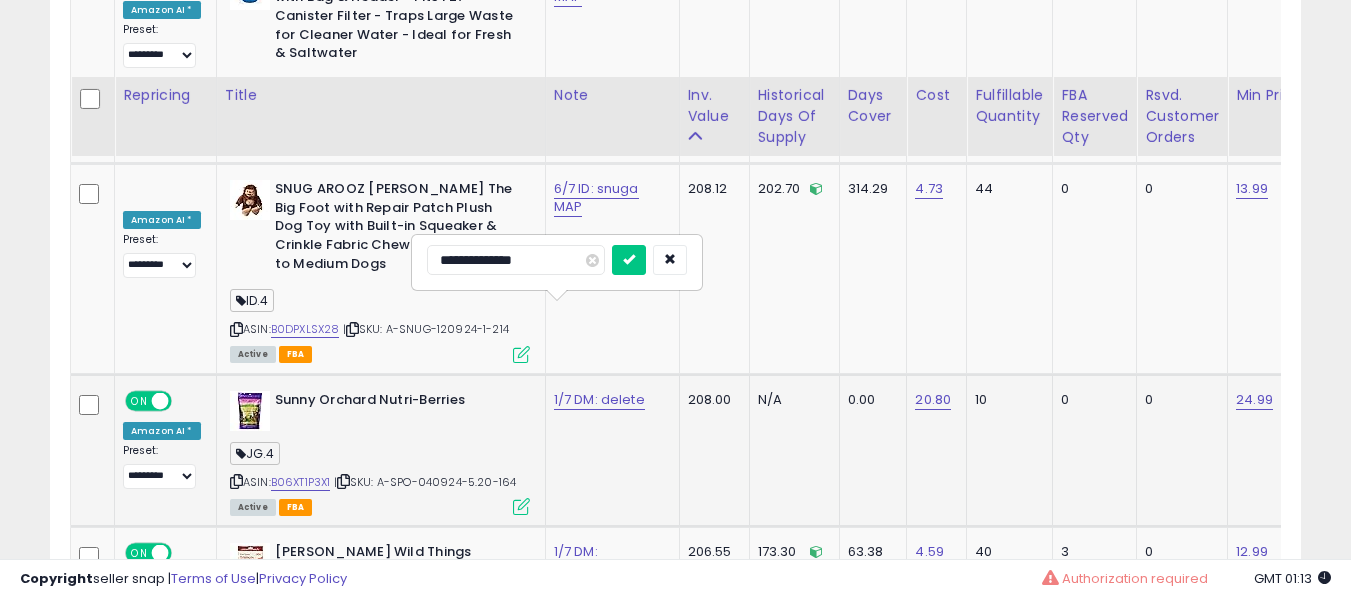 scroll, scrollTop: 4391, scrollLeft: 0, axis: vertical 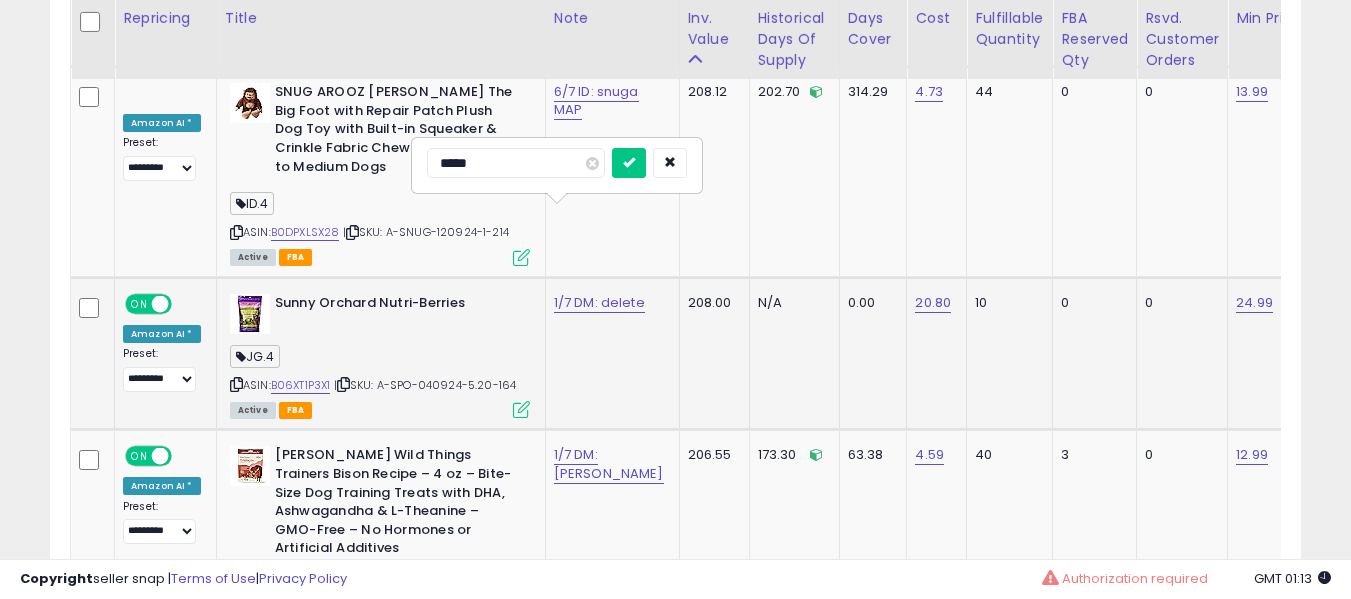 type on "******" 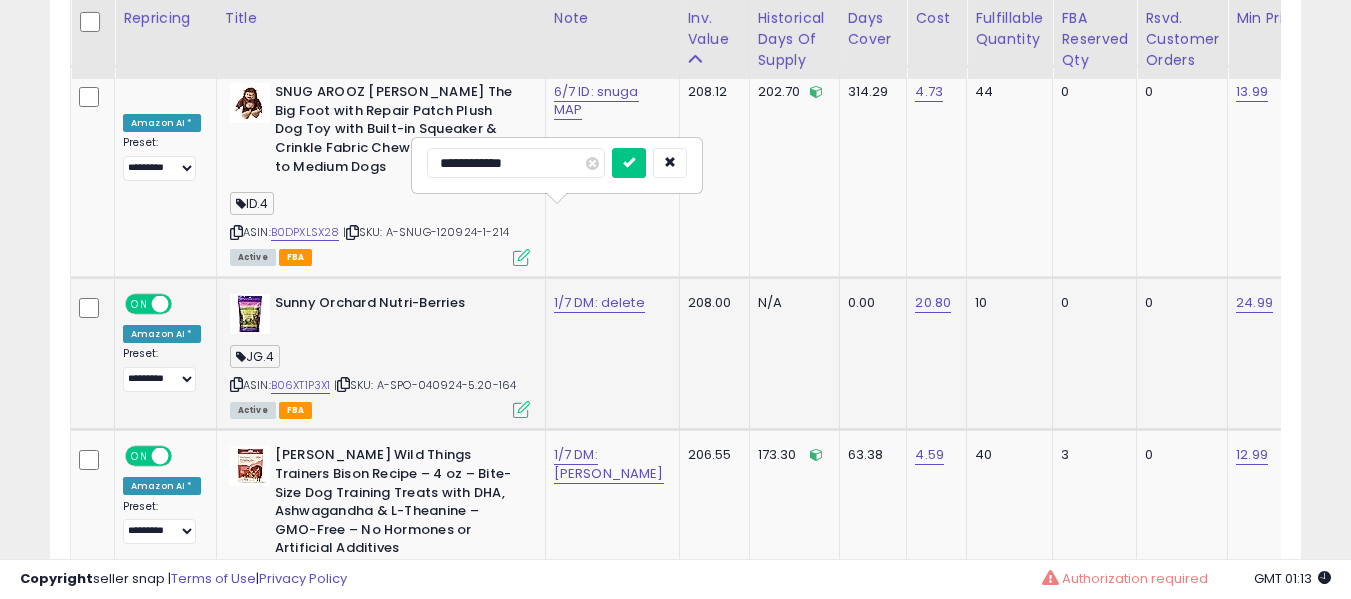 type on "**********" 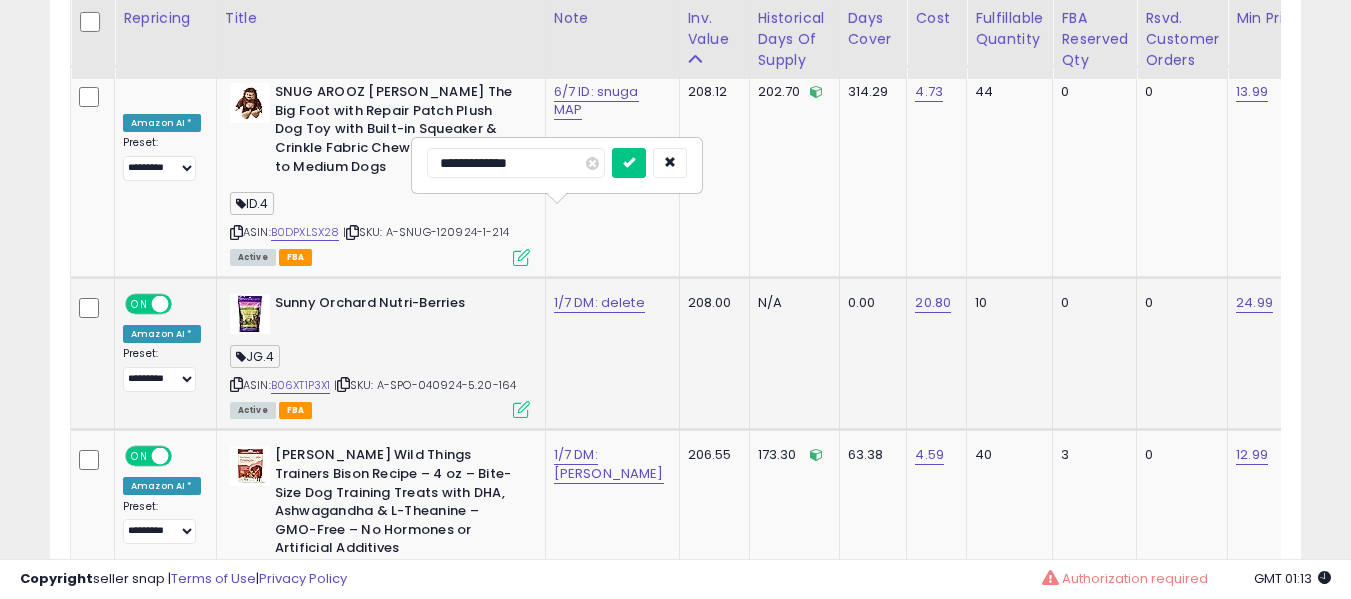 click at bounding box center (629, 163) 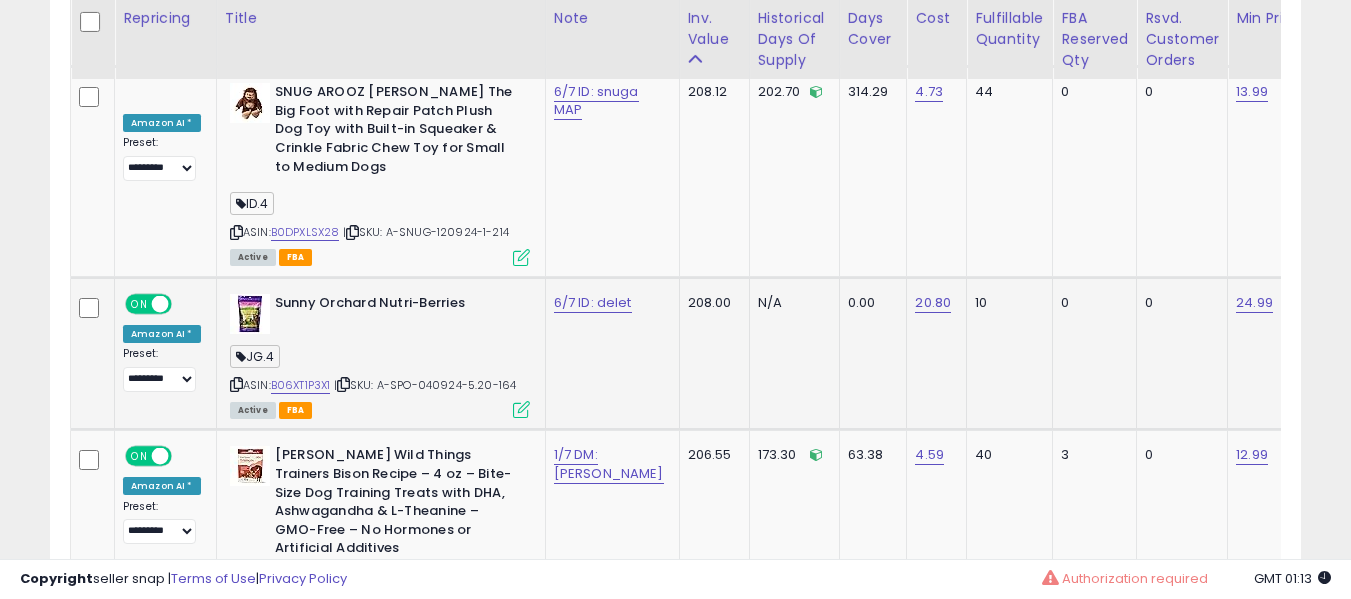 click on "6/7 ID: delet" 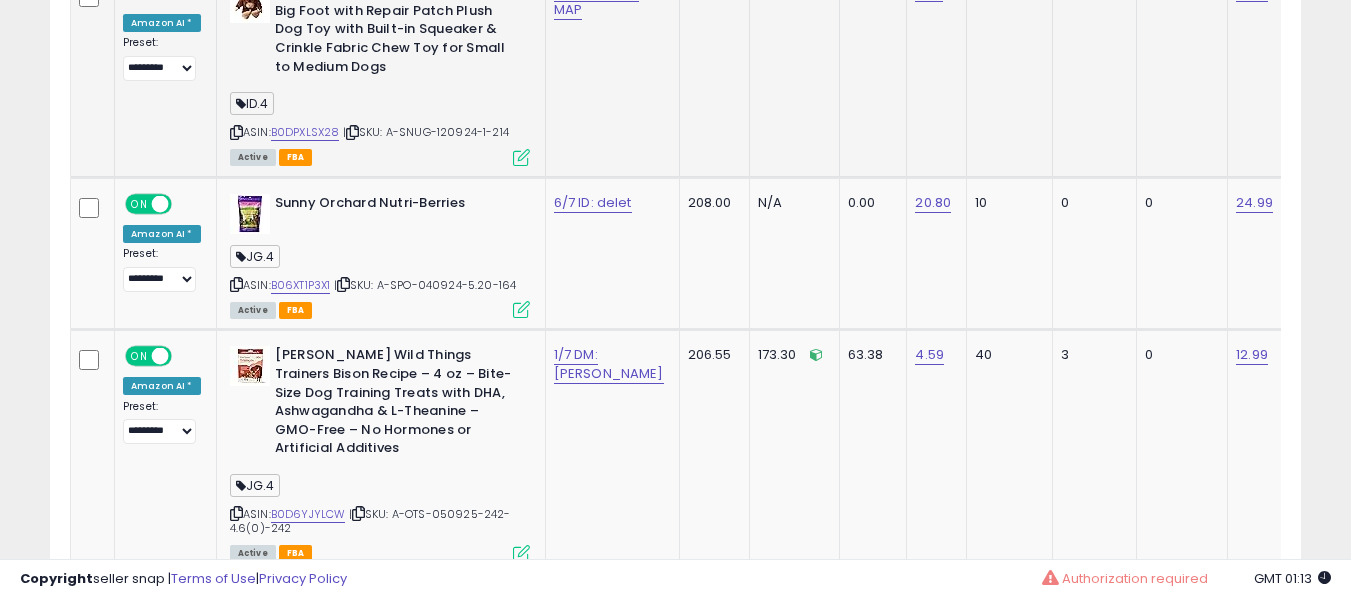 scroll, scrollTop: 4391, scrollLeft: 0, axis: vertical 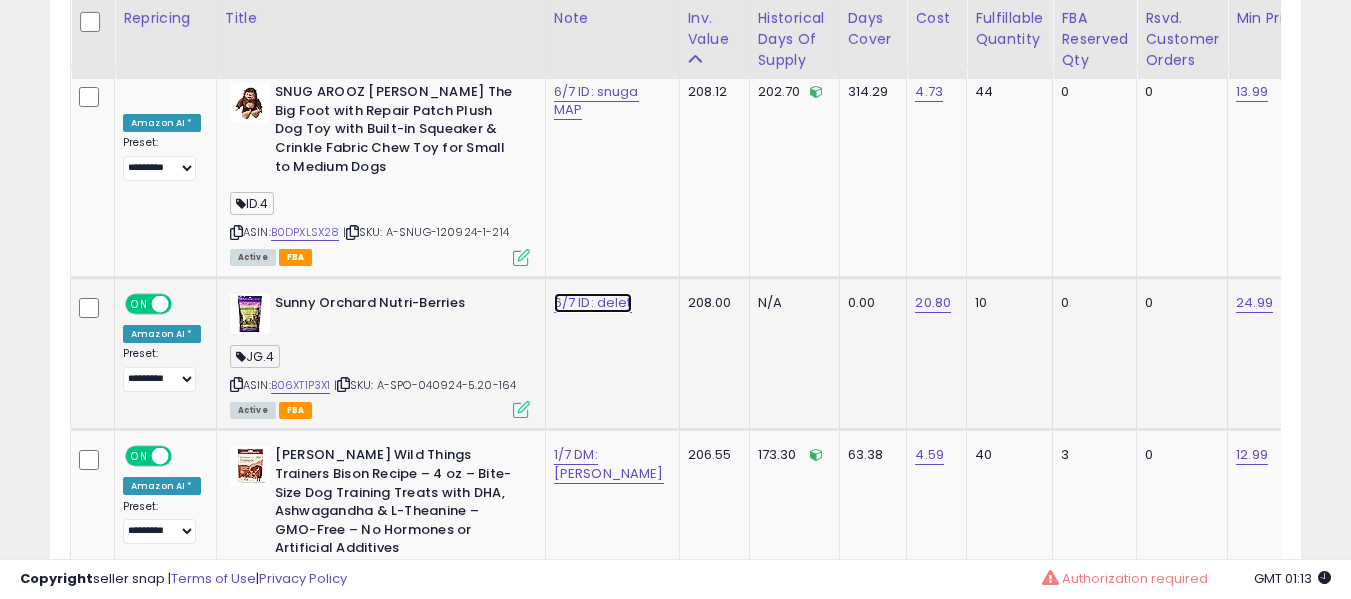 click on "6/7 ID: delet" at bounding box center (593, 303) 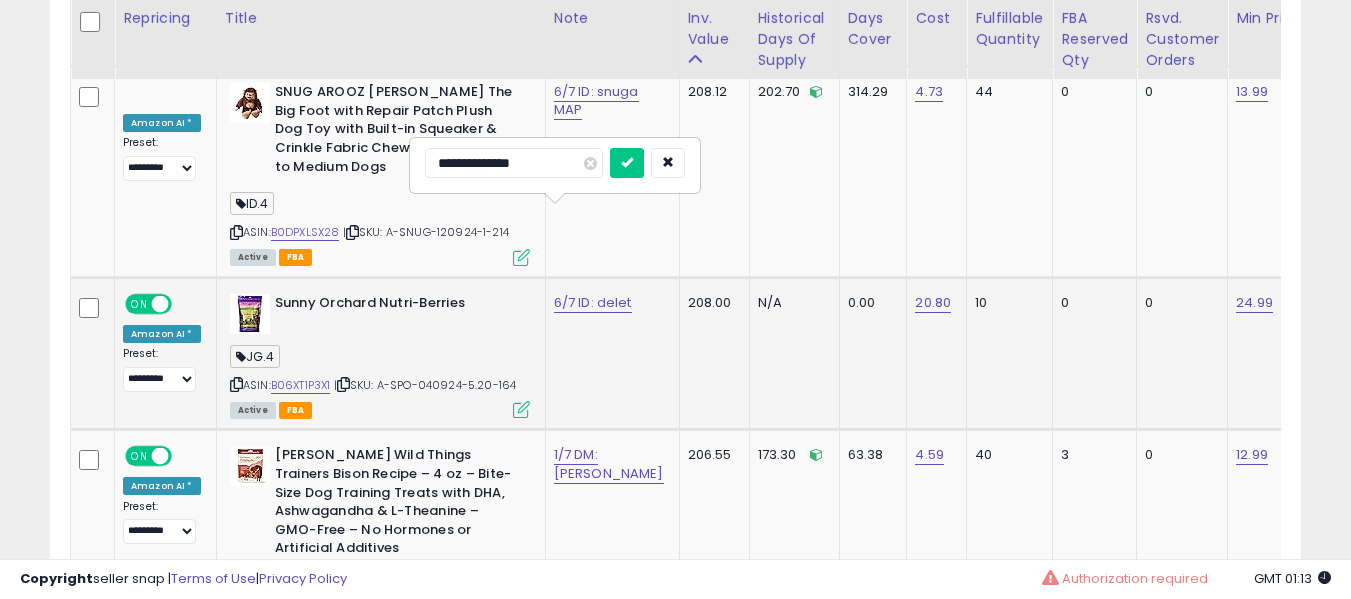 click at bounding box center (627, 163) 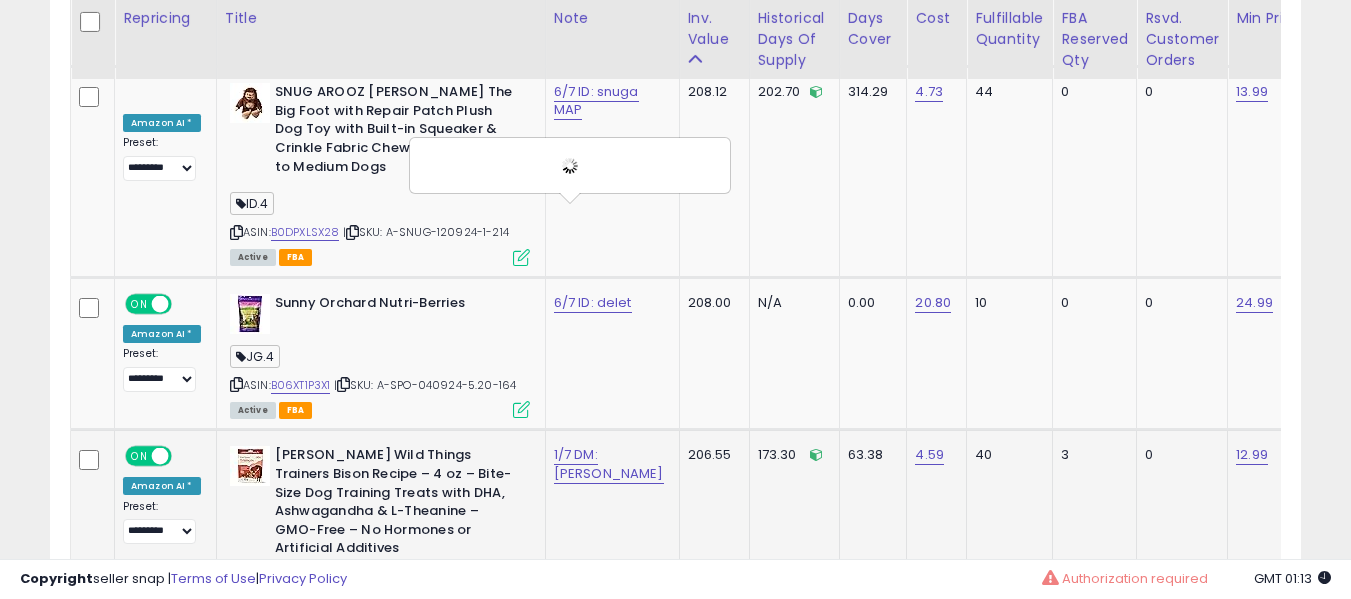 scroll, scrollTop: 4491, scrollLeft: 0, axis: vertical 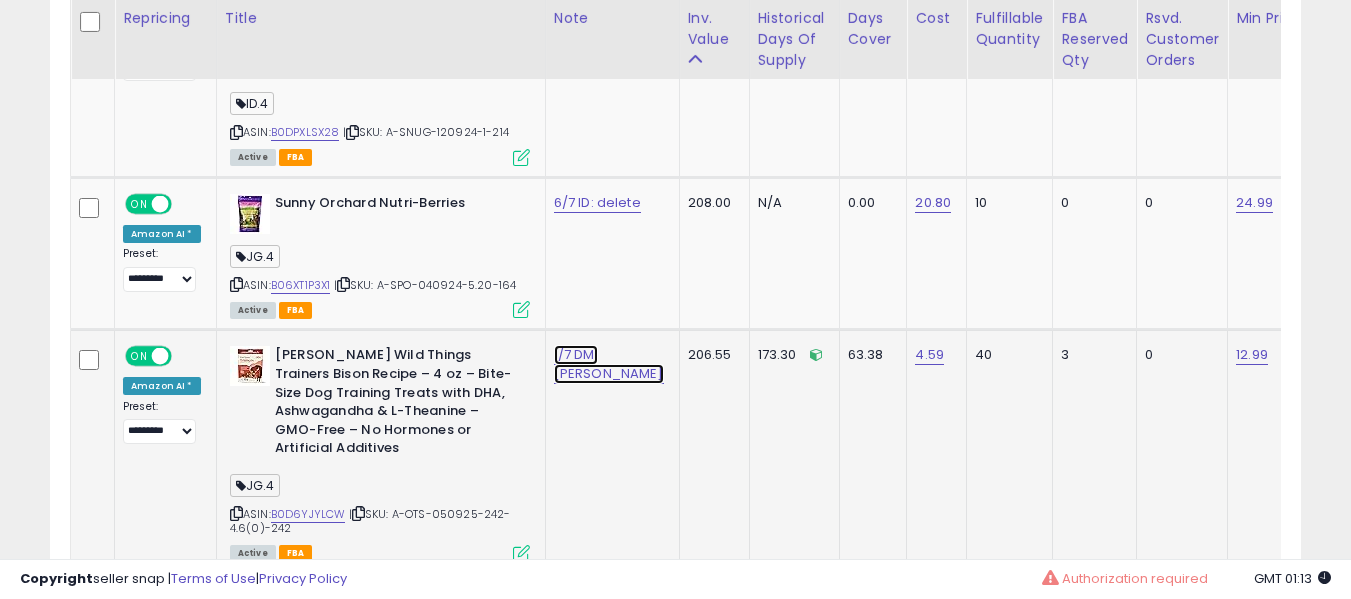 click on "1/7 DM: otis" at bounding box center (585, -3367) 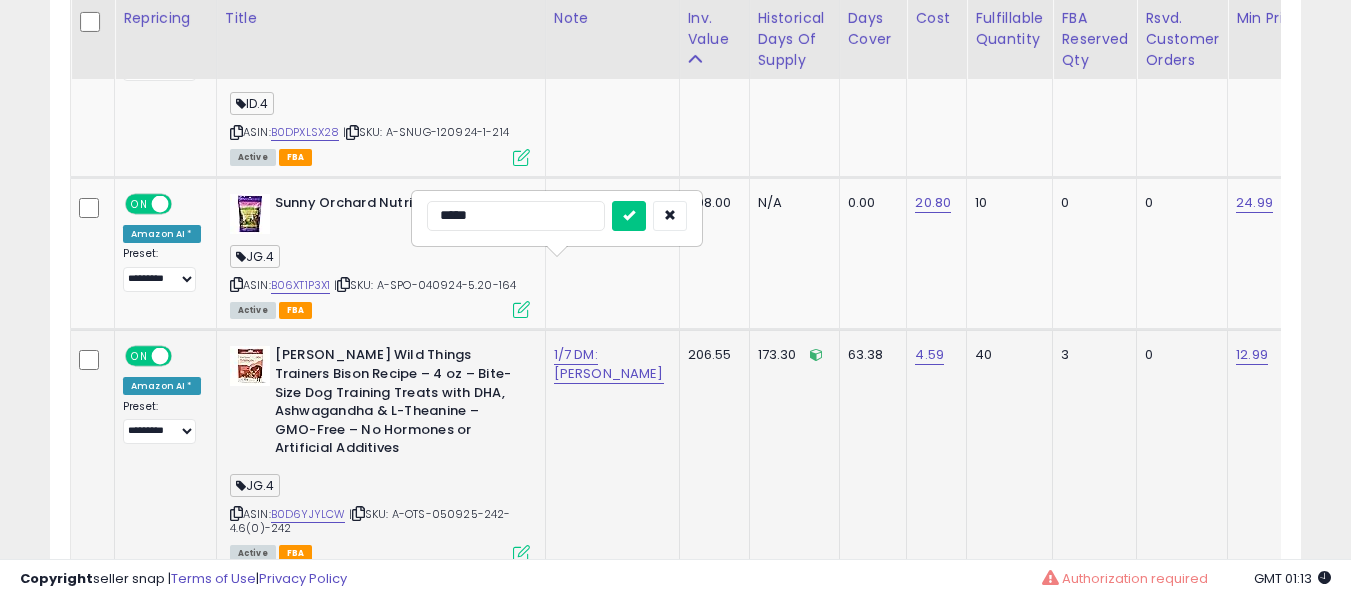 type on "******" 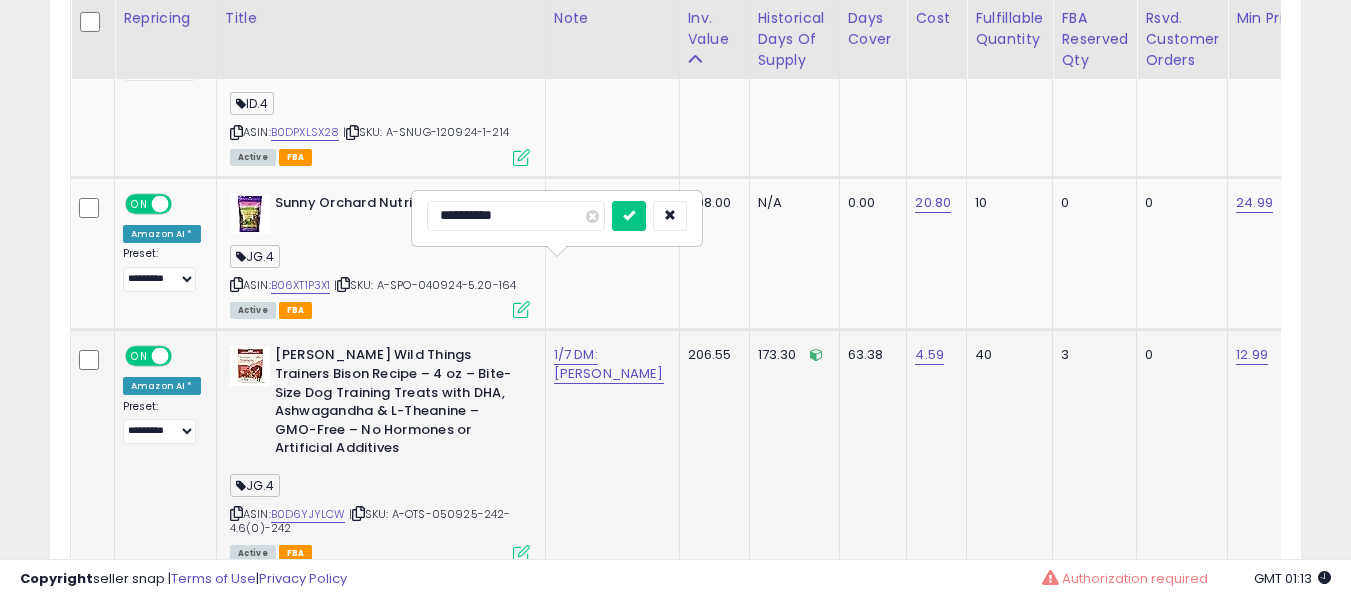 type on "**********" 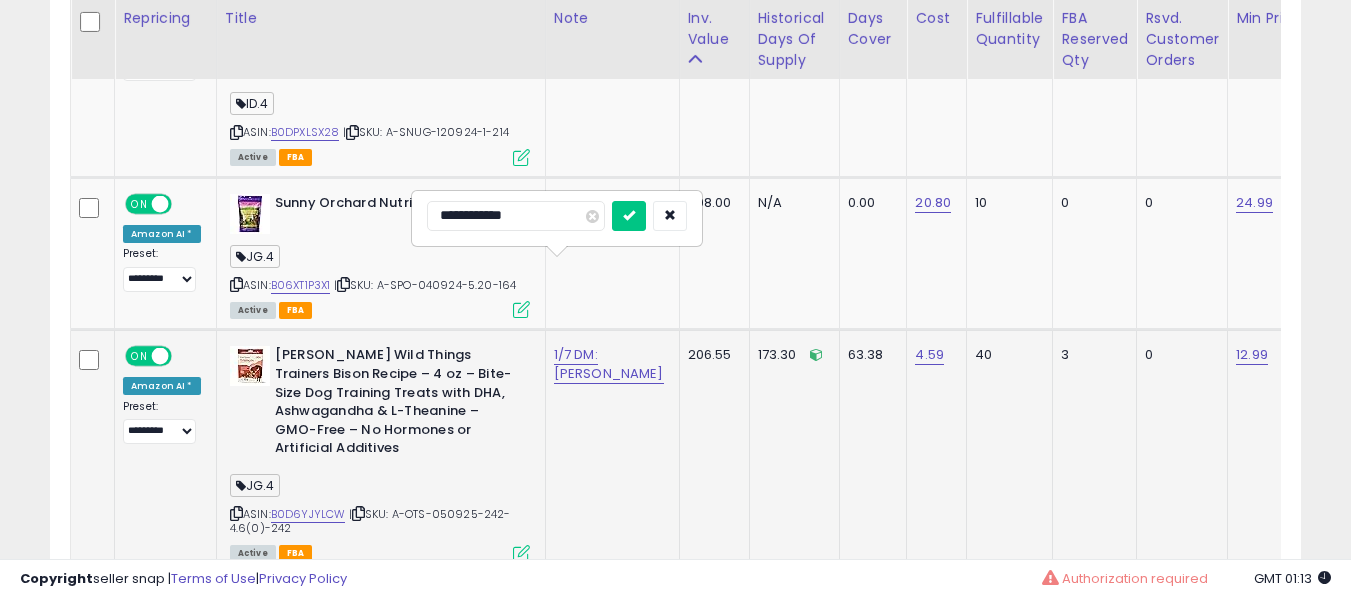 click at bounding box center [629, 216] 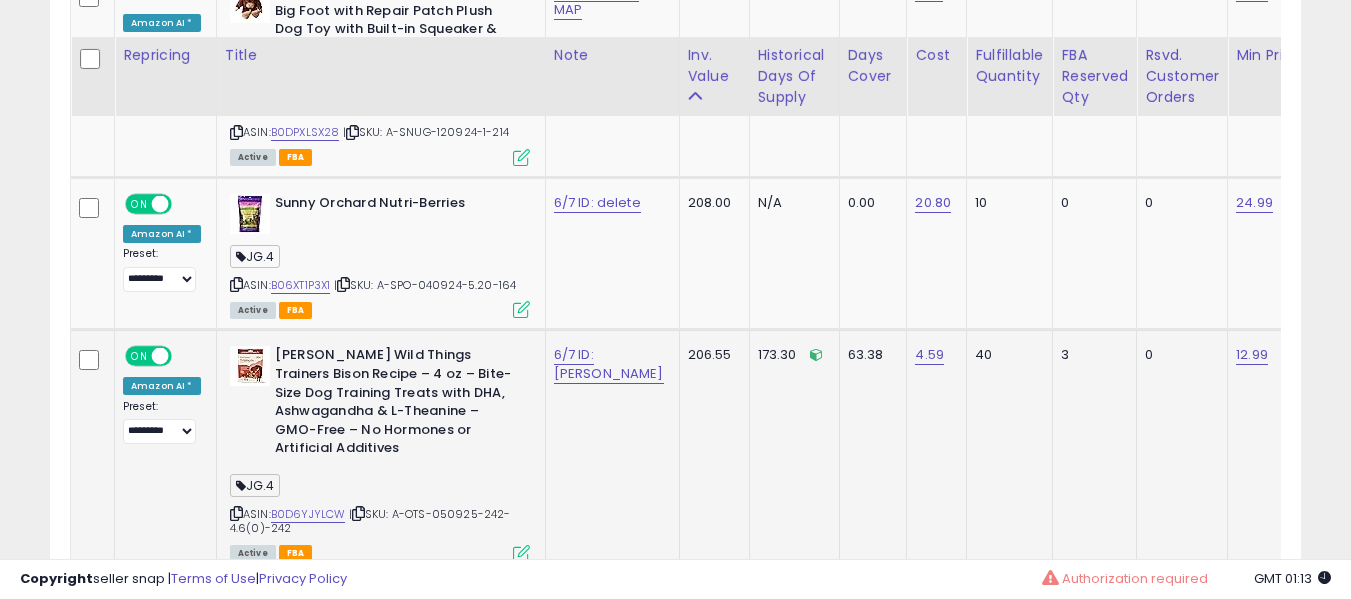 scroll, scrollTop: 4691, scrollLeft: 0, axis: vertical 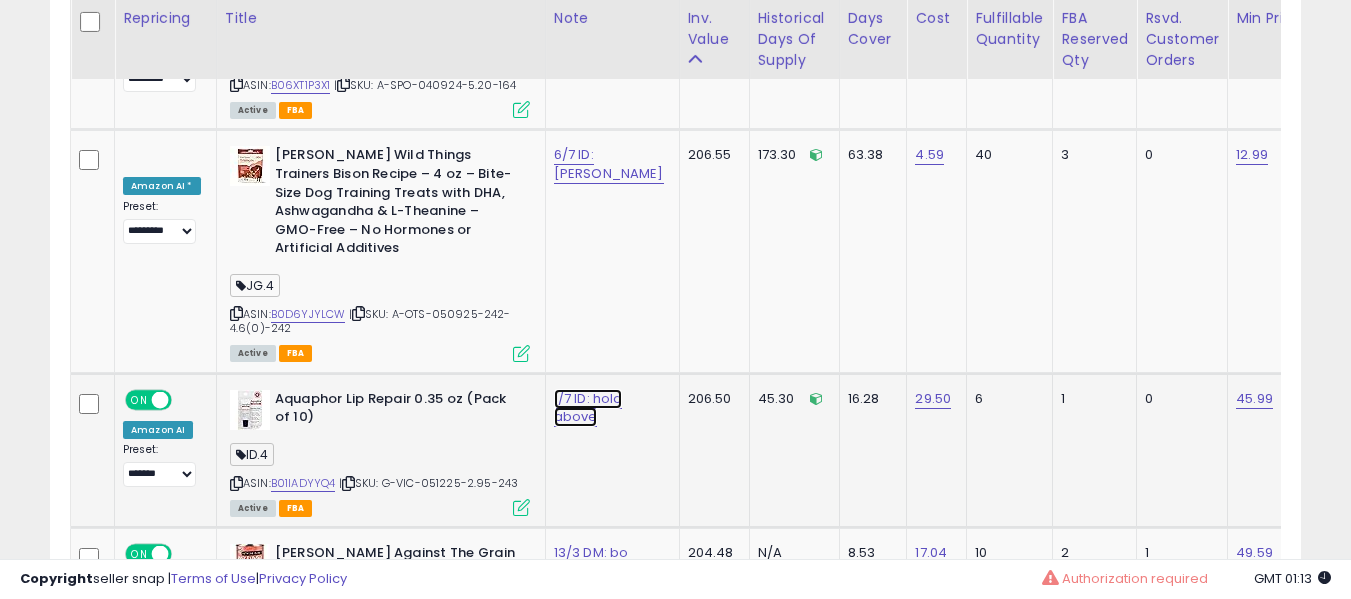 click on "1/7 ID: hold above" at bounding box center [585, -3567] 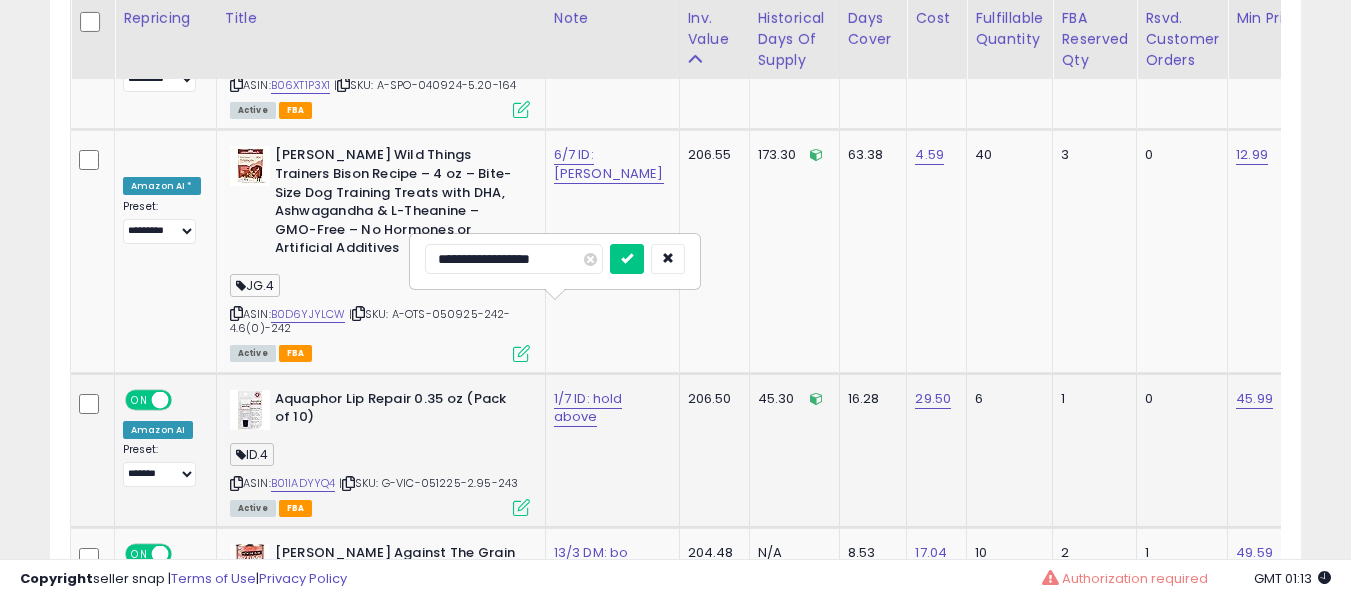 scroll, scrollTop: 4791, scrollLeft: 0, axis: vertical 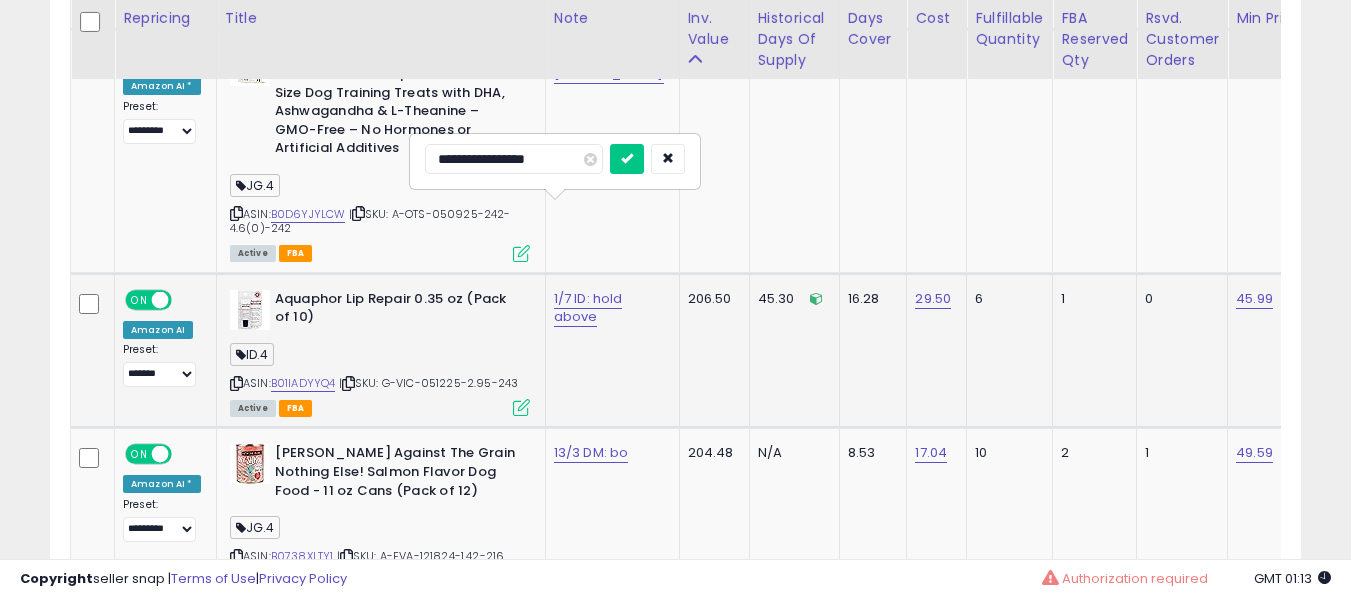 type on "**********" 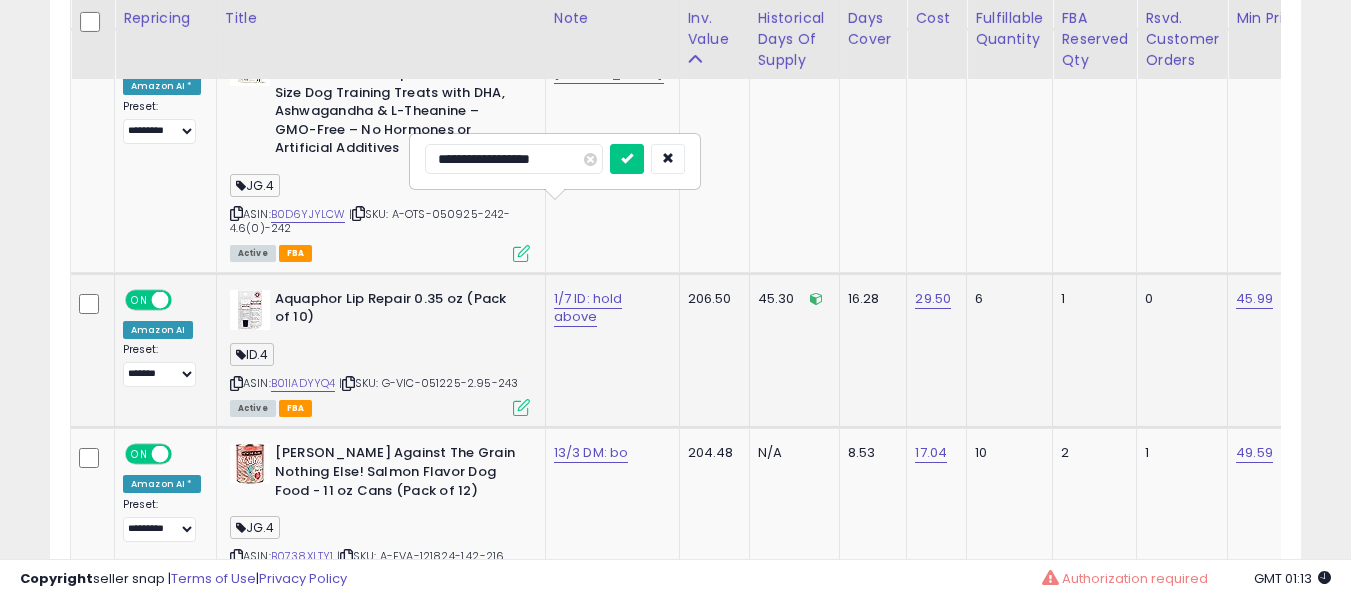 click at bounding box center [627, 159] 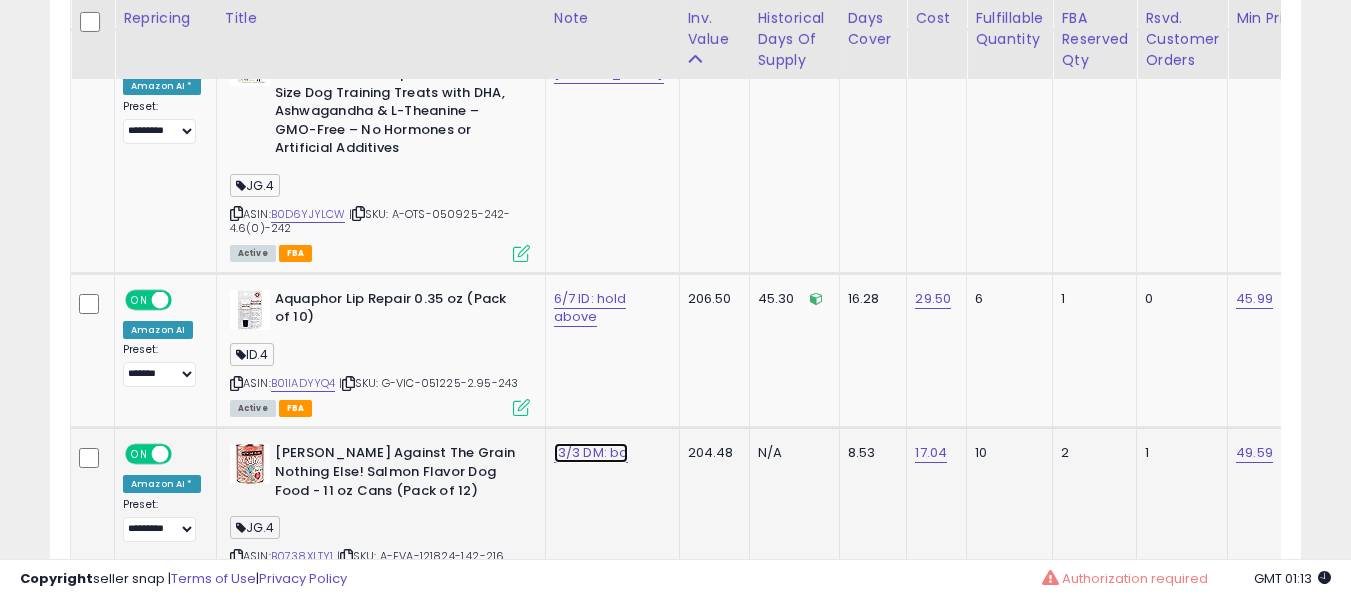 click on "13/3 DM: bo" at bounding box center [585, -3667] 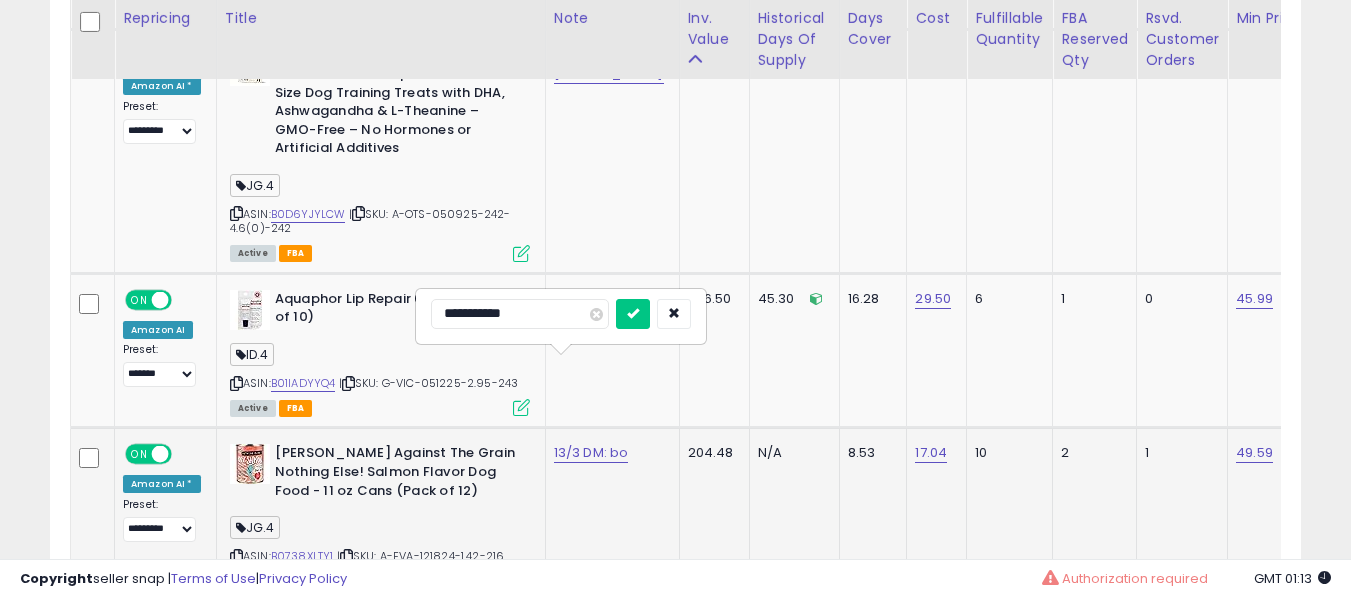 scroll, scrollTop: 4891, scrollLeft: 0, axis: vertical 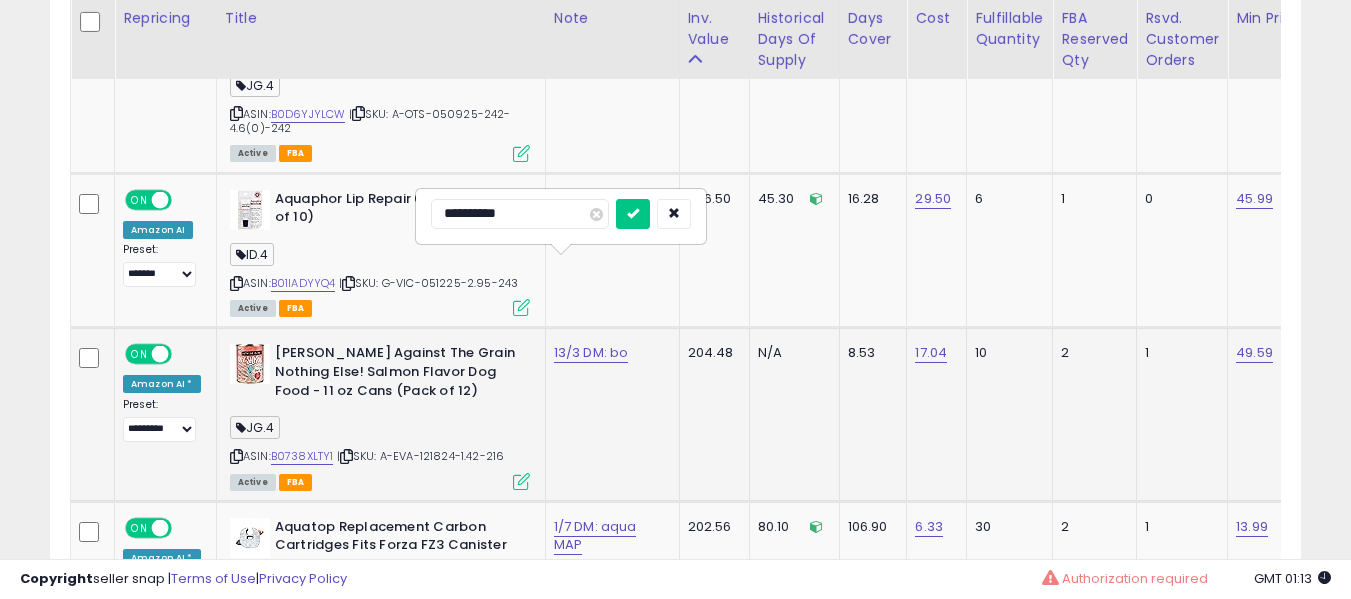 type on "**********" 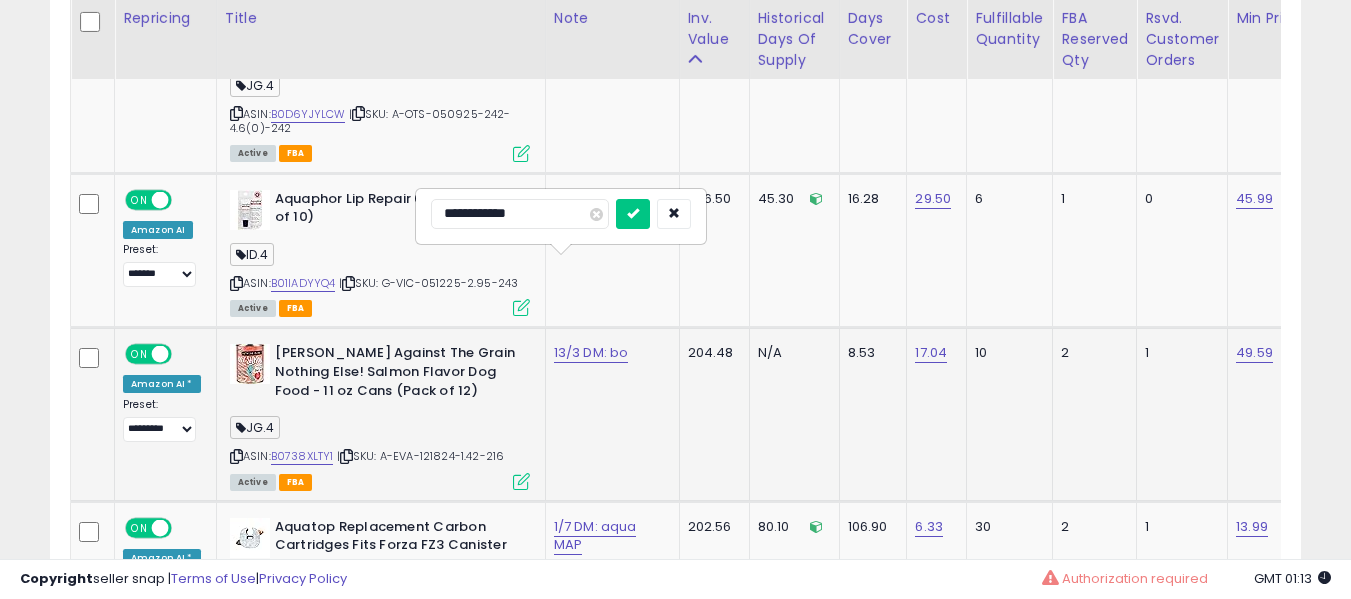 click at bounding box center [633, 214] 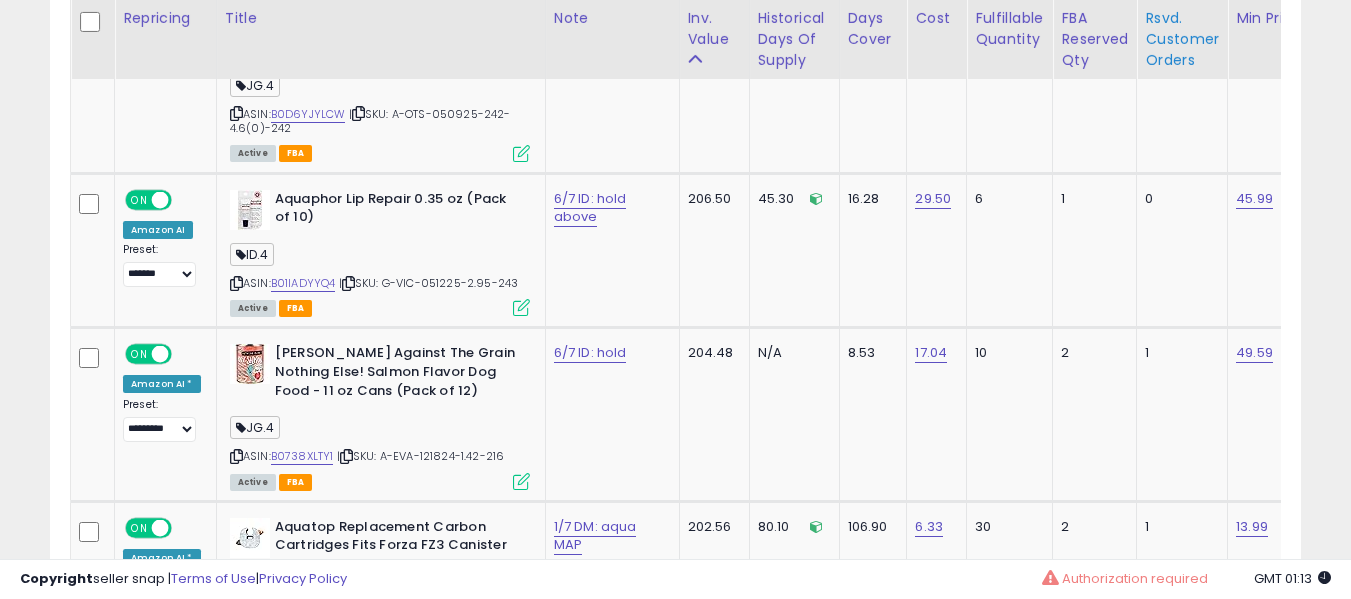 scroll, scrollTop: 909, scrollLeft: 0, axis: vertical 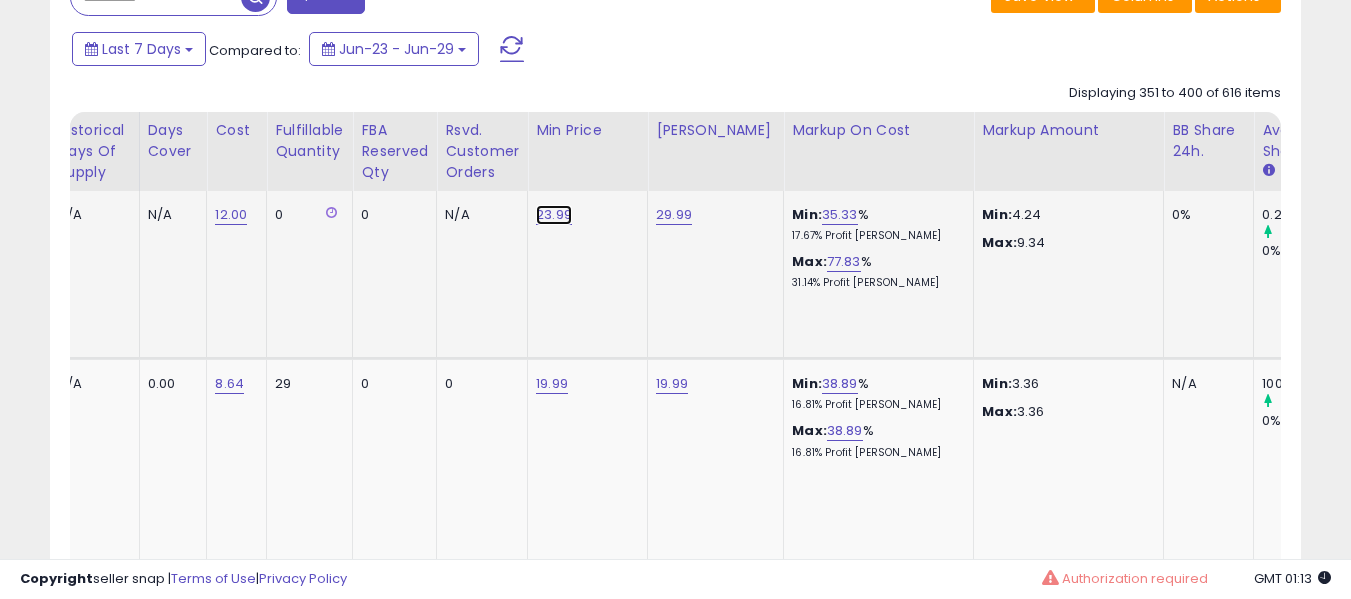 click on "23.99" at bounding box center [554, 215] 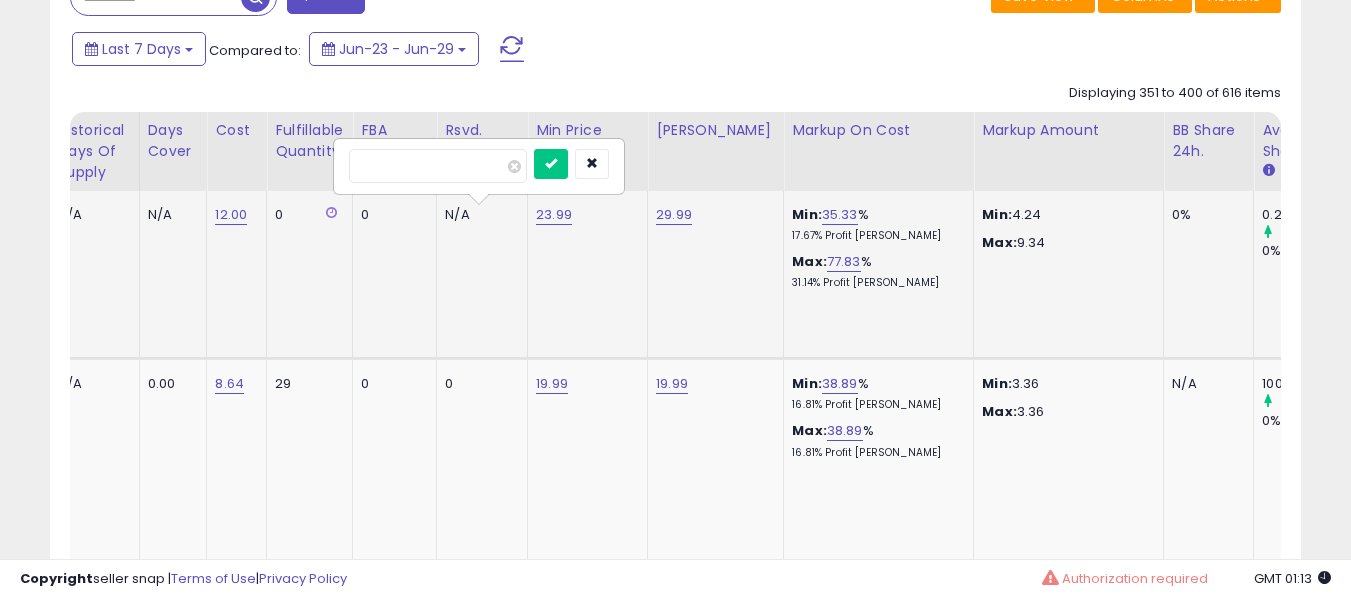 type on "*****" 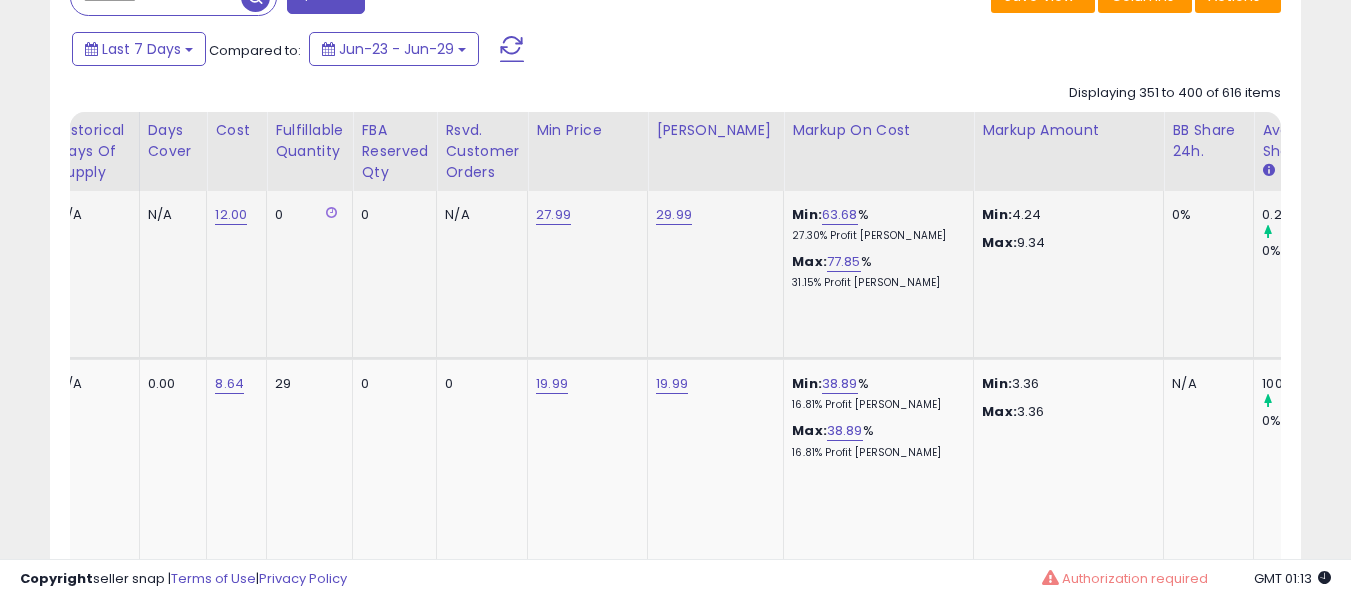 scroll, scrollTop: 0, scrollLeft: 100, axis: horizontal 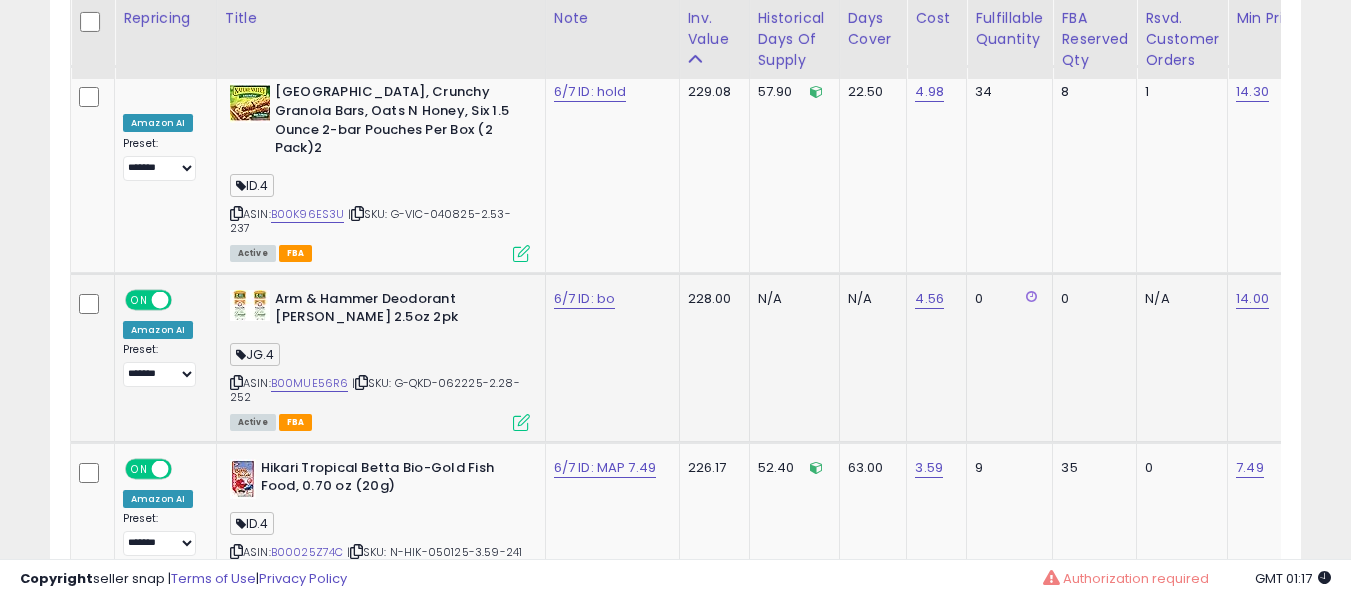 drag, startPoint x: 311, startPoint y: 307, endPoint x: 303, endPoint y: 281, distance: 27.202942 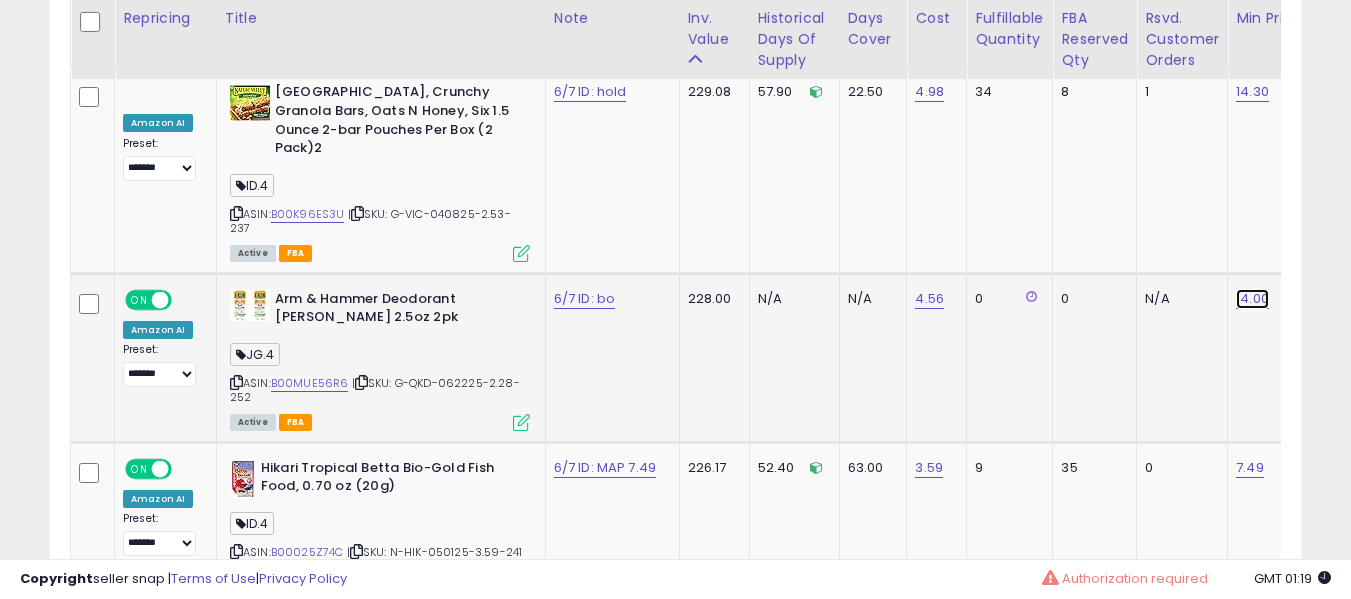 click on "14.00" at bounding box center (1253, -1885) 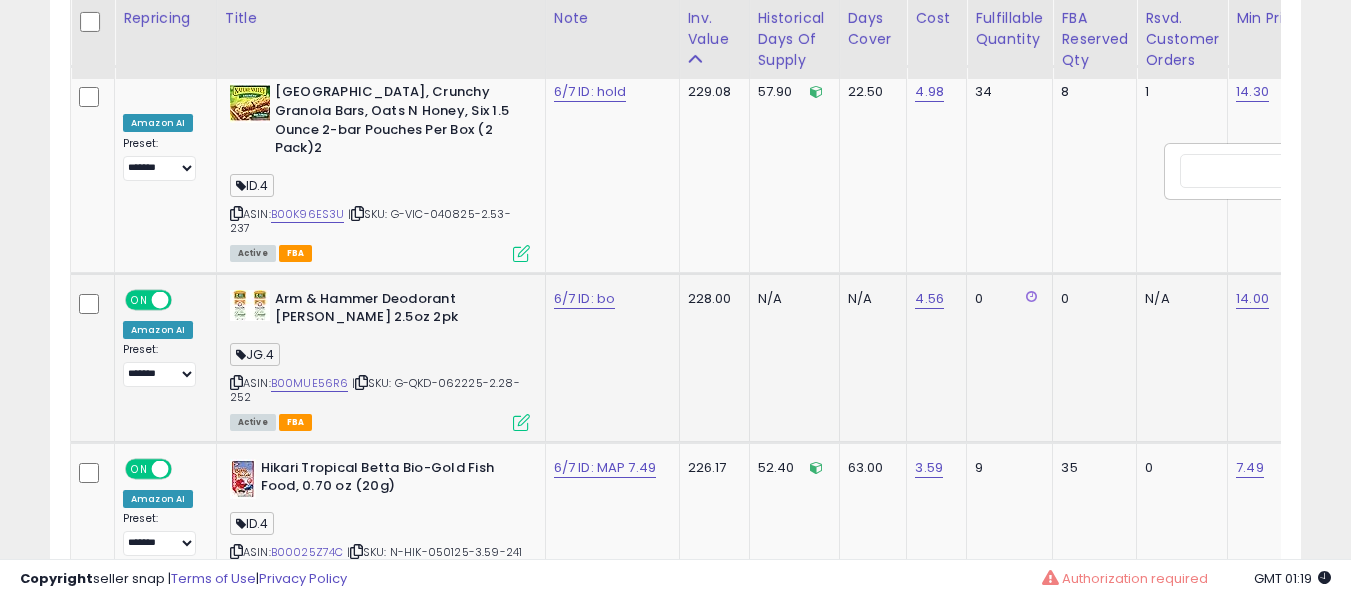 scroll, scrollTop: 0, scrollLeft: 180, axis: horizontal 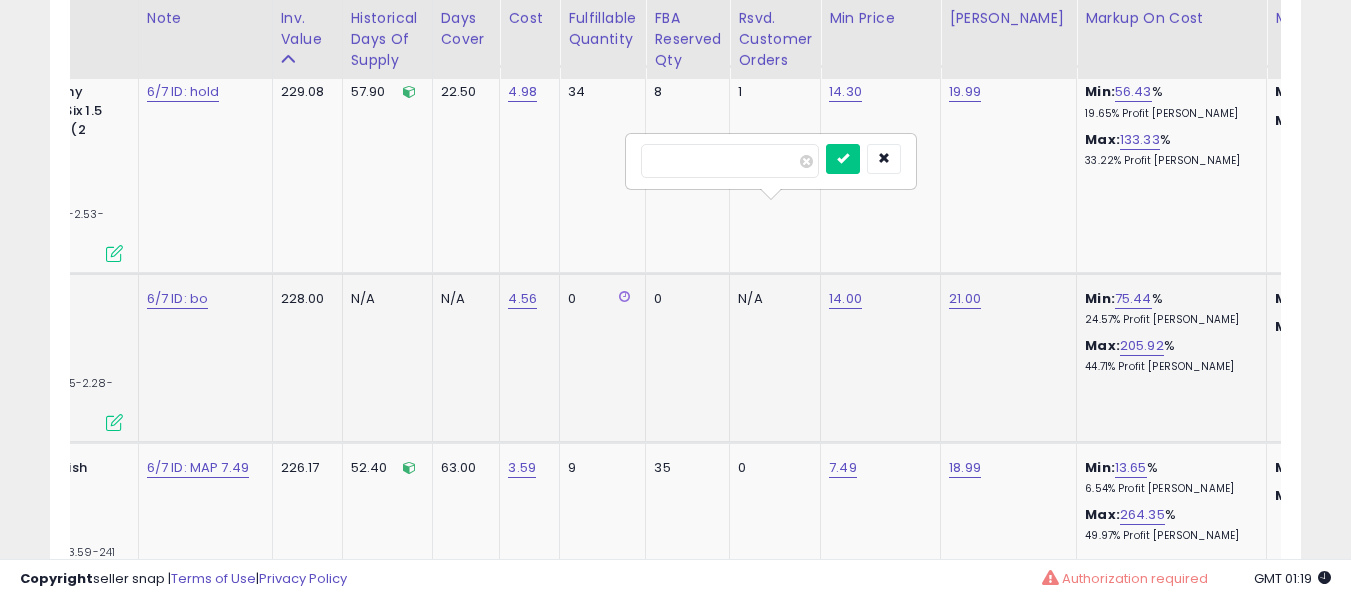 type on "****" 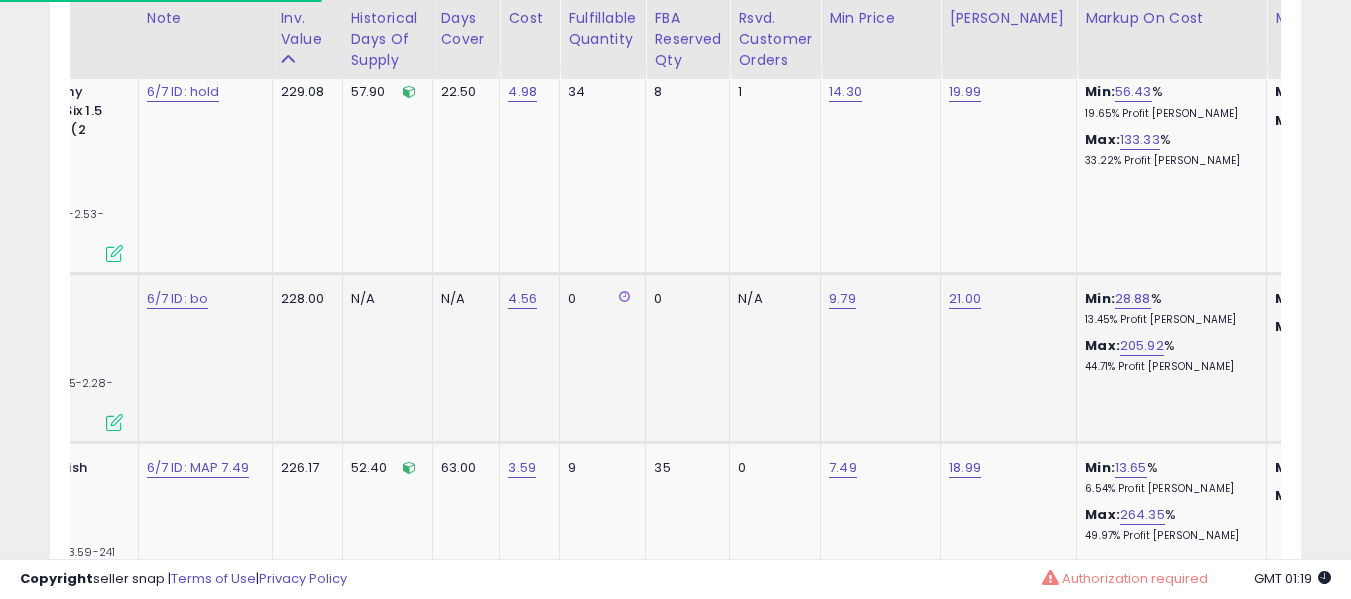 click on "21.00" 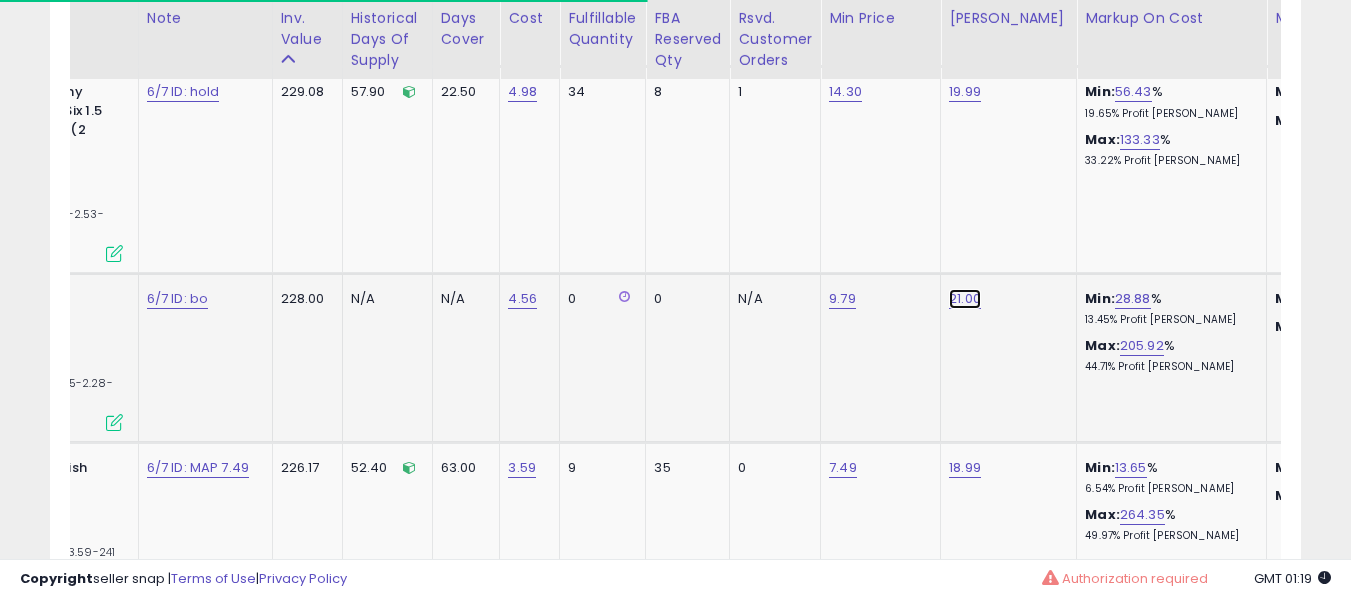 click on "21.00" at bounding box center (967, -1885) 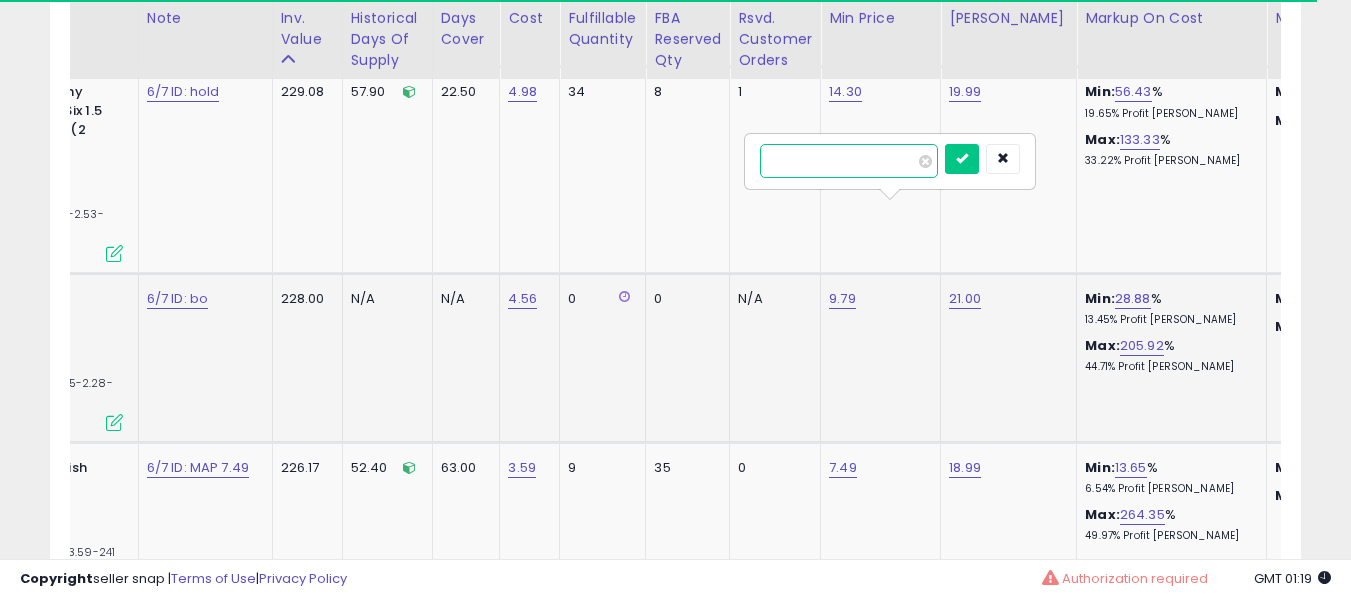 type on "*****" 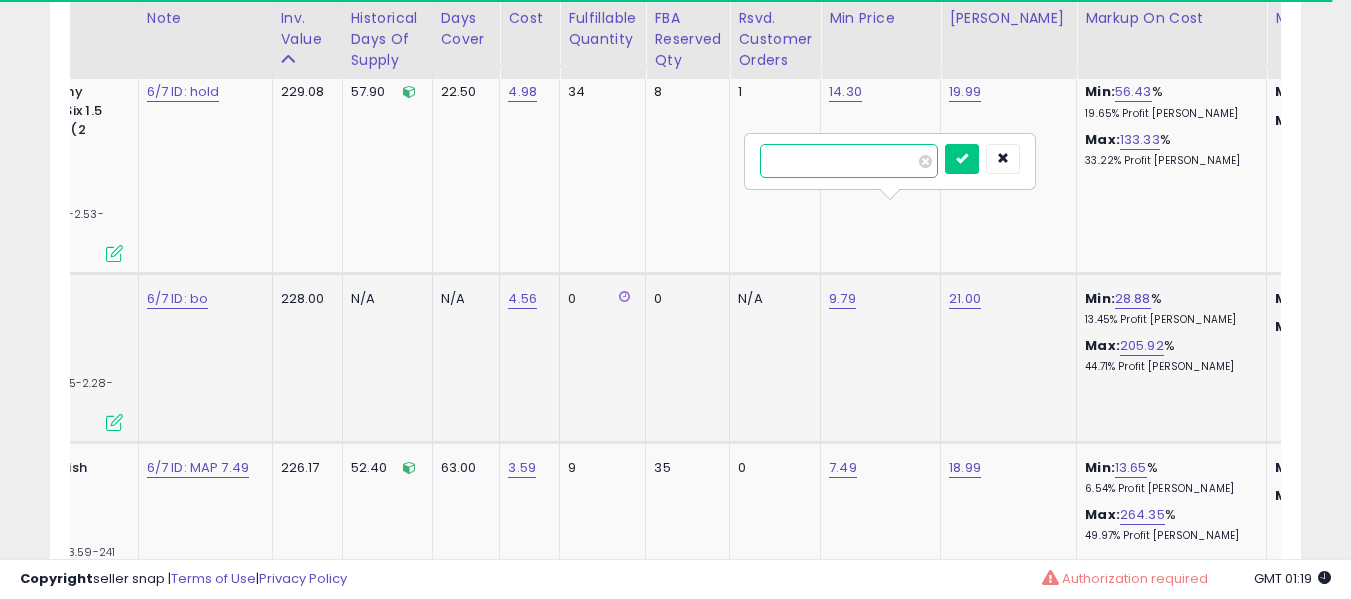 click at bounding box center [962, 159] 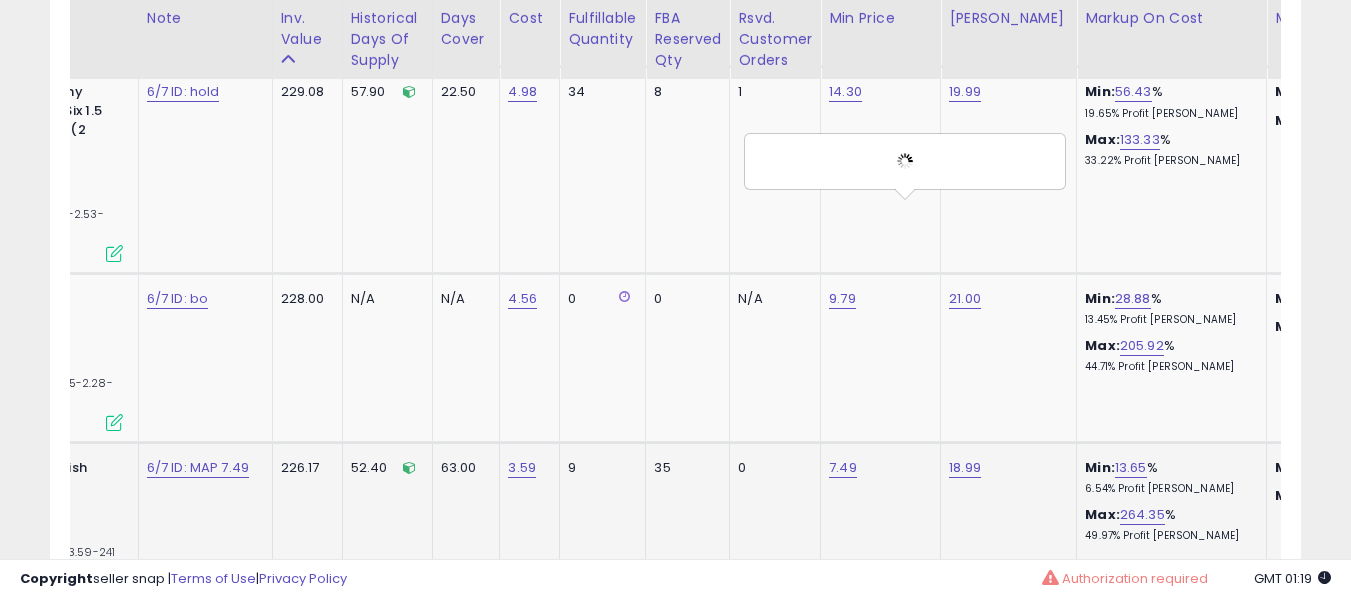 scroll, scrollTop: 0, scrollLeft: 10, axis: horizontal 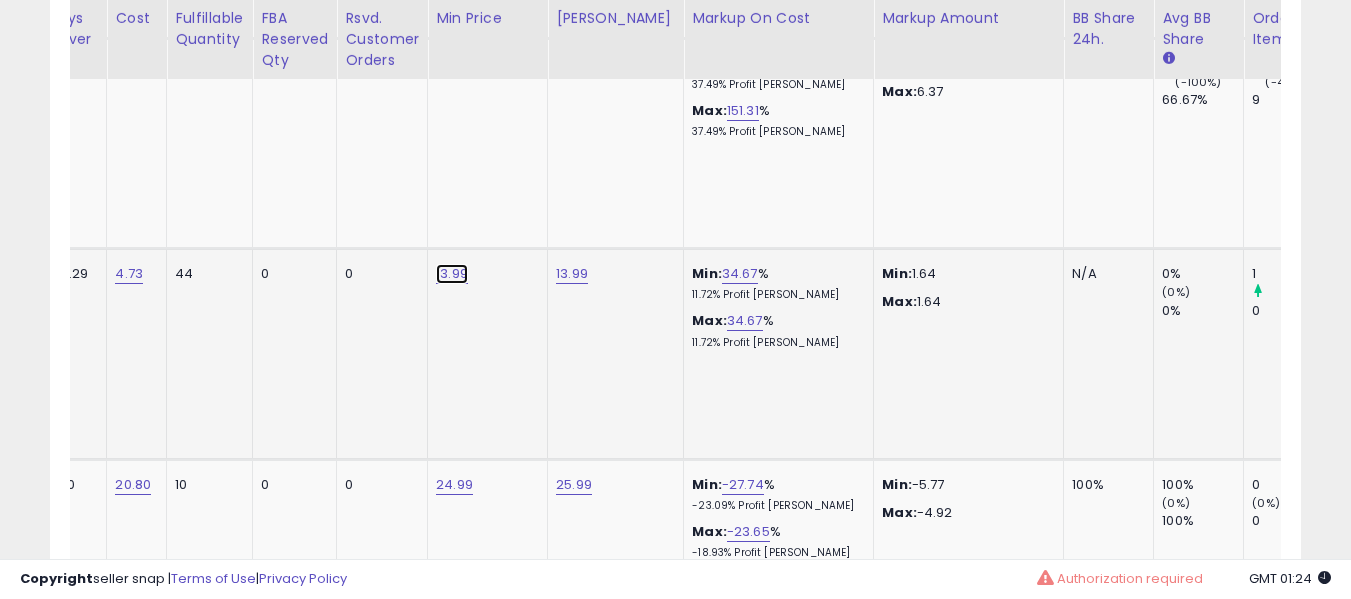 click on "13.99" at bounding box center (453, -3085) 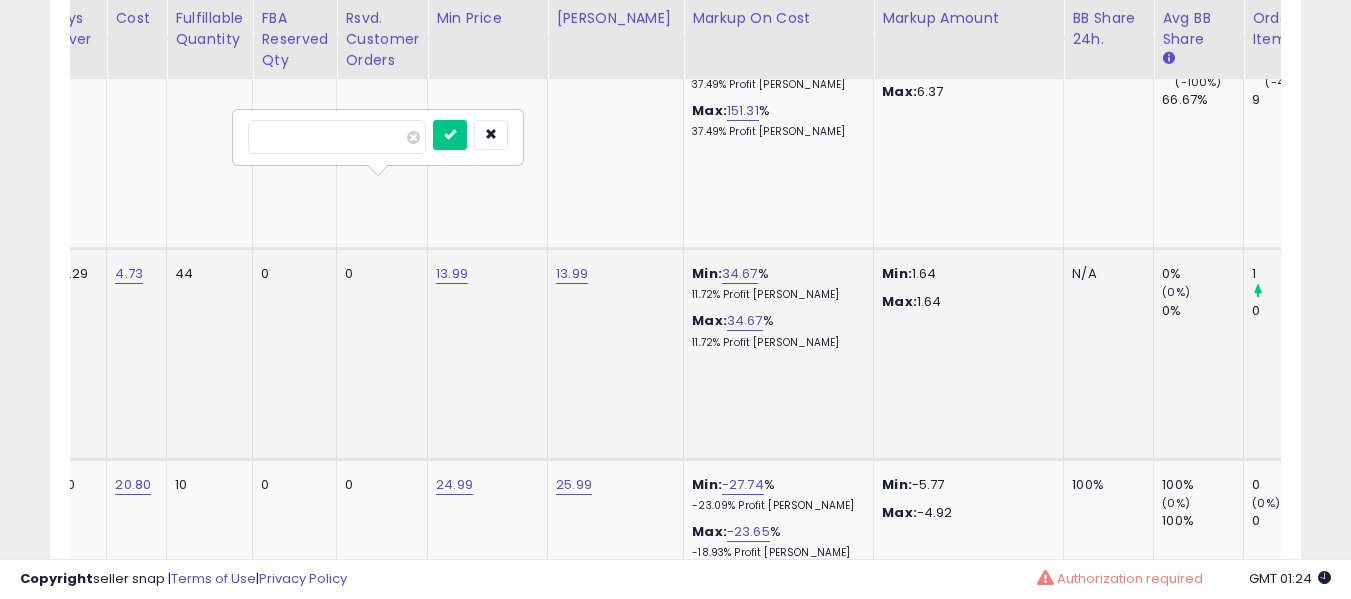type on "*****" 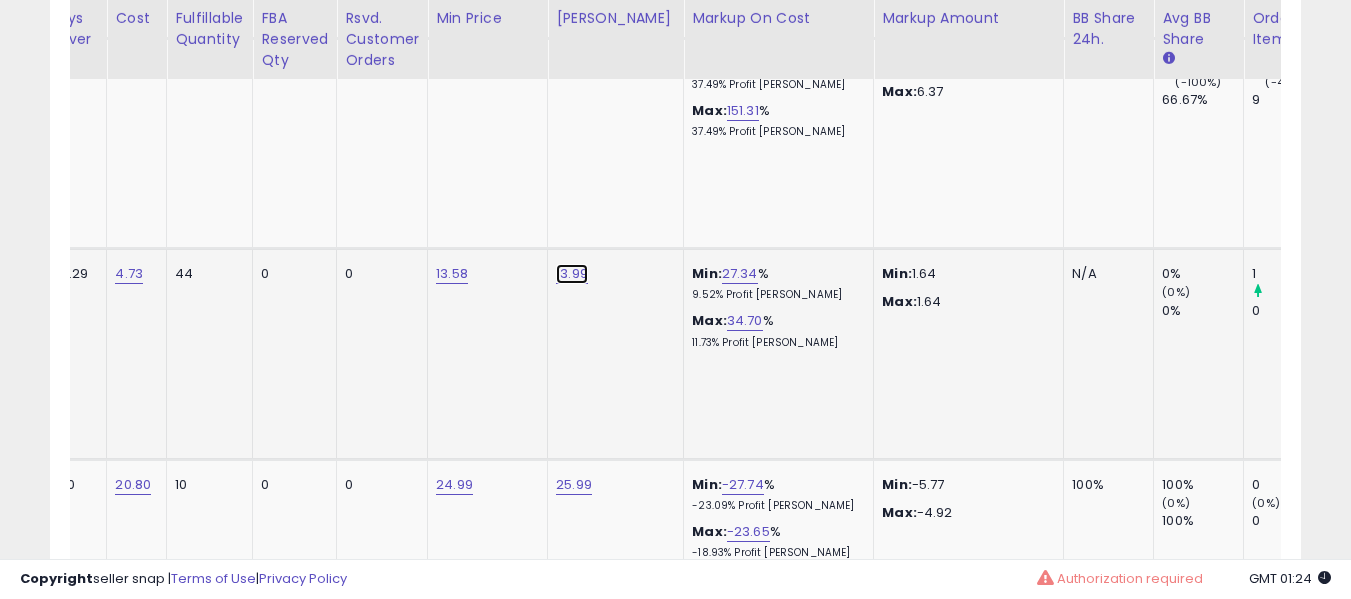 click on "13.99" at bounding box center [574, -3085] 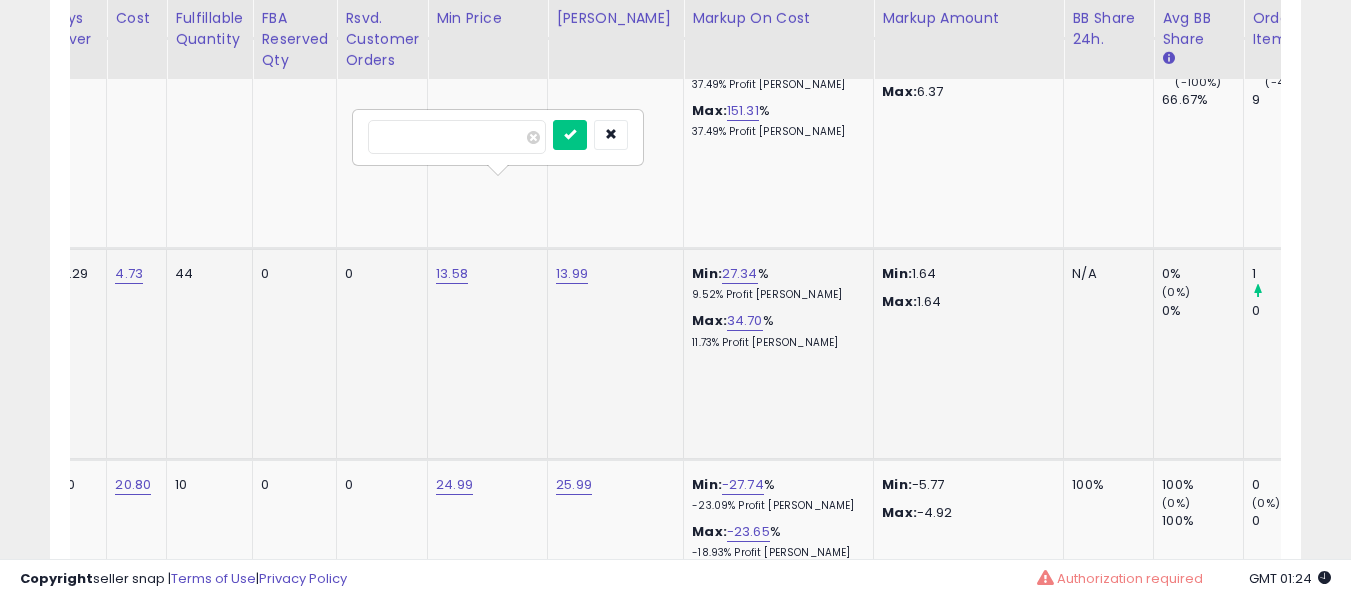 click at bounding box center (570, 135) 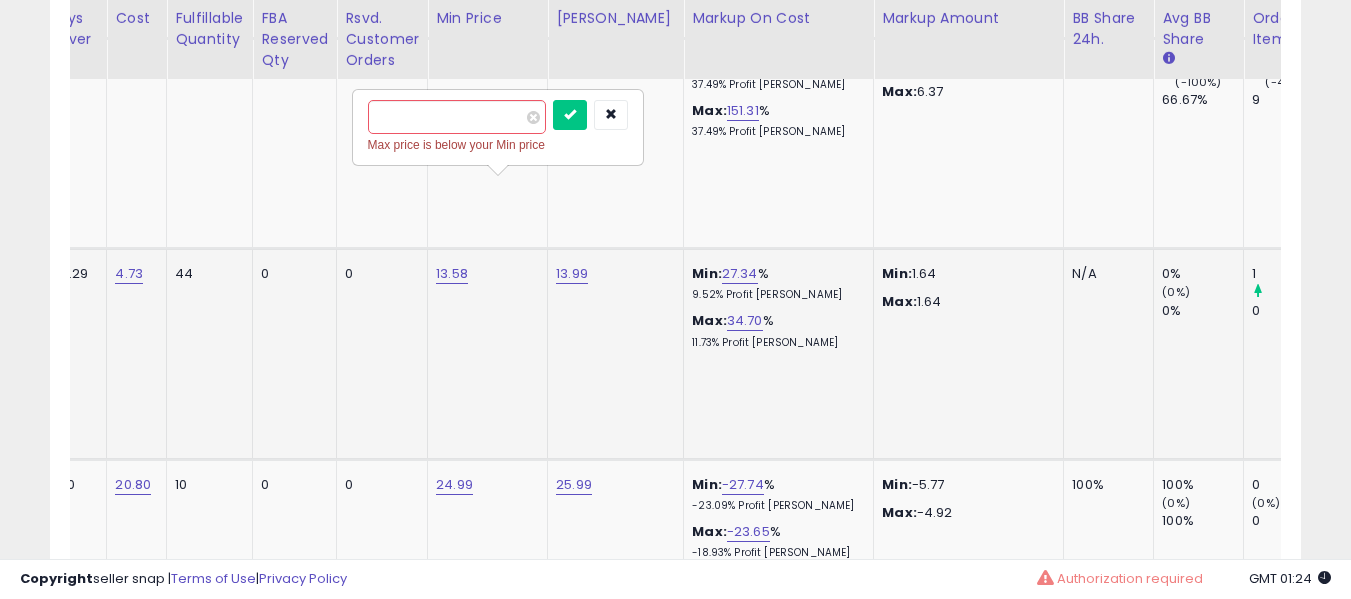 type on "*****" 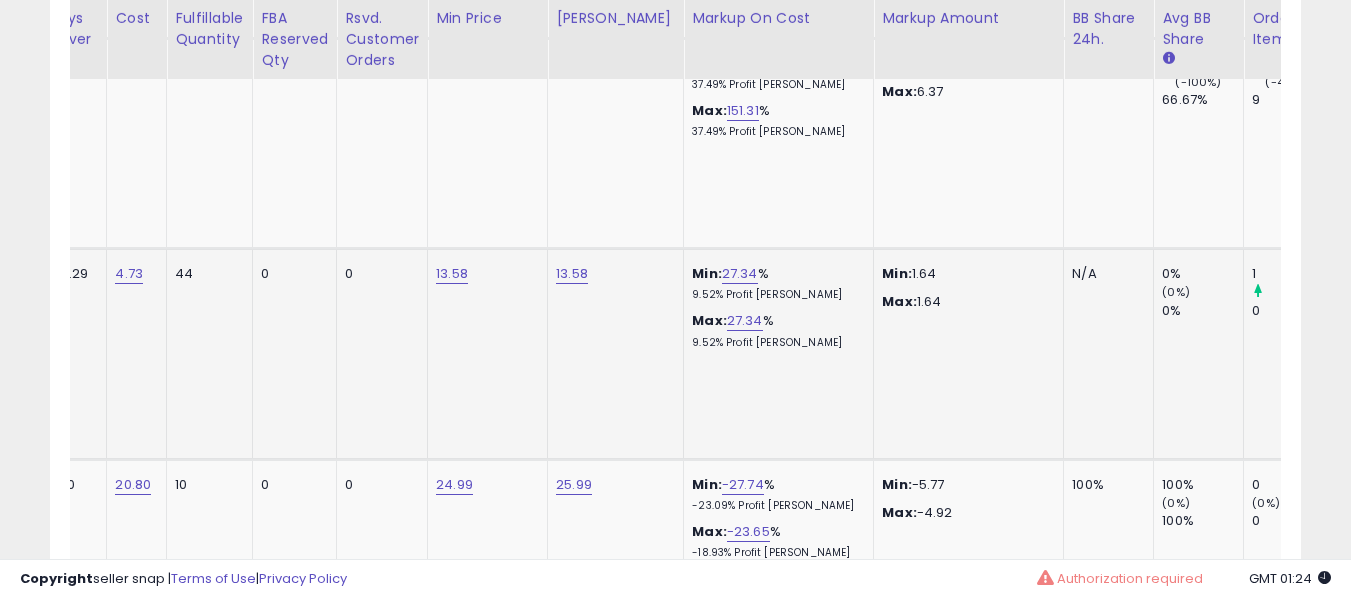 scroll, scrollTop: 0, scrollLeft: 100, axis: horizontal 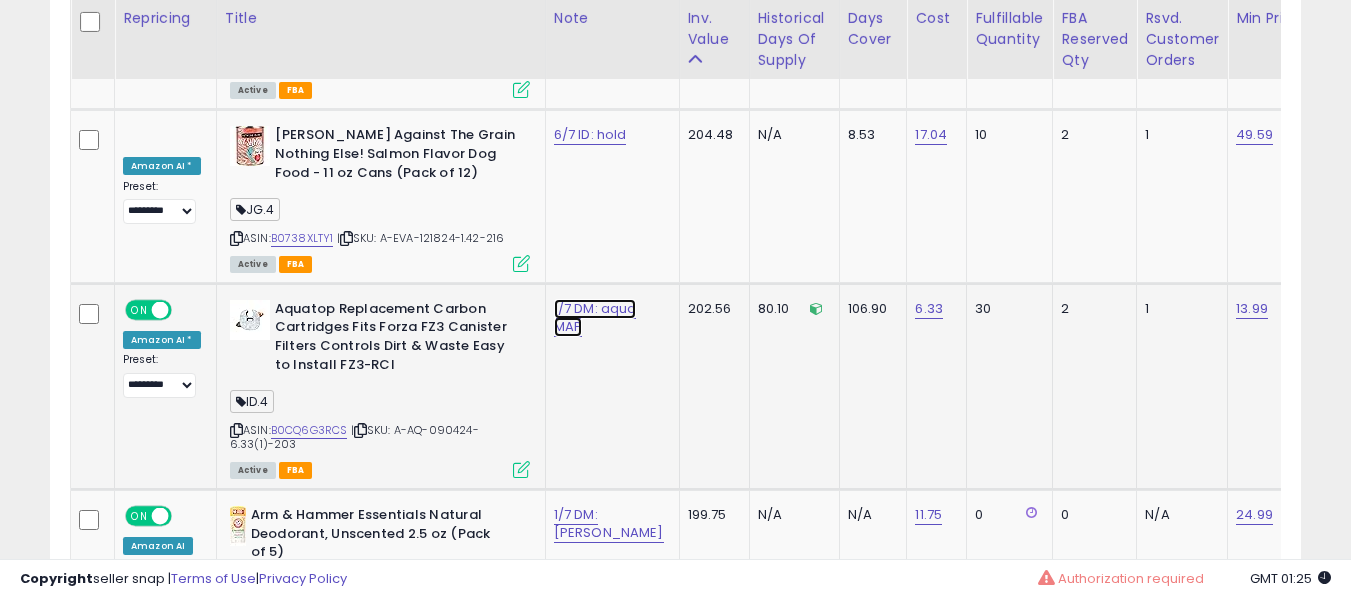 click on "1/7 DM: aqua  MAP" at bounding box center [585, -3985] 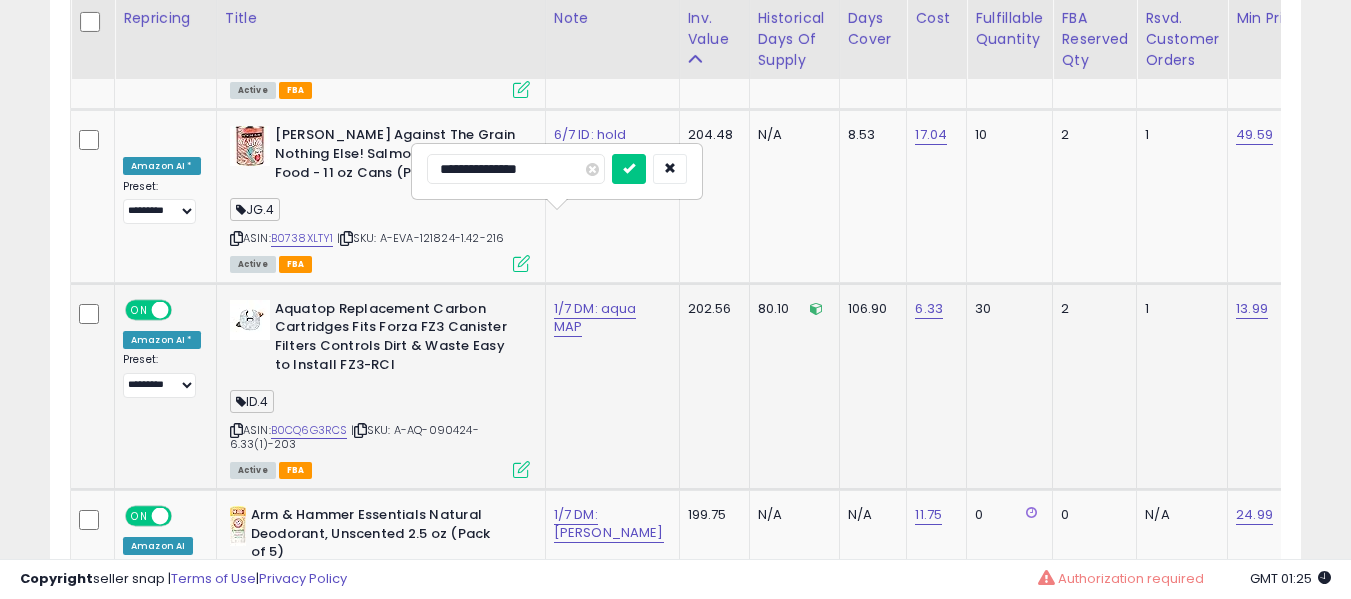 type on "**********" 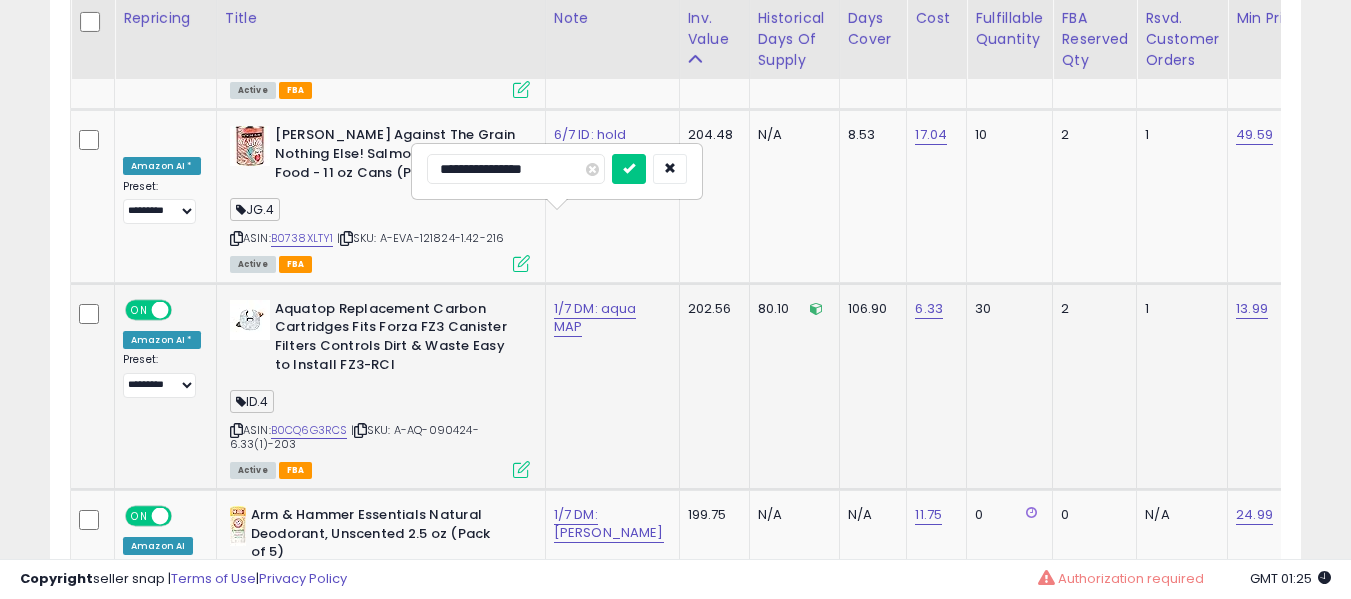 click at bounding box center (629, 169) 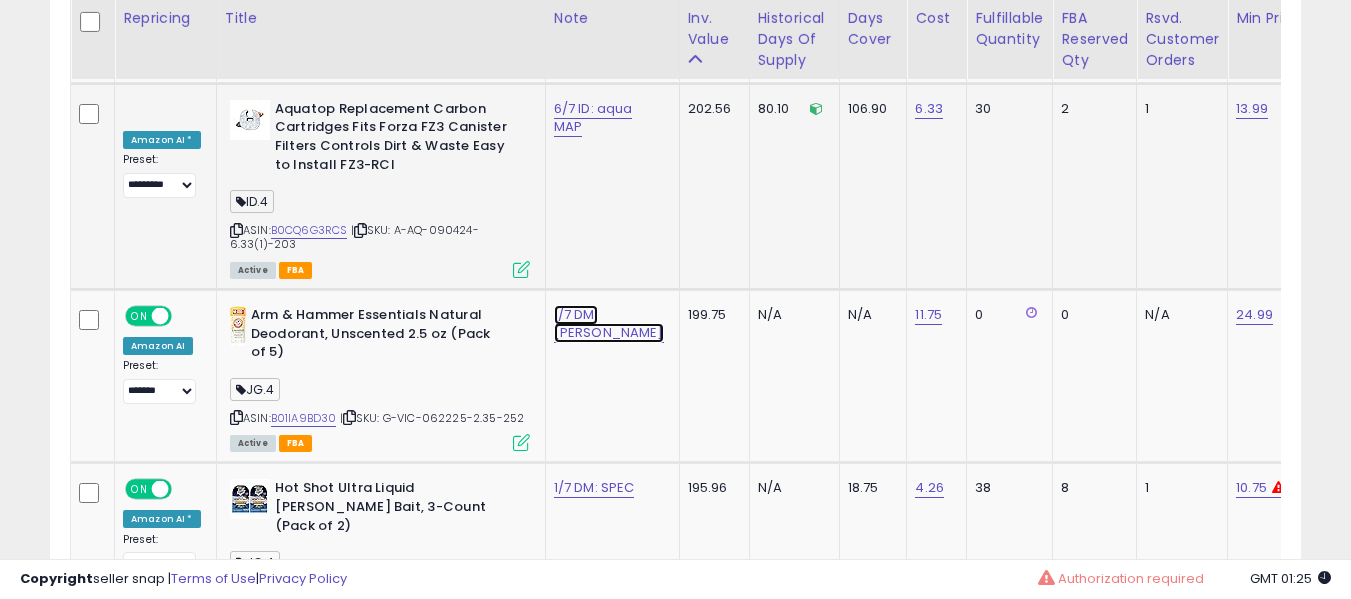 click on "1/7 DM: [PERSON_NAME]" at bounding box center (585, -4185) 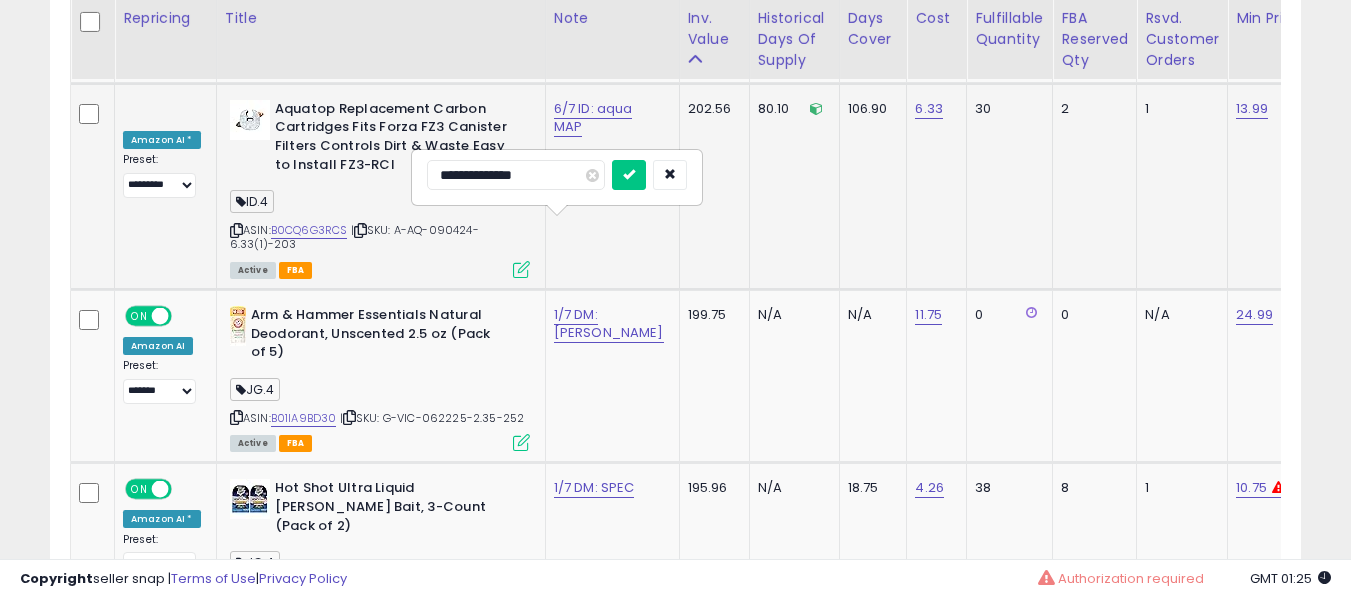 type on "**********" 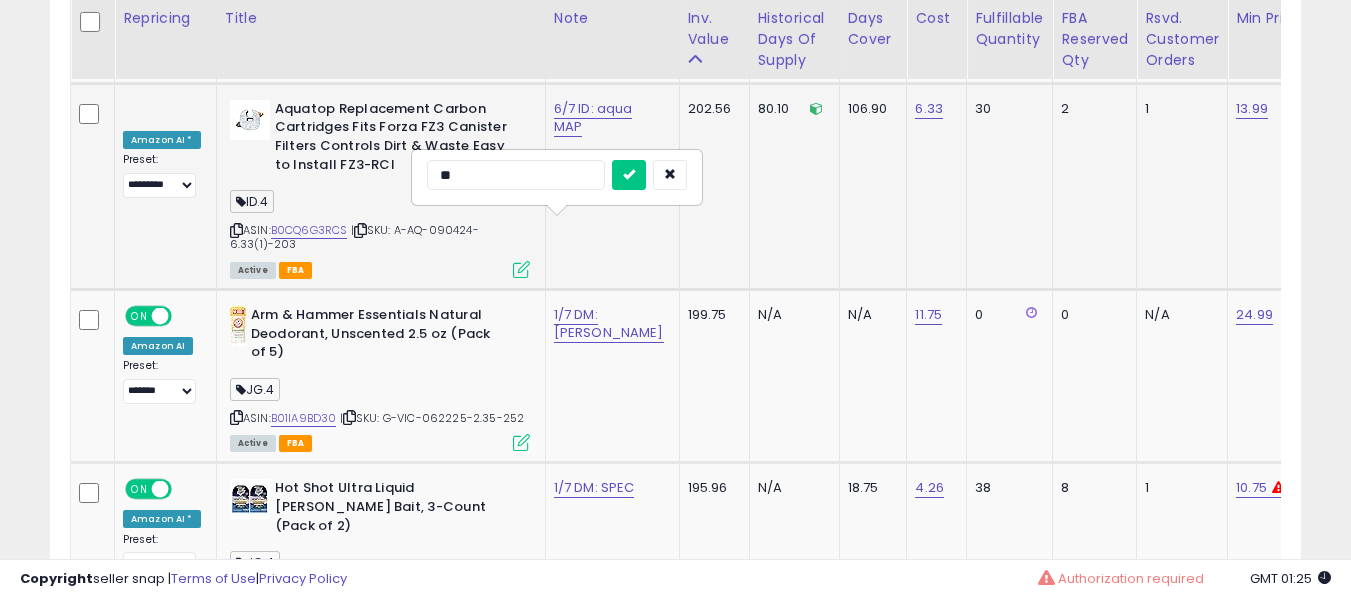 type on "*" 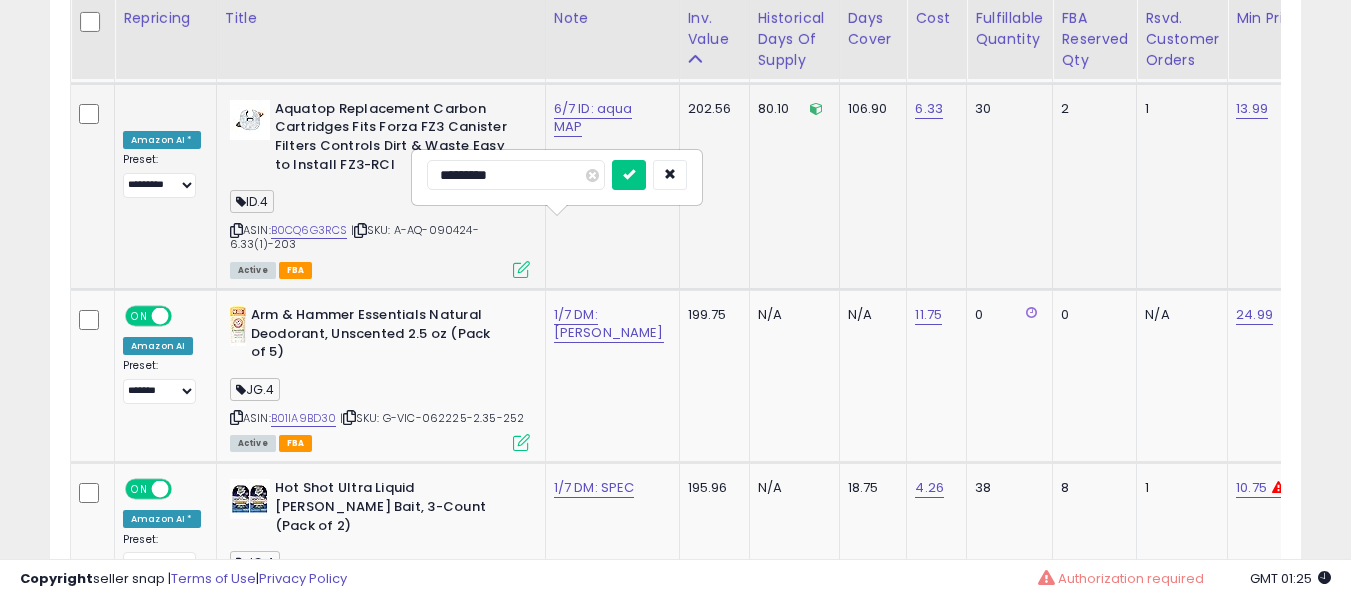 type on "**********" 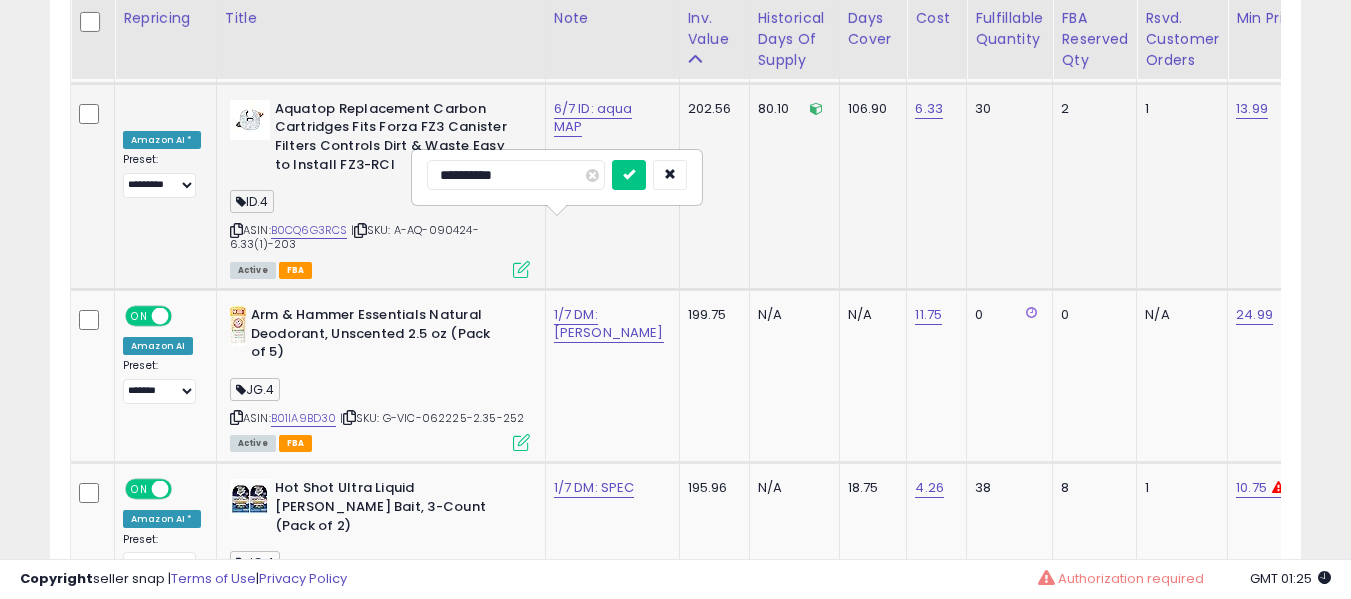 click at bounding box center (629, 175) 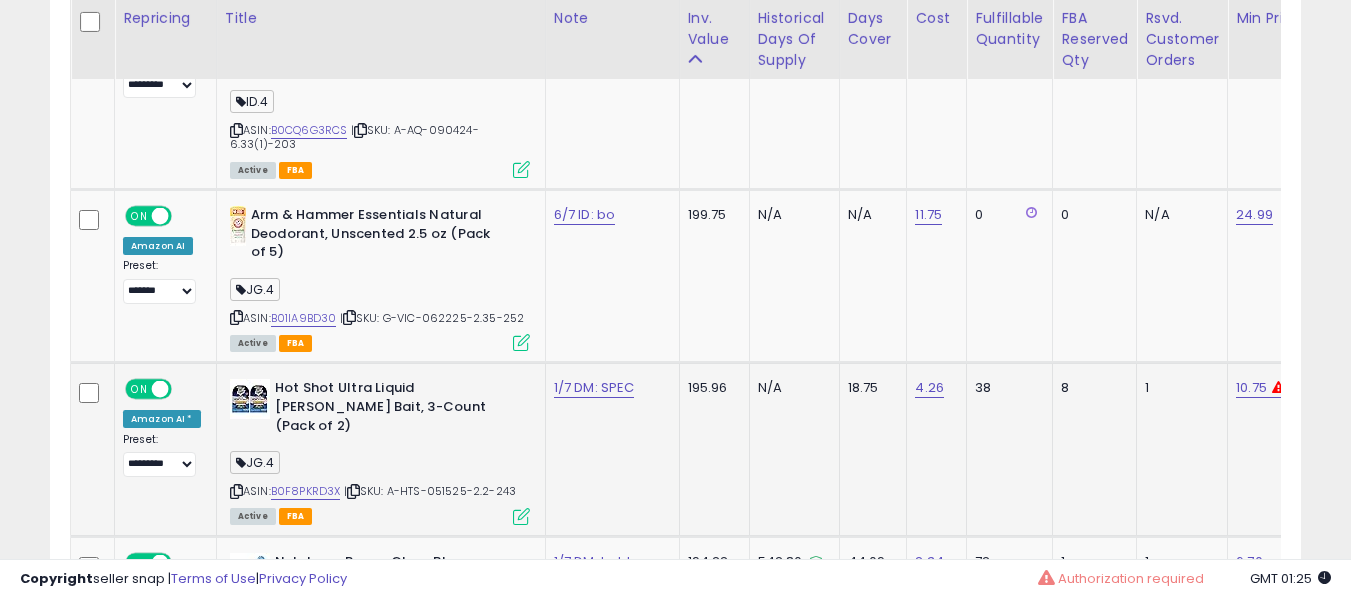 click on "1/7 DM: SPEC" at bounding box center (609, 388) 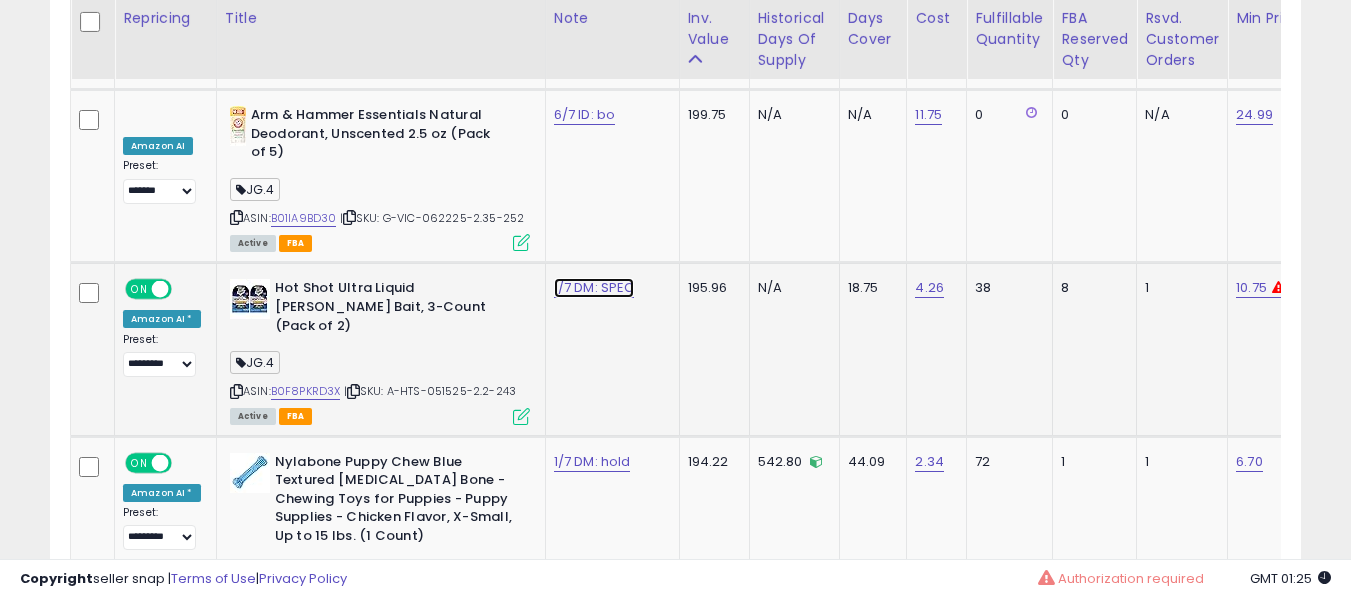 click on "1/7 DM: SPEC" at bounding box center [585, -4385] 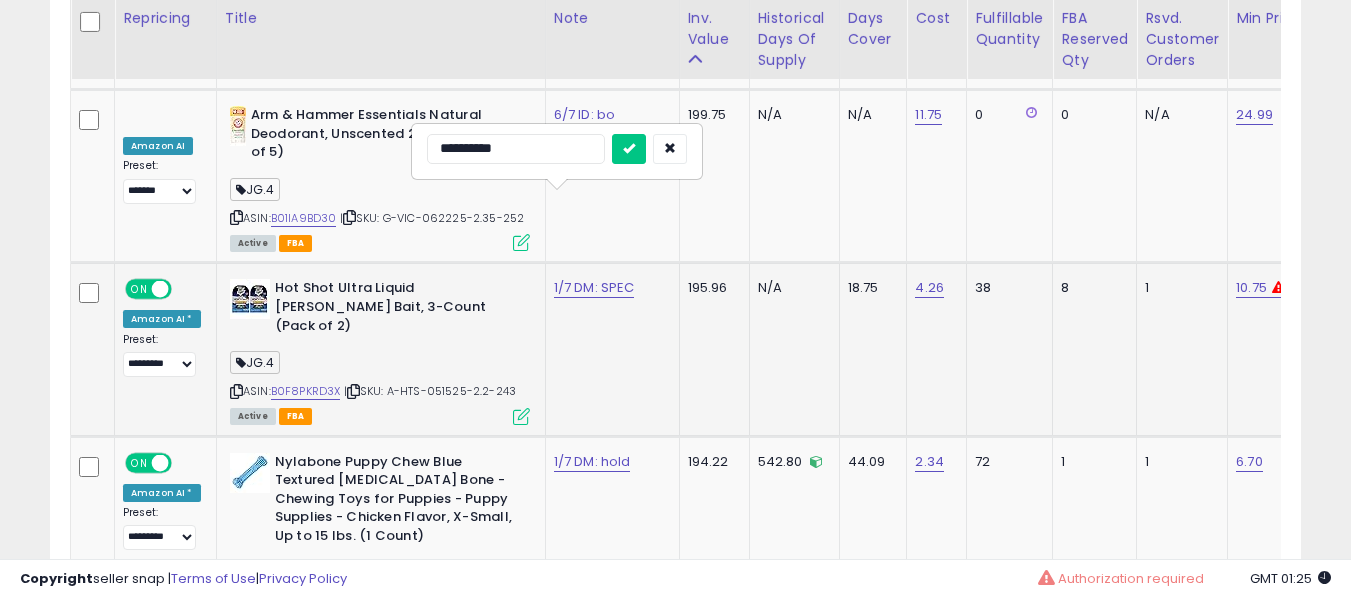 type on "**********" 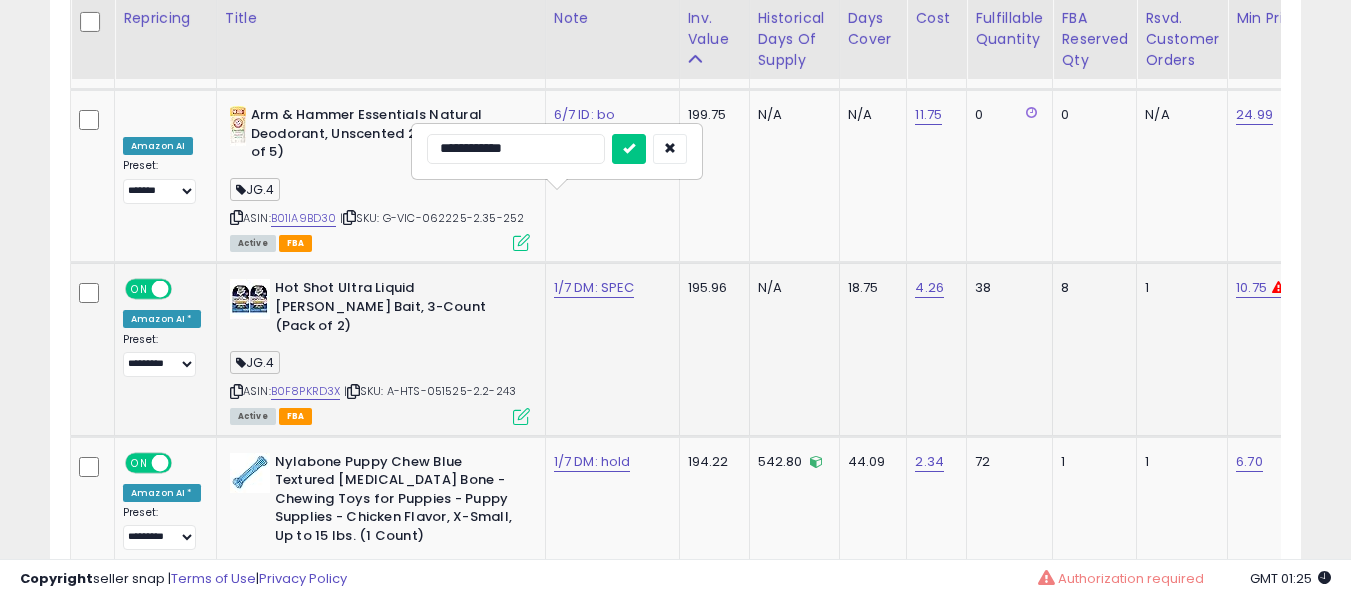 click at bounding box center (629, 149) 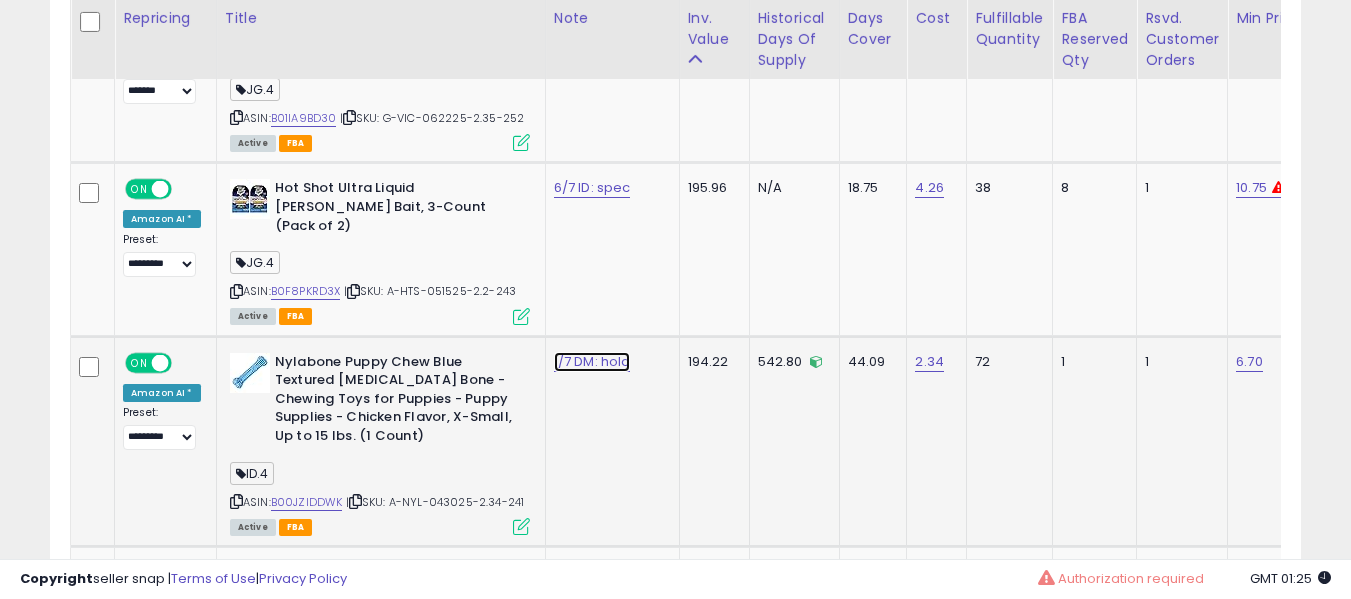 click on "1/7 DM: hold" at bounding box center (585, -4485) 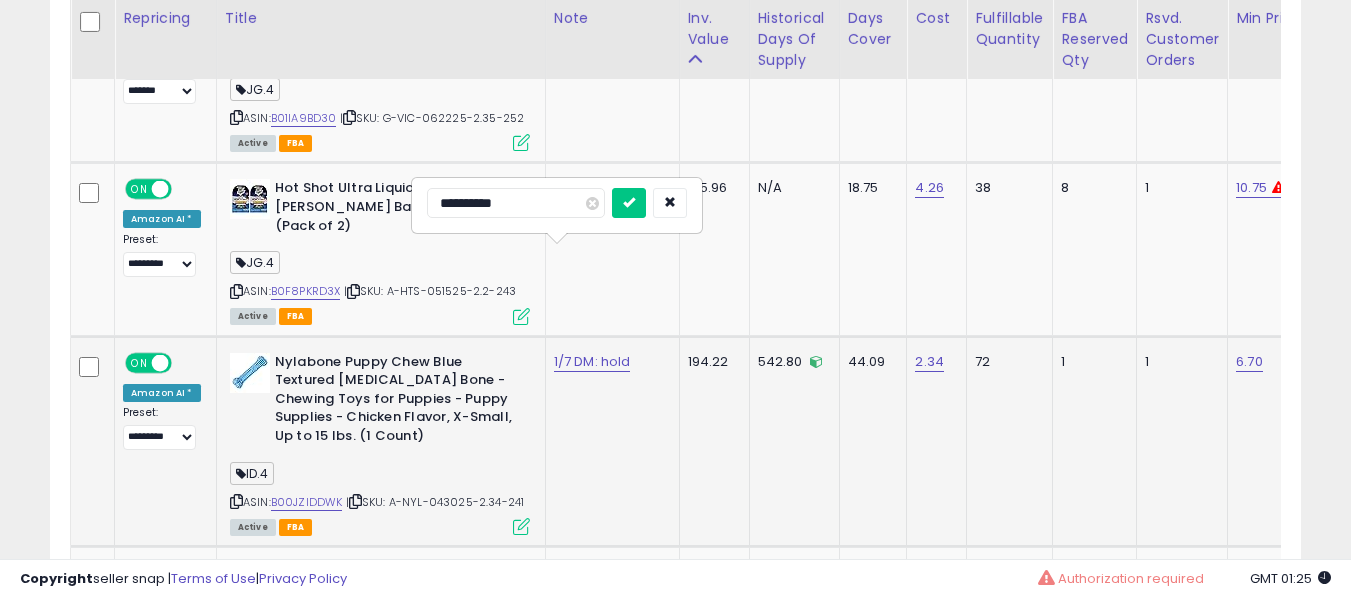 type on "**********" 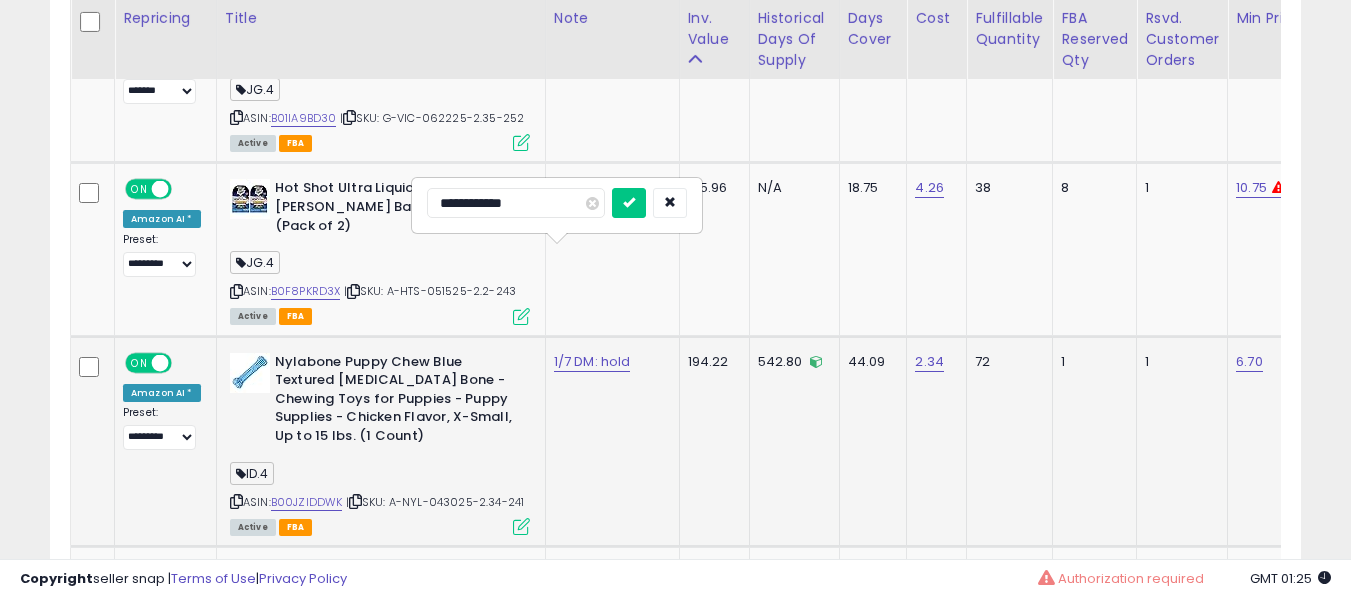 click at bounding box center (629, 203) 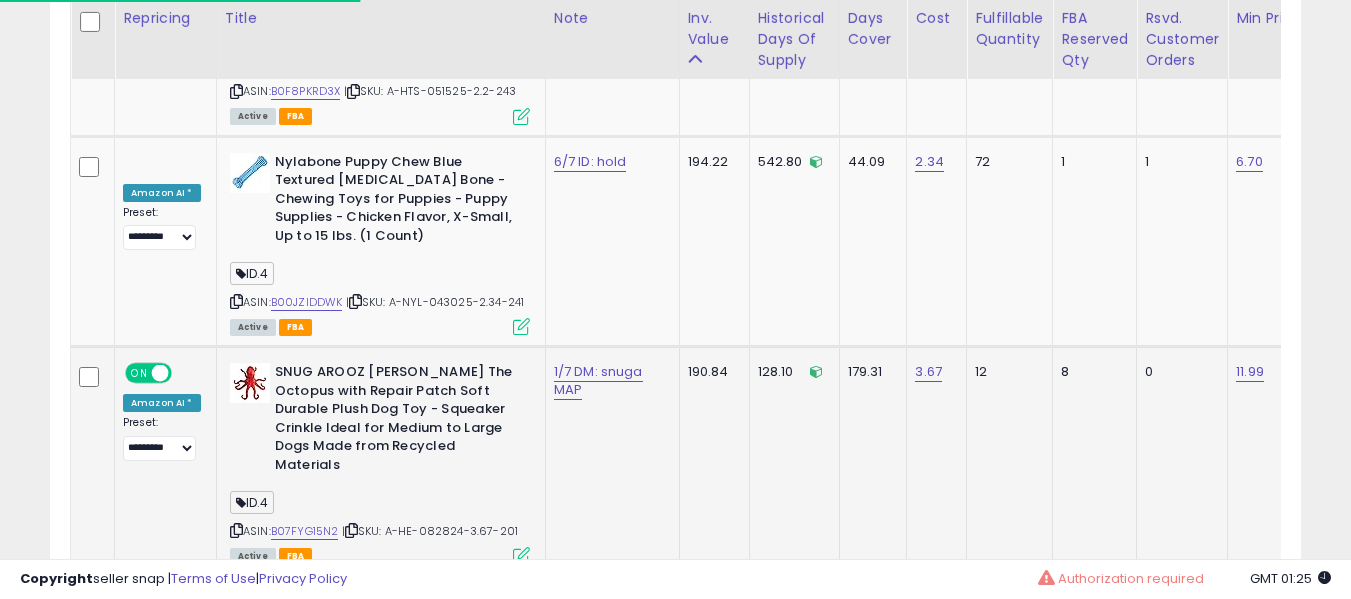 click on "1/7 DM: snuga MAP" 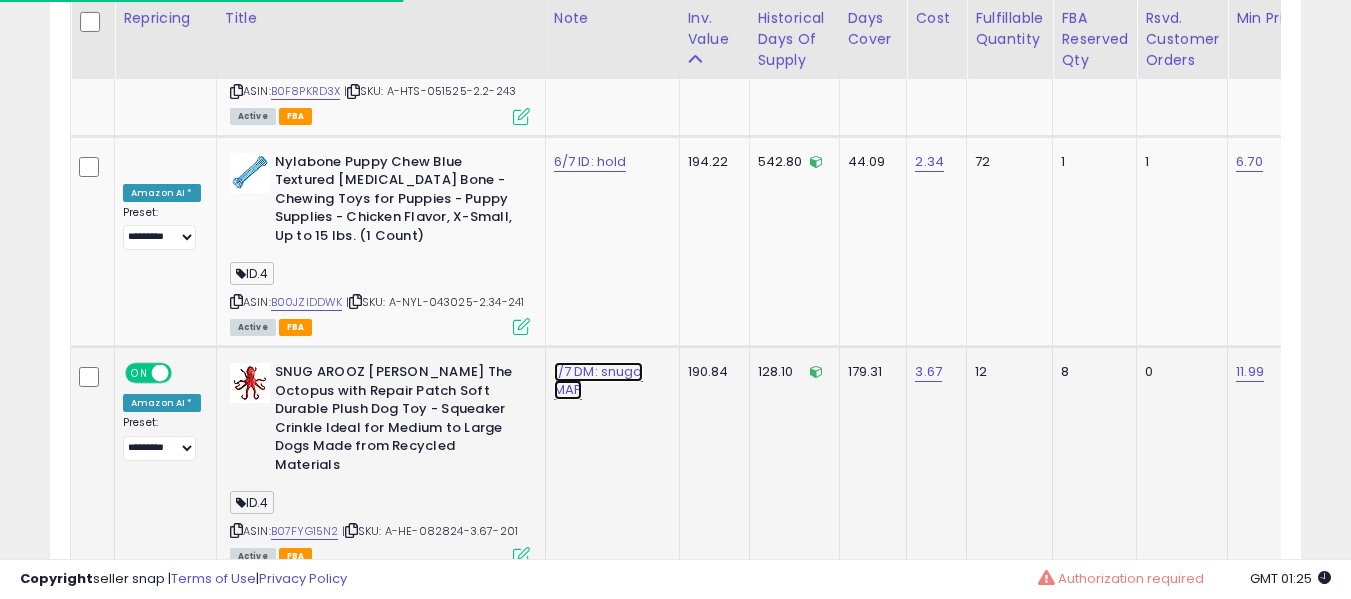 click on "1/7 DM: snuga MAP" at bounding box center (585, -4685) 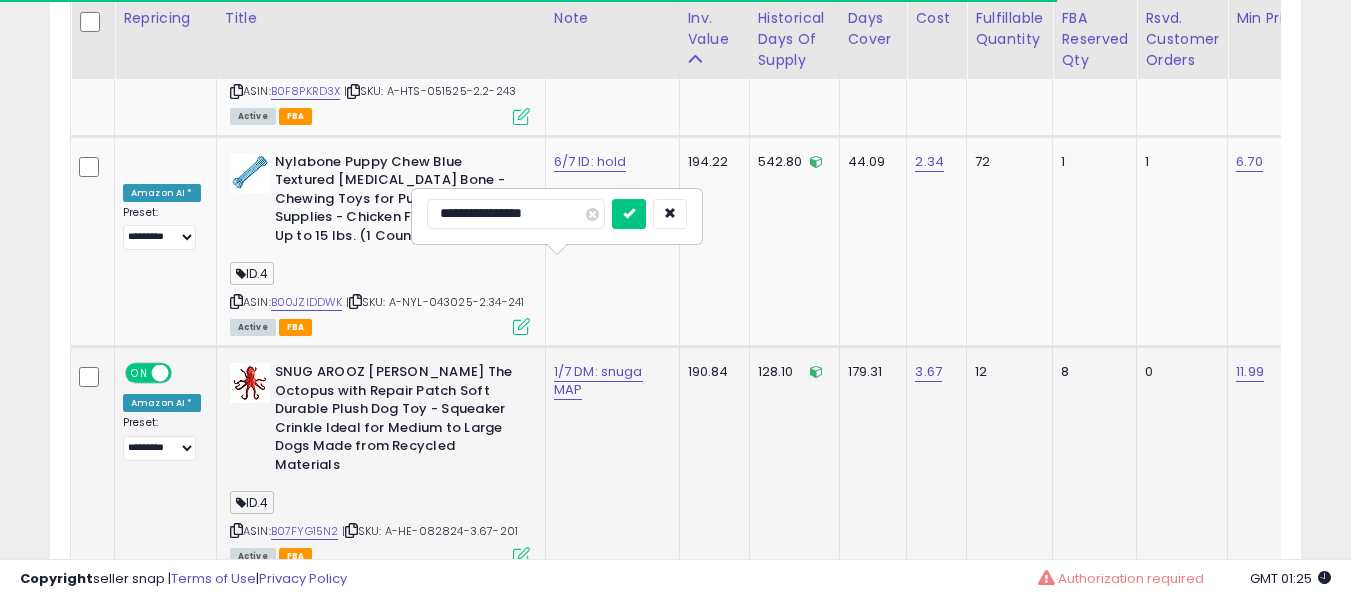 type on "**********" 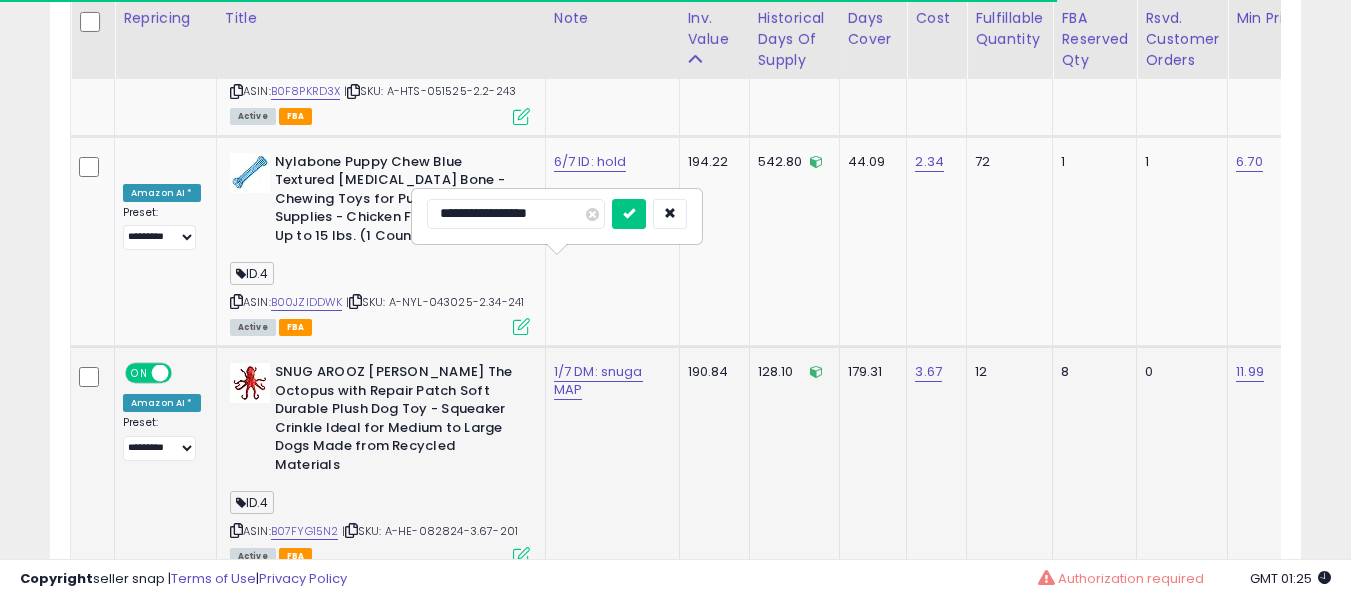 click at bounding box center (629, 214) 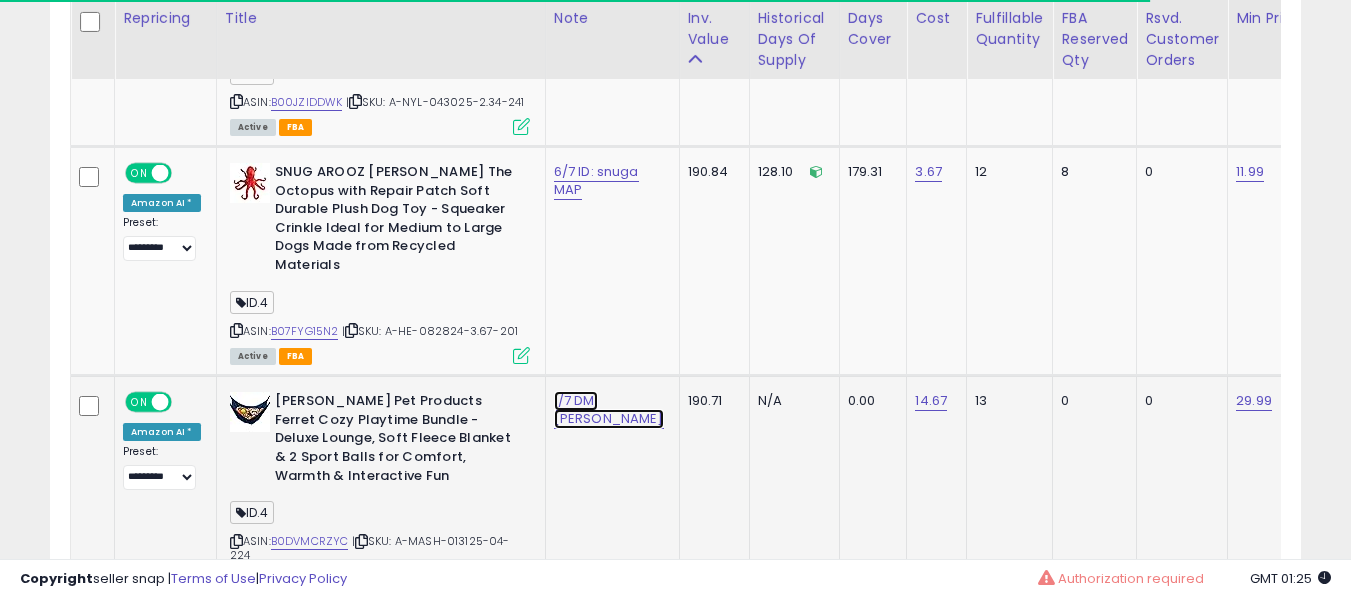 click on "1/7 DM: marshall" at bounding box center (585, -4885) 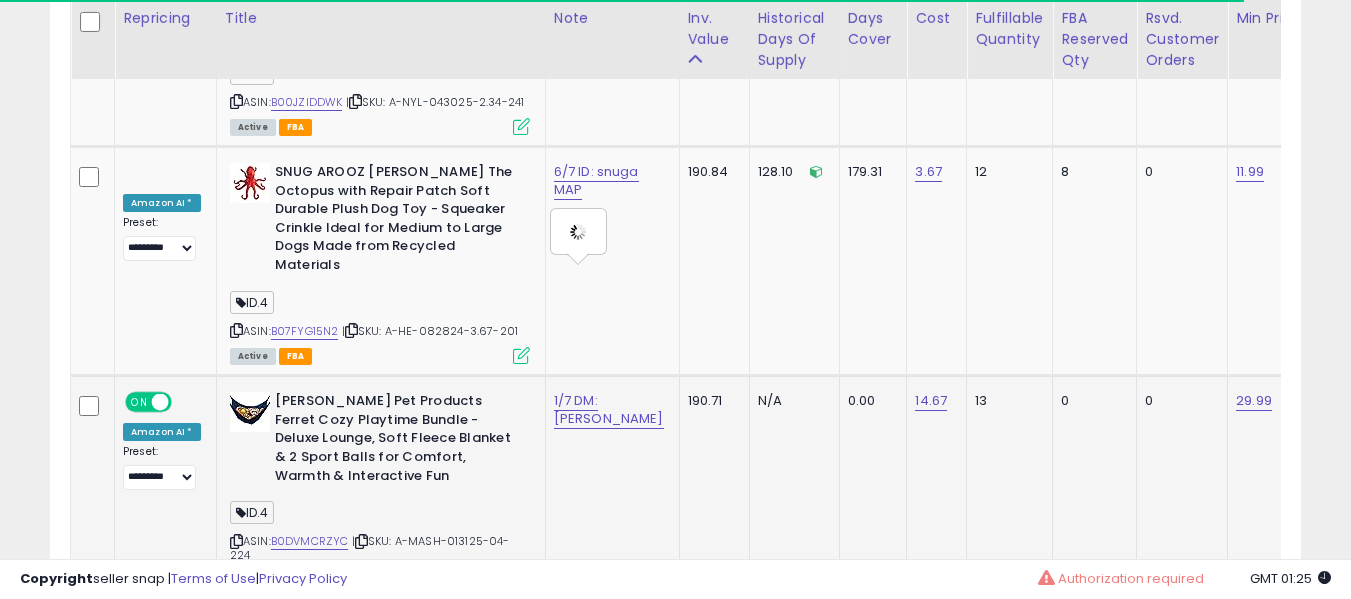 type on "**********" 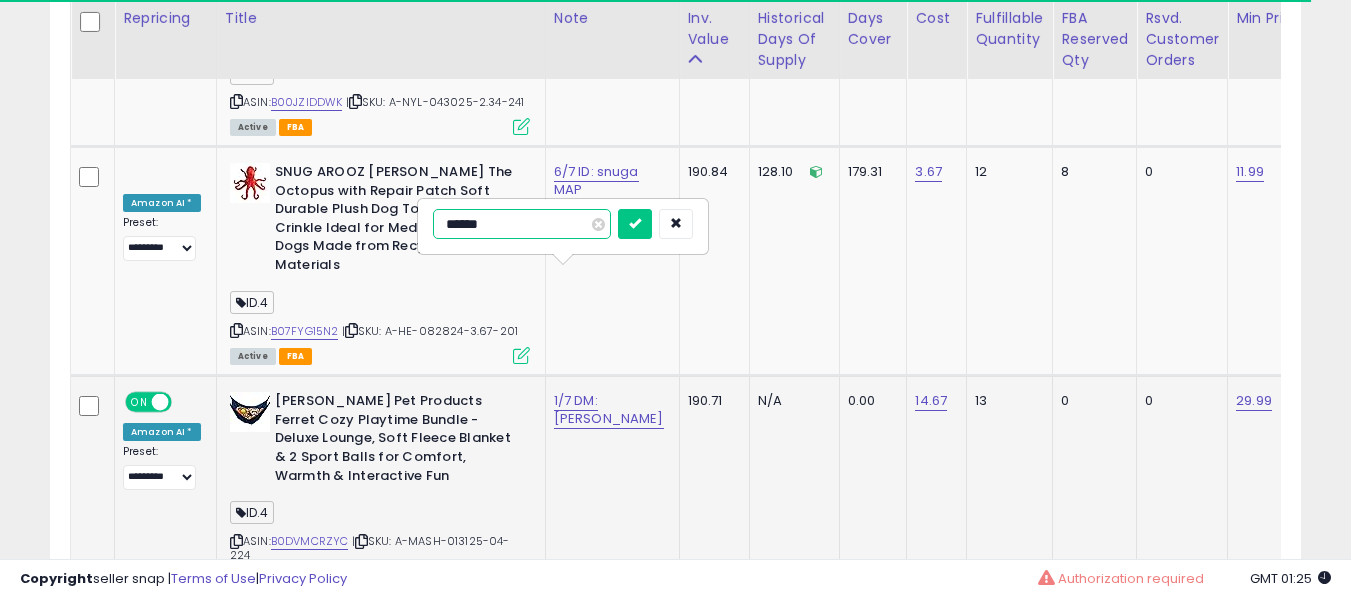 type on "*******" 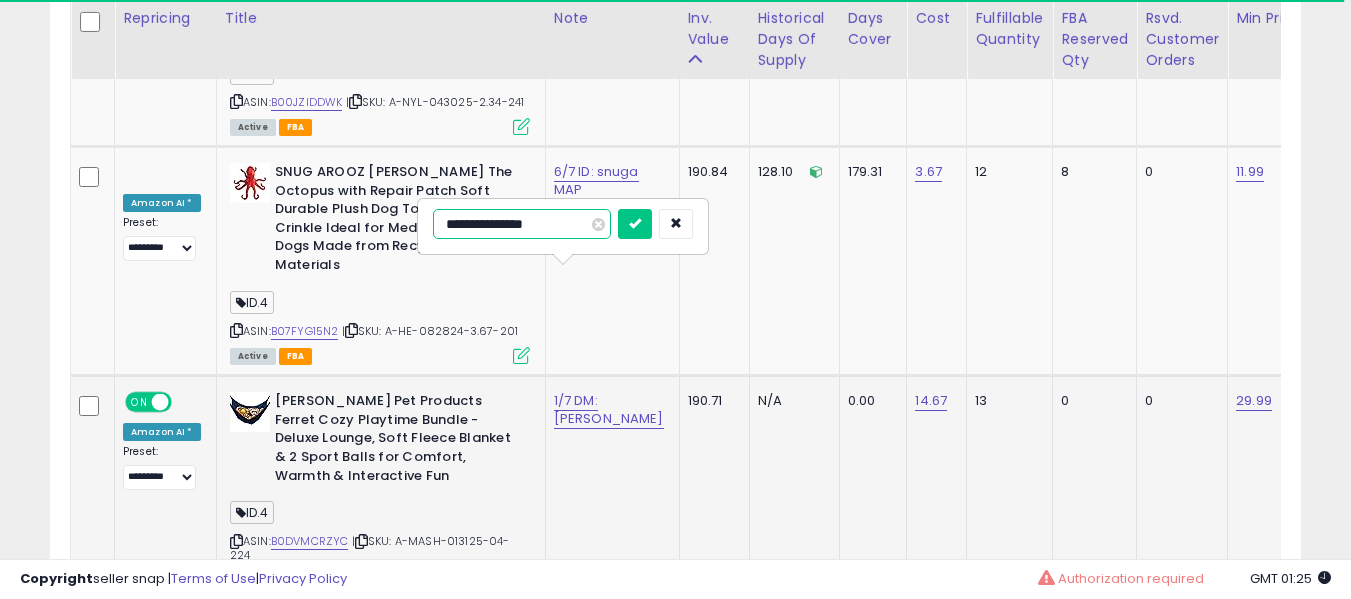 type on "**********" 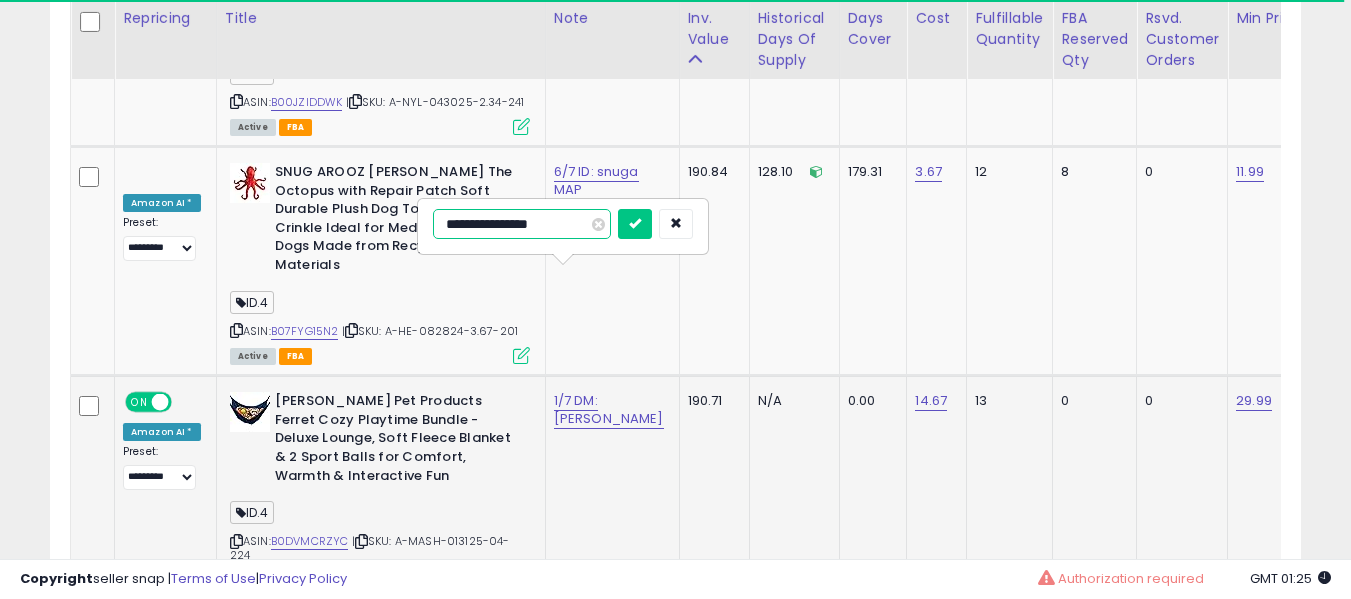 click at bounding box center [635, 224] 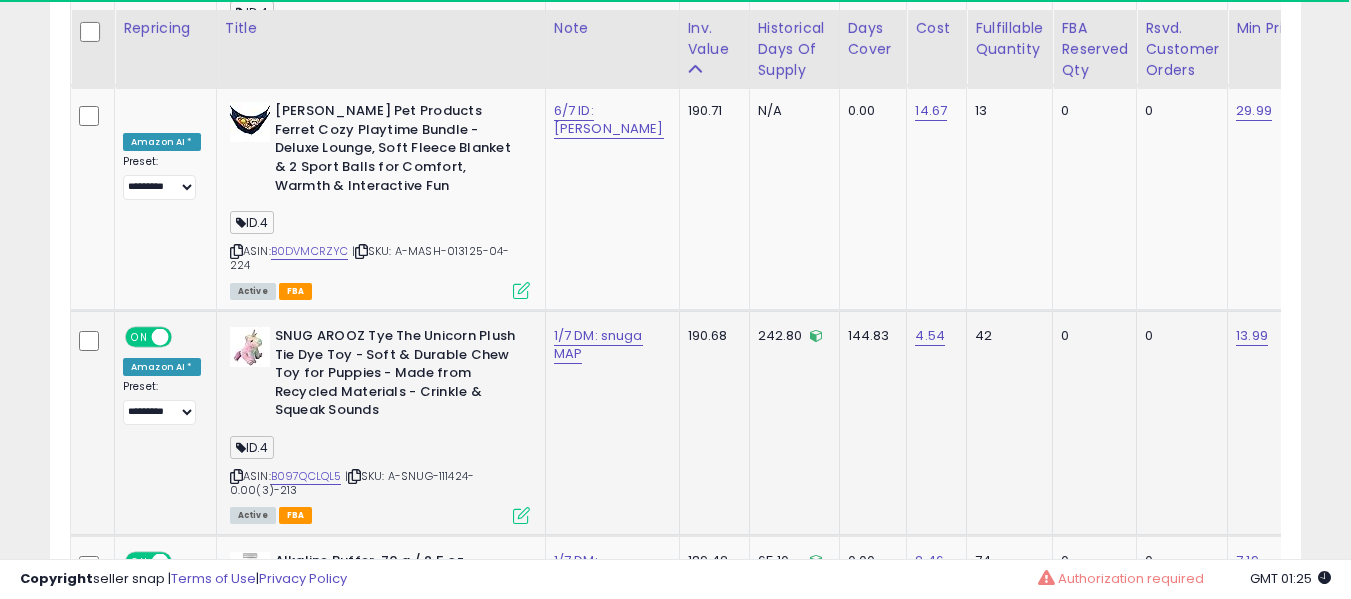 scroll, scrollTop: 6309, scrollLeft: 0, axis: vertical 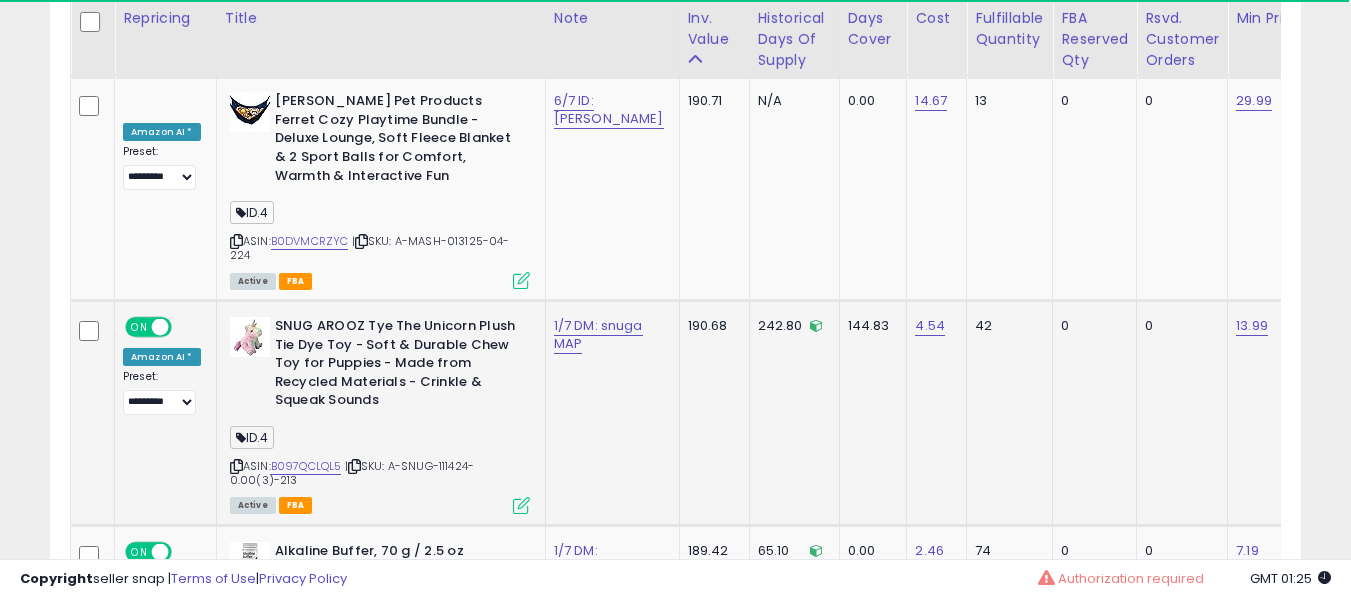 click on "1/7 DM: snuga MAP" 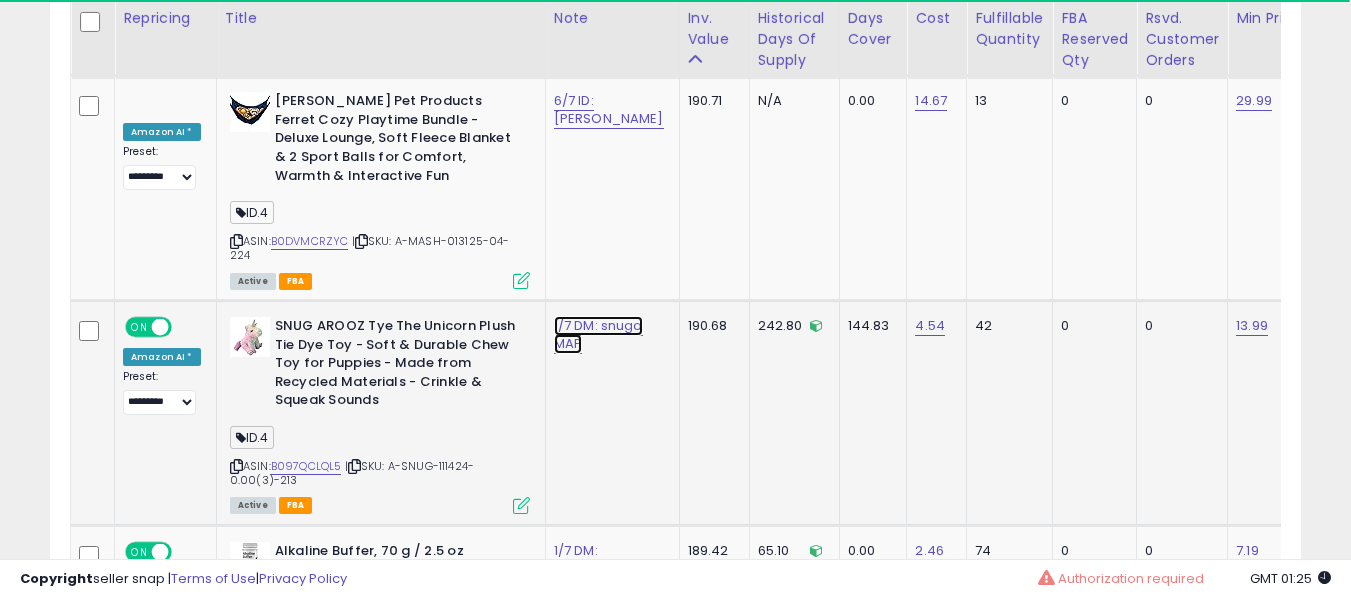 click on "1/7 DM: snuga MAP" at bounding box center (585, -5185) 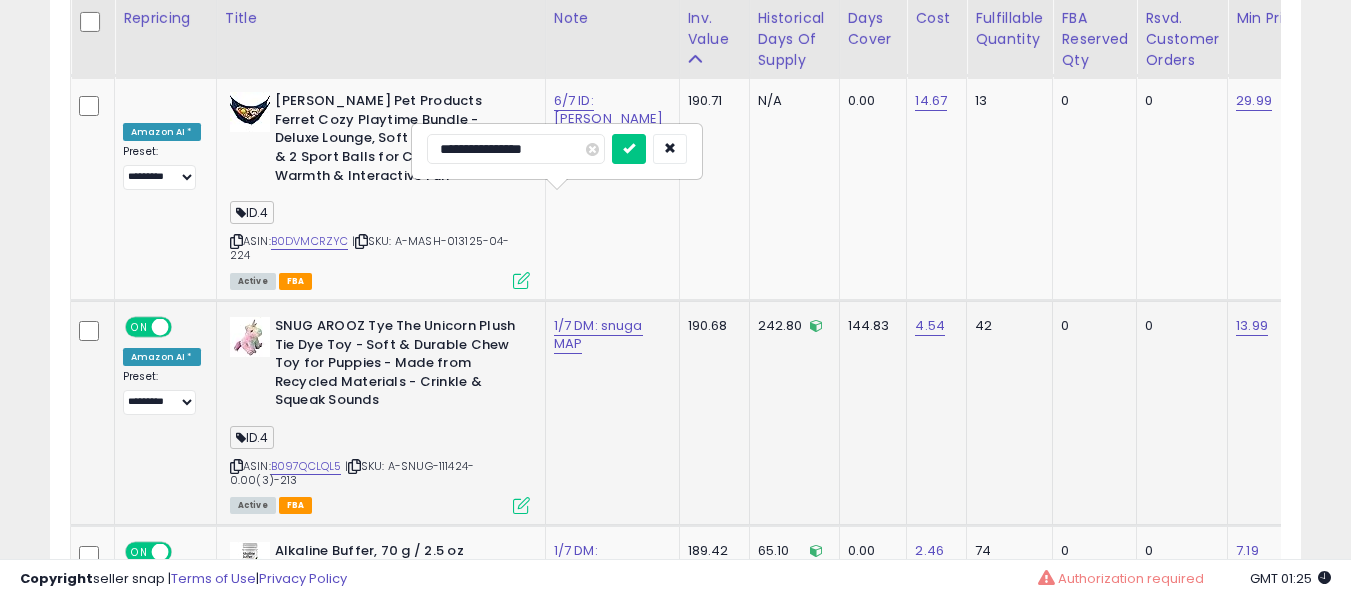 type on "**********" 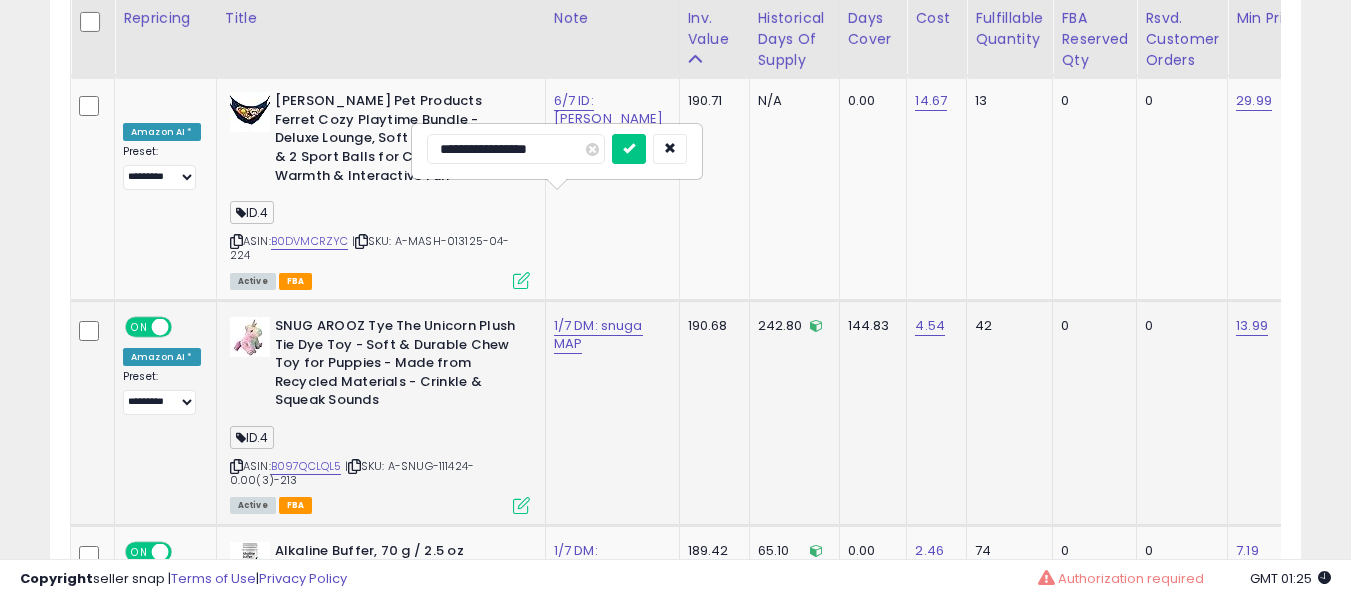 click at bounding box center [629, 149] 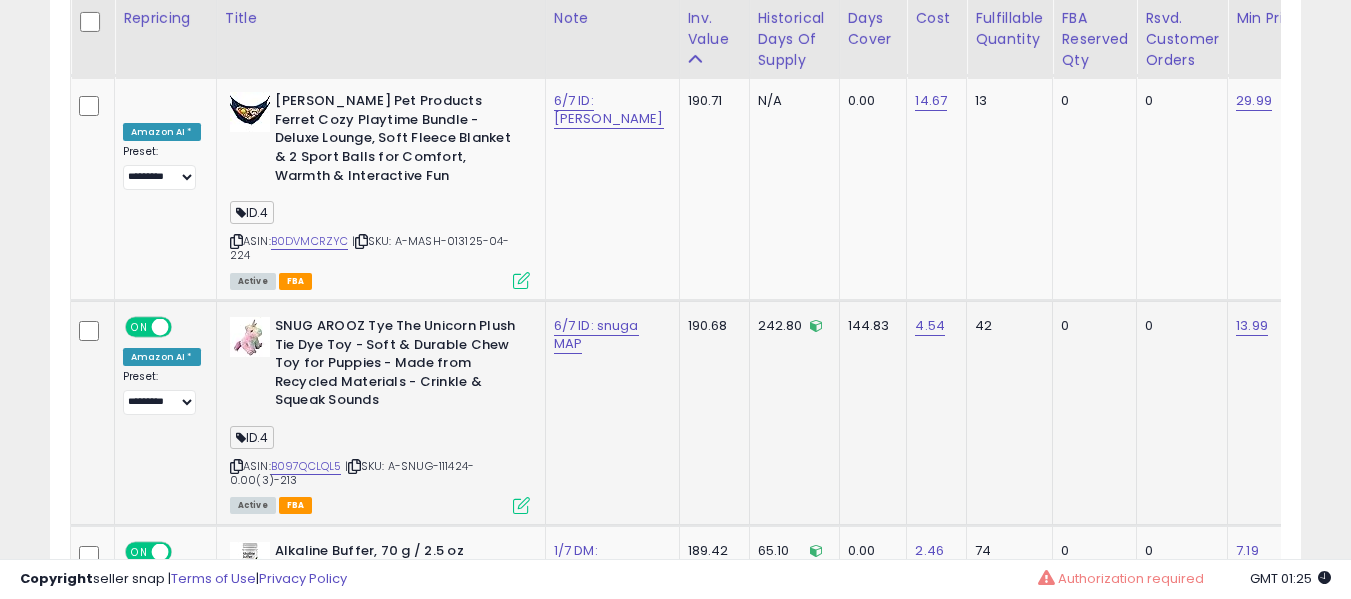 scroll, scrollTop: 6509, scrollLeft: 0, axis: vertical 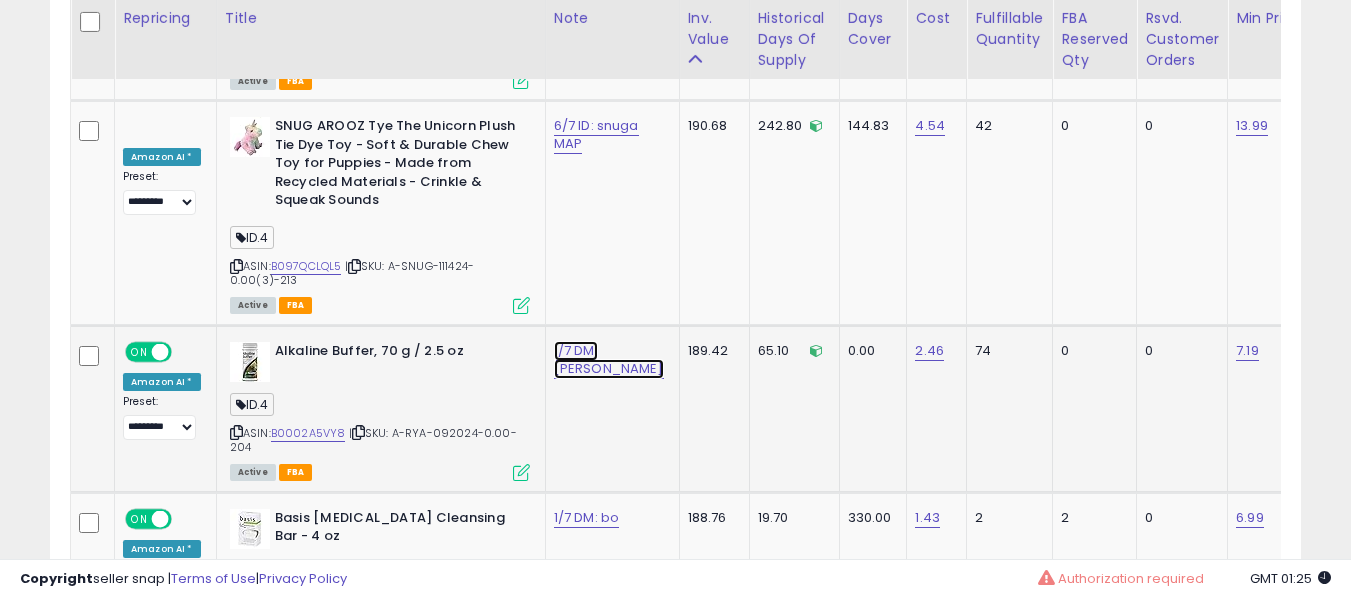 click on "1/7 DM: aj price" at bounding box center (585, -5385) 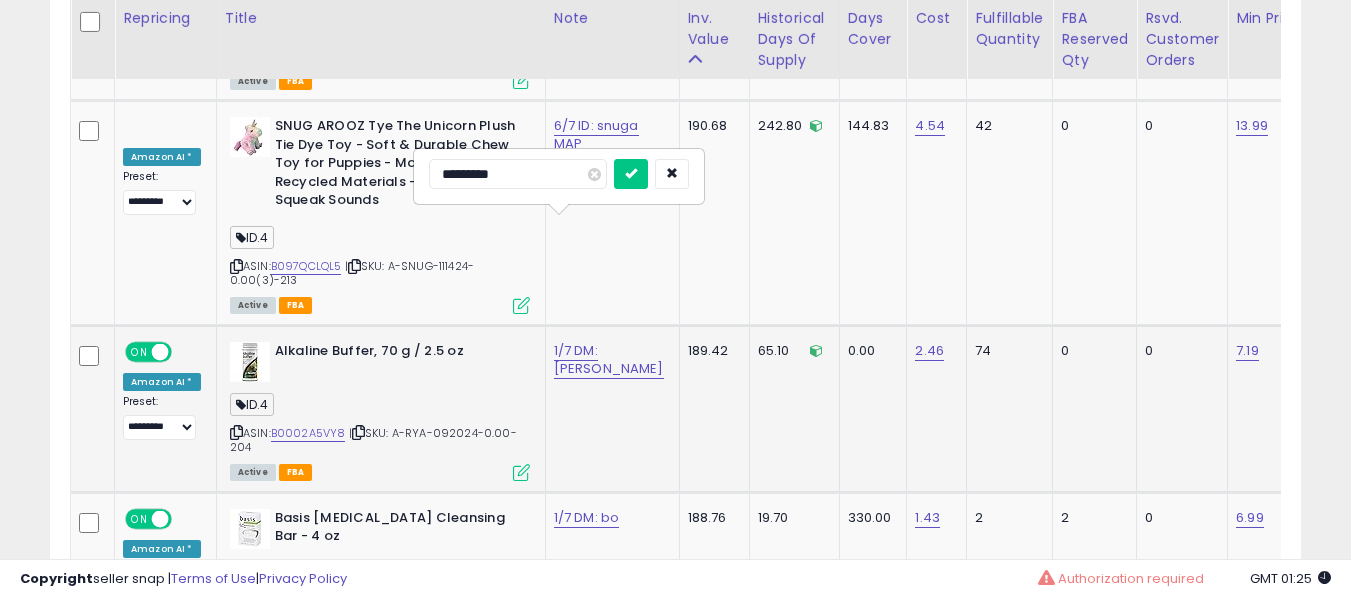 type on "**********" 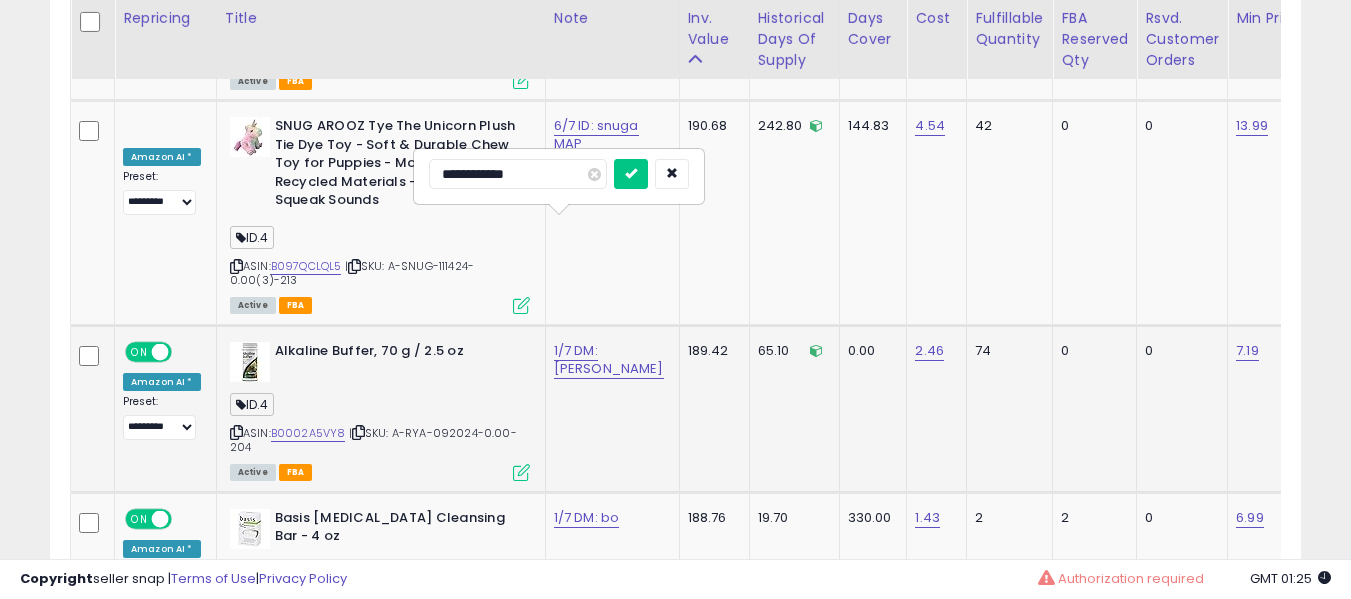 click at bounding box center [631, 174] 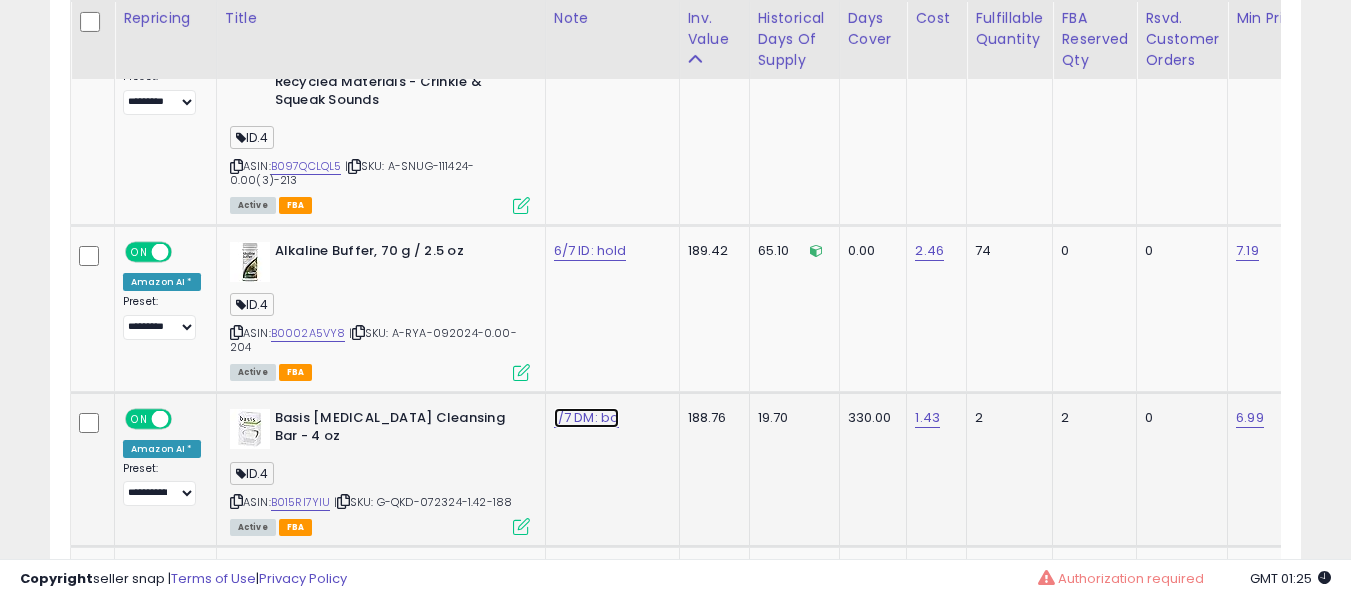 click on "1/7 DM: bo" at bounding box center (585, -5485) 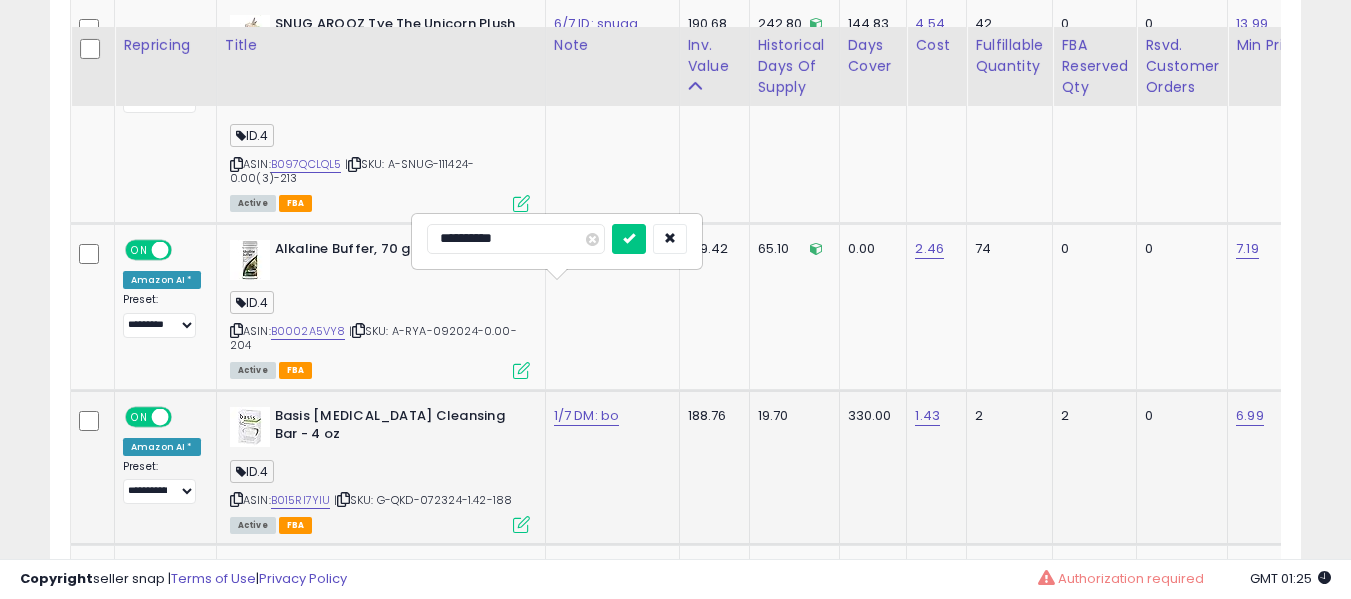 scroll, scrollTop: 6709, scrollLeft: 0, axis: vertical 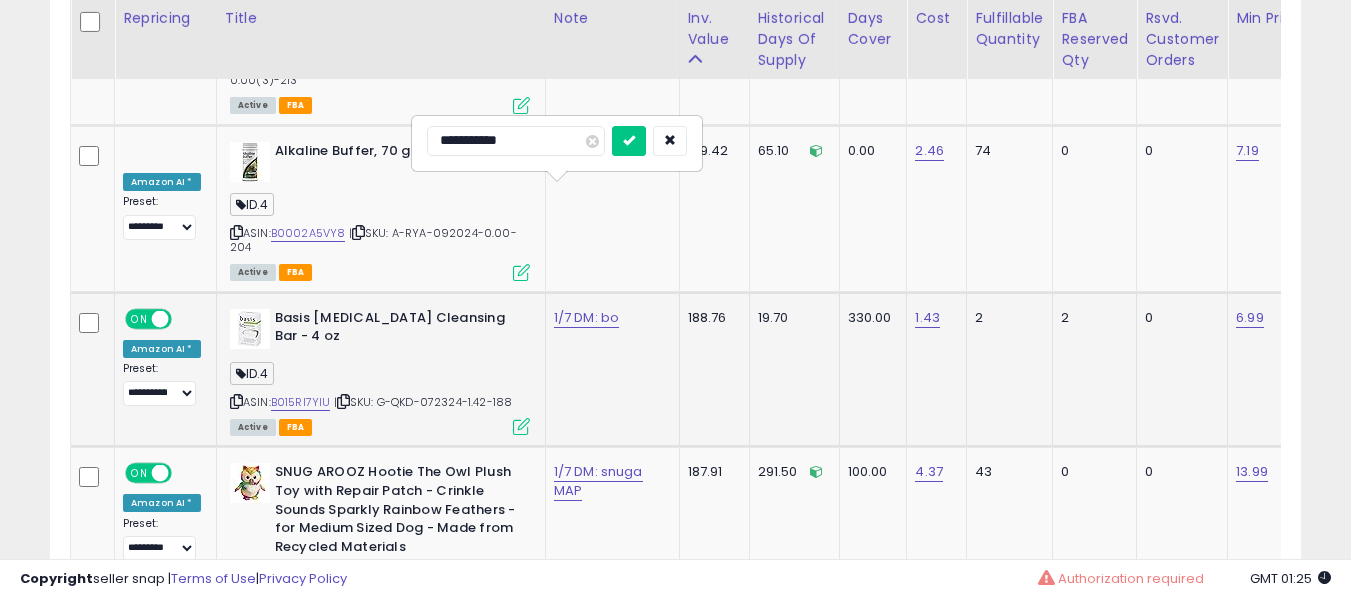 type on "**********" 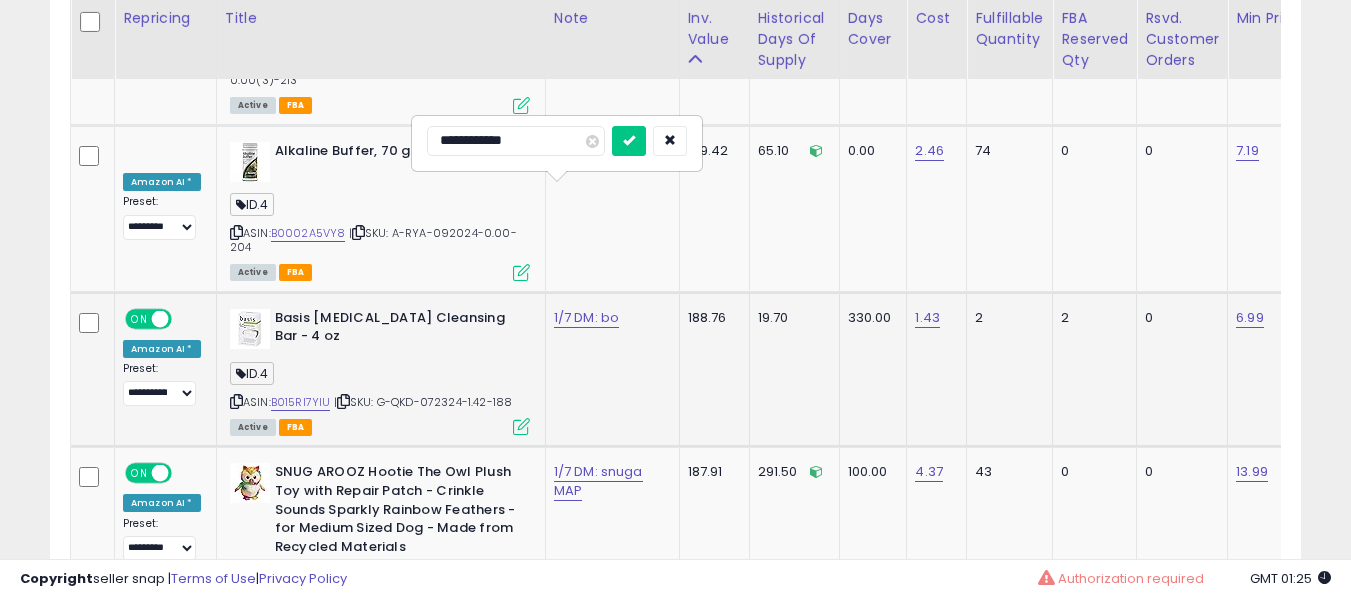 click at bounding box center [629, 141] 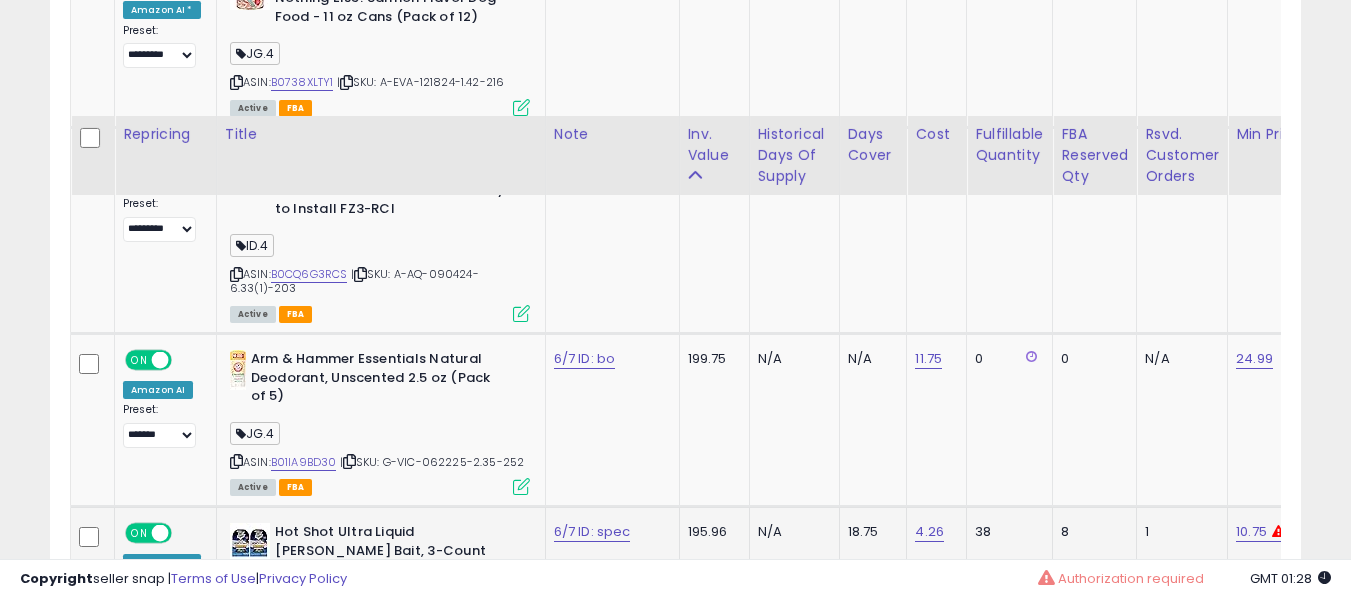 scroll, scrollTop: 5209, scrollLeft: 0, axis: vertical 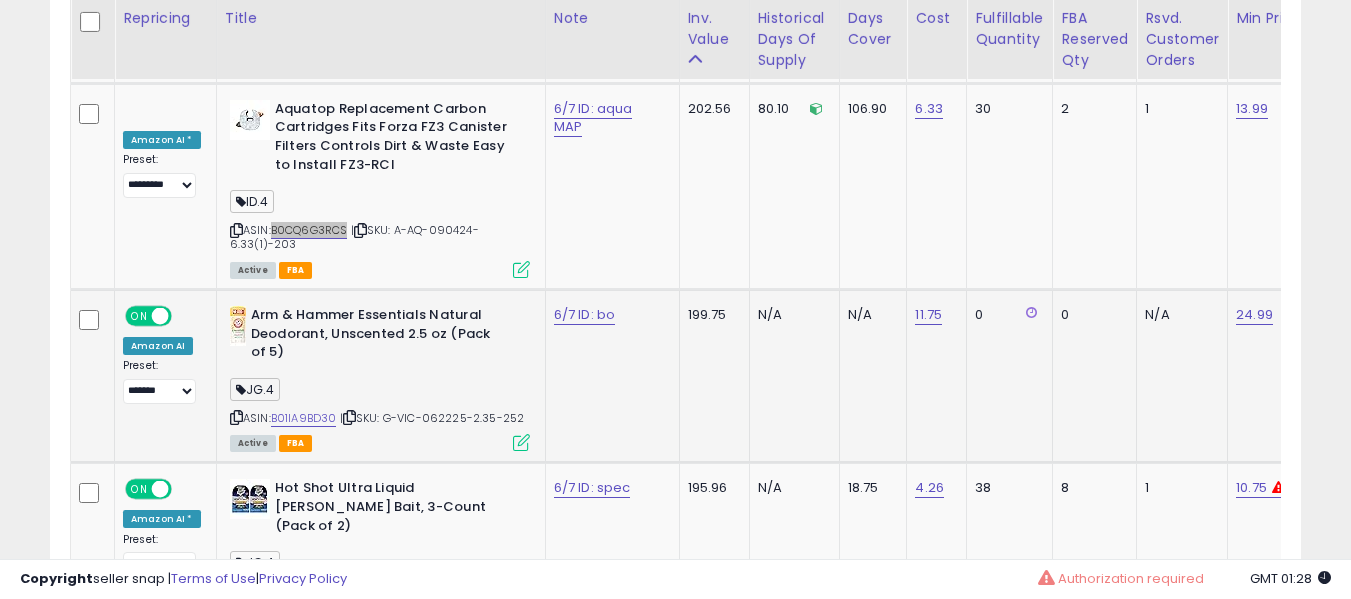 click on "24.99" 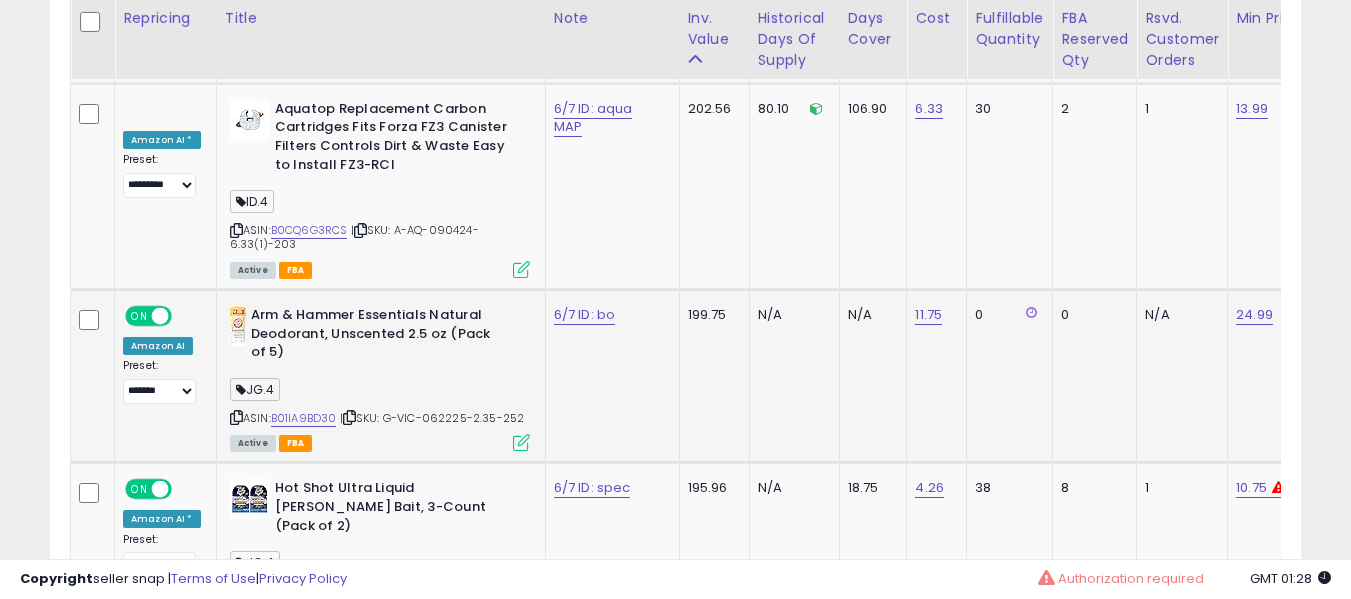 scroll, scrollTop: 0, scrollLeft: 367, axis: horizontal 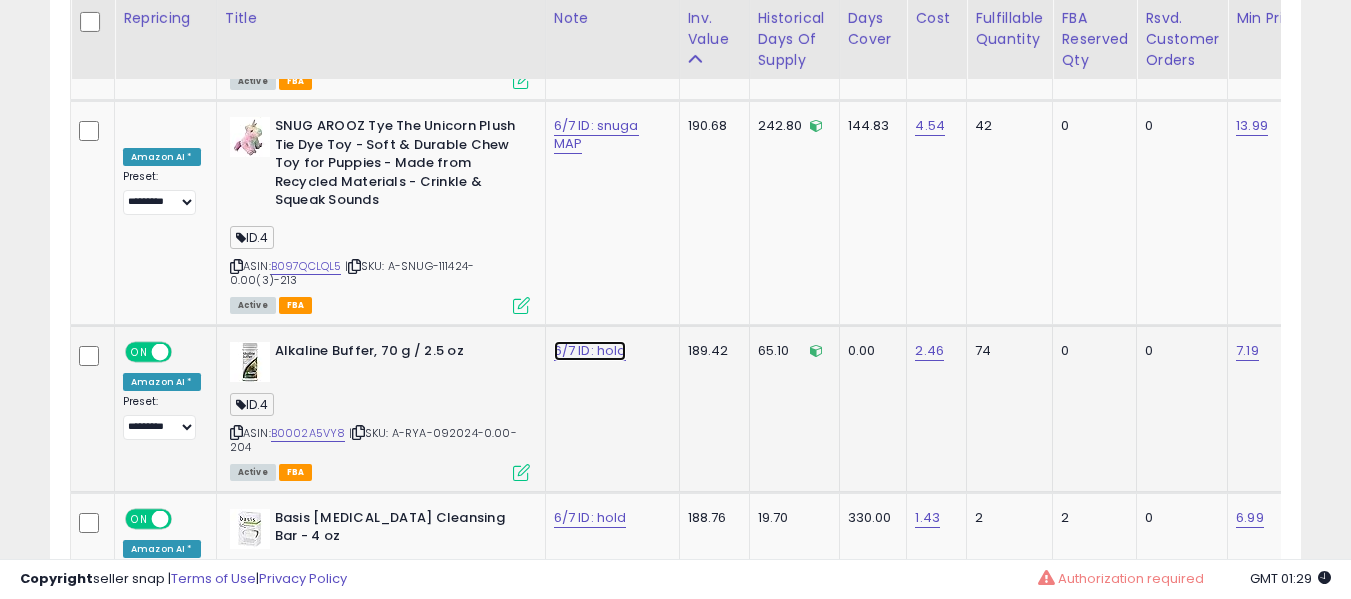 click on "6/7 ID: hold" at bounding box center [585, -5385] 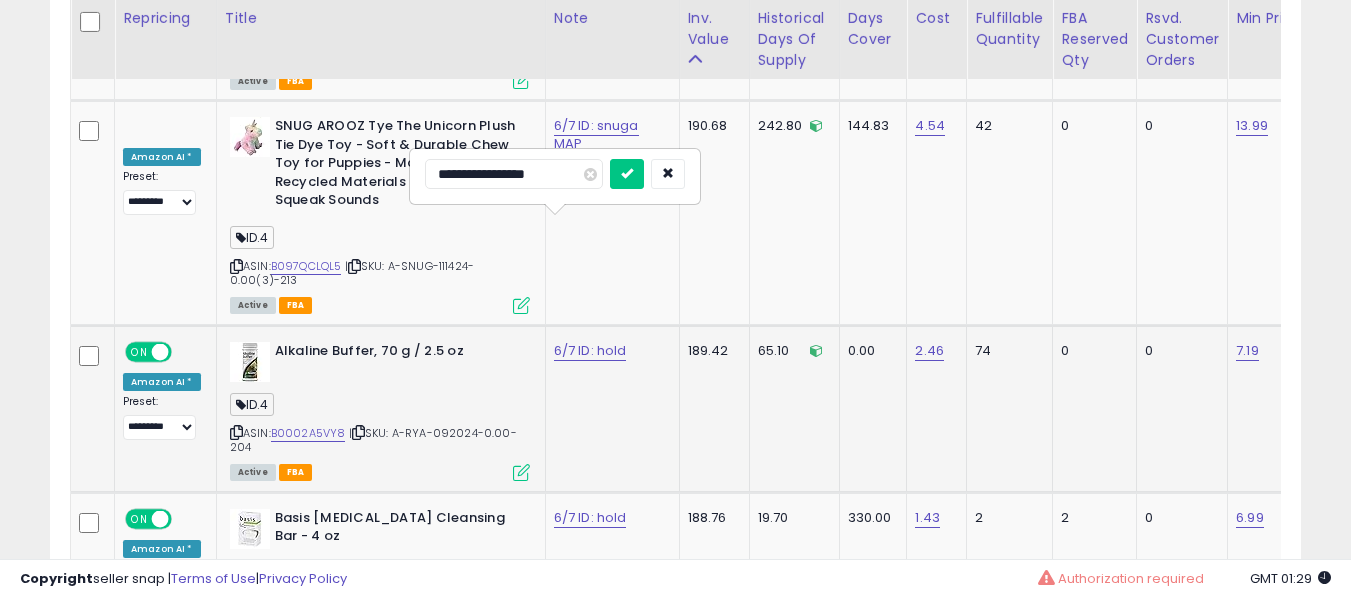 type on "**********" 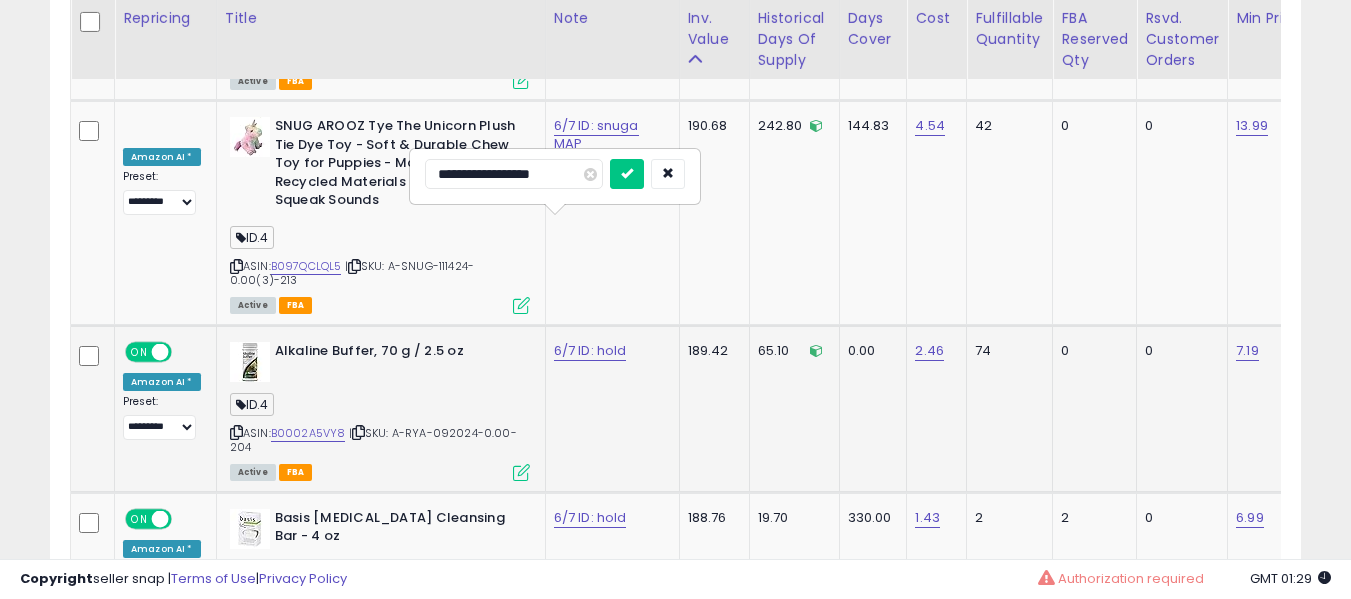 click at bounding box center [627, 174] 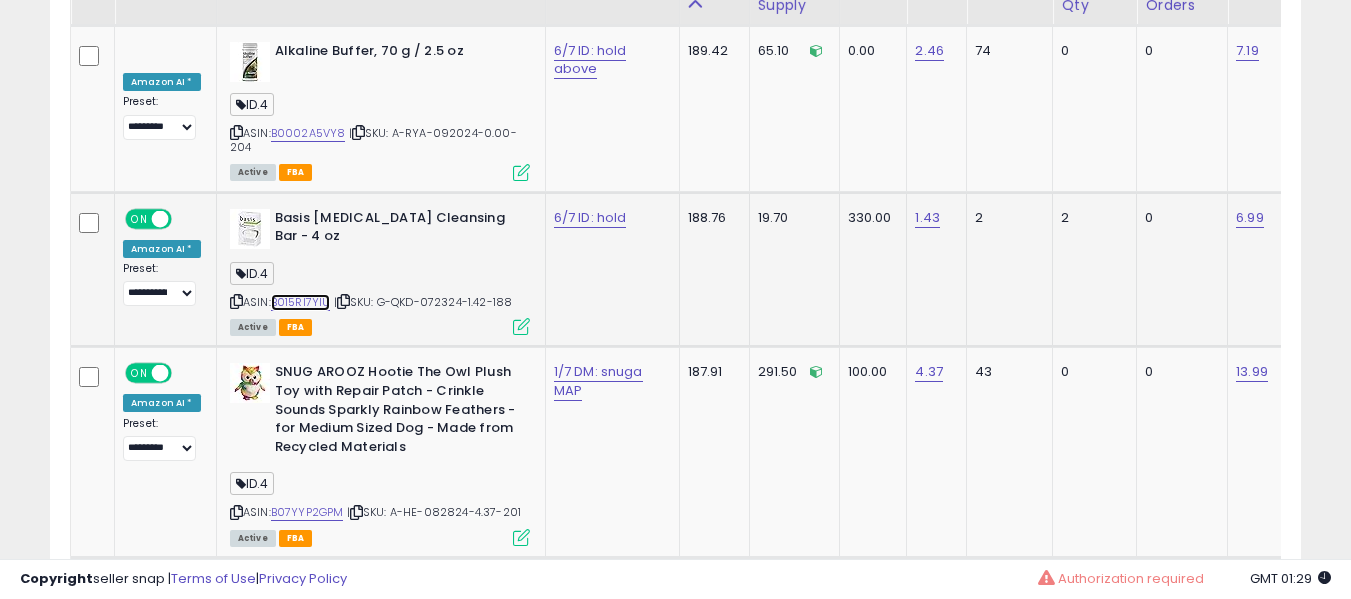 scroll, scrollTop: 6709, scrollLeft: 0, axis: vertical 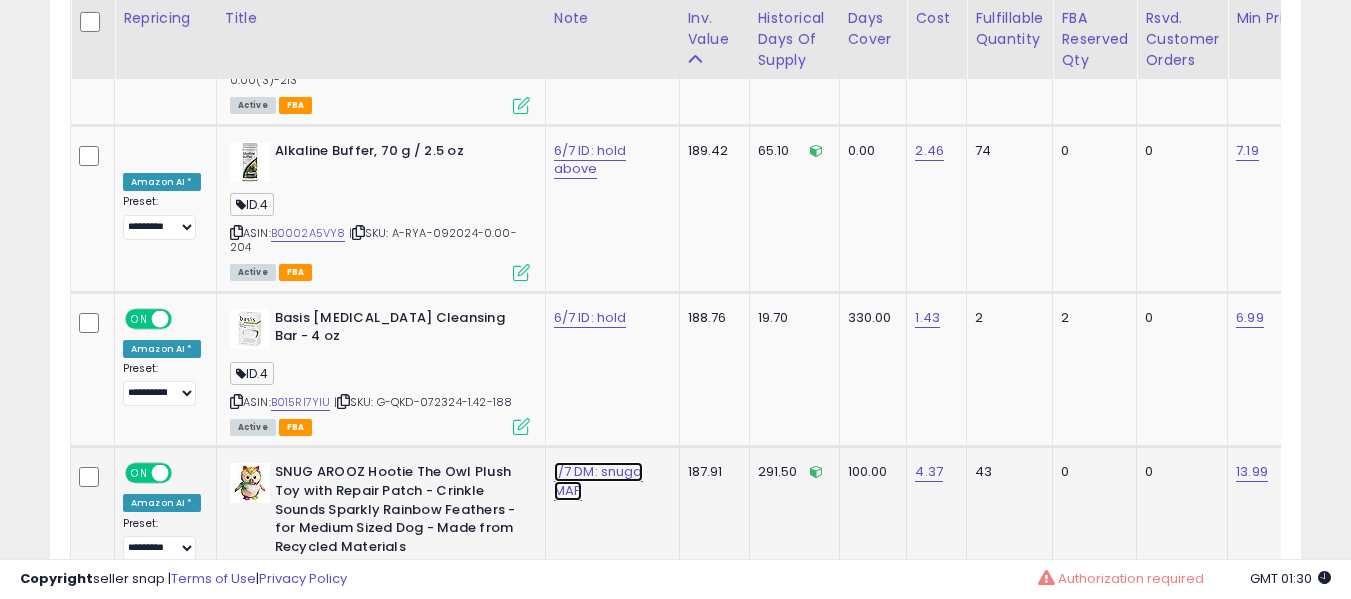 click on "1/7 DM: snuga MAP" at bounding box center [585, -5585] 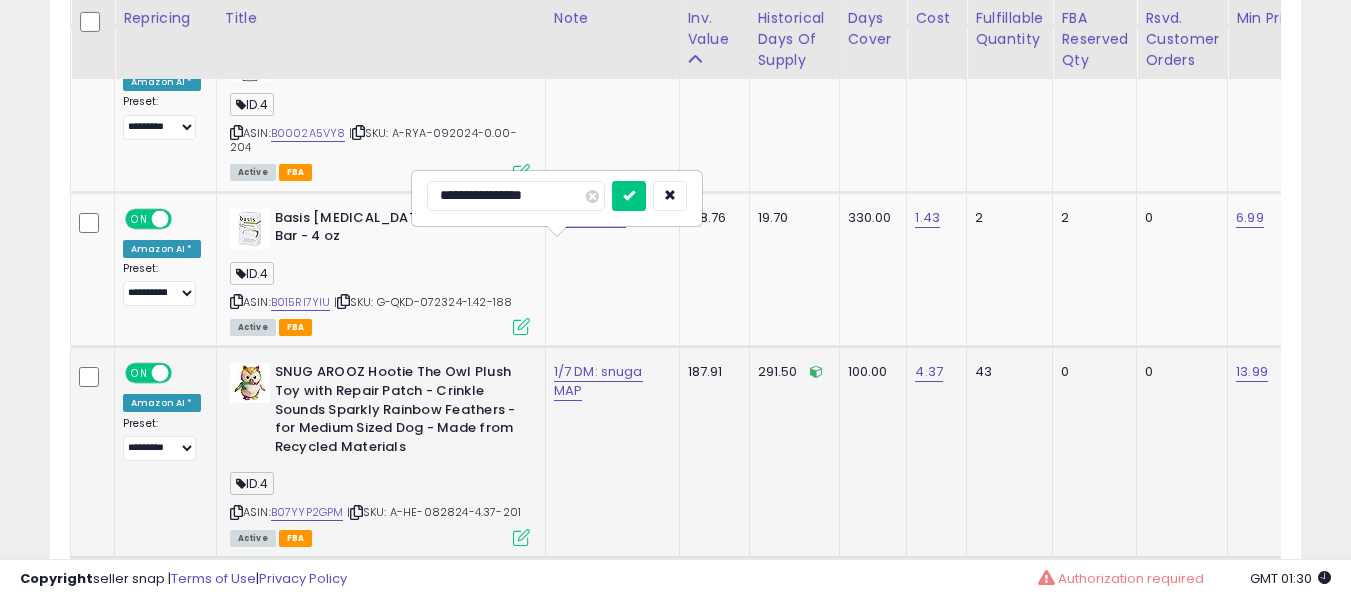 type on "**********" 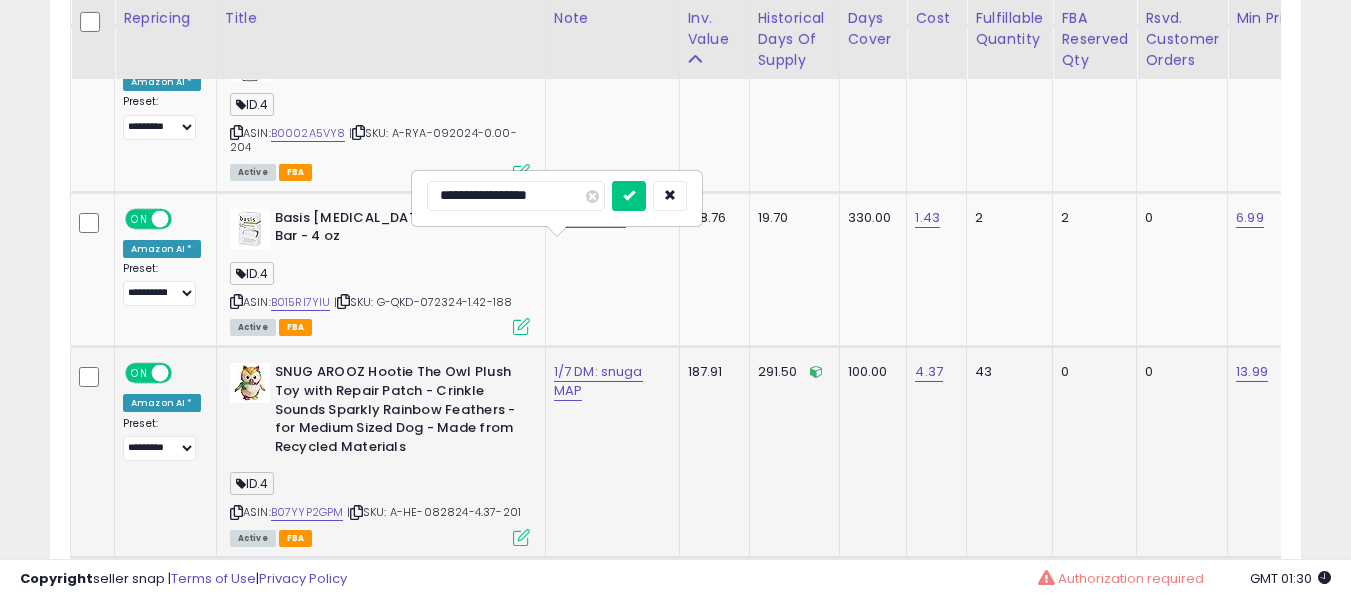 click at bounding box center [629, 196] 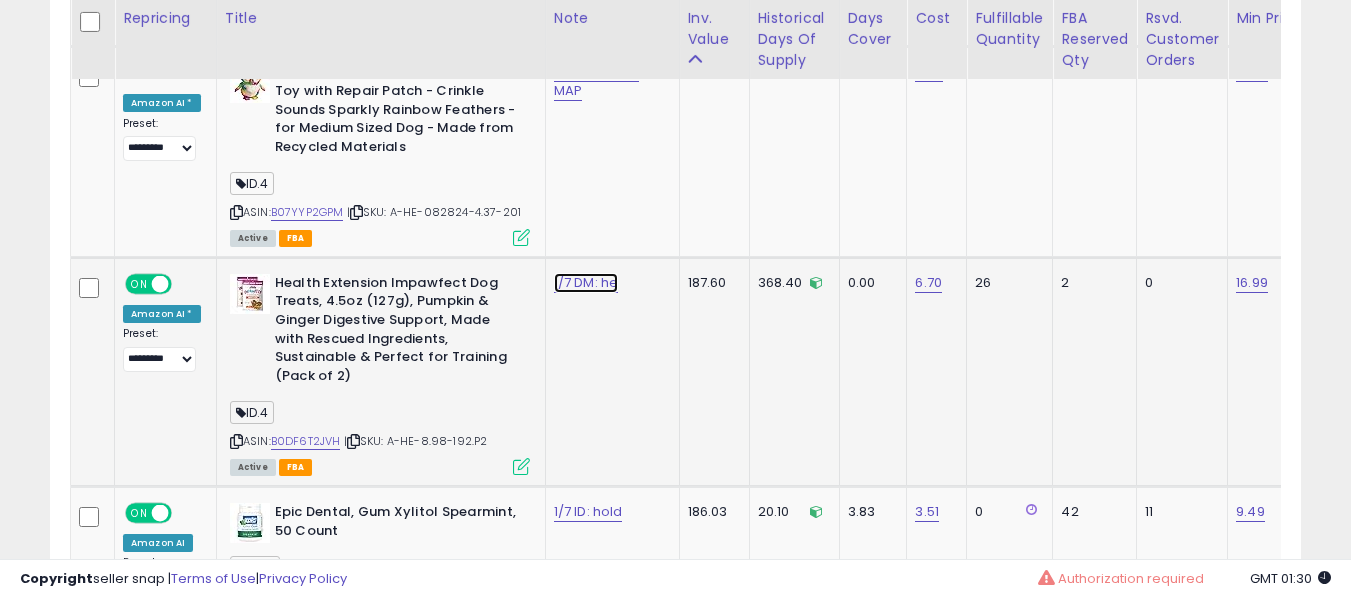 click on "1/7 DM: he" at bounding box center (585, -5985) 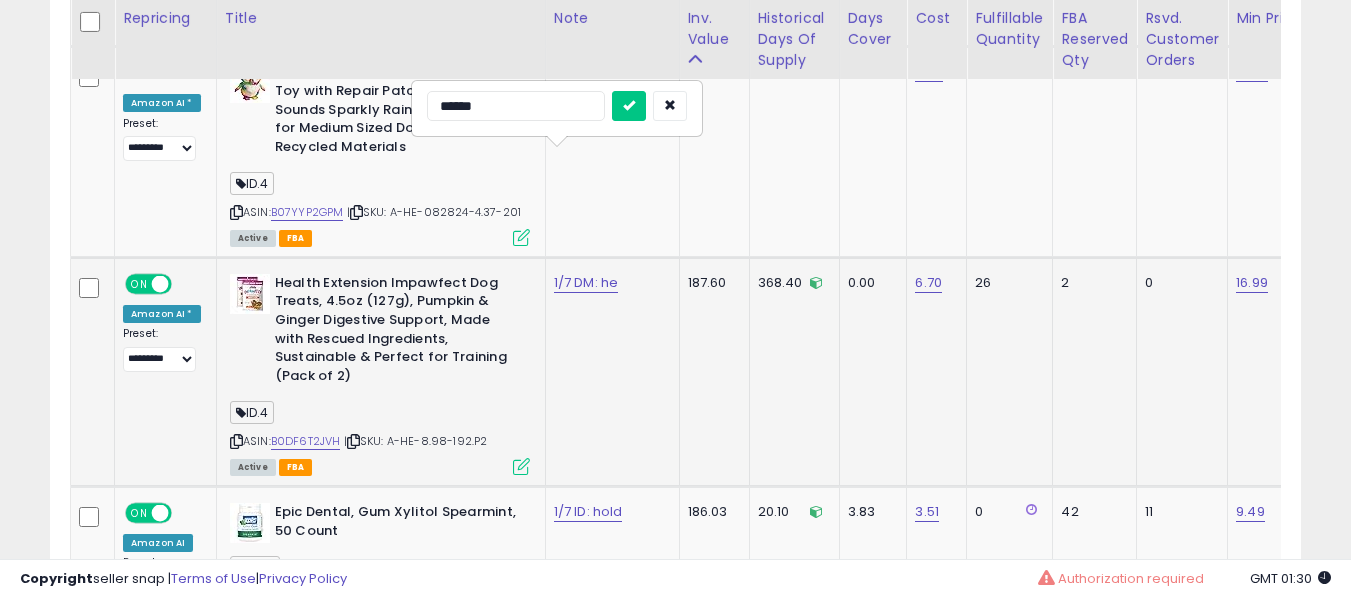 type on "*******" 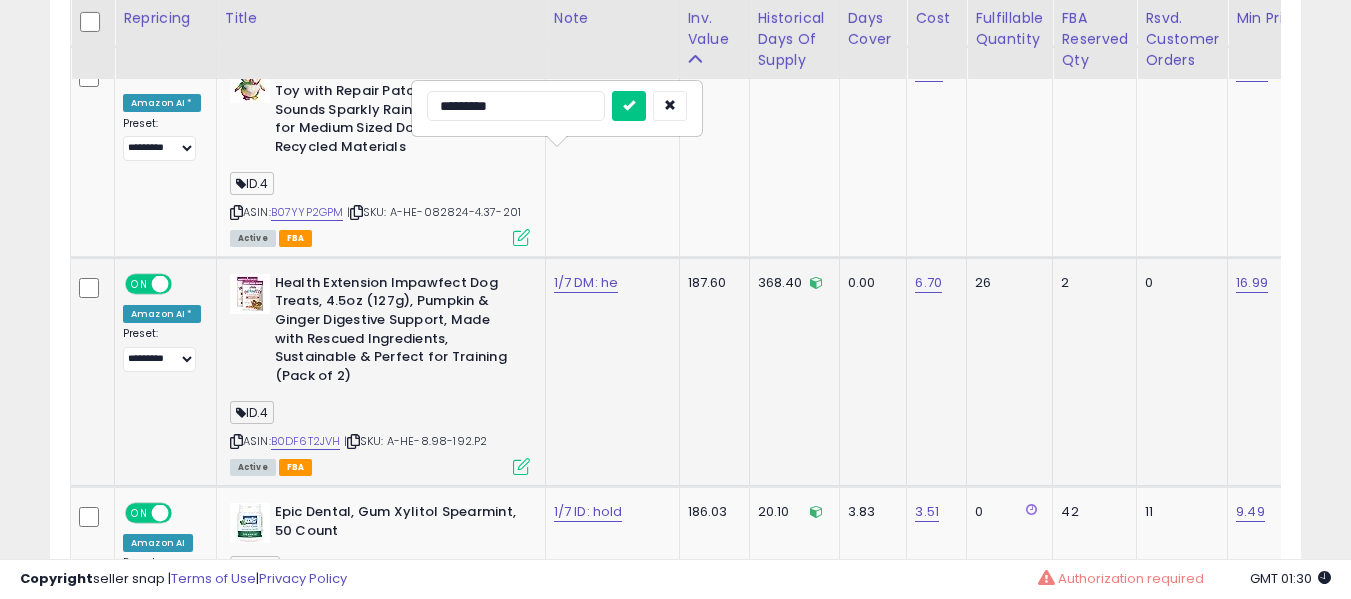 click at bounding box center [629, 106] 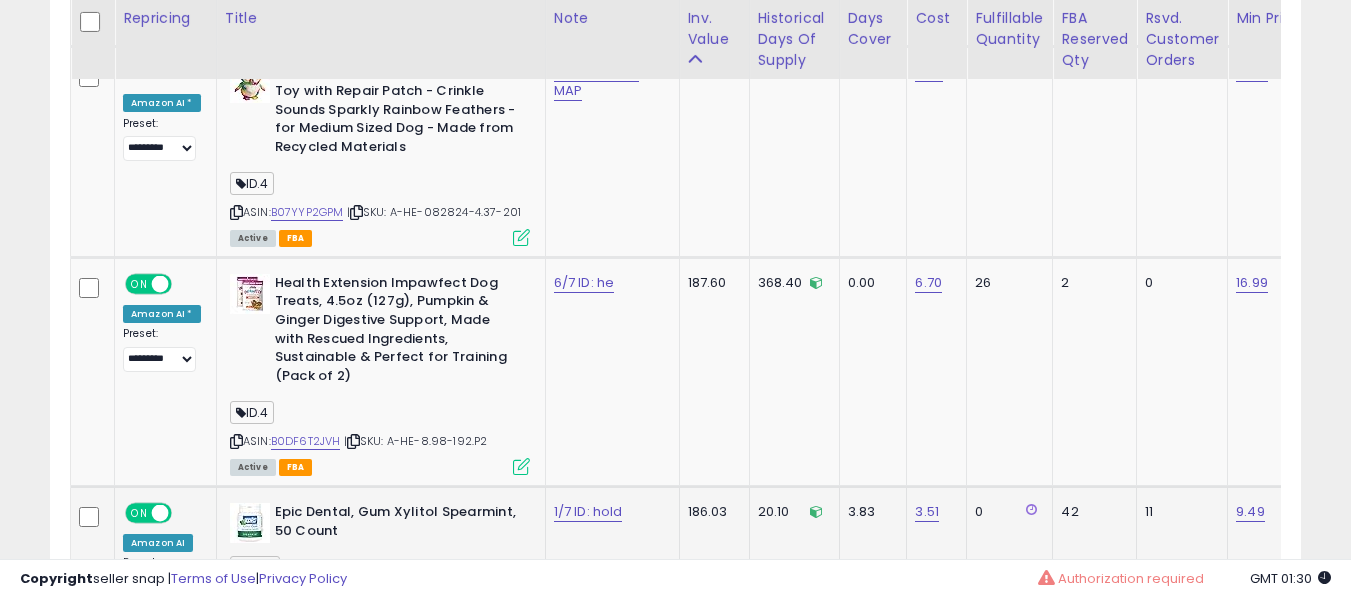 click on "1/7 ID: hold" at bounding box center [609, 512] 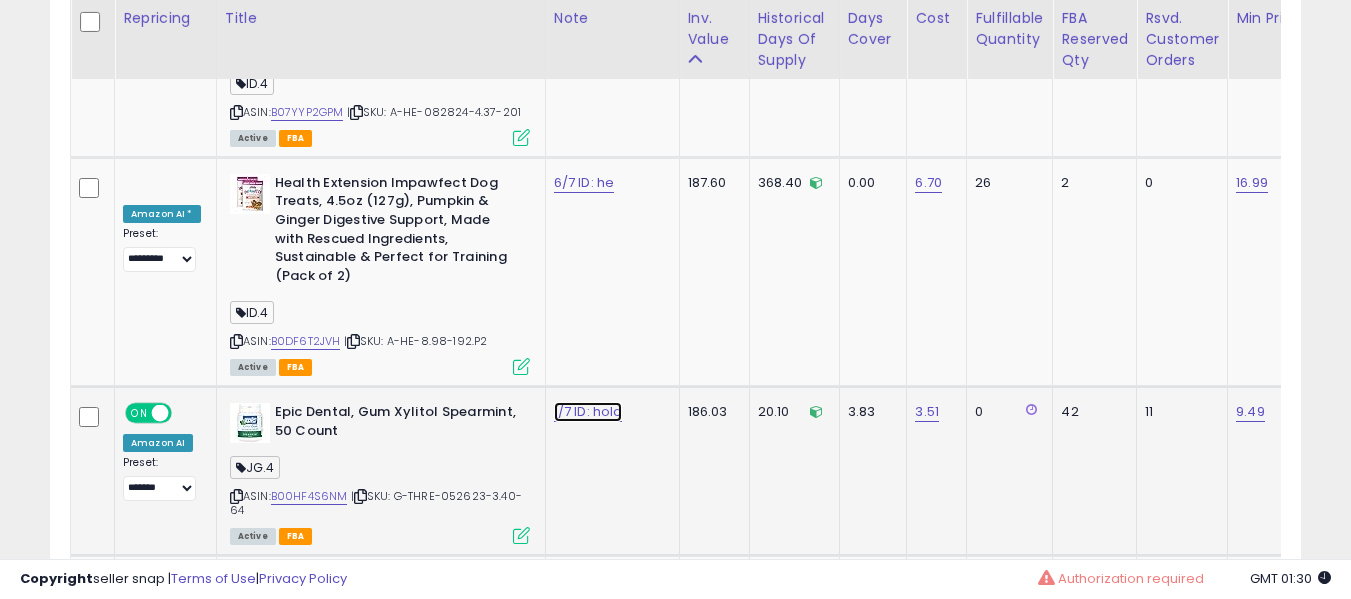 click on "1/7 ID: hold" at bounding box center [585, -6085] 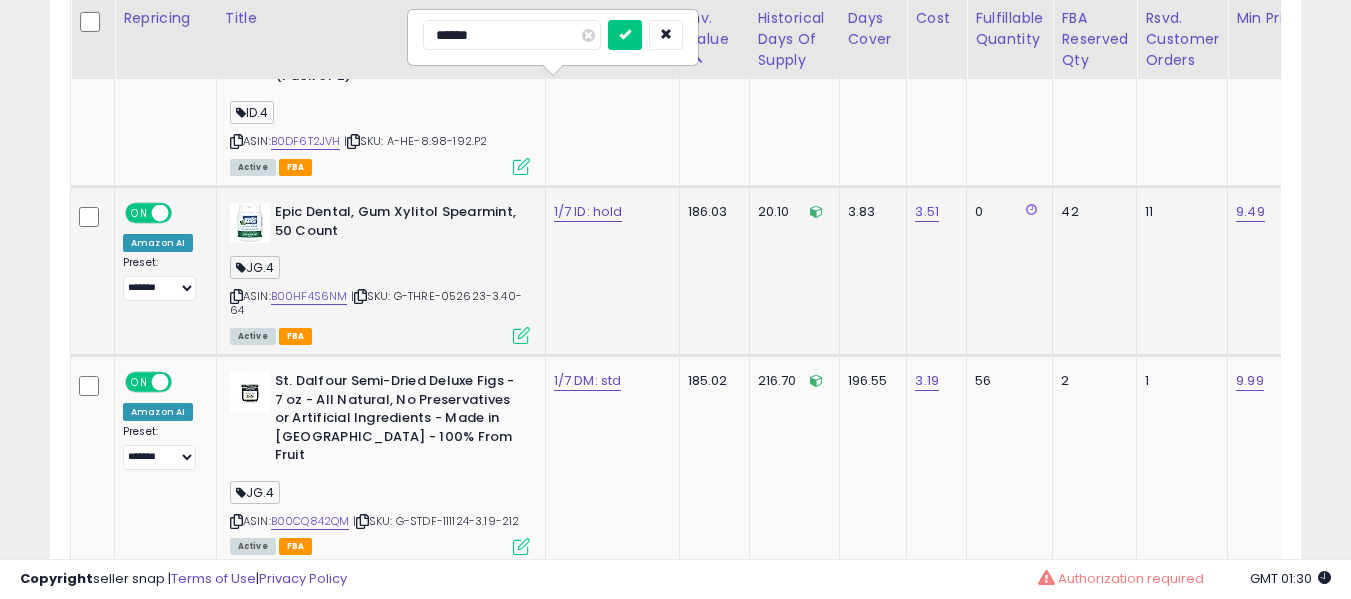 type on "*******" 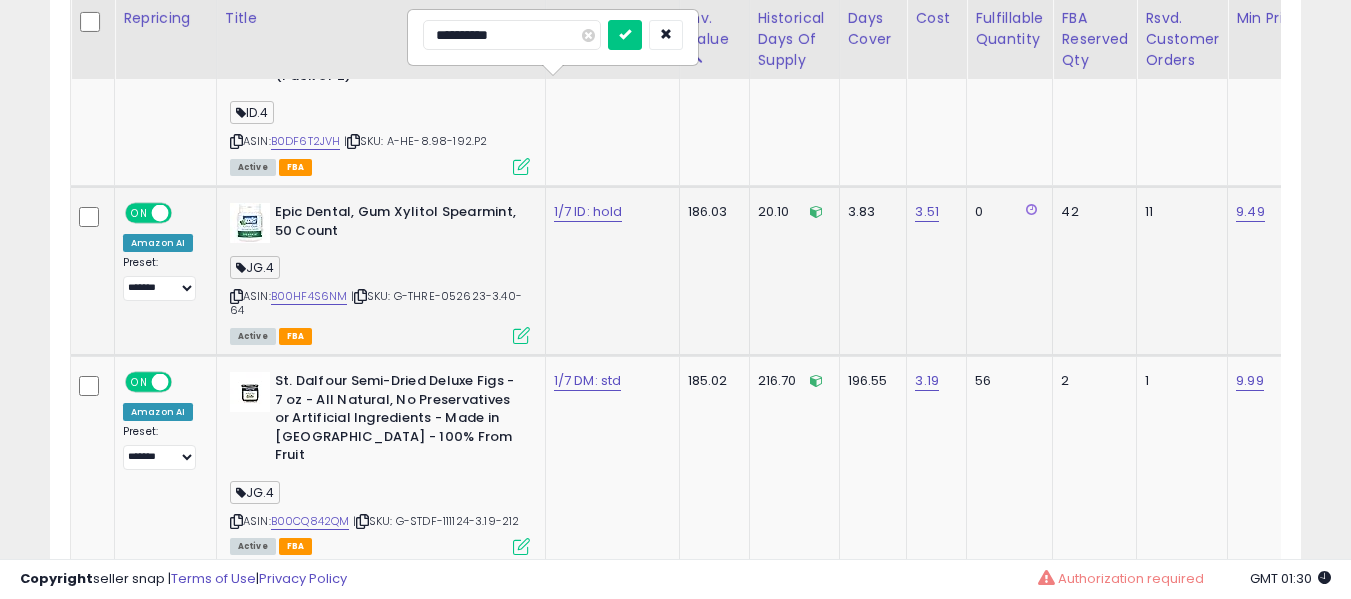 click at bounding box center (625, 35) 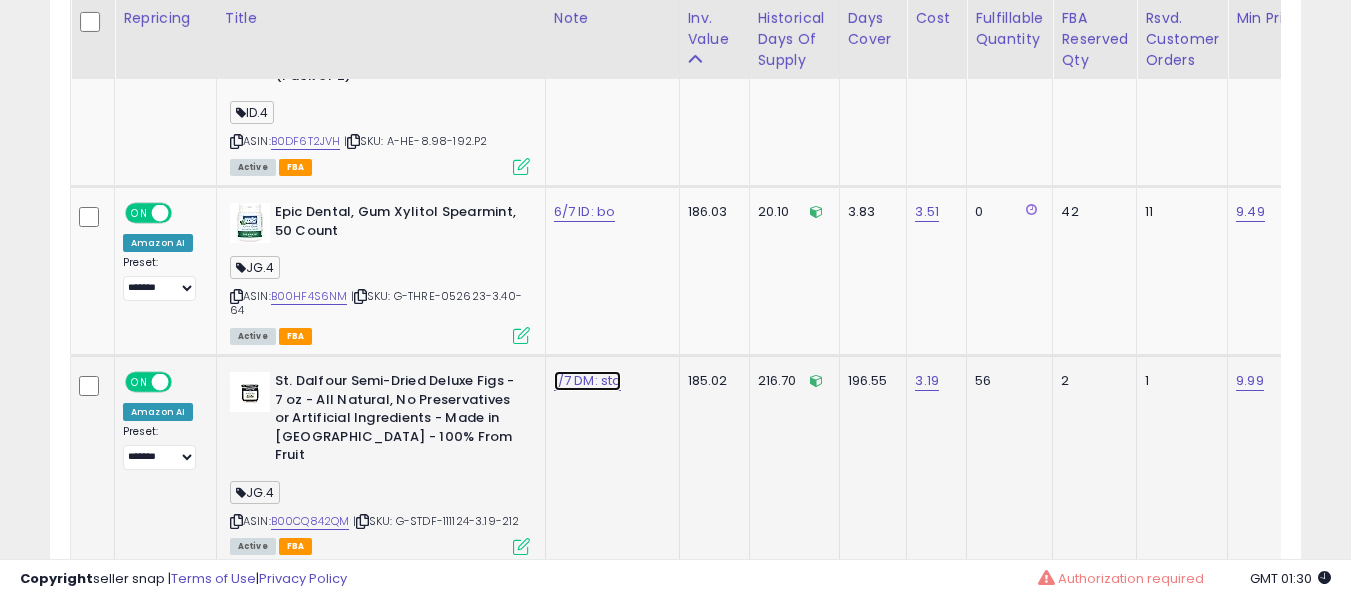 click on "1/7 DM: std" at bounding box center (585, -6285) 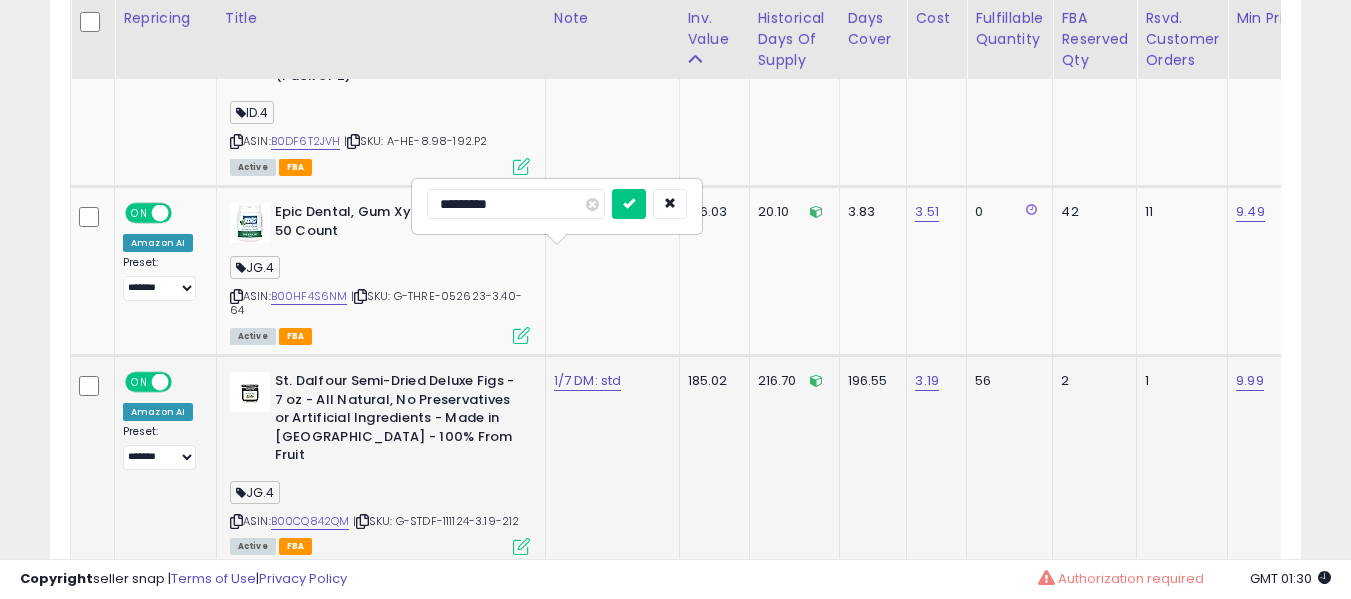 type on "**********" 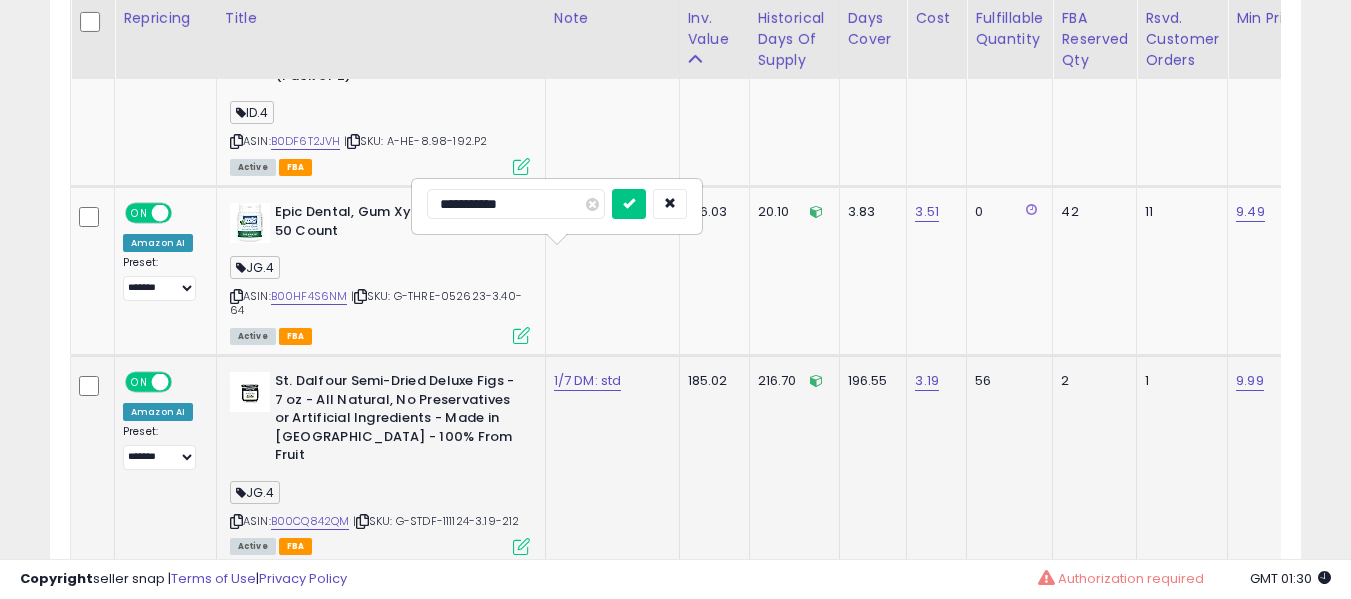 click at bounding box center (629, 204) 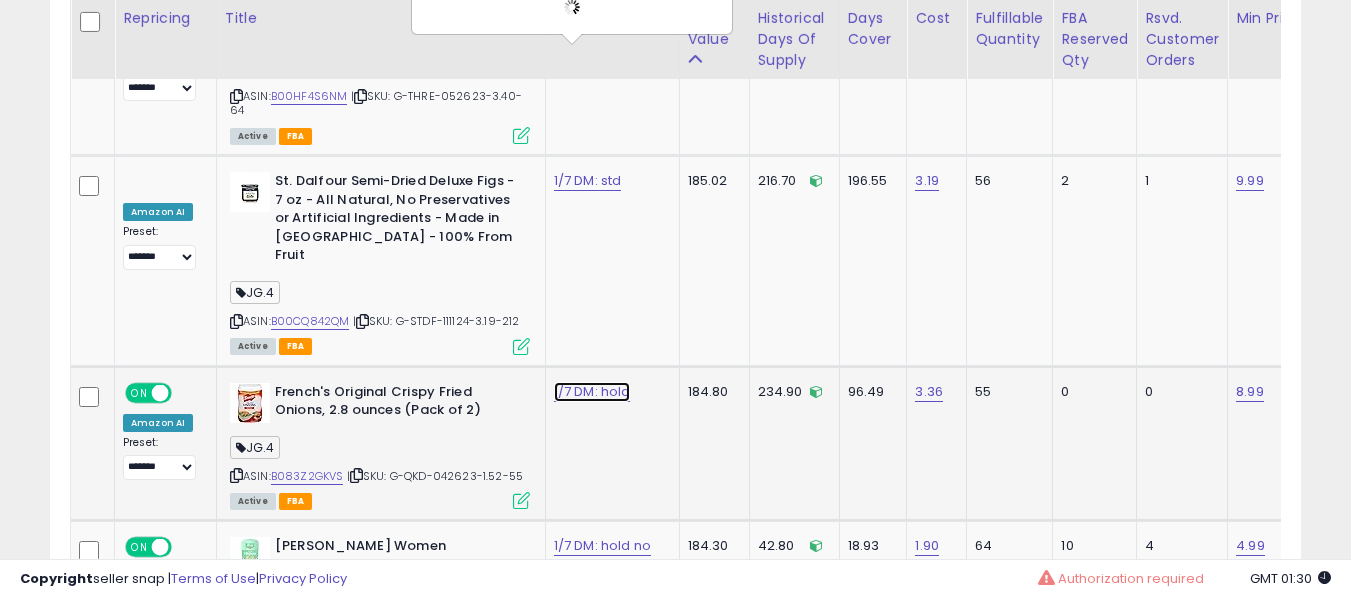 click on "1/7 DM: hold" at bounding box center (585, -6485) 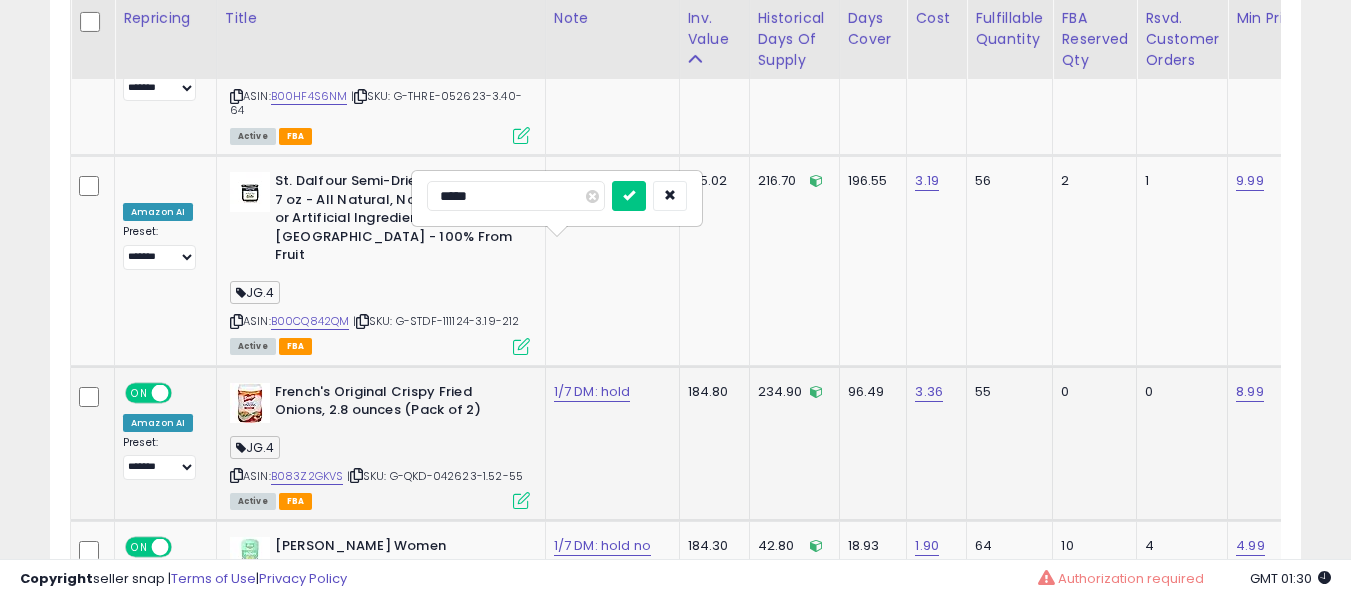 type on "******" 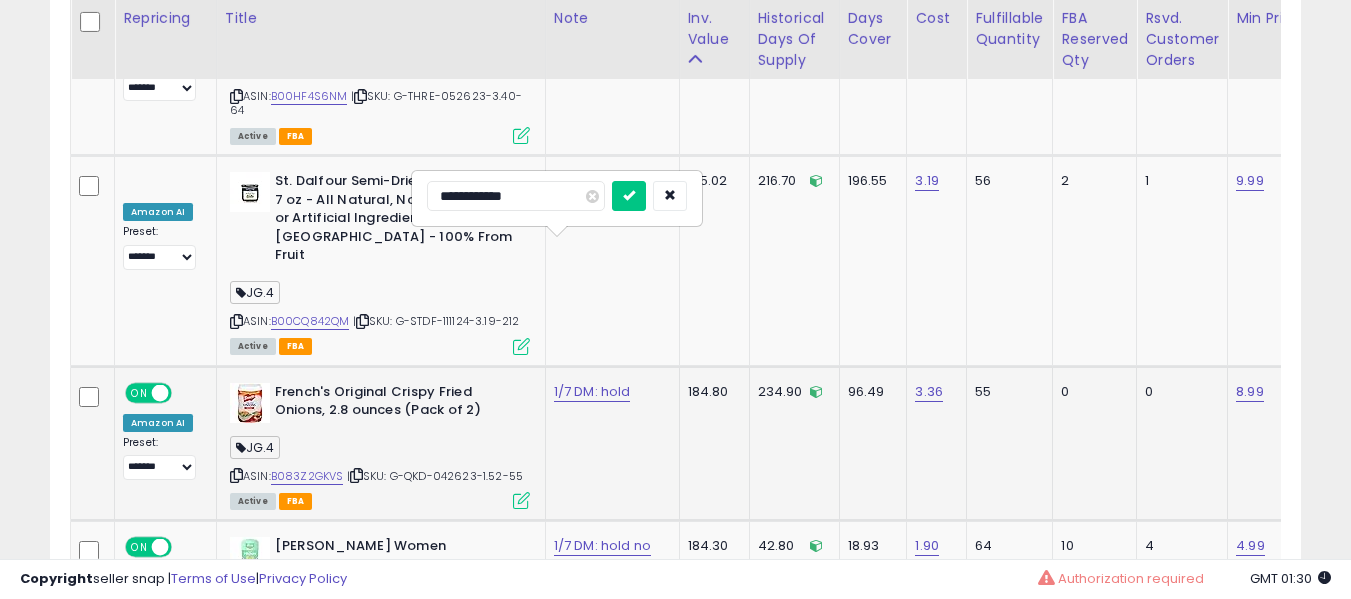 click at bounding box center [629, 196] 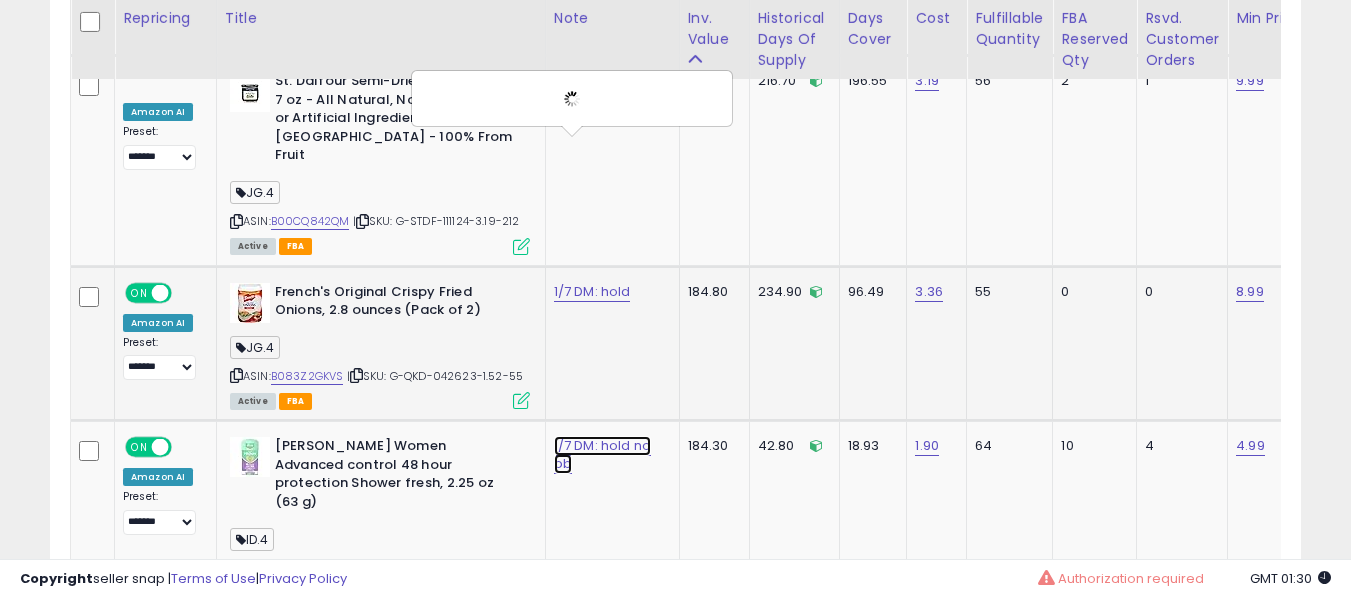 click on "1/7 DM: hold no bb" at bounding box center (585, -6585) 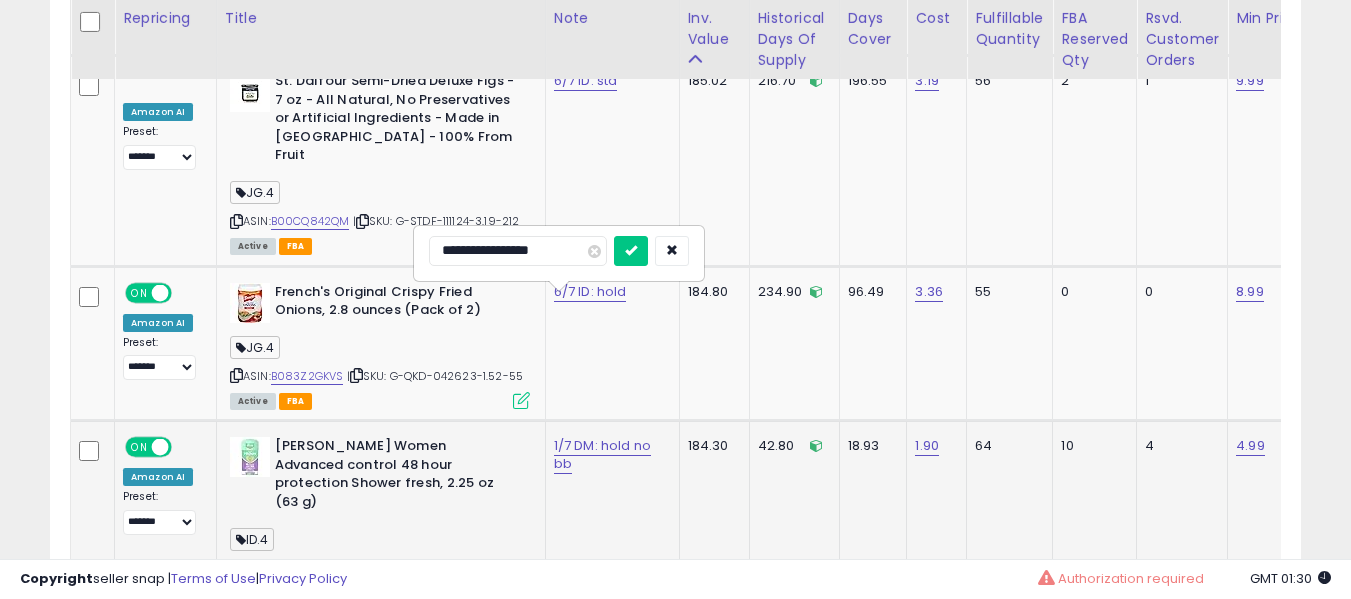 type on "**********" 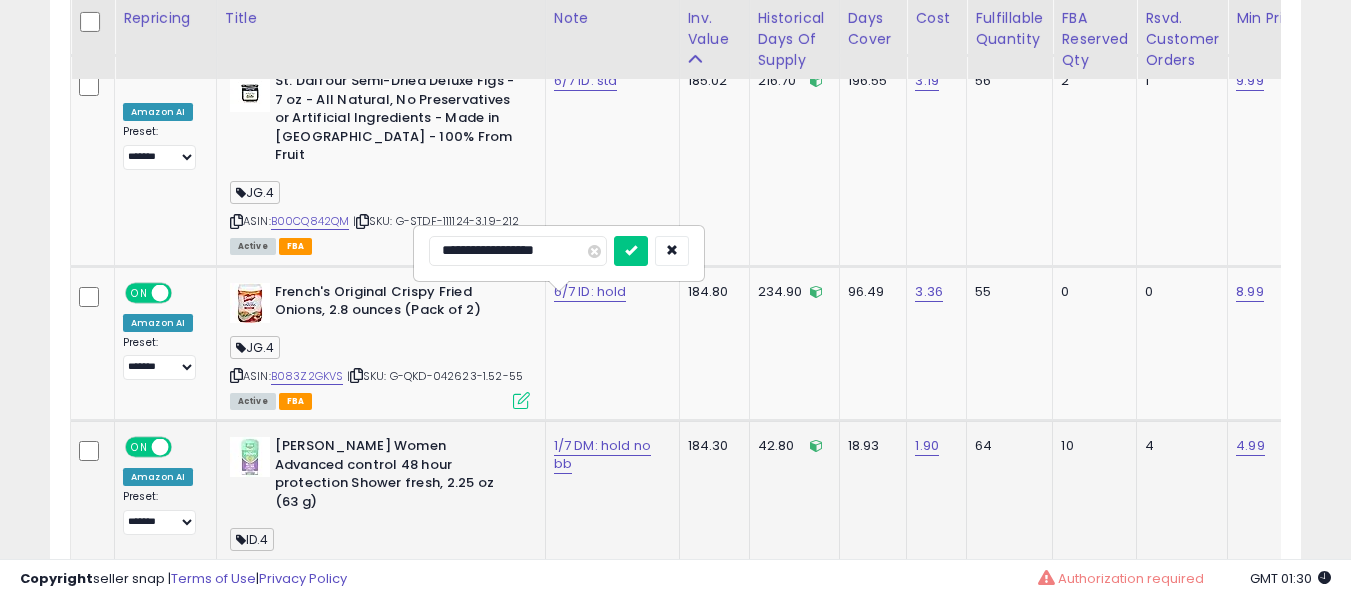 click at bounding box center [631, 251] 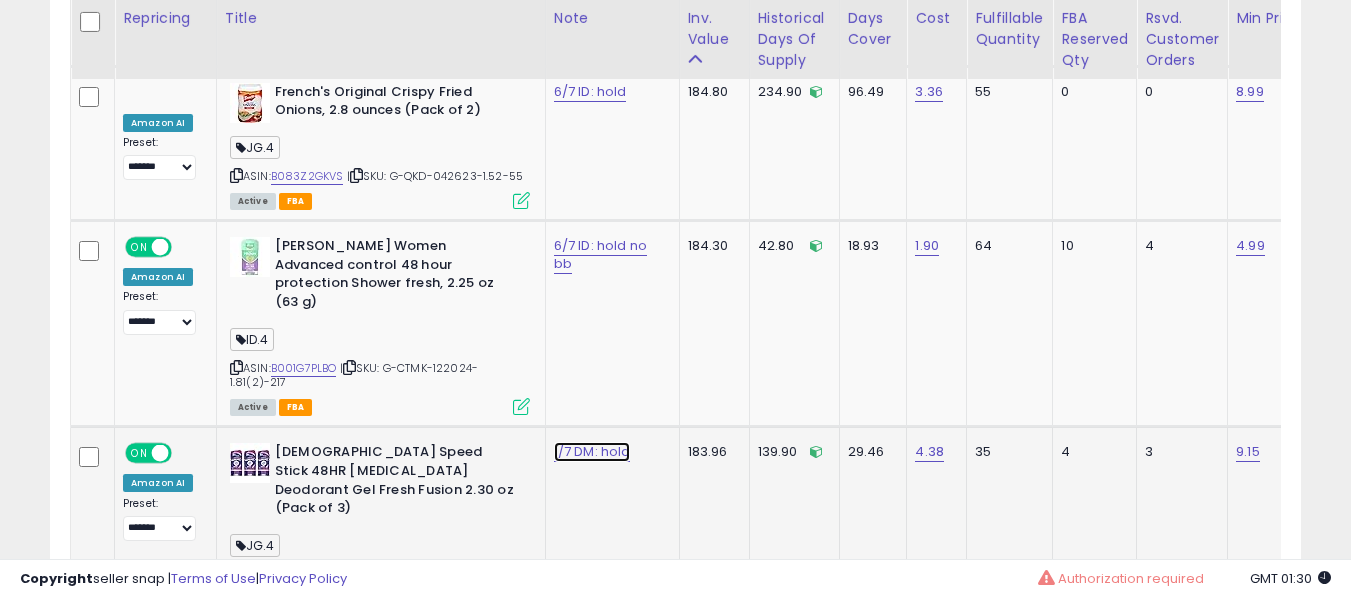 click on "1/7 DM: hold" at bounding box center (585, -6785) 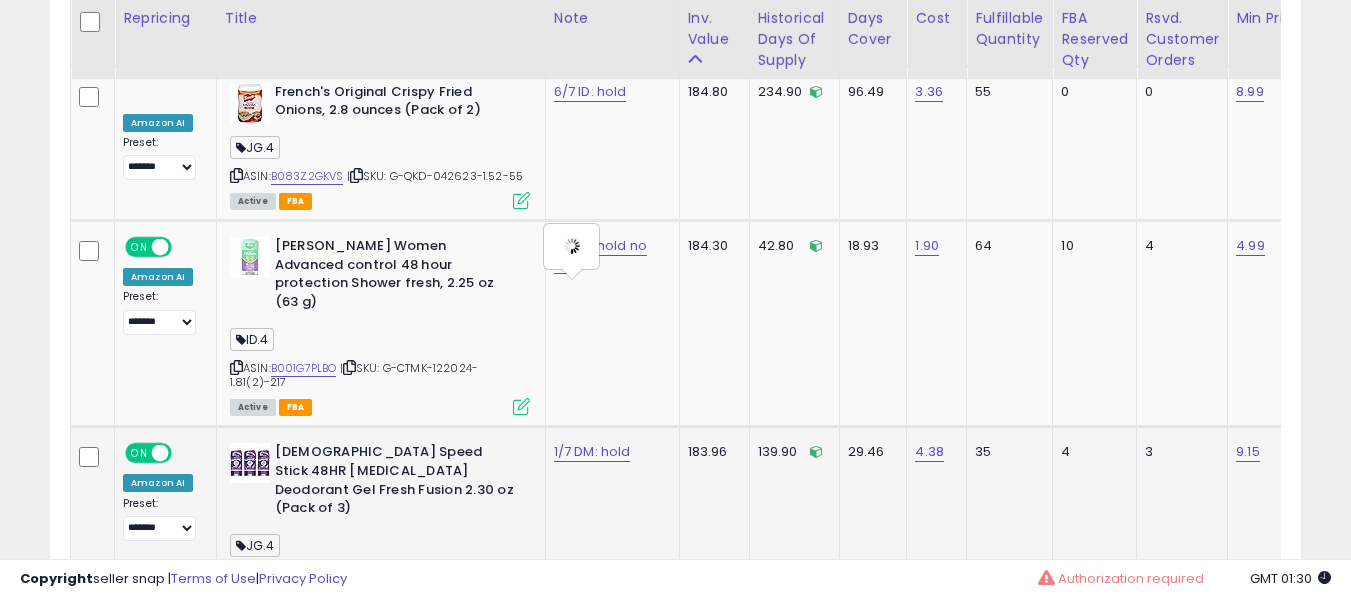 type on "**********" 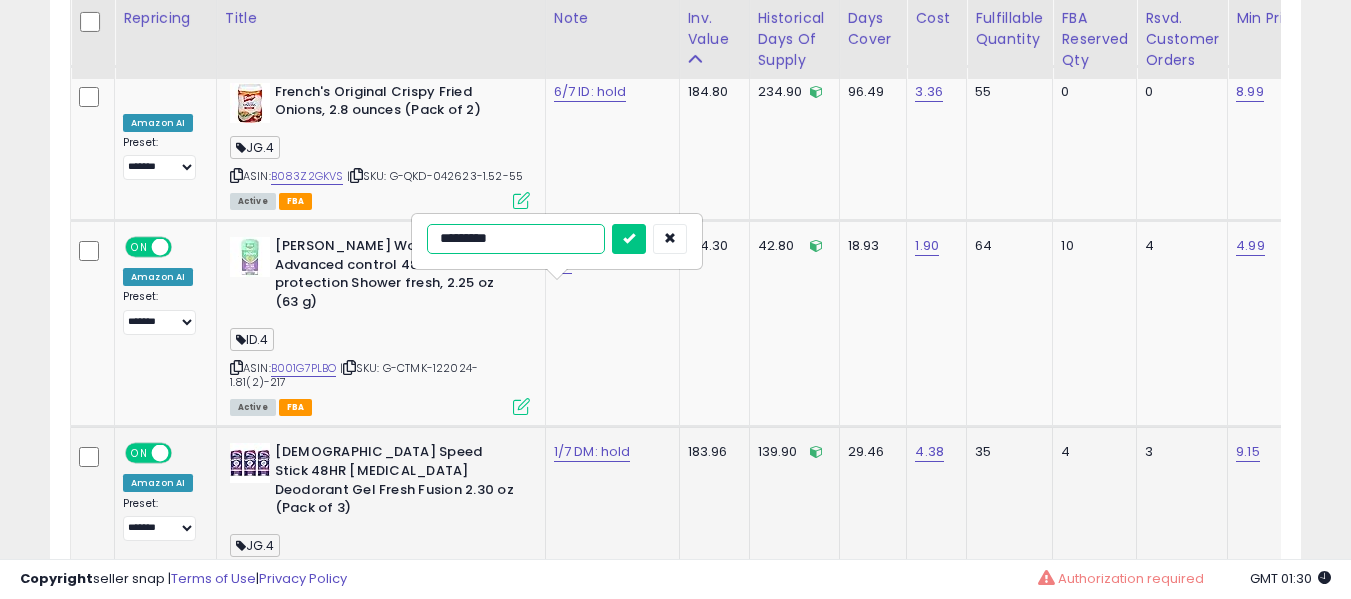 type on "**********" 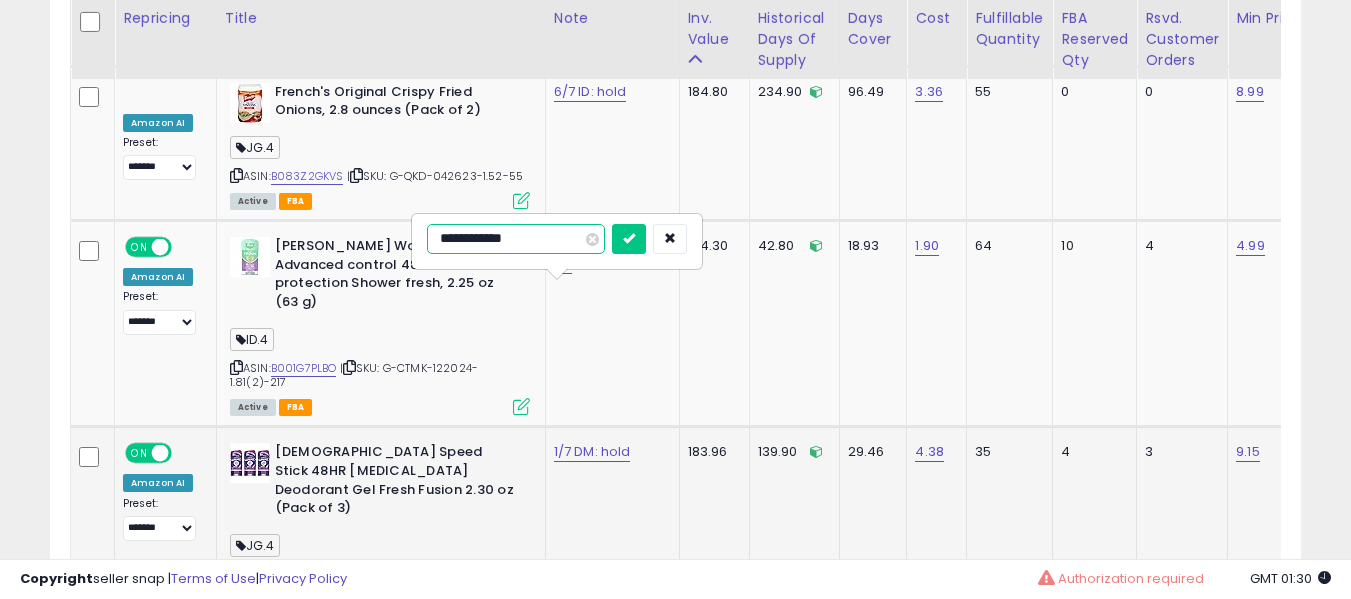 click at bounding box center (629, 239) 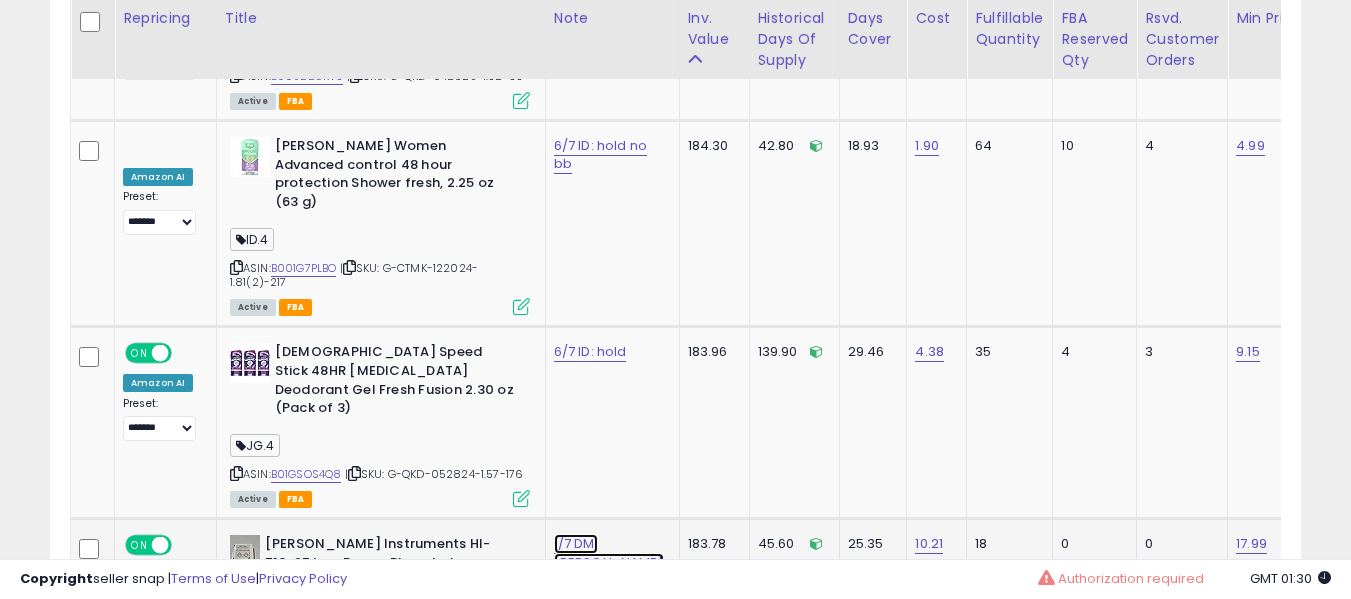 click on "1/7 DM: hanna MAP" at bounding box center [585, -6885] 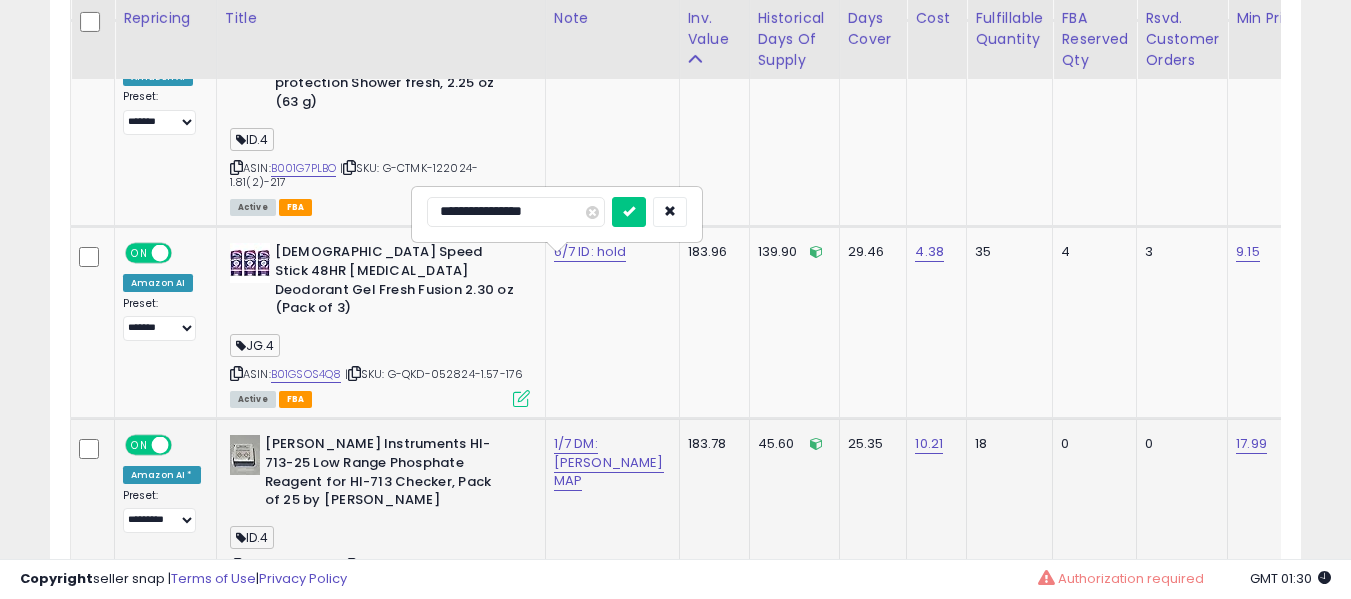 type on "**********" 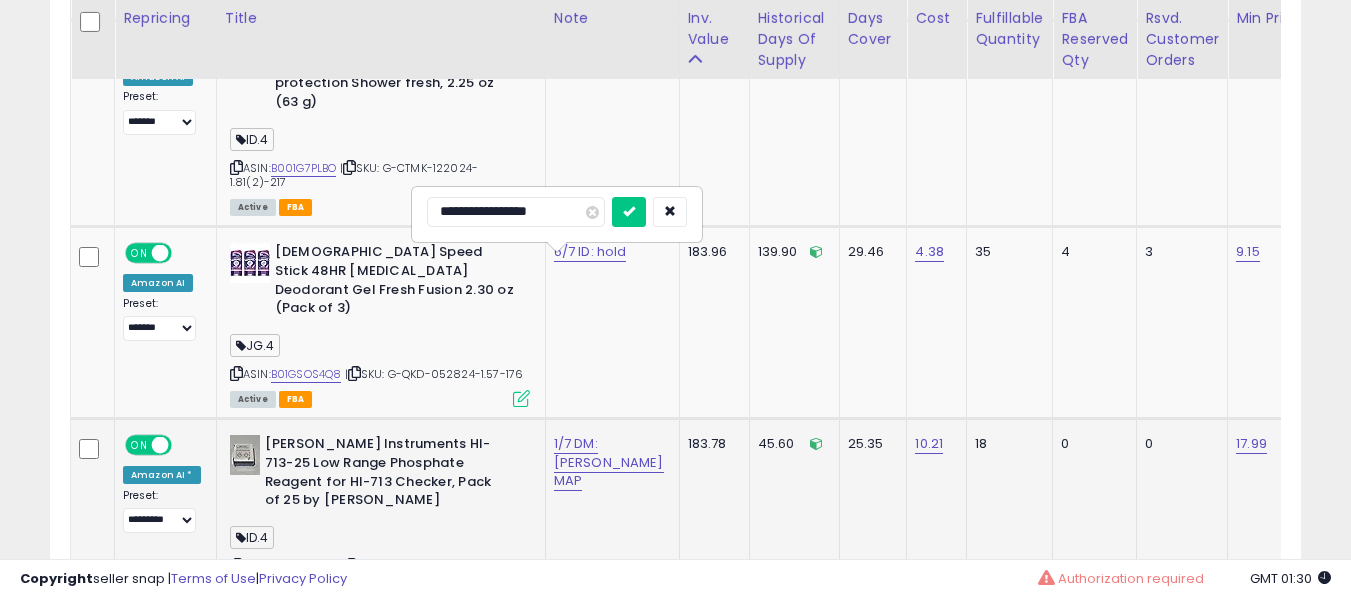 click at bounding box center (629, 212) 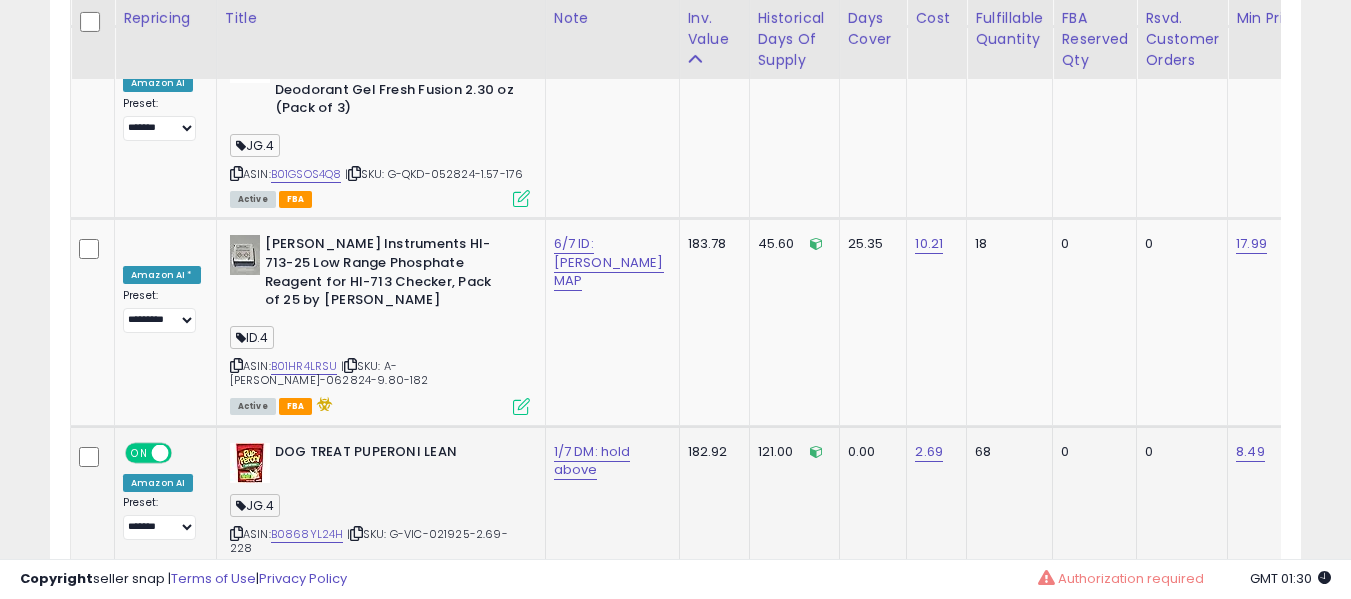 click on "1/7 DM: hold above" 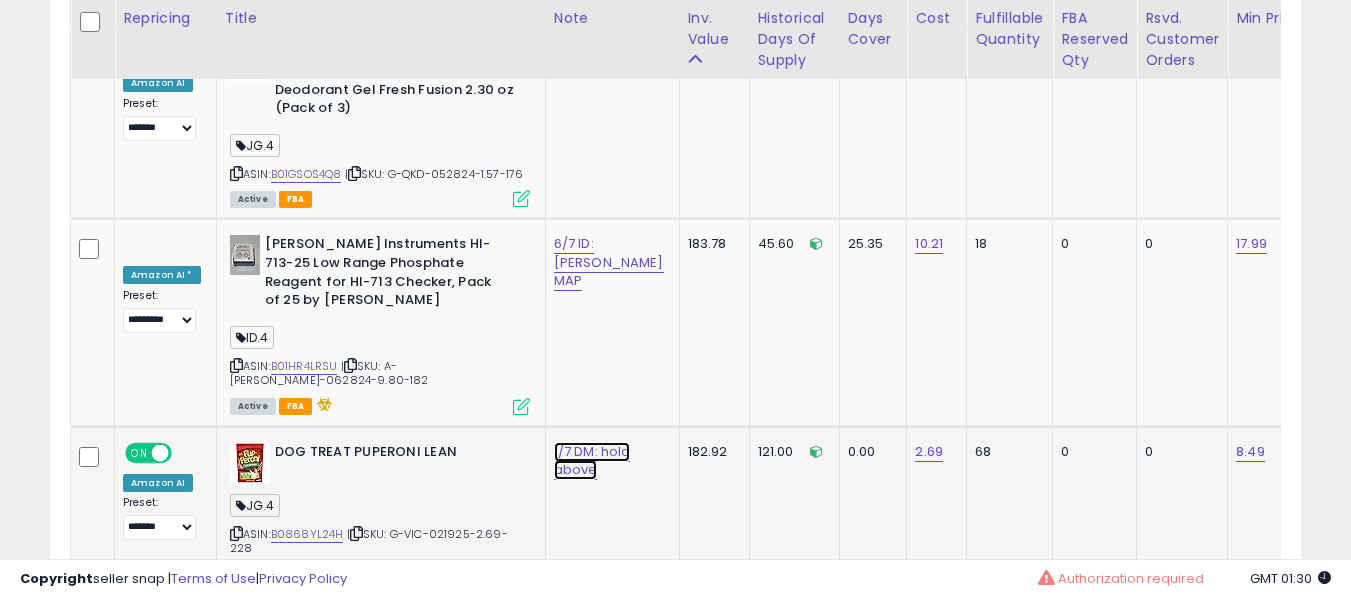 click on "1/7 DM: hold above" at bounding box center (585, -7185) 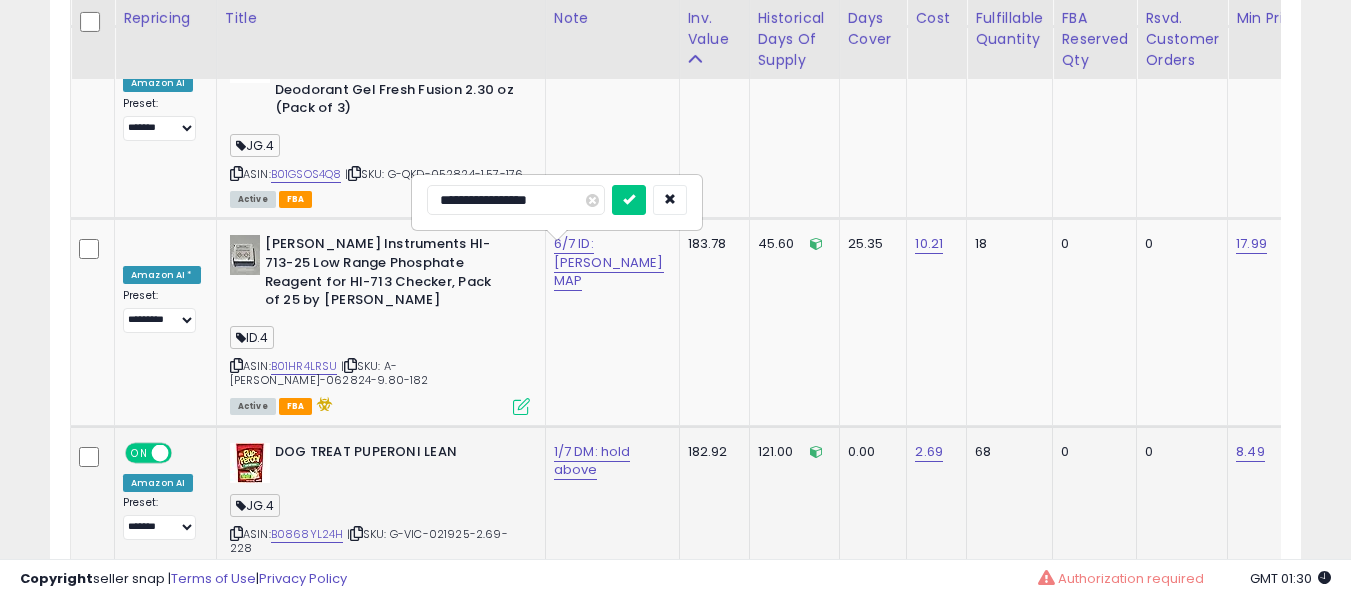 type on "**********" 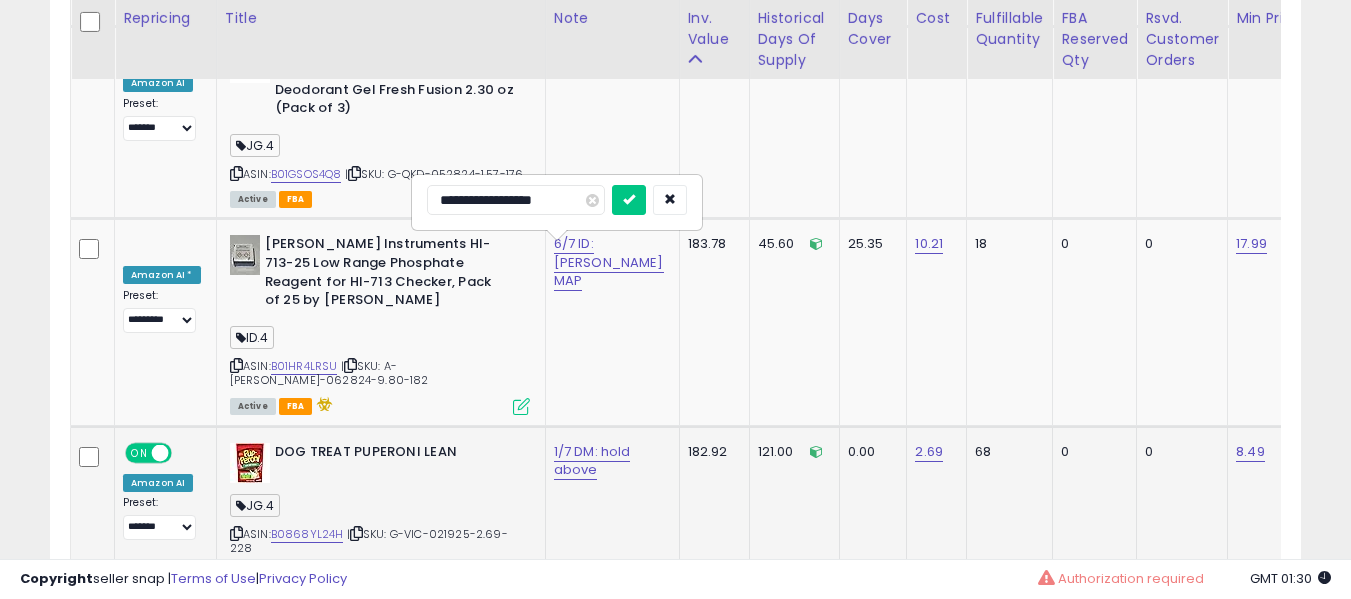 click at bounding box center [629, 200] 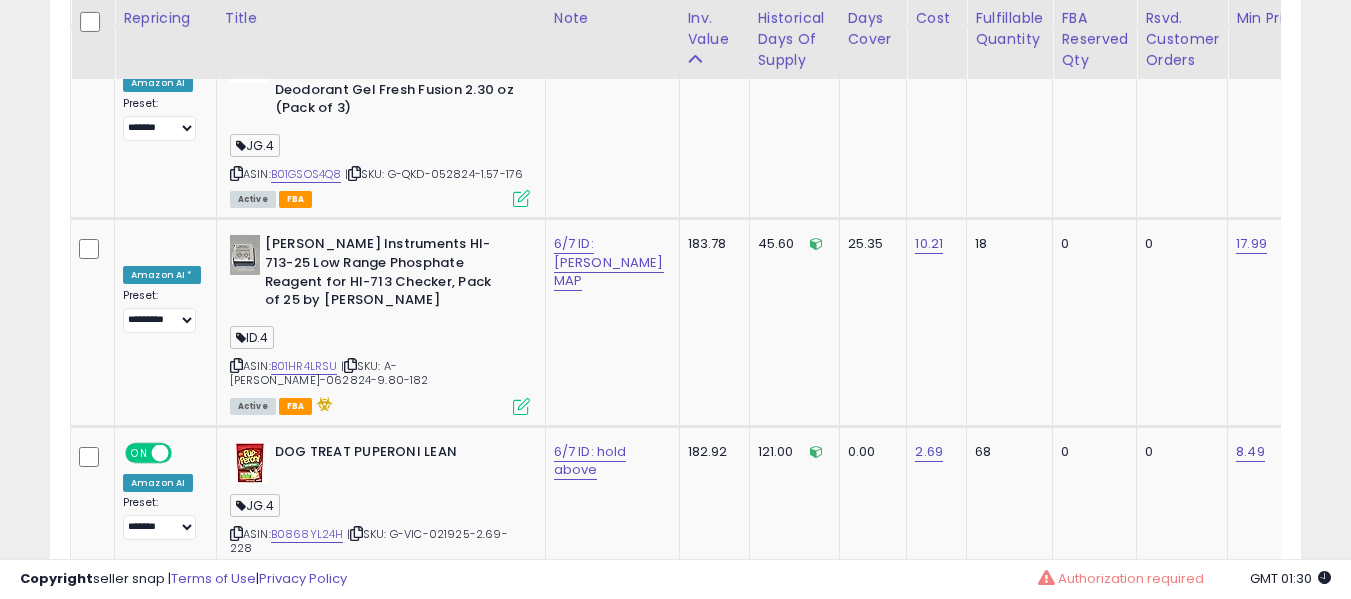 click on "1/7 DM: std" at bounding box center [585, -7185] 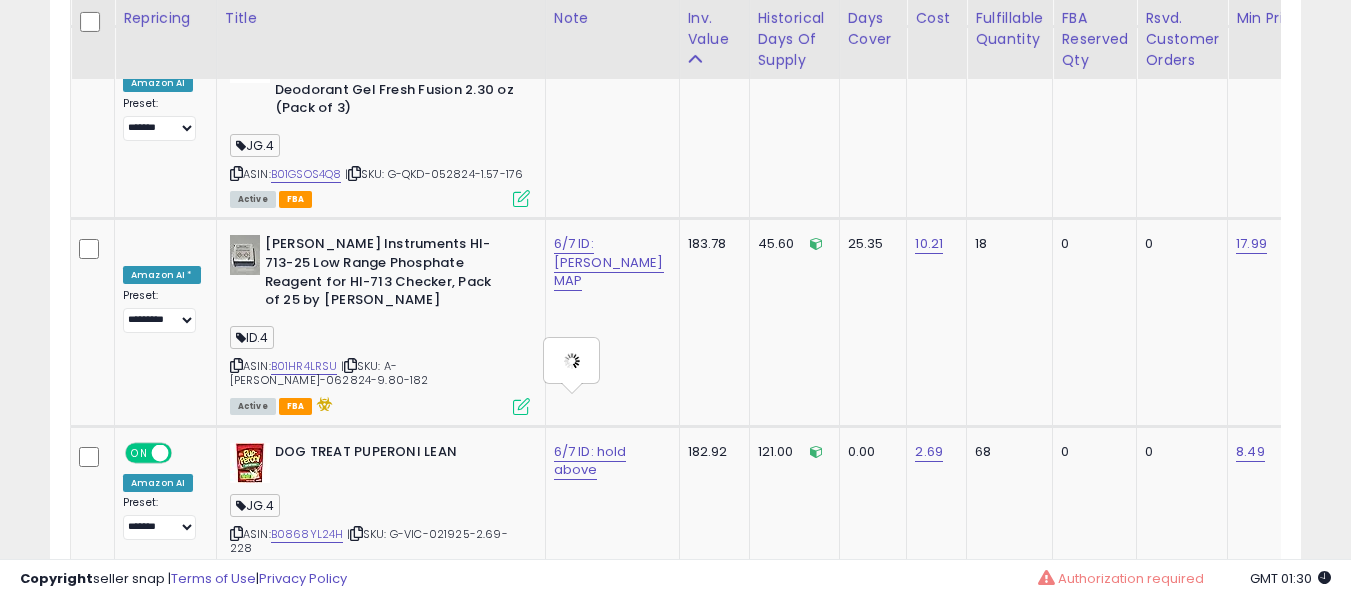 type on "**********" 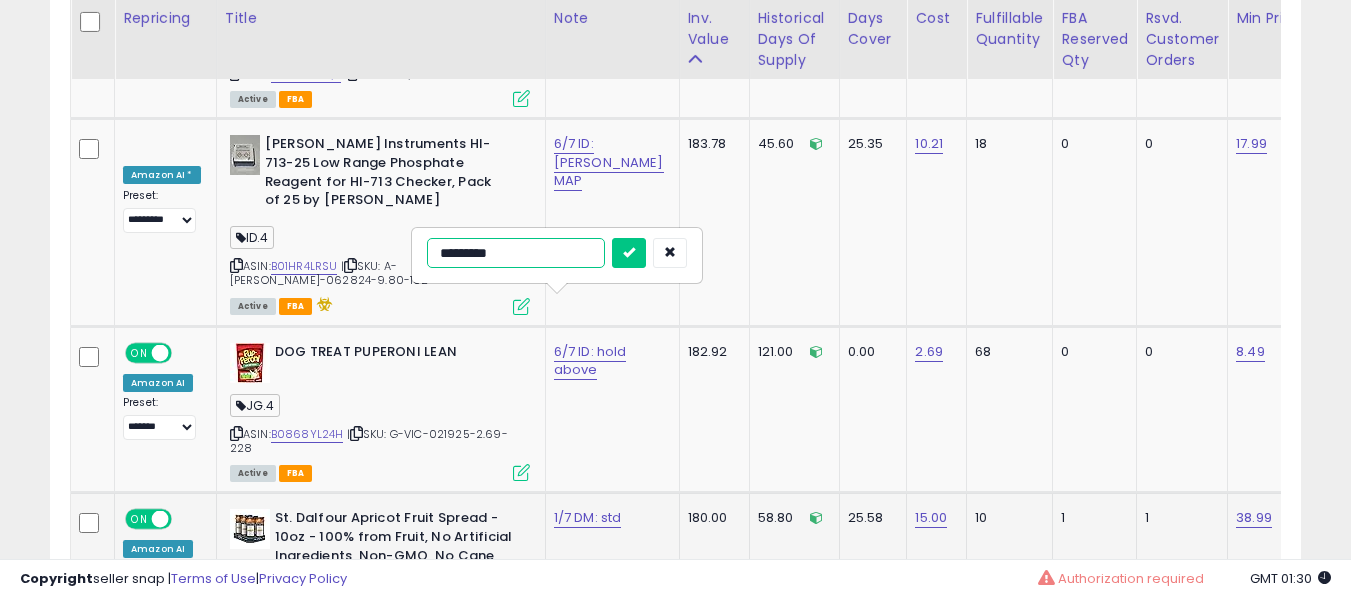 type on "**********" 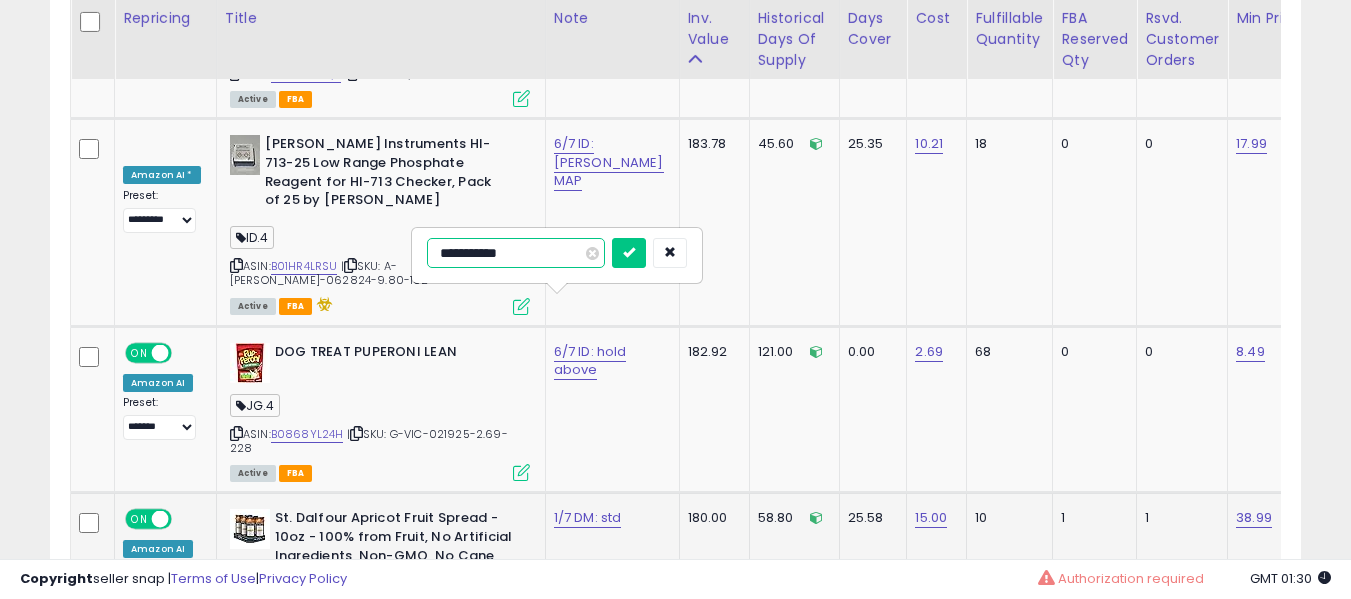 click at bounding box center [629, 253] 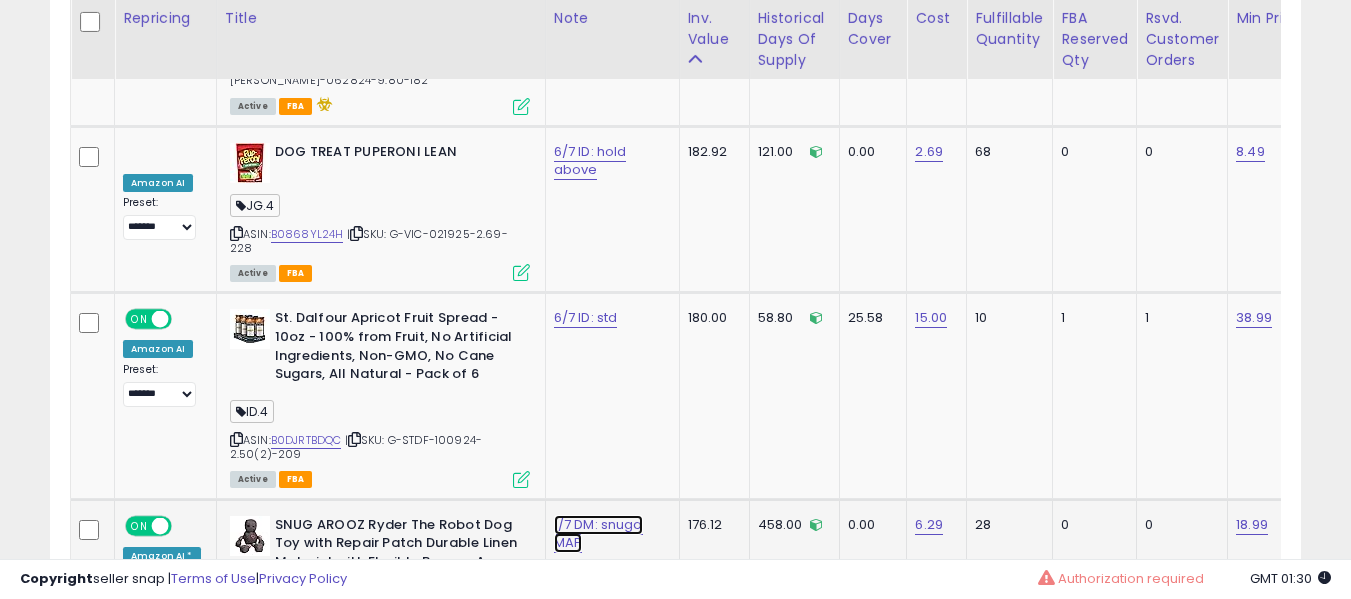 click on "1/7 DM: snuga MAP" at bounding box center [585, -7485] 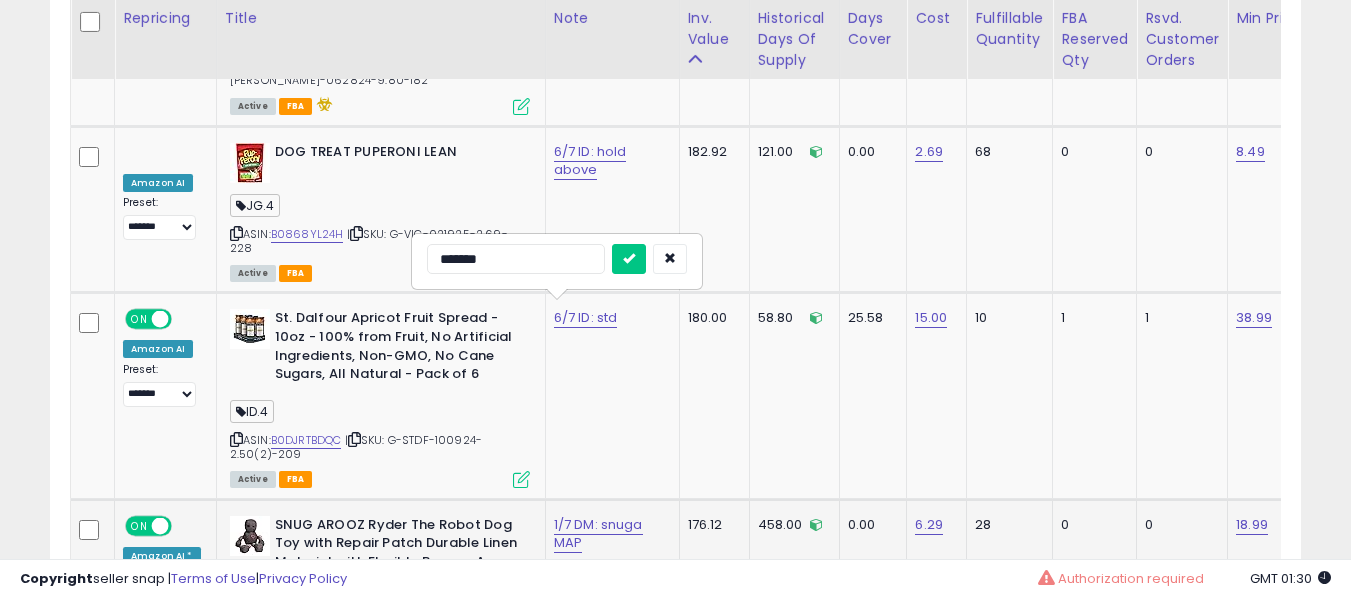 type on "*******" 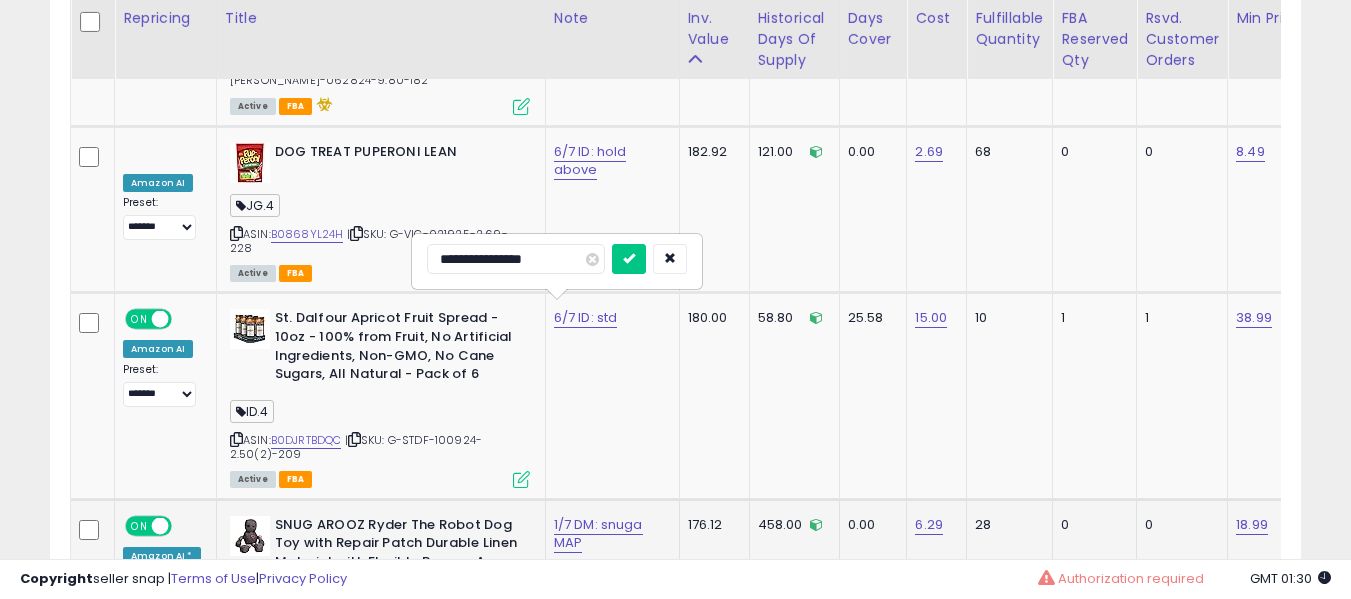 type on "**********" 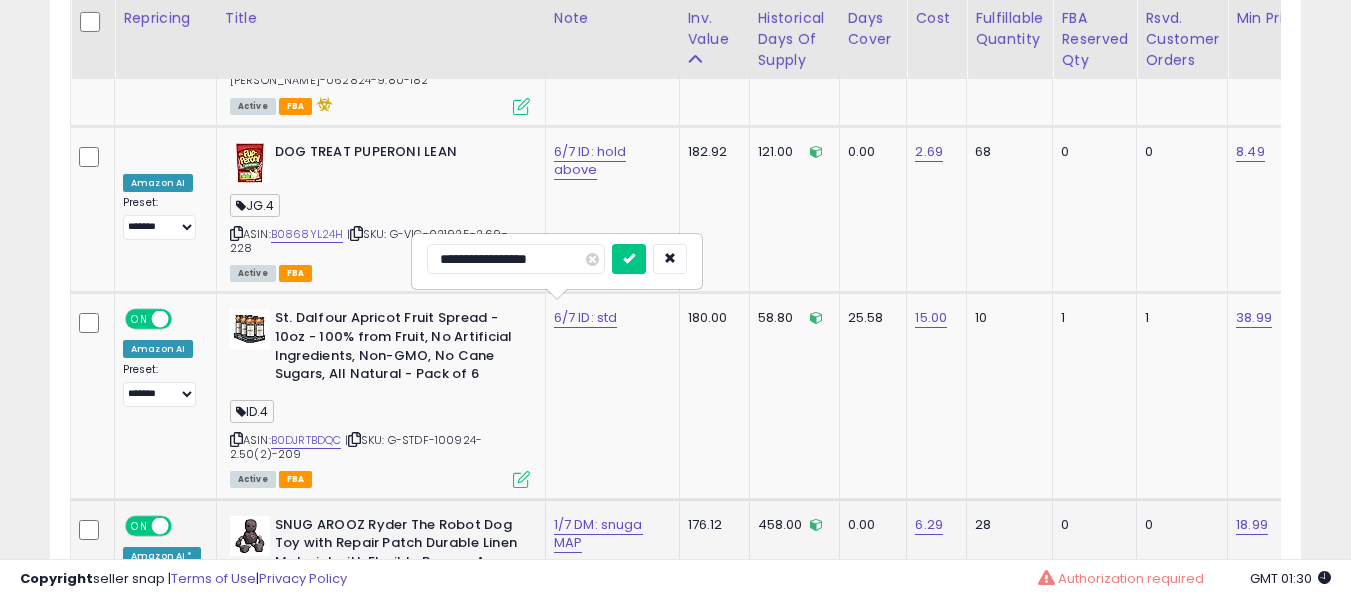 click at bounding box center (629, 259) 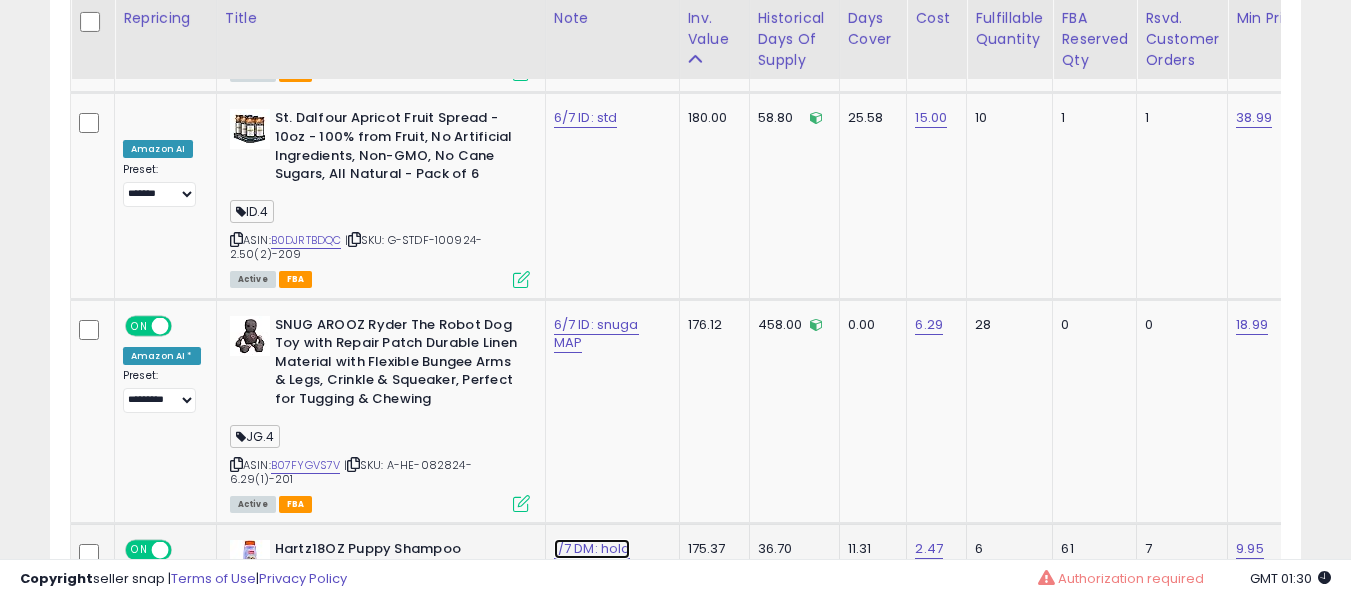 click on "1/7 DM: hold" at bounding box center (585, -7685) 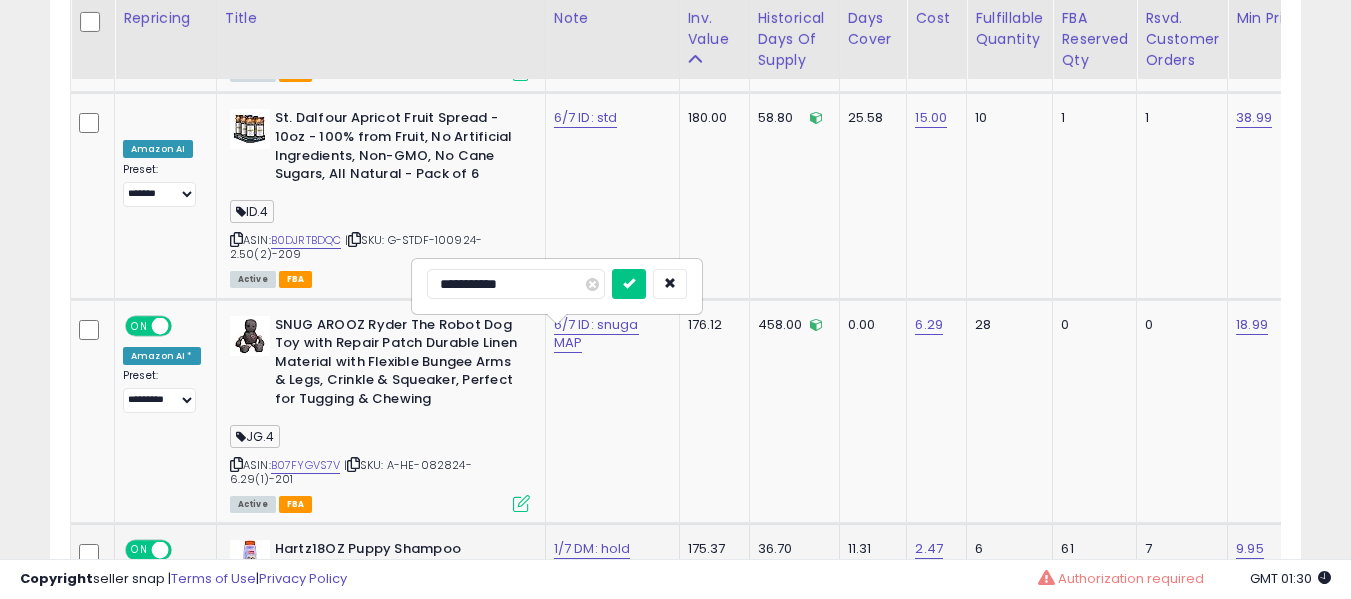 type on "**********" 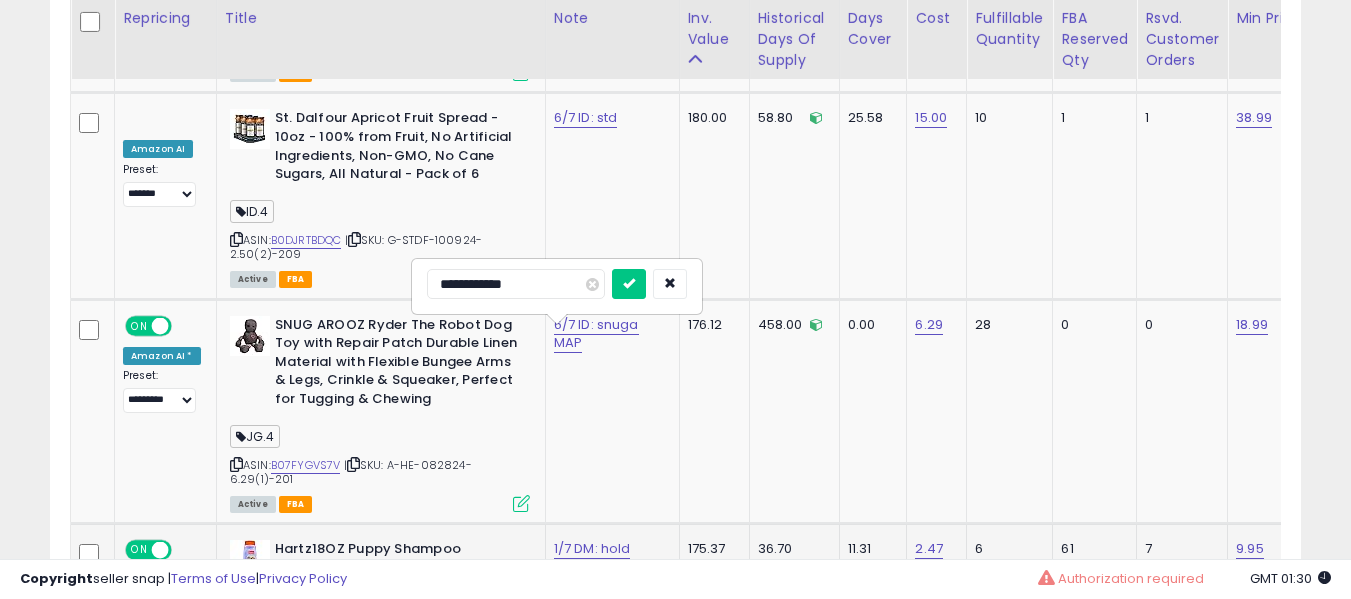 click at bounding box center [629, 284] 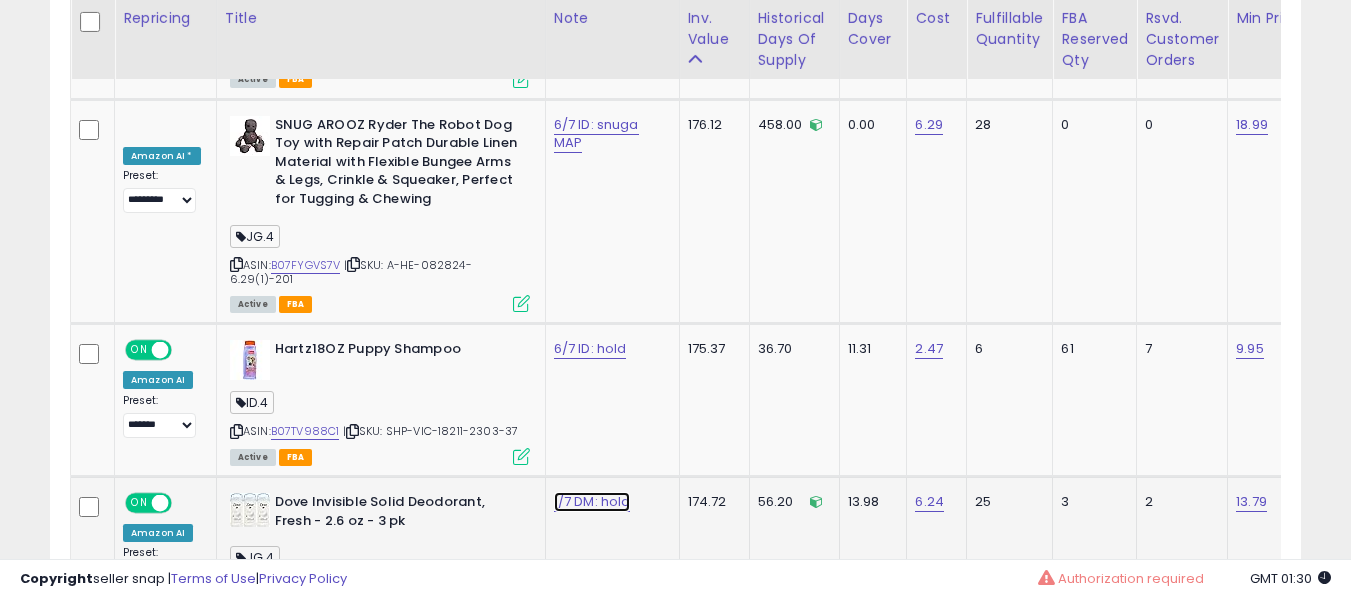 click on "1/7 DM: hold" at bounding box center (585, -7885) 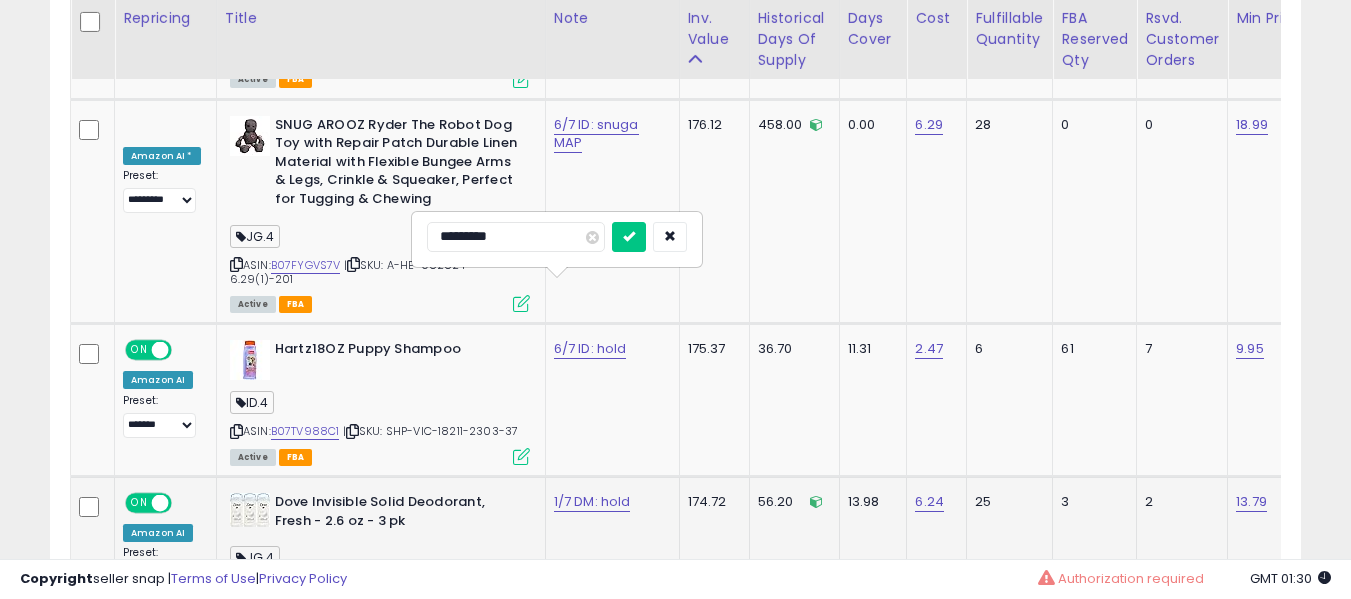 type on "**********" 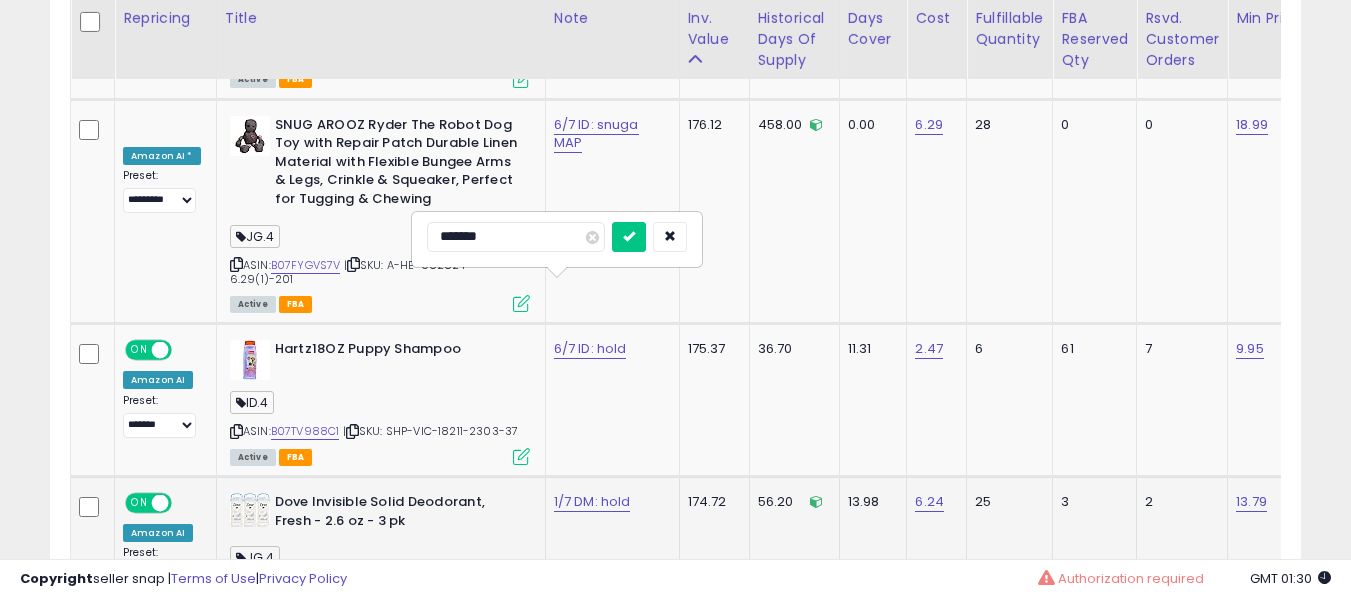 type on "*******" 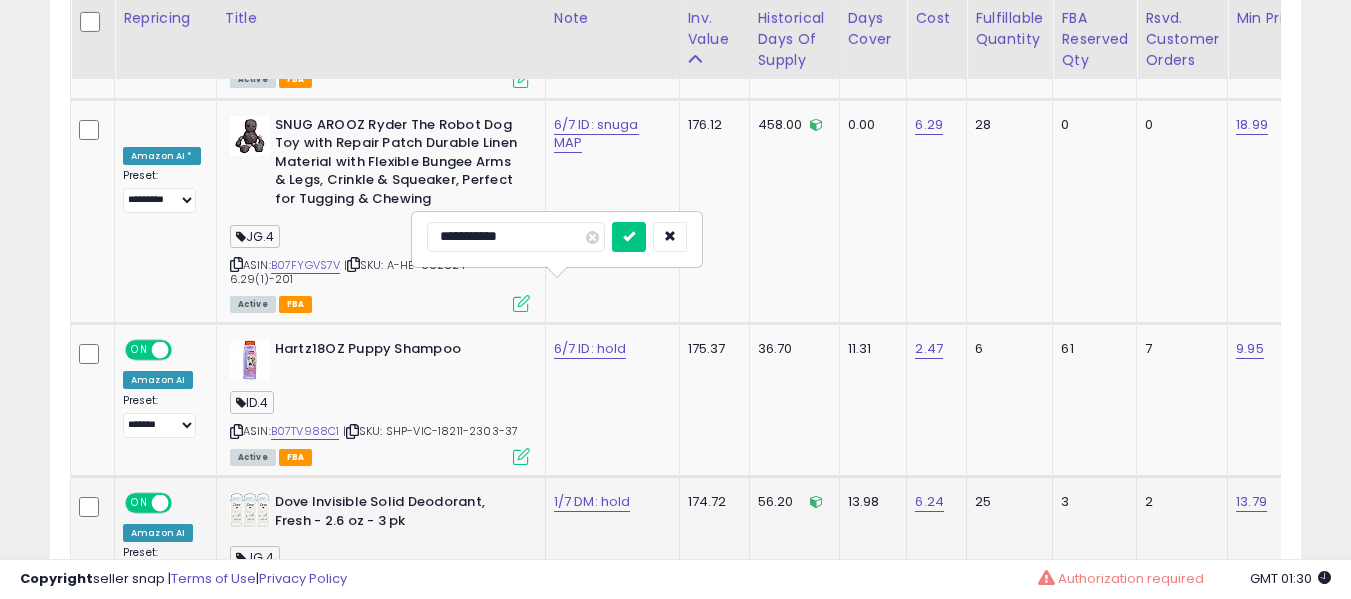 type on "**********" 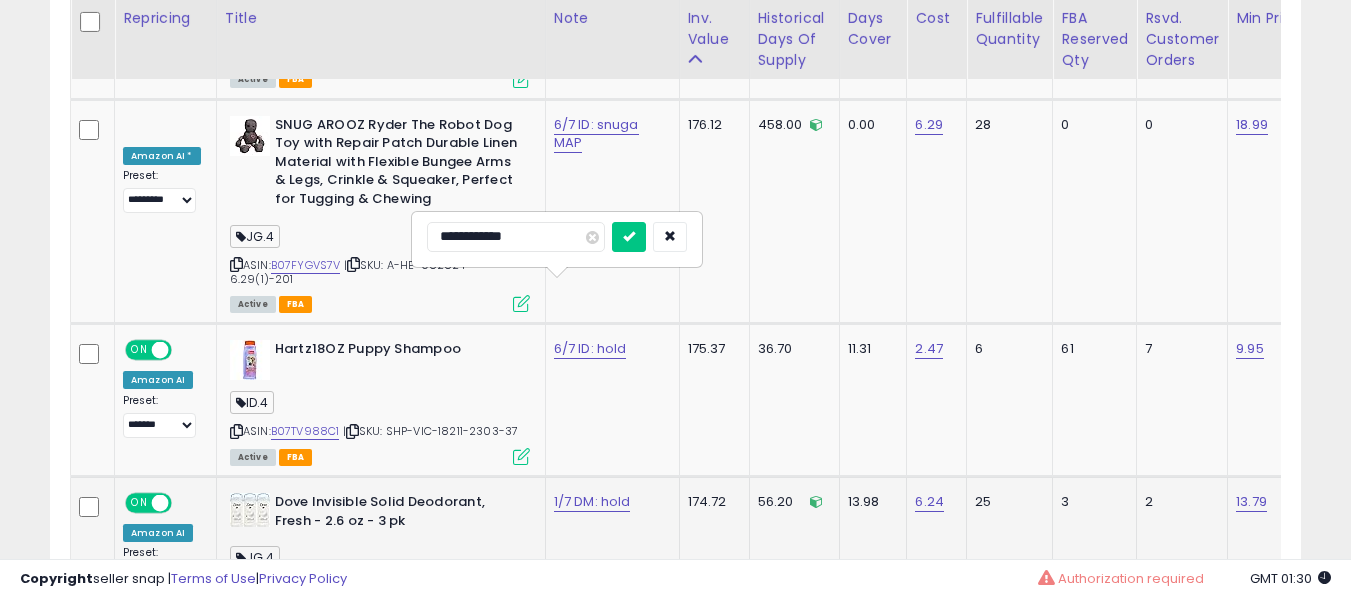 click at bounding box center (629, 237) 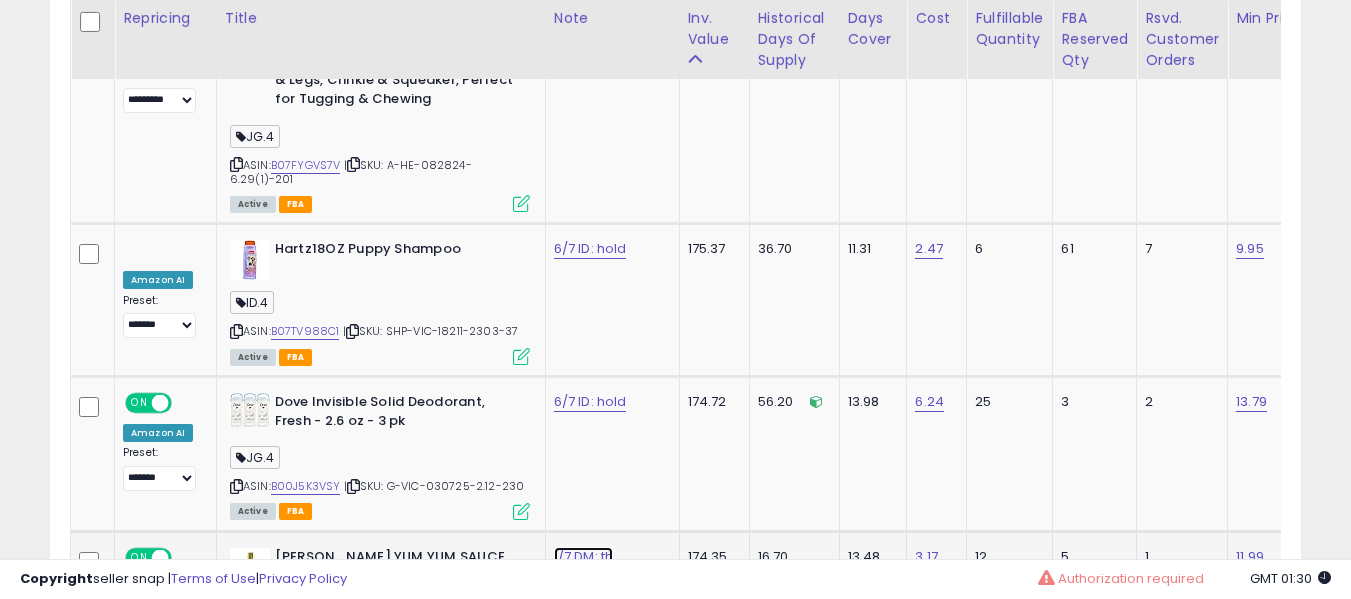 click on "1/7 DM: th" at bounding box center [585, -7985] 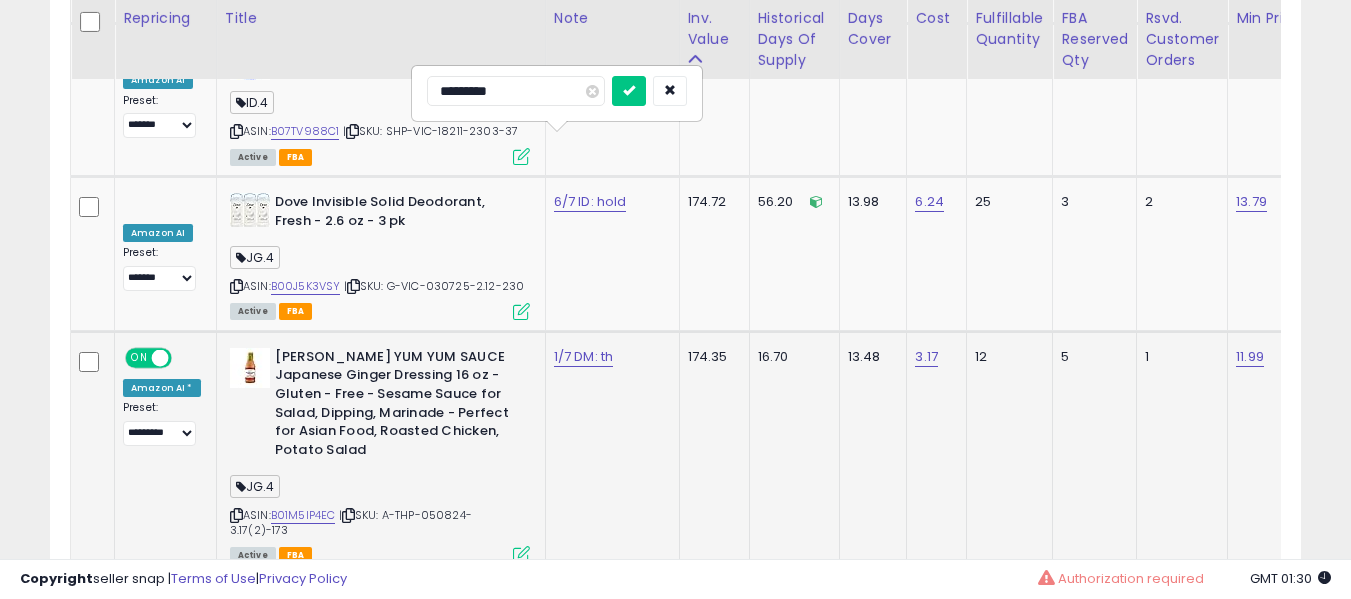 type on "**********" 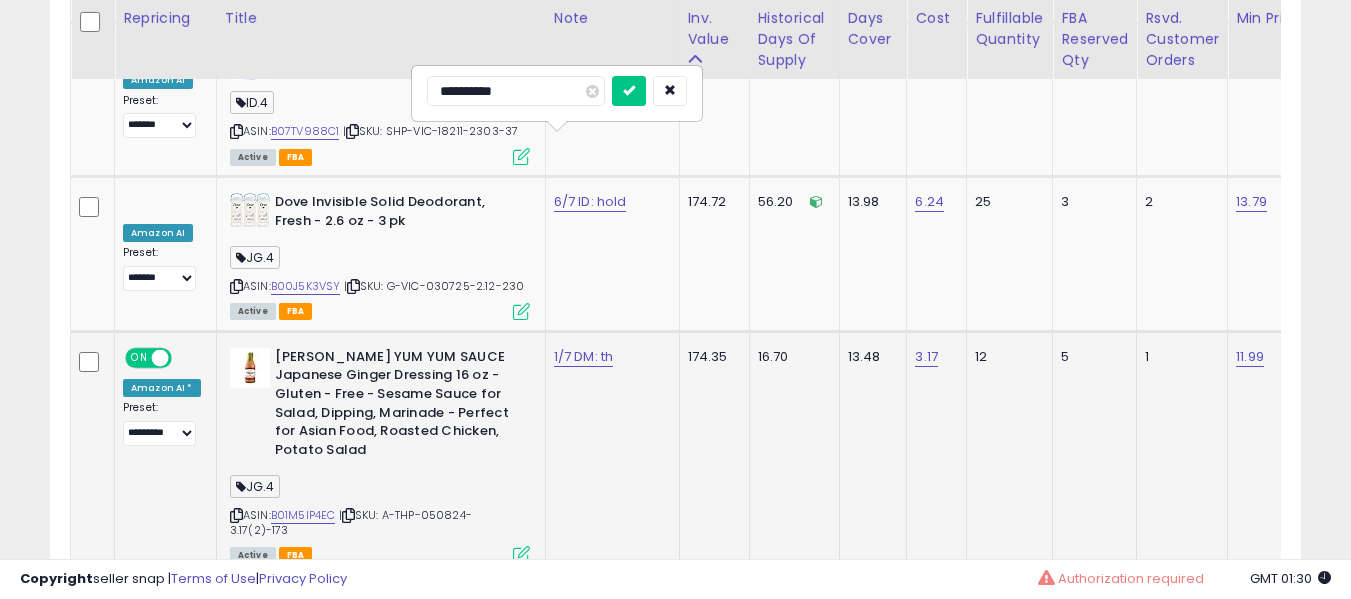 click at bounding box center (629, 91) 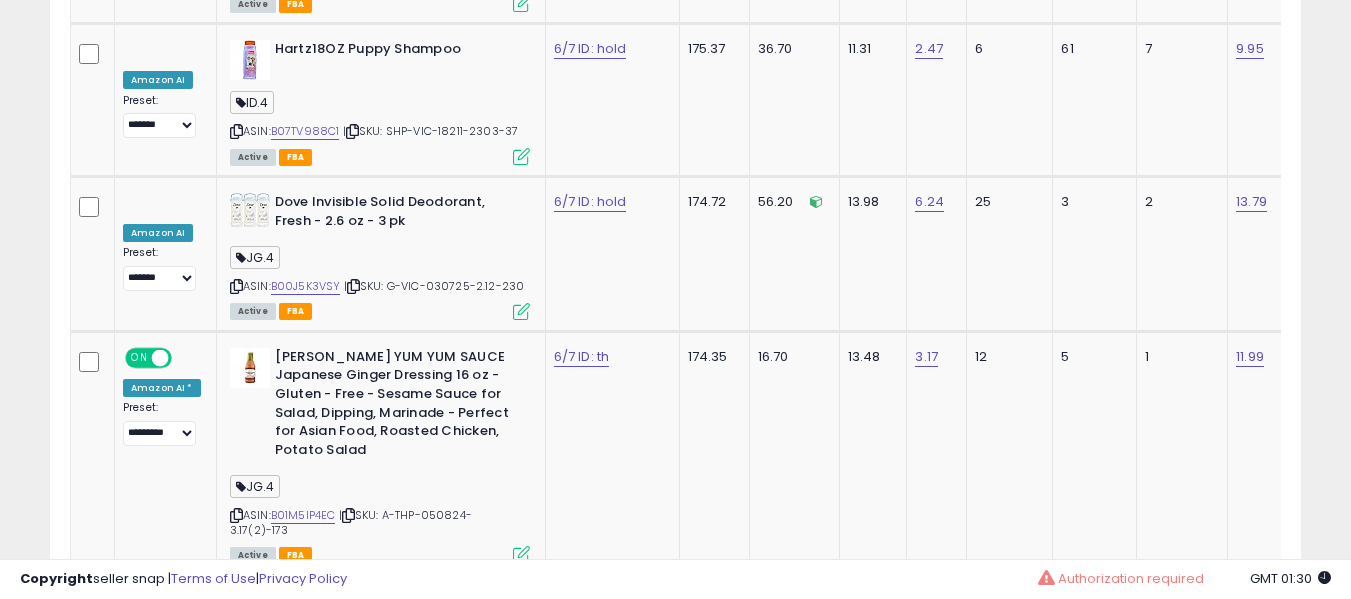 scroll, scrollTop: 6896, scrollLeft: 0, axis: vertical 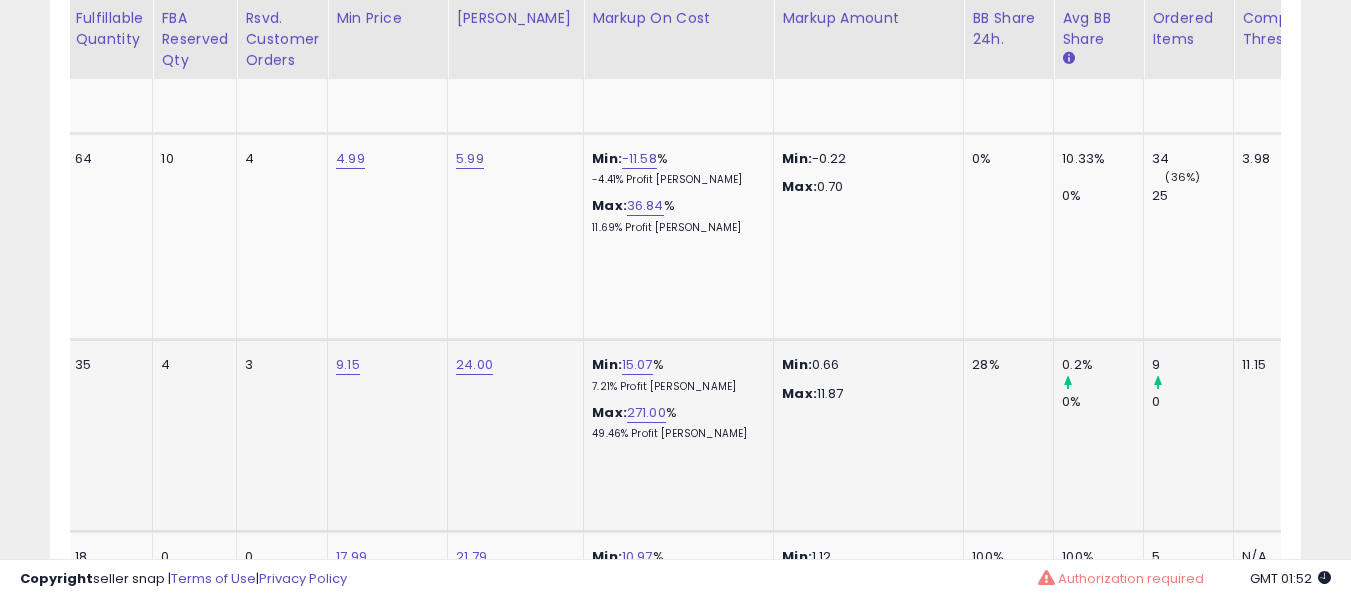 click on "24.00" 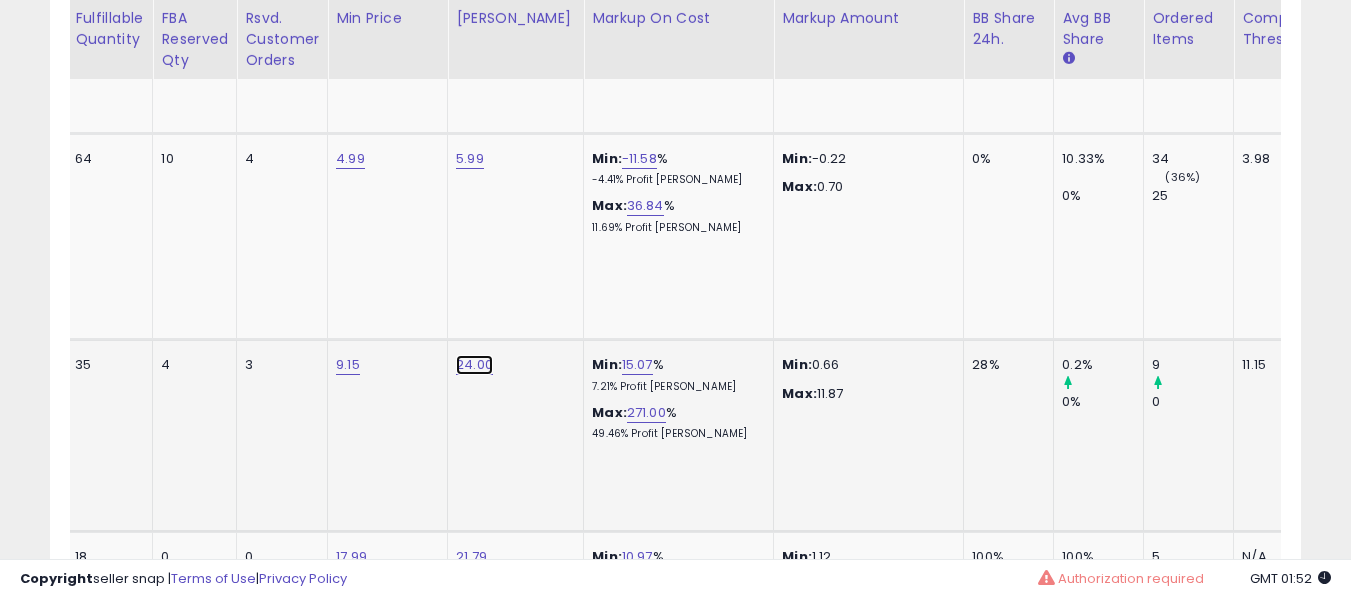 click on "24.00" at bounding box center [474, -6872] 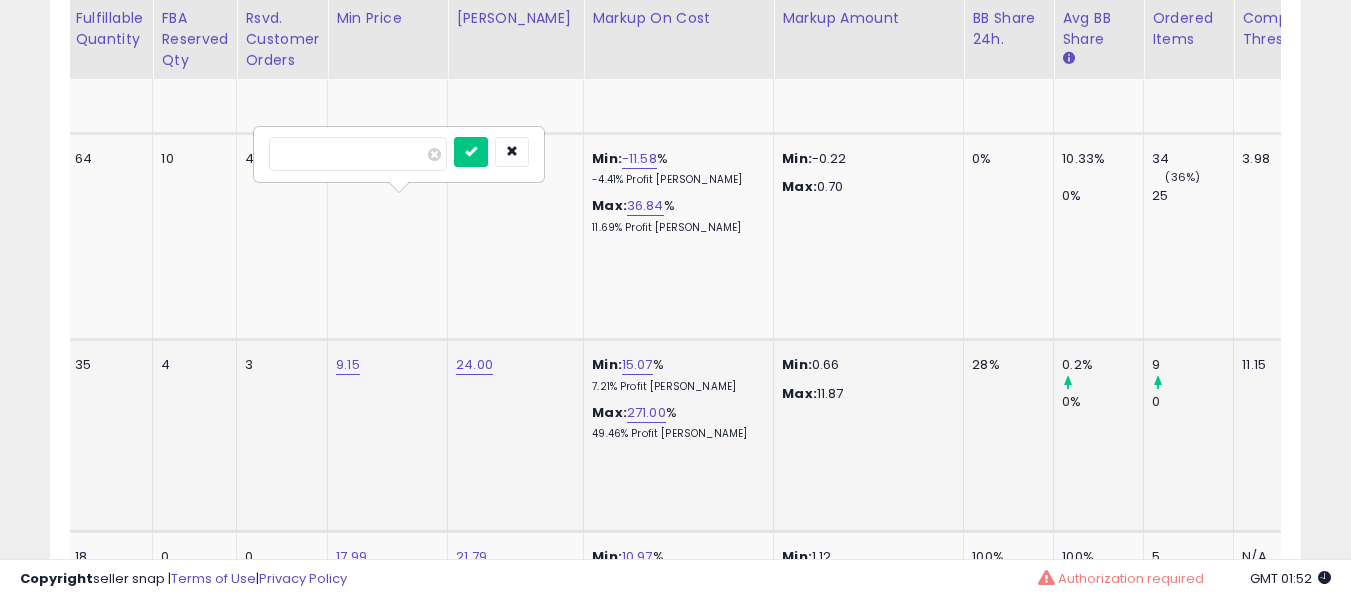 type on "*****" 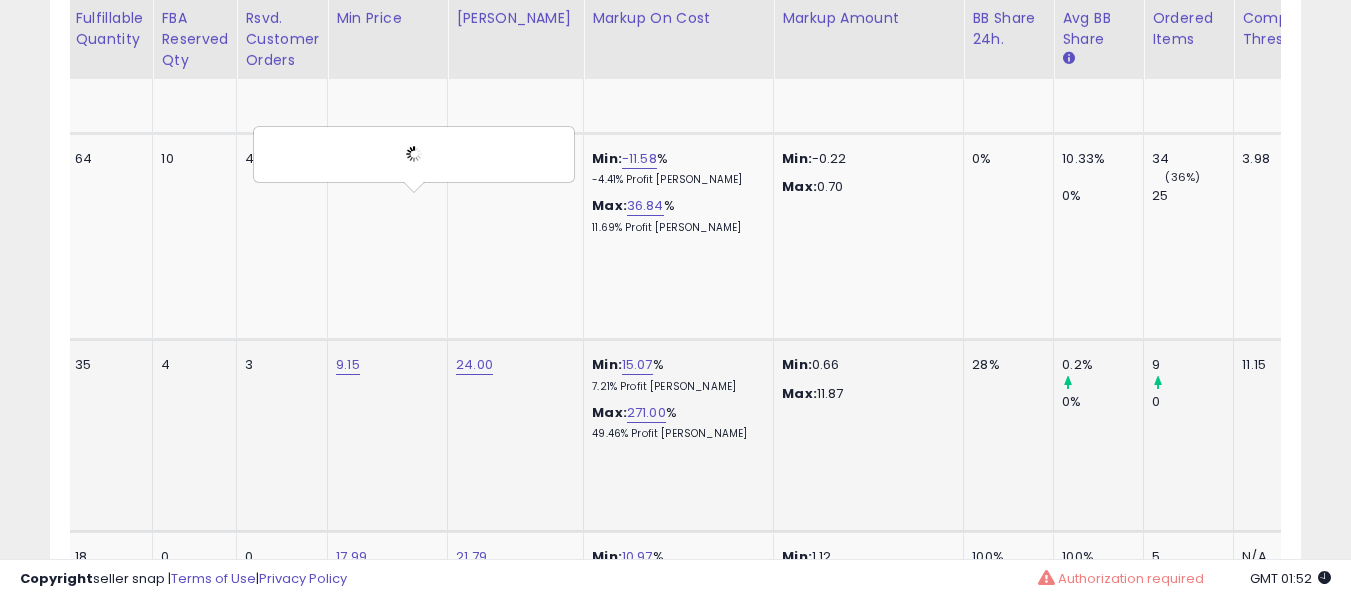scroll, scrollTop: 0, scrollLeft: 642, axis: horizontal 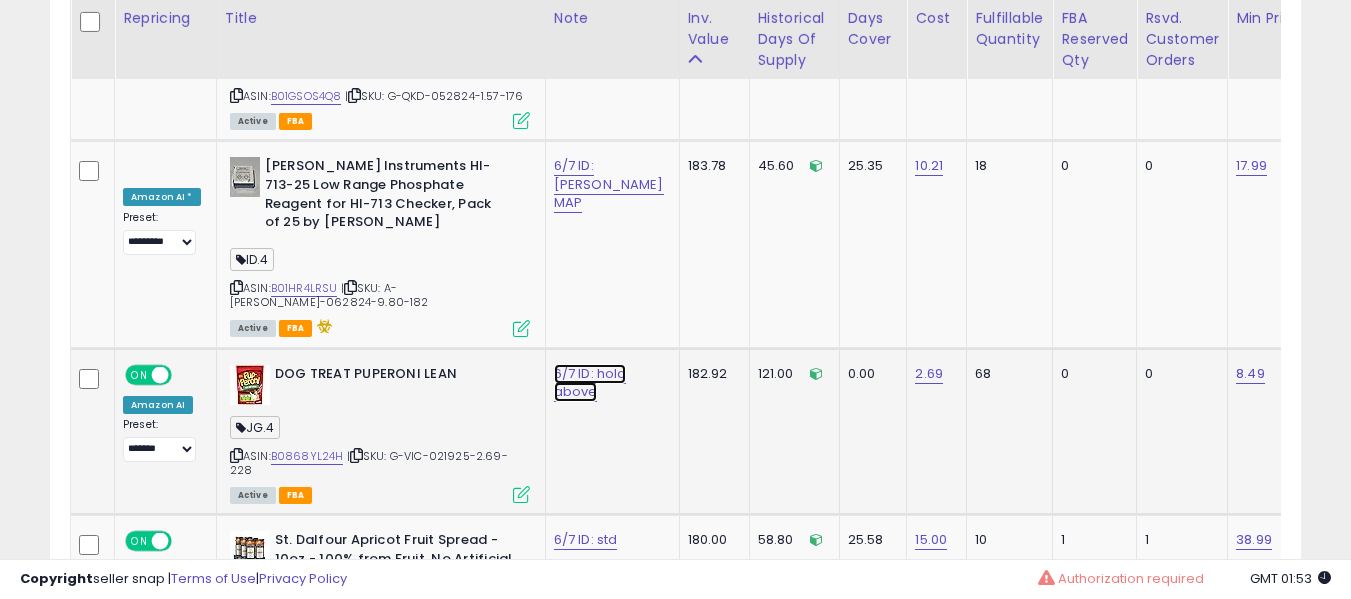 click on "6/7 ID: hold above" at bounding box center [585, -7263] 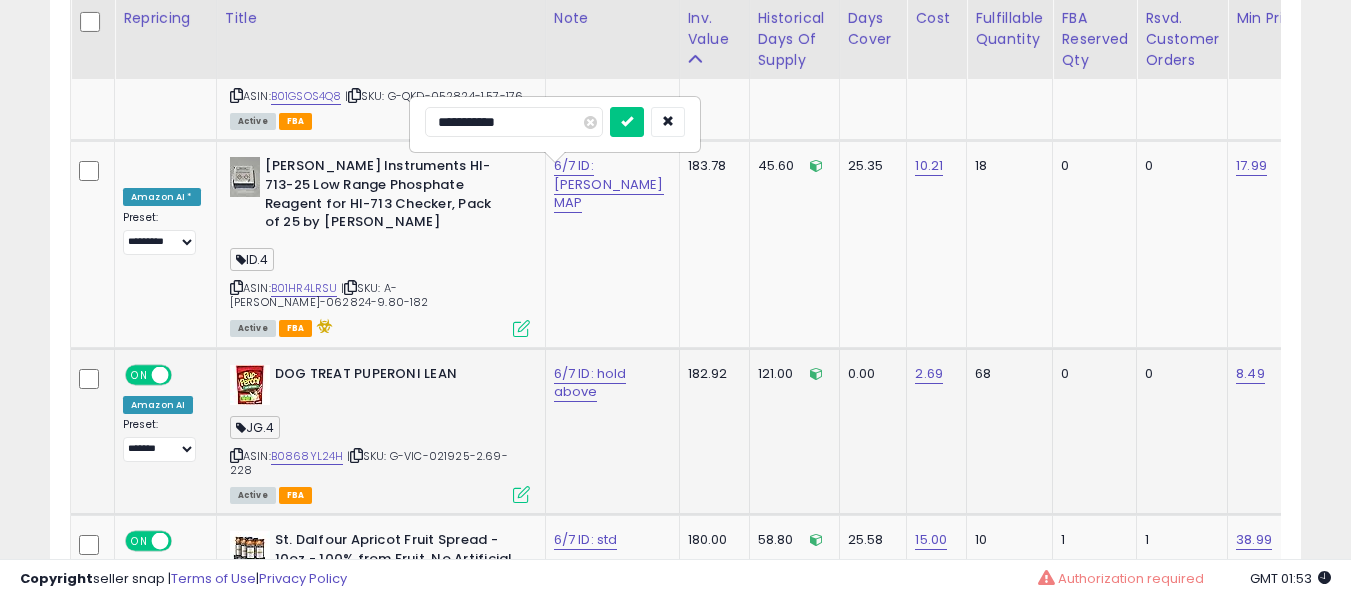 type on "**********" 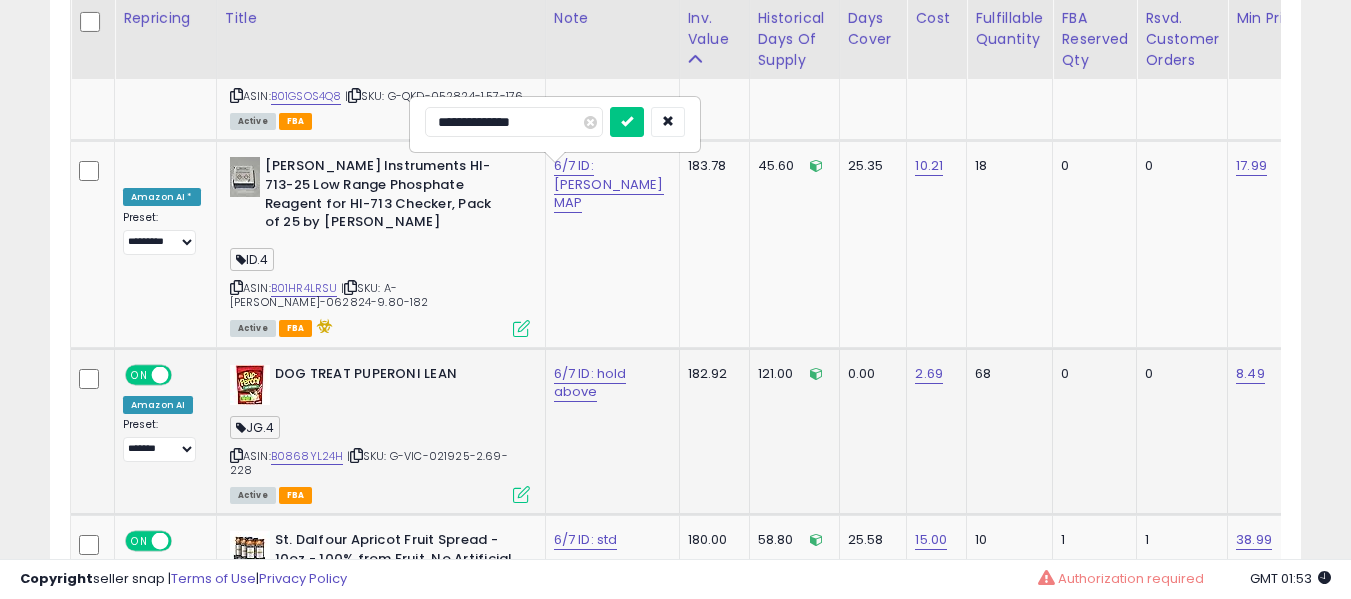 click at bounding box center [627, 122] 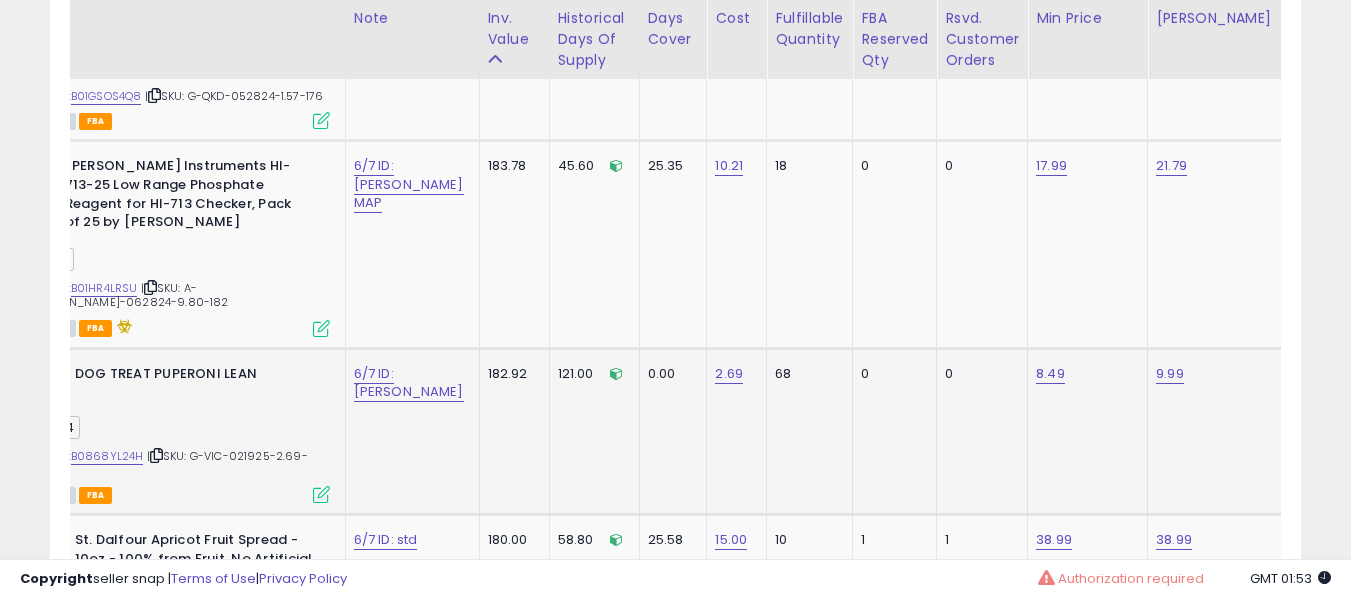 click on "8.49" 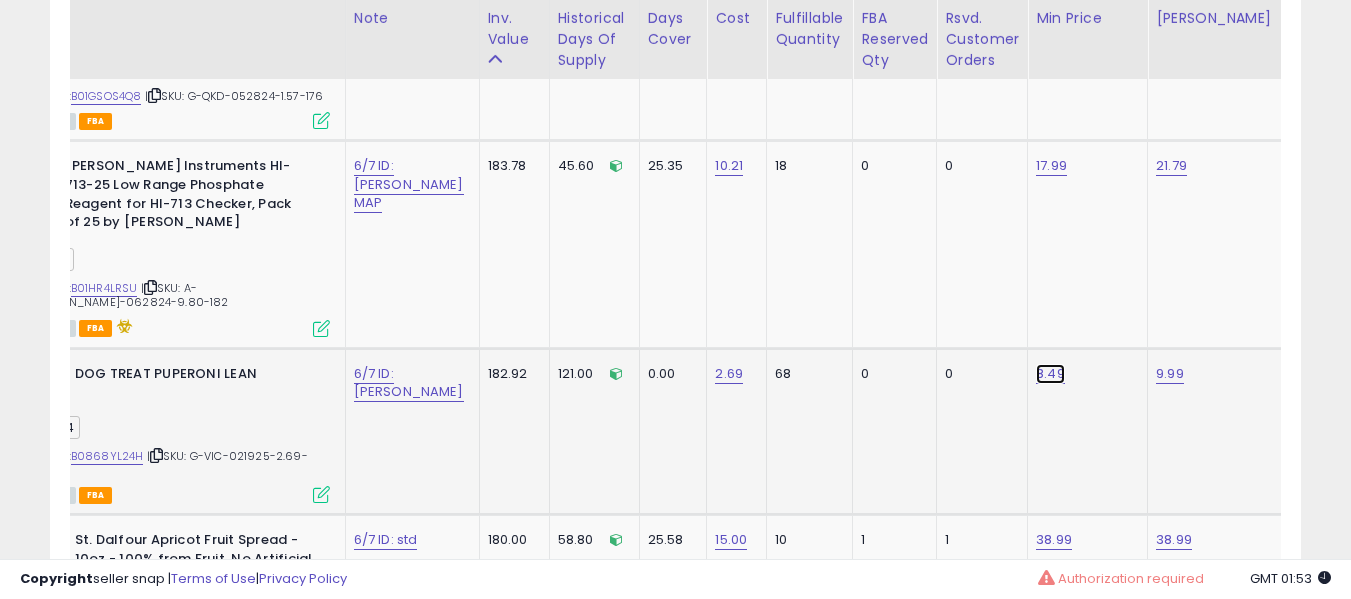 click on "8.49" at bounding box center [1053, -7263] 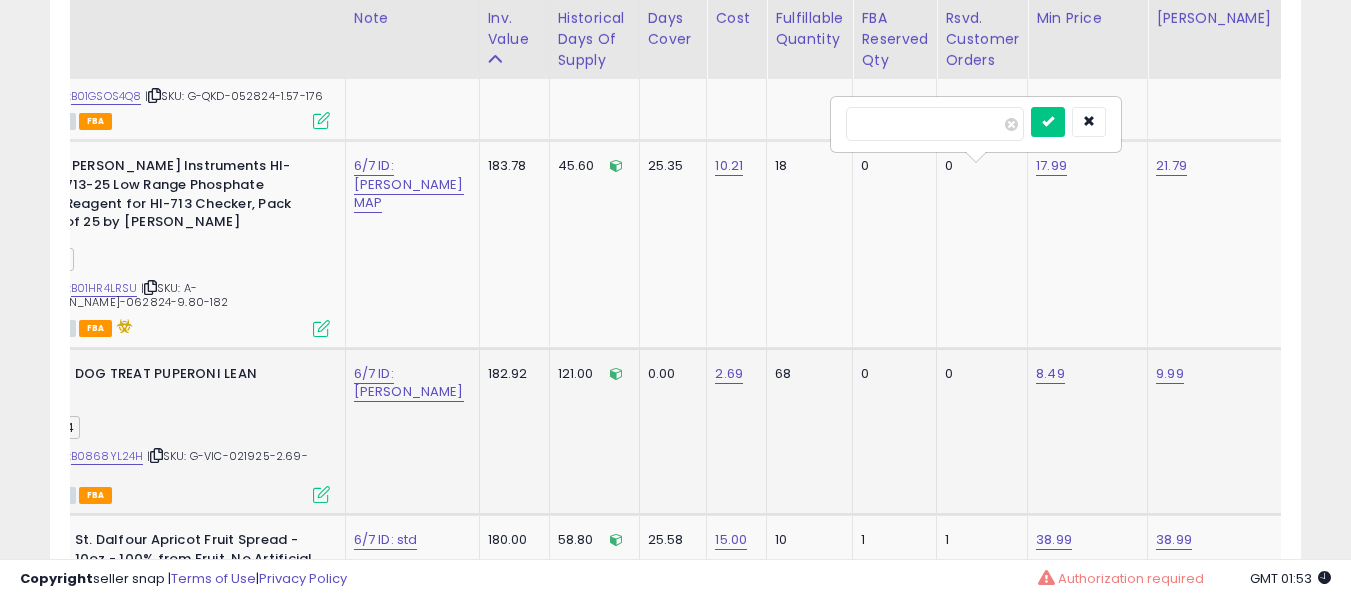 type on "***" 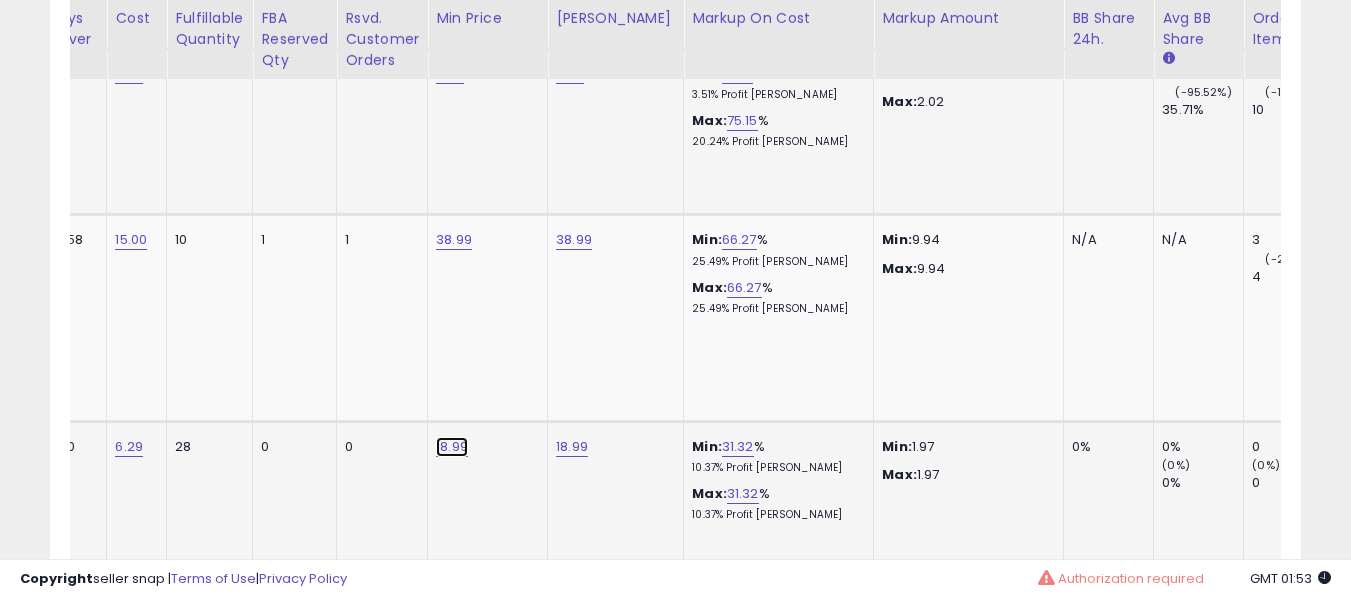 click on "18.99" at bounding box center (453, -7563) 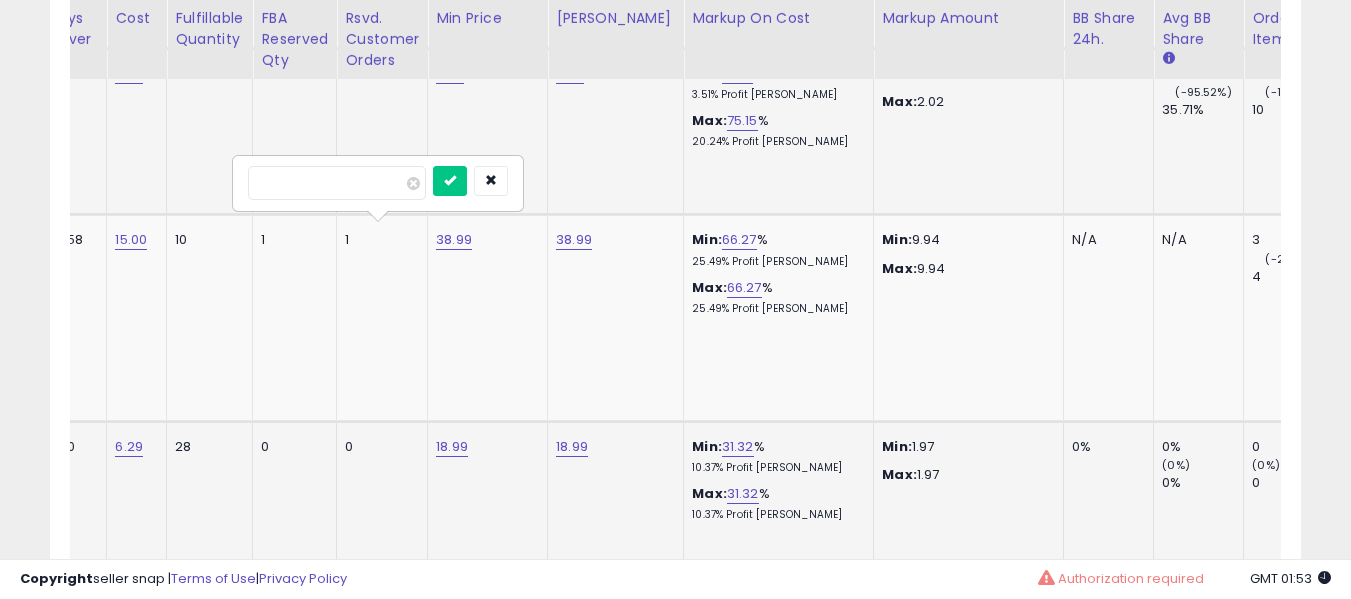 type on "****" 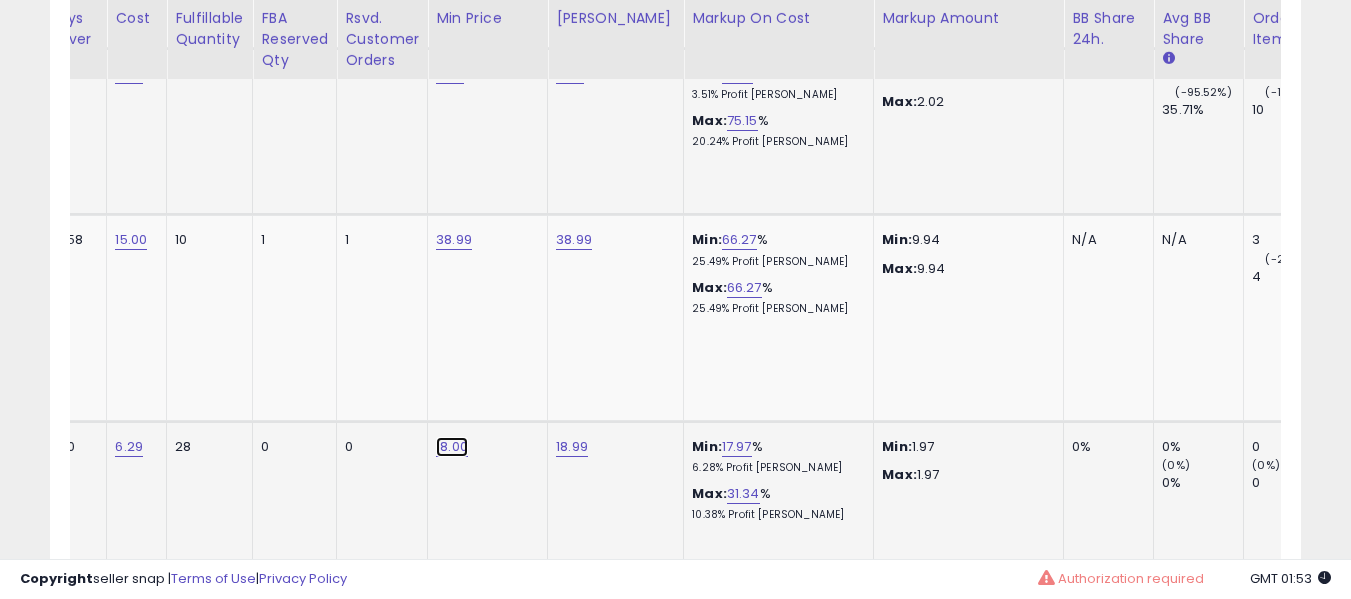 click on "18.00" at bounding box center [453, -7563] 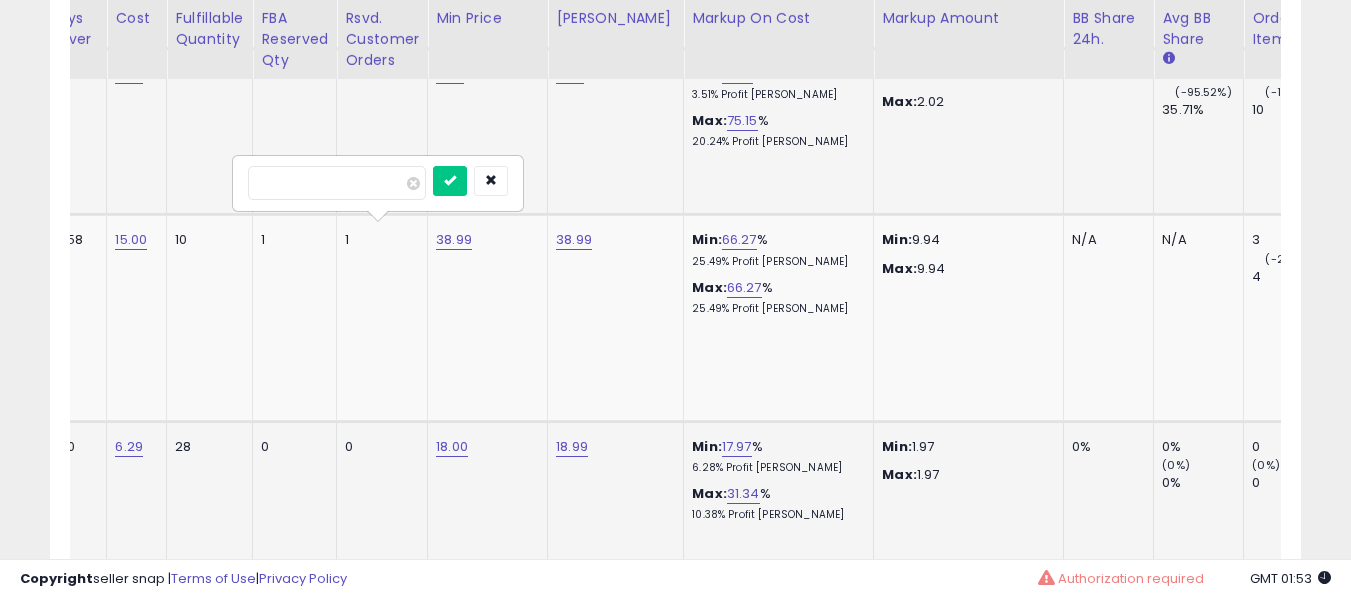 type on "*****" 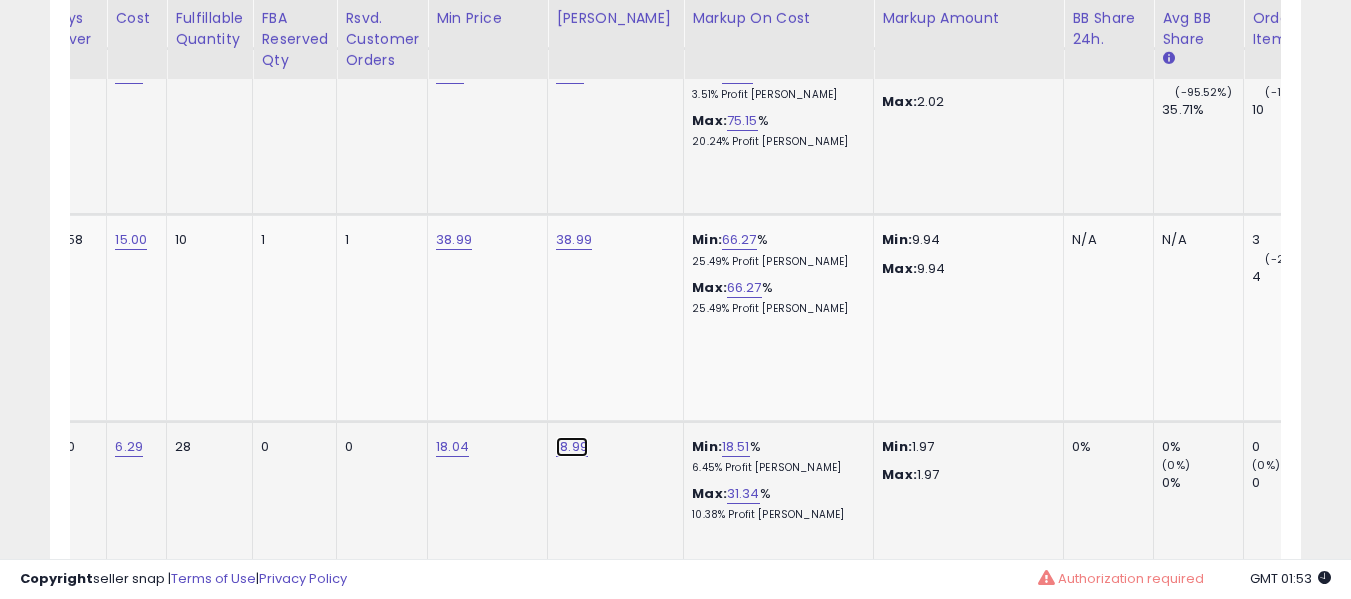 click on "18.99" at bounding box center [574, -7563] 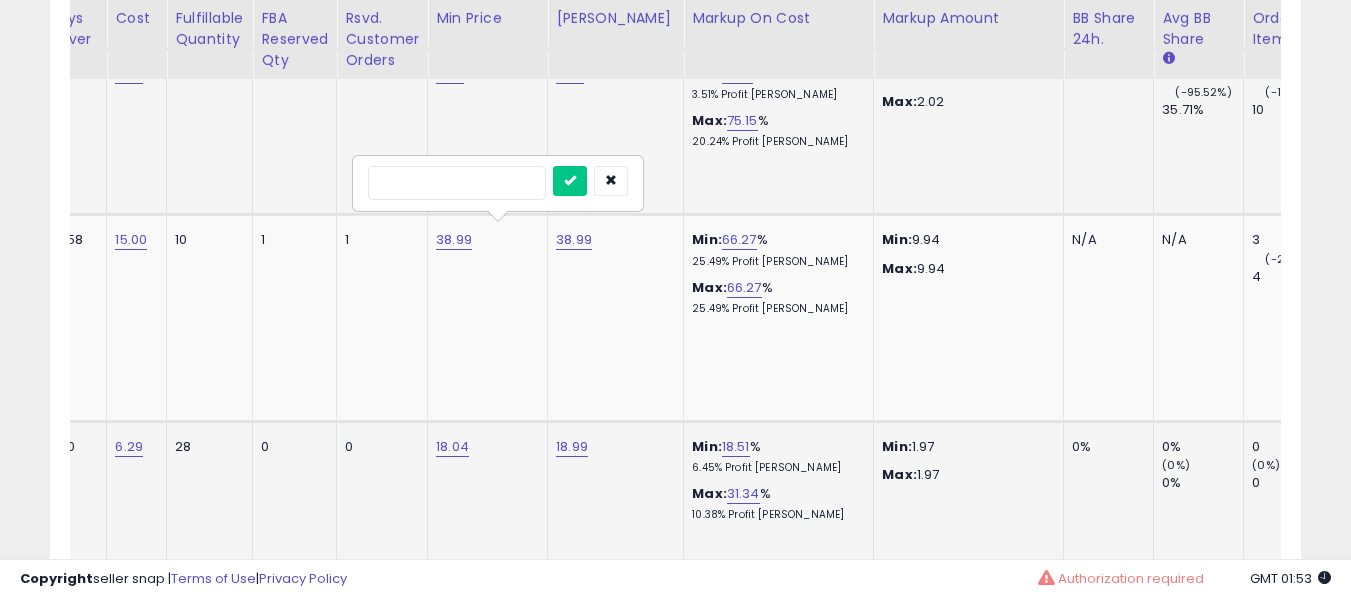 type on "*****" 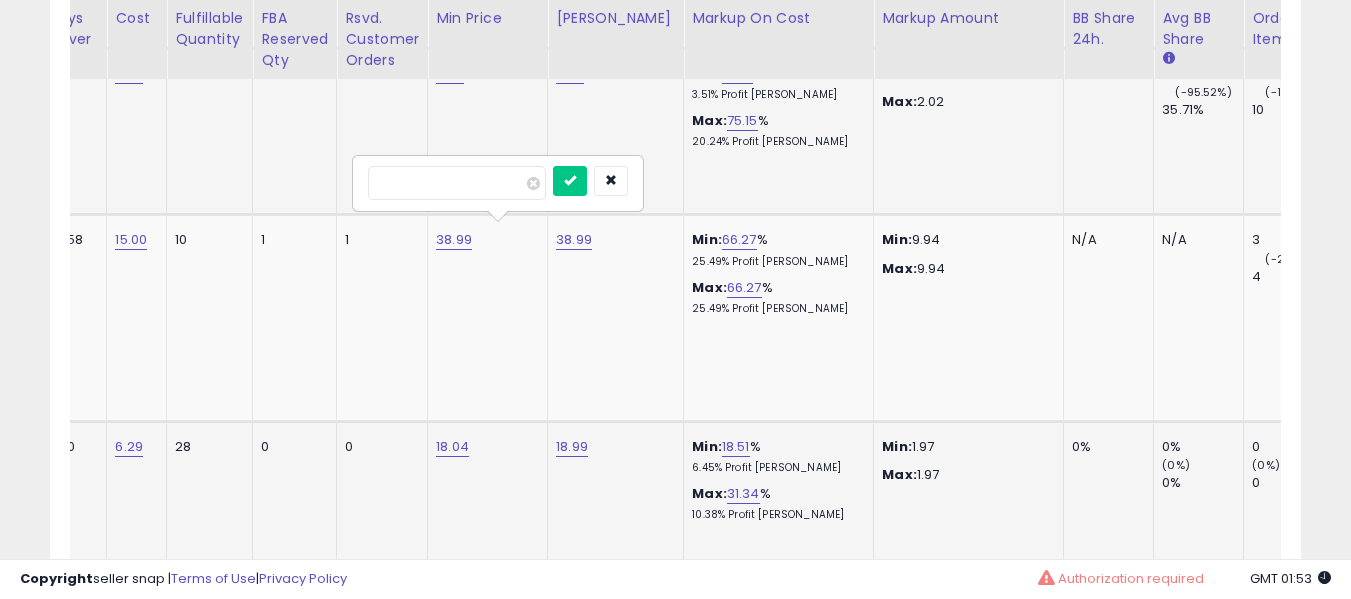 click at bounding box center [570, 181] 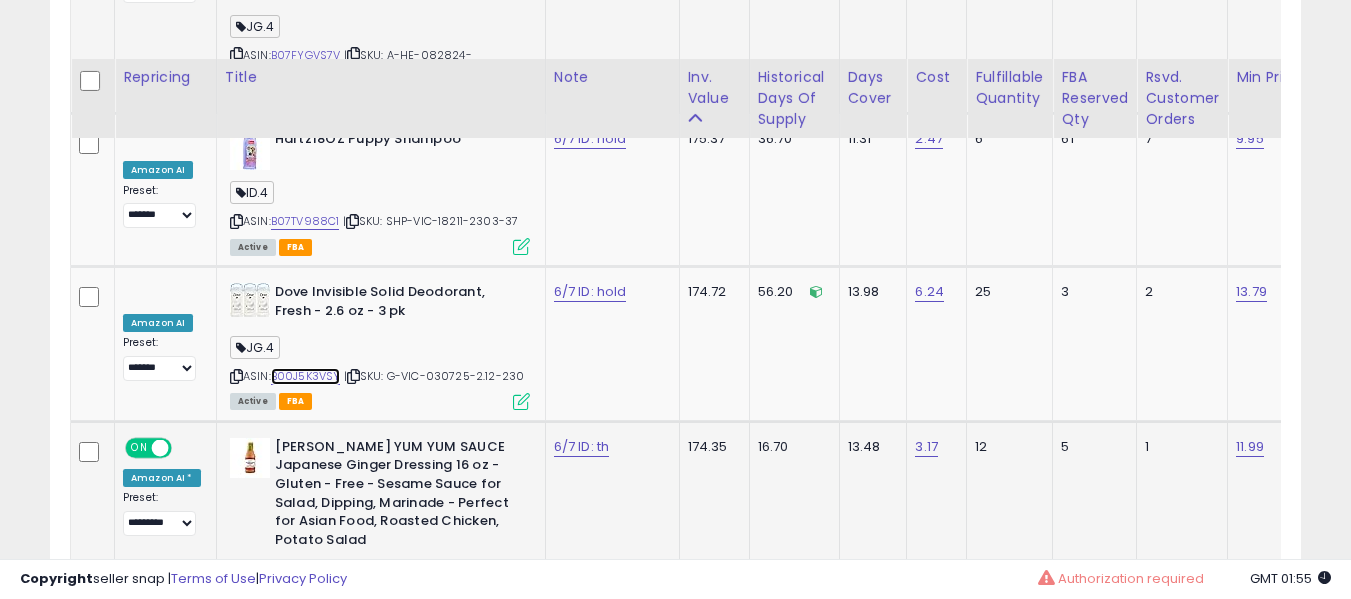 scroll, scrollTop: 9287, scrollLeft: 0, axis: vertical 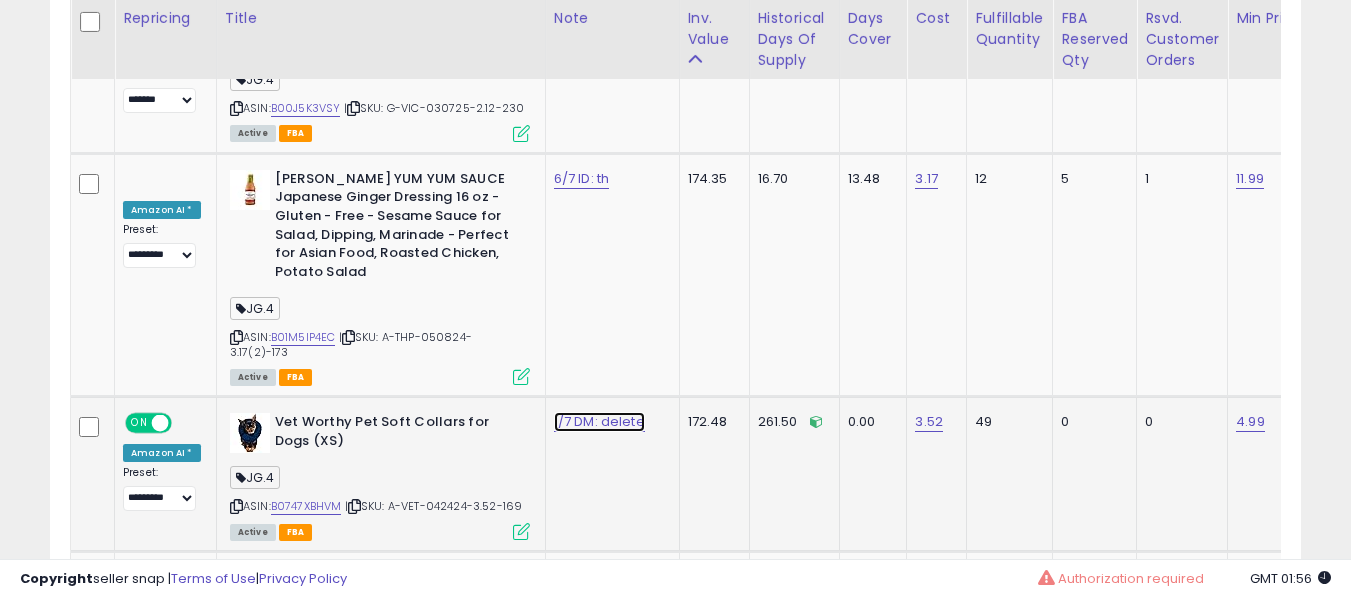 click on "1/7 DM: delete" at bounding box center (585, -8363) 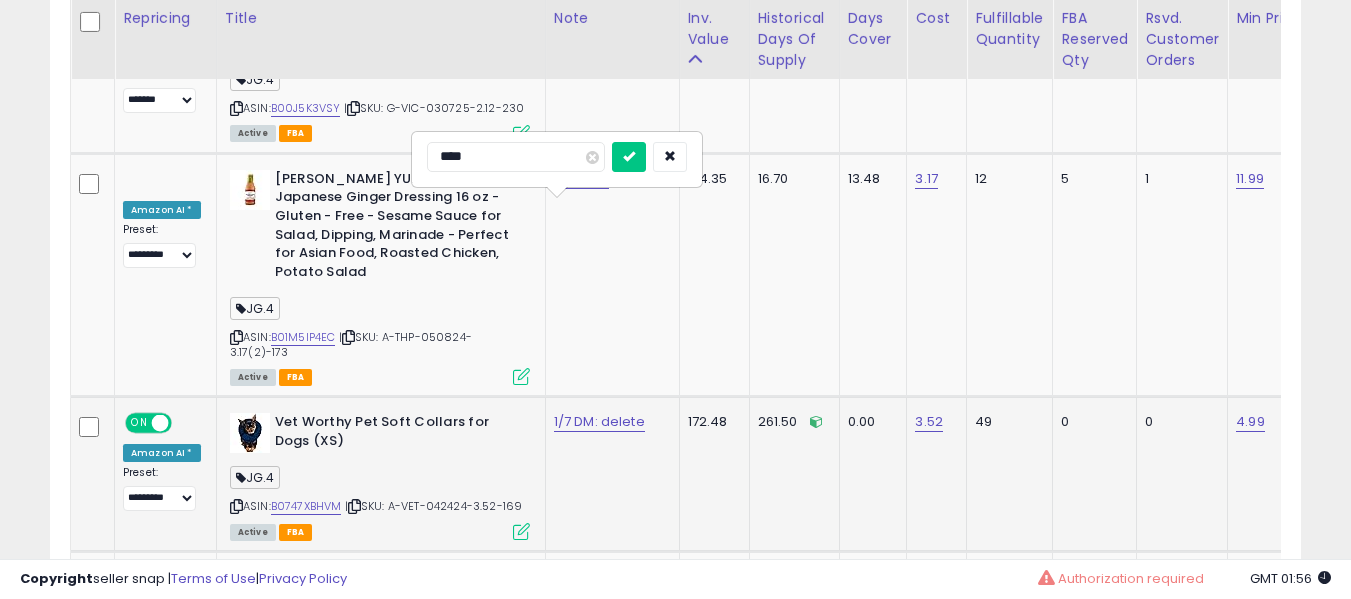 type on "*****" 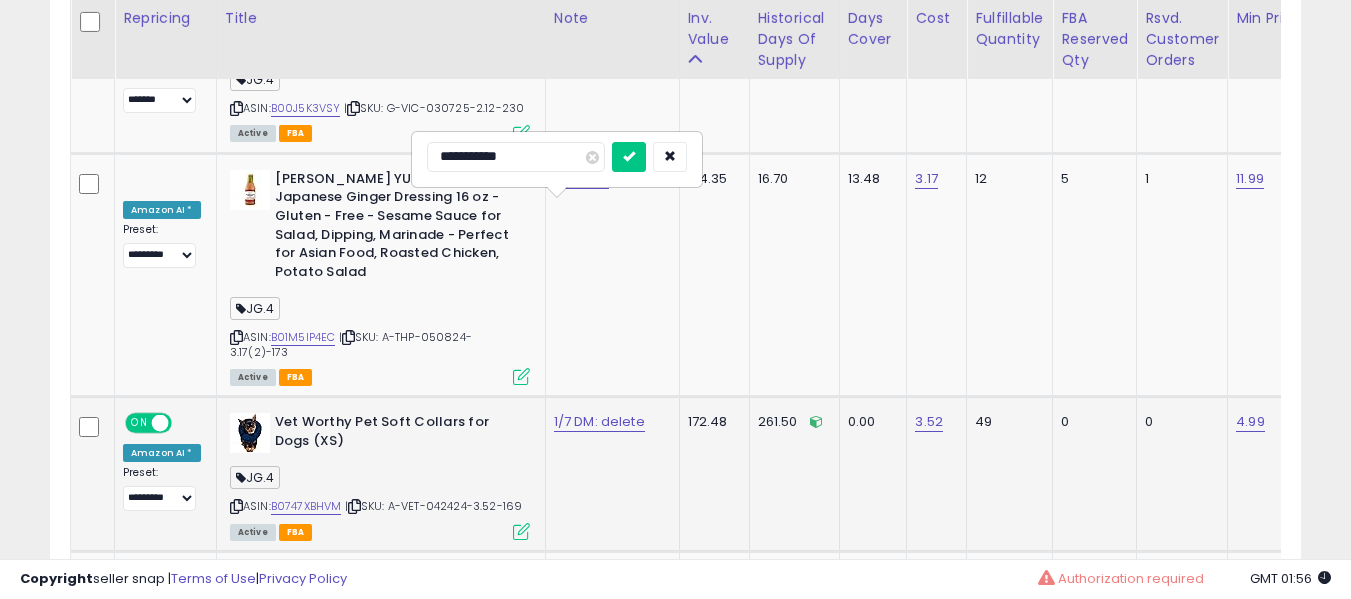 type on "**********" 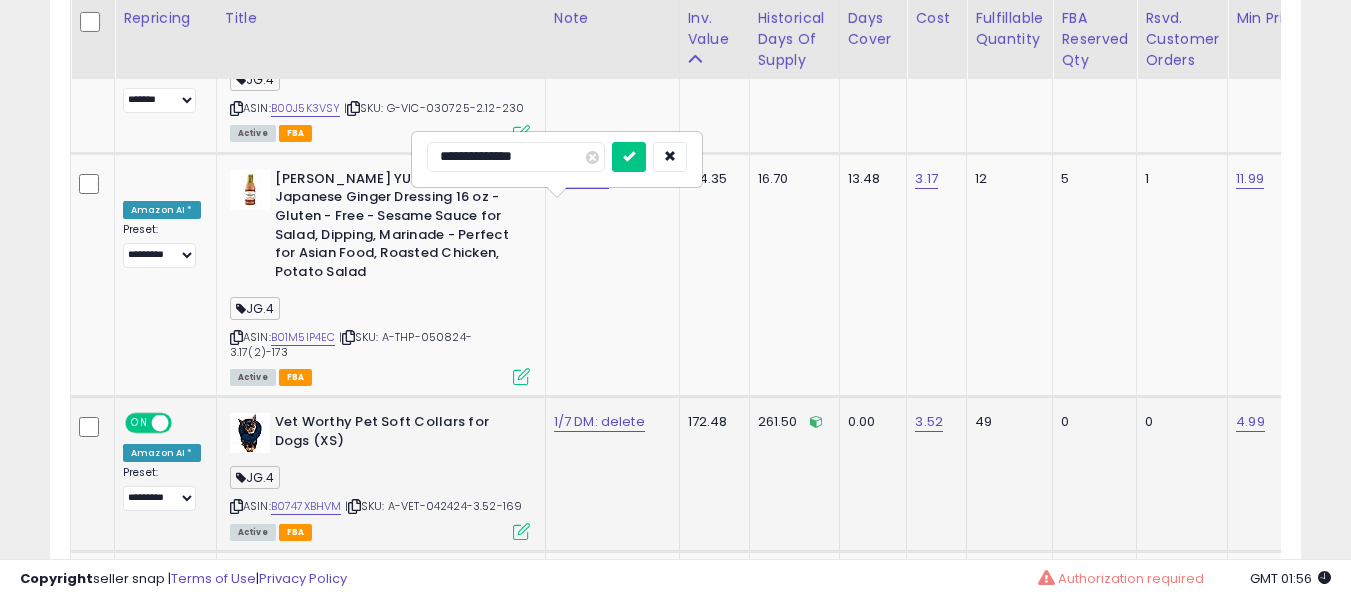click at bounding box center [629, 157] 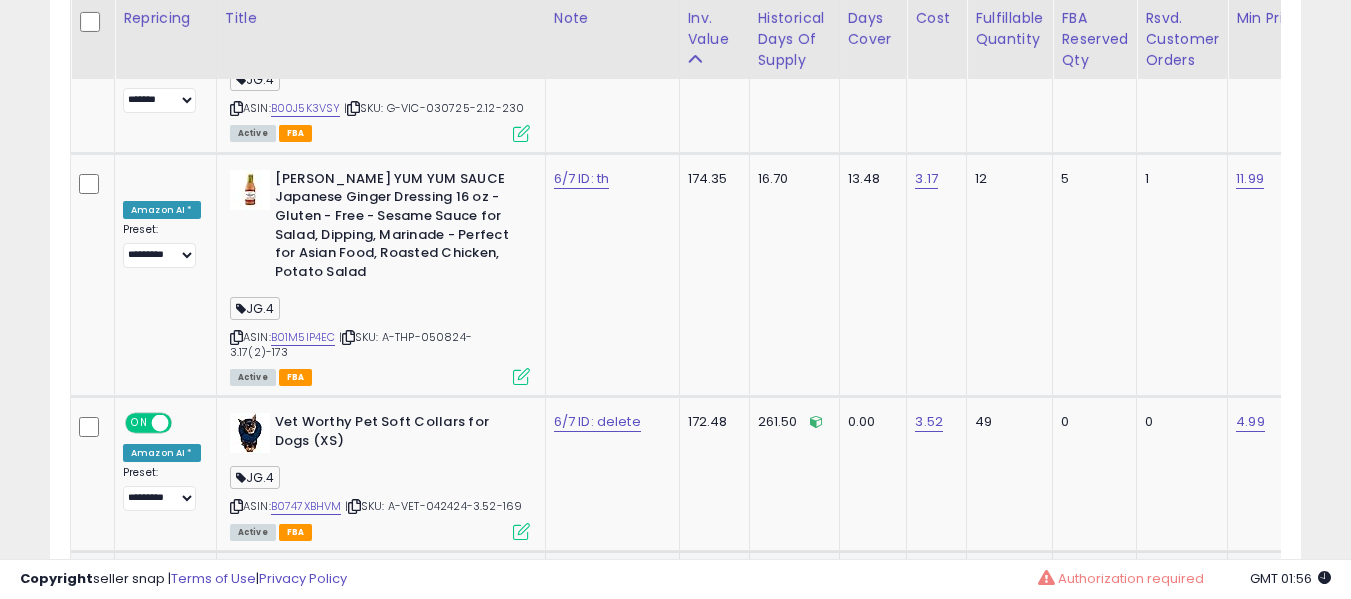 scroll, scrollTop: 9687, scrollLeft: 0, axis: vertical 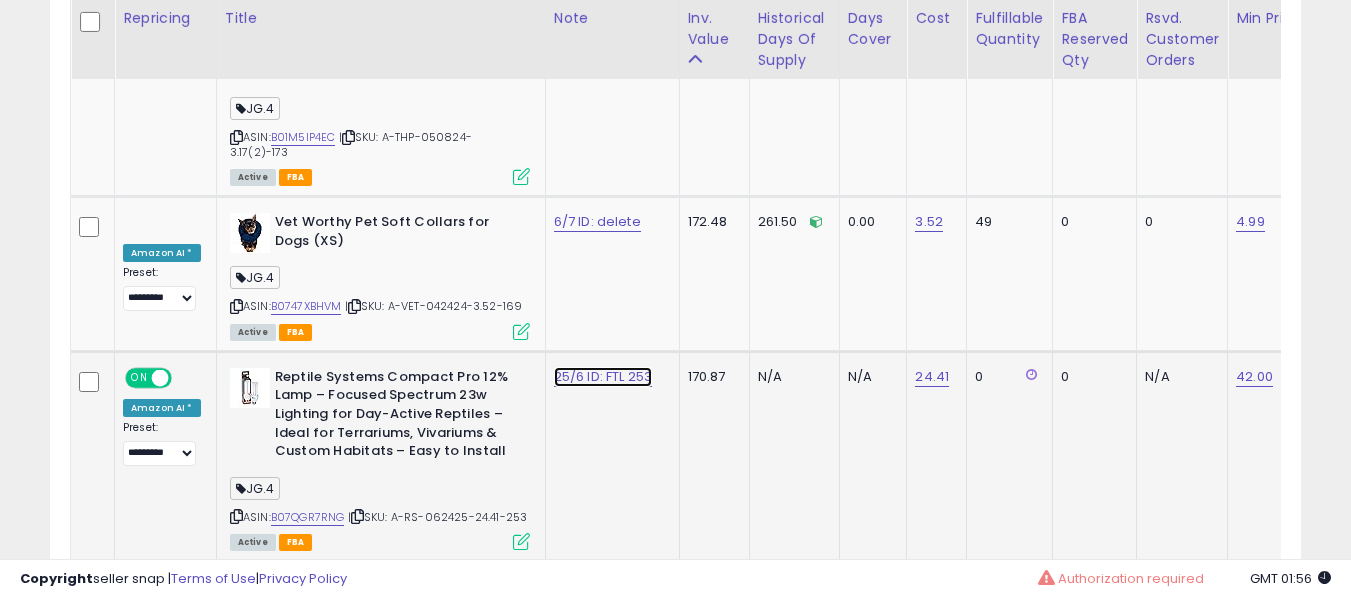 click on "25/6 ID: FTL 253" at bounding box center (585, -8563) 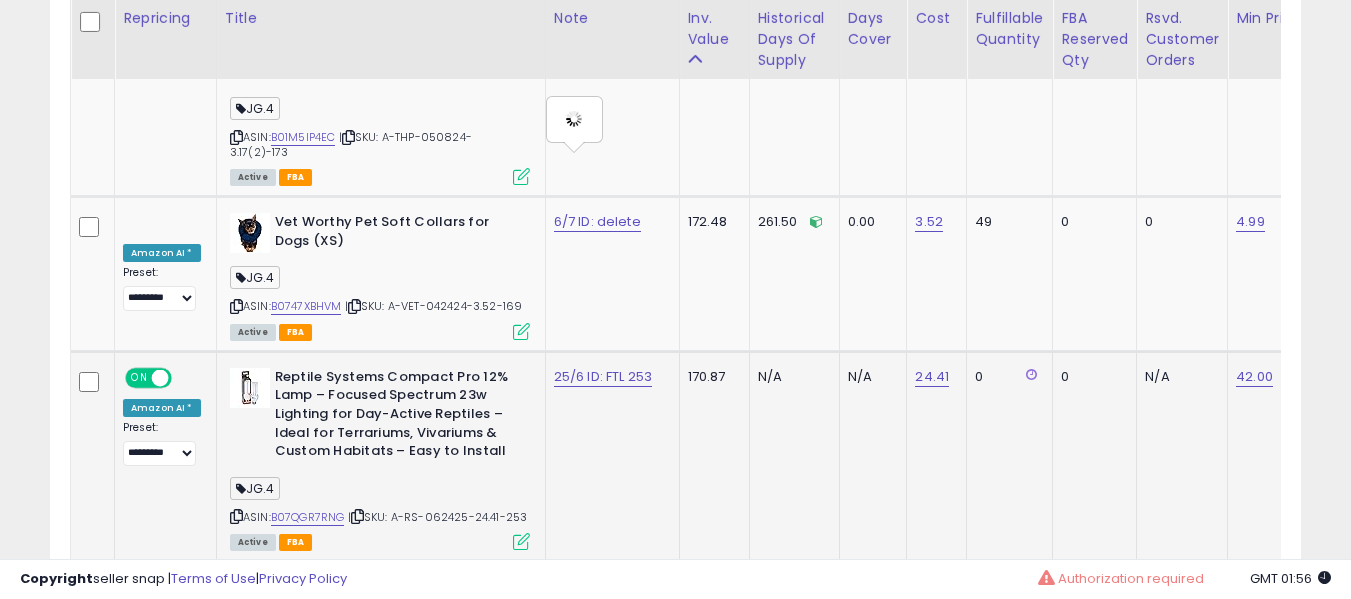 type on "**********" 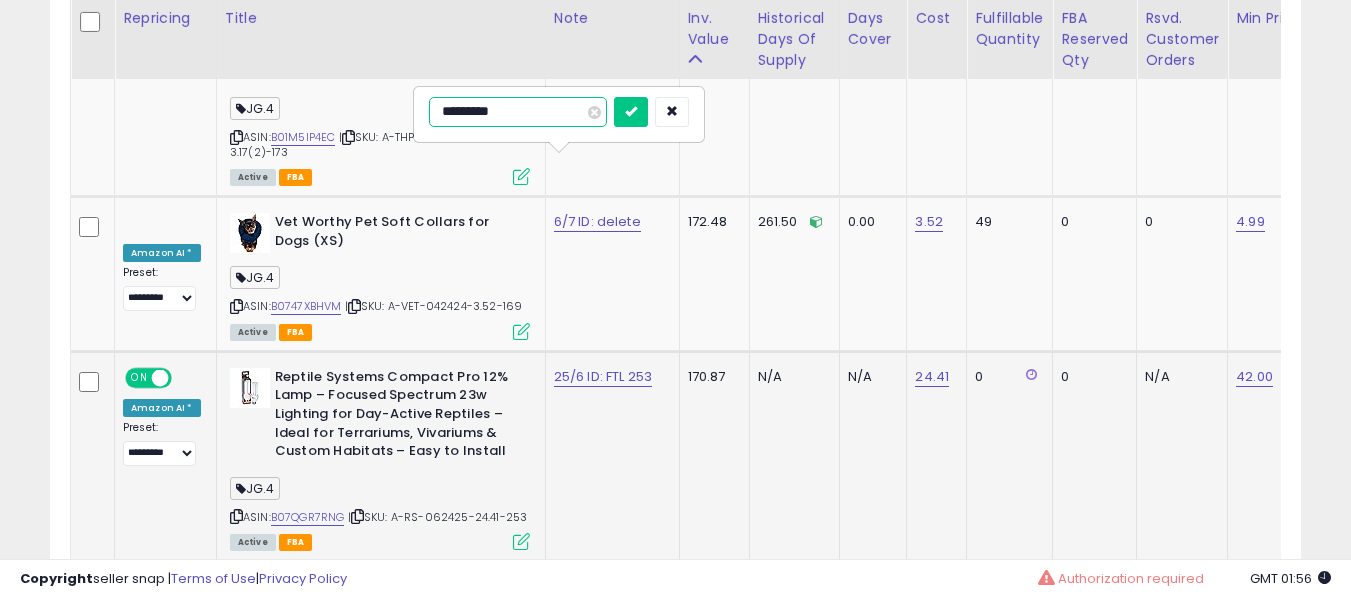 type on "**********" 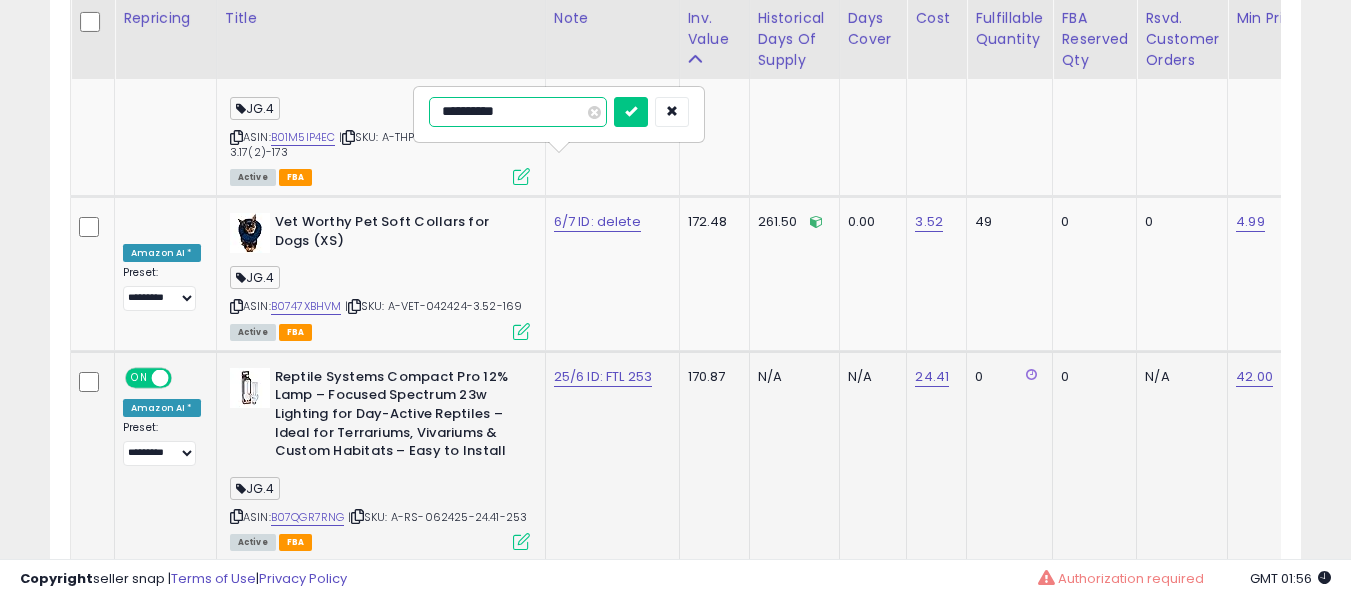 click at bounding box center [631, 112] 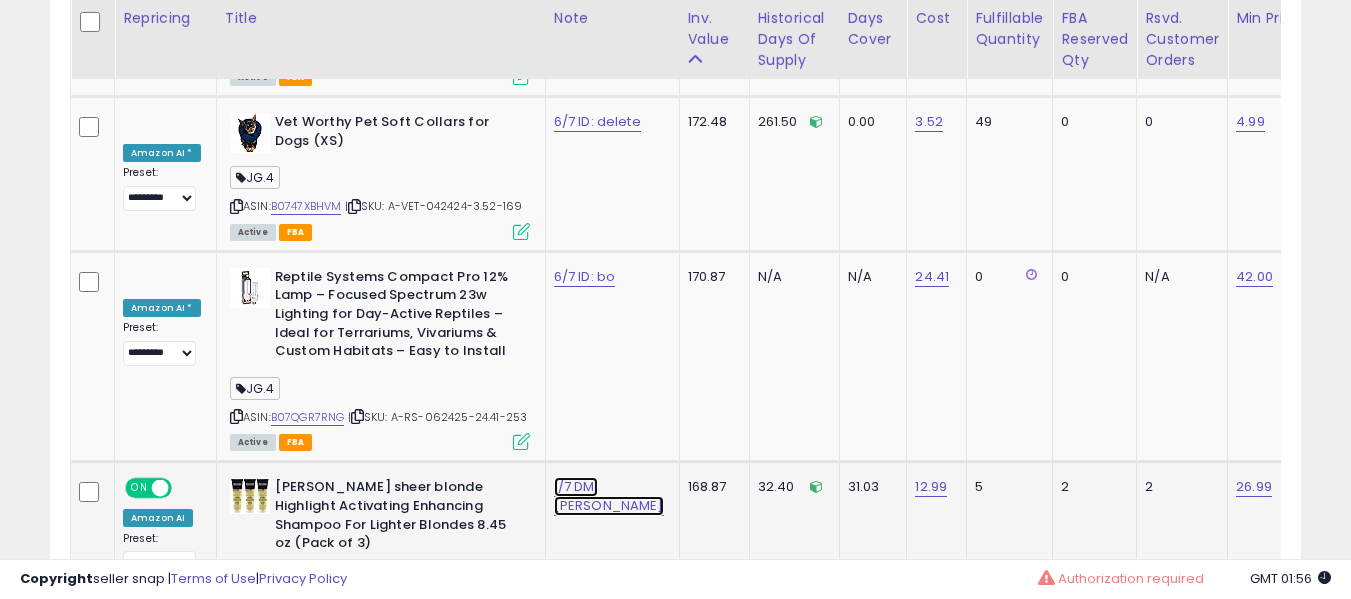 click on "1/7 DM: [PERSON_NAME]" at bounding box center (585, -8663) 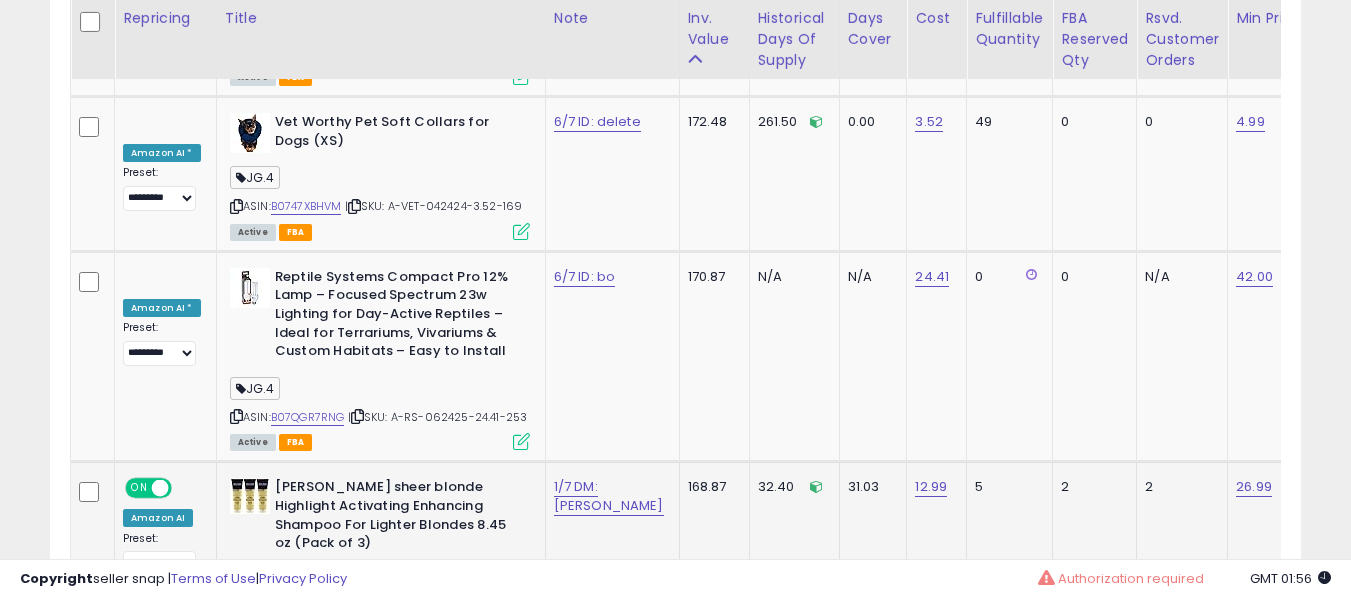 scroll, scrollTop: 9887, scrollLeft: 0, axis: vertical 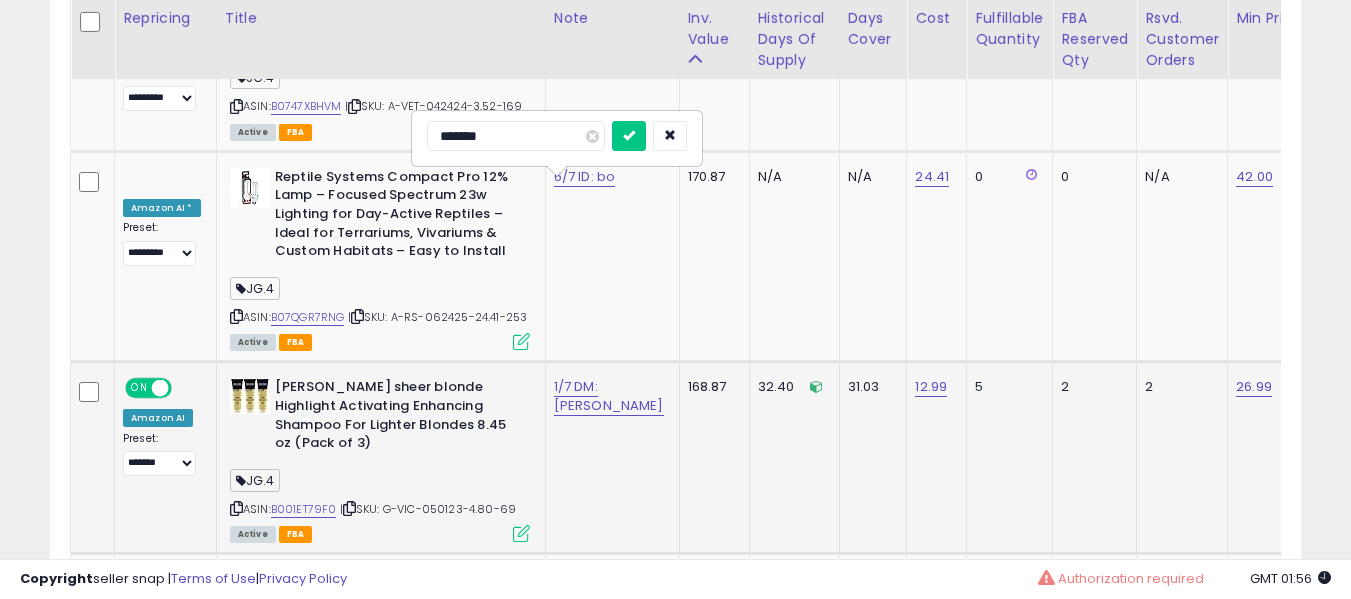 type on "*******" 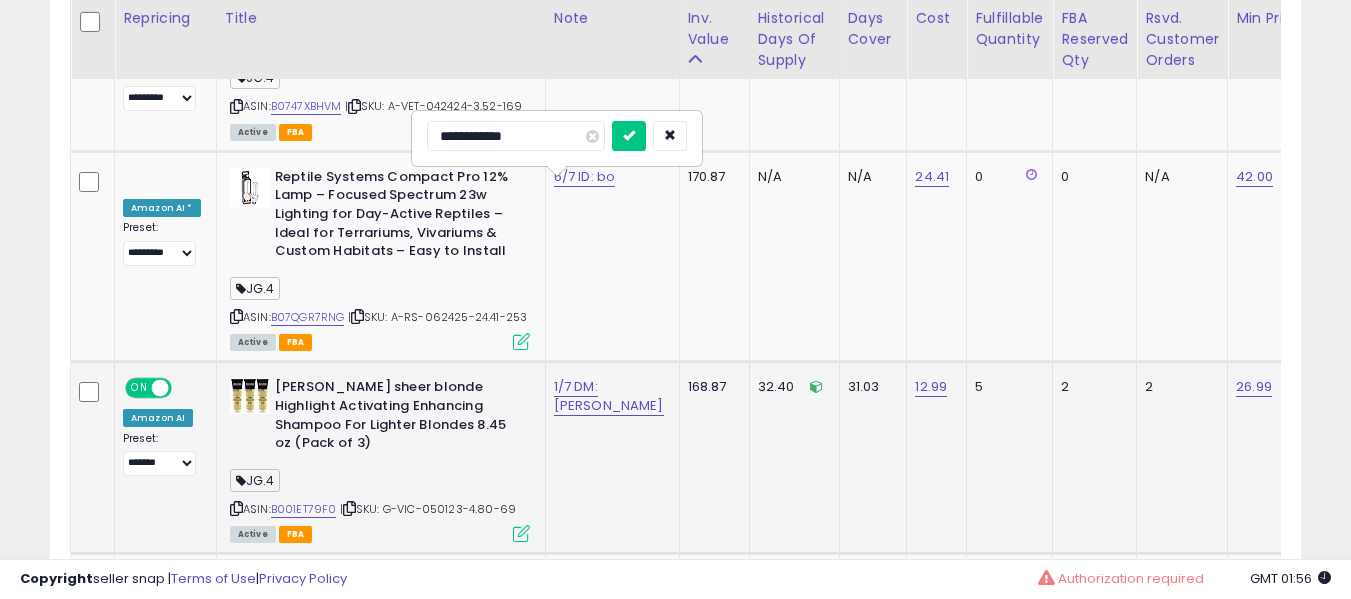 click at bounding box center [629, 136] 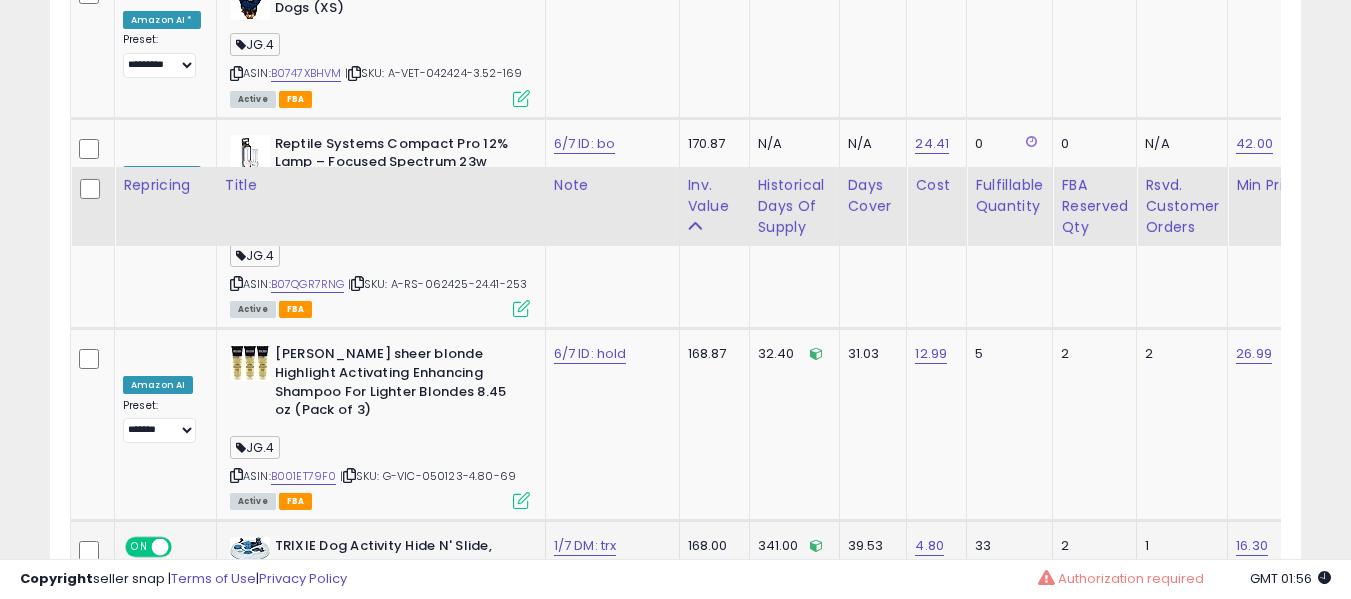 scroll, scrollTop: 10087, scrollLeft: 0, axis: vertical 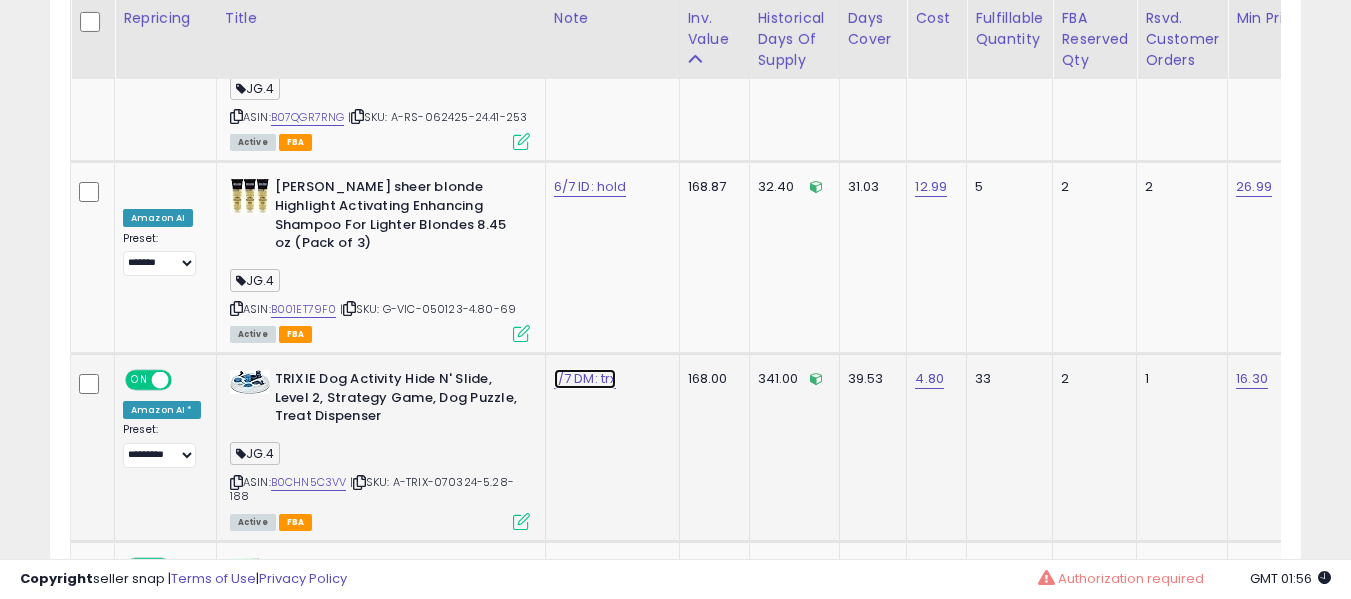 click on "1/7 DM: trx" at bounding box center [585, -8963] 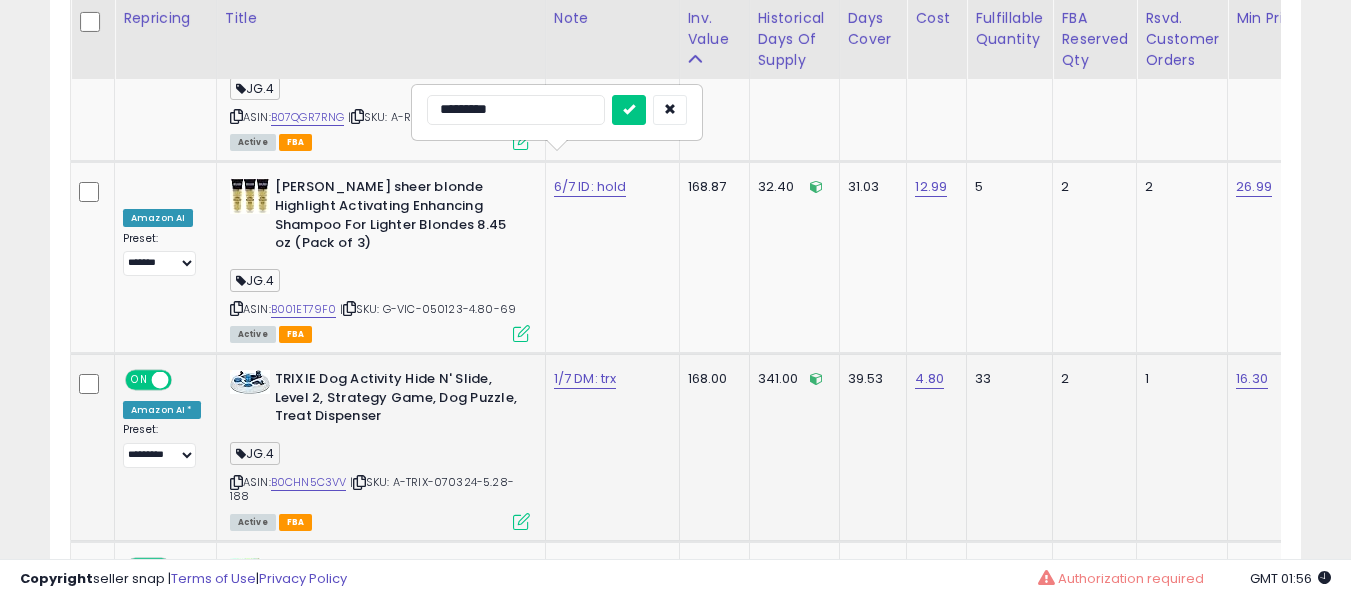 type on "**********" 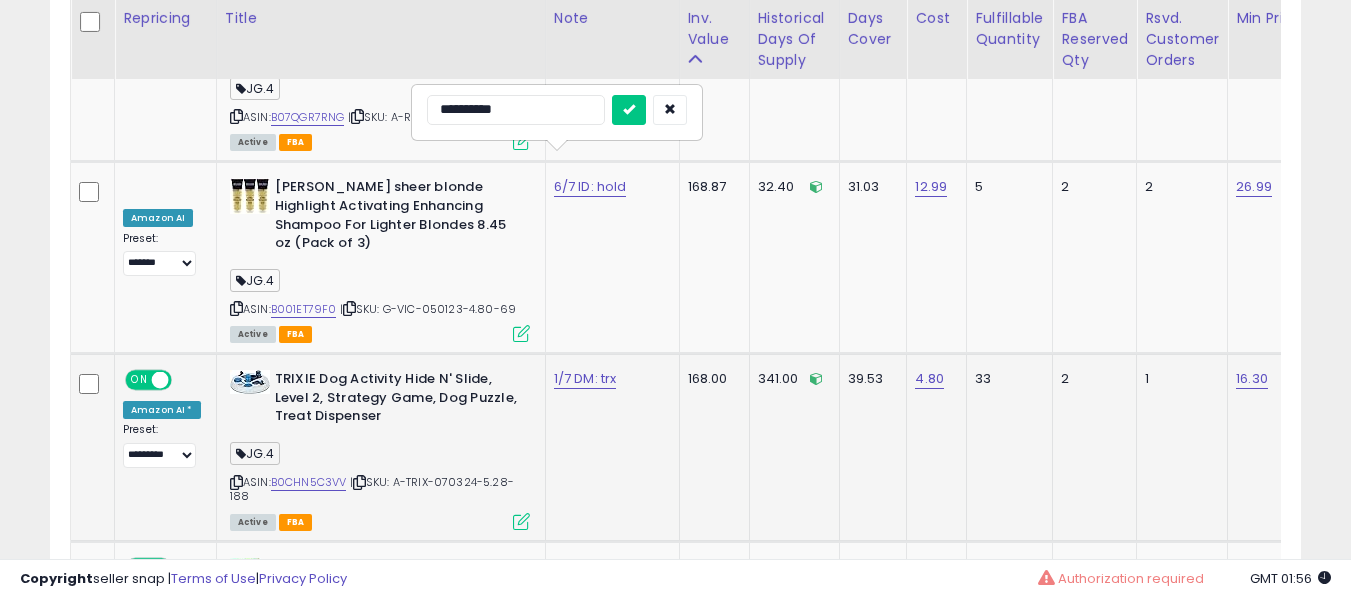 click at bounding box center (629, 110) 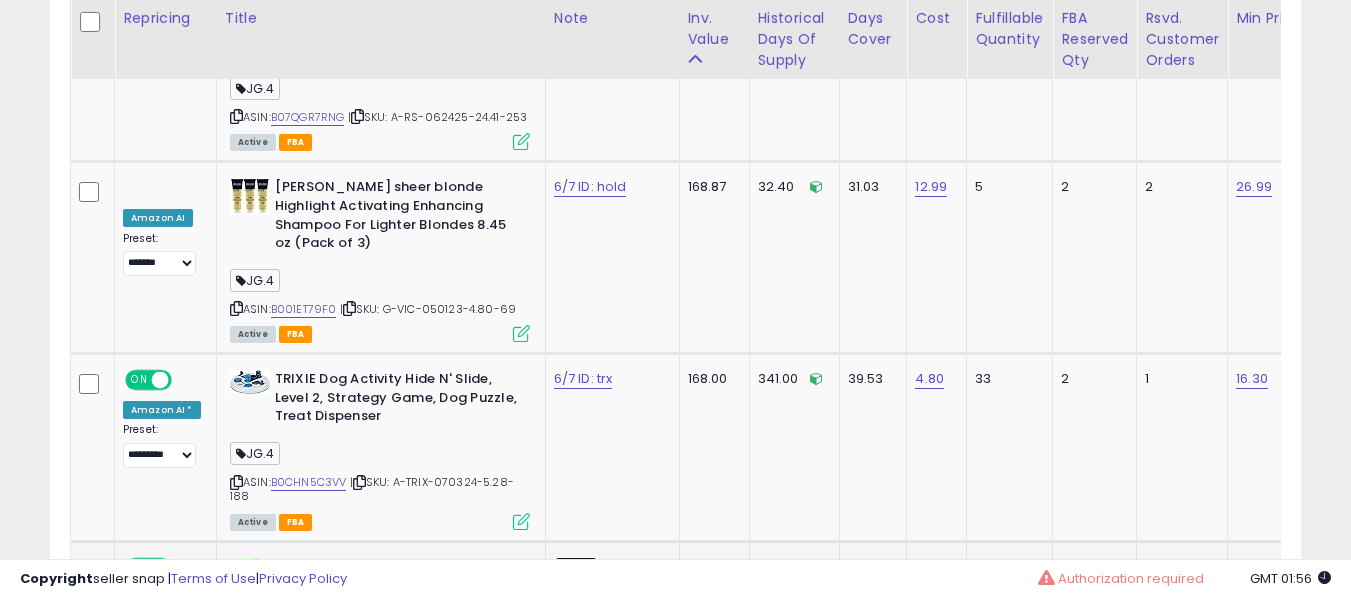 click on "1/7 DM: aj price" at bounding box center [585, -8963] 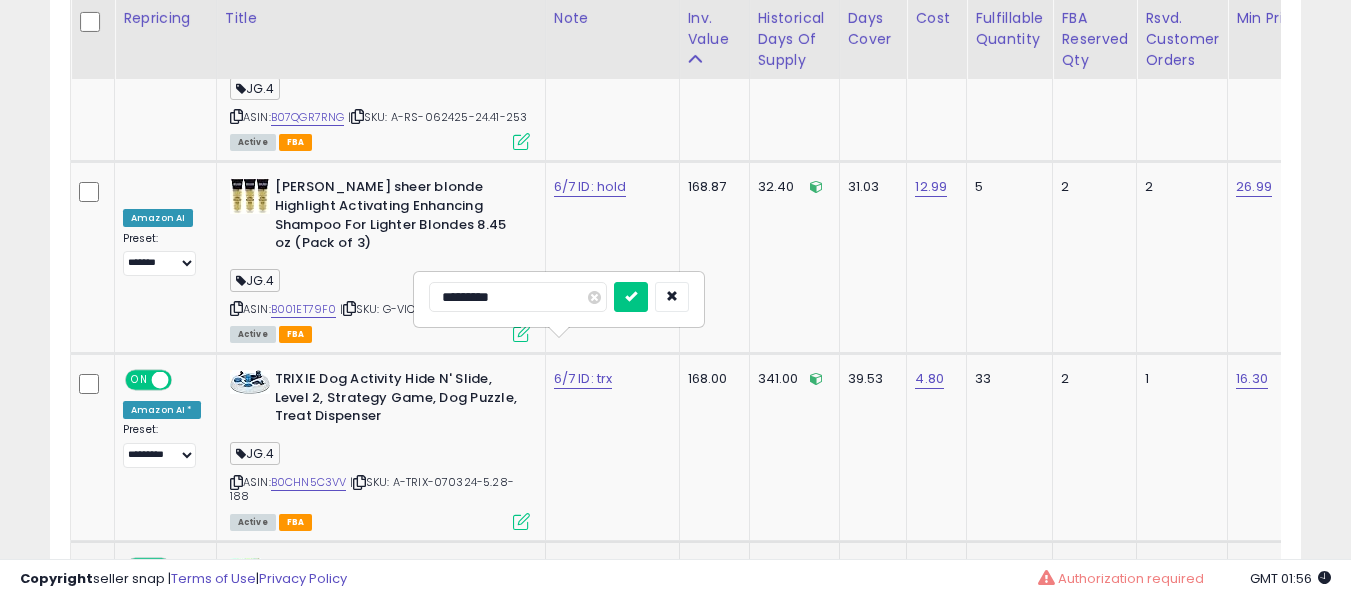 type on "**********" 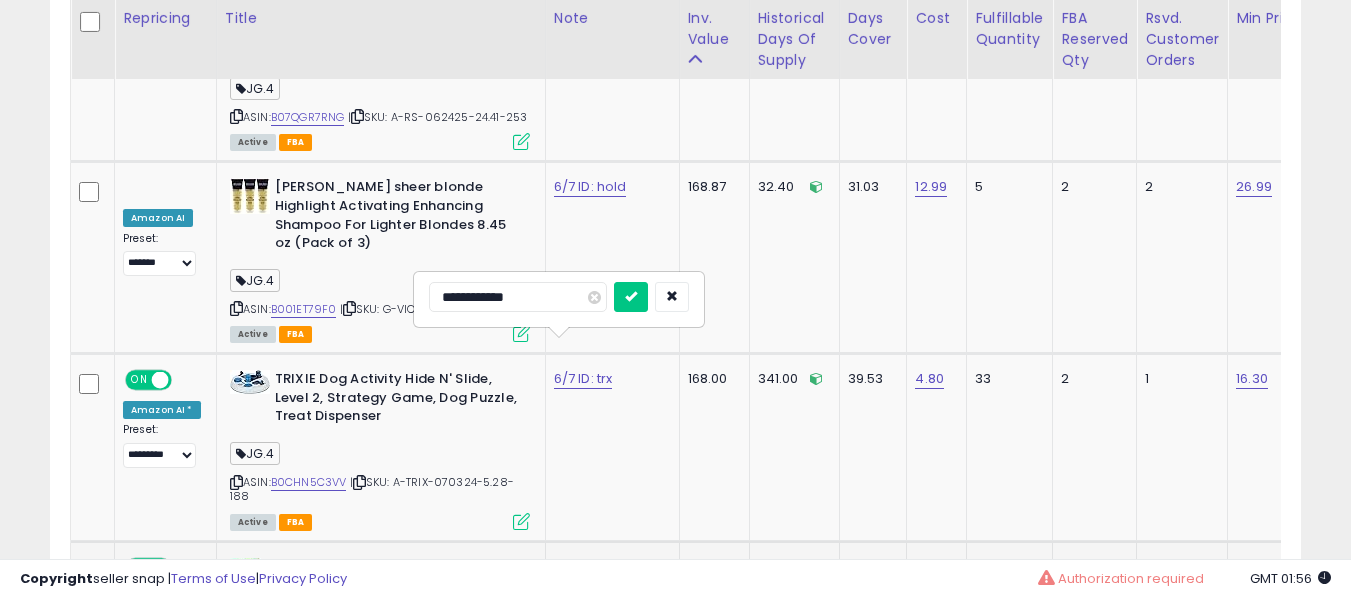 click at bounding box center (631, 297) 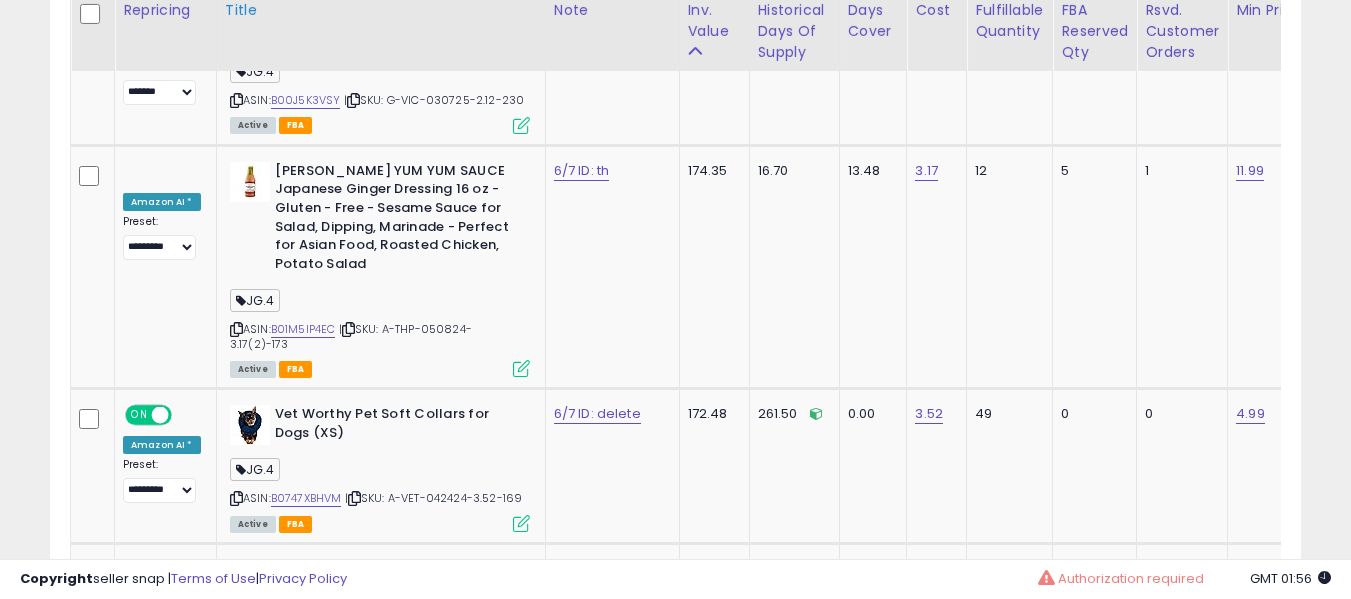 scroll, scrollTop: 9487, scrollLeft: 0, axis: vertical 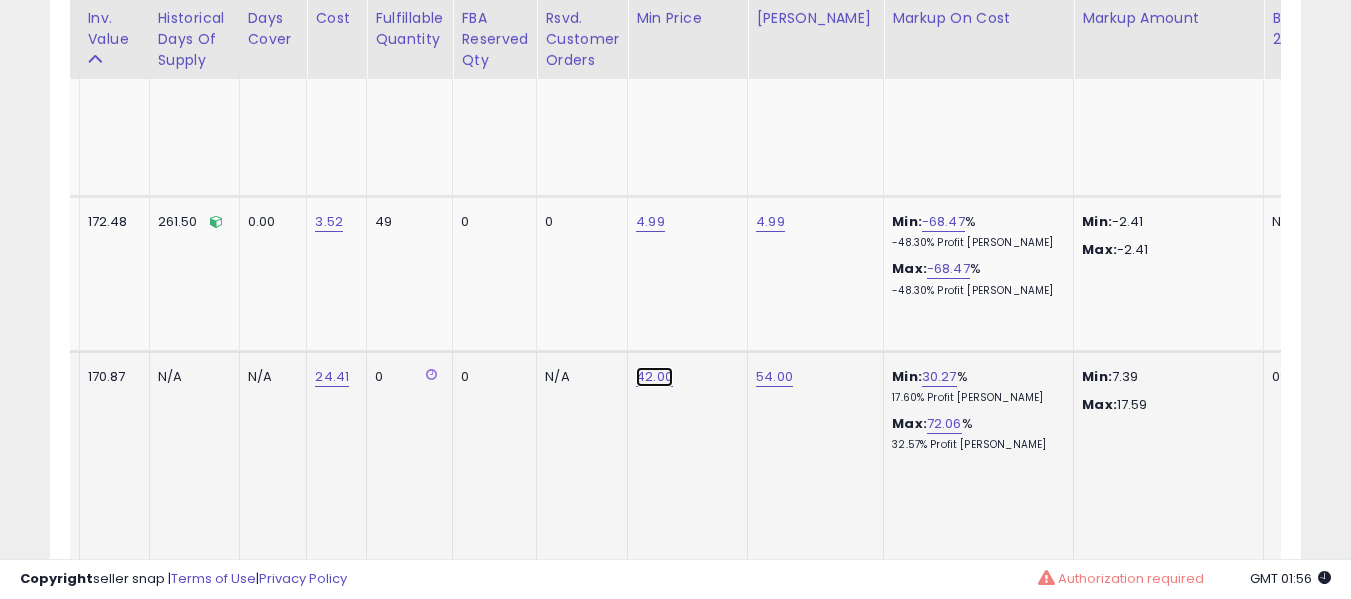 click on "42.00" at bounding box center [653, -8563] 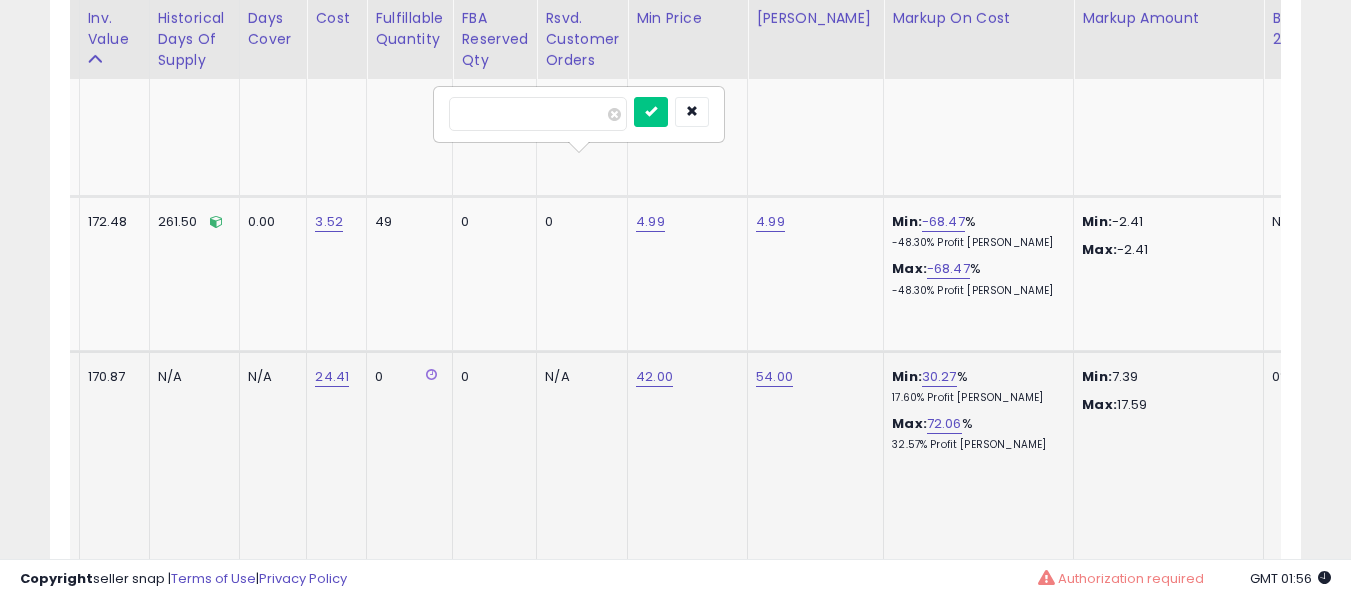 type on "*****" 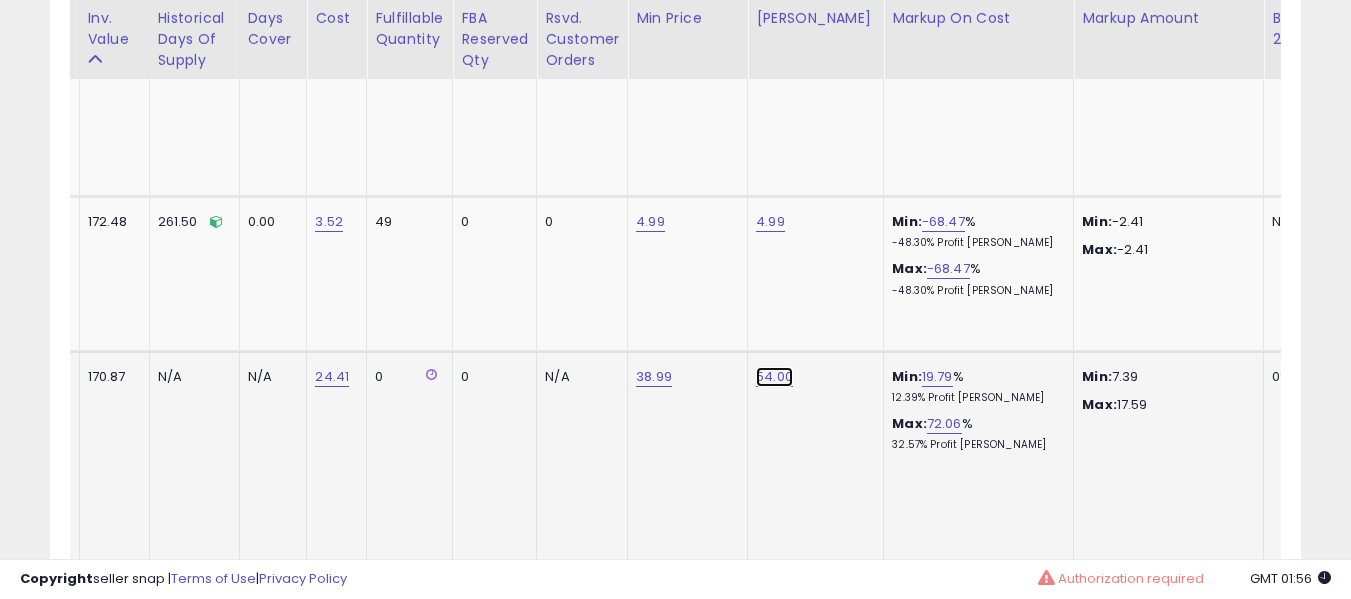 click on "54.00" at bounding box center [774, -8563] 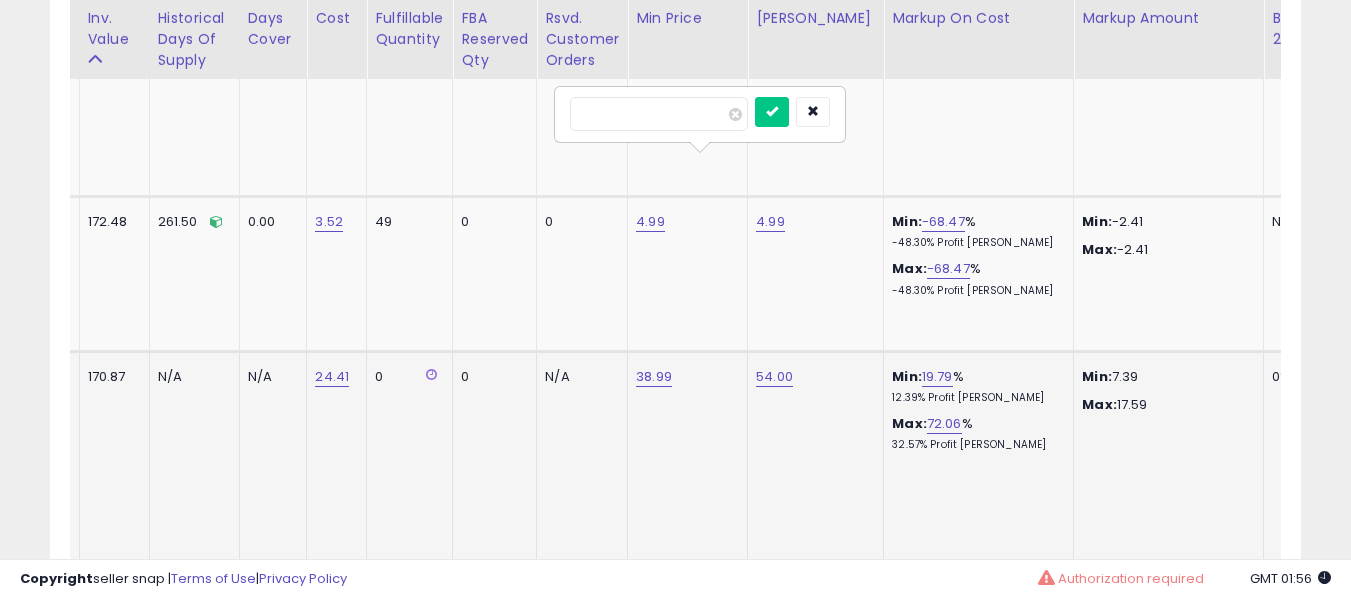 type on "****" 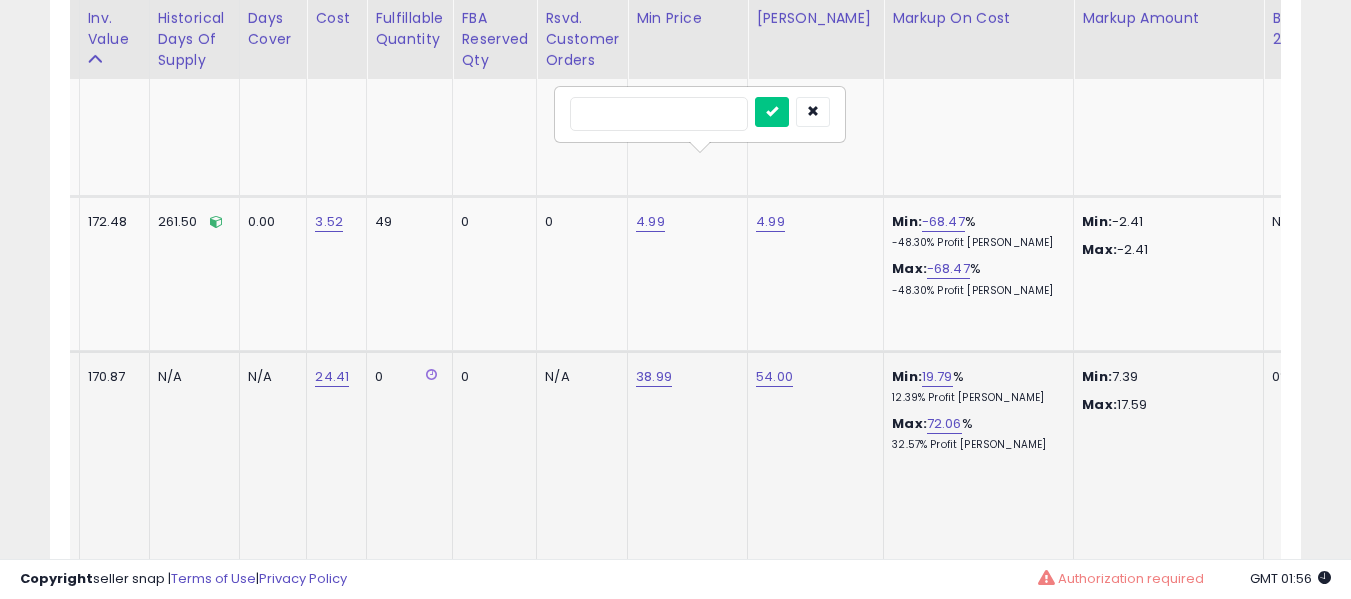 type on "*****" 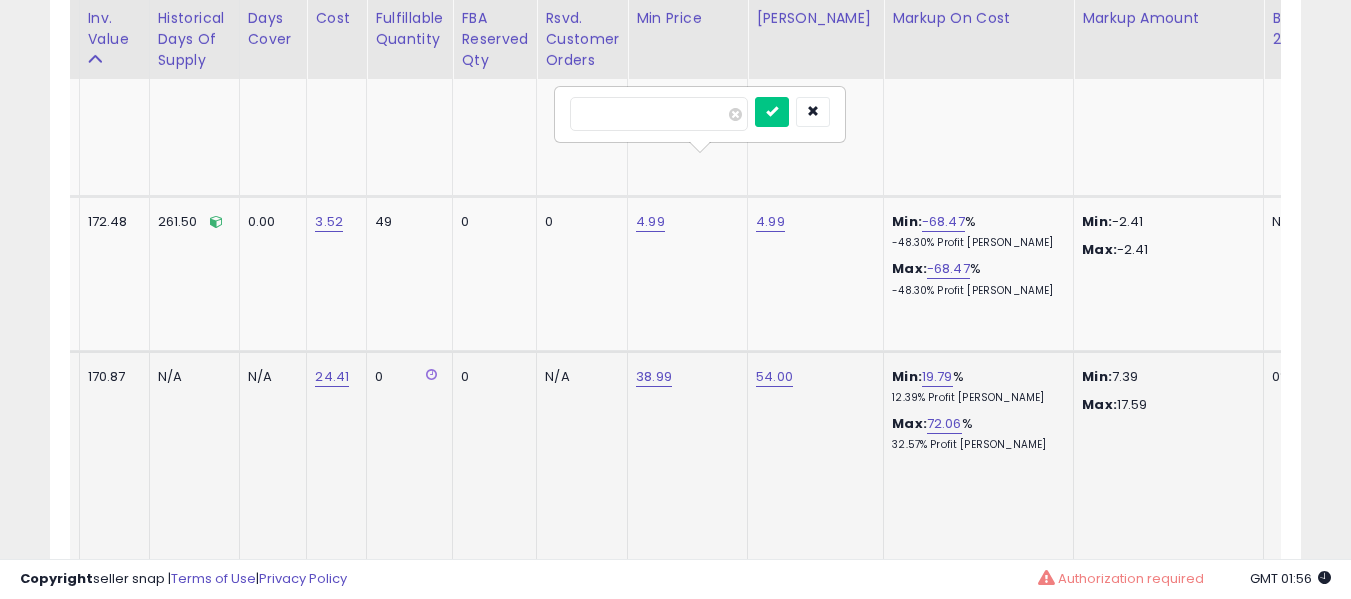 click at bounding box center [772, 112] 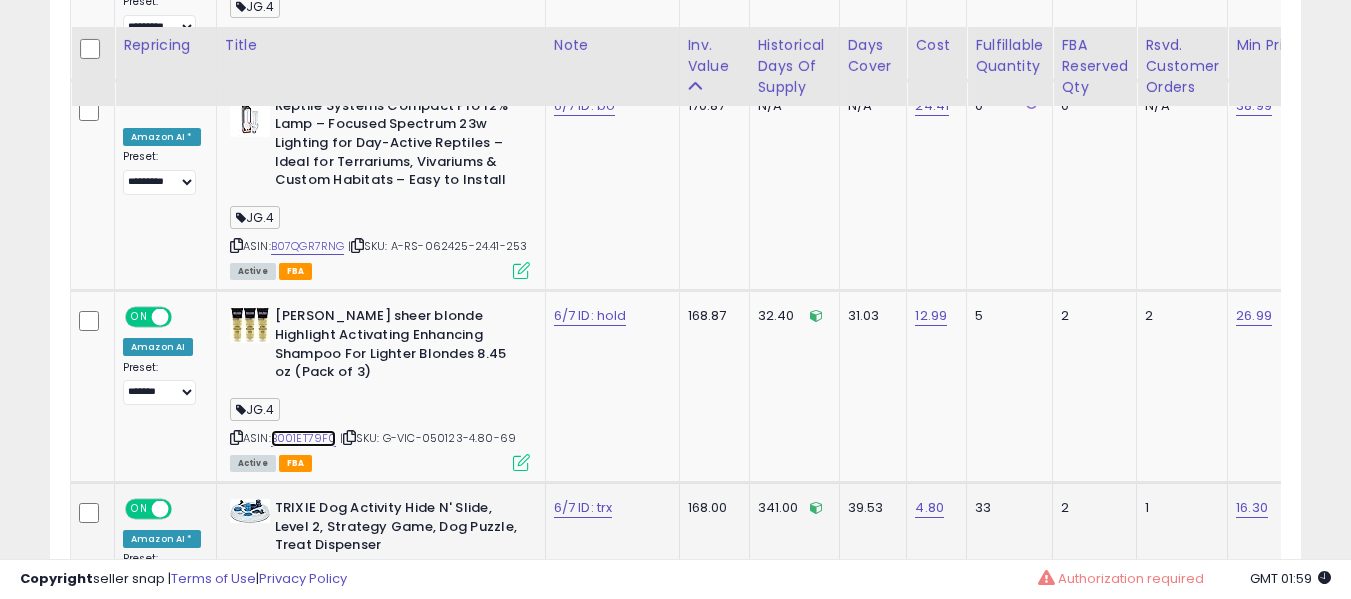 scroll, scrollTop: 9987, scrollLeft: 0, axis: vertical 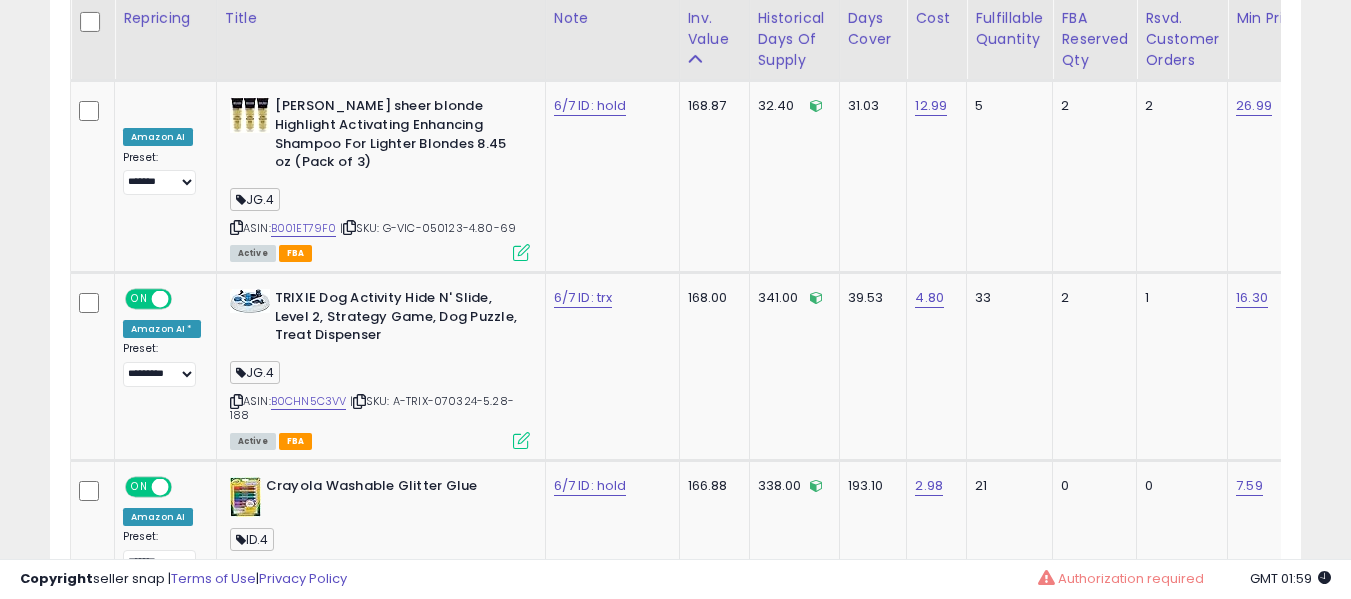 click on "9" 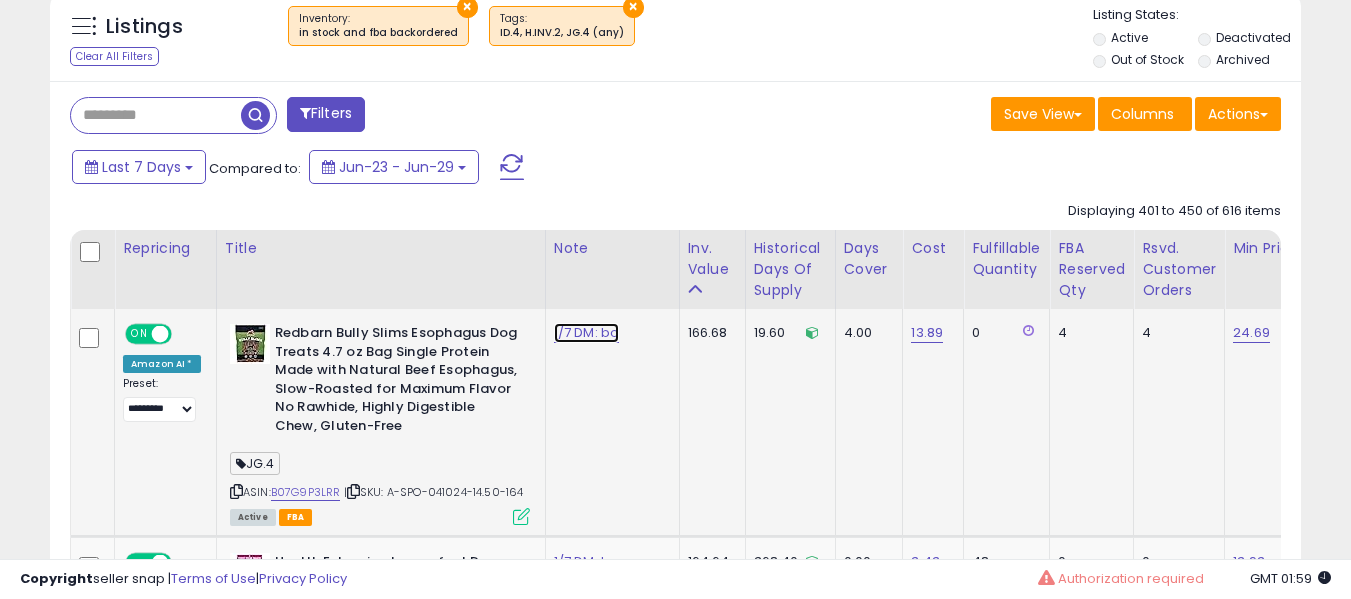 click on "1/7 DM: bo" at bounding box center (587, 333) 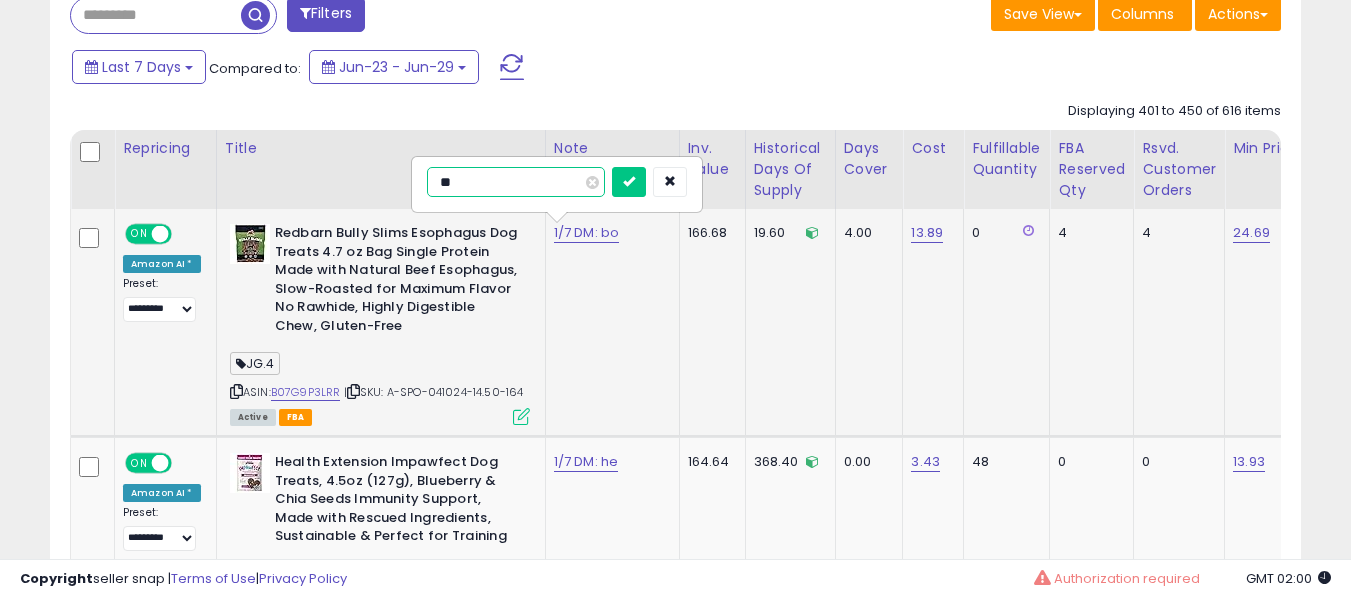 type on "*" 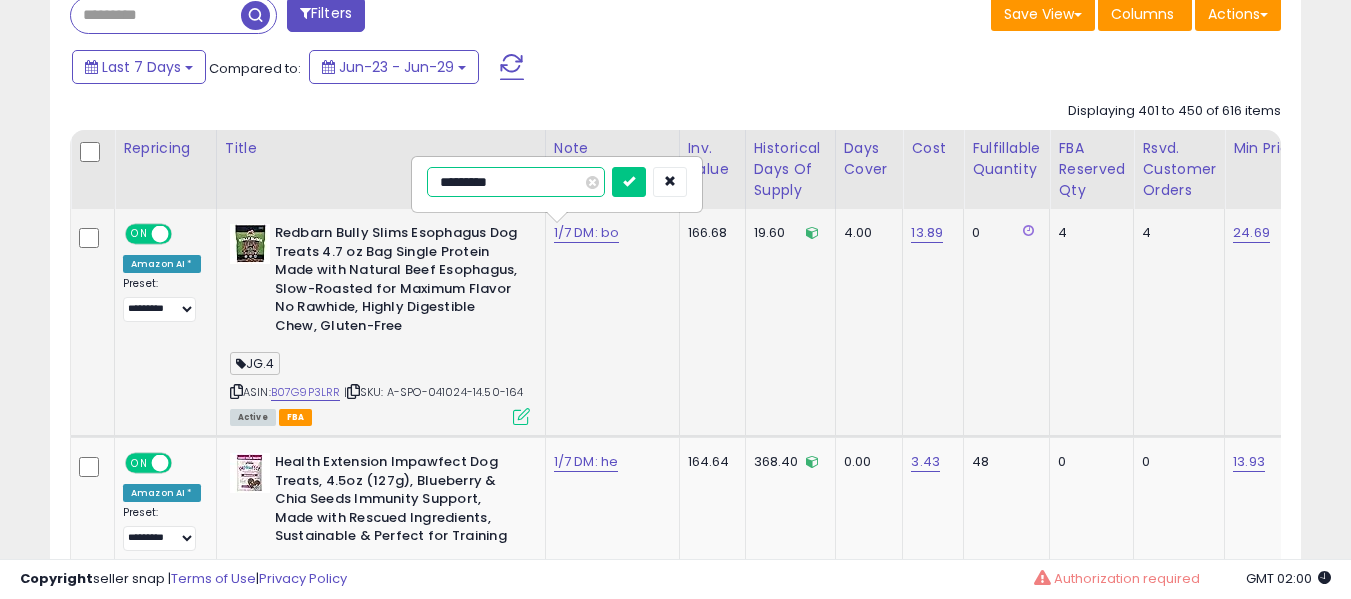 type on "**********" 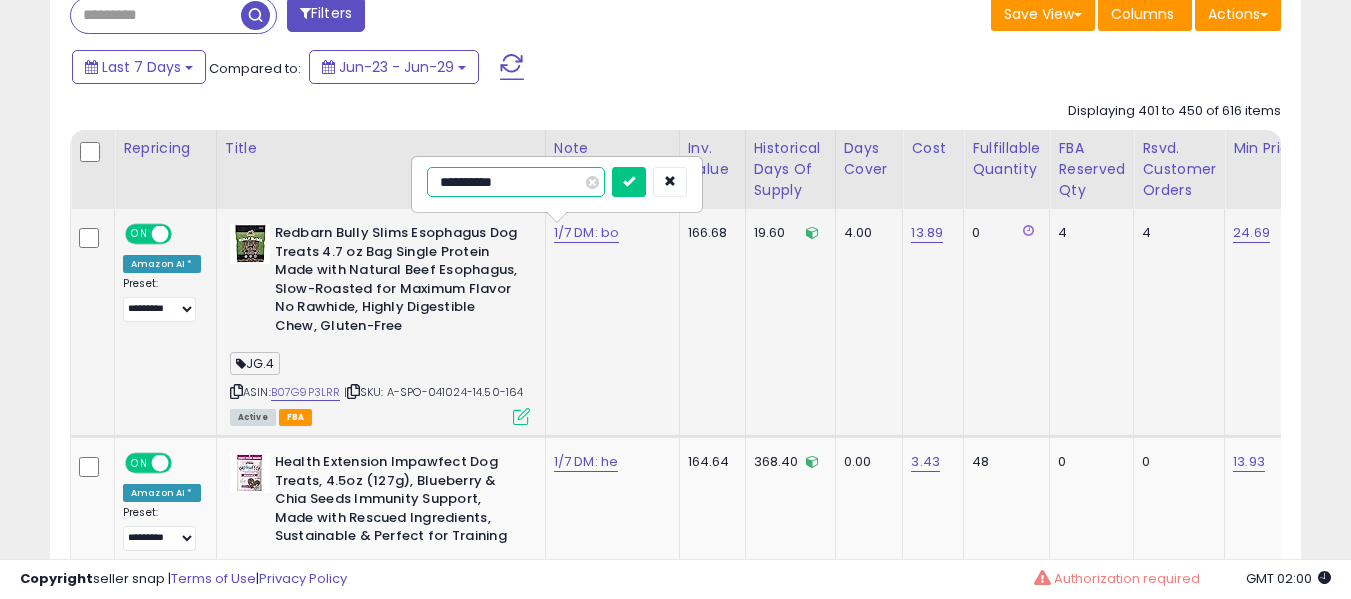 click at bounding box center (629, 182) 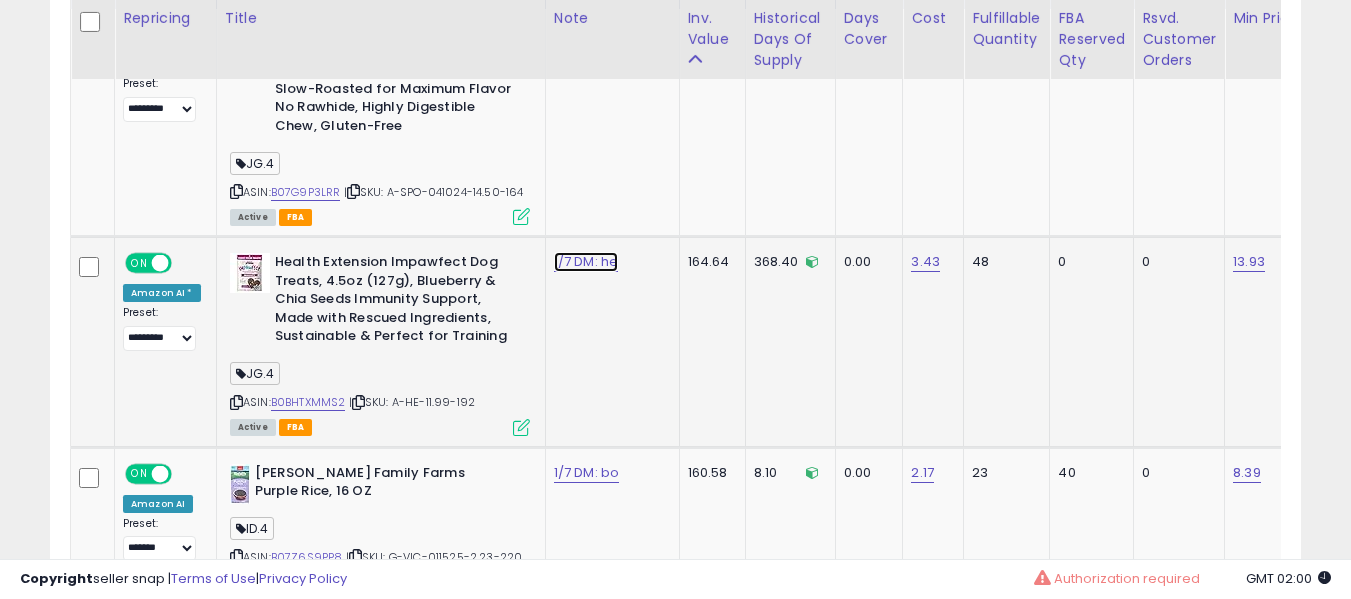 click on "1/7 DM: he" at bounding box center [585, 33] 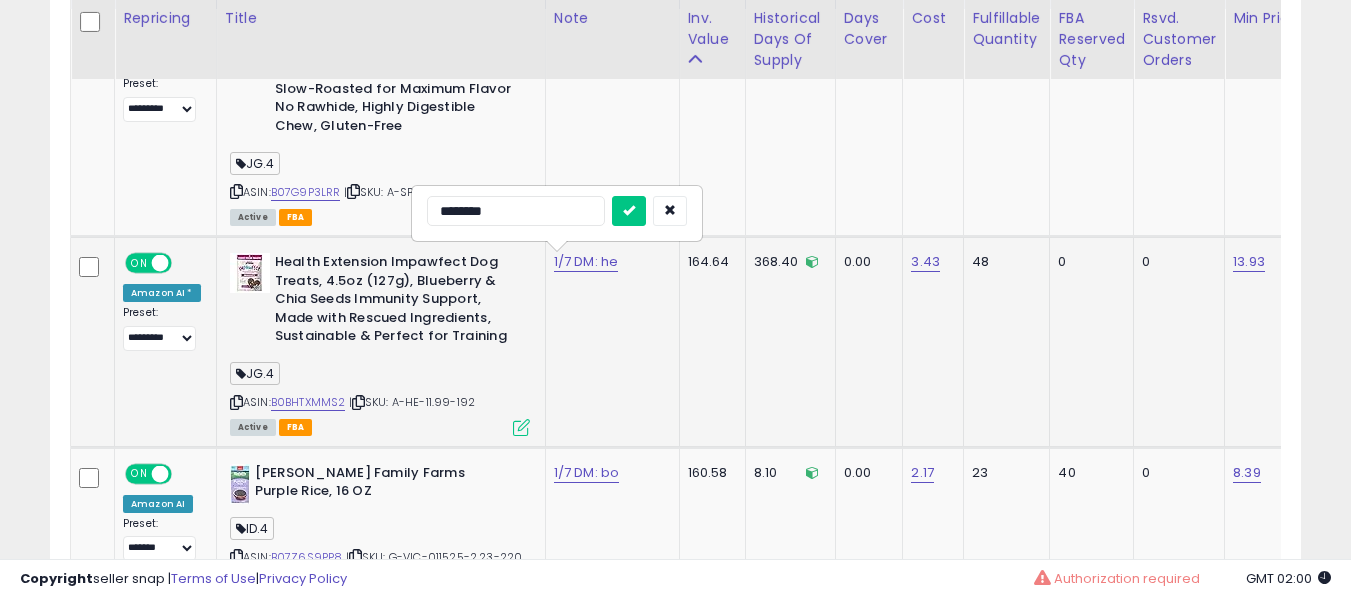 type on "*********" 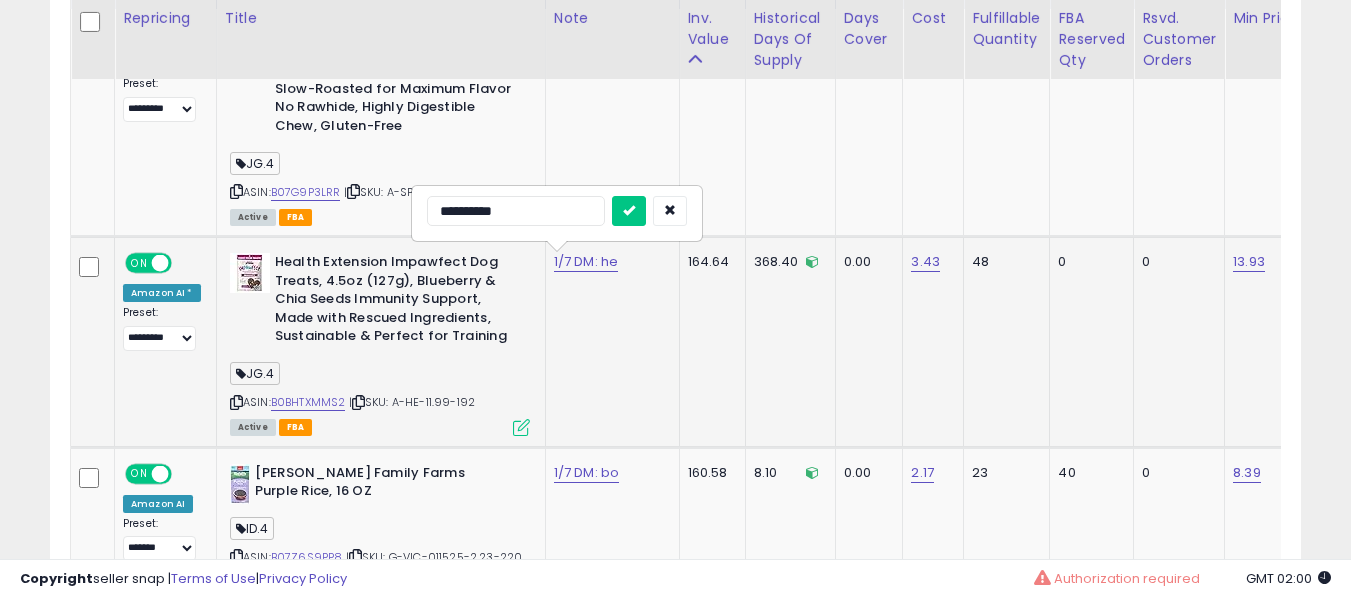 click at bounding box center [629, 211] 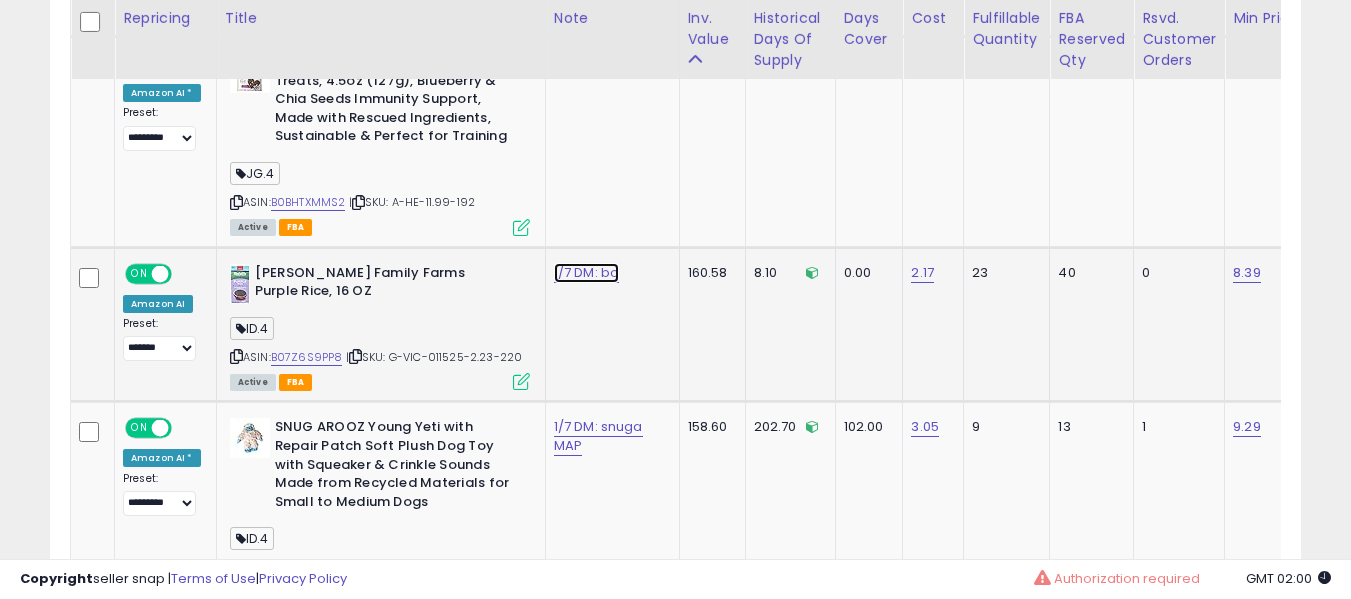 click on "1/7 DM: bo" at bounding box center (585, -167) 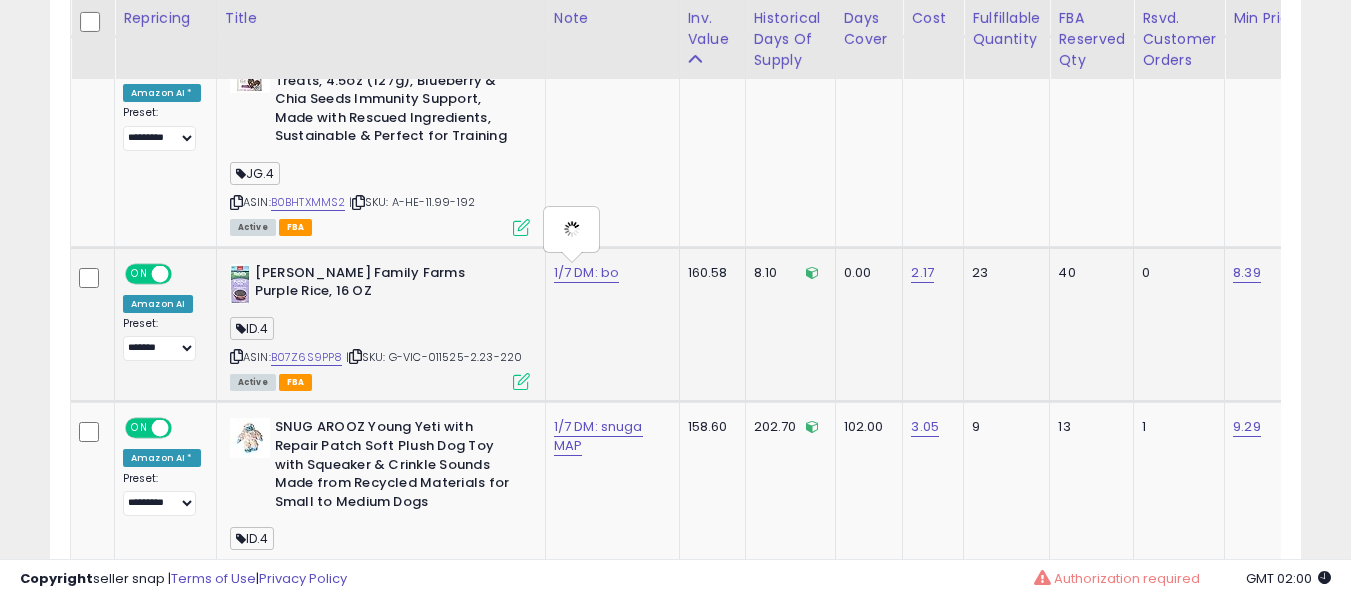 type on "**********" 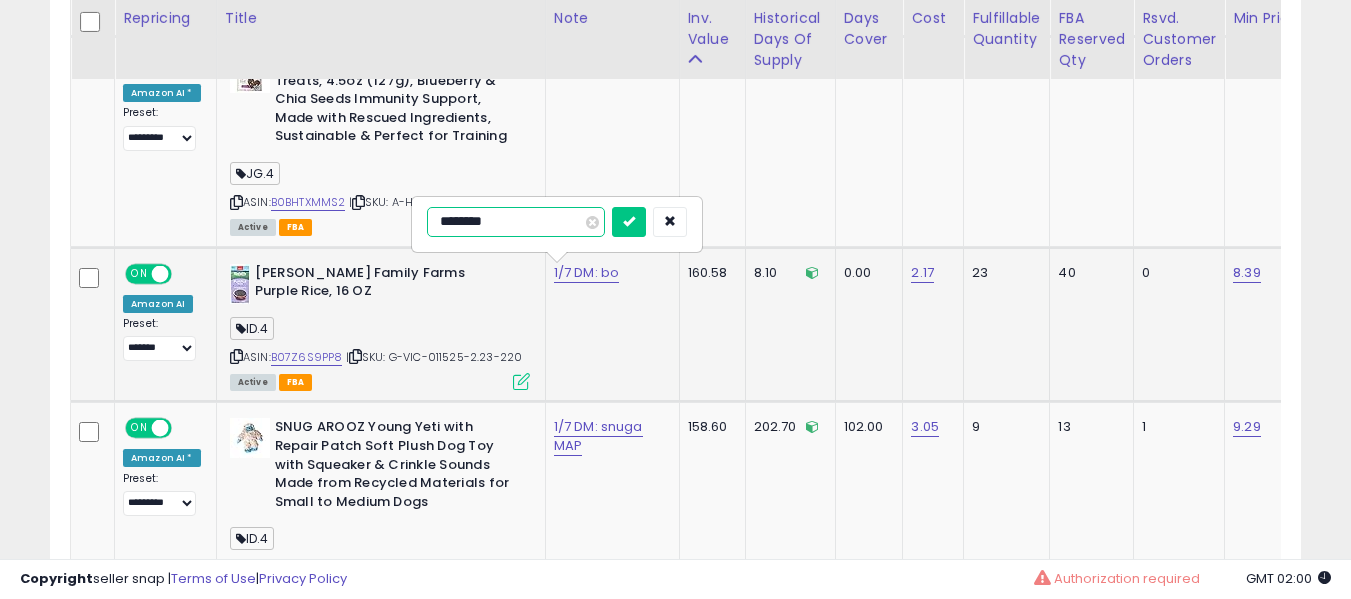 type on "*********" 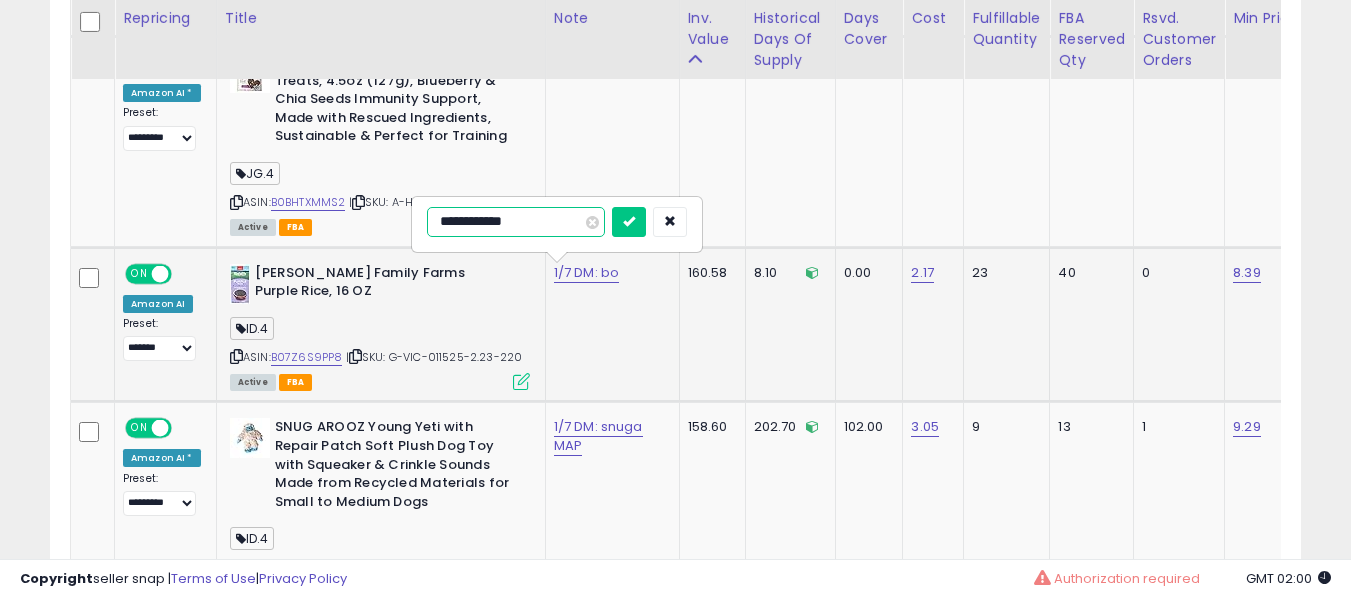 click at bounding box center (629, 222) 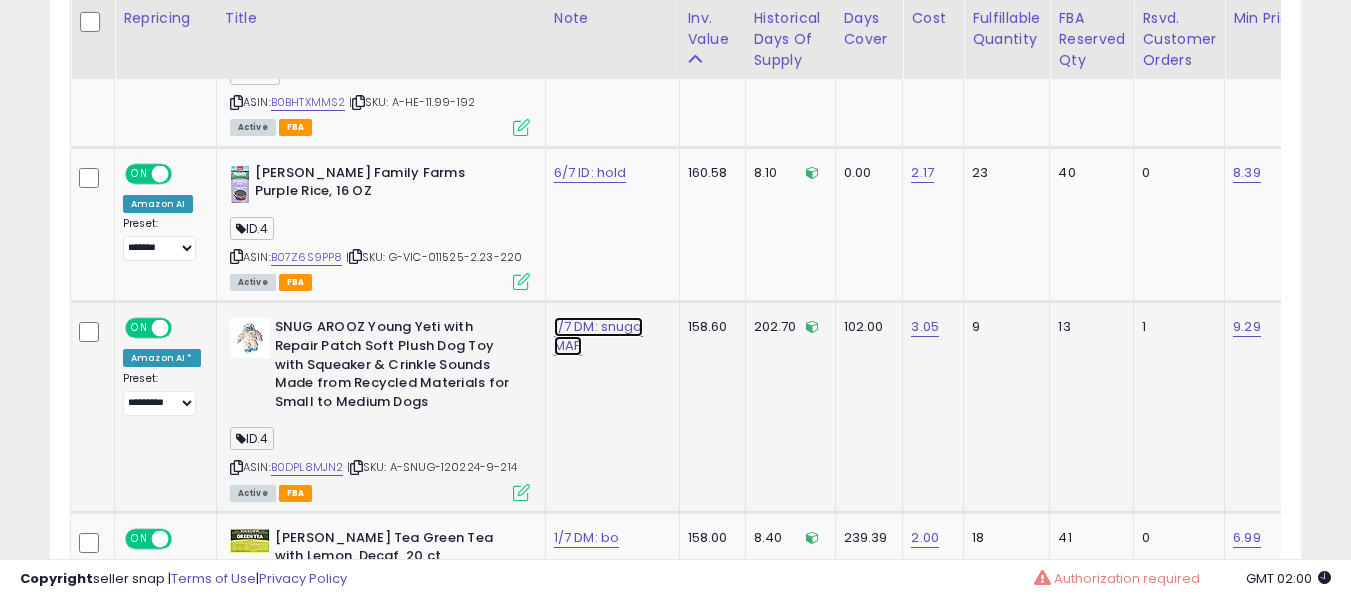 click on "1/7 DM: snuga MAP" at bounding box center [585, -267] 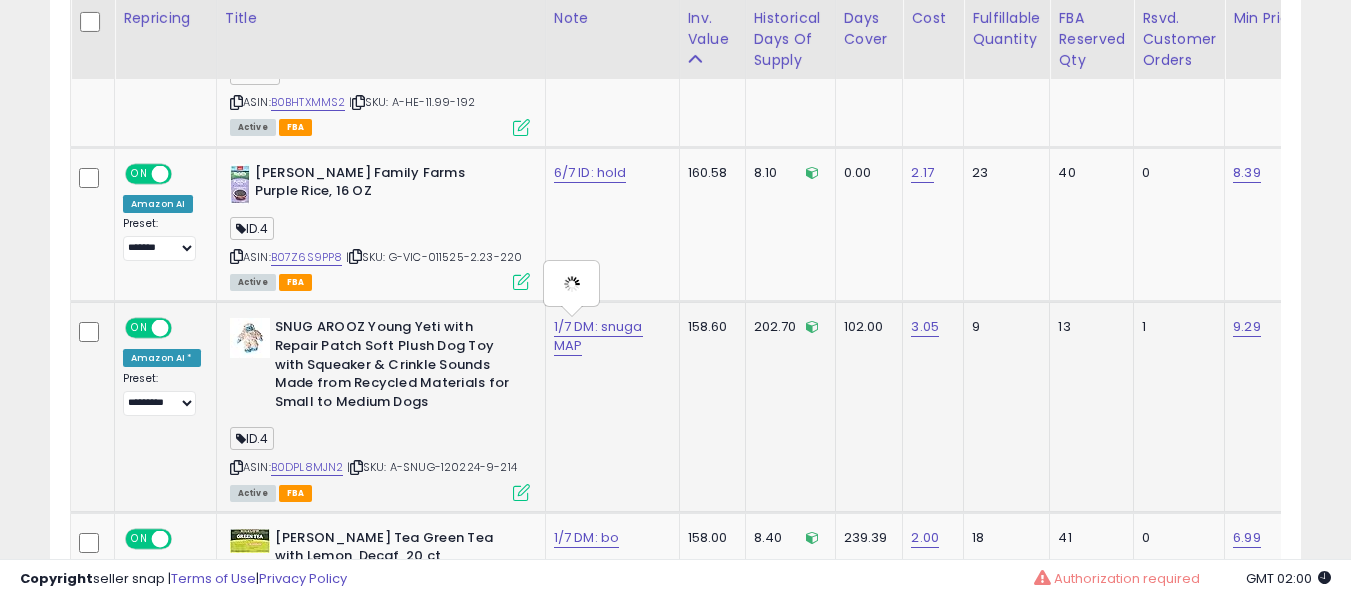 type on "**********" 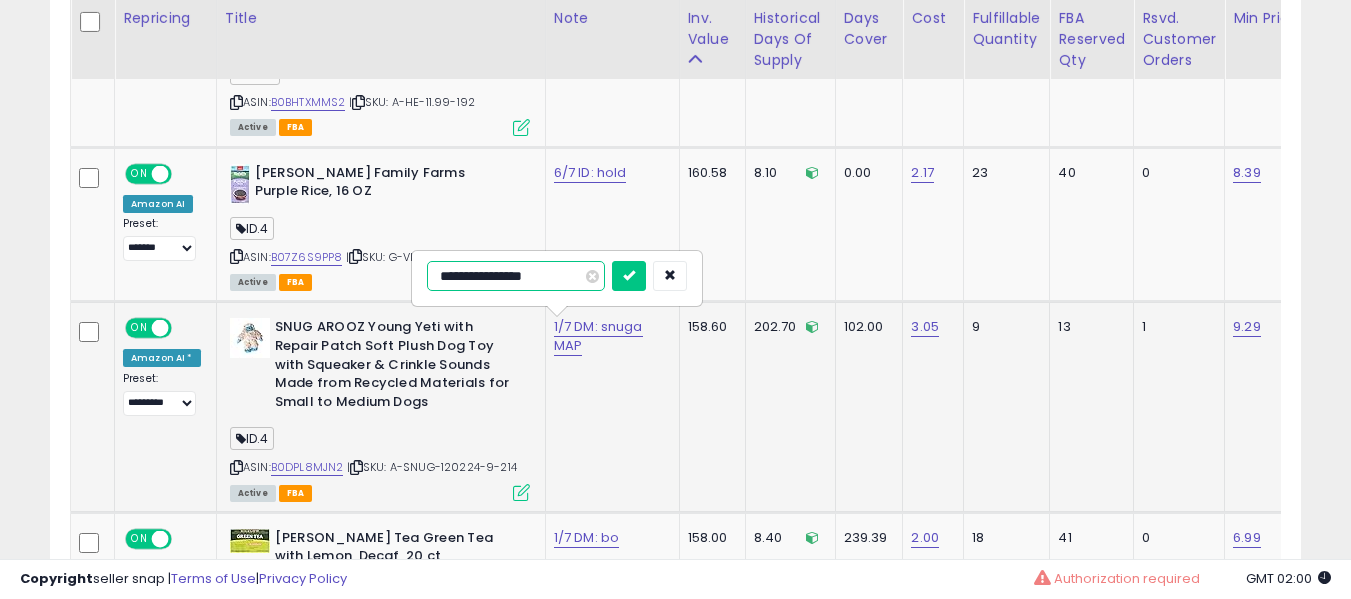 type on "**********" 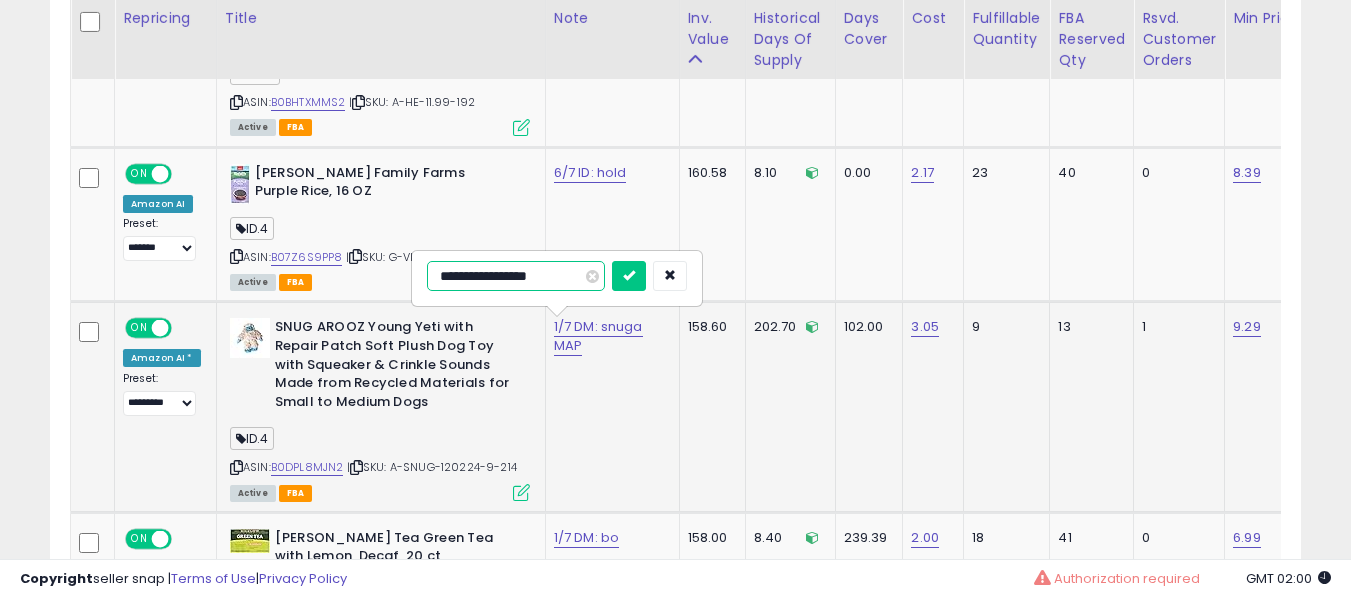 click at bounding box center [629, 276] 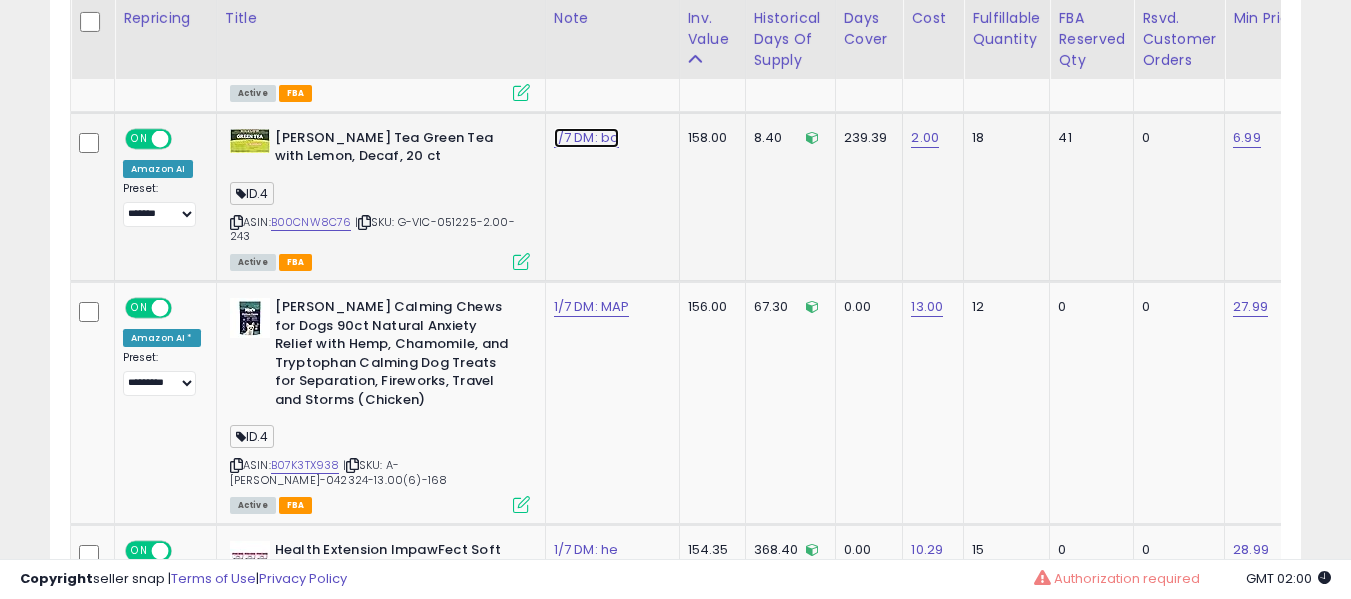 click on "1/7 DM: bo" at bounding box center [585, -667] 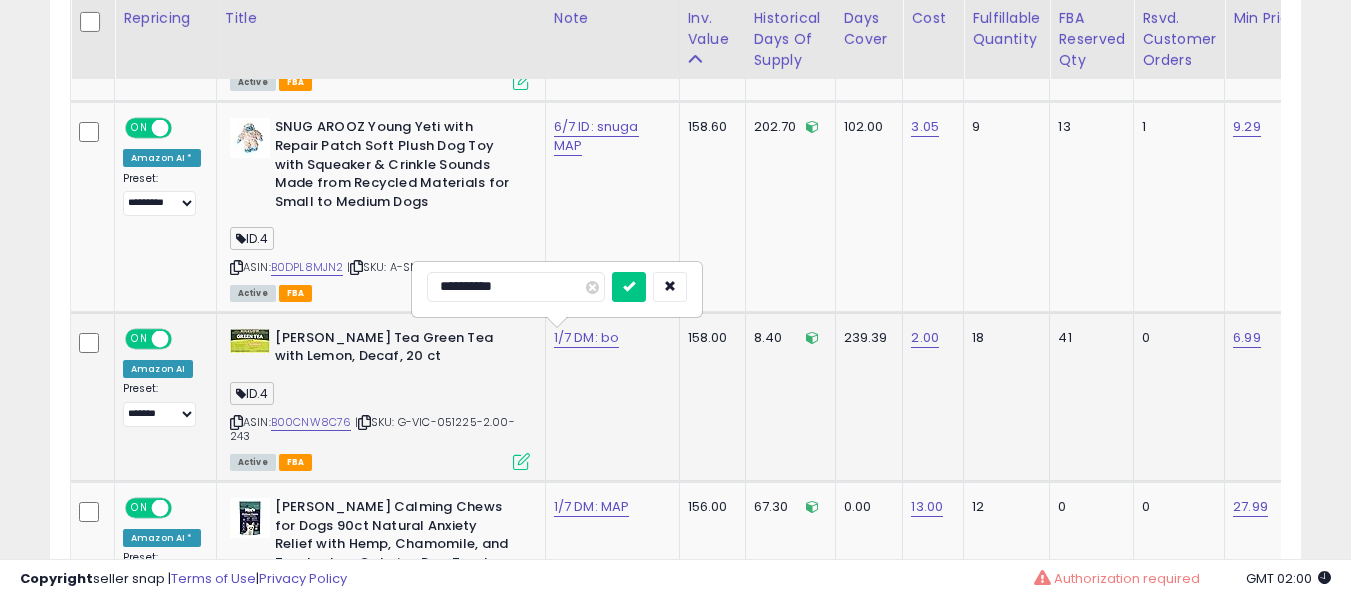 type on "**********" 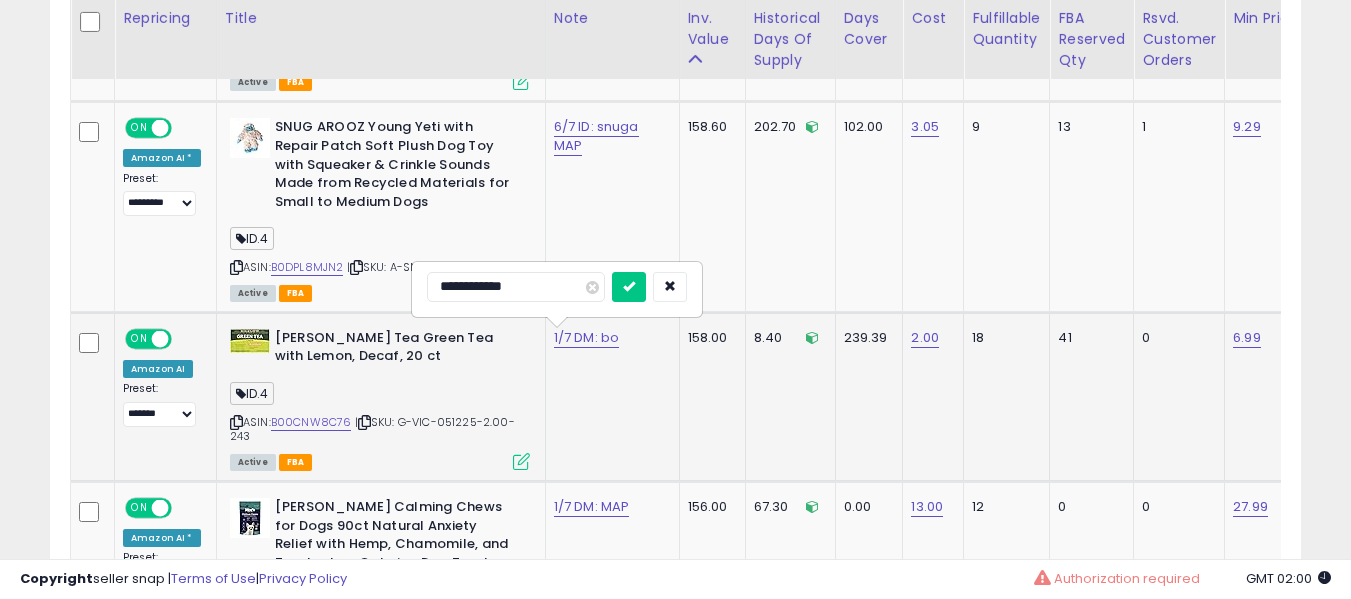 click at bounding box center [629, 287] 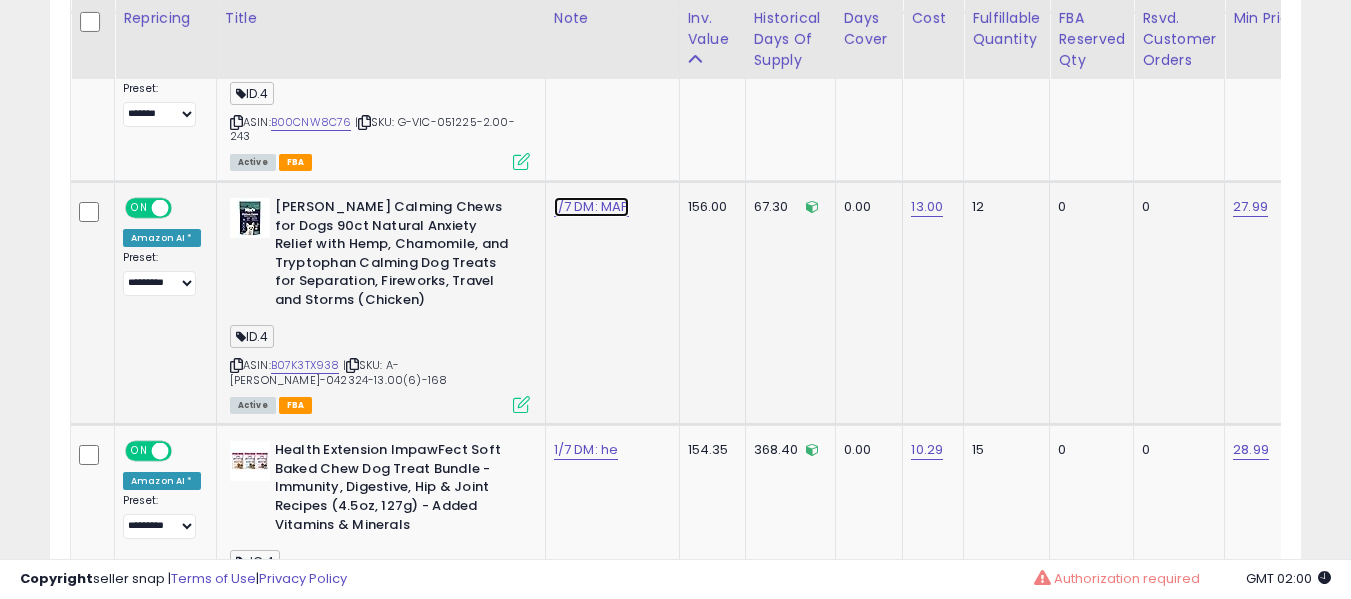 click on "1/7 DM: MAP" at bounding box center (585, -767) 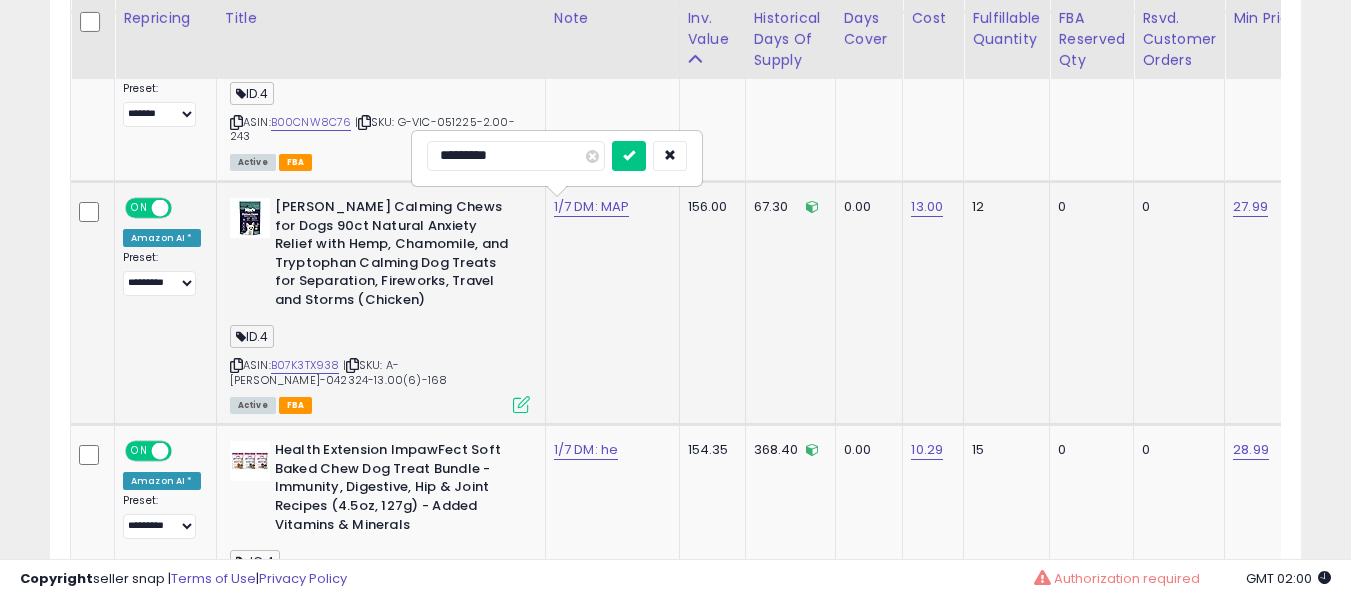 type on "**********" 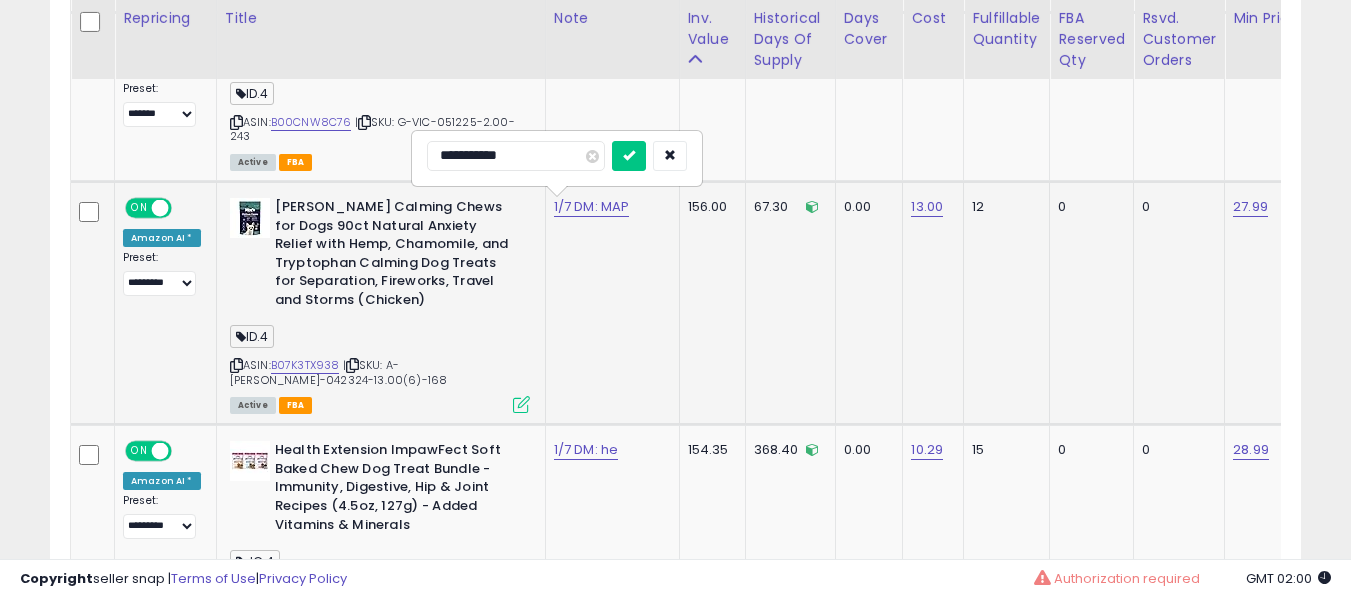 click at bounding box center [629, 156] 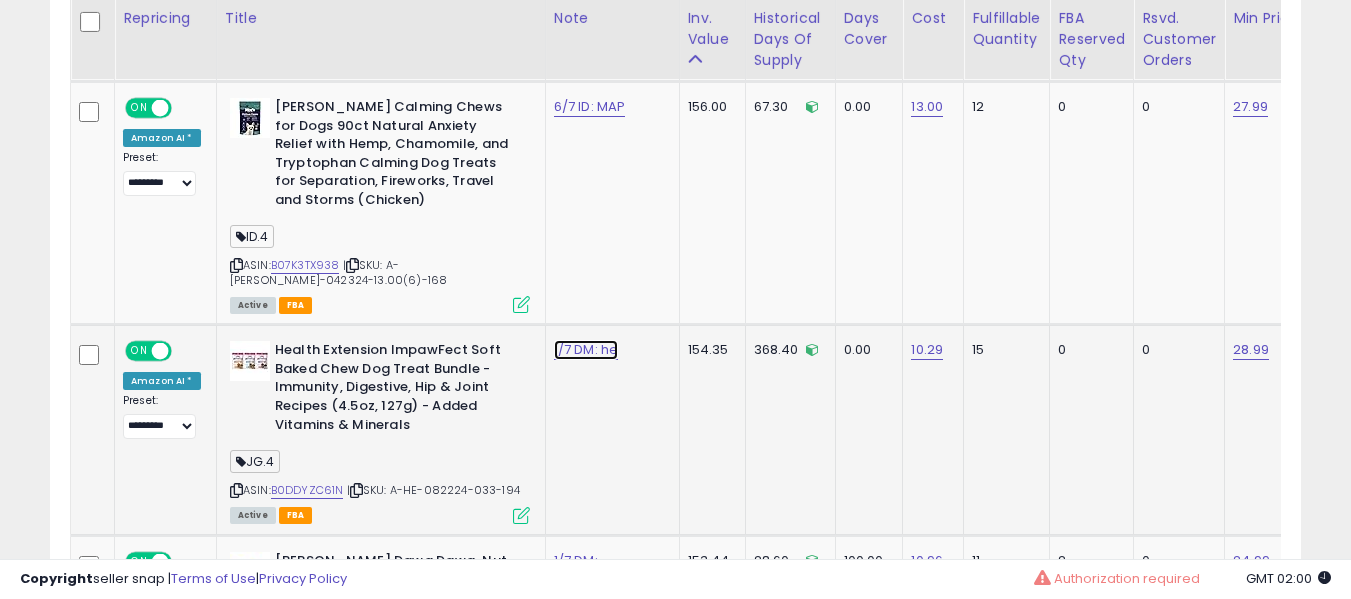 click on "1/7 DM: he" at bounding box center [585, -867] 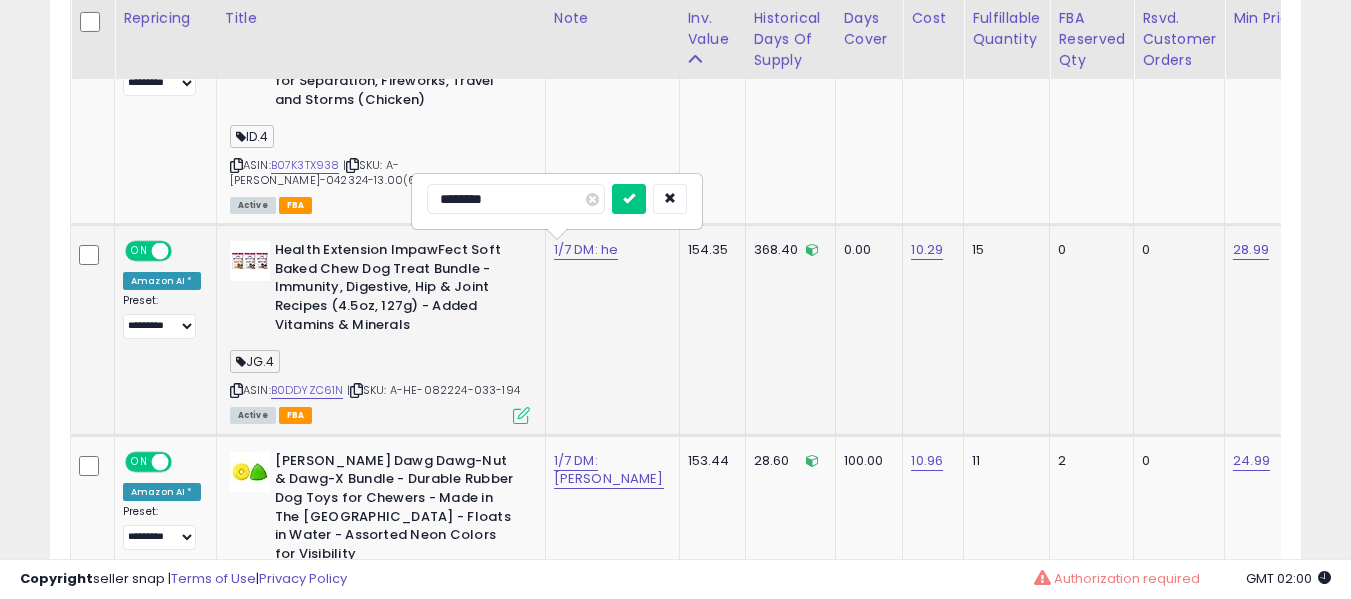 type on "*********" 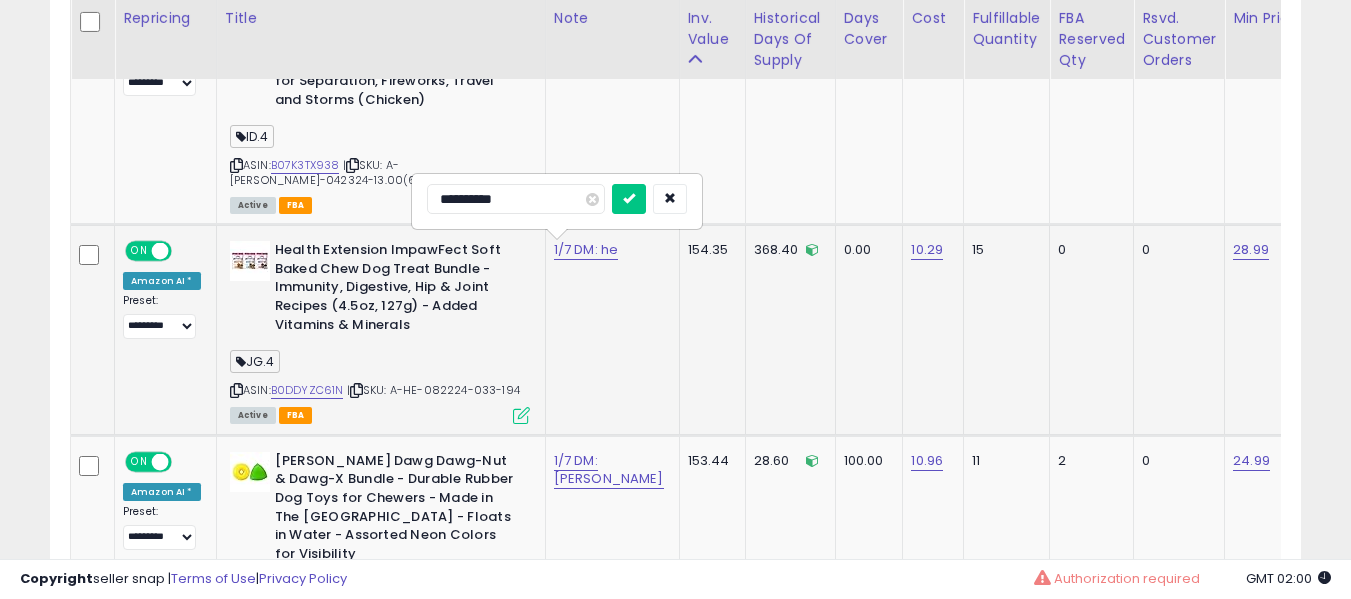 click at bounding box center [629, 199] 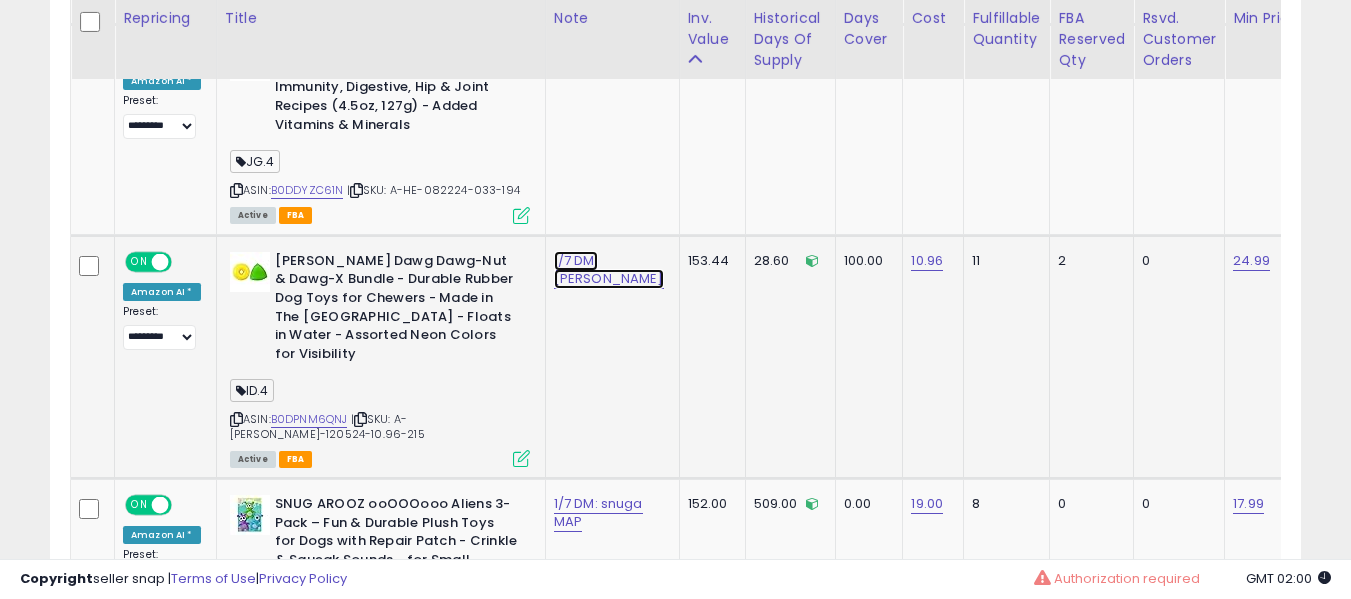 click on "1/7 DM: ruff" at bounding box center (585, -1167) 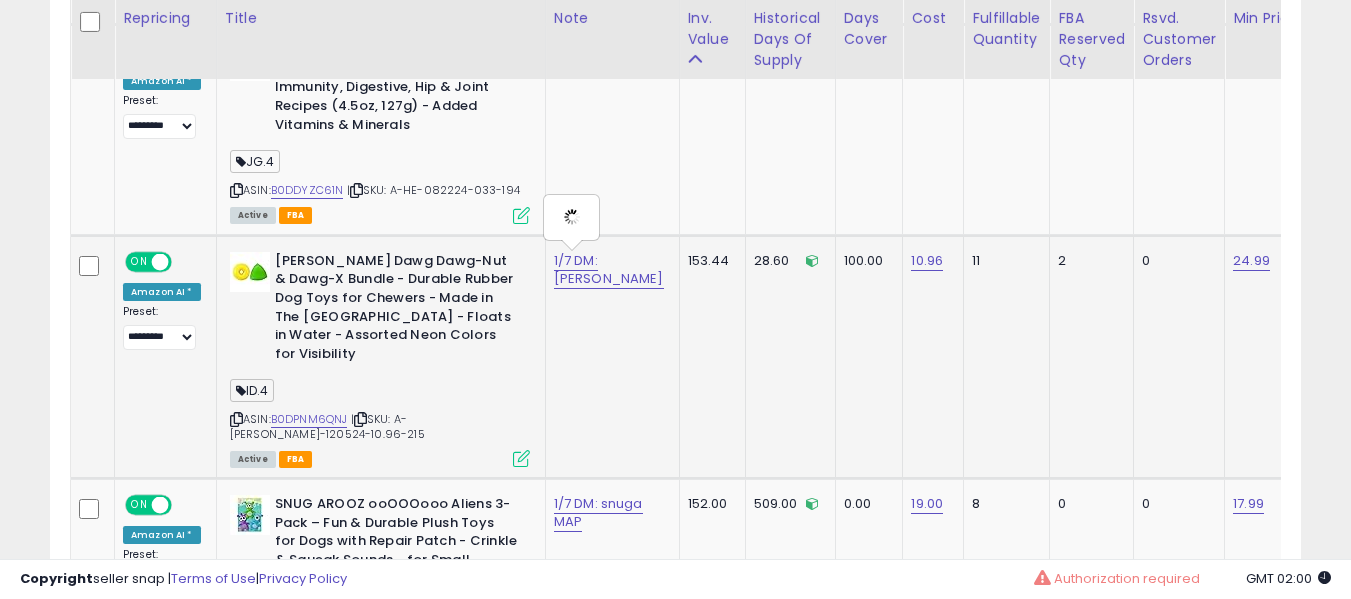 type on "**********" 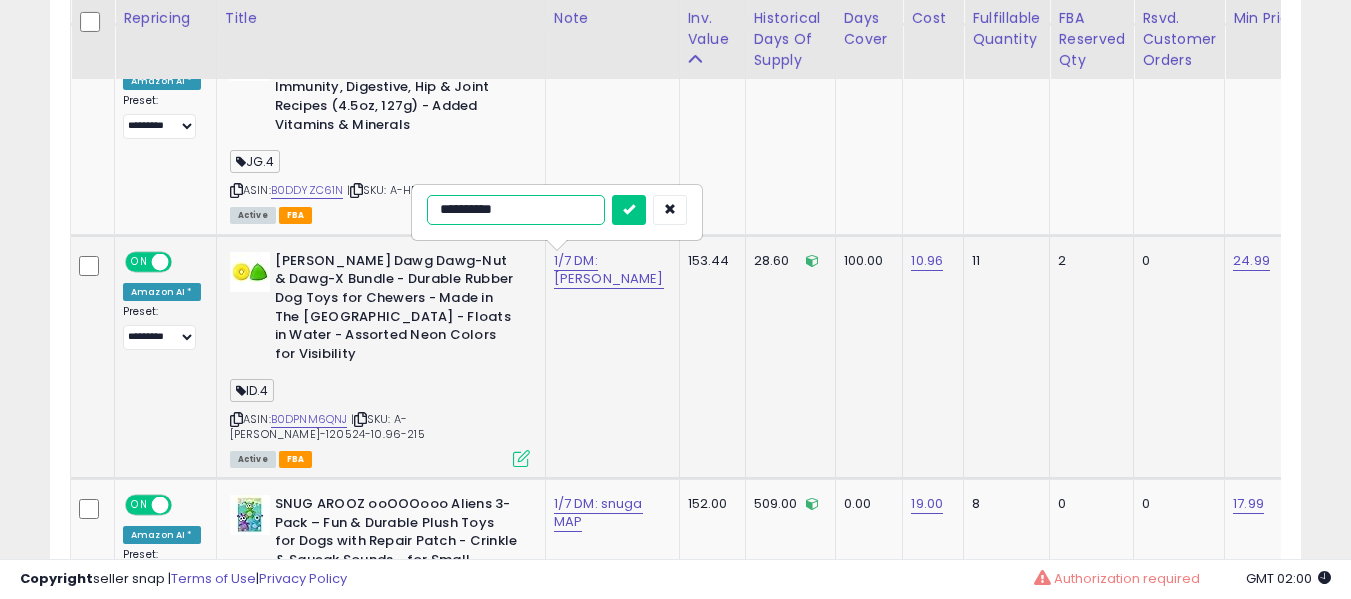 type on "**********" 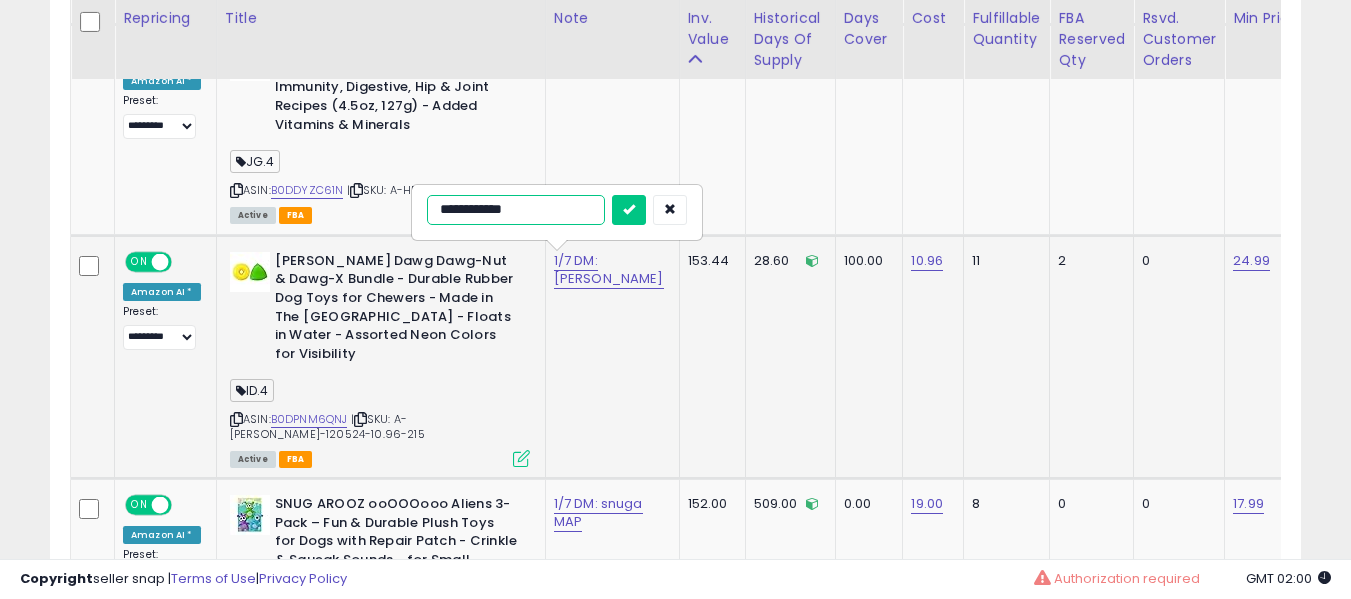 click at bounding box center [629, 210] 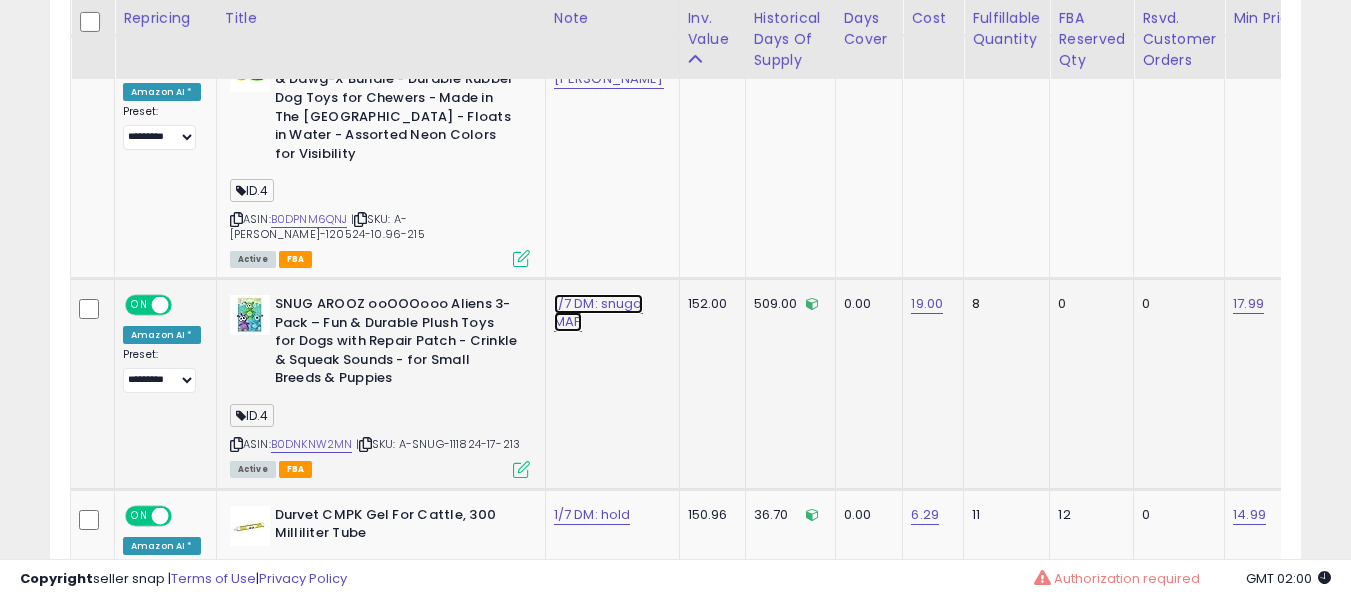 click on "1/7 DM: snuga MAP" at bounding box center (585, -1367) 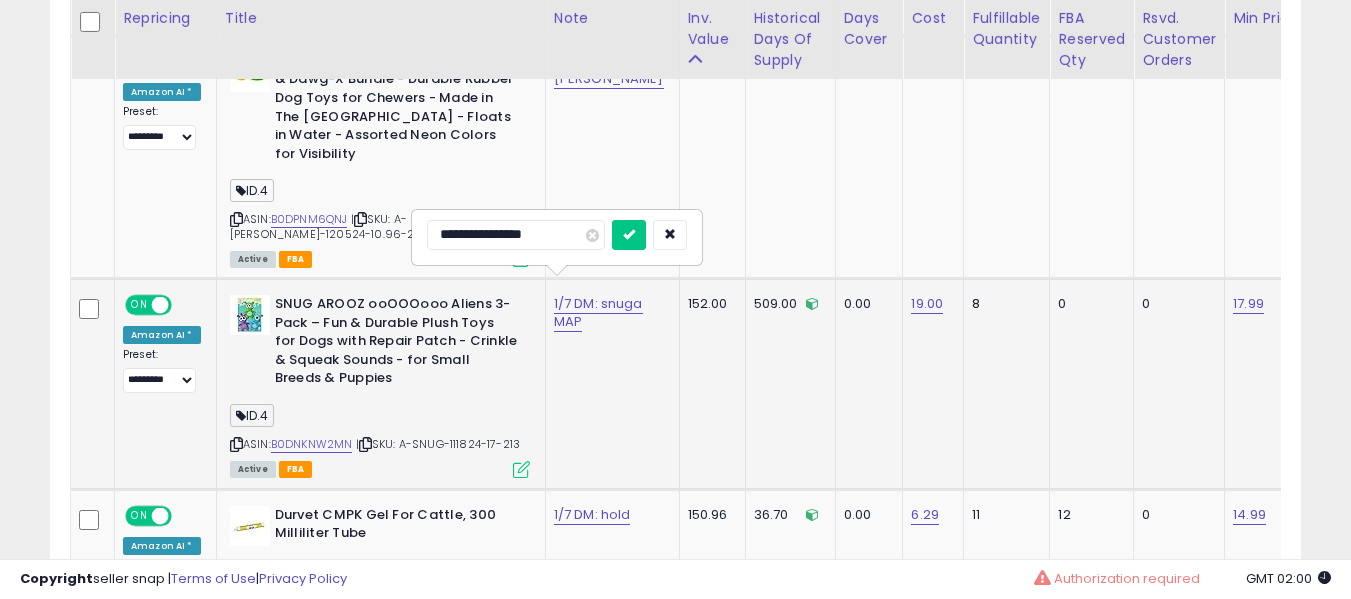 type on "**********" 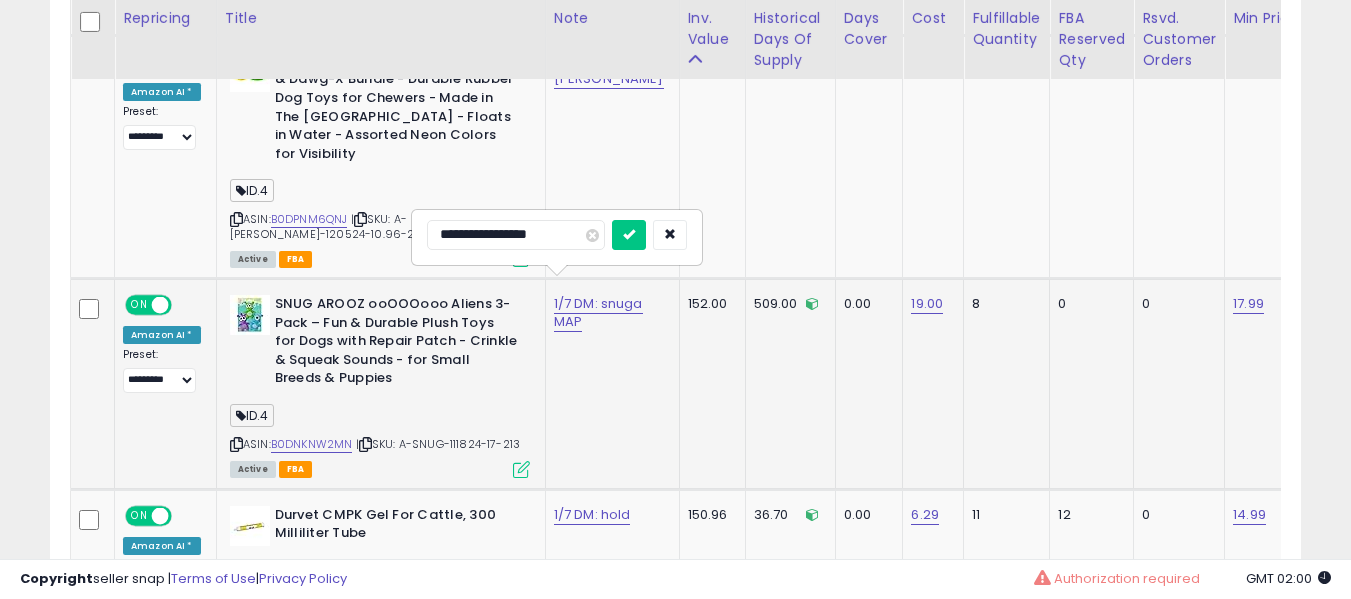 click at bounding box center [629, 235] 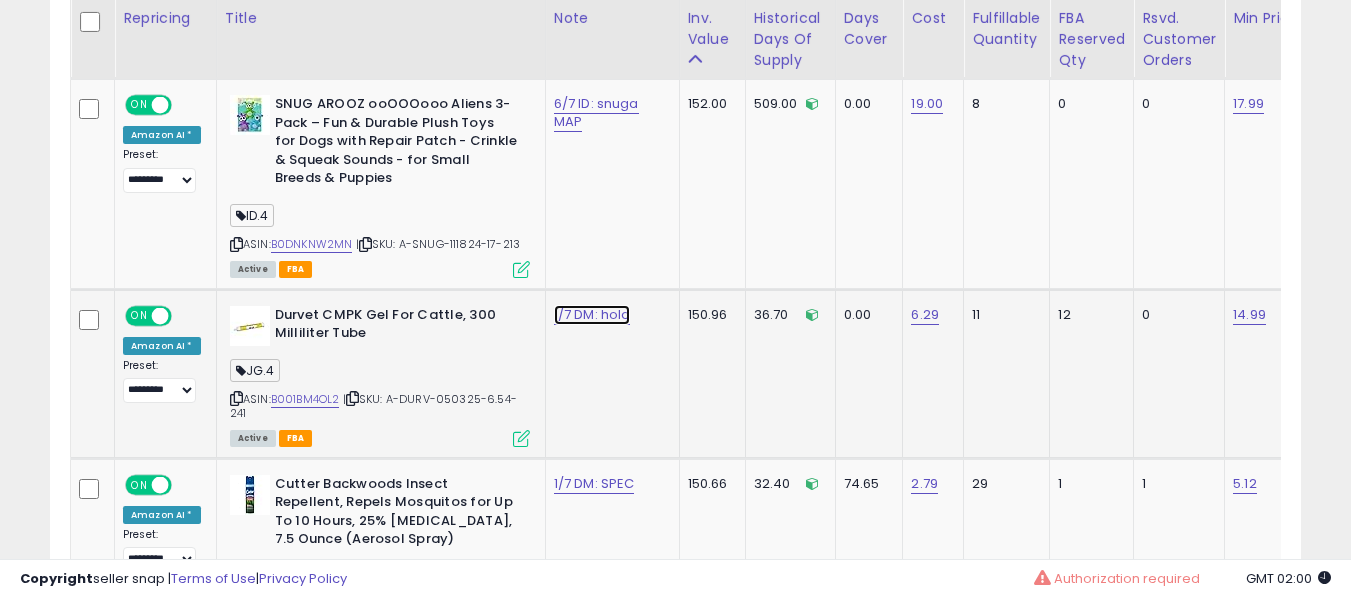 click on "1/7 DM: hold" at bounding box center [585, -1567] 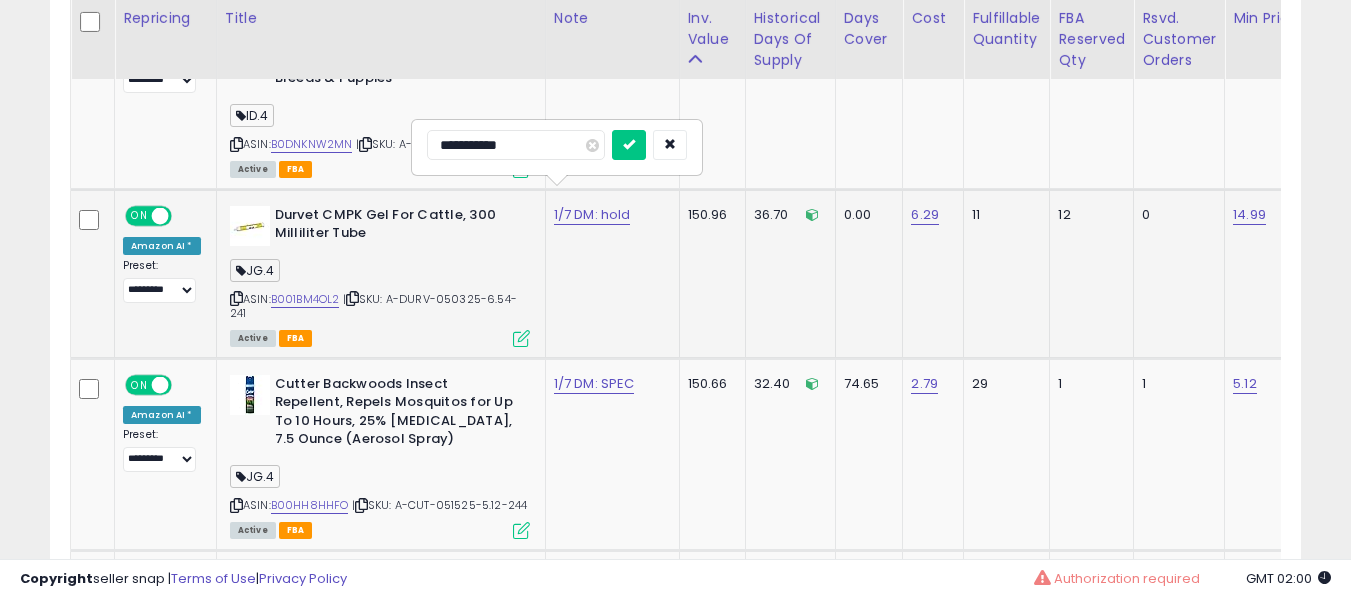 type on "**********" 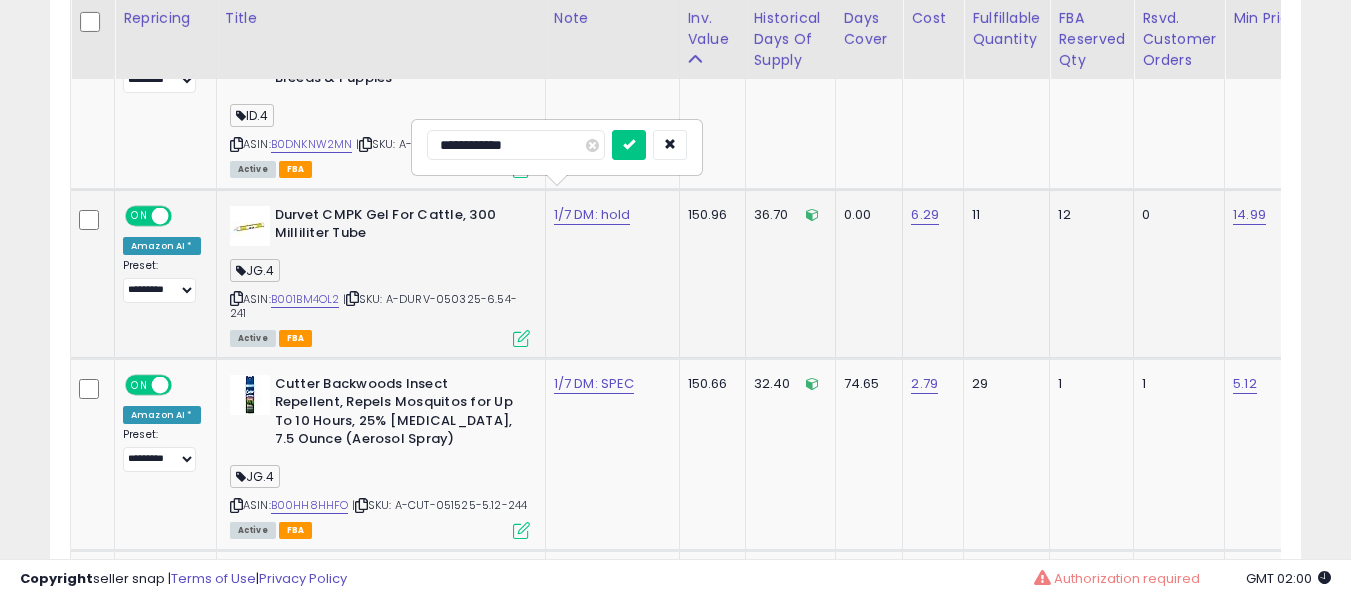 click at bounding box center (629, 145) 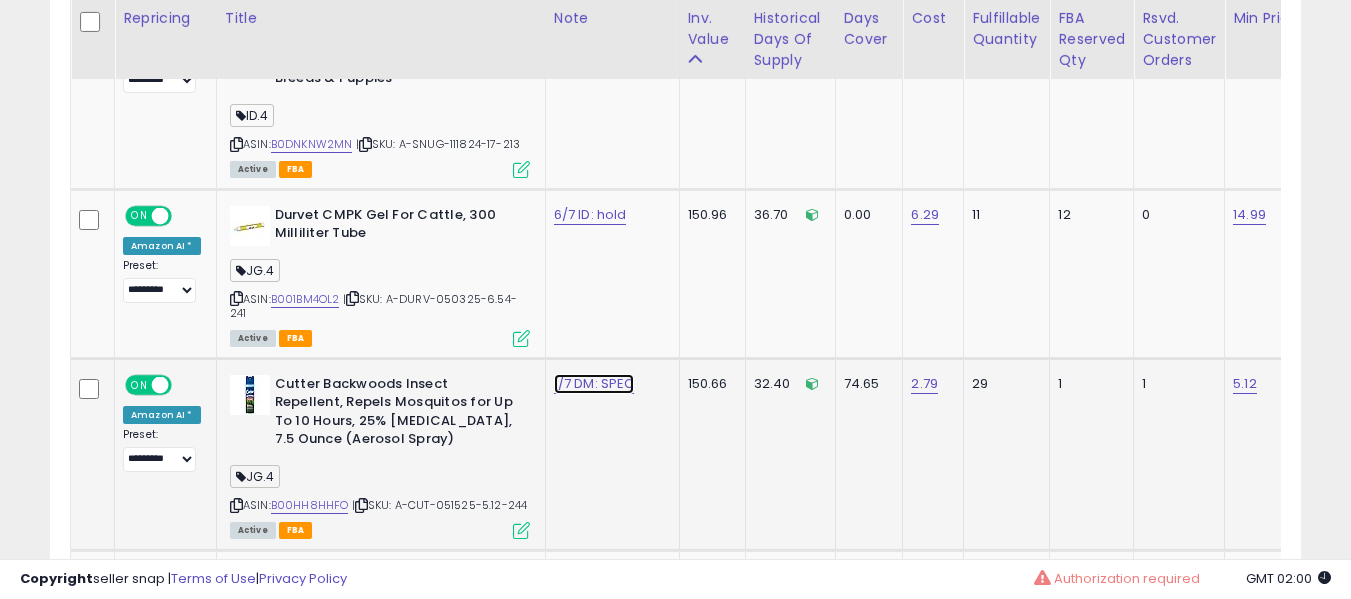 click on "1/7 DM: SPEC" at bounding box center [585, -1667] 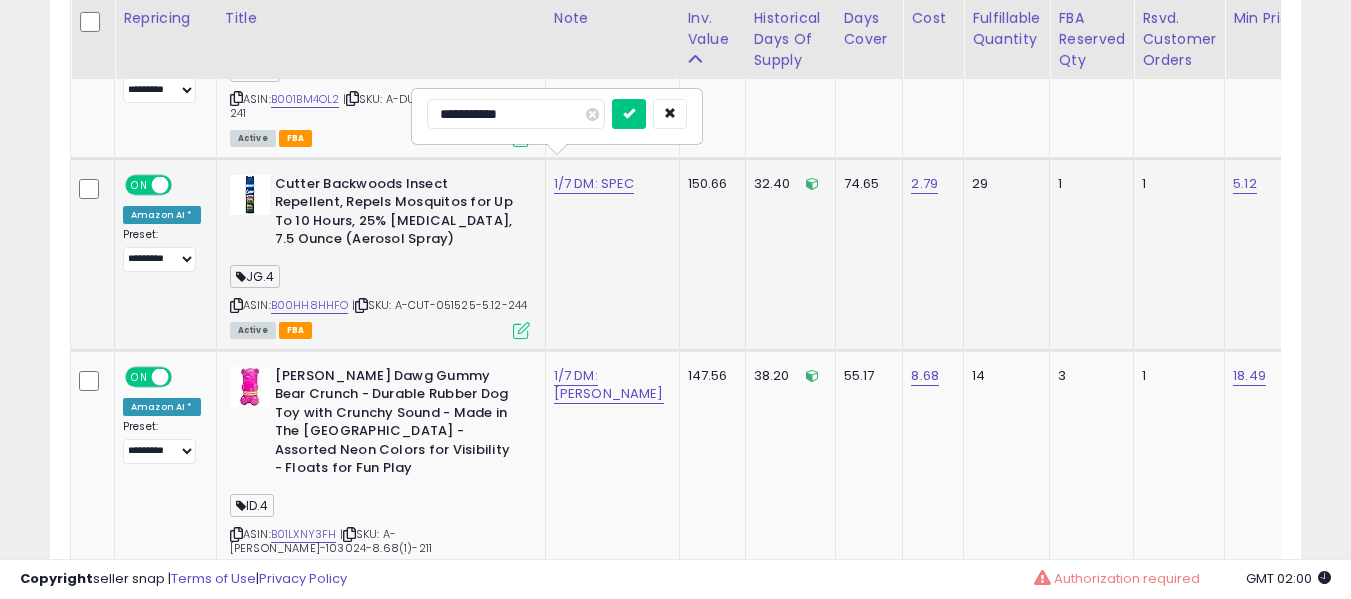 type on "**********" 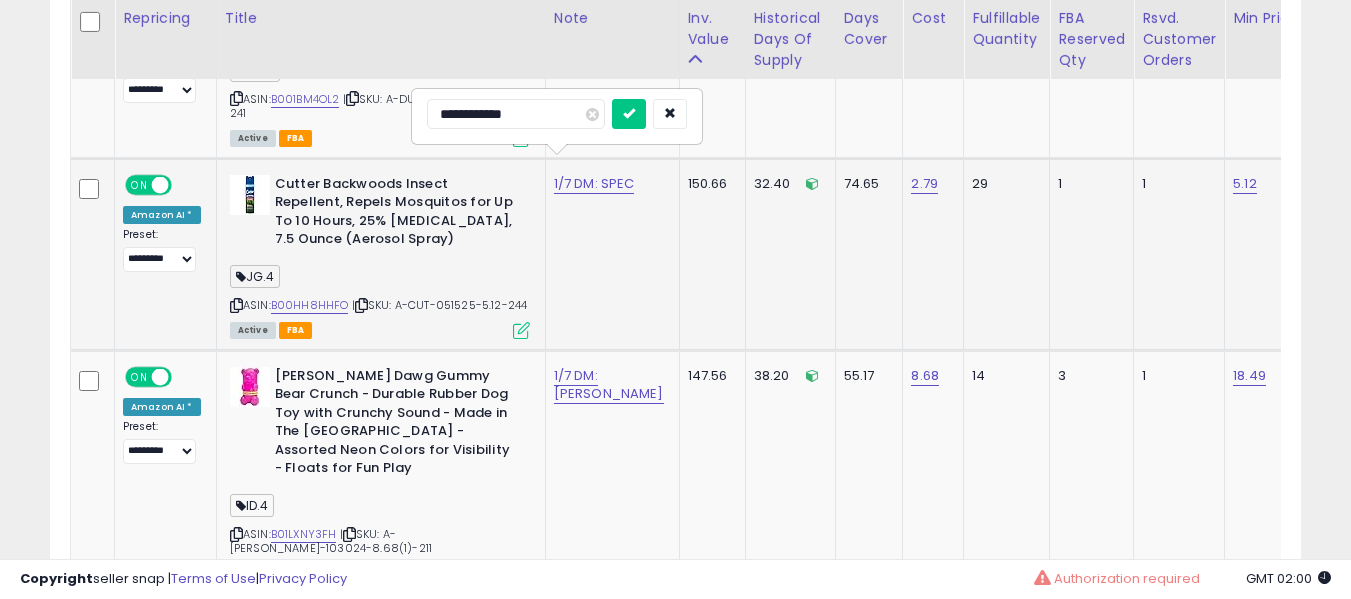 click at bounding box center [629, 114] 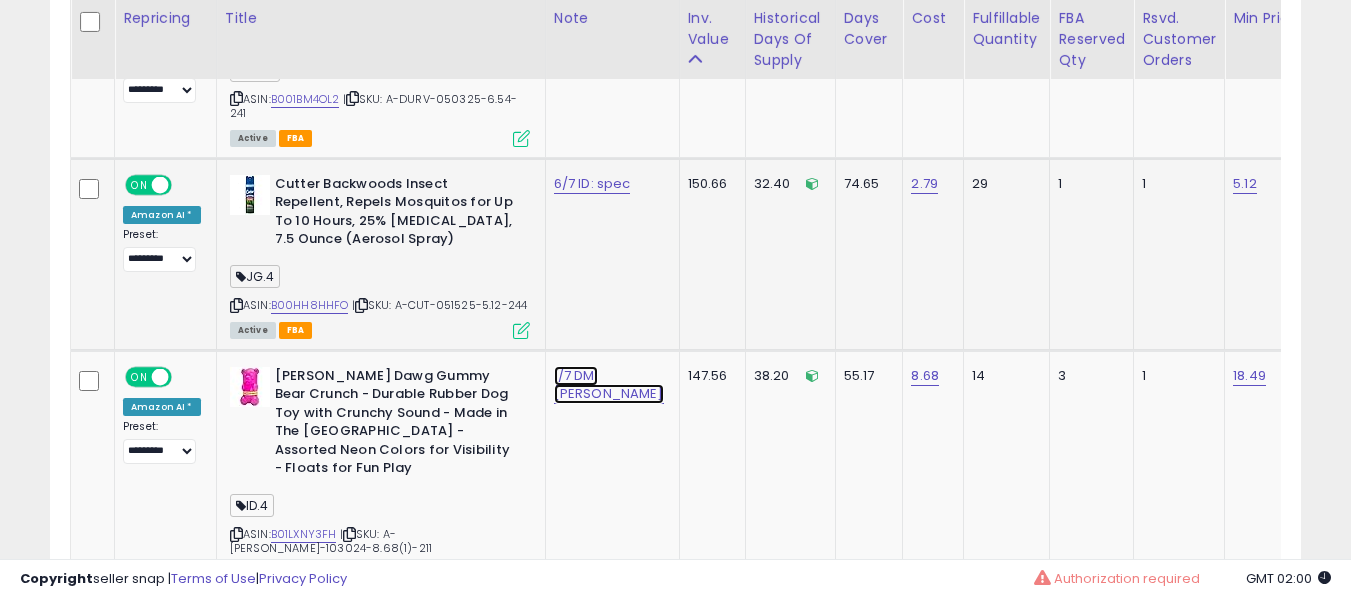 click on "1/7 DM: ruff" at bounding box center [585, -1867] 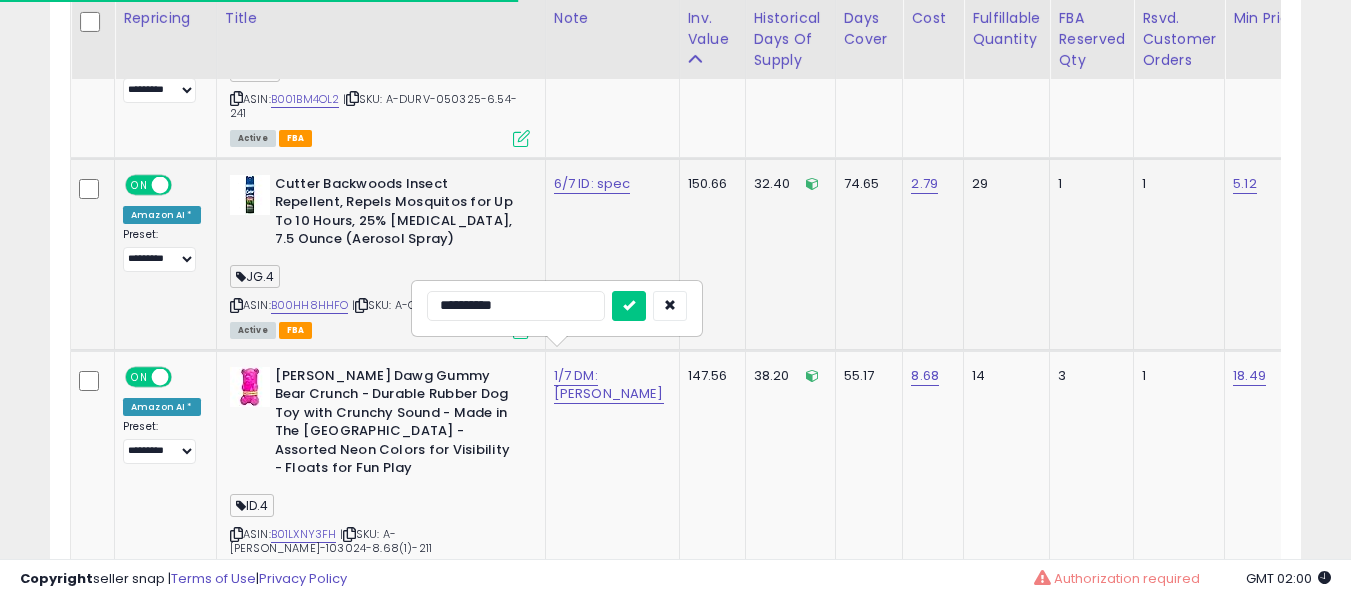 type on "**********" 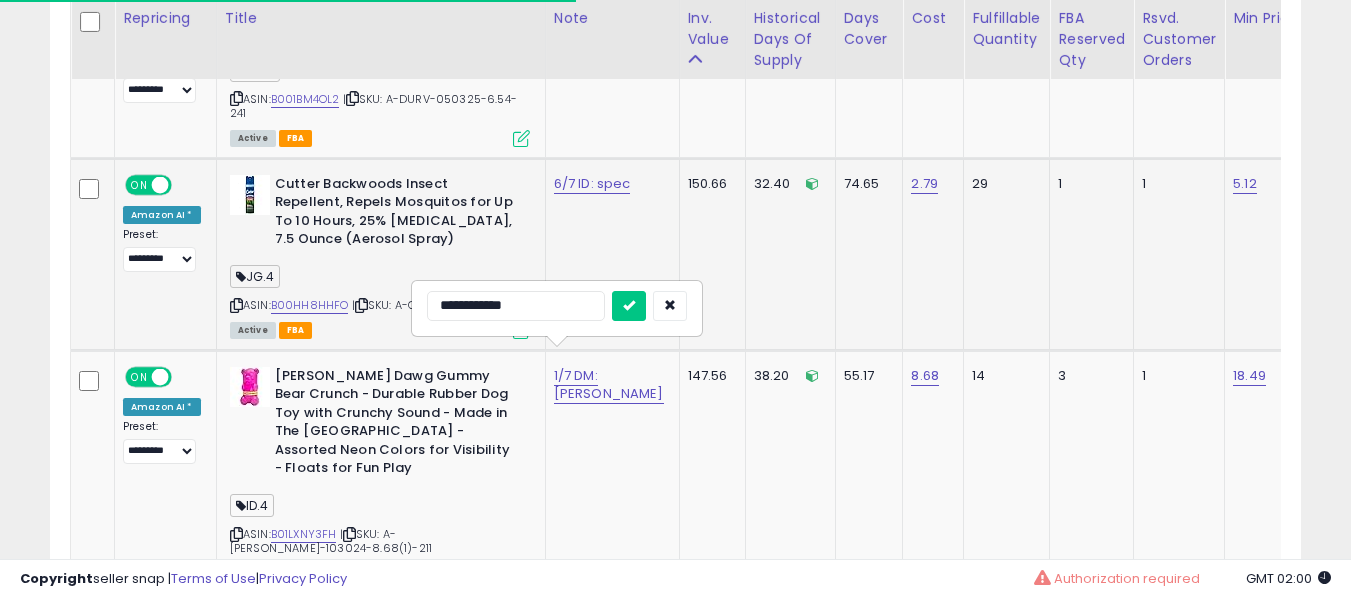click at bounding box center [629, 306] 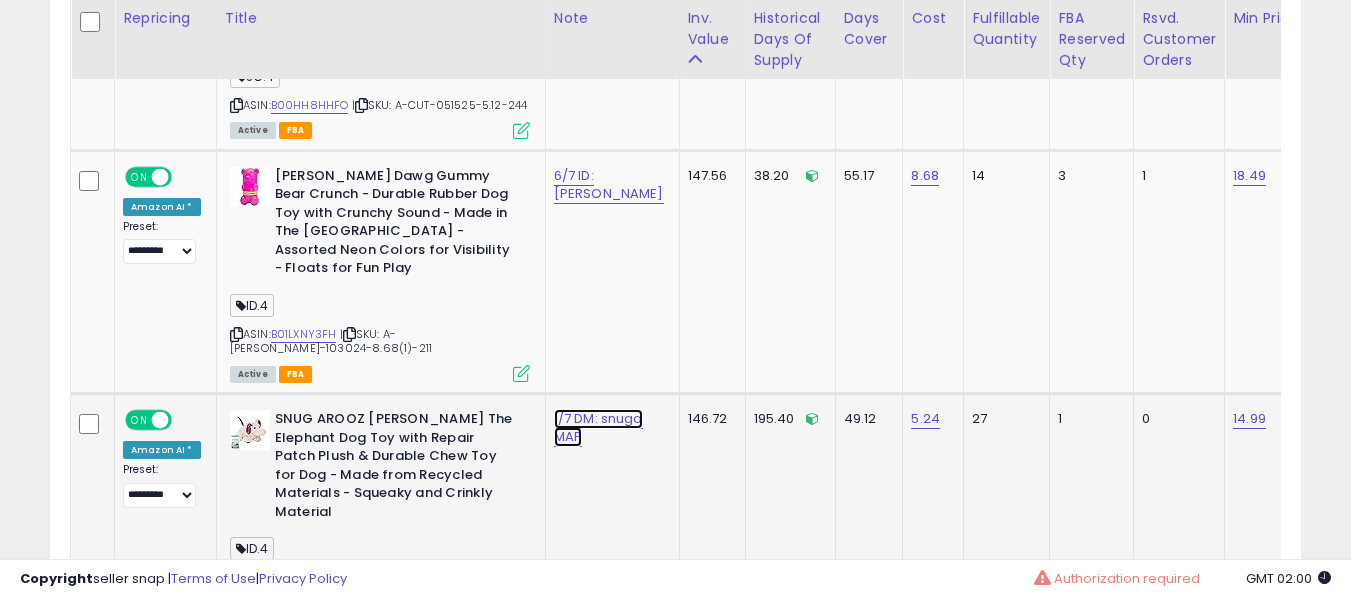 click on "1/7 DM: snuga MAP" at bounding box center (585, -2067) 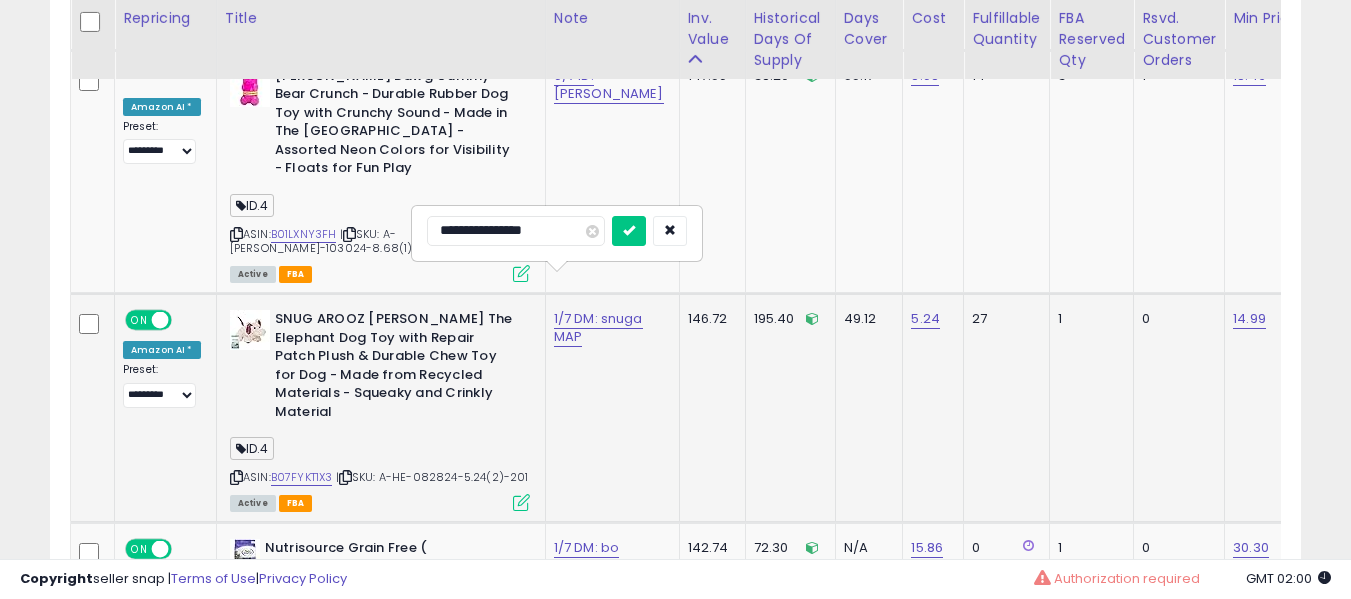 type on "**********" 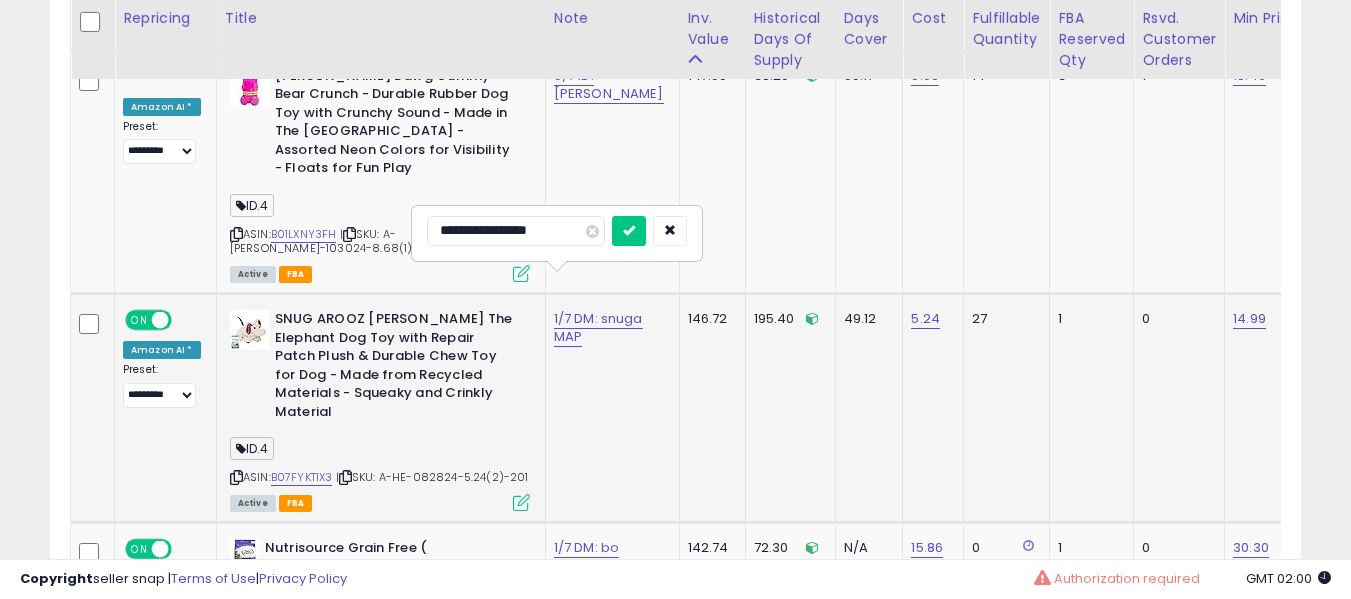 click at bounding box center [629, 231] 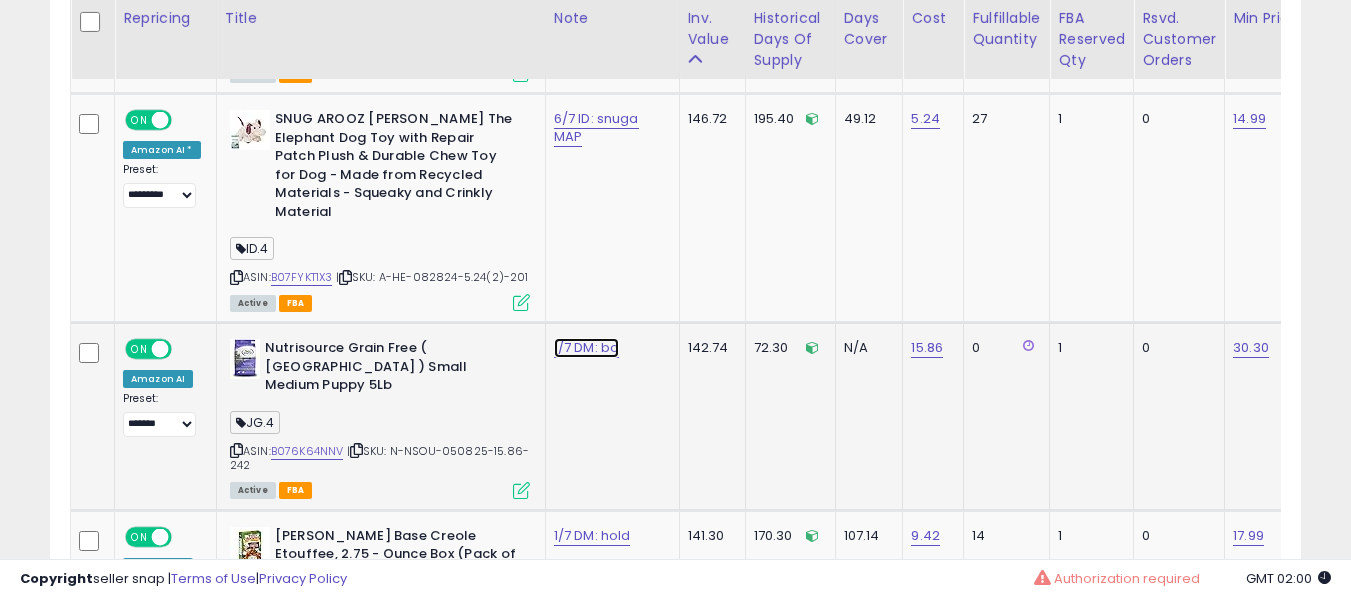 click on "1/7 DM: bo" at bounding box center [585, -2367] 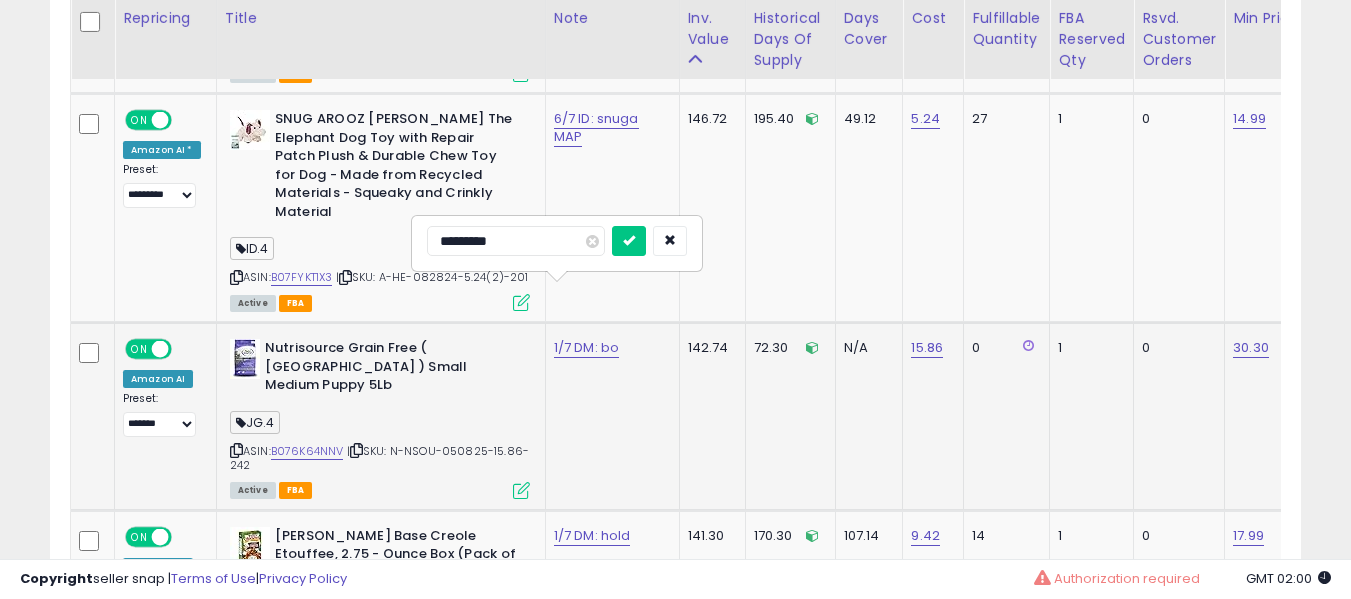 type on "**********" 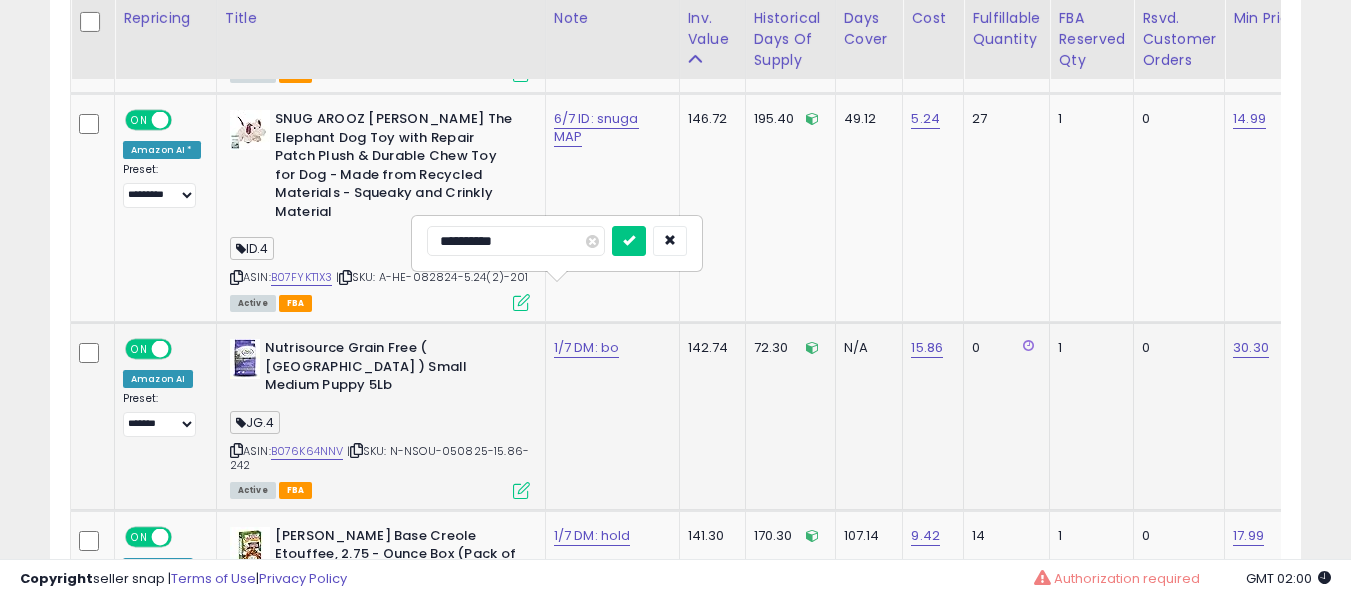 click at bounding box center (629, 241) 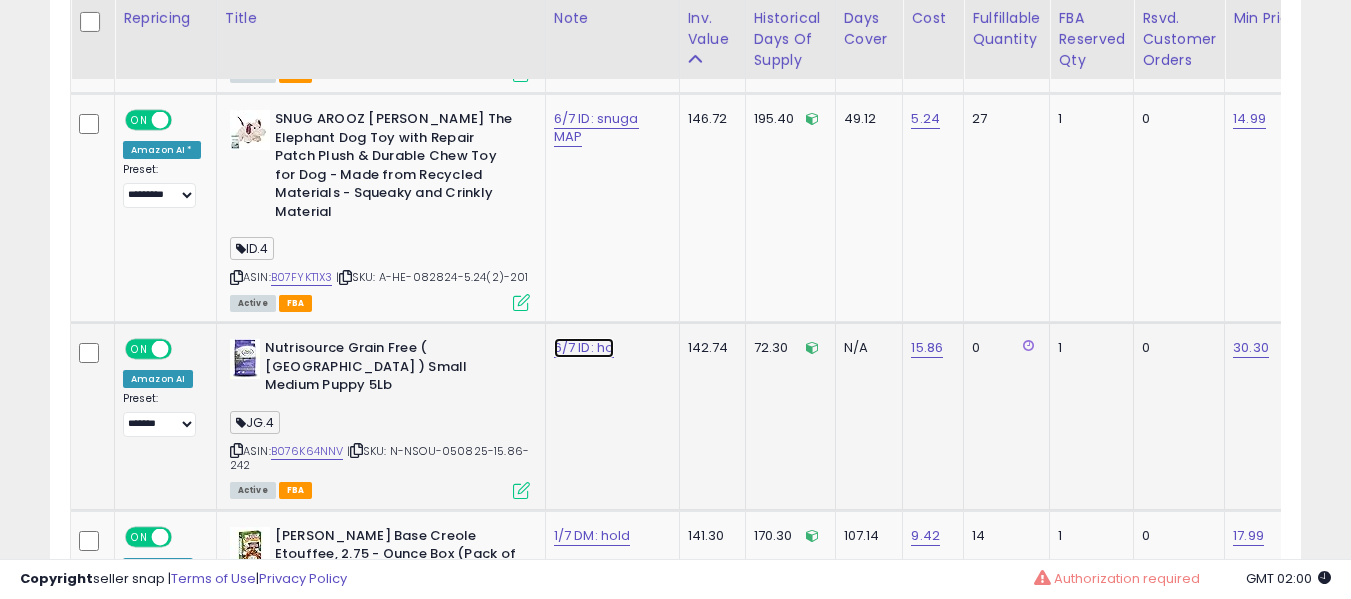 click on "6/7 ID: ho" at bounding box center (584, 348) 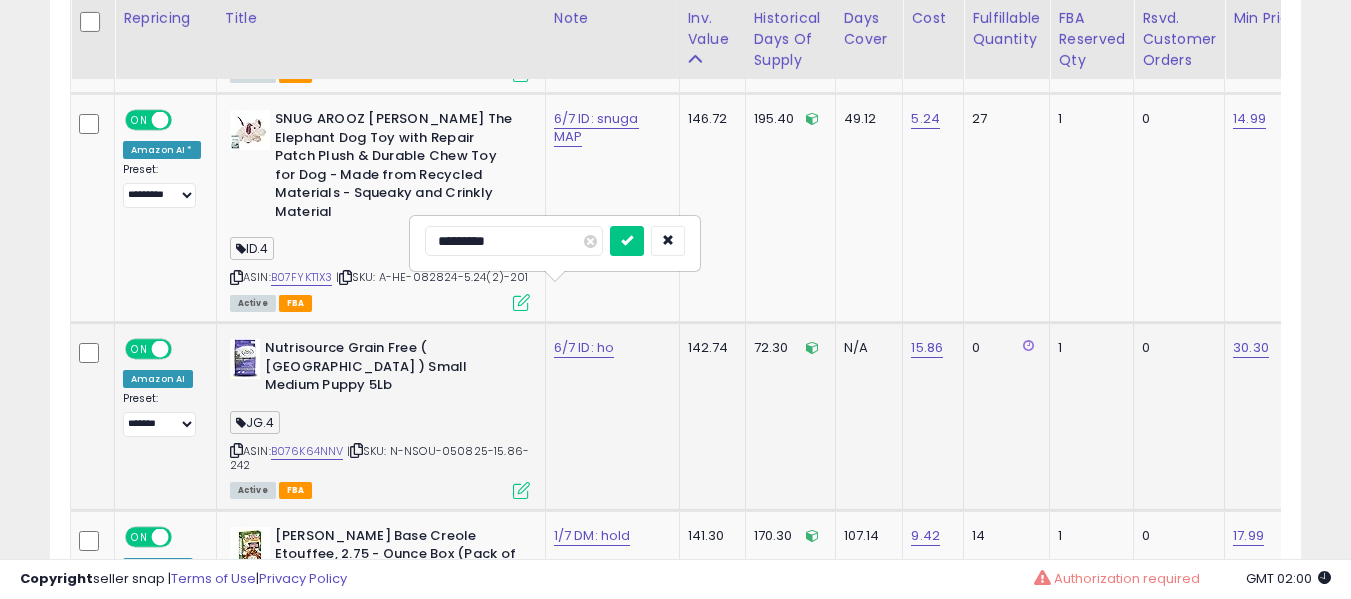 type on "**********" 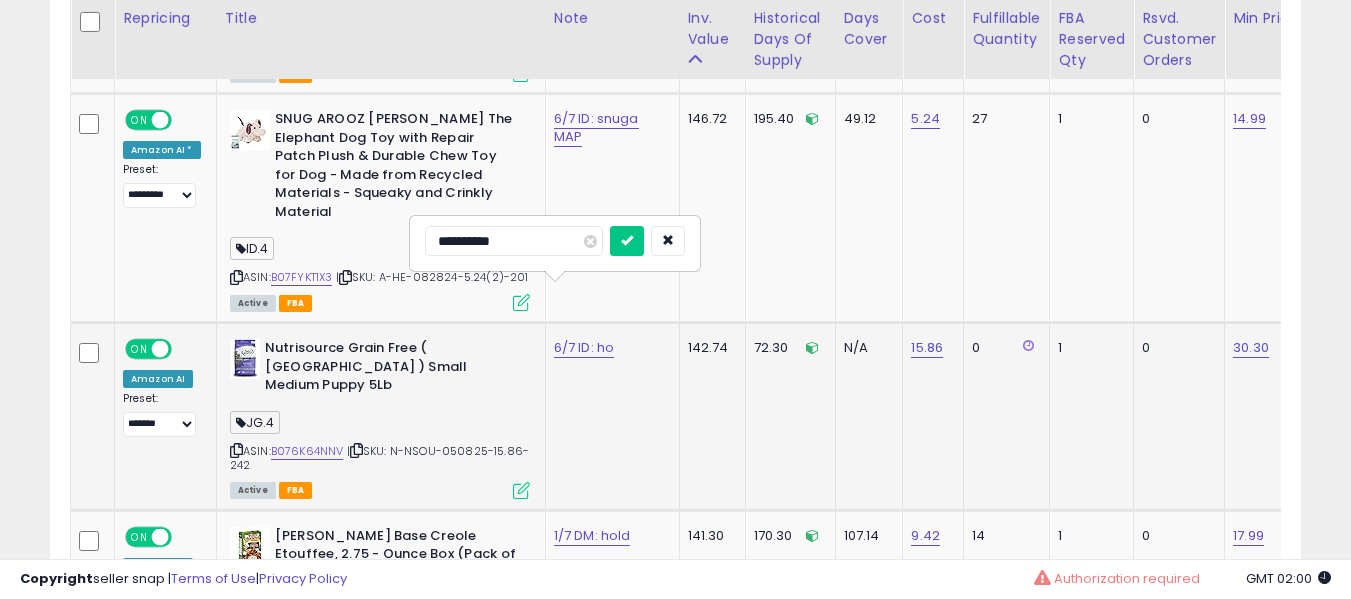 click at bounding box center (627, 241) 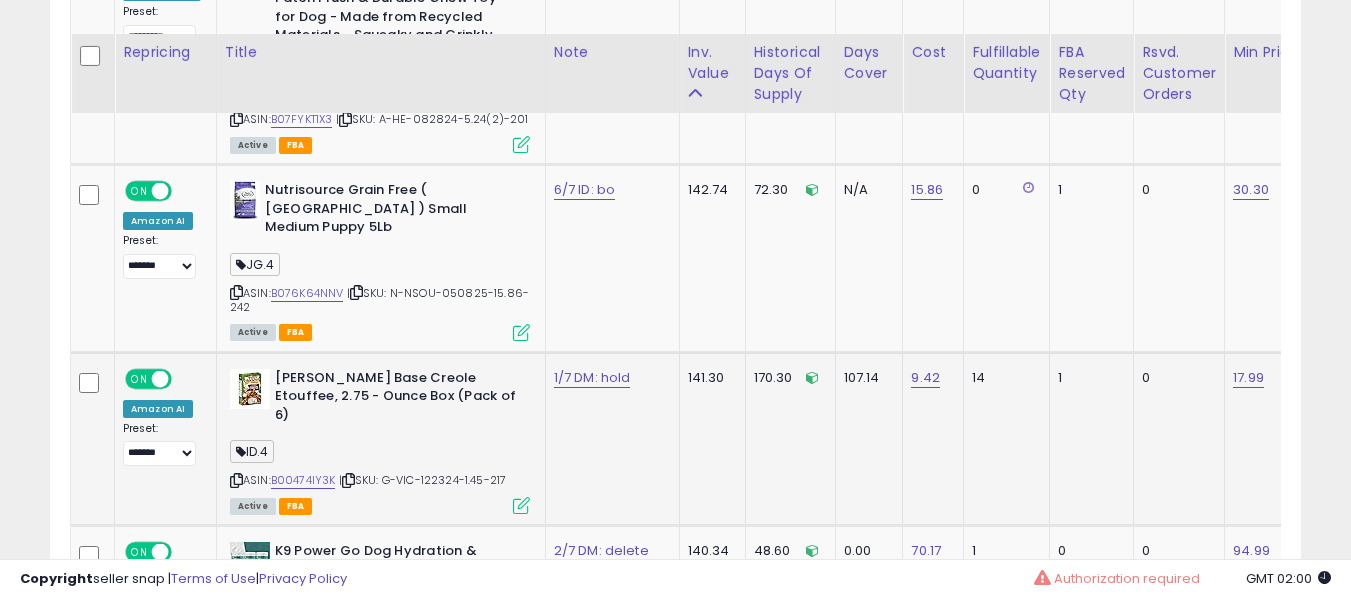 scroll, scrollTop: 3691, scrollLeft: 0, axis: vertical 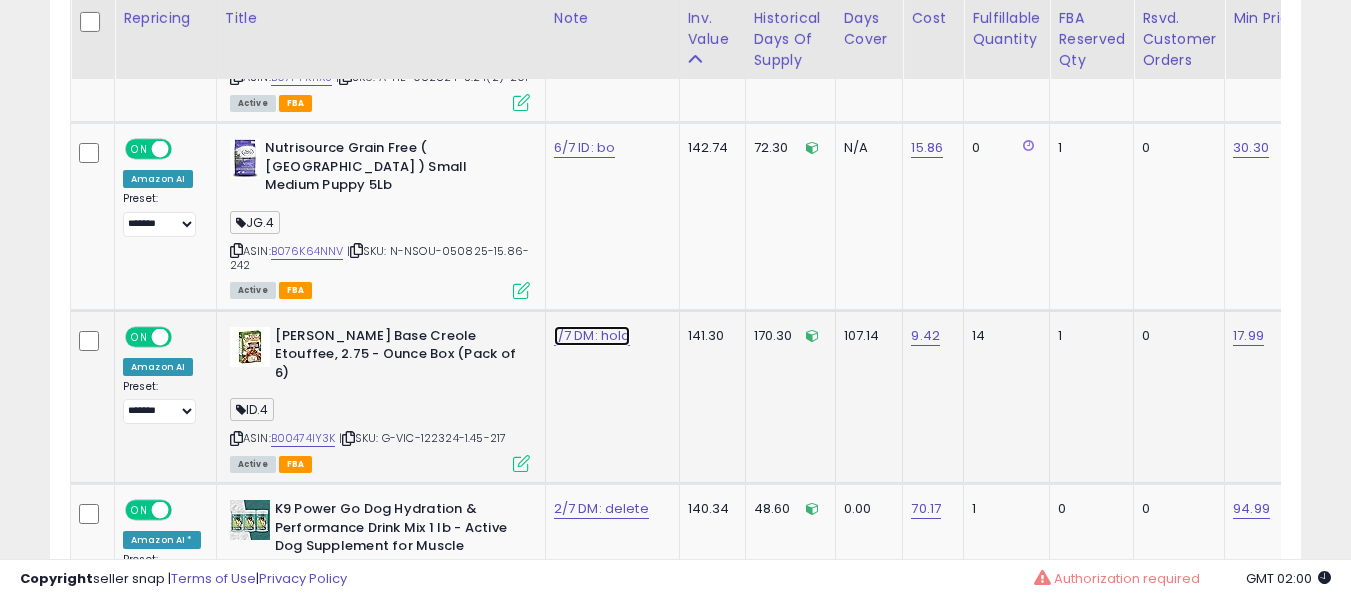 click on "1/7 DM: hold" at bounding box center [585, -2567] 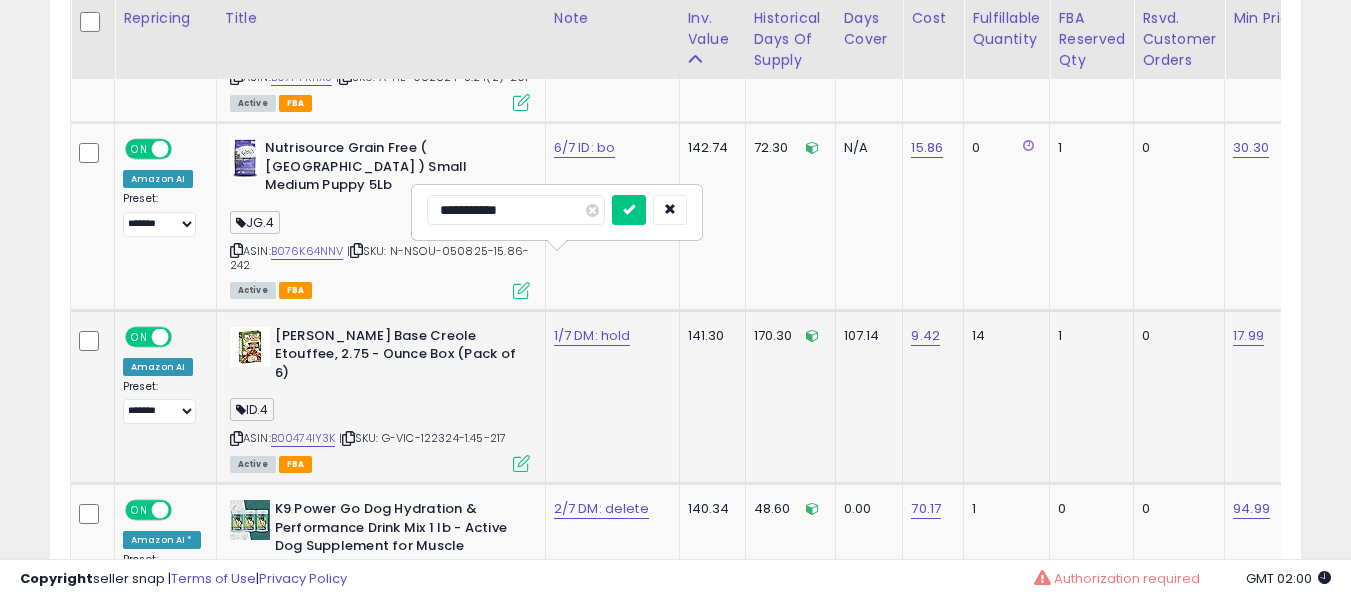 type on "**********" 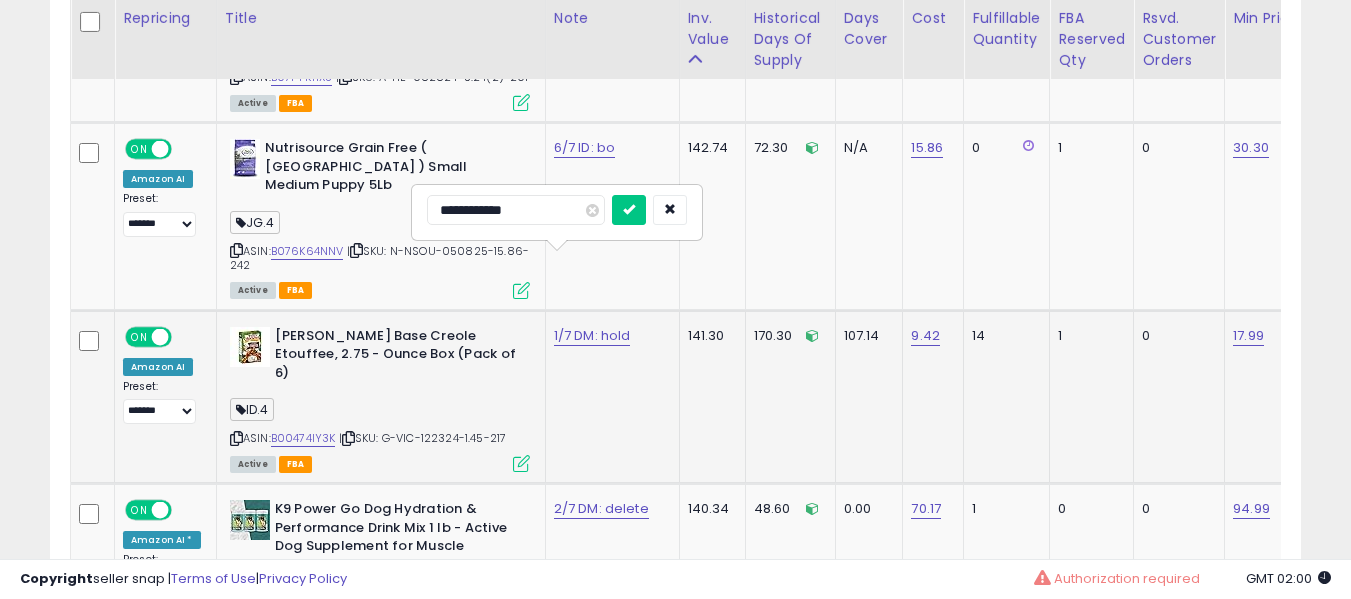 click at bounding box center [629, 210] 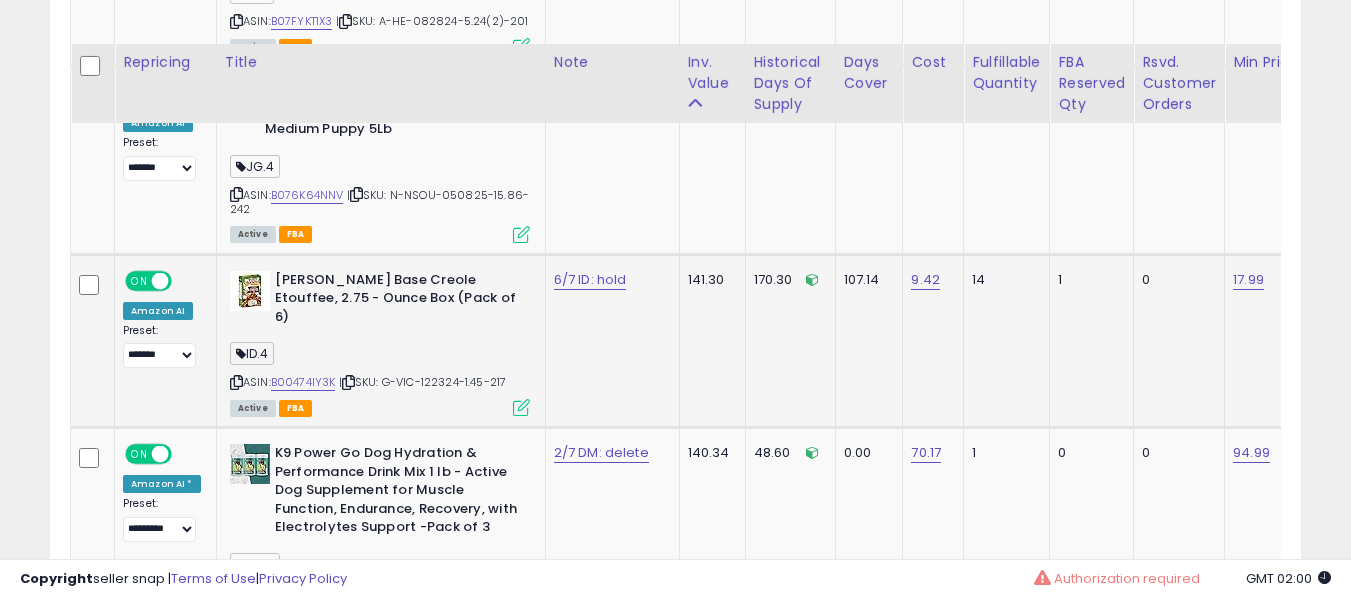 scroll, scrollTop: 3791, scrollLeft: 0, axis: vertical 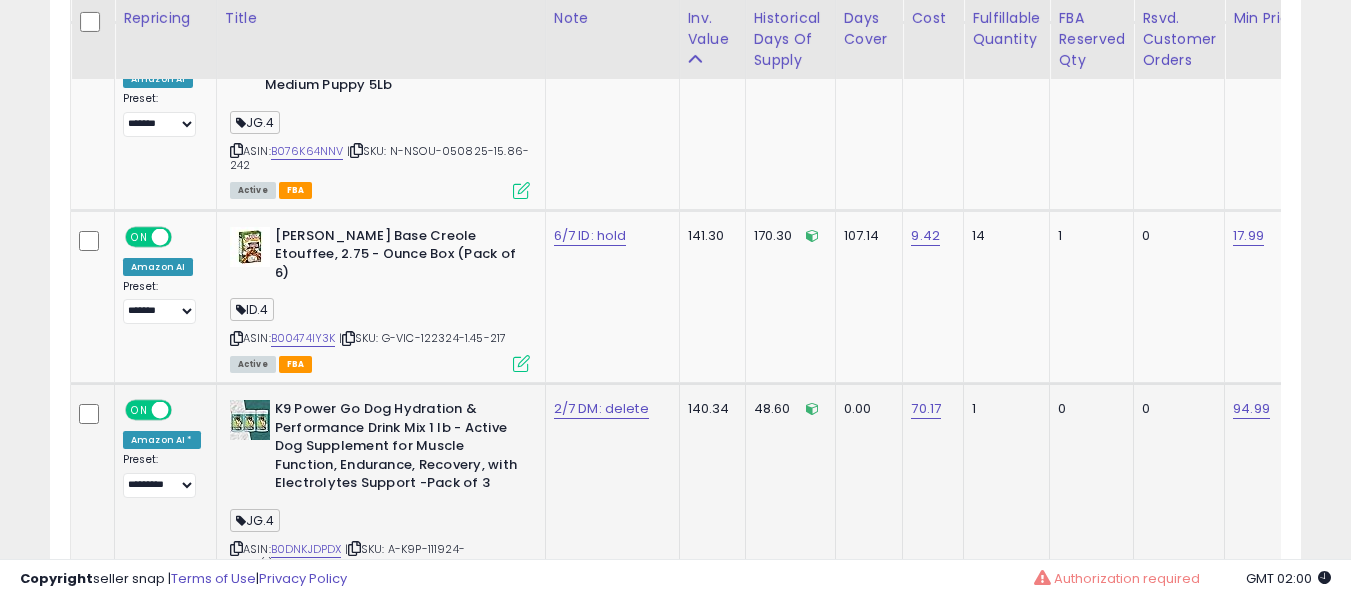 click on "2/7 DM: delete" 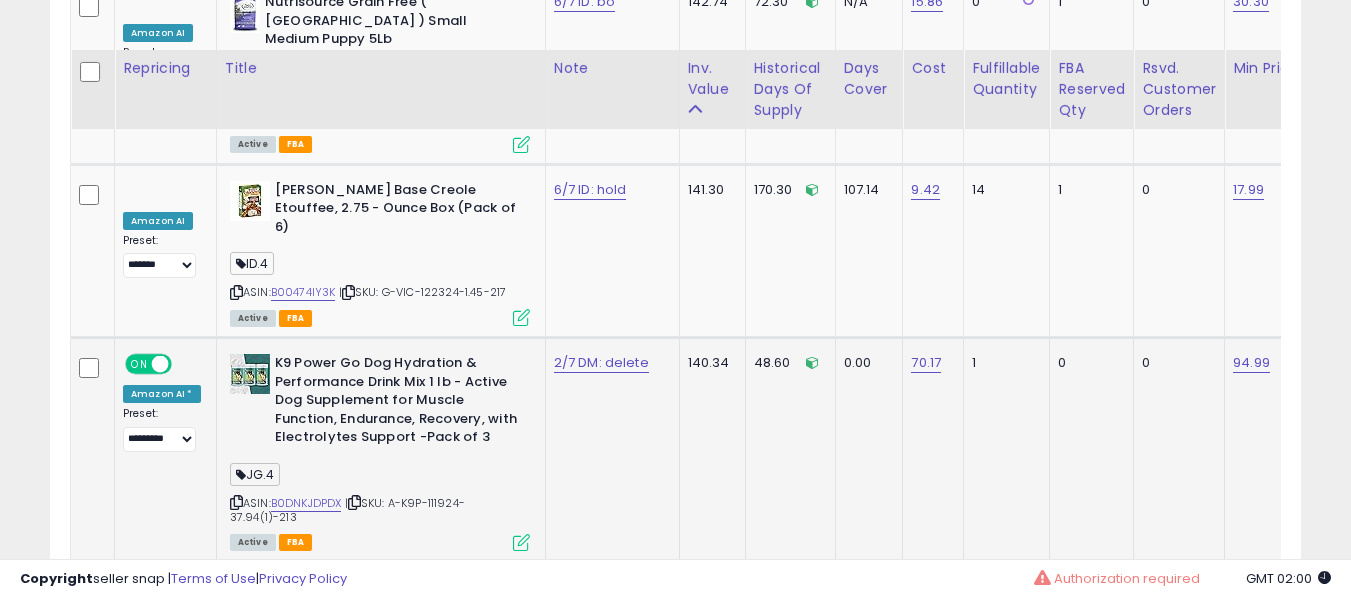 scroll, scrollTop: 3891, scrollLeft: 0, axis: vertical 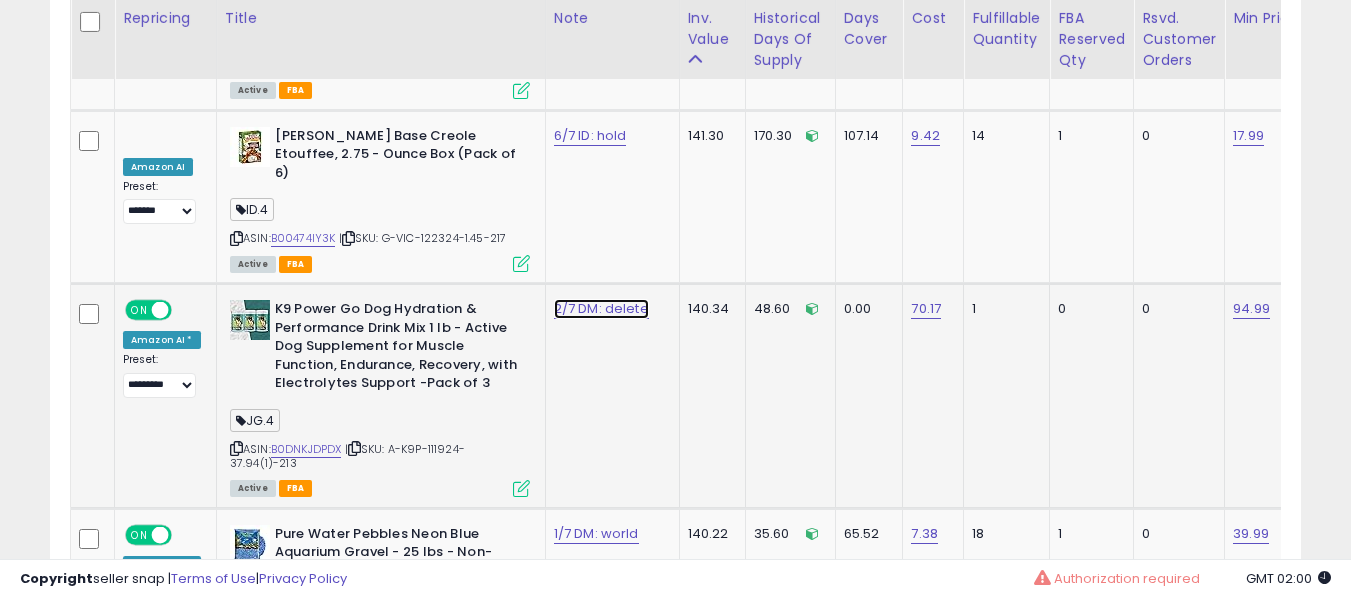 click on "2/7 DM: delete" at bounding box center (585, -2767) 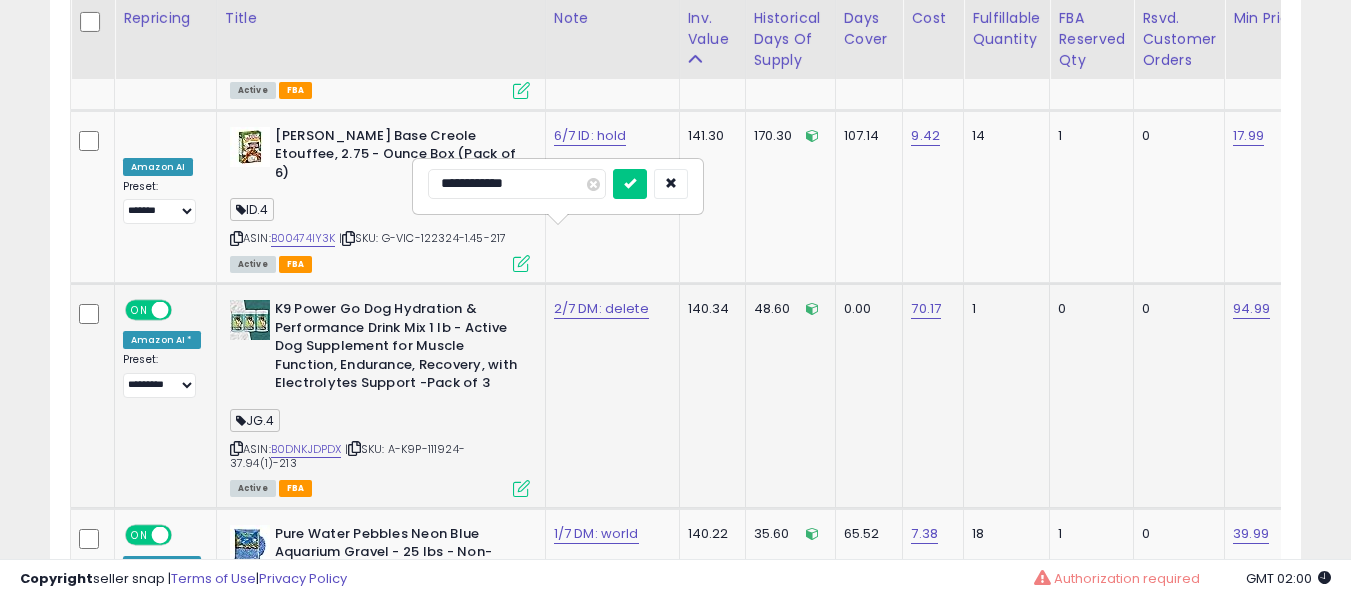 type on "**********" 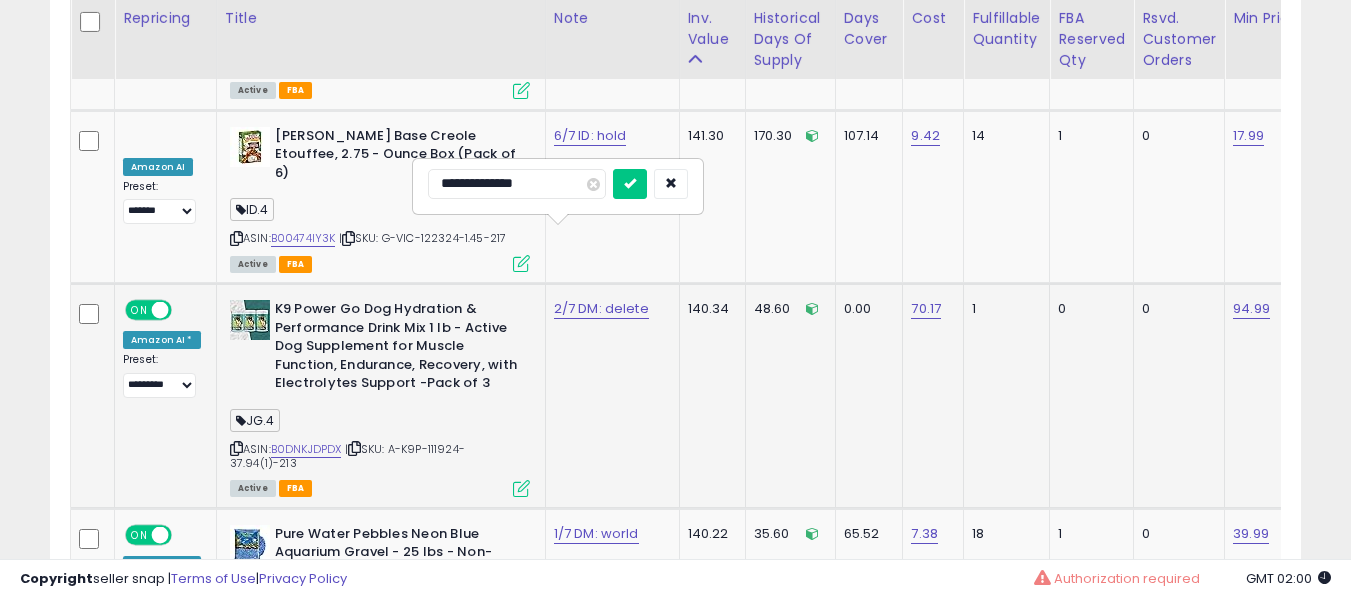 click at bounding box center (630, 184) 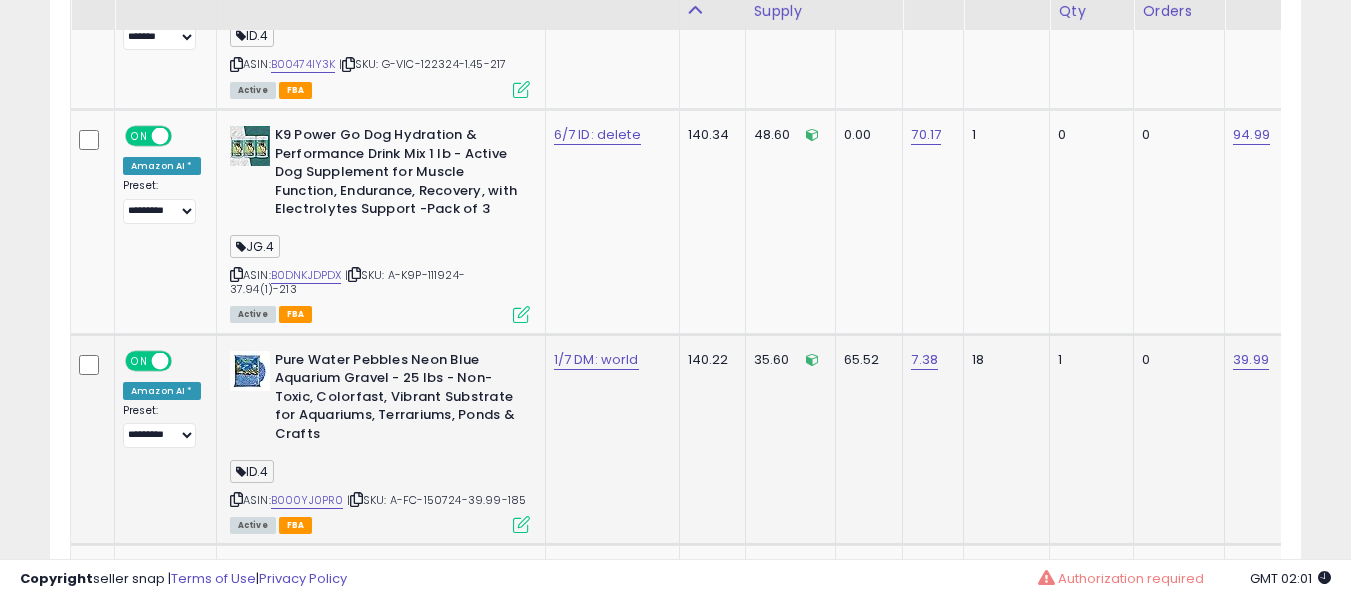 scroll, scrollTop: 4091, scrollLeft: 0, axis: vertical 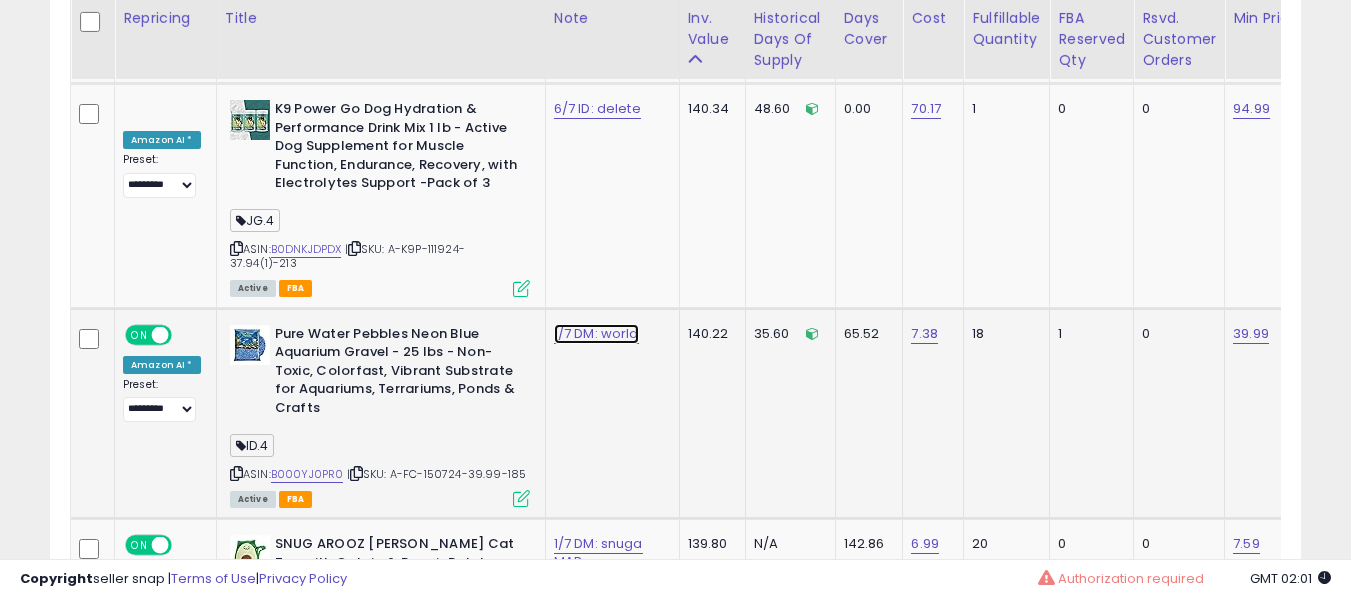 drag, startPoint x: 572, startPoint y: 285, endPoint x: 570, endPoint y: 271, distance: 14.142136 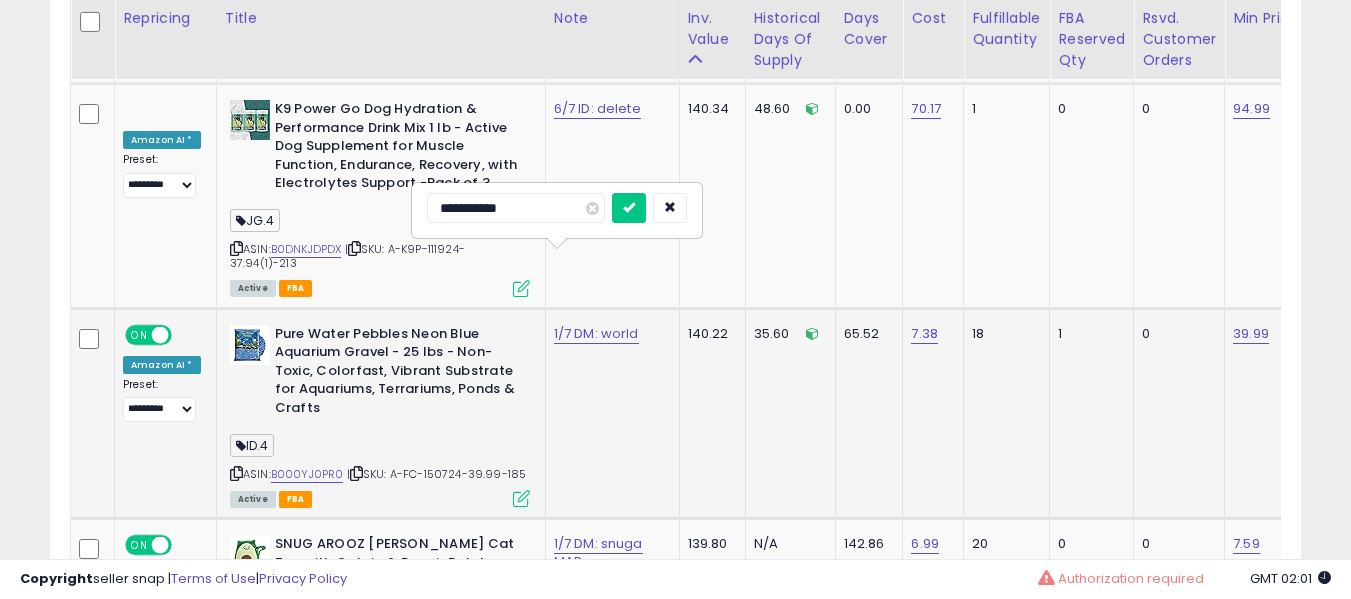 type on "**********" 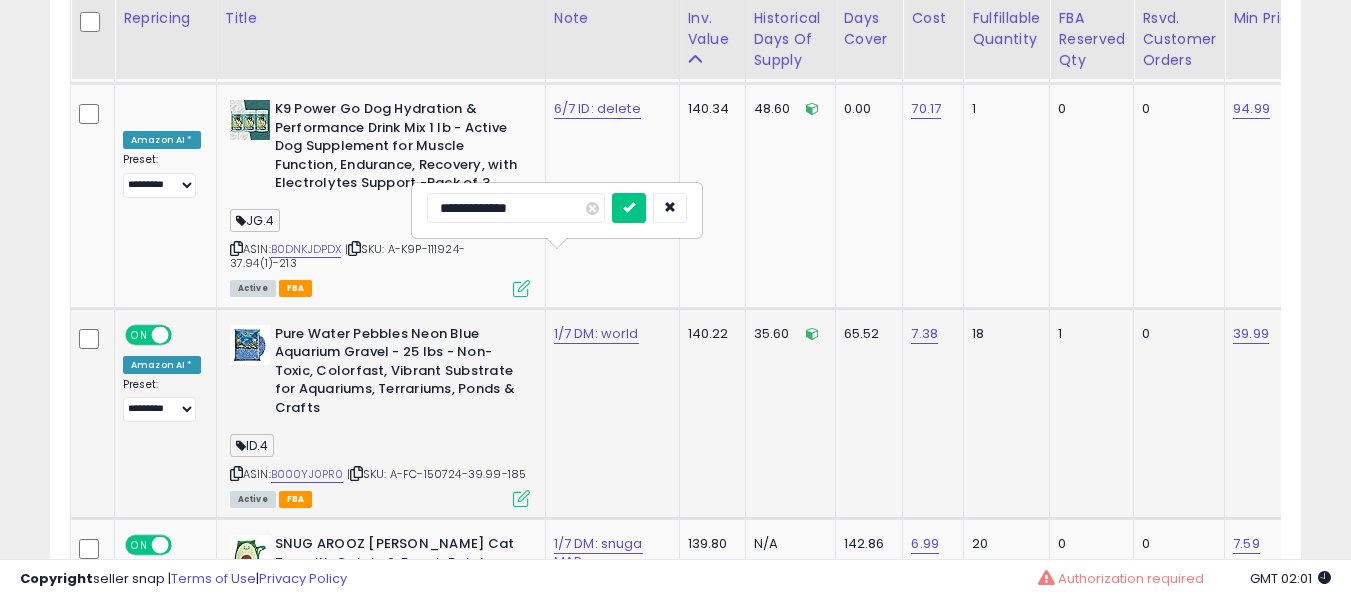 click at bounding box center (629, 208) 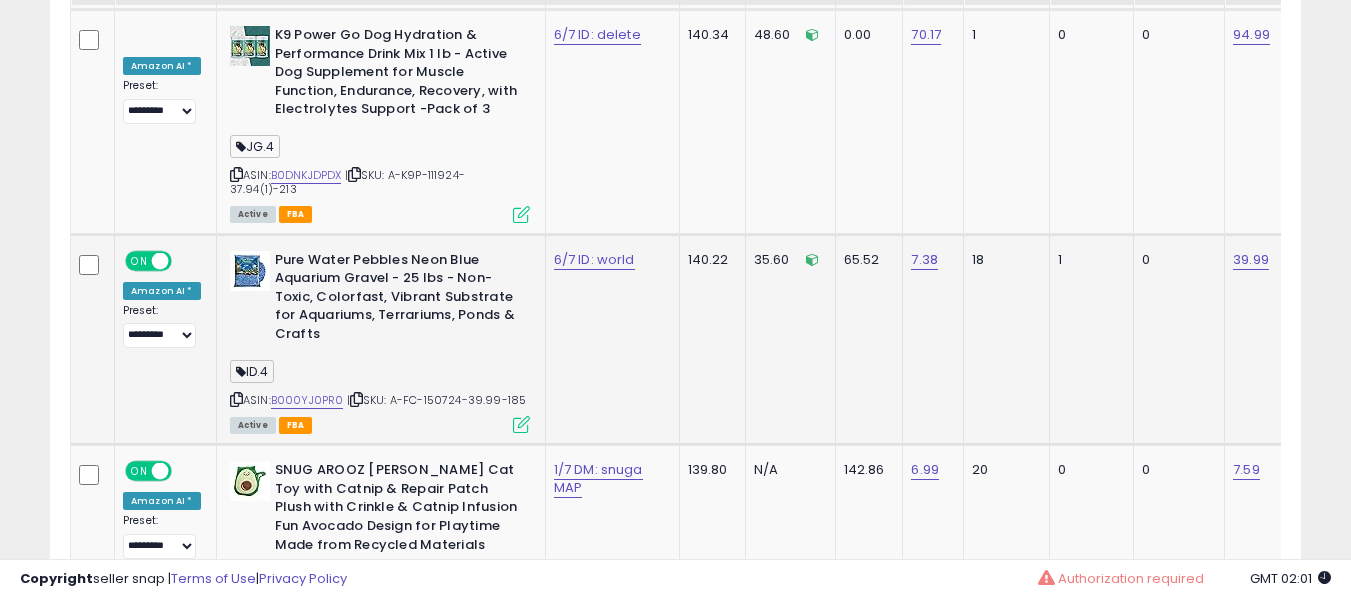 scroll, scrollTop: 4291, scrollLeft: 0, axis: vertical 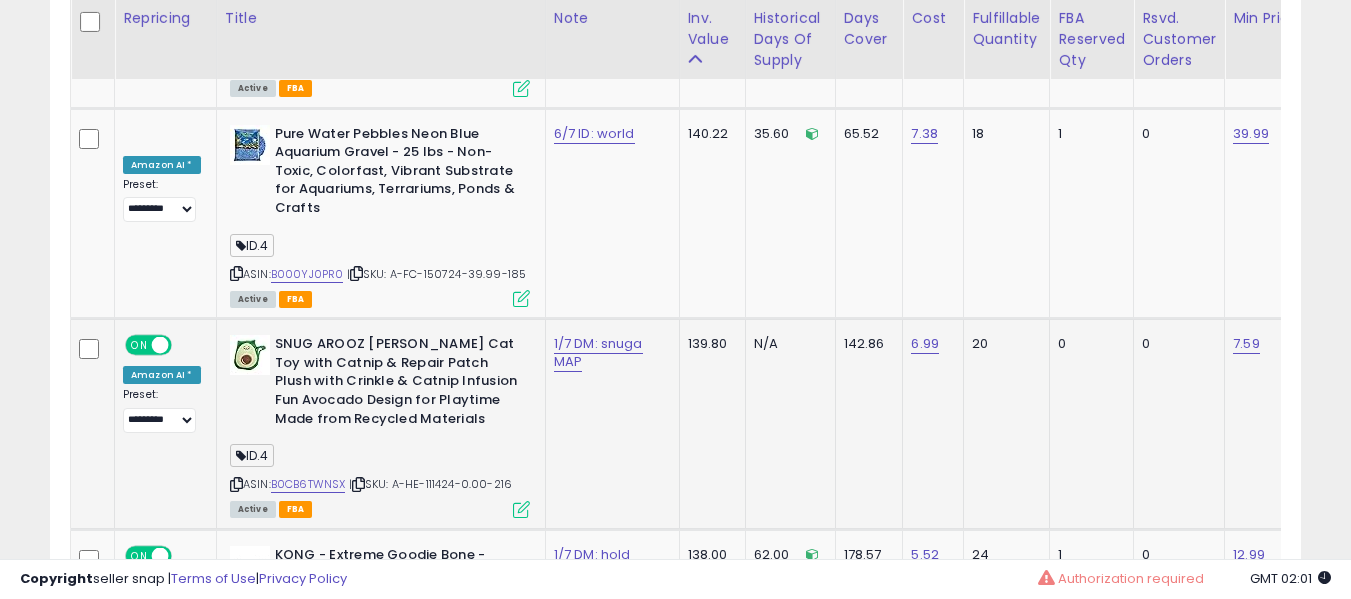 drag, startPoint x: 554, startPoint y: 253, endPoint x: 567, endPoint y: 292, distance: 41.109608 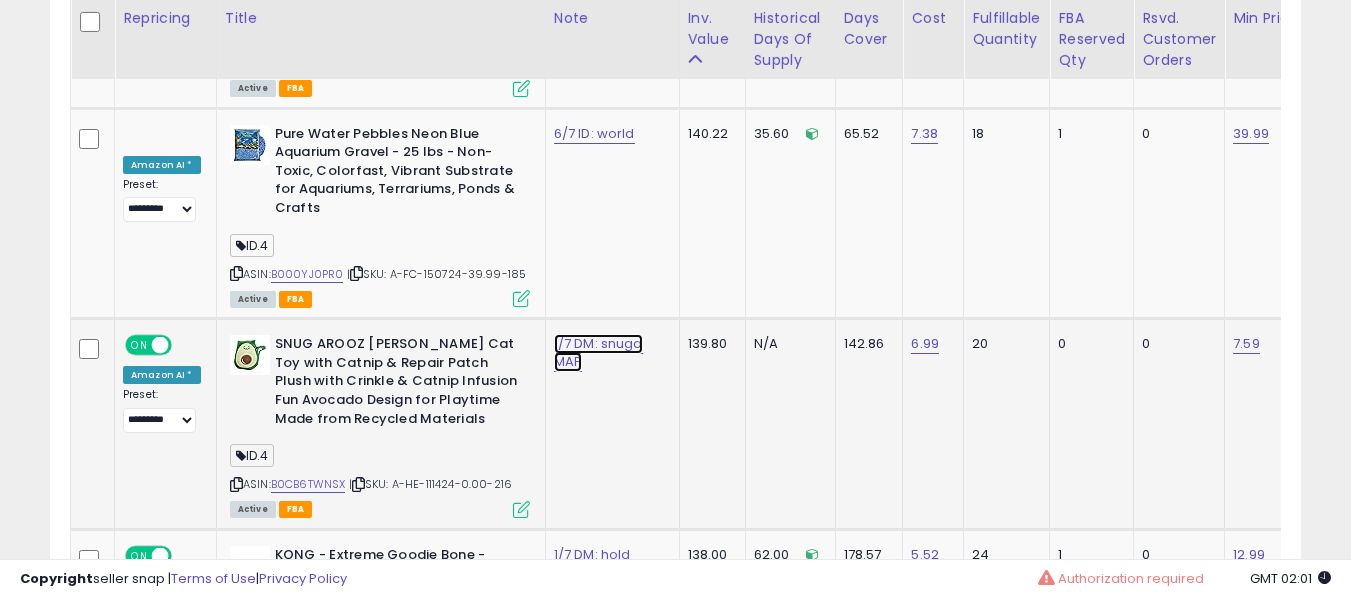 click on "1/7 DM: snuga MAP" at bounding box center [585, -3167] 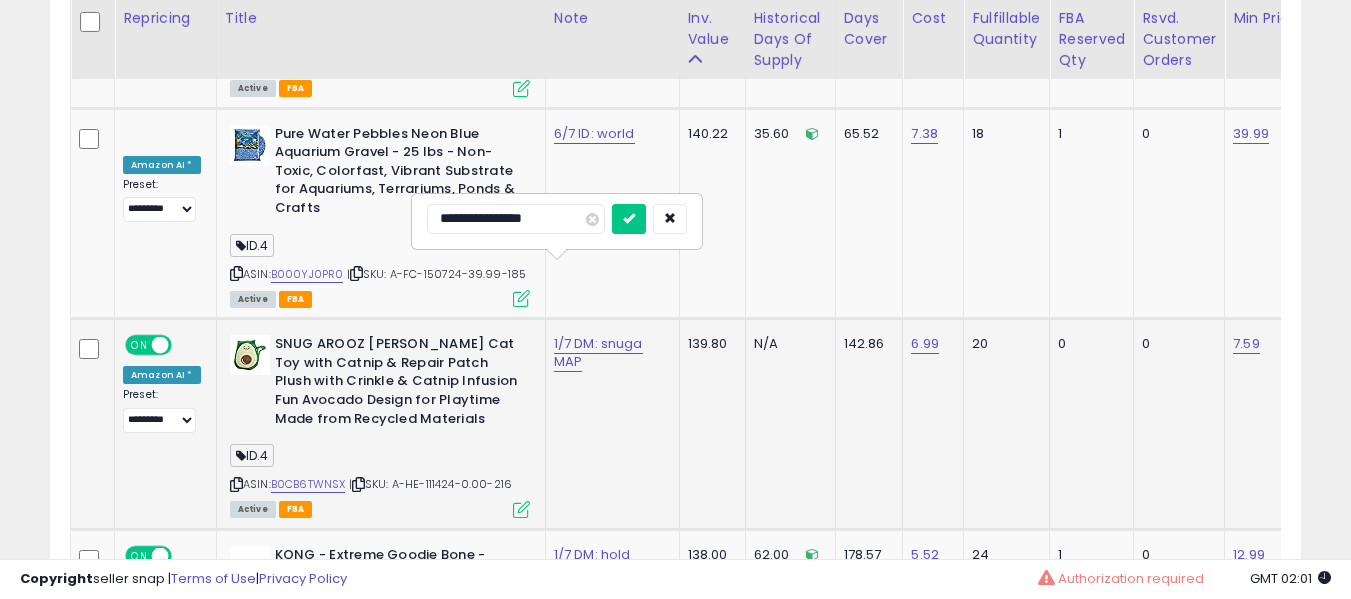 type on "**********" 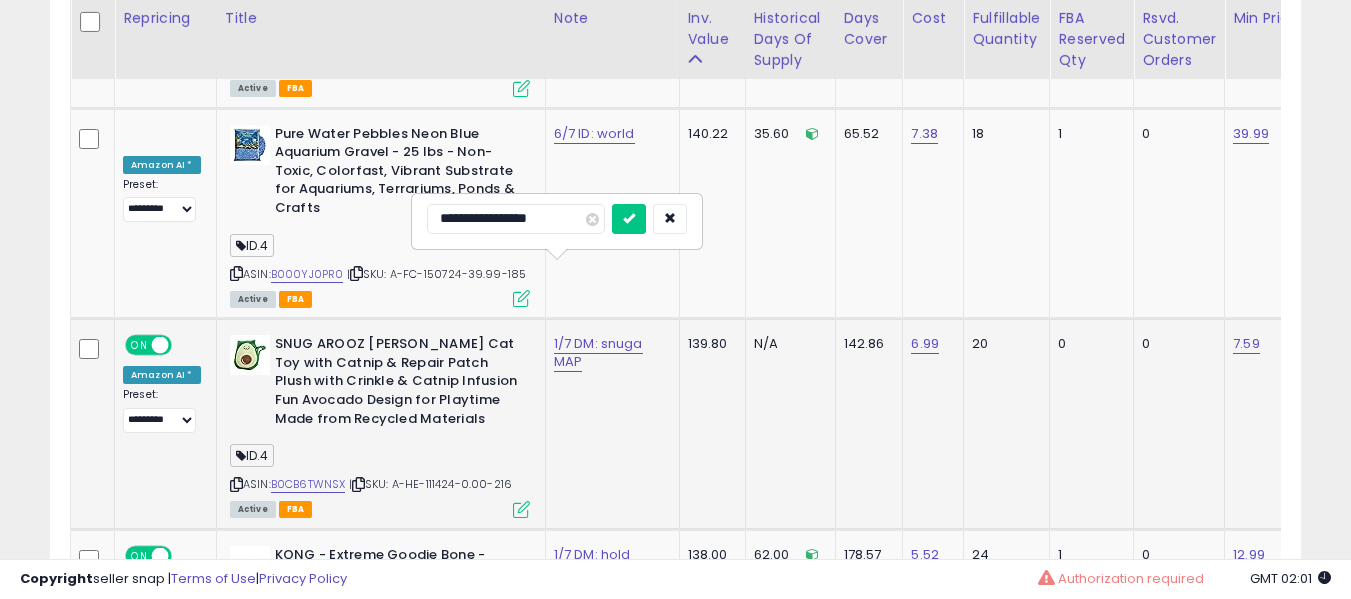 click at bounding box center (629, 219) 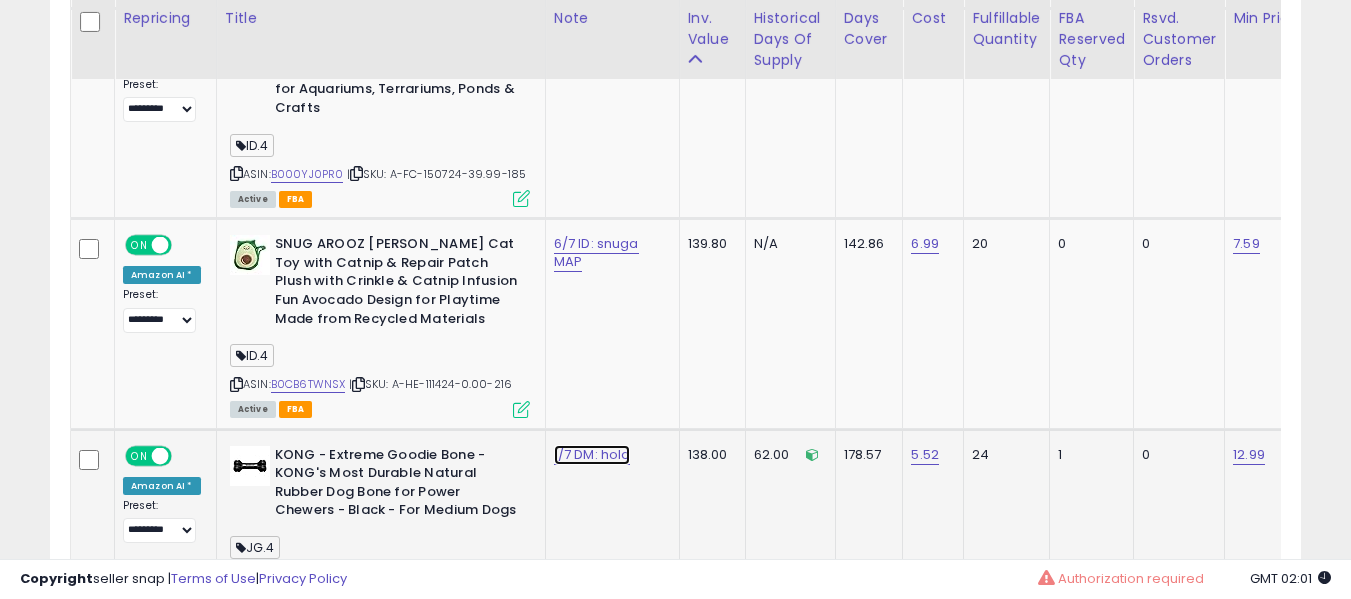 click on "1/7 DM: hold" at bounding box center [585, -3267] 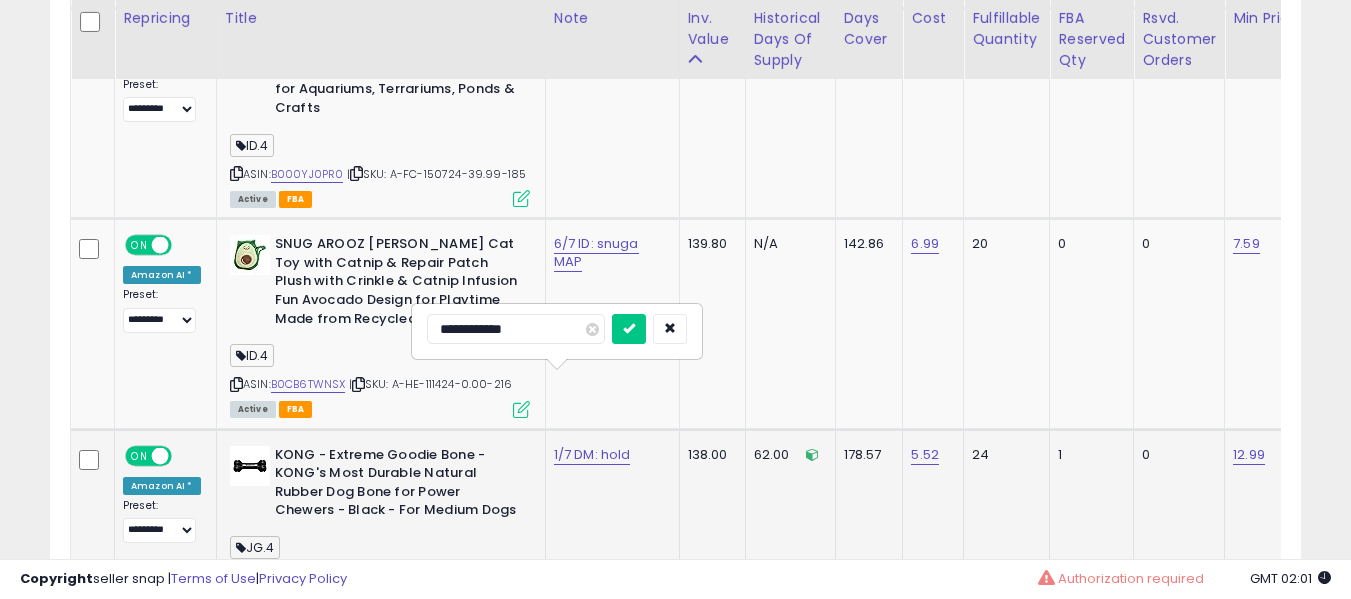 scroll, scrollTop: 4491, scrollLeft: 0, axis: vertical 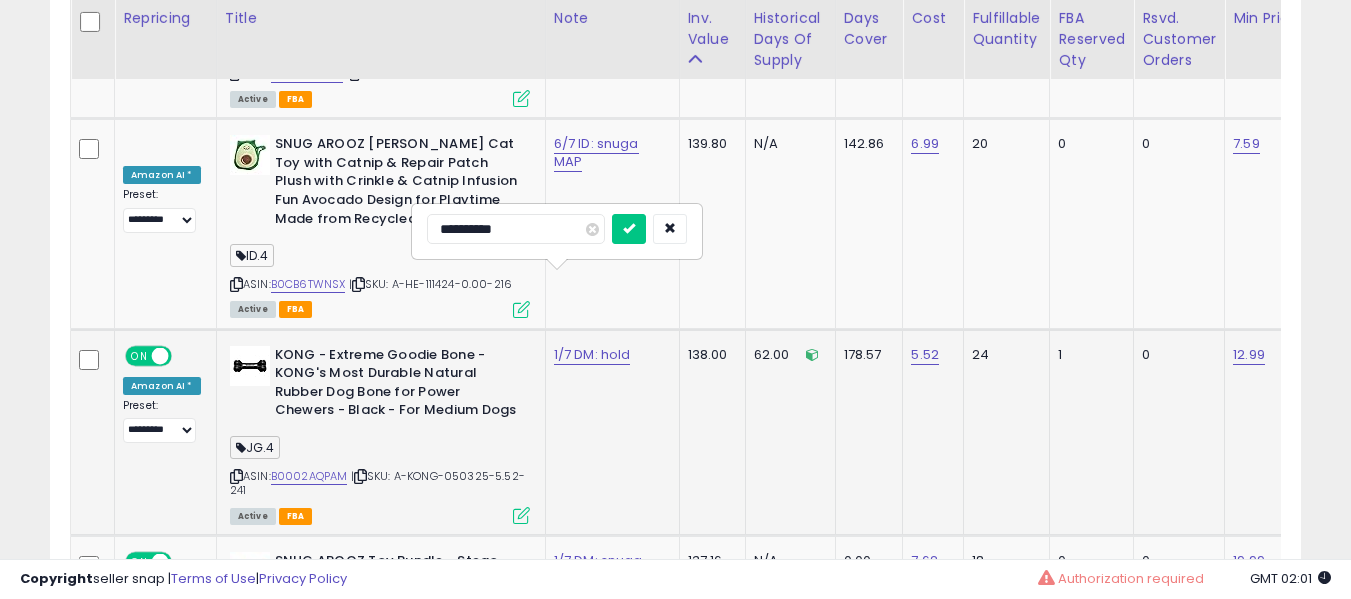 type on "**********" 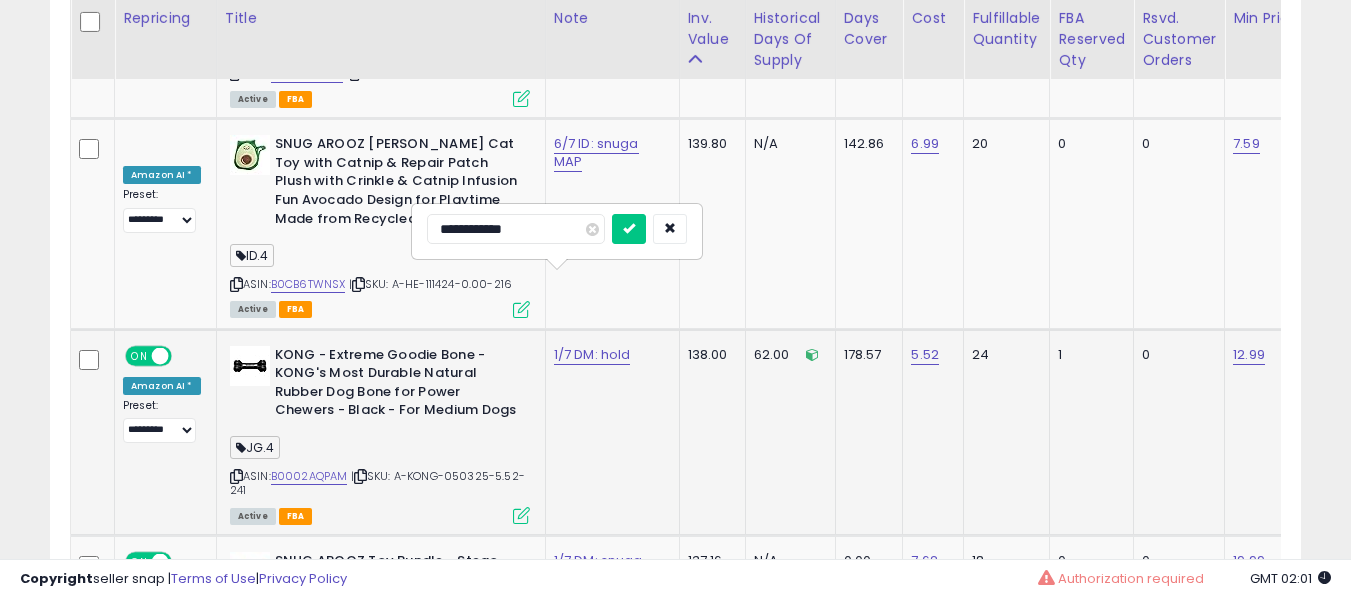 click at bounding box center [629, 229] 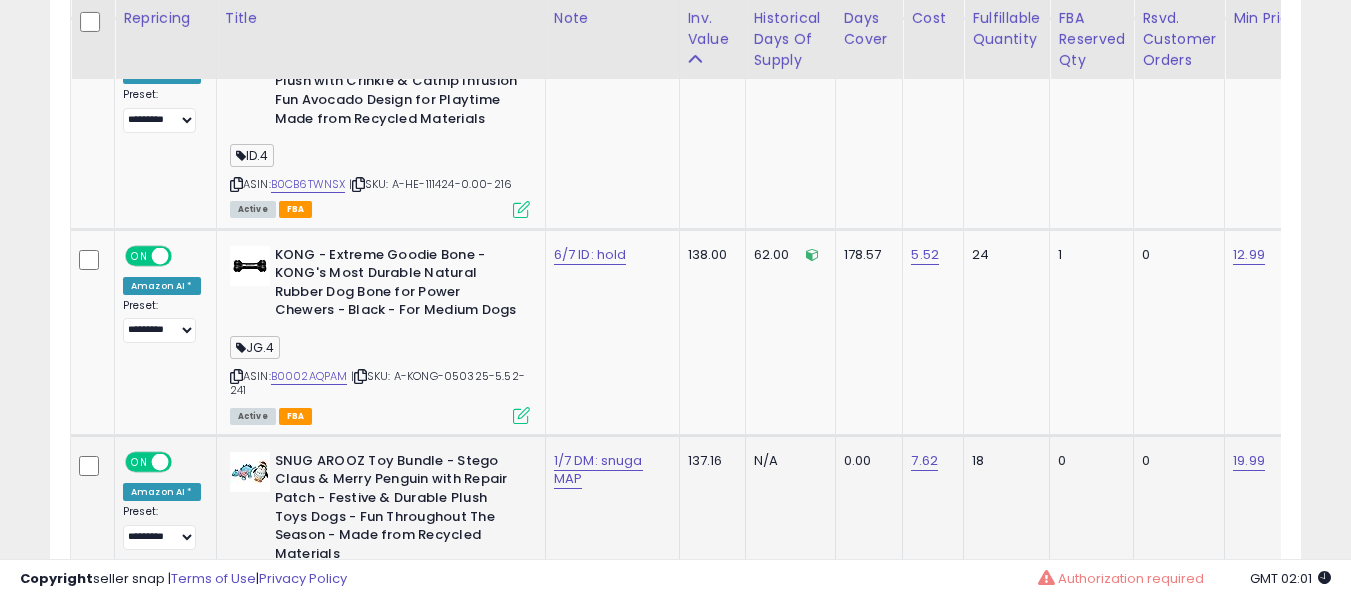 click on "1/7 DM: snuga MAP" 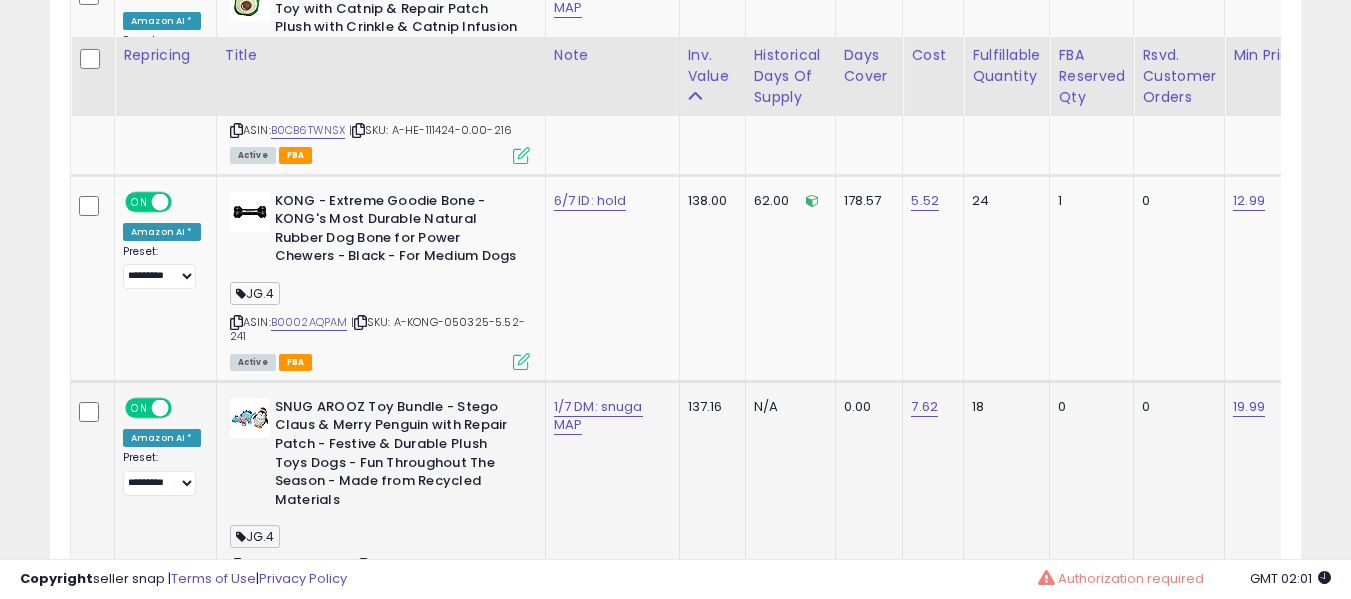 scroll, scrollTop: 4691, scrollLeft: 0, axis: vertical 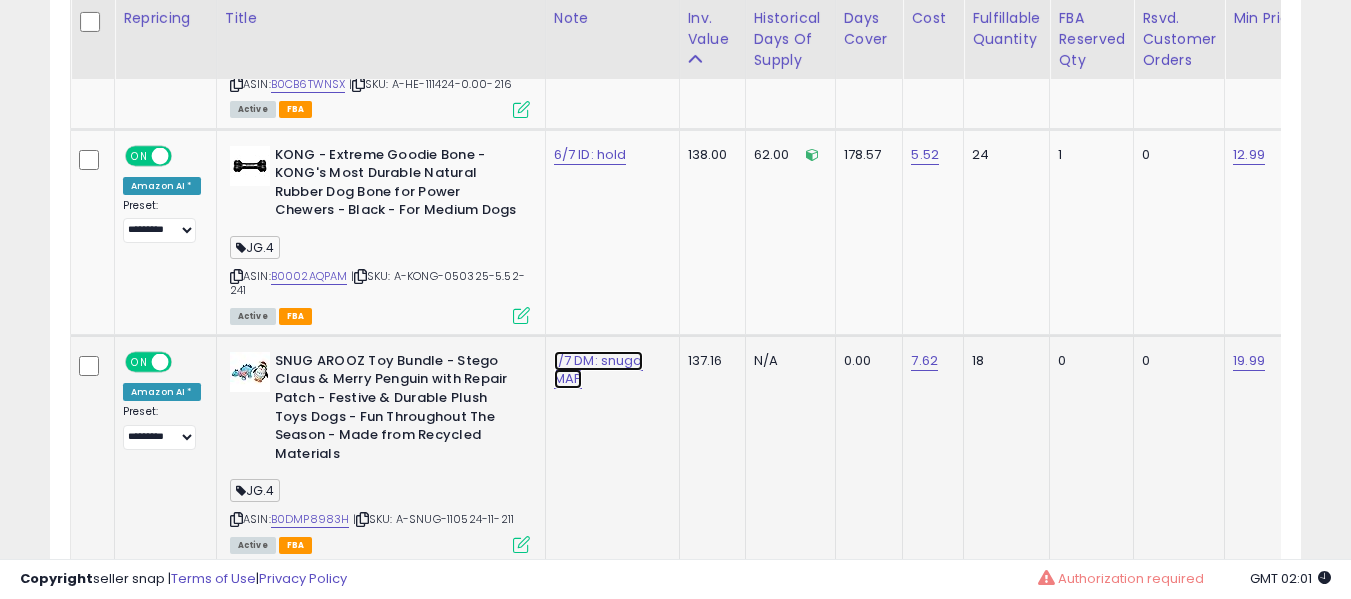 click on "1/7 DM: snuga MAP" at bounding box center (585, -3567) 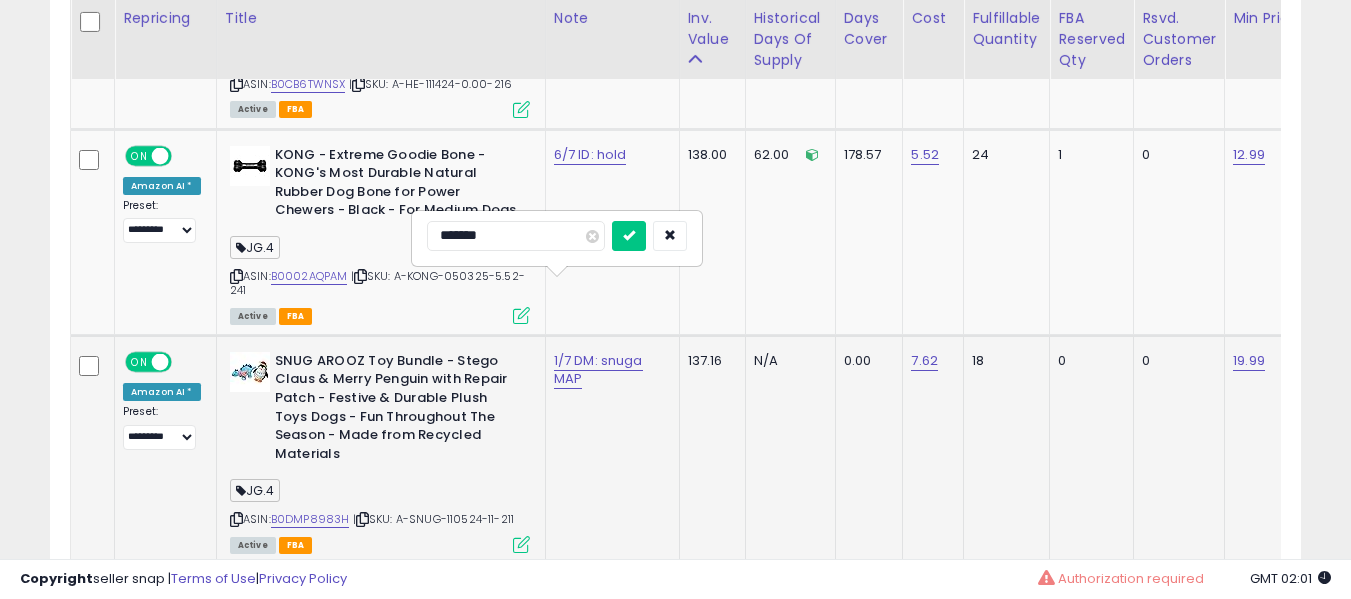 type on "********" 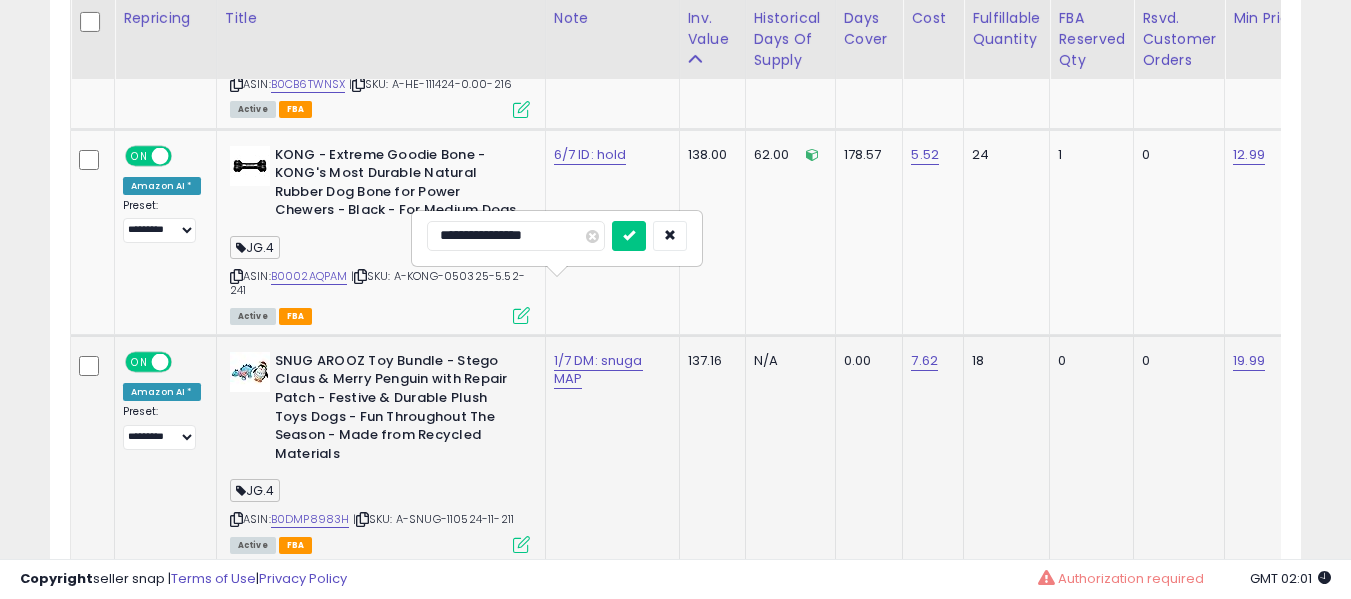 type on "**********" 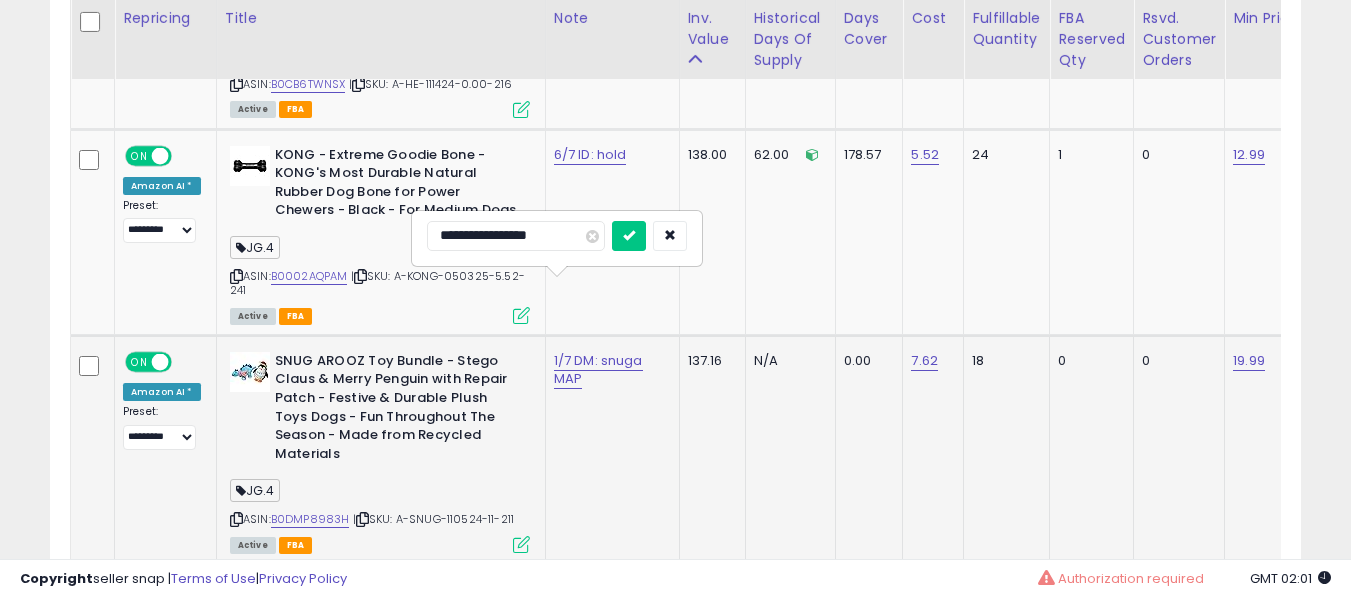 click at bounding box center (629, 236) 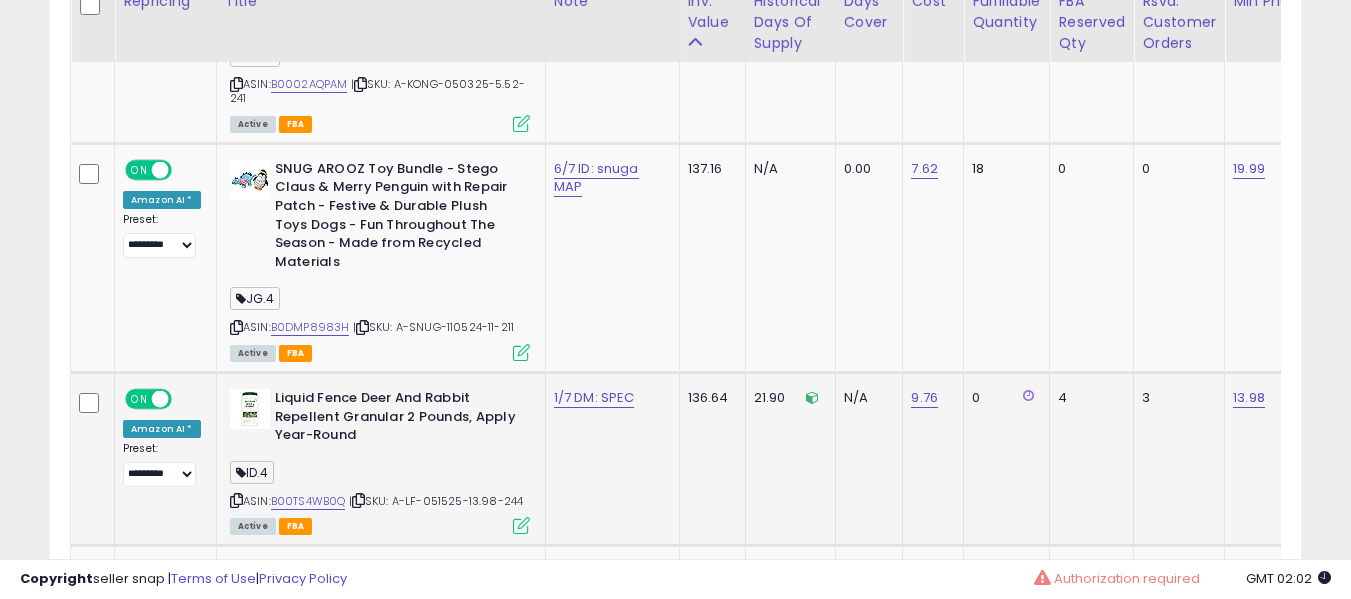scroll, scrollTop: 4891, scrollLeft: 0, axis: vertical 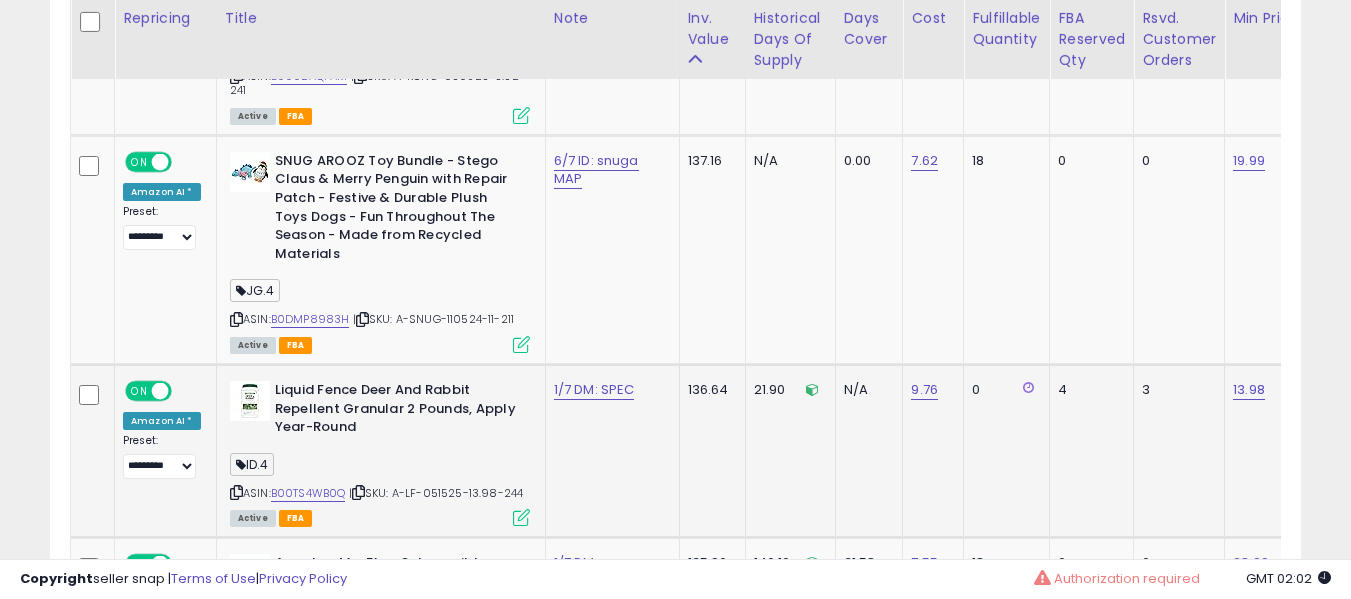 click on "1/7 DM: SPEC" 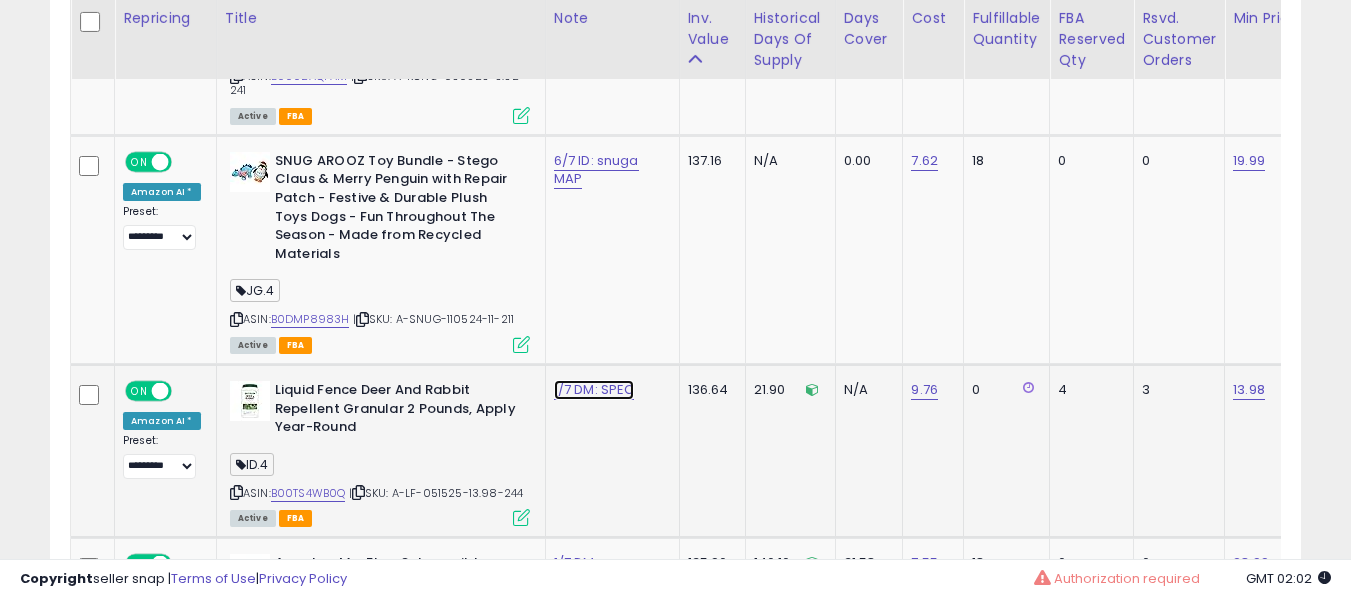 click on "1/7 DM: SPEC" at bounding box center [585, -3767] 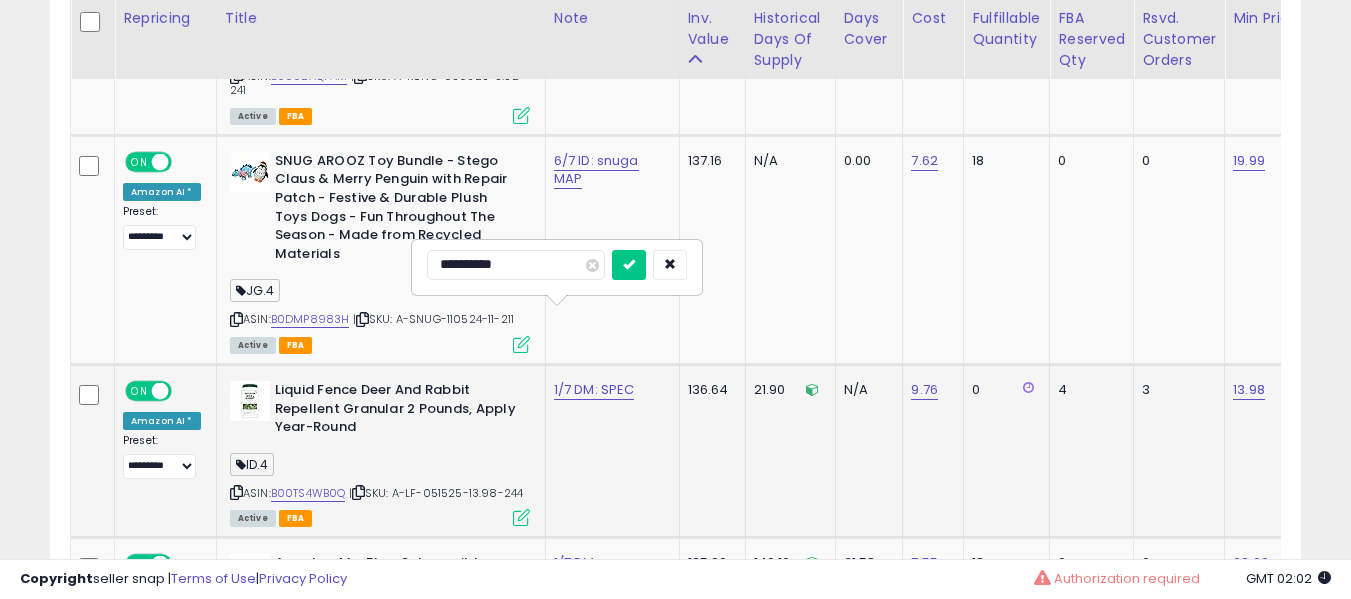 type on "**********" 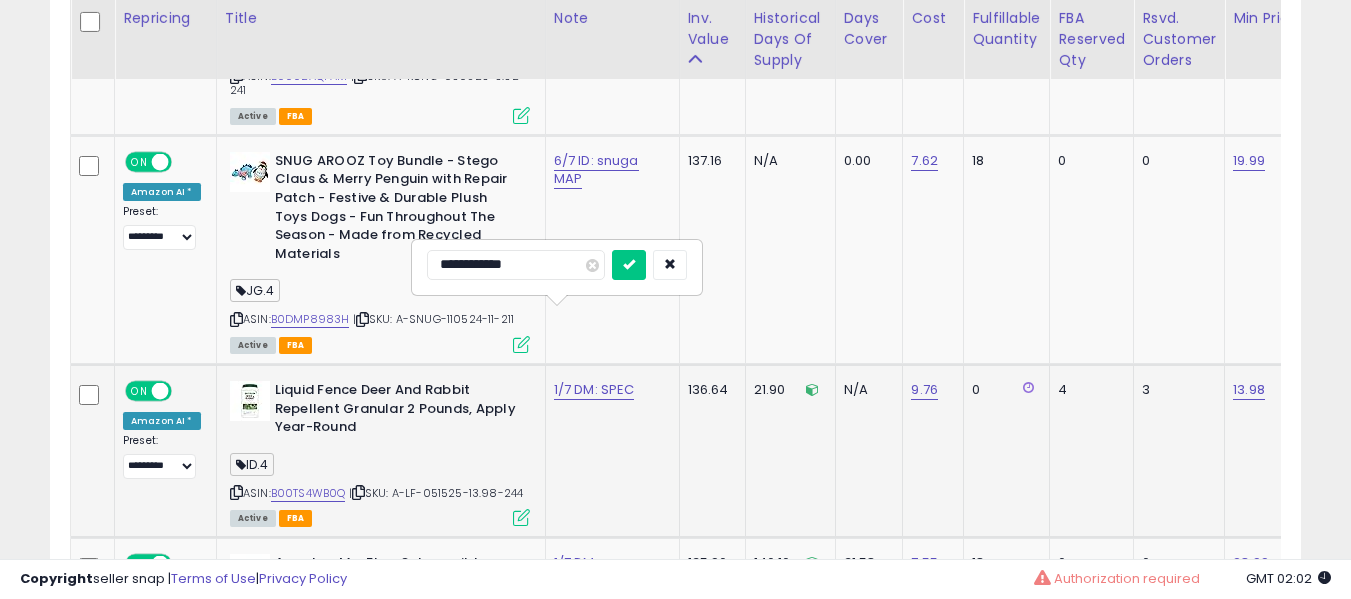 click at bounding box center (629, 265) 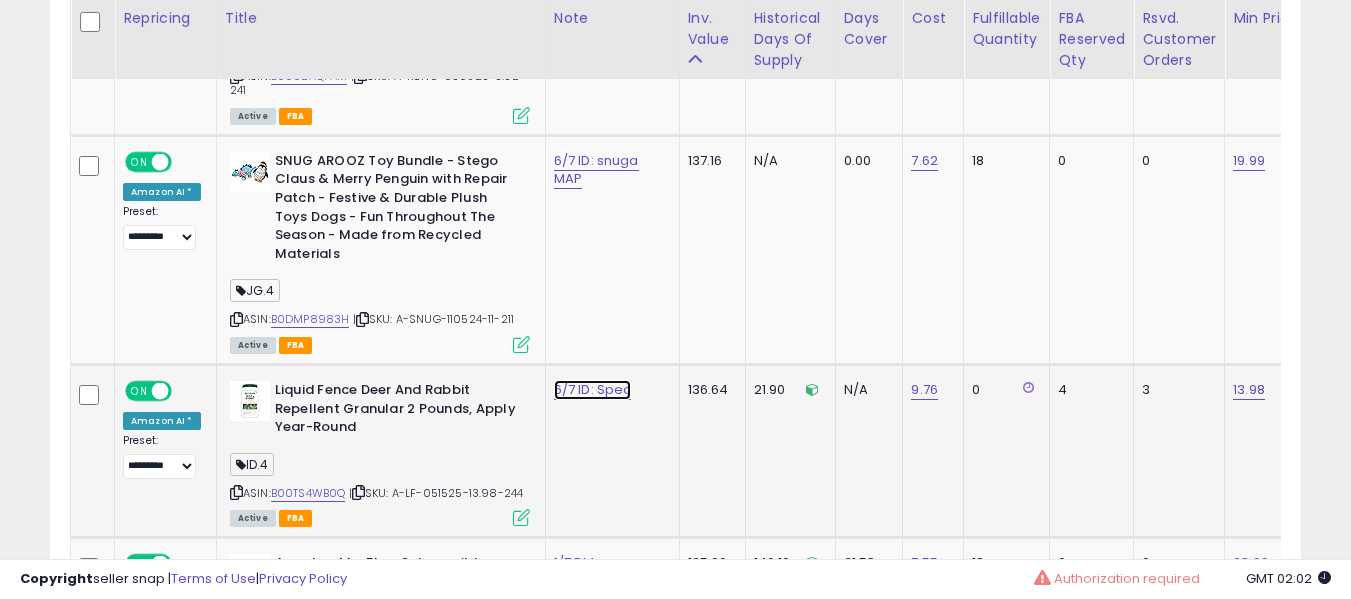 click on "6/7 ID: Spec" at bounding box center [593, 390] 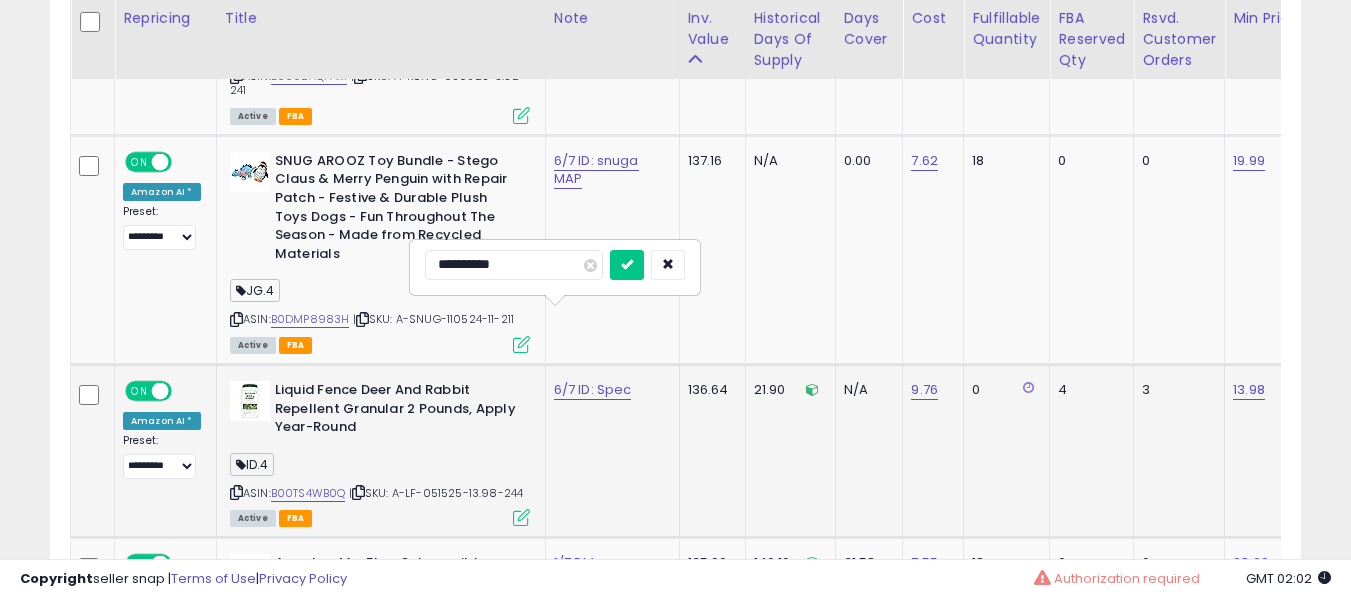 type on "**********" 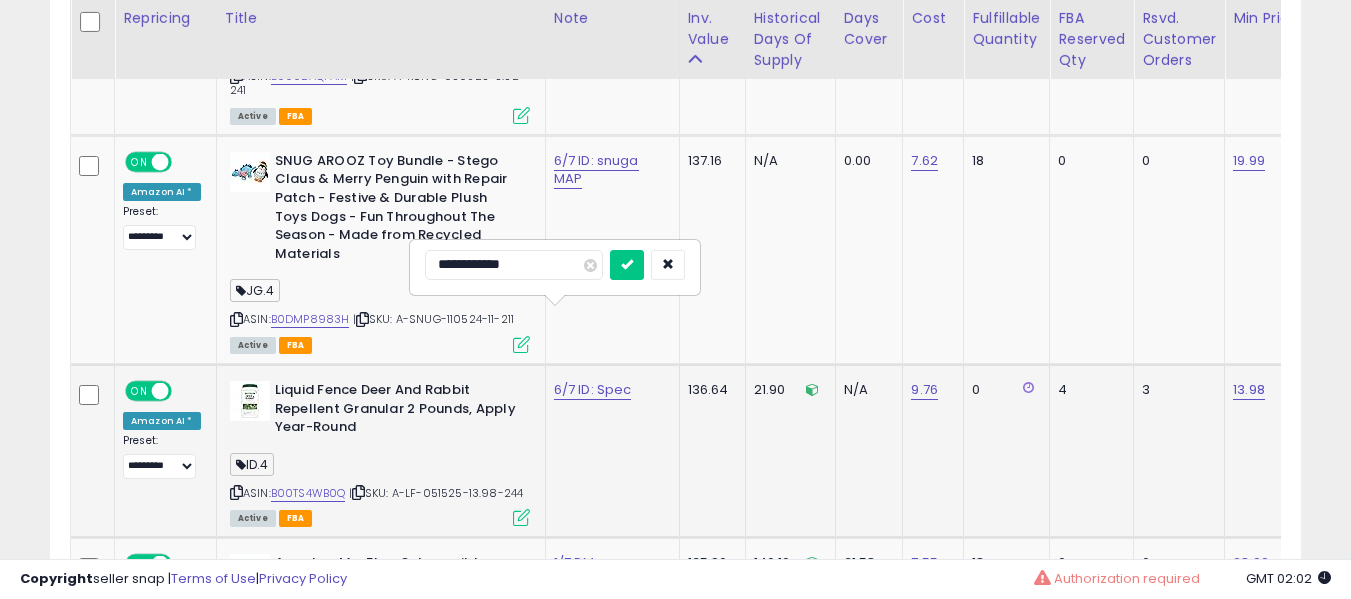 click at bounding box center (627, 265) 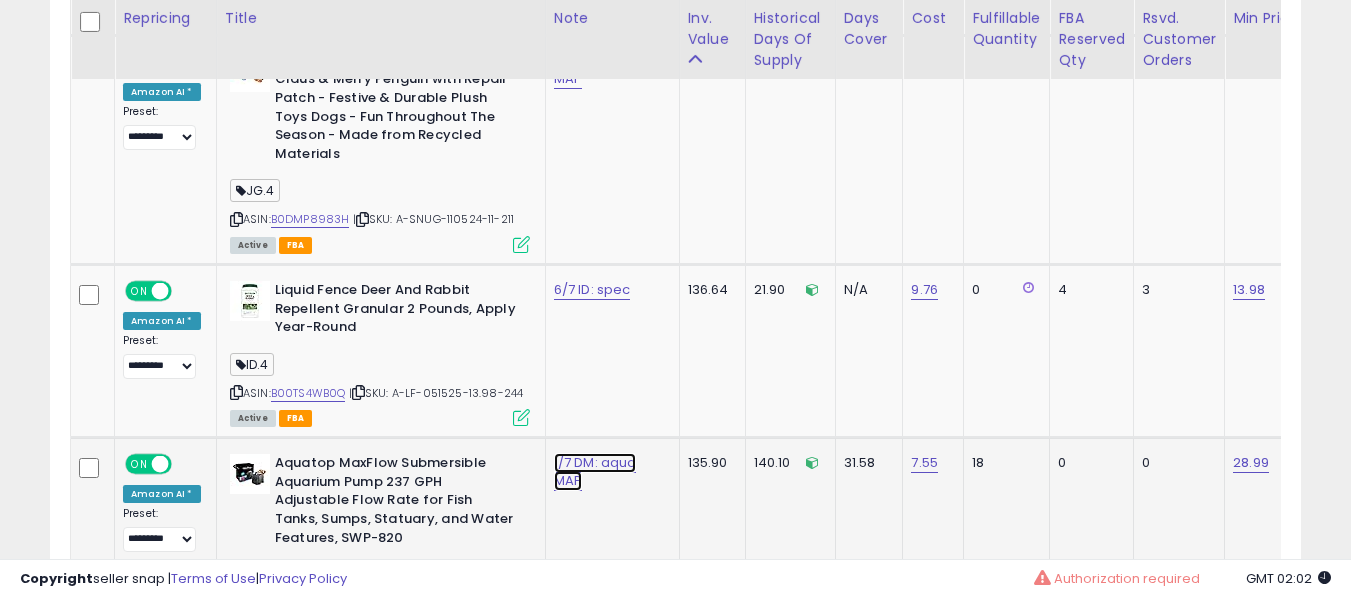 click on "1/7 DM: aqua MAP" at bounding box center [585, -3867] 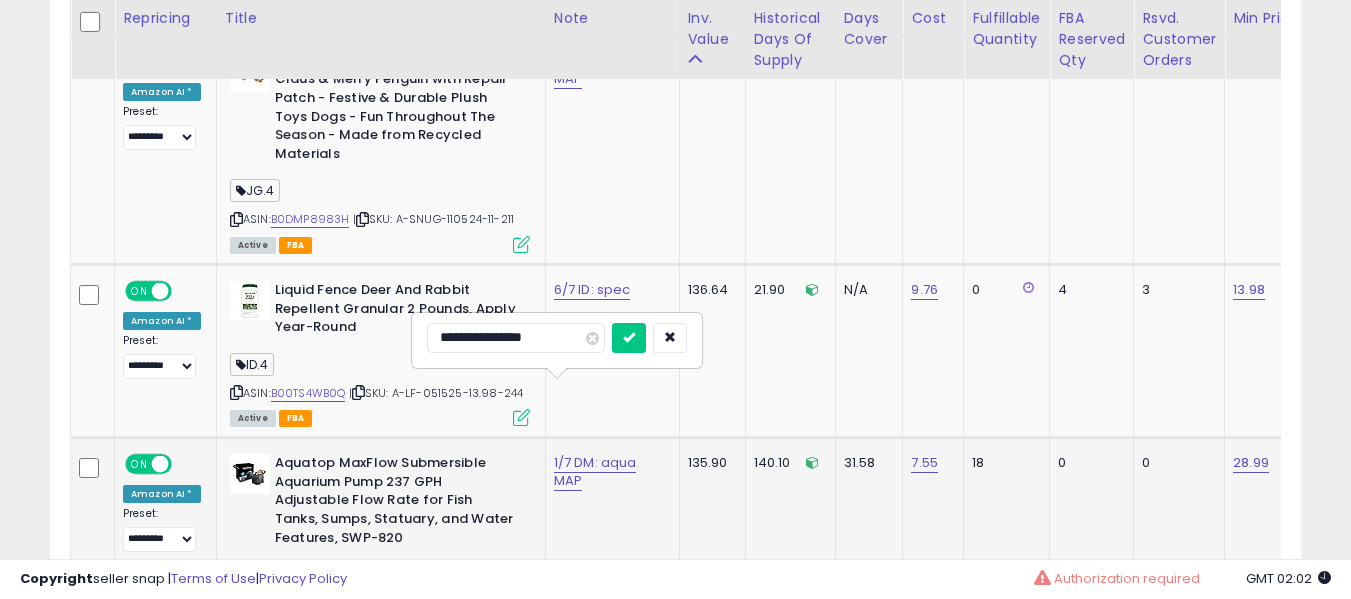 scroll, scrollTop: 5091, scrollLeft: 0, axis: vertical 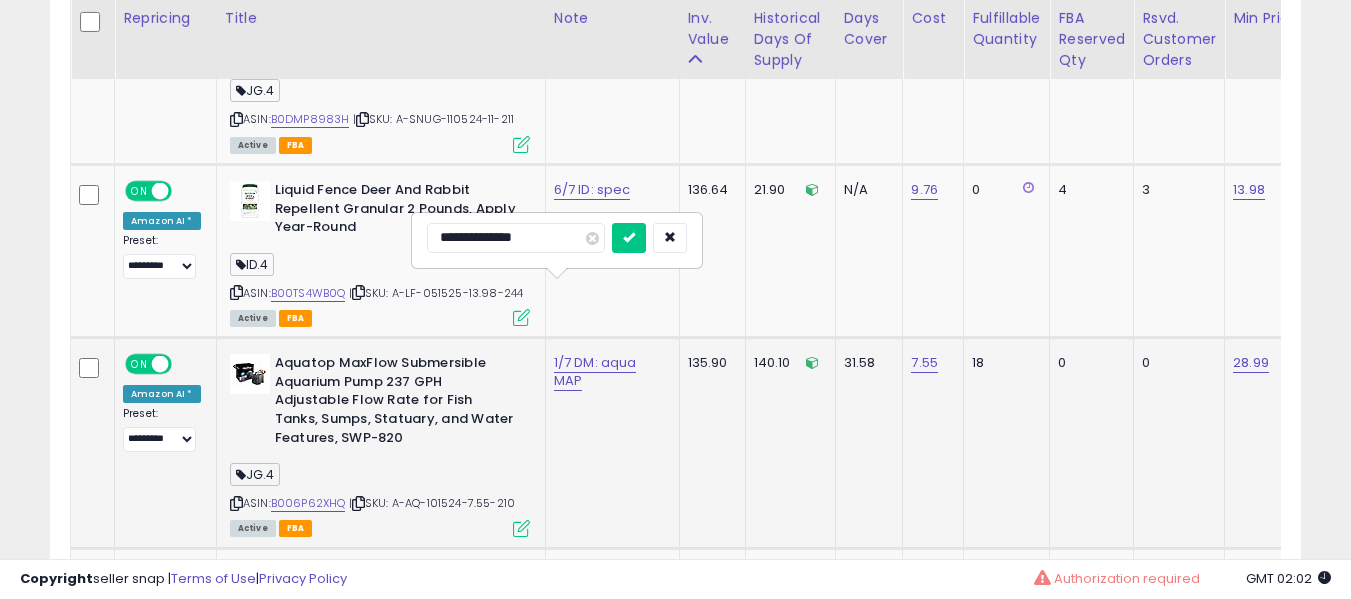 type on "**********" 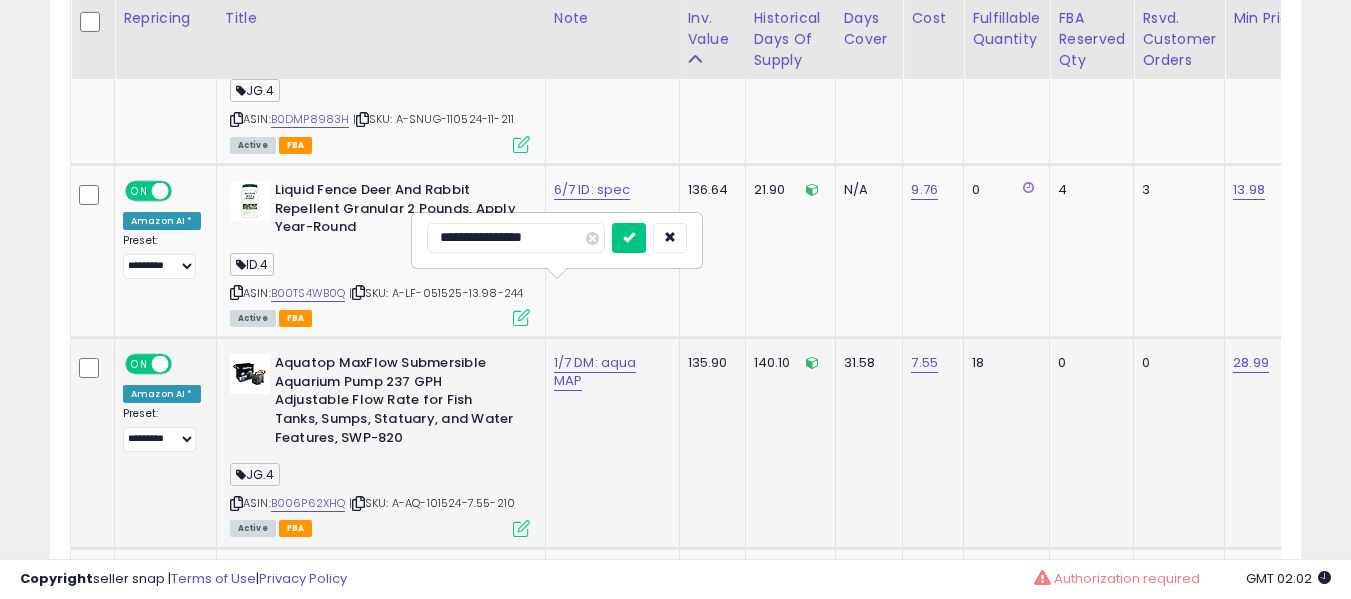 click at bounding box center (629, 238) 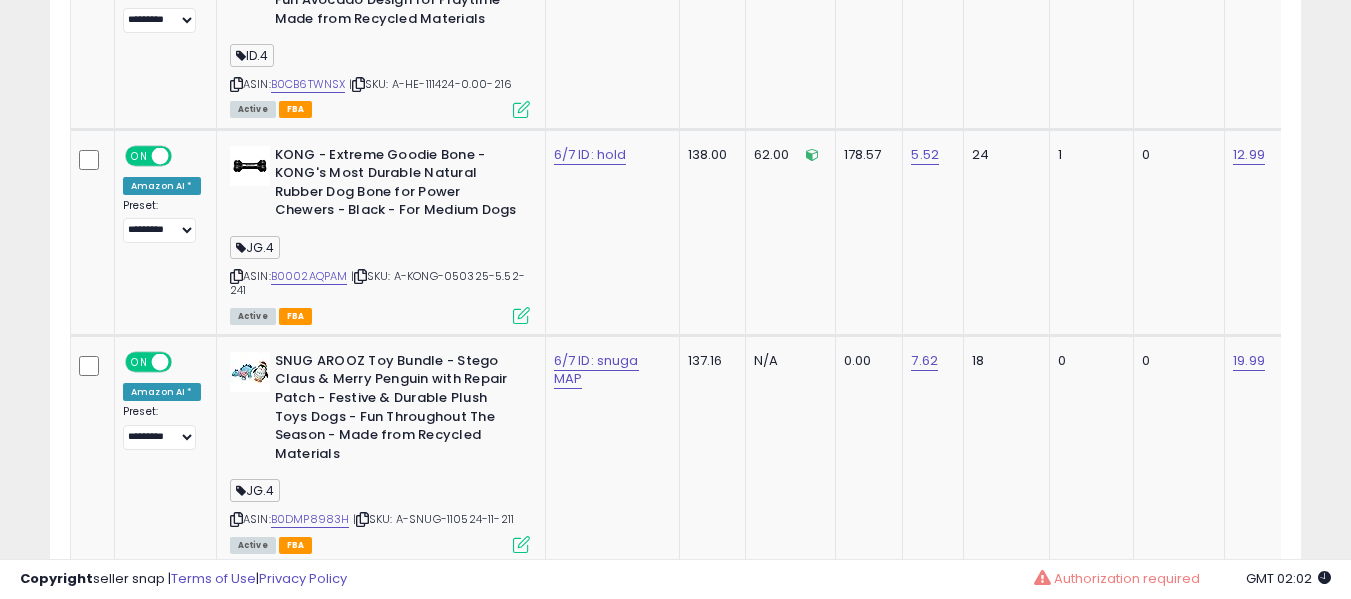 scroll, scrollTop: 983, scrollLeft: 0, axis: vertical 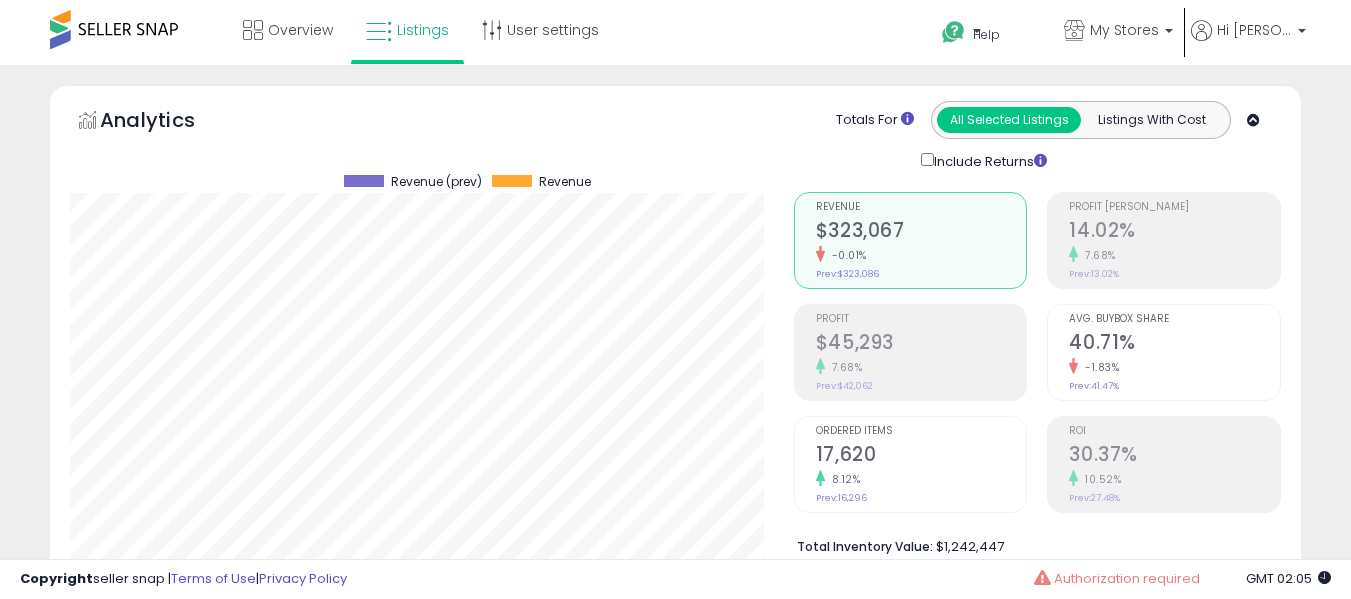 select on "**" 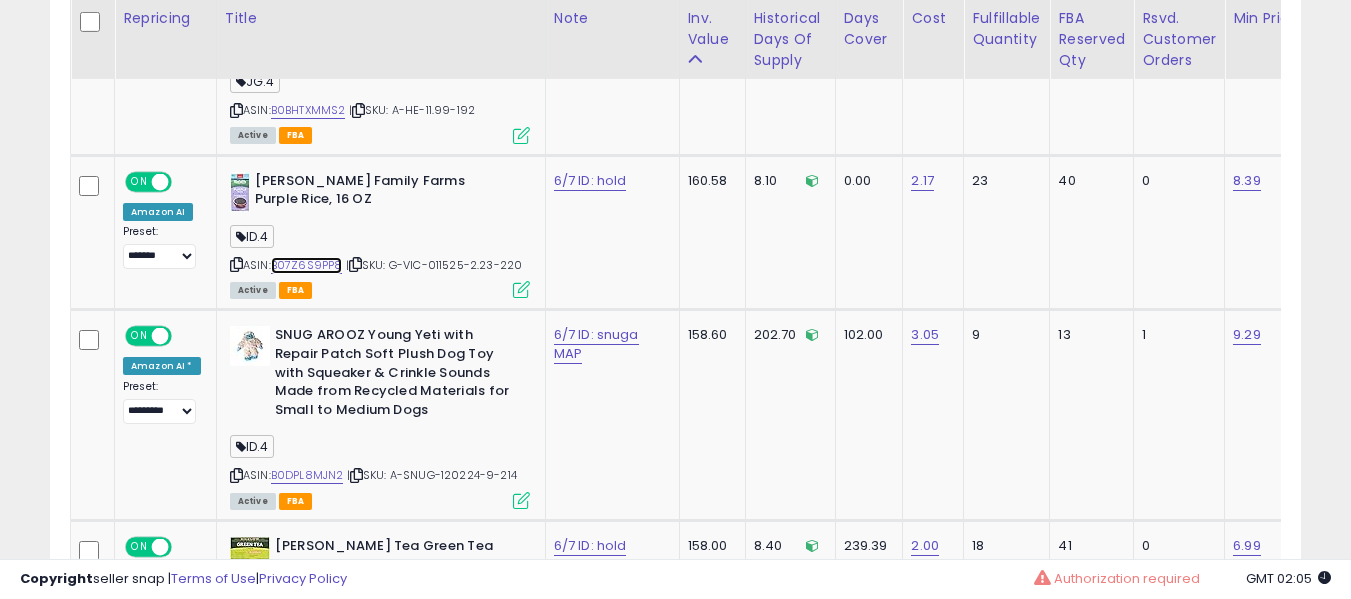 scroll, scrollTop: 1383, scrollLeft: 0, axis: vertical 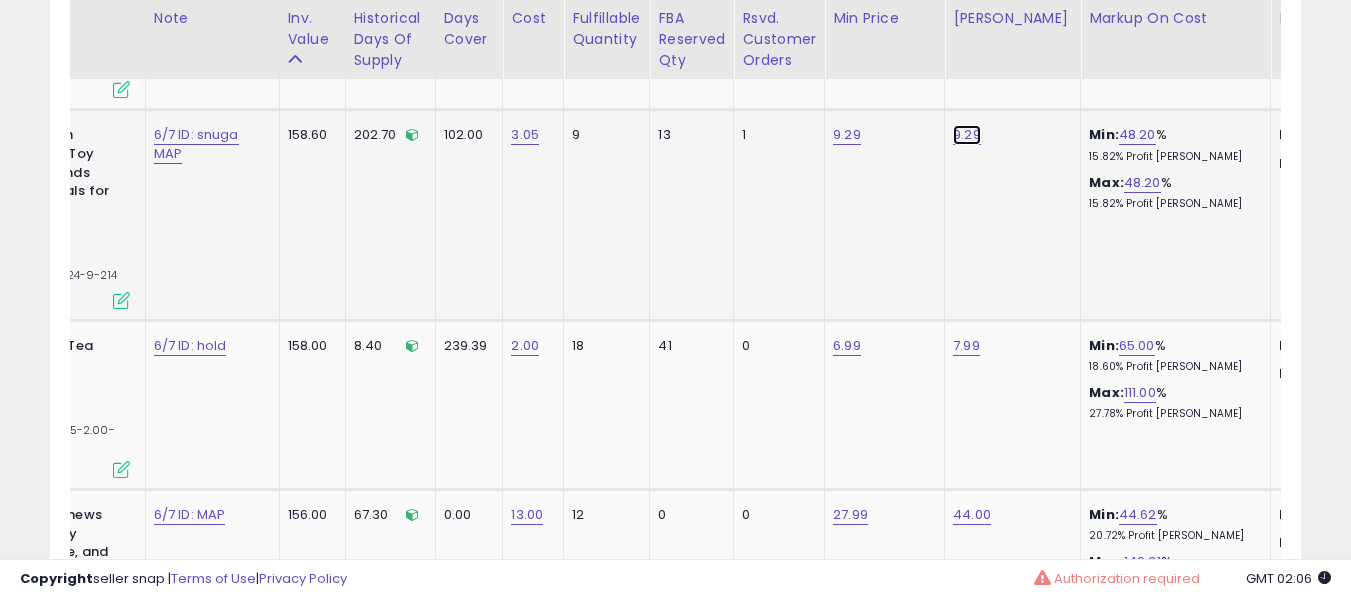 click on "9.29" at bounding box center [971, -459] 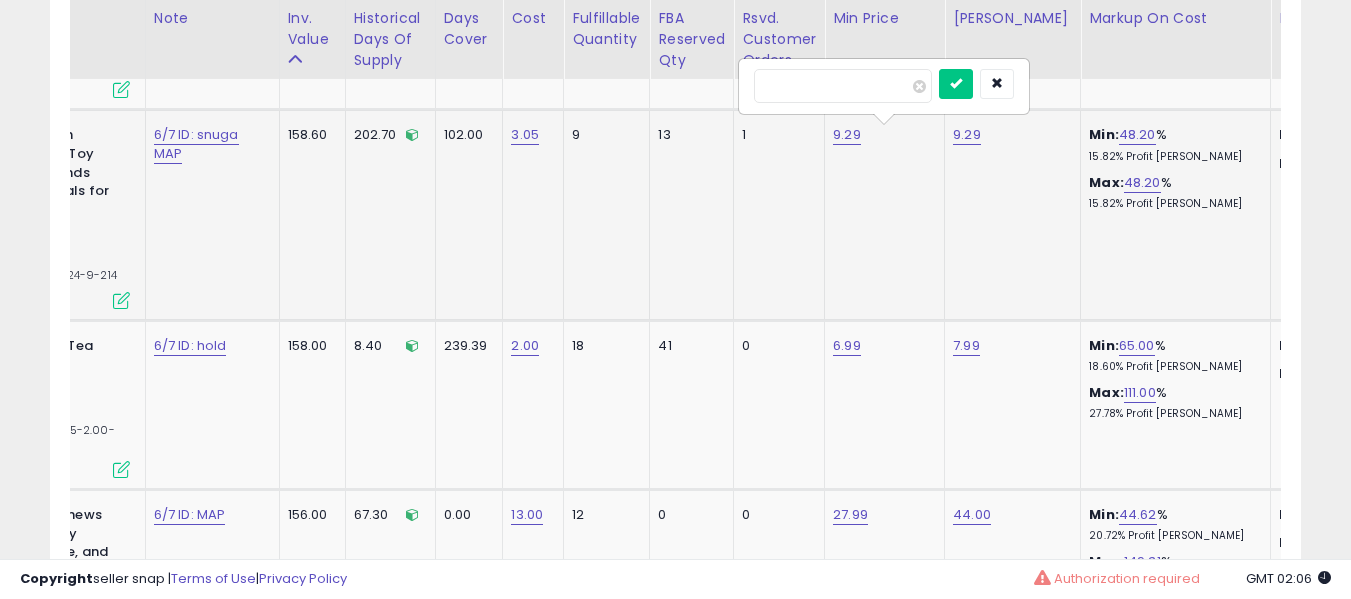 scroll, scrollTop: 0, scrollLeft: 0, axis: both 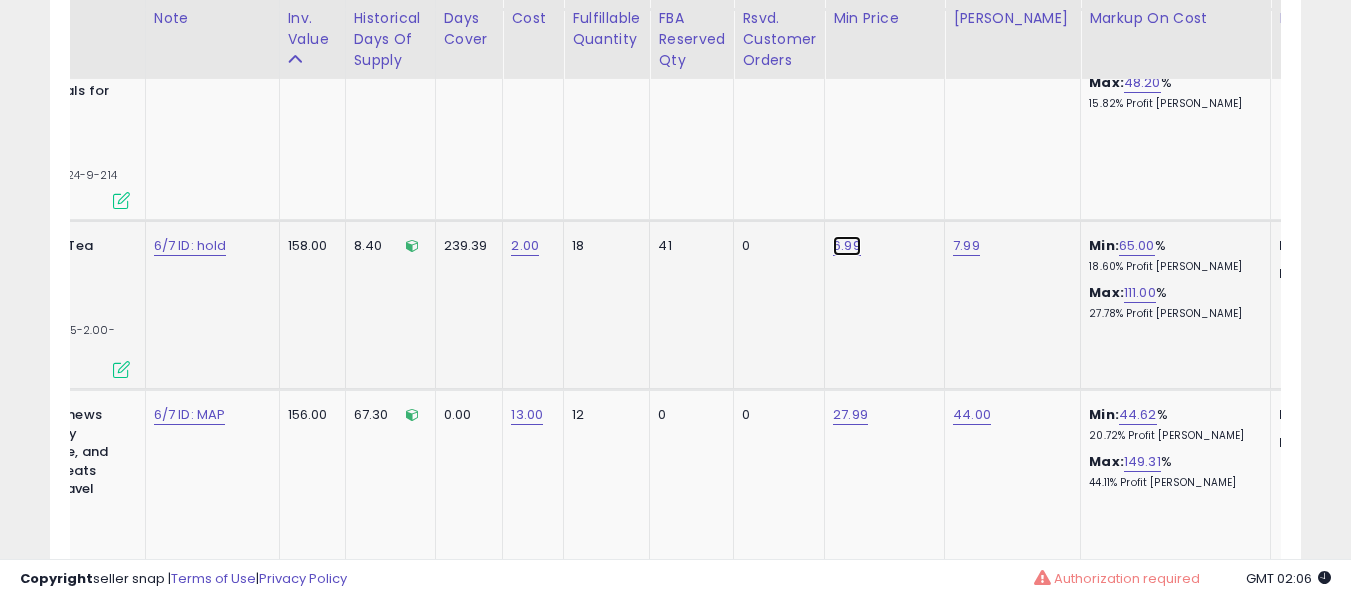 click on "6.99" at bounding box center (851, -559) 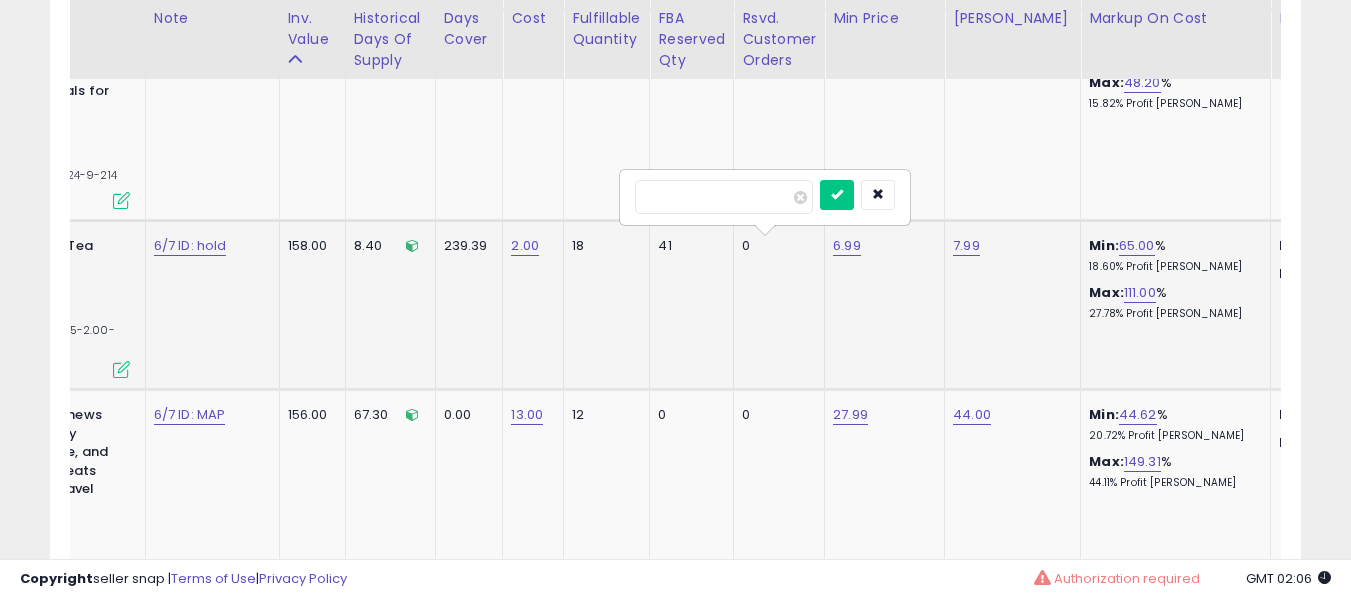 type on "****" 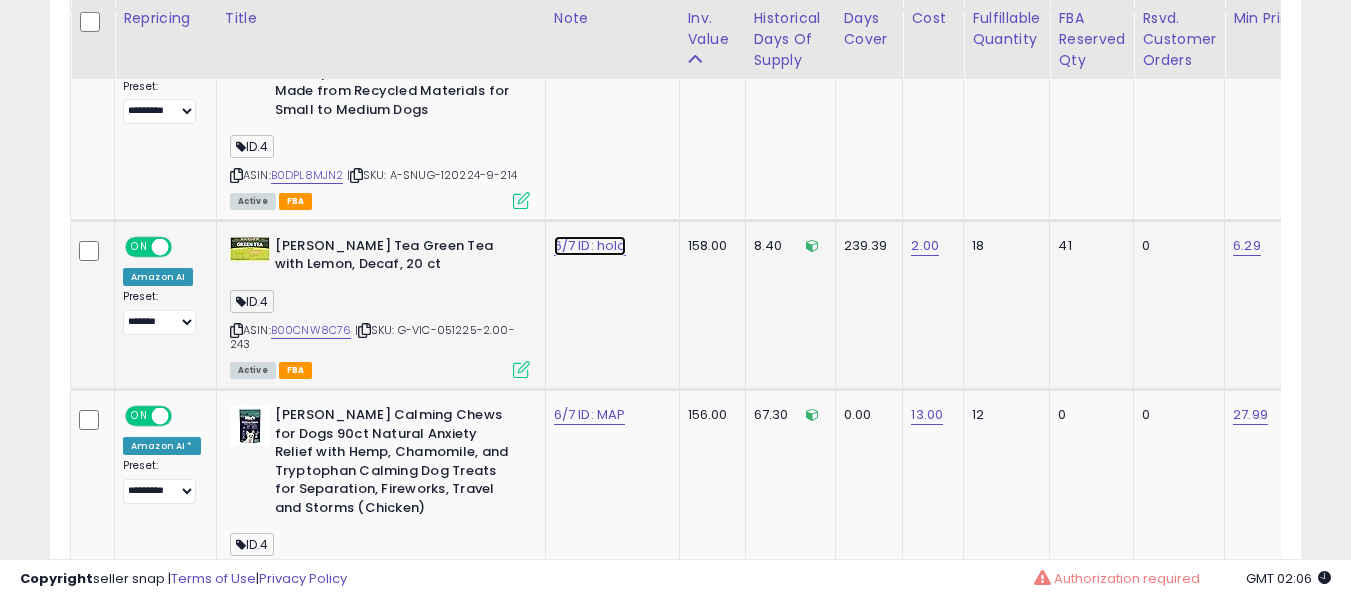 click on "6/7 ID: hold" at bounding box center [585, -559] 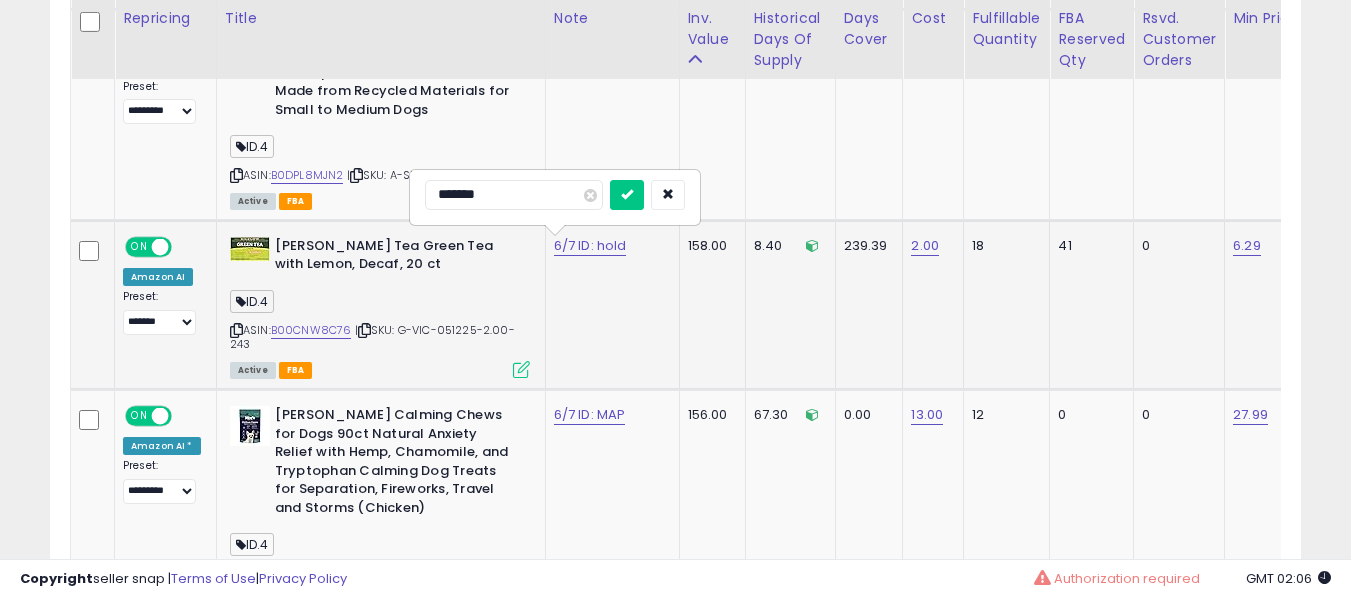 type on "*******" 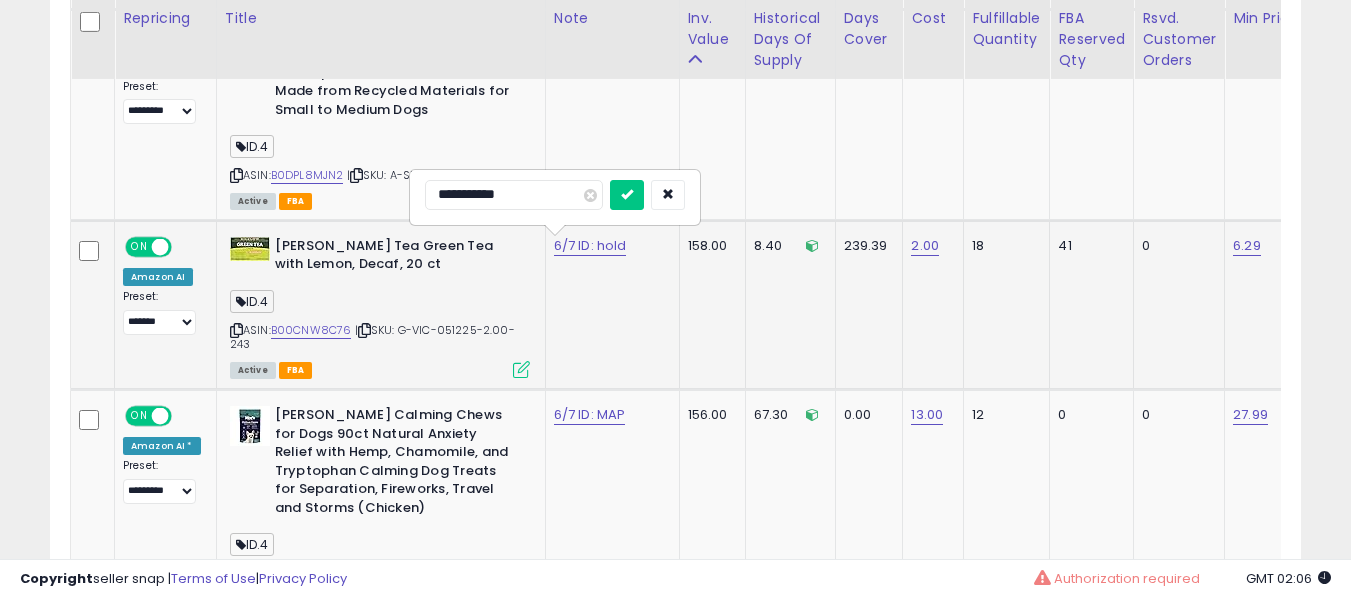 type on "**********" 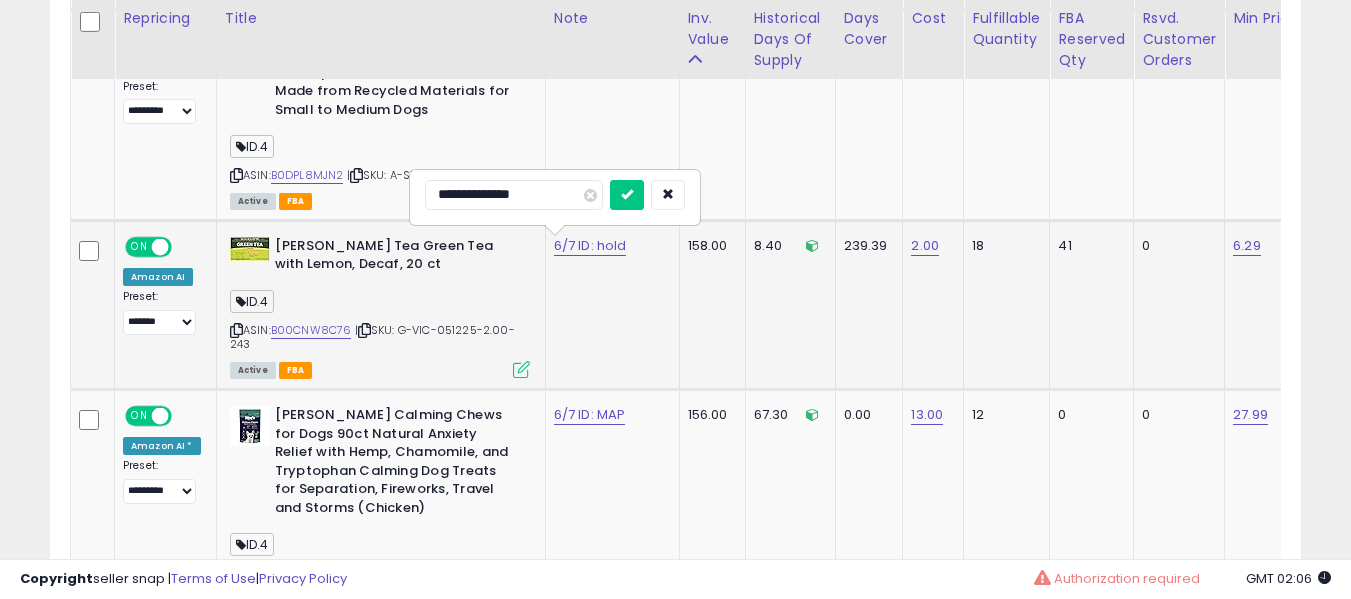 click at bounding box center [627, 195] 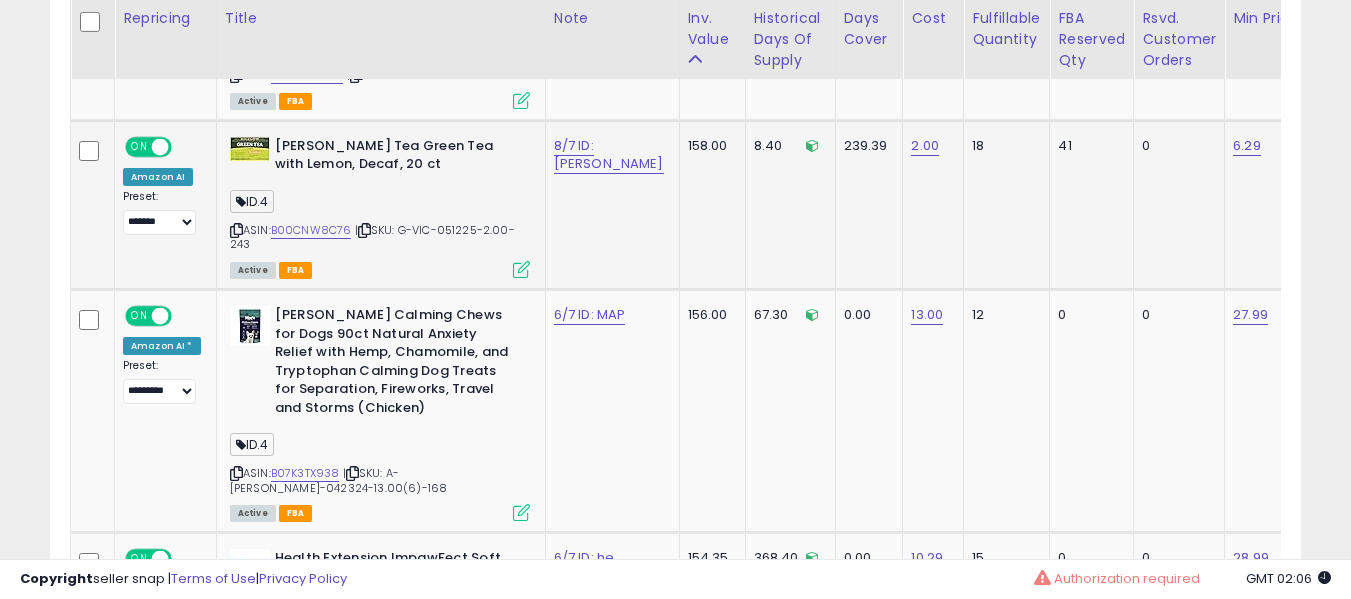 click on "8/7 ID: [PERSON_NAME]" 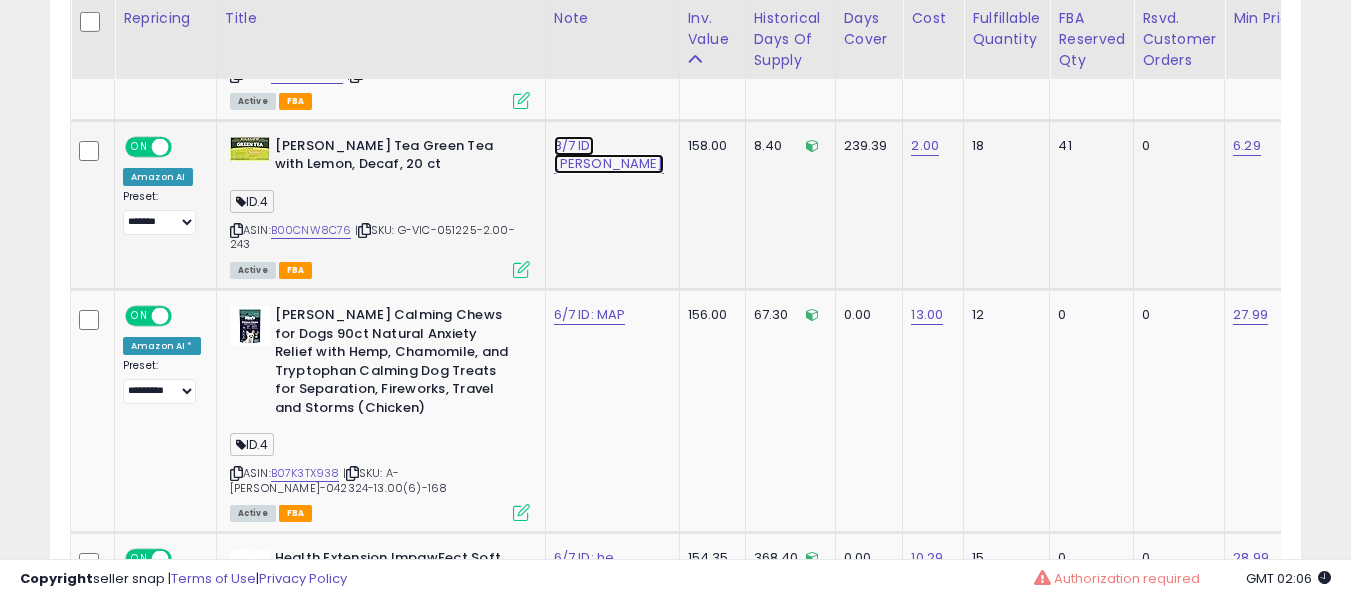 click on "8/7 ID: [PERSON_NAME]" at bounding box center (585, -659) 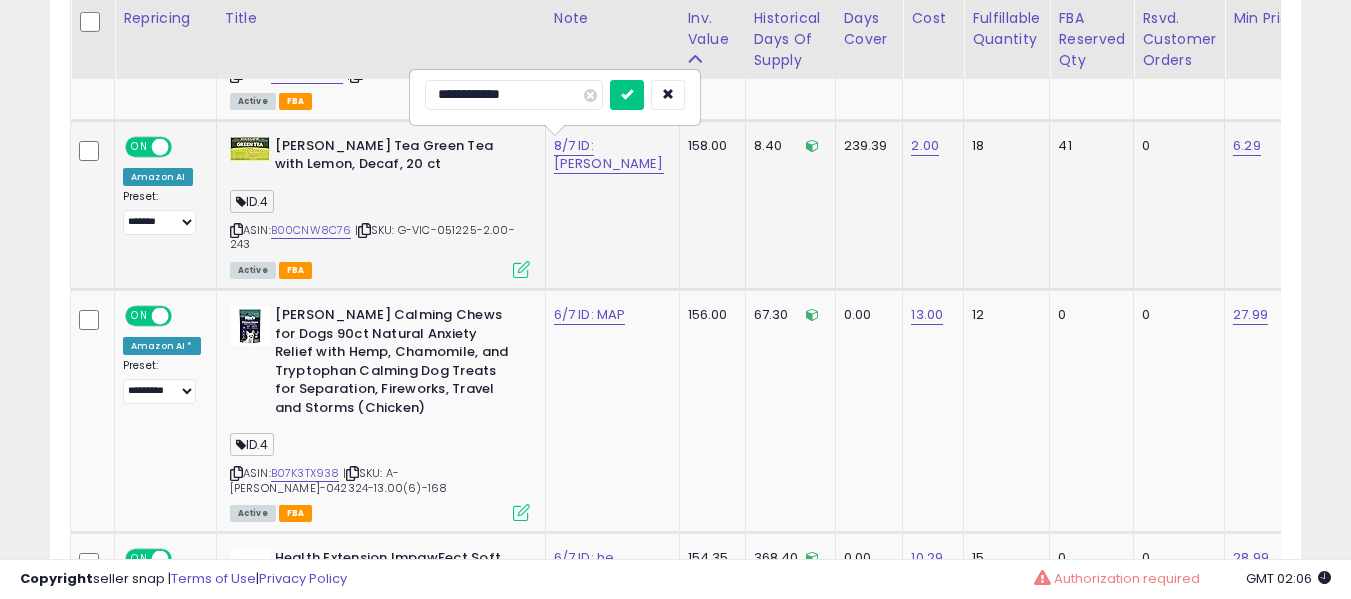 type on "**********" 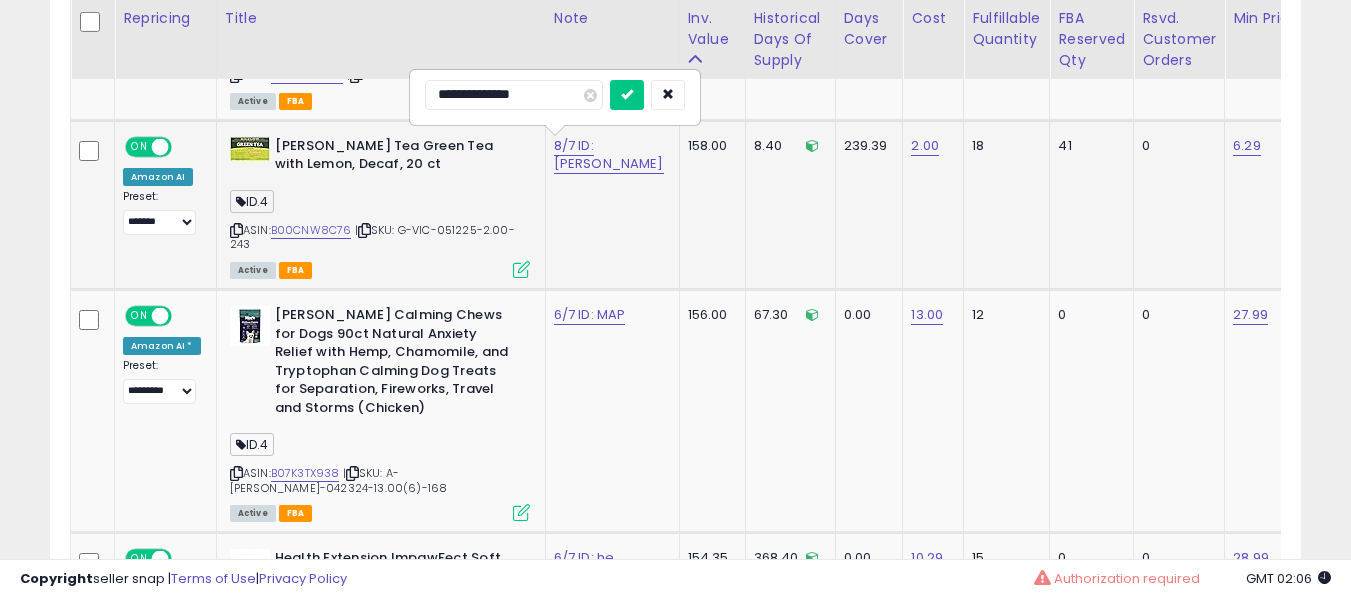 click at bounding box center [627, 95] 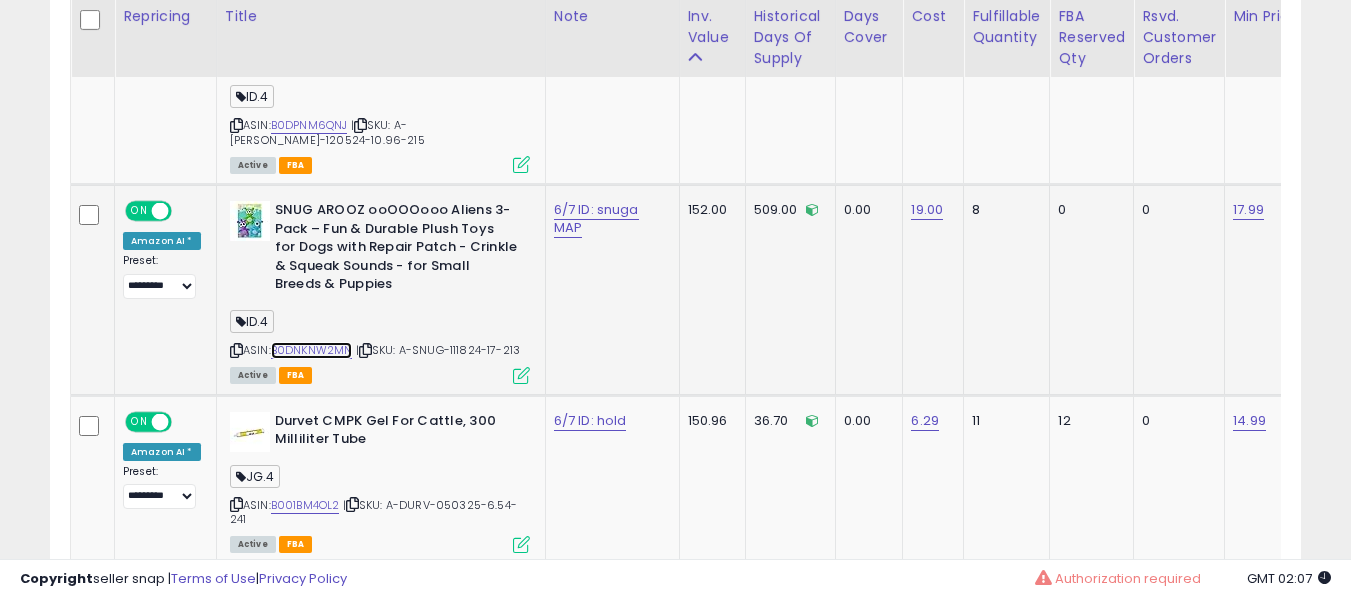 scroll, scrollTop: 2583, scrollLeft: 0, axis: vertical 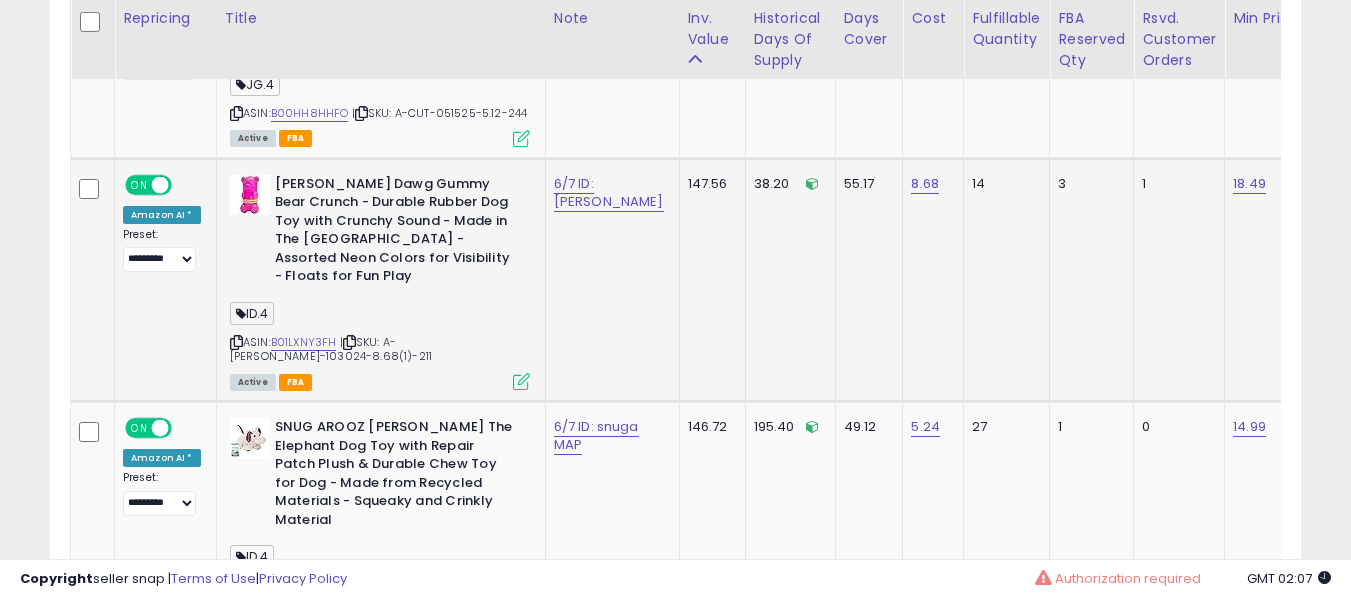 drag, startPoint x: 319, startPoint y: 314, endPoint x: 306, endPoint y: 306, distance: 15.264338 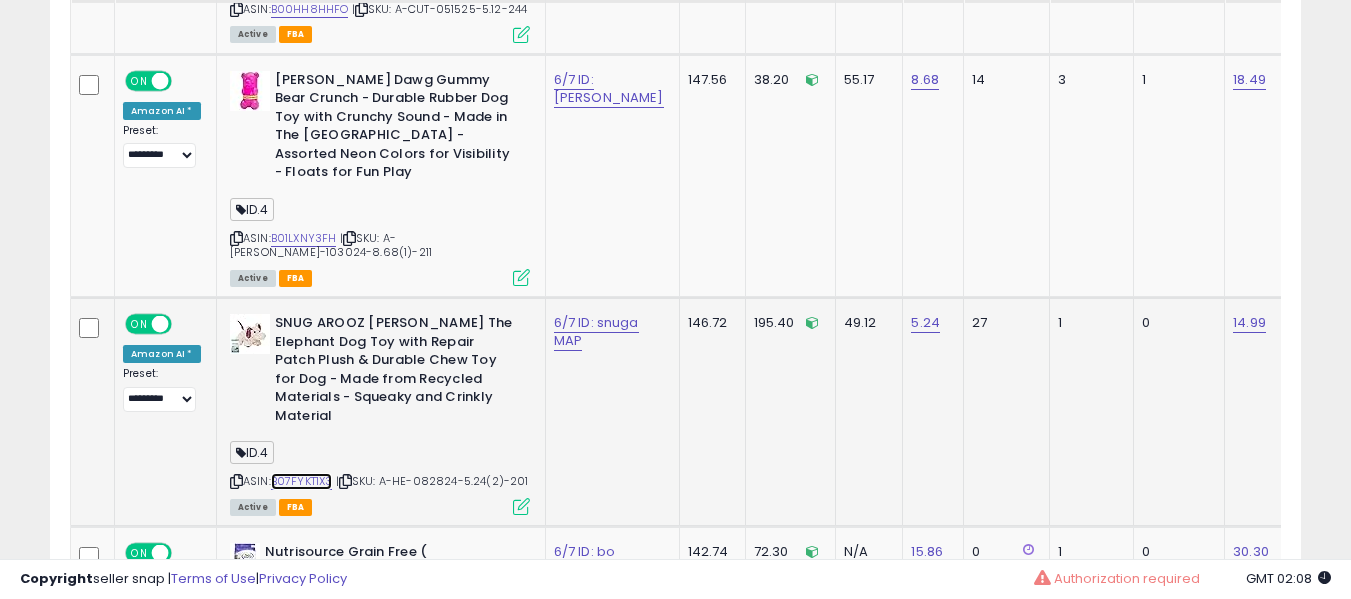 scroll, scrollTop: 3183, scrollLeft: 0, axis: vertical 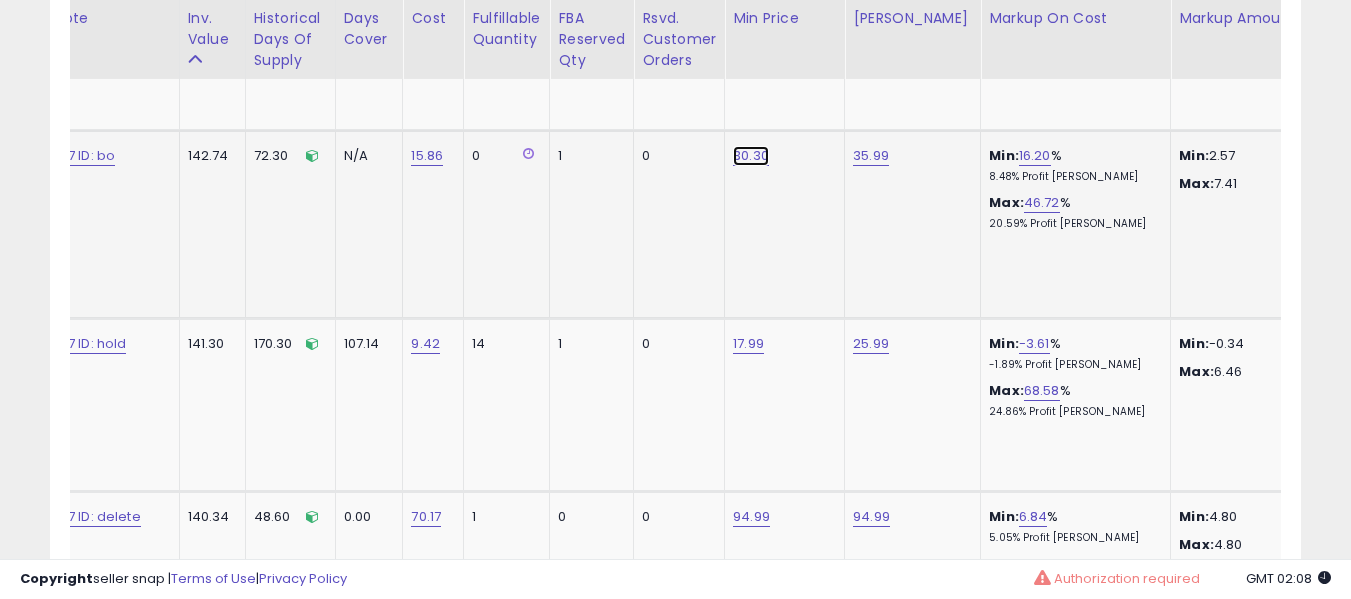 click on "30.30" at bounding box center (751, -2559) 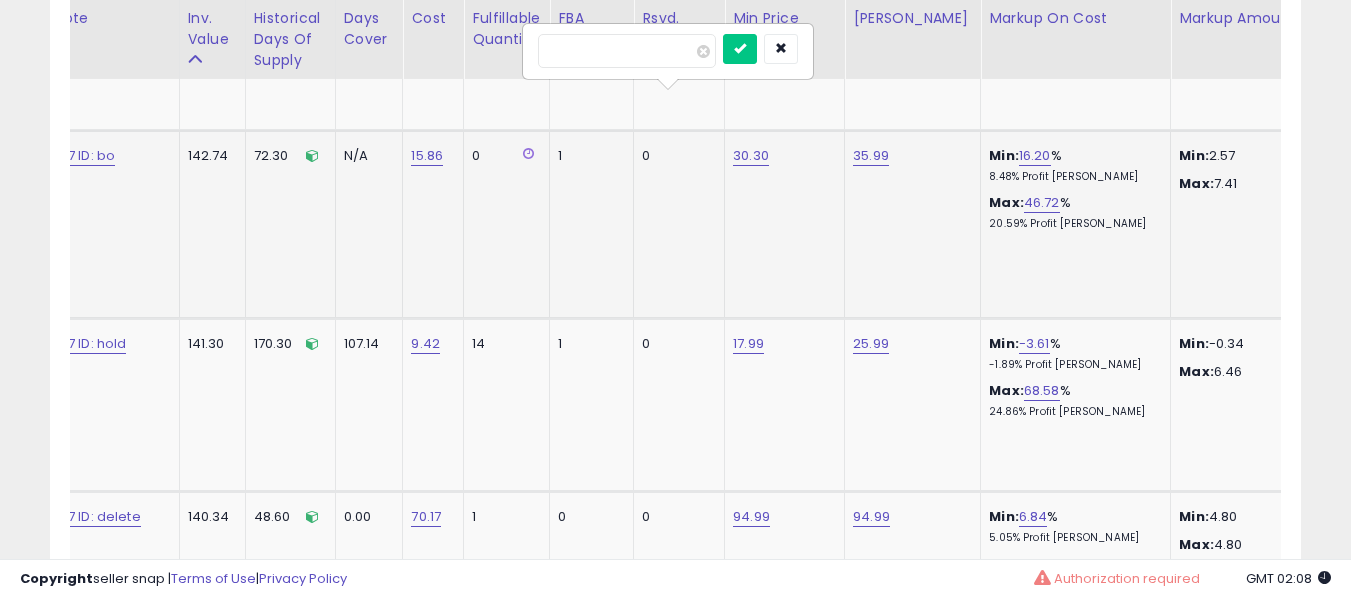 type on "*****" 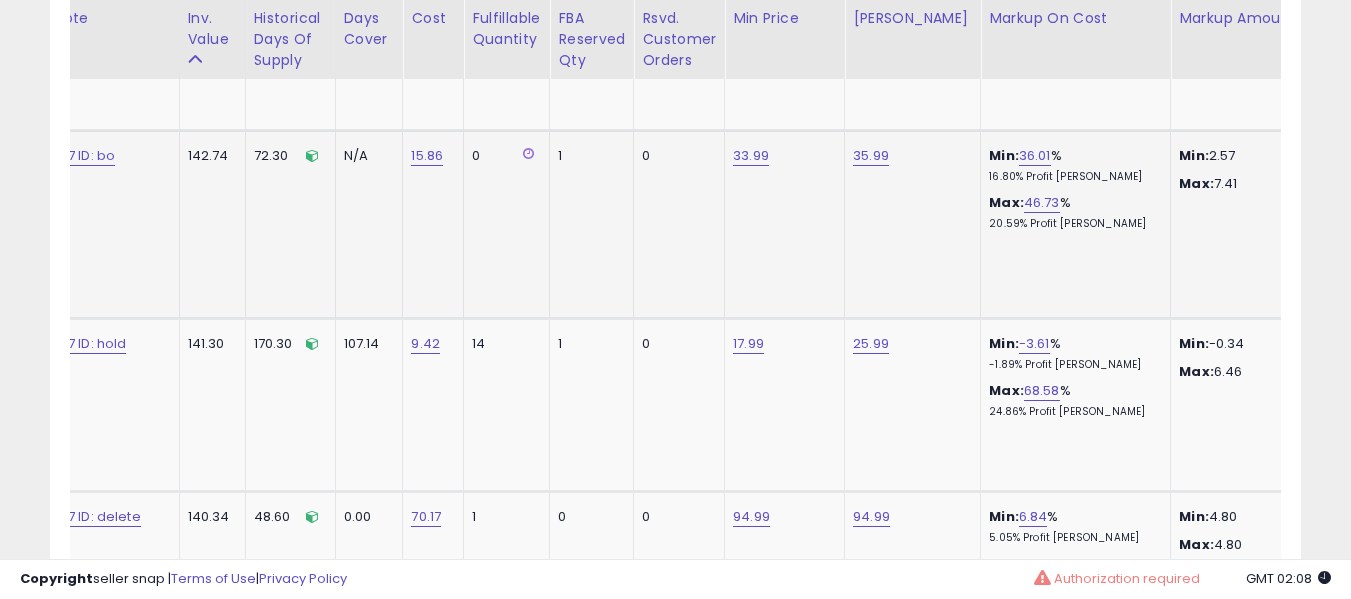 scroll, scrollTop: 0, scrollLeft: 0, axis: both 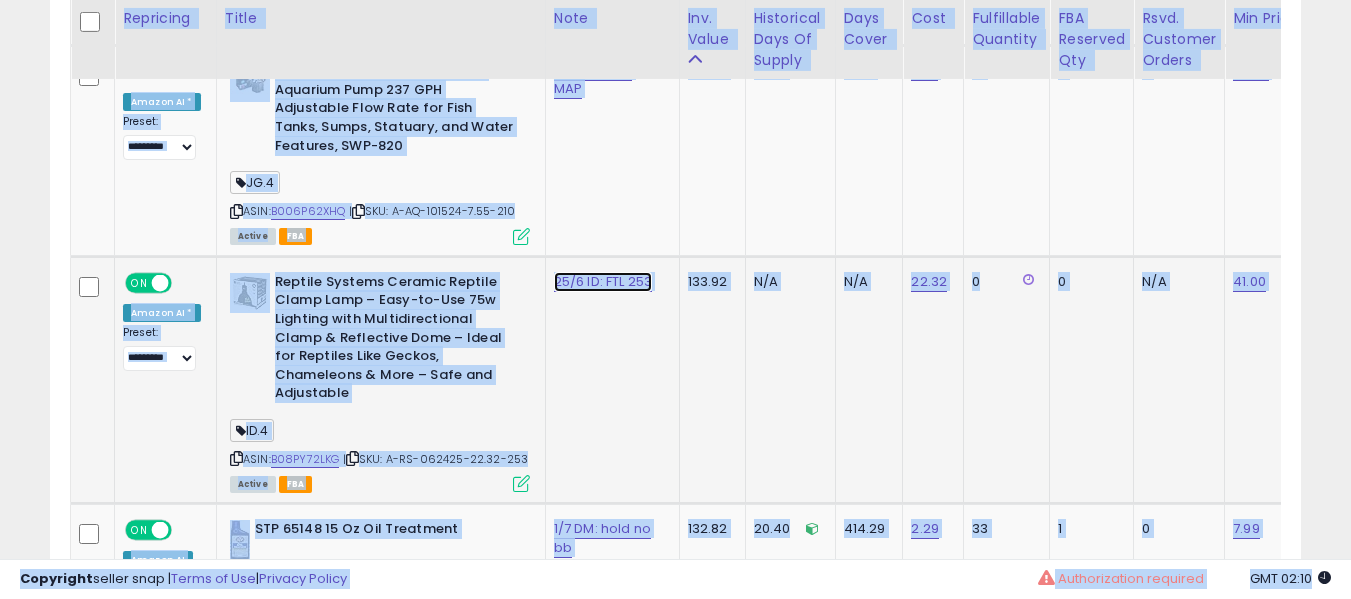 click on "25/6 ID: FTL 253" at bounding box center [585, -4259] 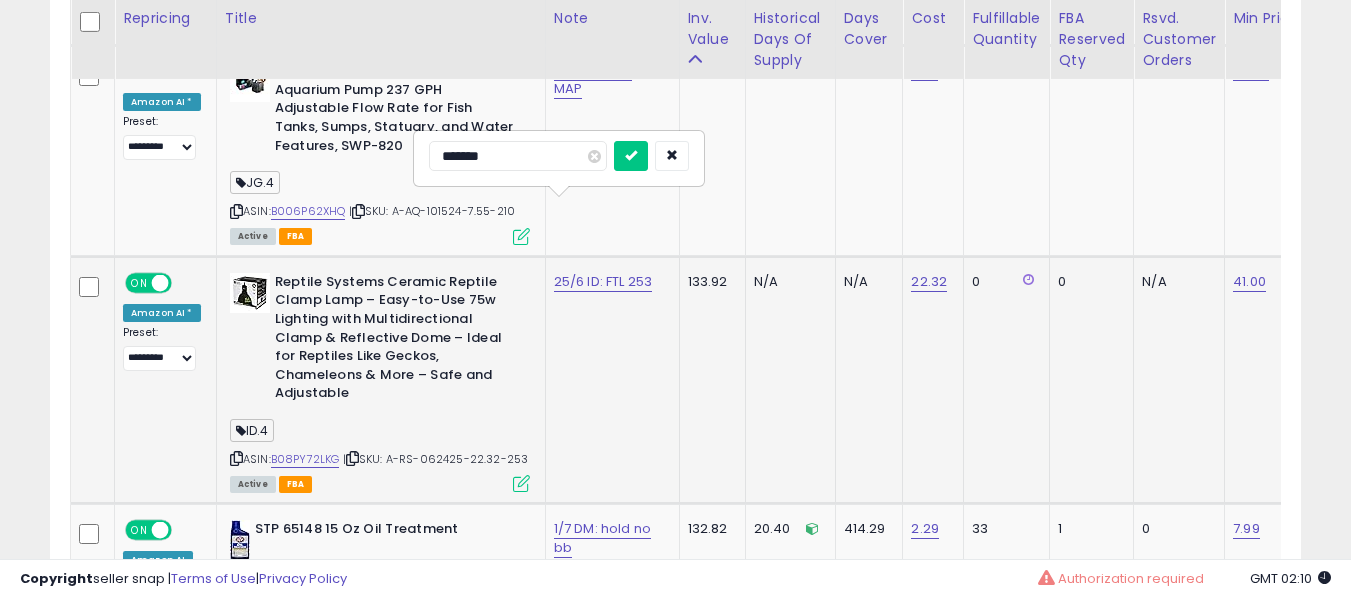 type on "*******" 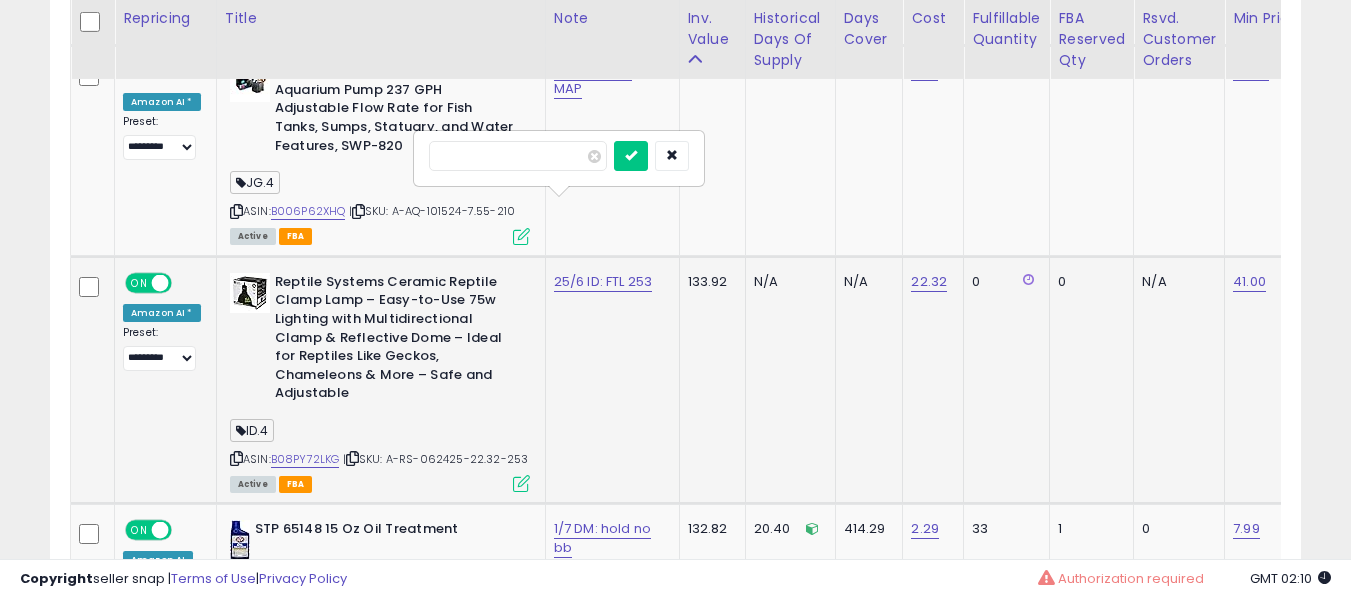 type on "*" 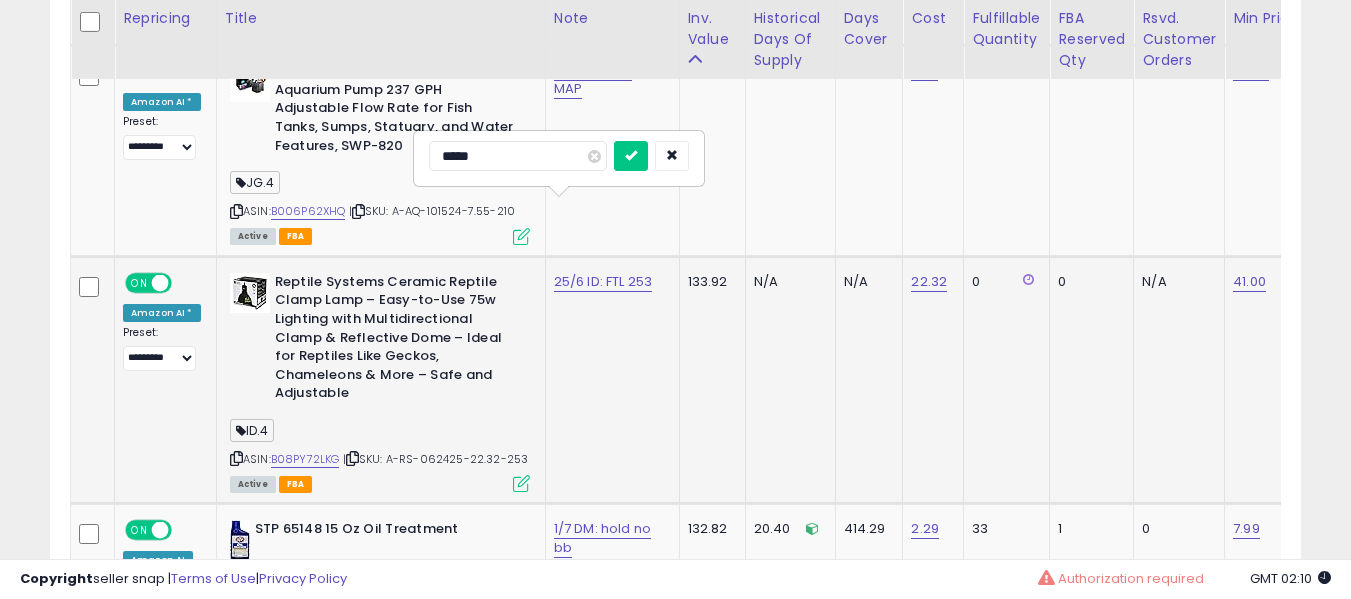 type on "******" 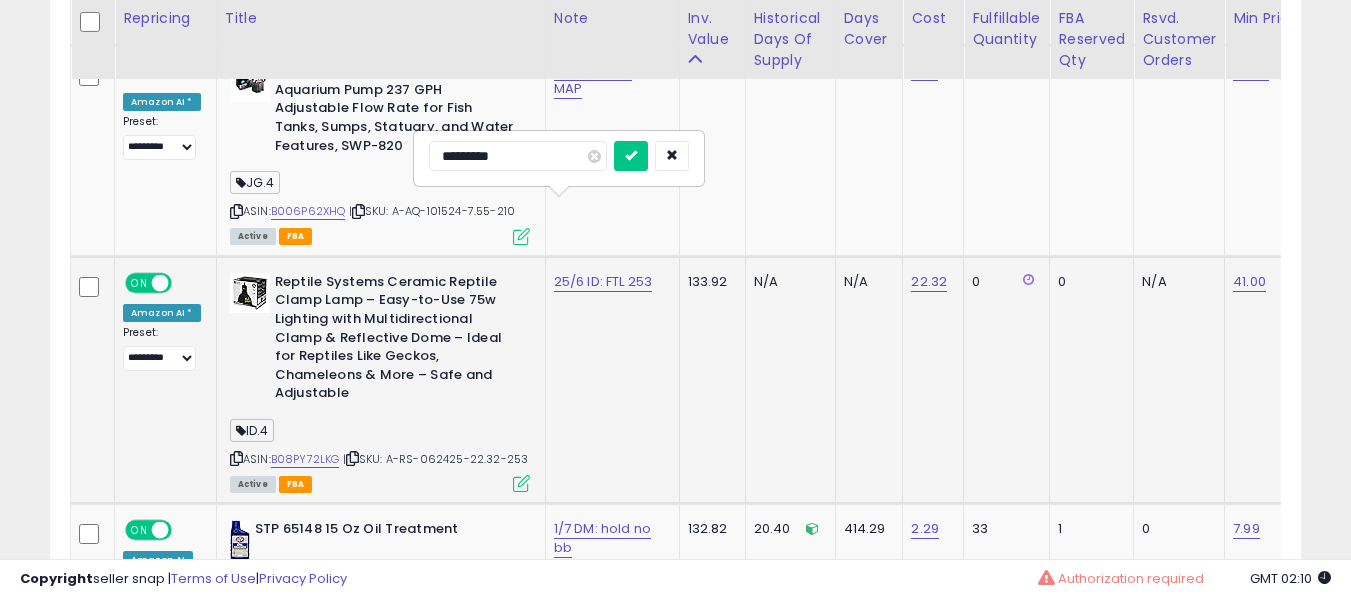 type on "**********" 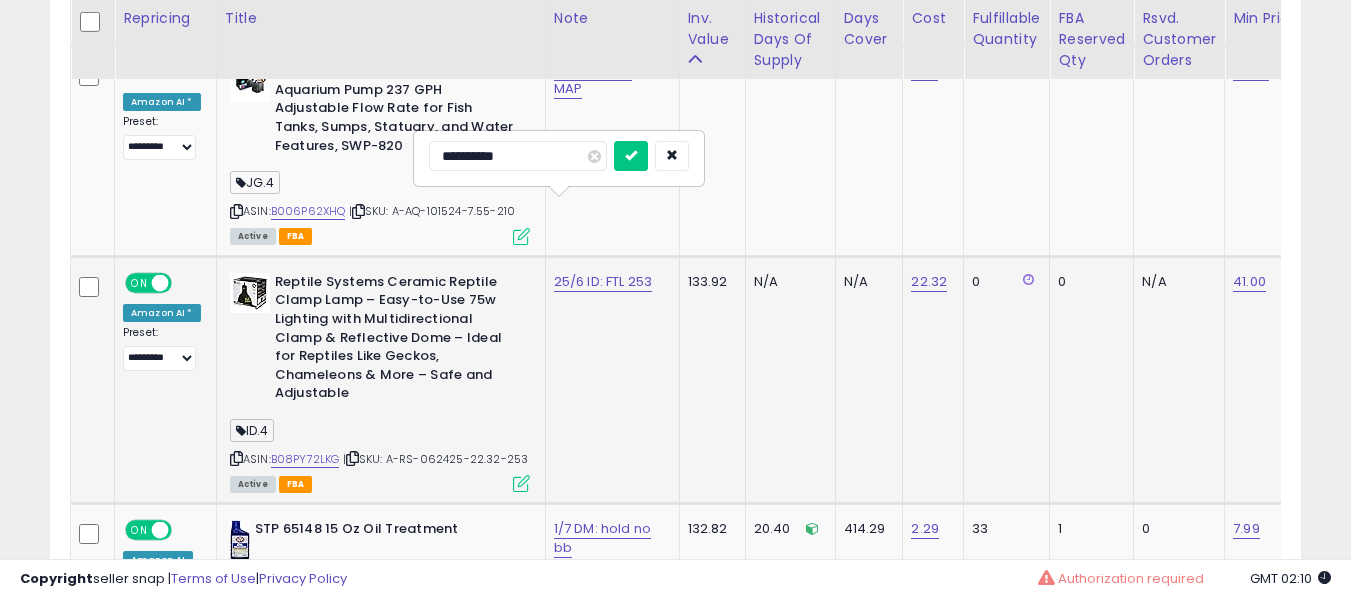 click at bounding box center [631, 156] 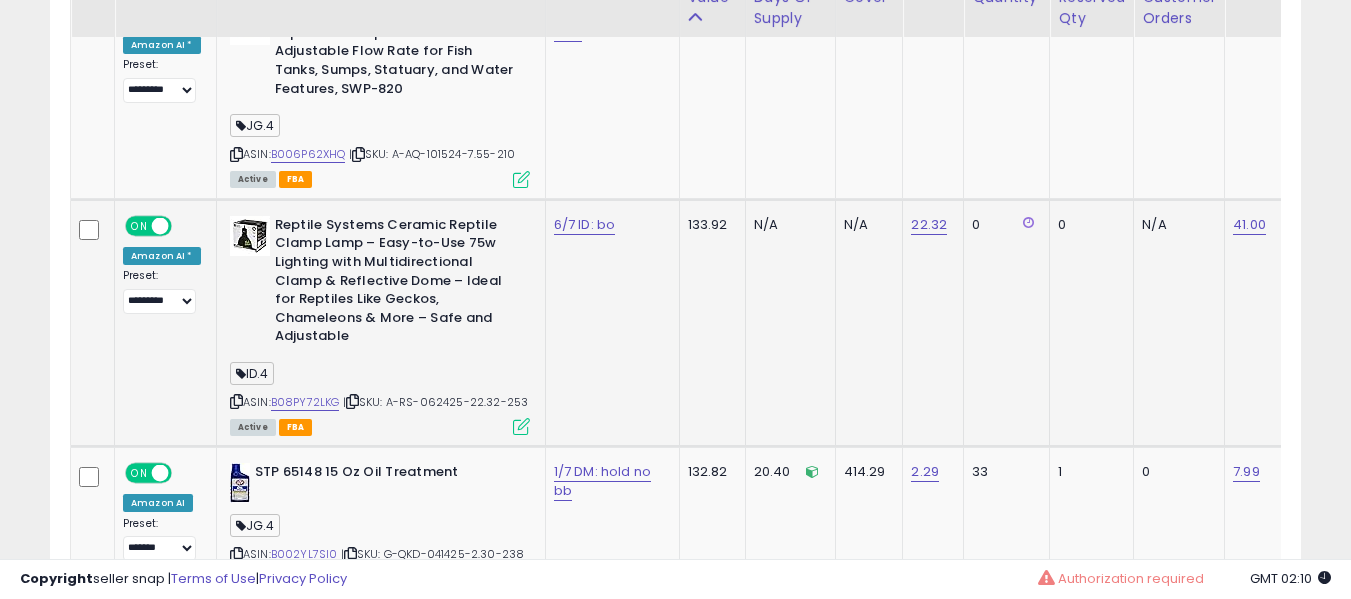 scroll, scrollTop: 5383, scrollLeft: 0, axis: vertical 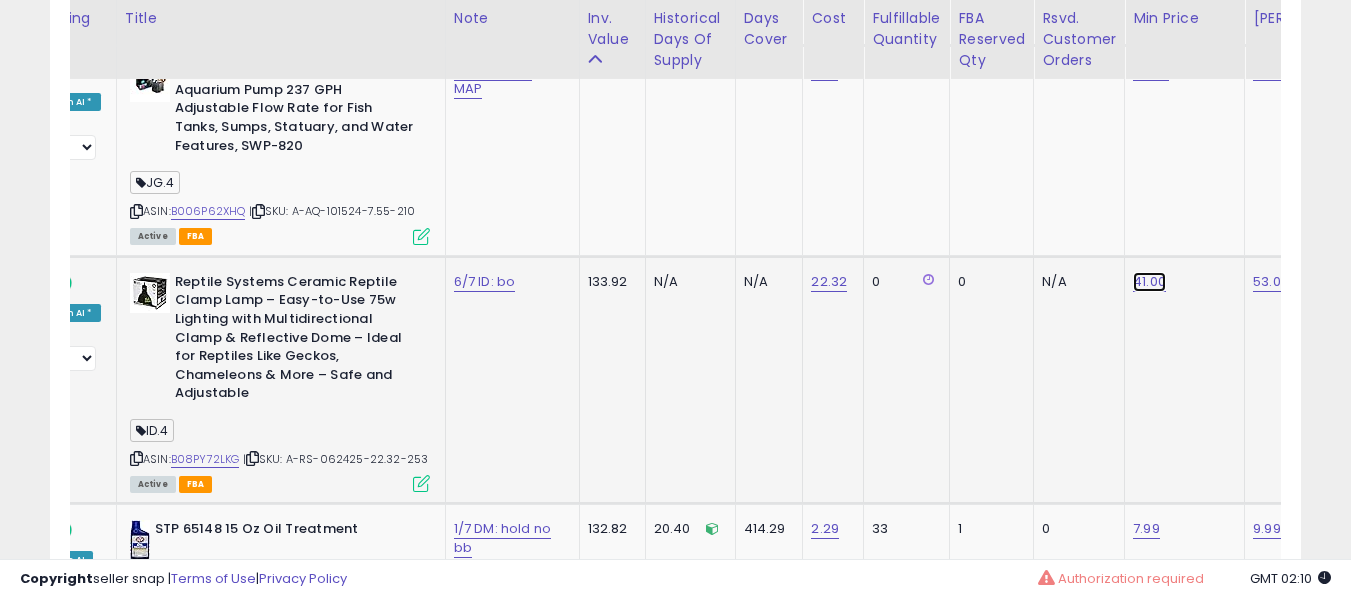 click on "41.00" at bounding box center (1151, -4259) 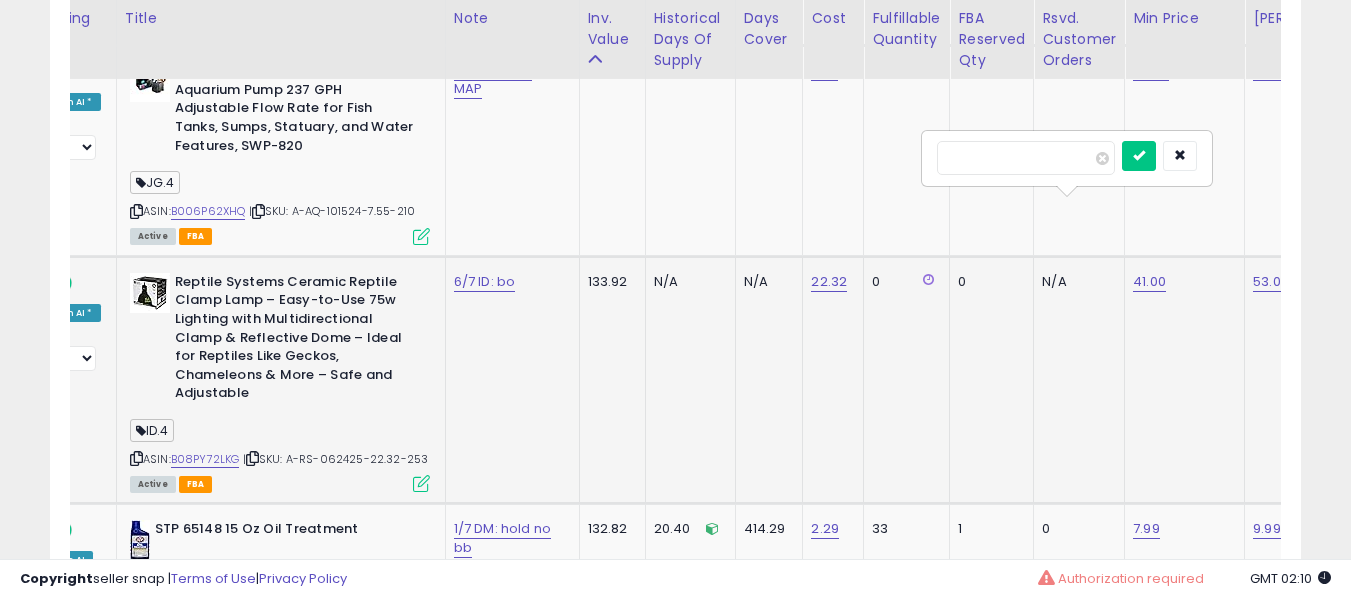 type on "*****" 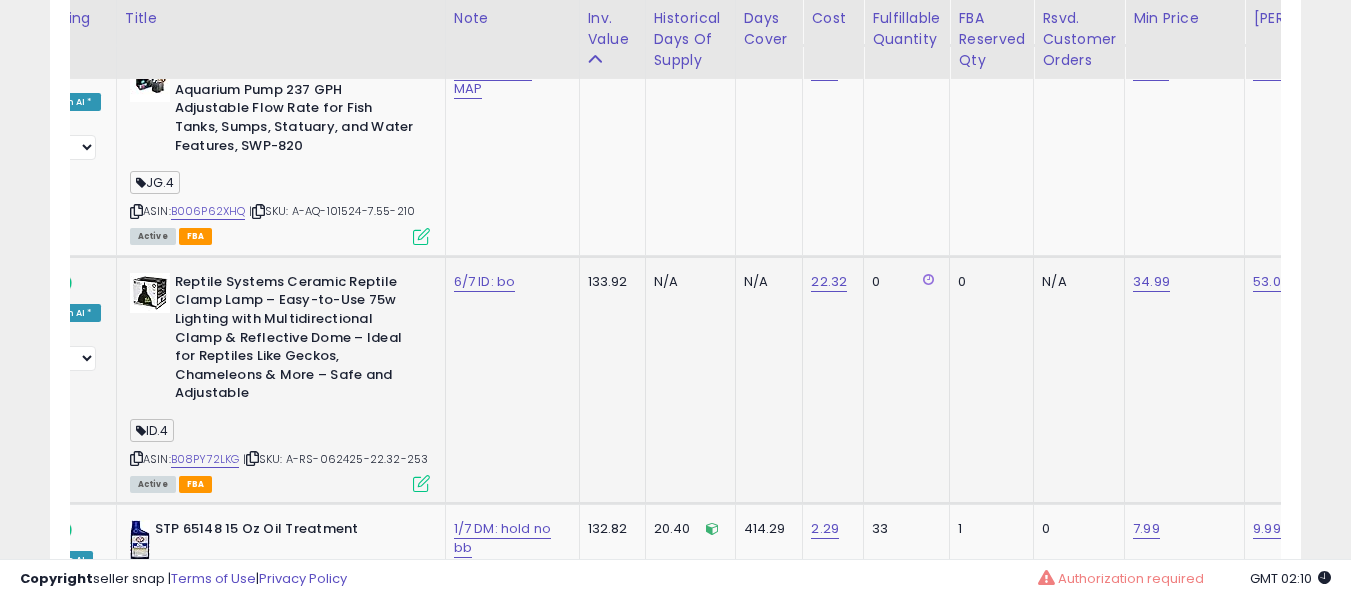 scroll, scrollTop: 0, scrollLeft: 190, axis: horizontal 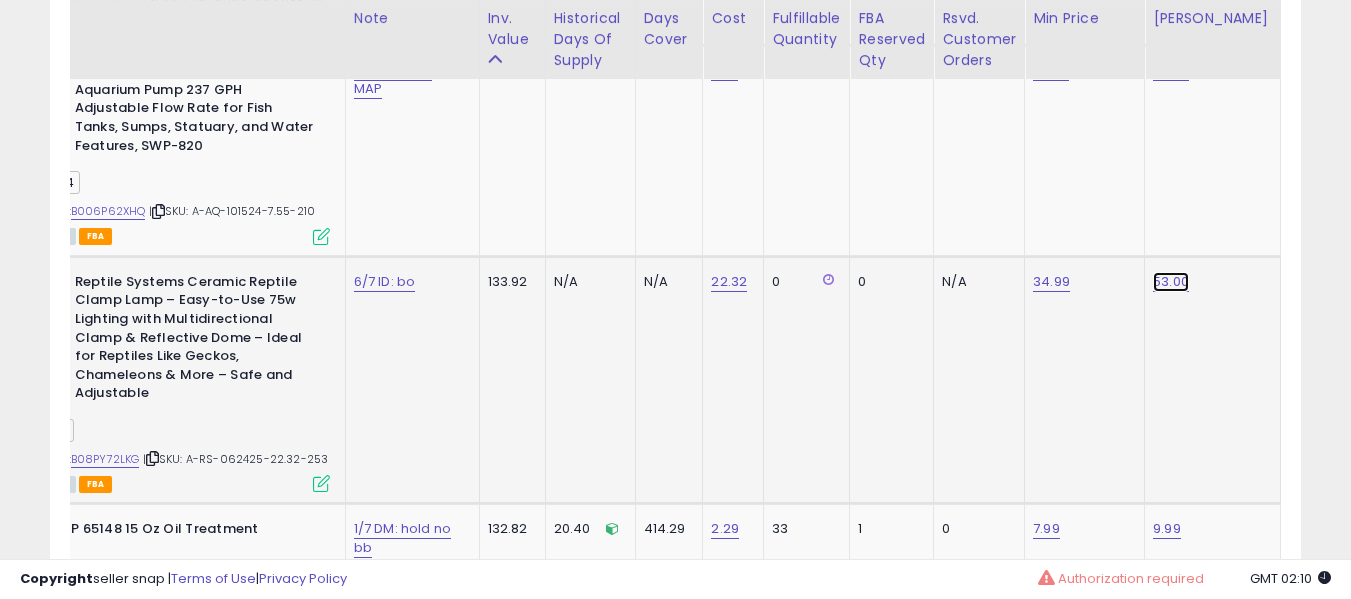 click on "53.00" at bounding box center (1171, -4259) 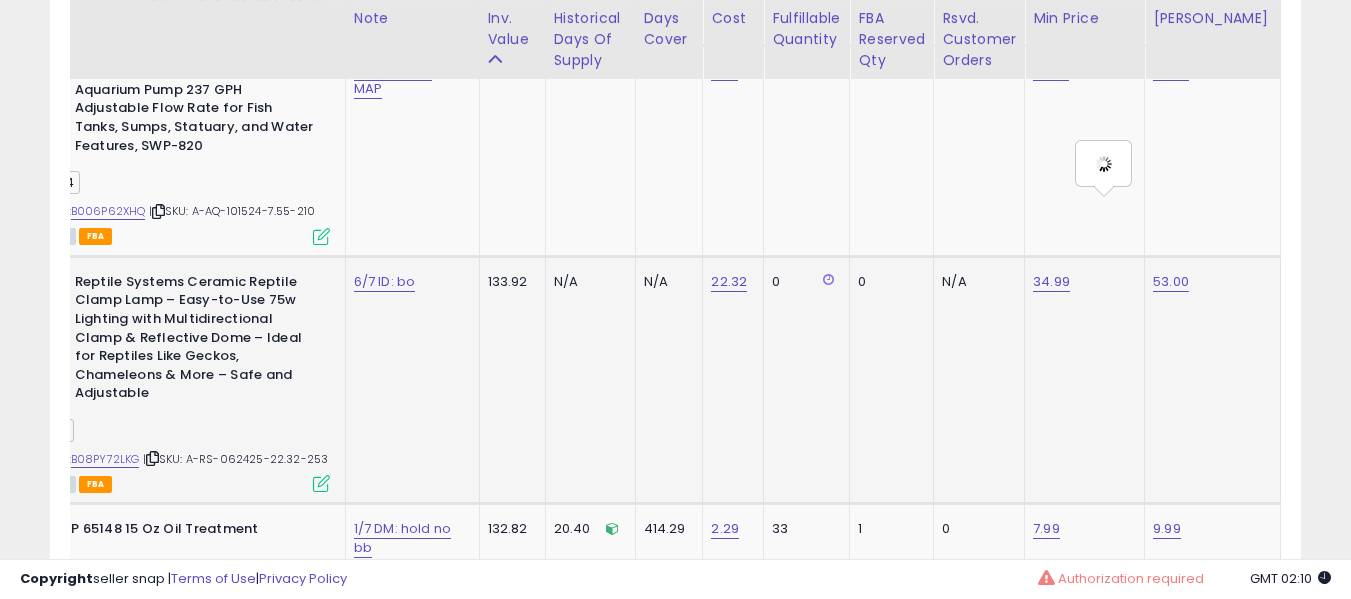 scroll, scrollTop: 0, scrollLeft: 218, axis: horizontal 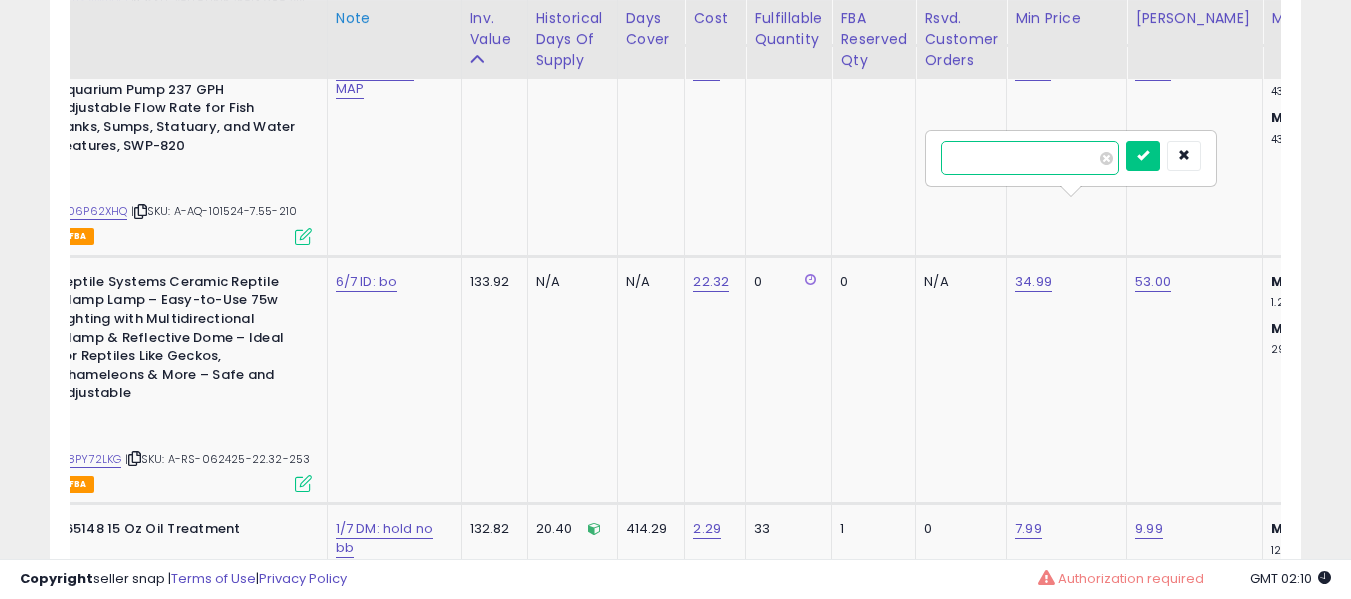 type on "*****" 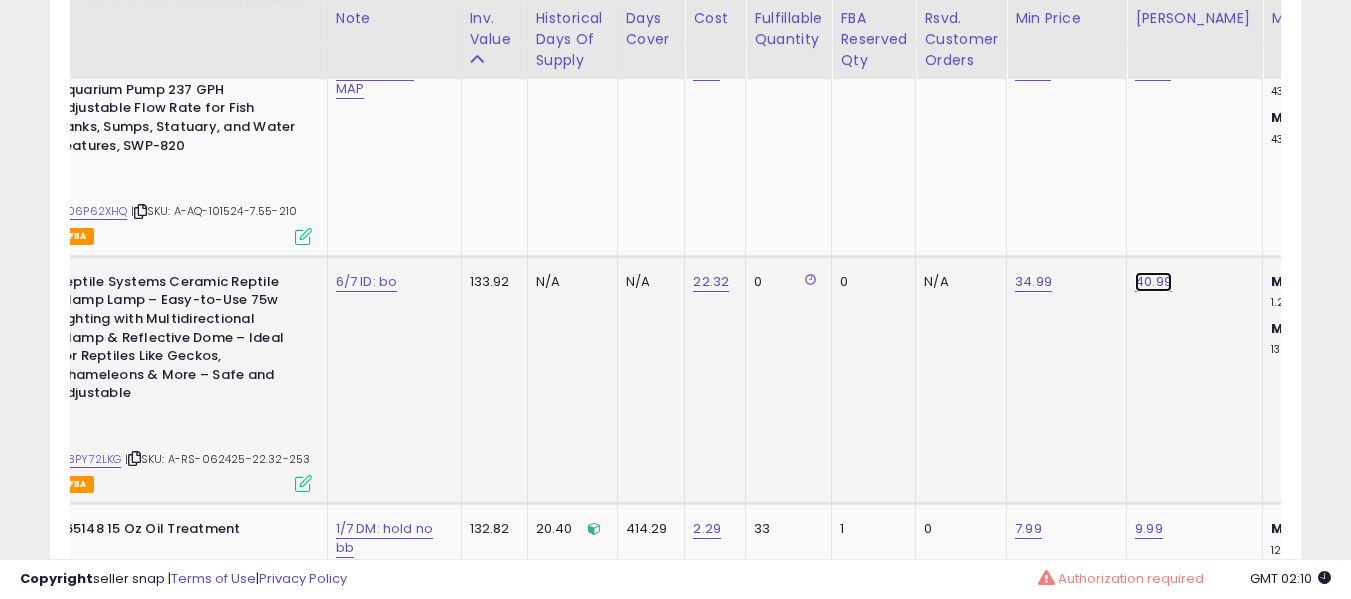 click on "40.99" at bounding box center (1153, -4259) 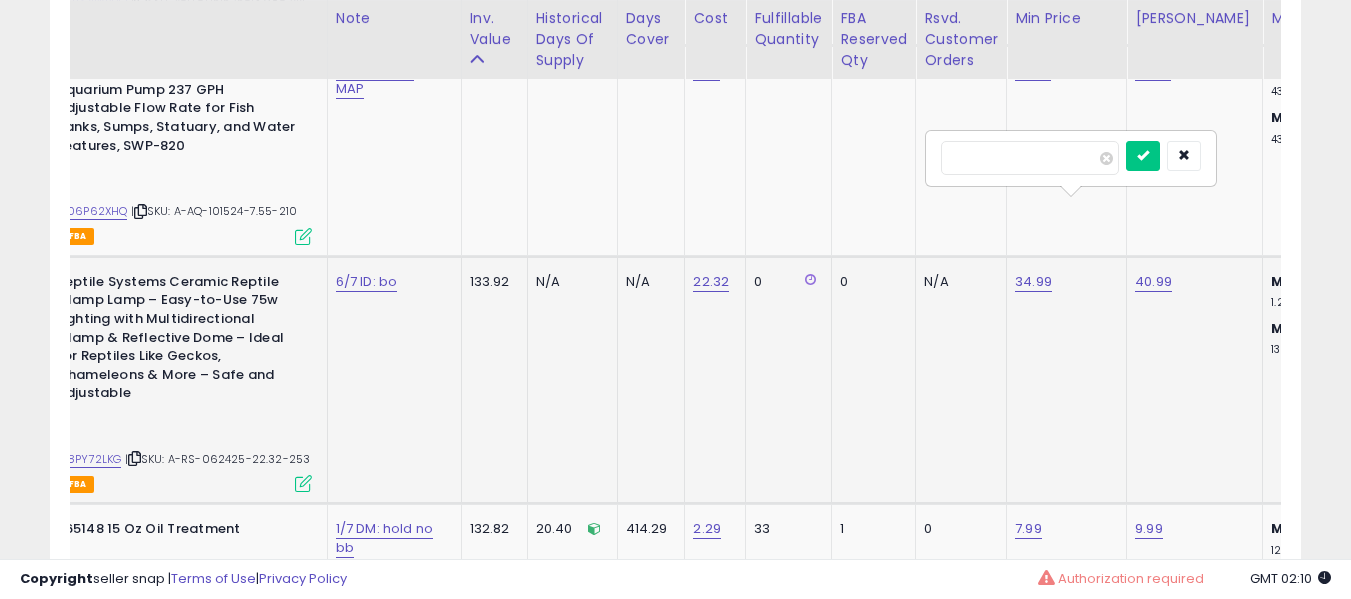 type on "*****" 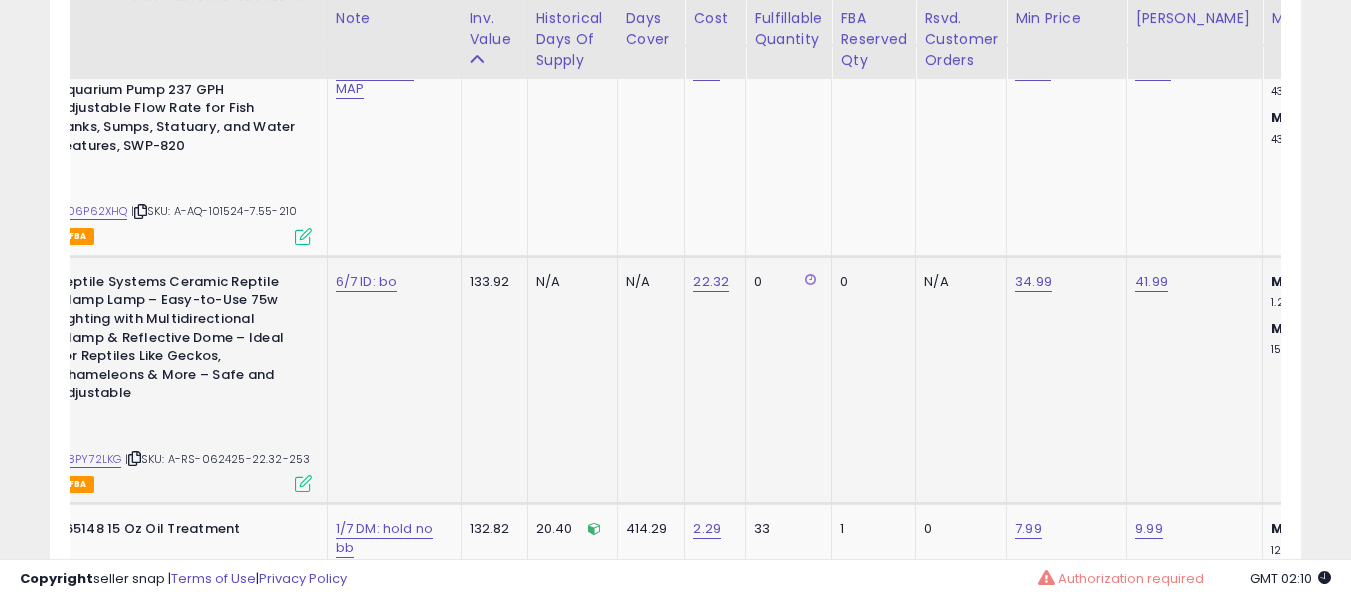 scroll, scrollTop: 0, scrollLeft: 0, axis: both 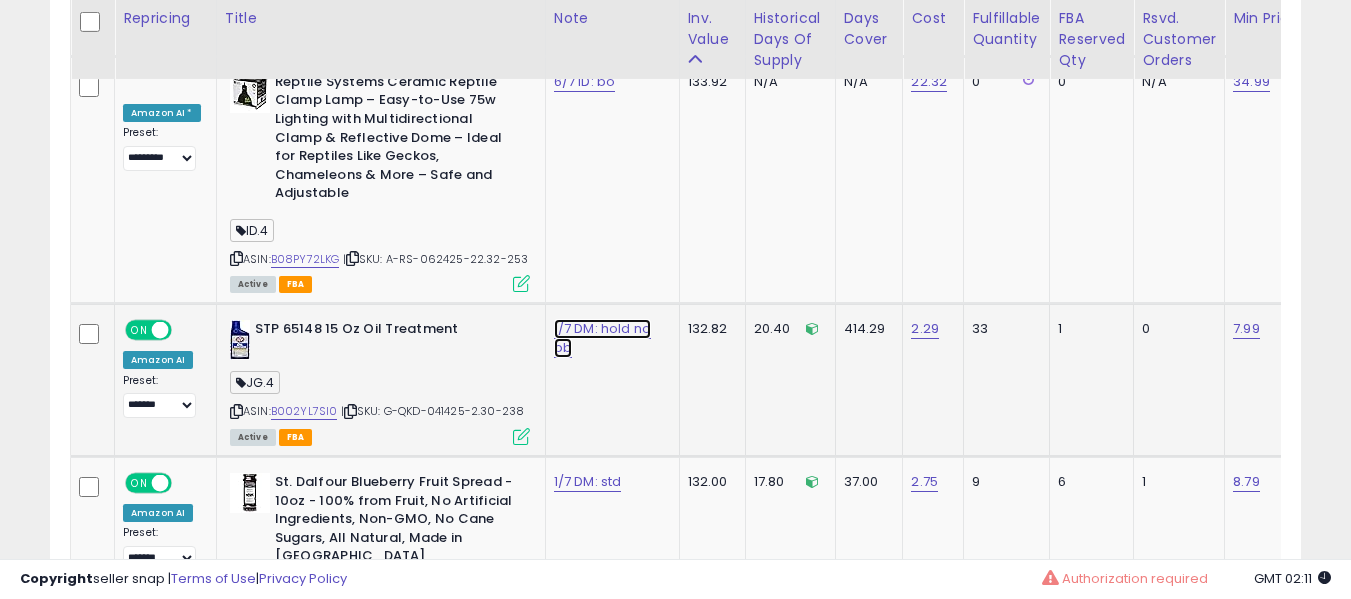 click on "1/7 DM: hold no bb" at bounding box center [585, -4459] 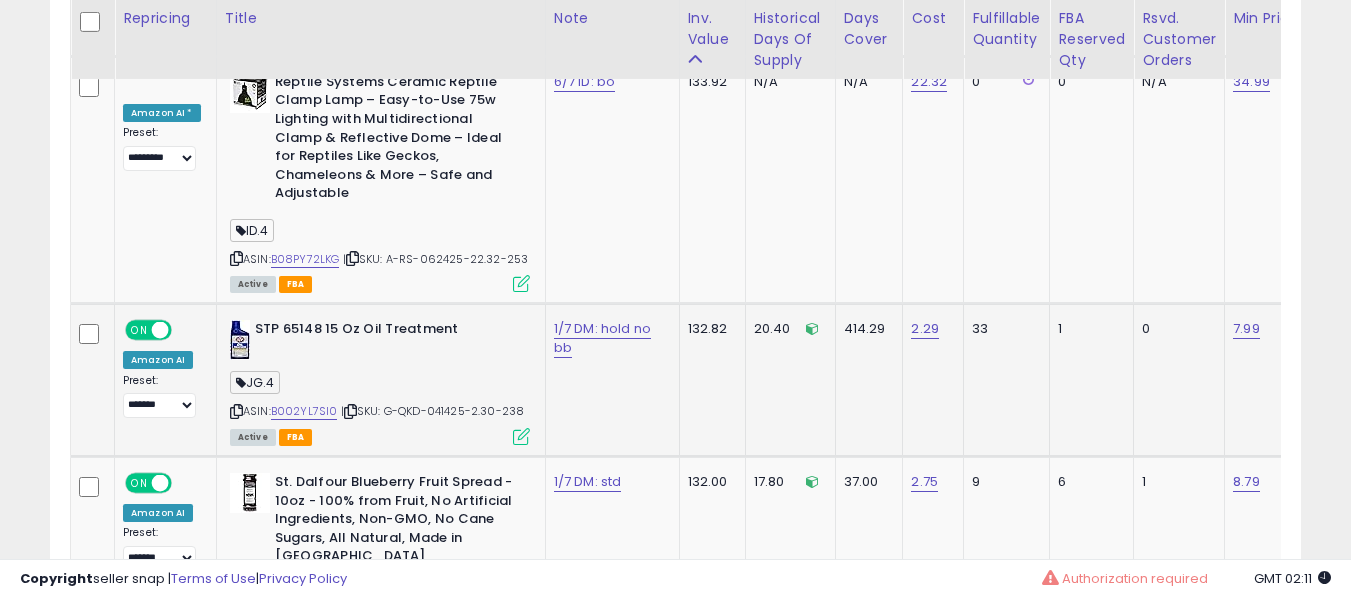 drag, startPoint x: 467, startPoint y: 300, endPoint x: 391, endPoint y: 309, distance: 76.53104 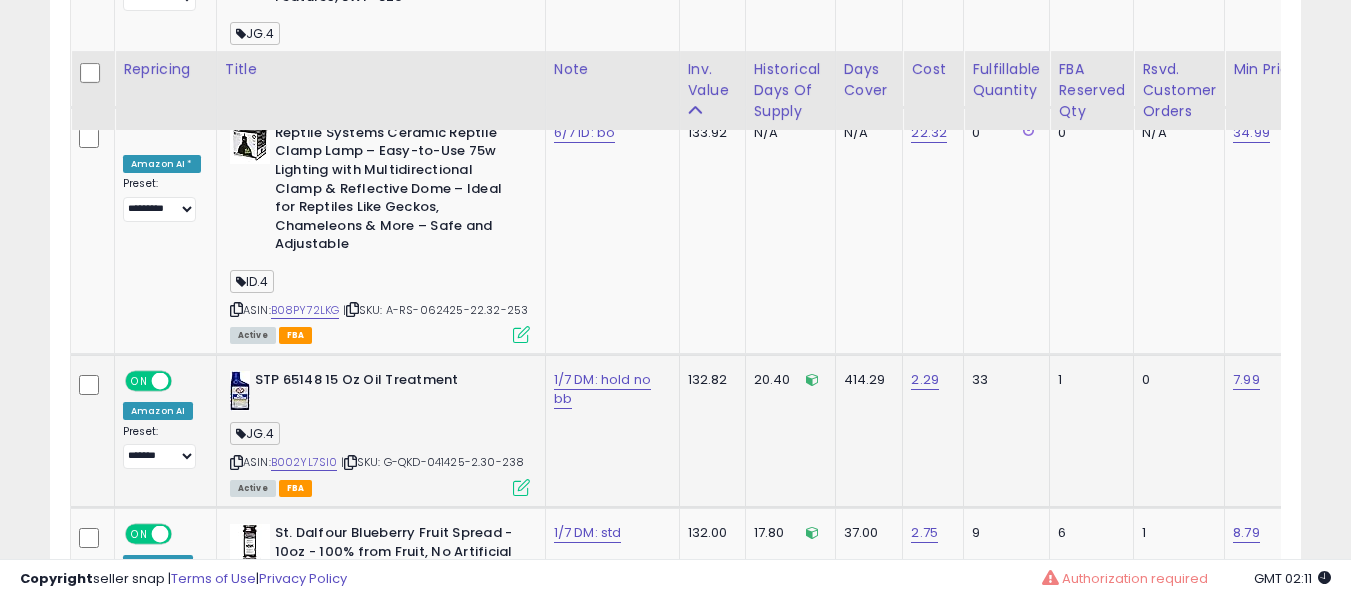 scroll, scrollTop: 5483, scrollLeft: 0, axis: vertical 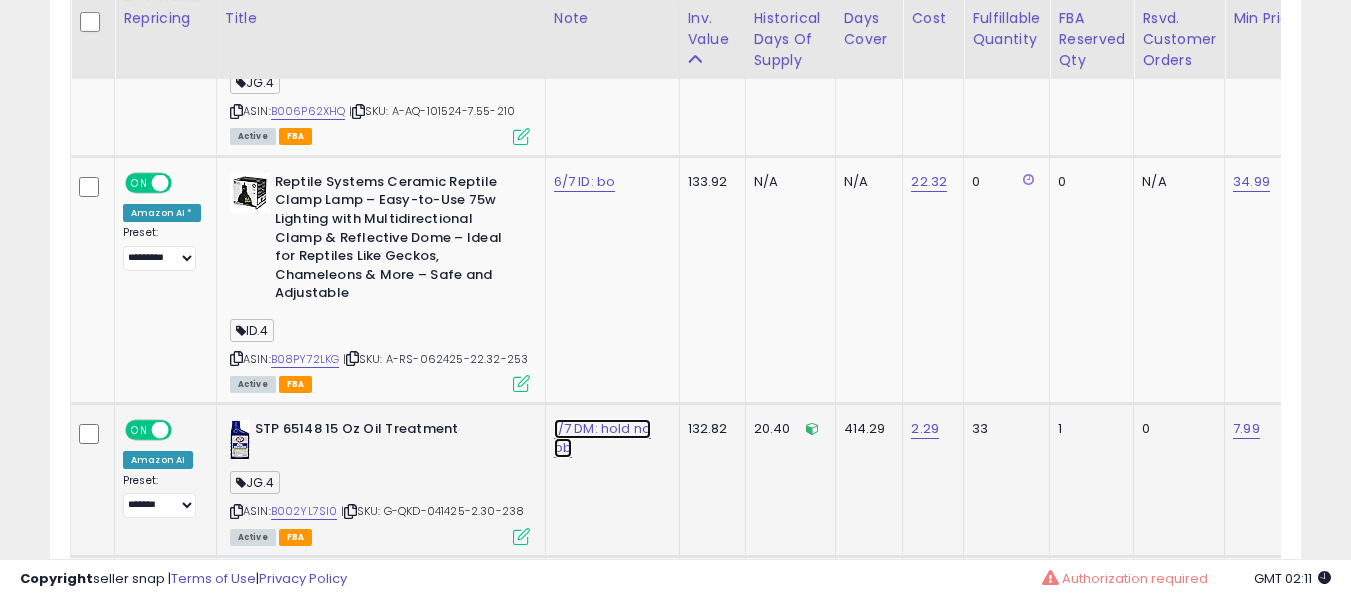 click on "1/7 DM: hold no bb" at bounding box center [585, -4359] 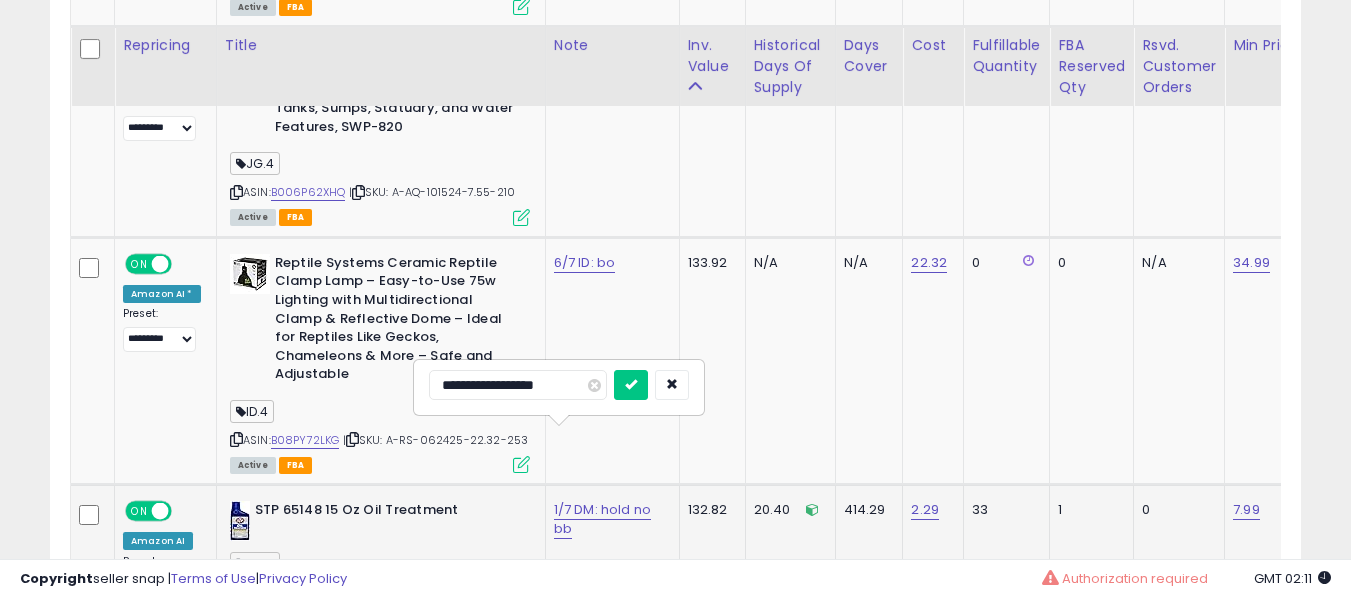 scroll, scrollTop: 5446, scrollLeft: 0, axis: vertical 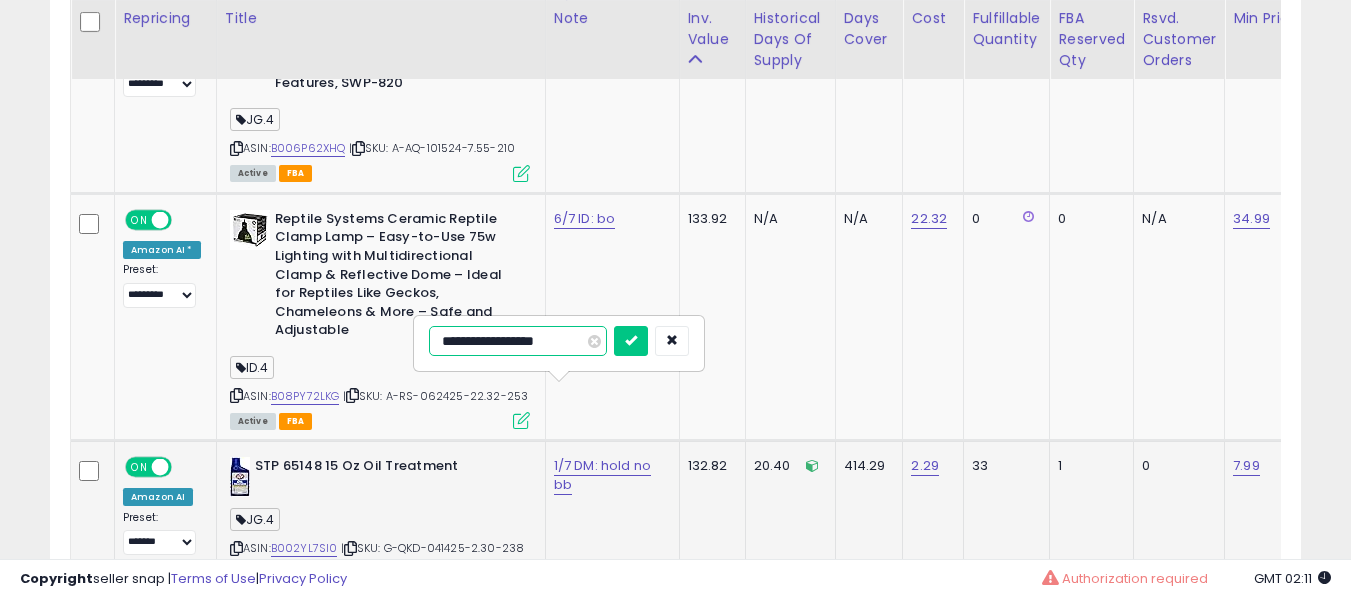 click on "**********" at bounding box center [518, 341] 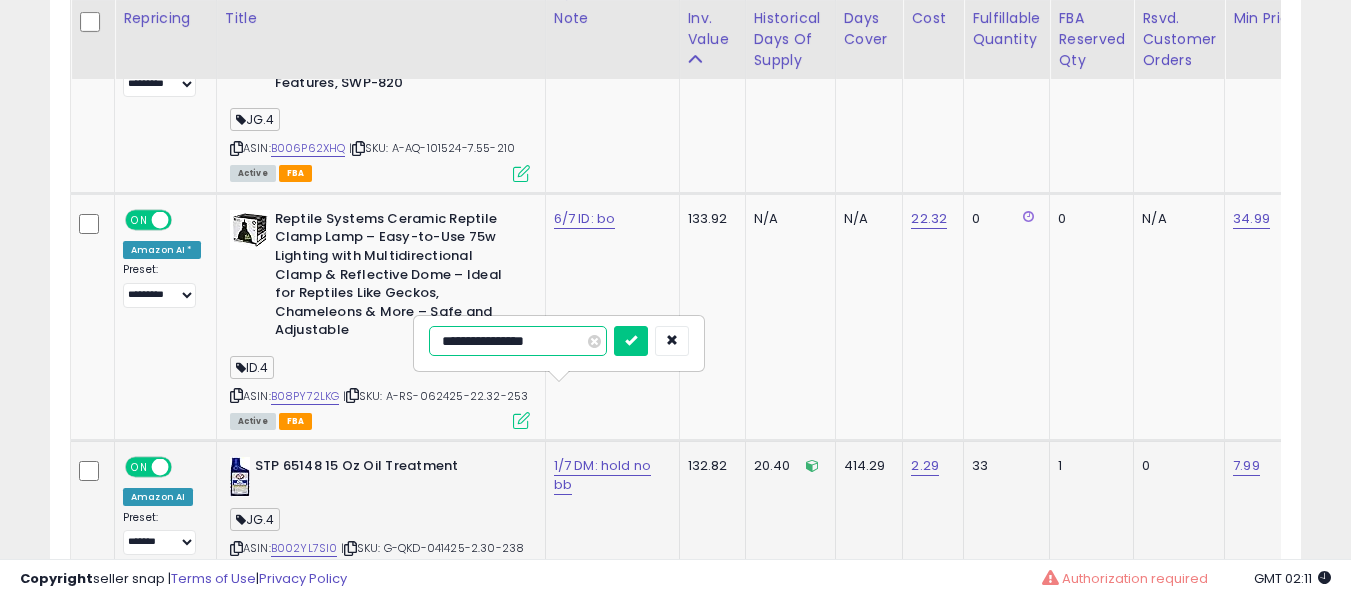 type on "**********" 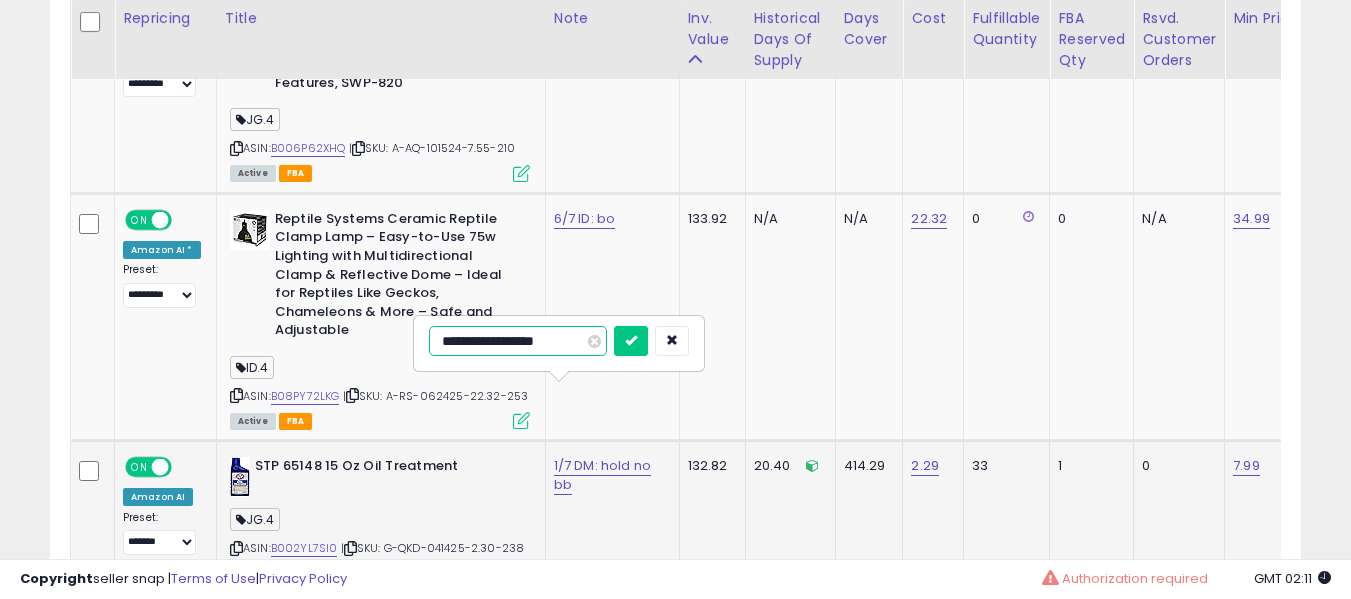 click at bounding box center [631, 341] 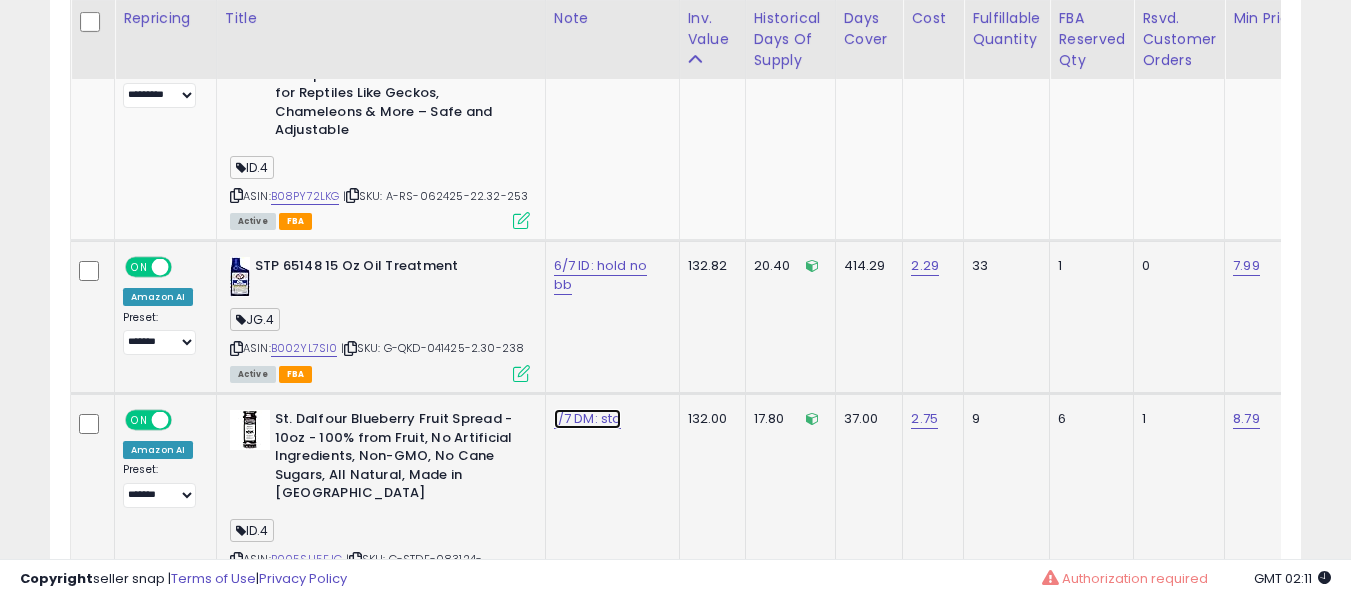 click on "1/7 DM: std" at bounding box center (585, -4522) 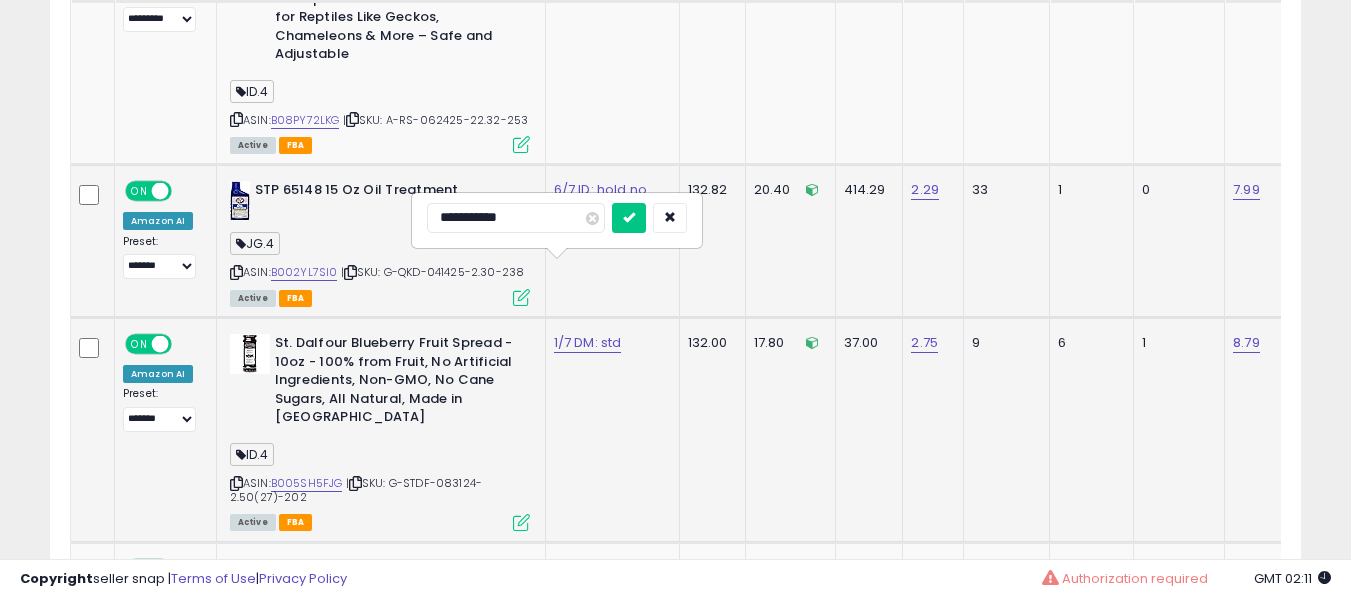 scroll, scrollTop: 5746, scrollLeft: 0, axis: vertical 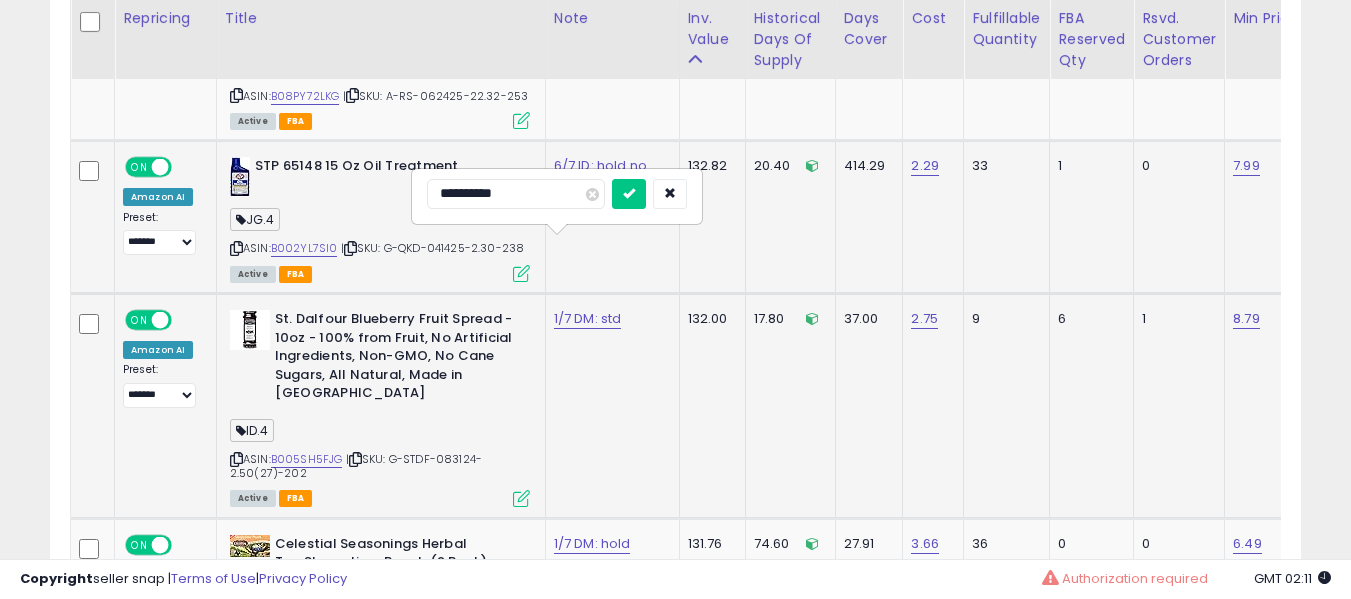 type on "**********" 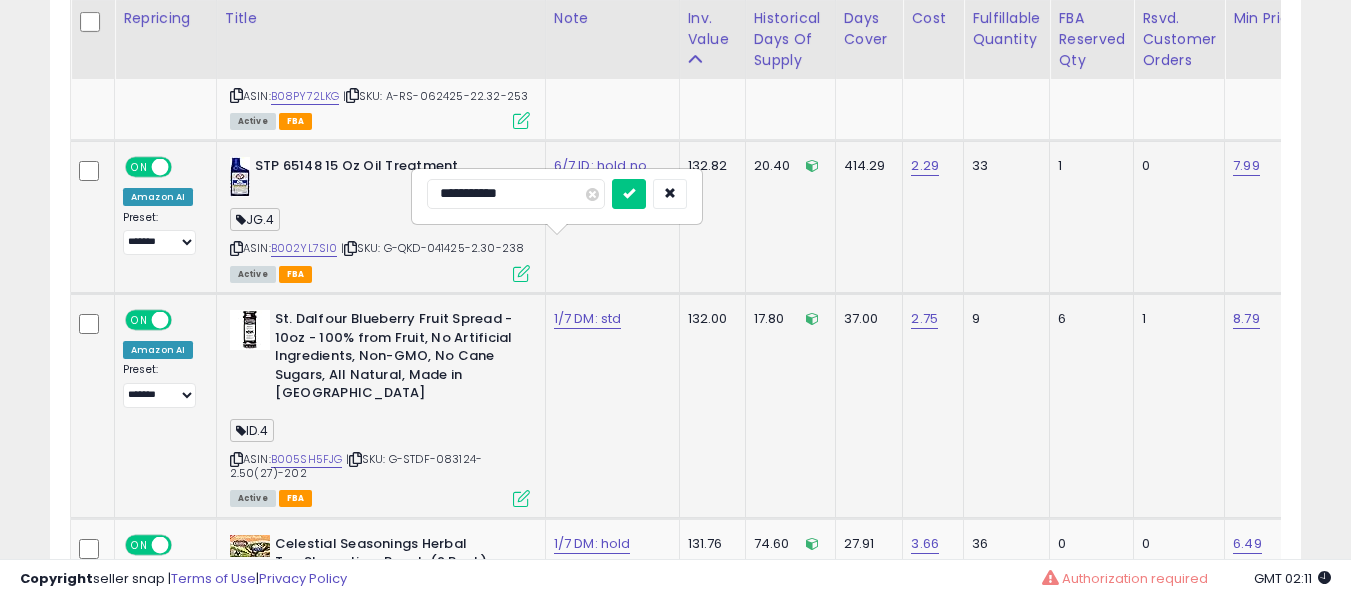 click at bounding box center [629, 194] 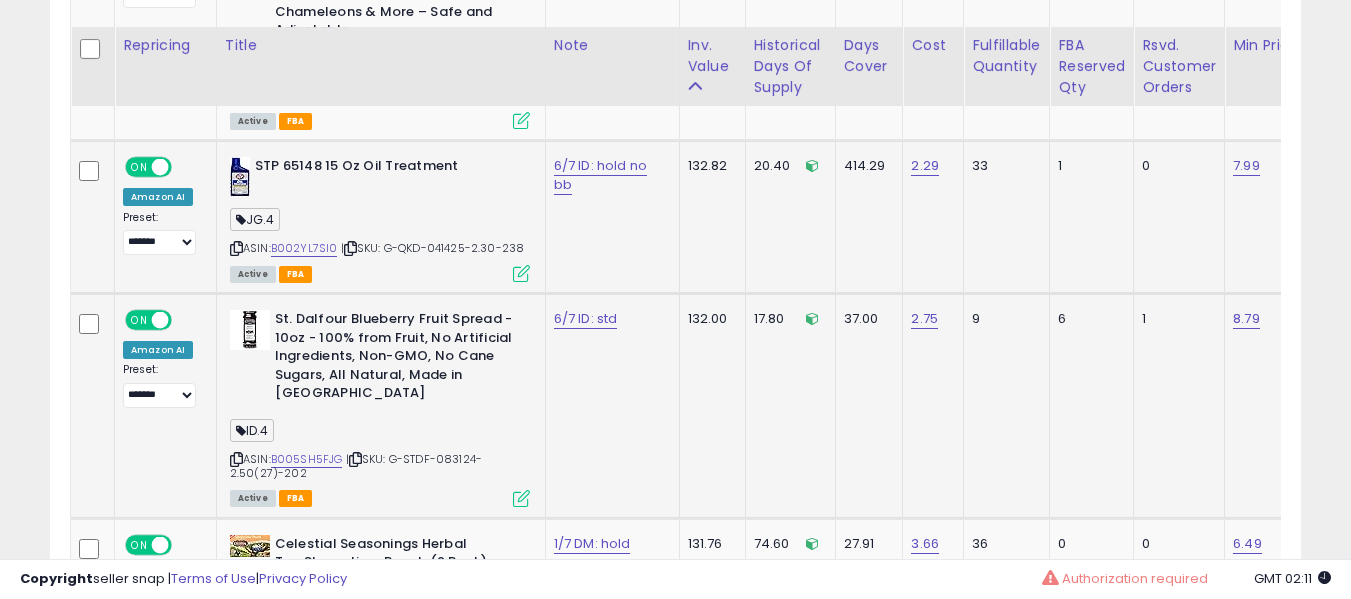 scroll, scrollTop: 5946, scrollLeft: 0, axis: vertical 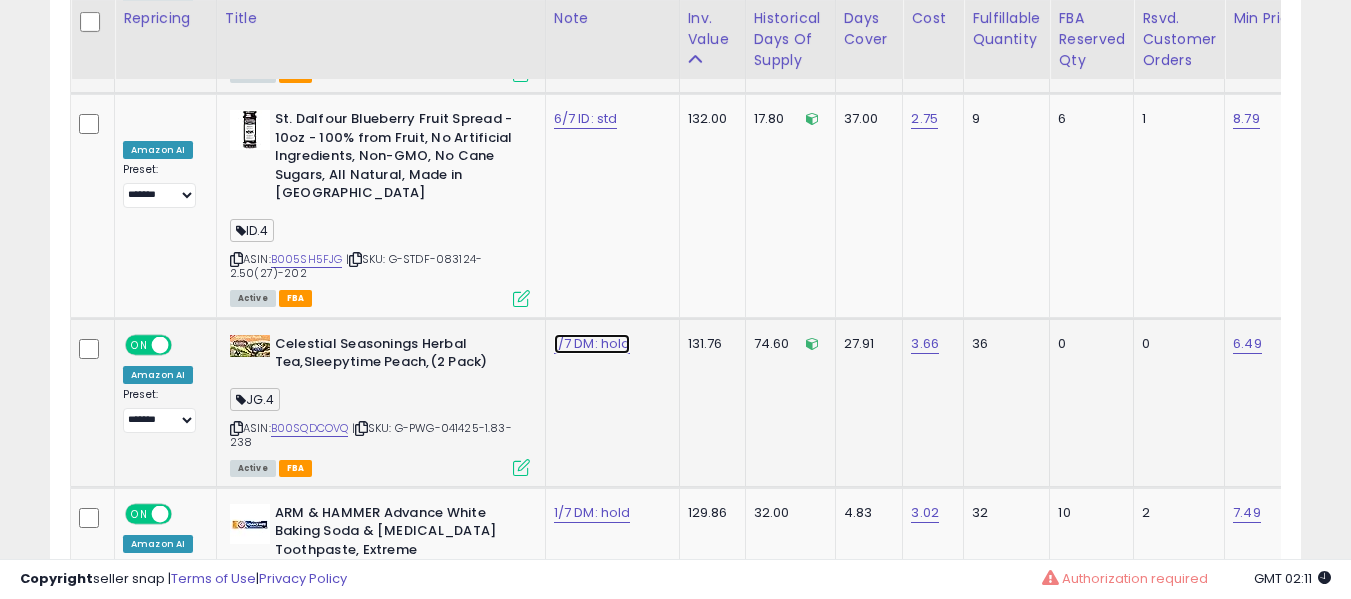 click on "1/7 DM: hold" at bounding box center (585, -4822) 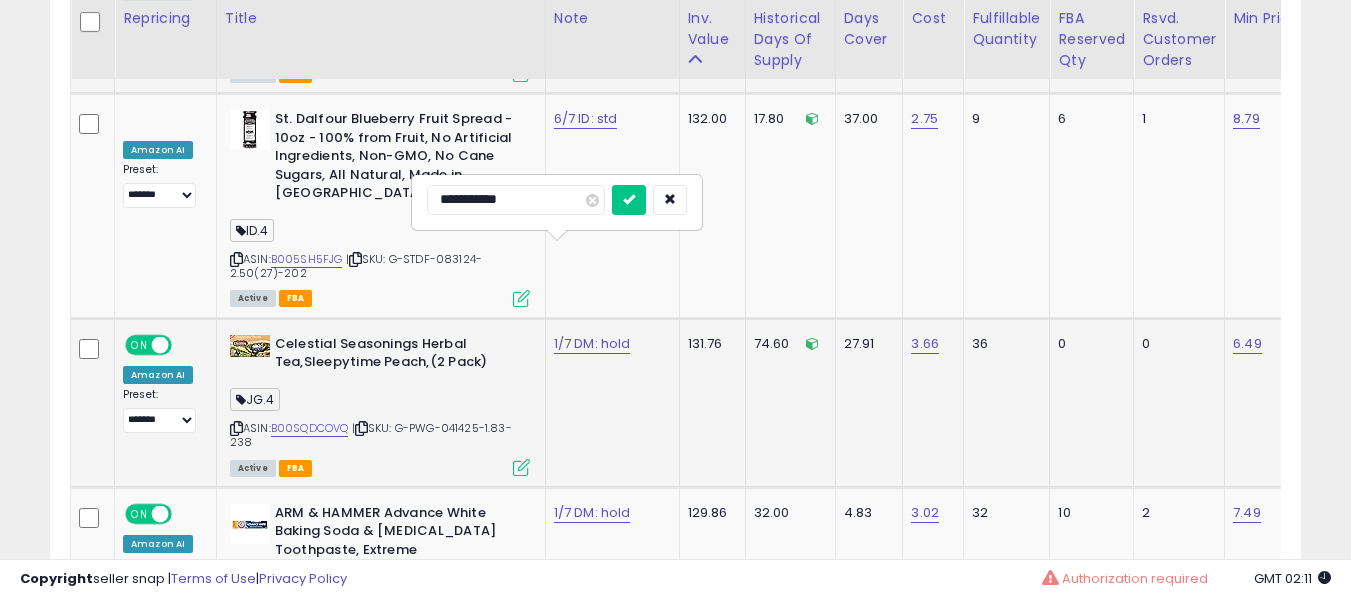 type on "**********" 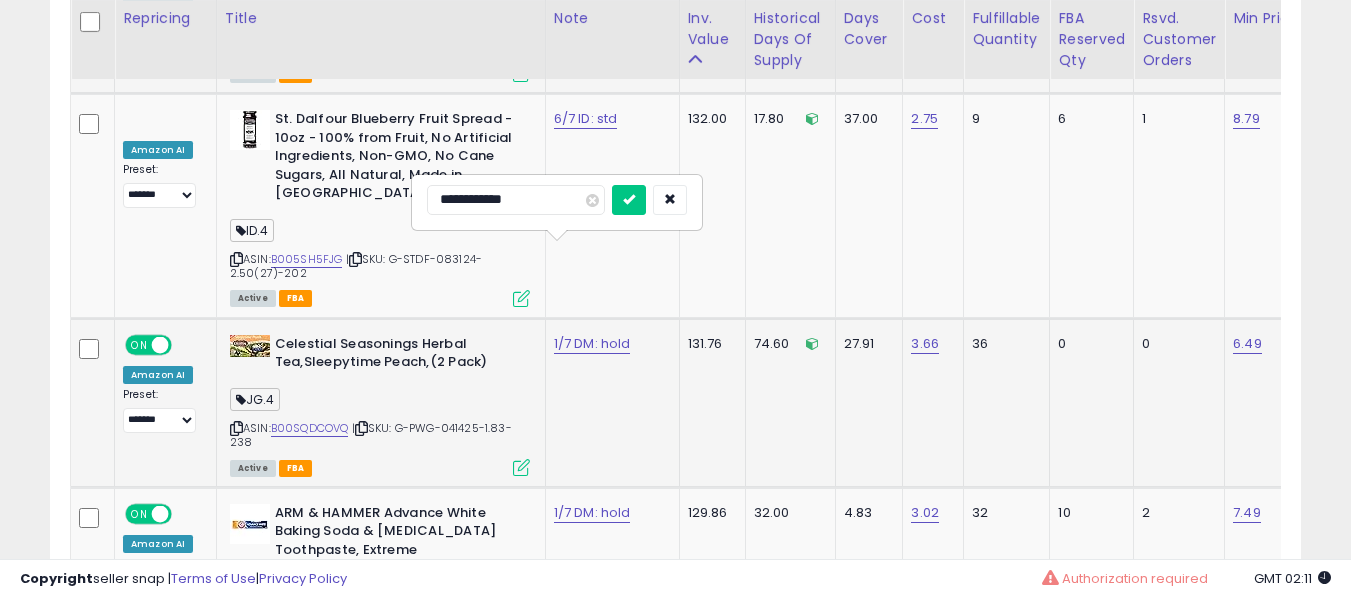 click at bounding box center (629, 200) 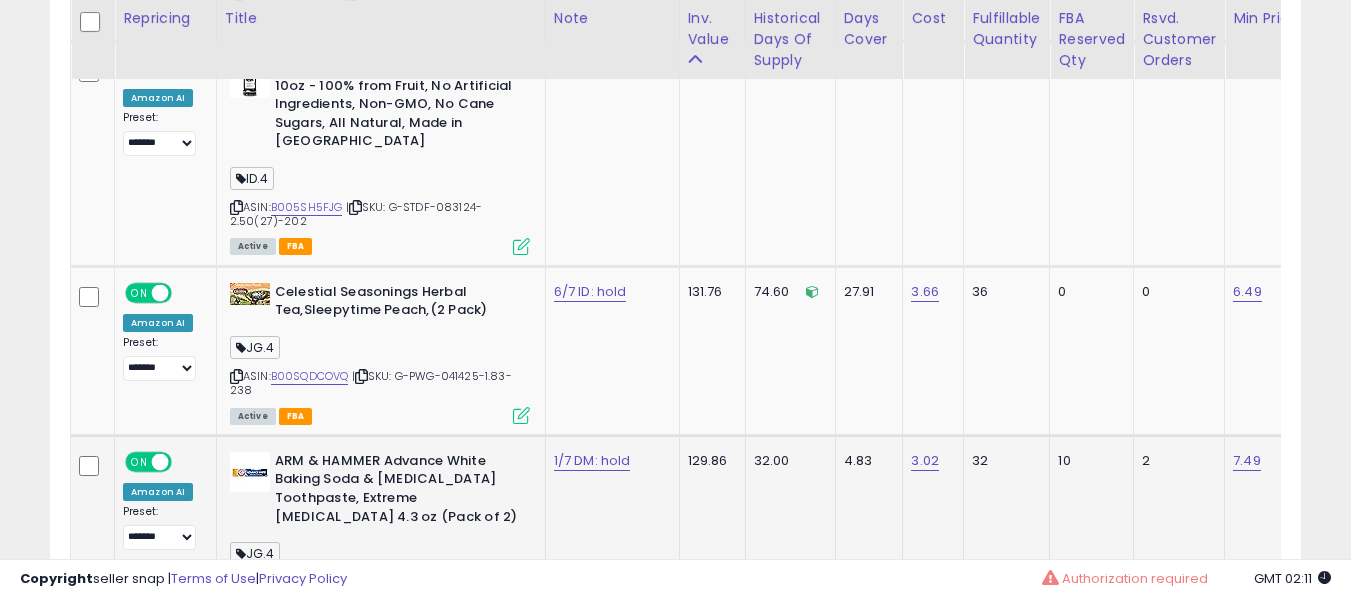 scroll, scrollTop: 6046, scrollLeft: 0, axis: vertical 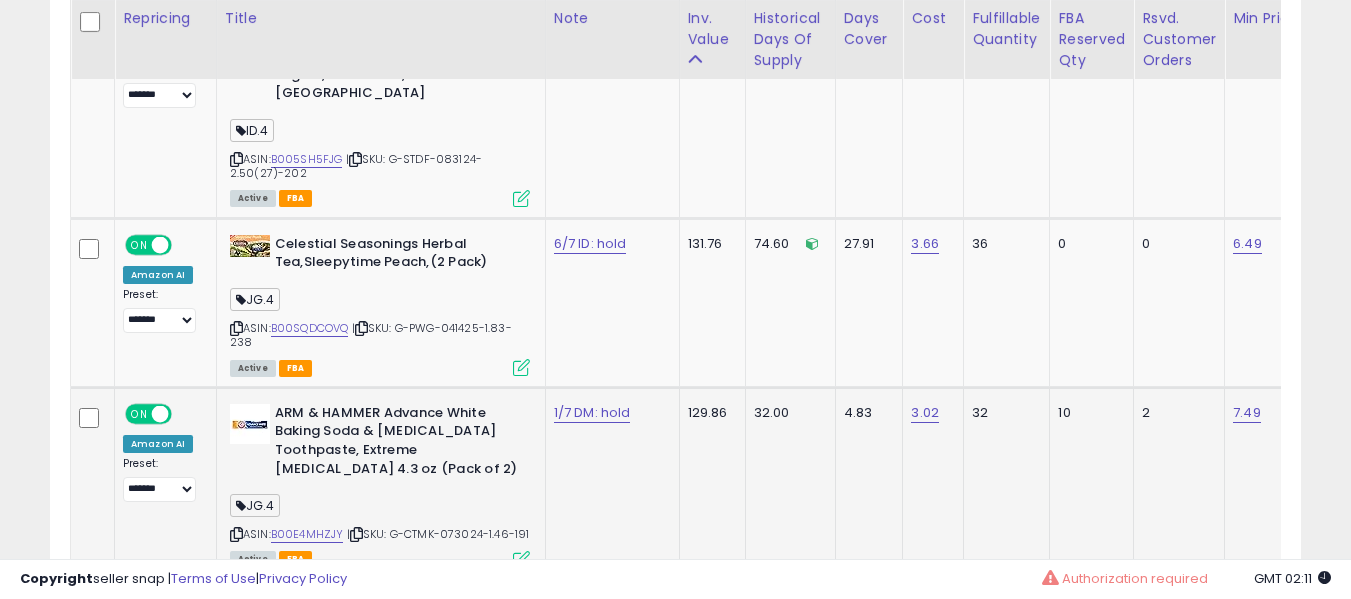 click on "1/7 DM: hold" 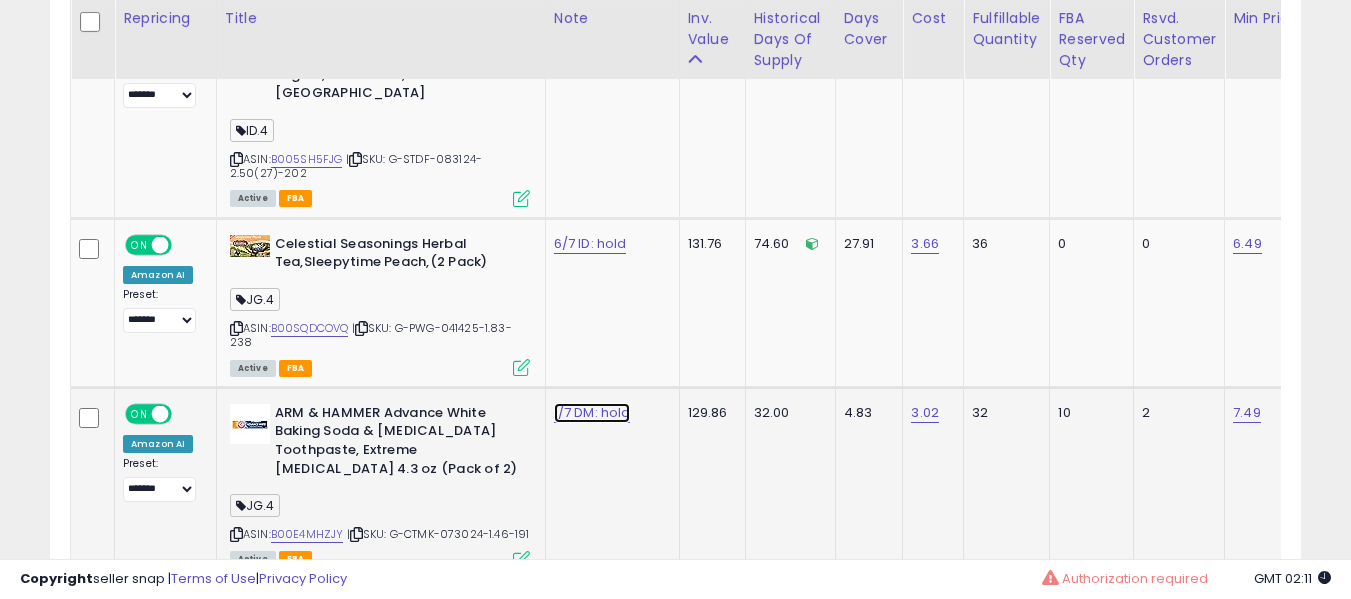 click on "1/7 DM: hold" at bounding box center [585, -4922] 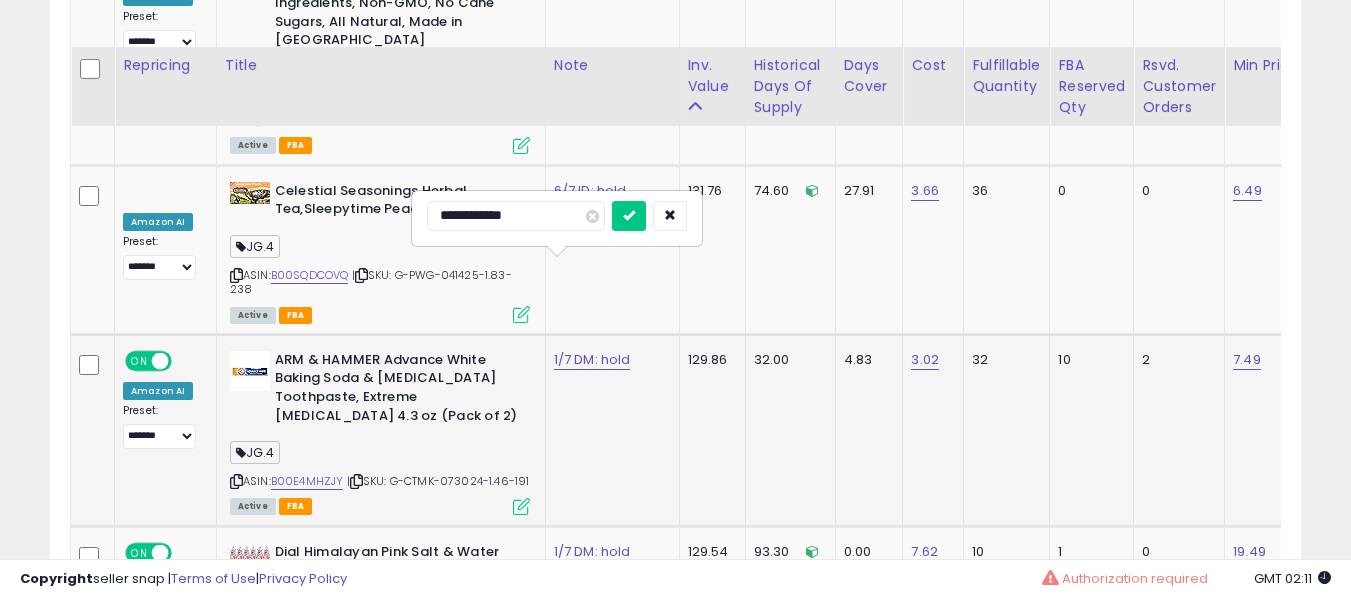 scroll, scrollTop: 6146, scrollLeft: 0, axis: vertical 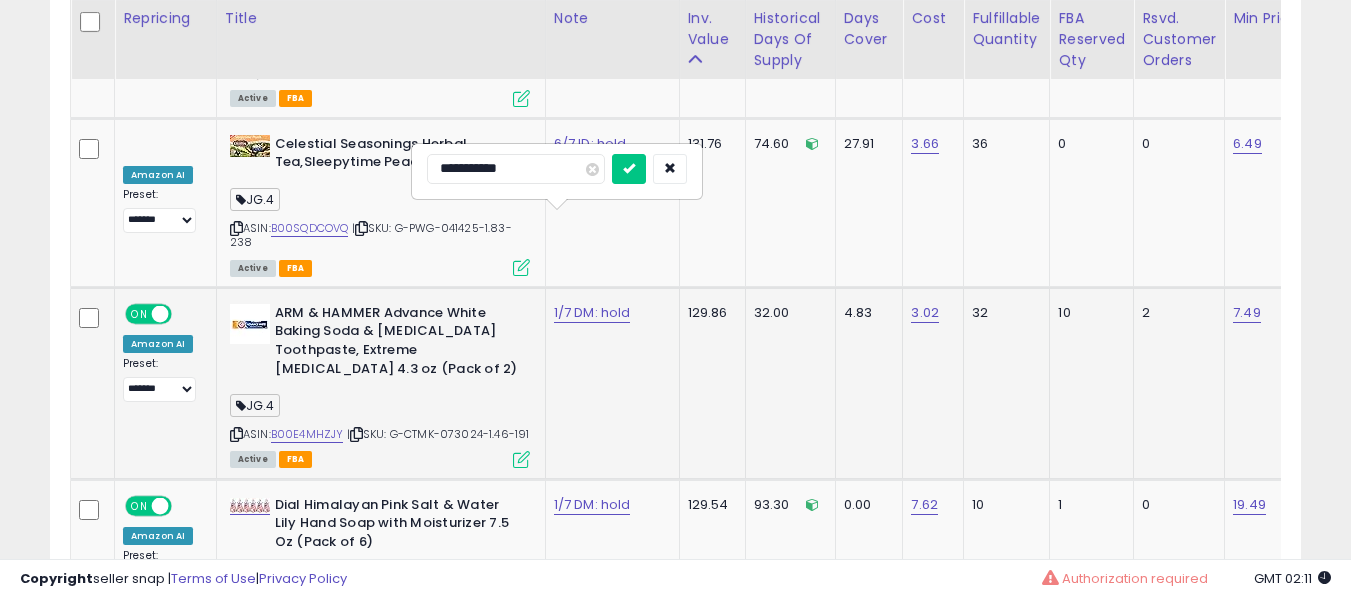 type on "**********" 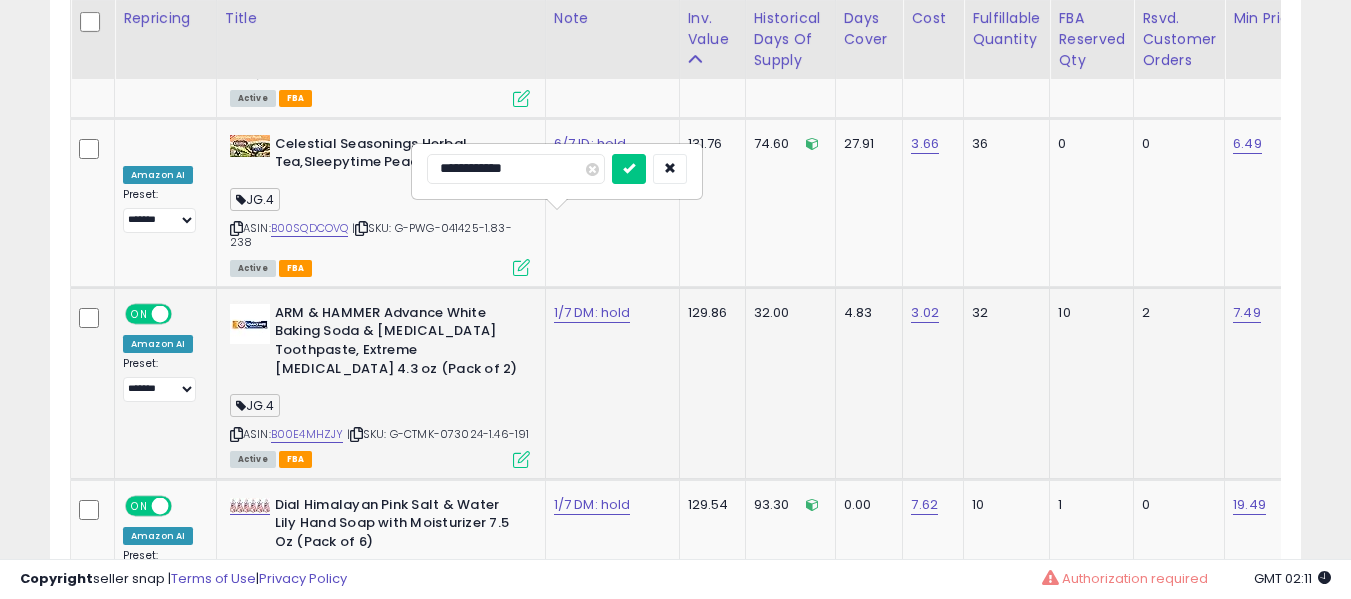 click at bounding box center (629, 169) 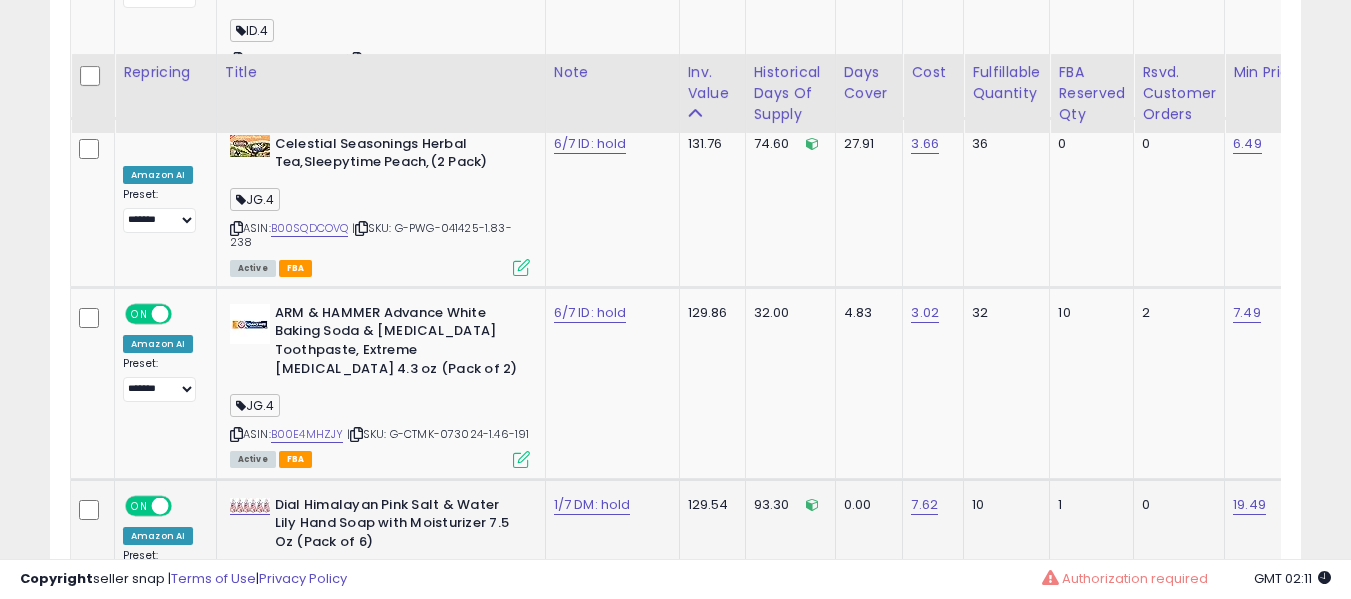 scroll, scrollTop: 6246, scrollLeft: 0, axis: vertical 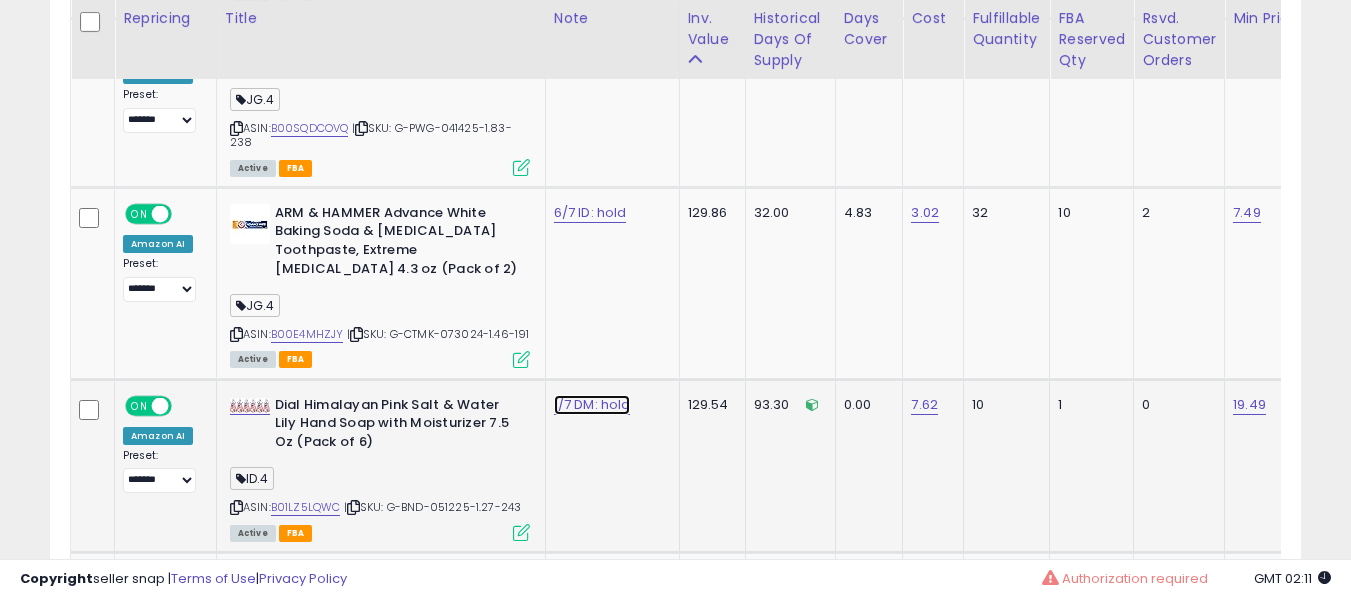 click on "1/7 DM: hold" at bounding box center (585, -5122) 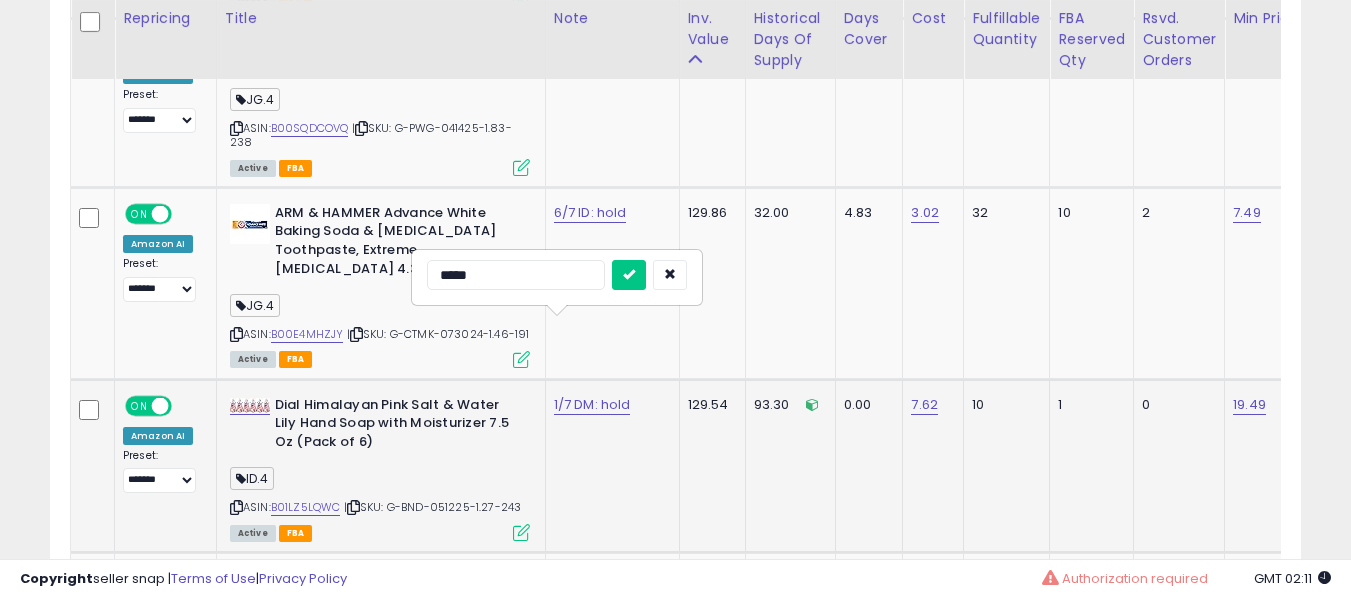 type on "******" 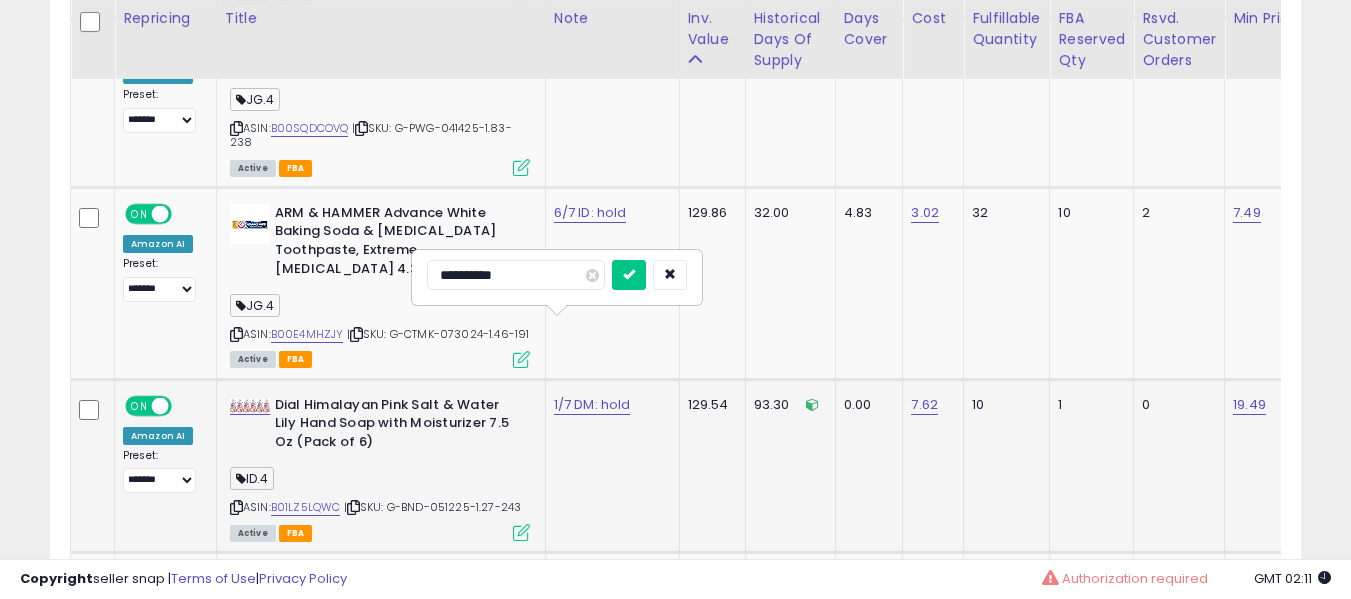 type on "**********" 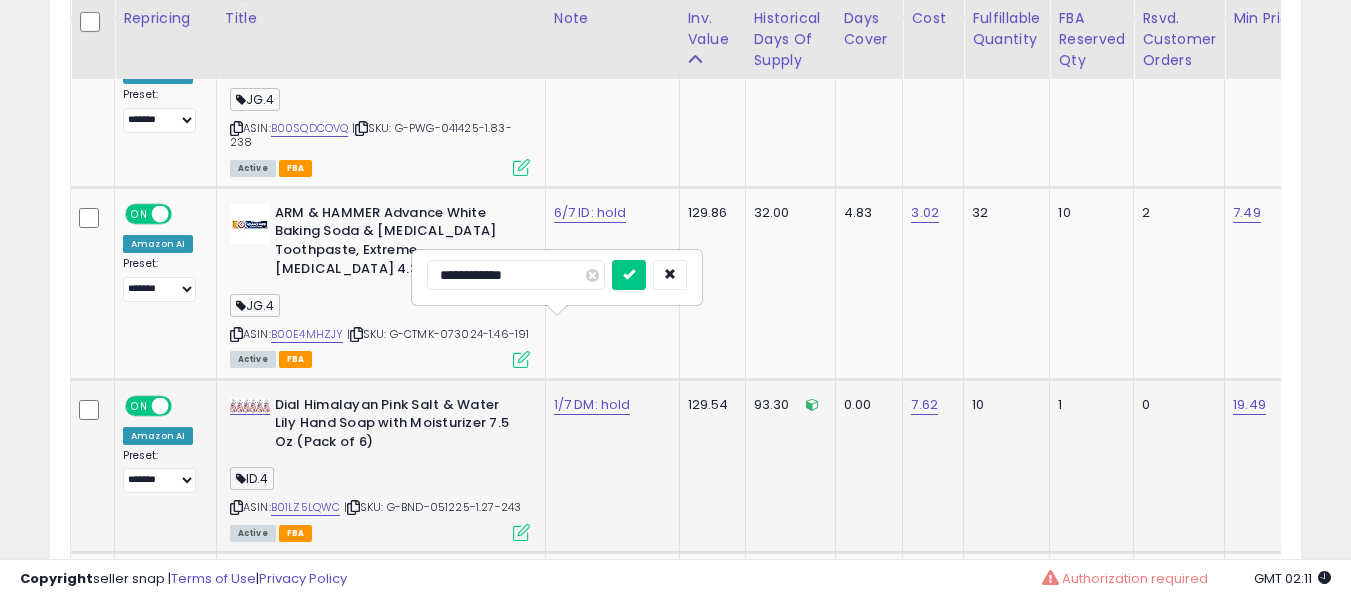 click at bounding box center [629, 275] 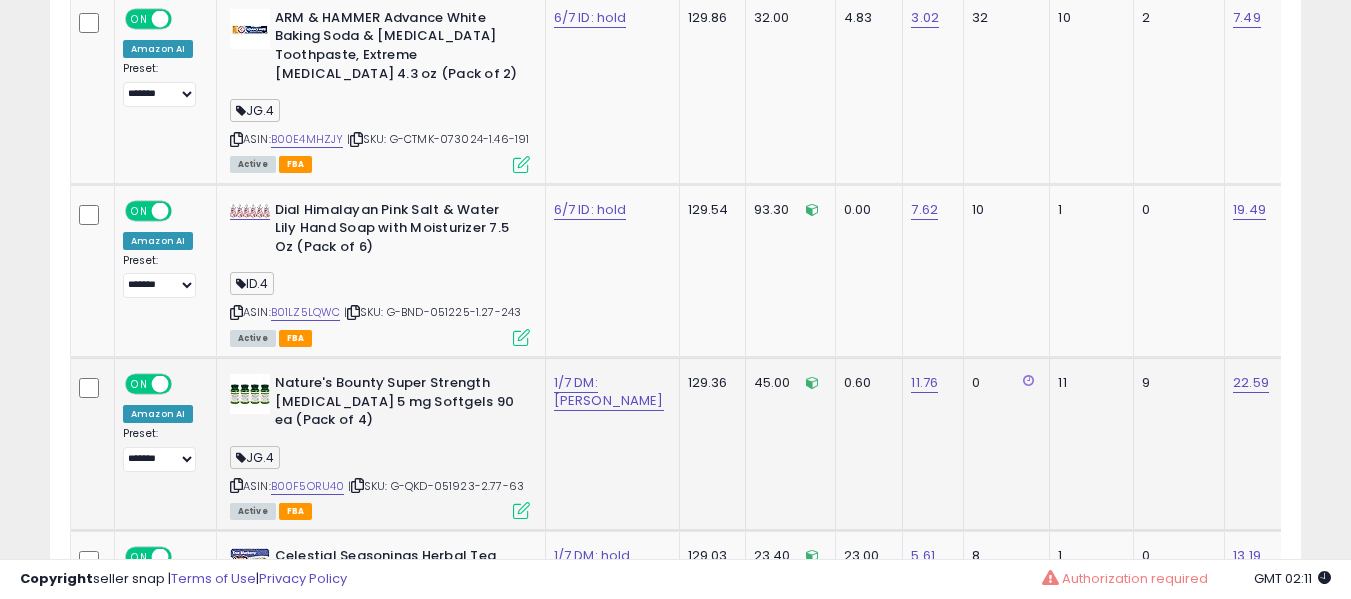 scroll, scrollTop: 6546, scrollLeft: 0, axis: vertical 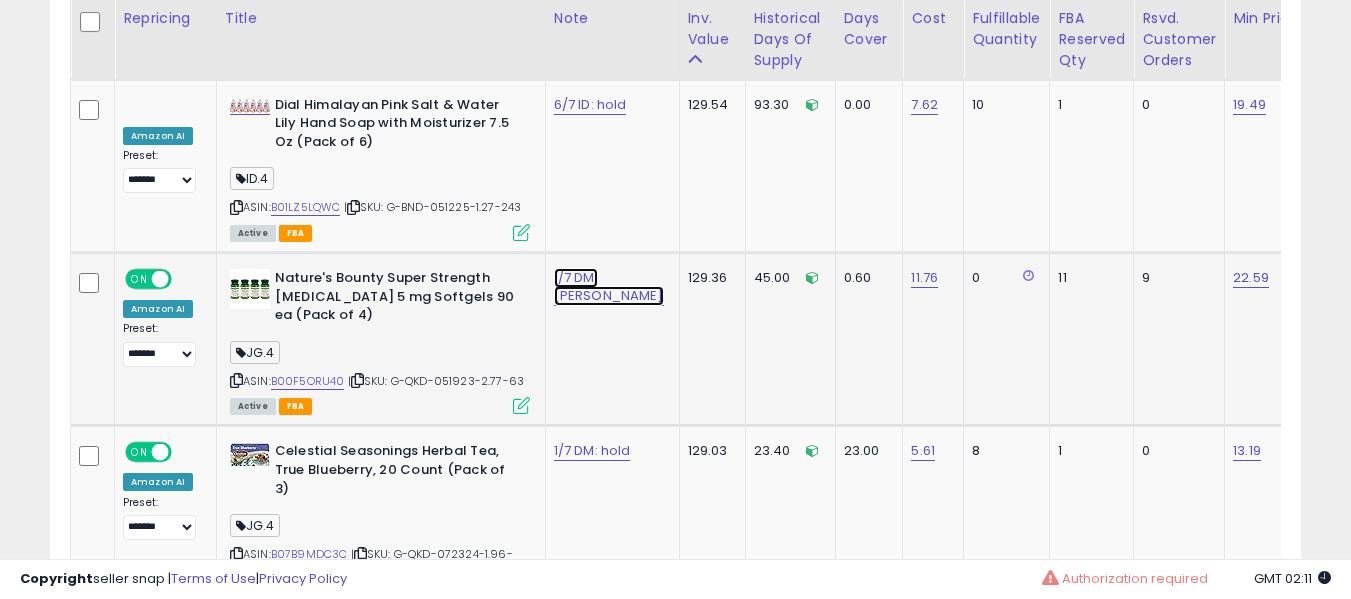 click on "1/7 DM: [PERSON_NAME]" at bounding box center [585, -5422] 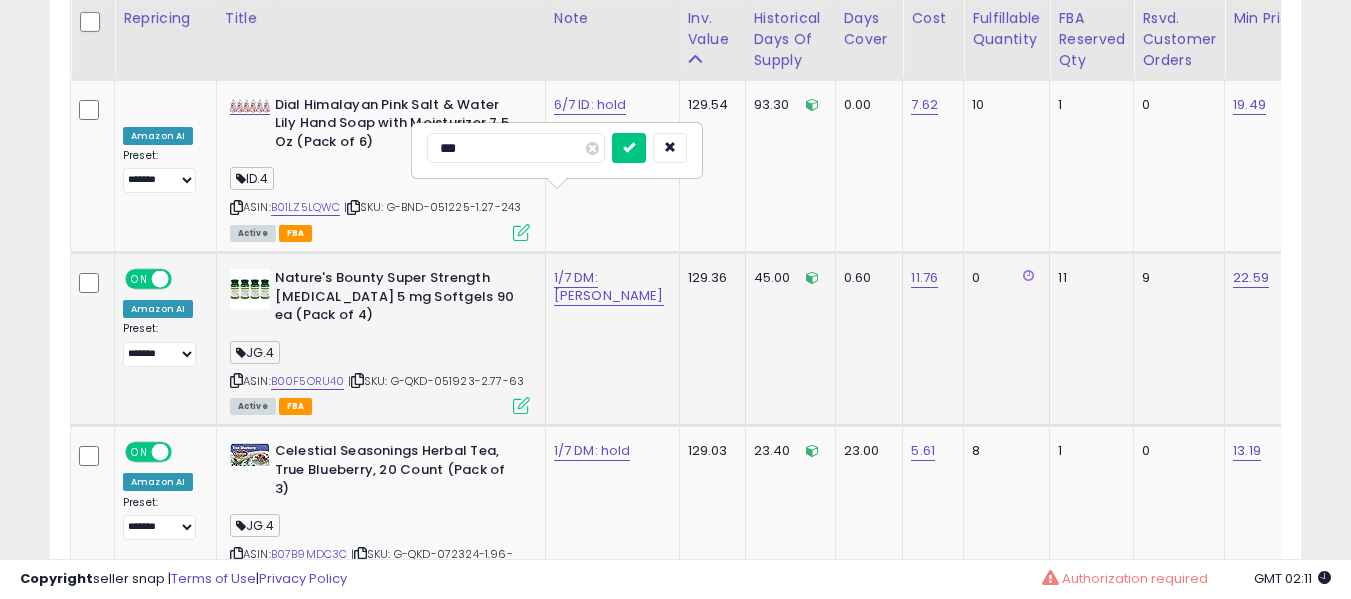 type on "****" 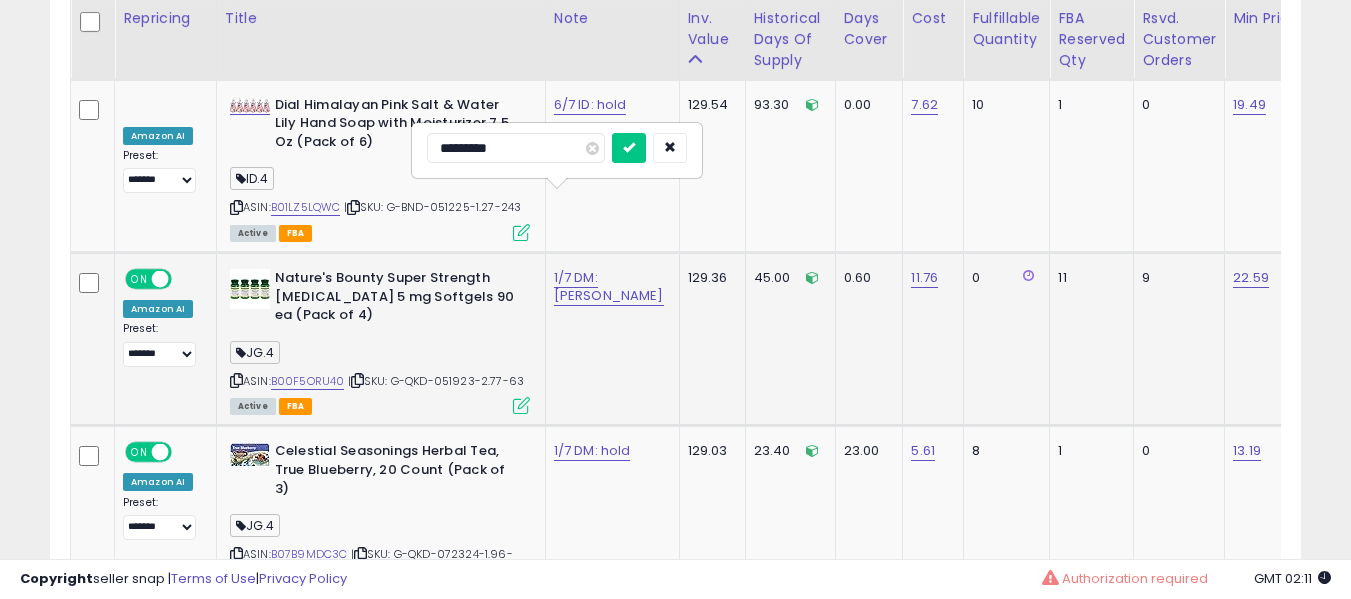 type on "**********" 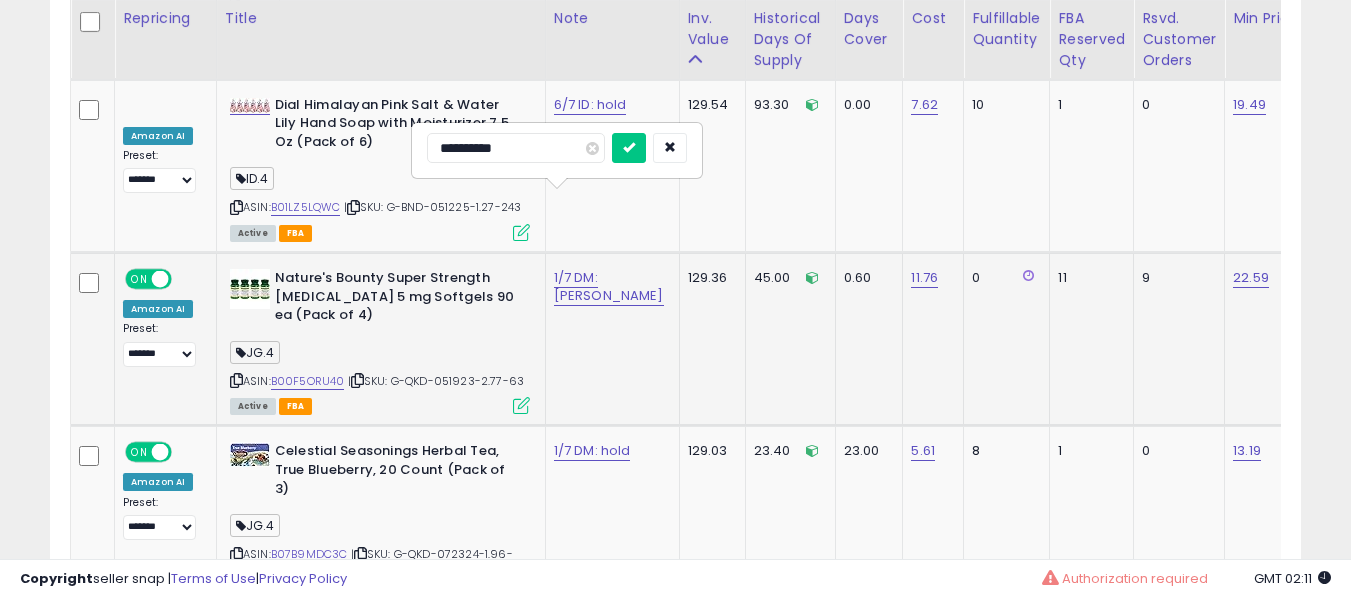 click at bounding box center (629, 148) 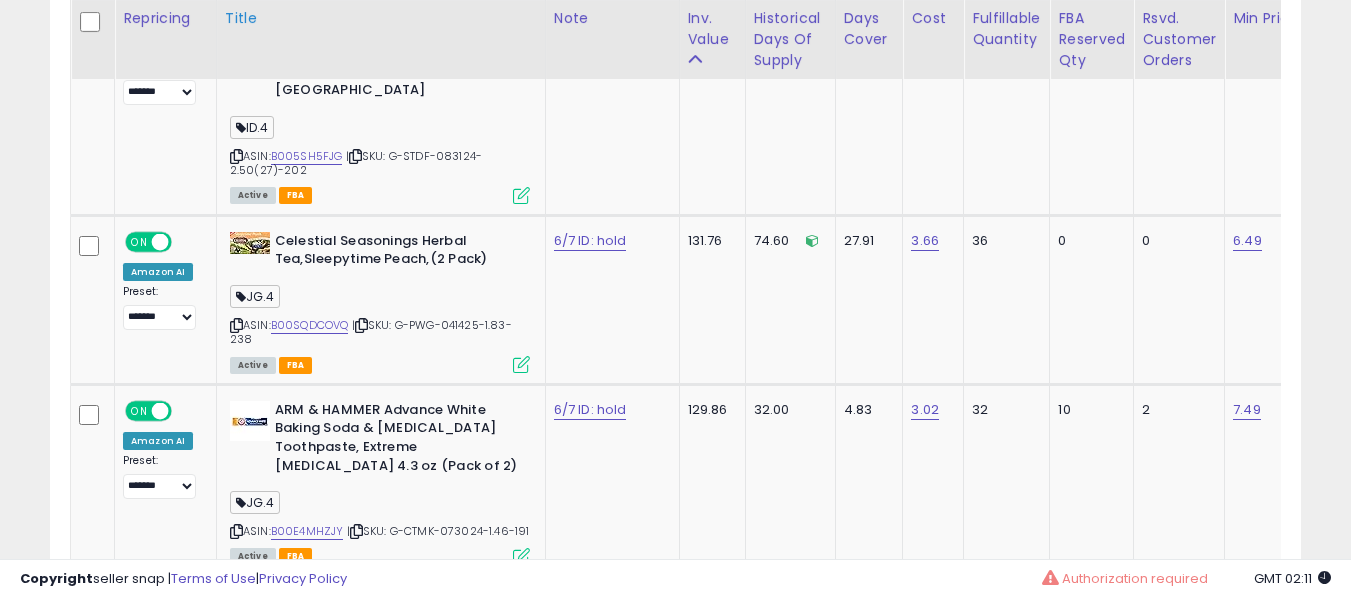 scroll, scrollTop: 6046, scrollLeft: 0, axis: vertical 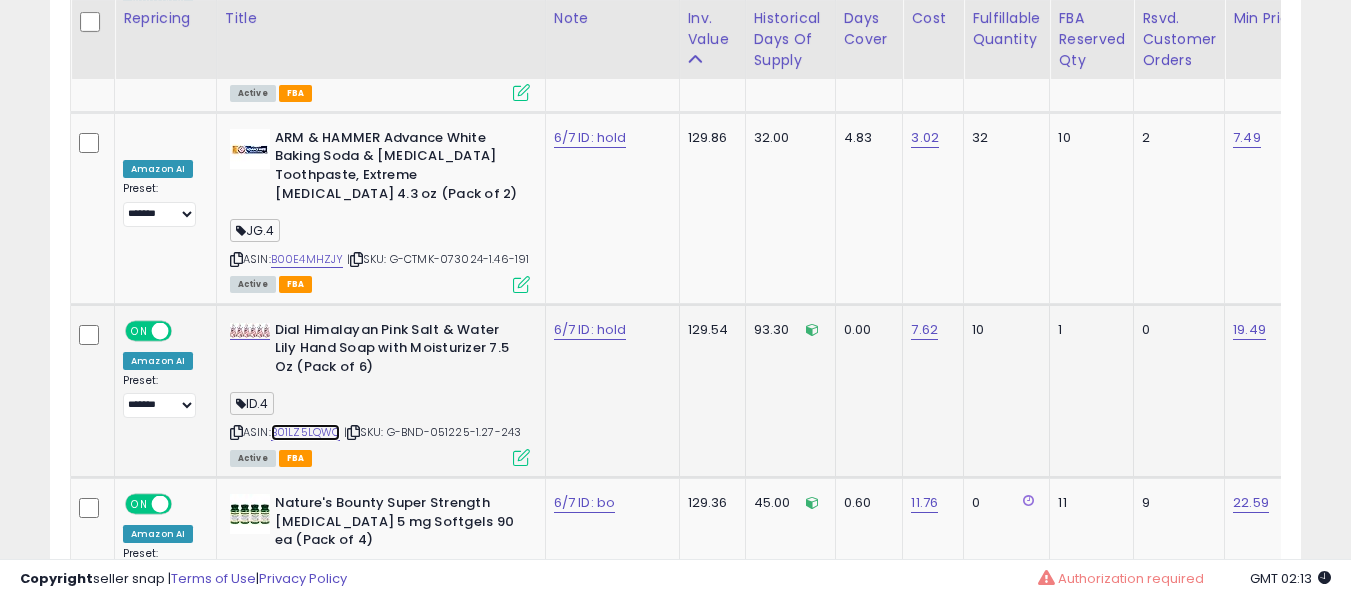 click on "B01LZ5LQWC" at bounding box center [306, 432] 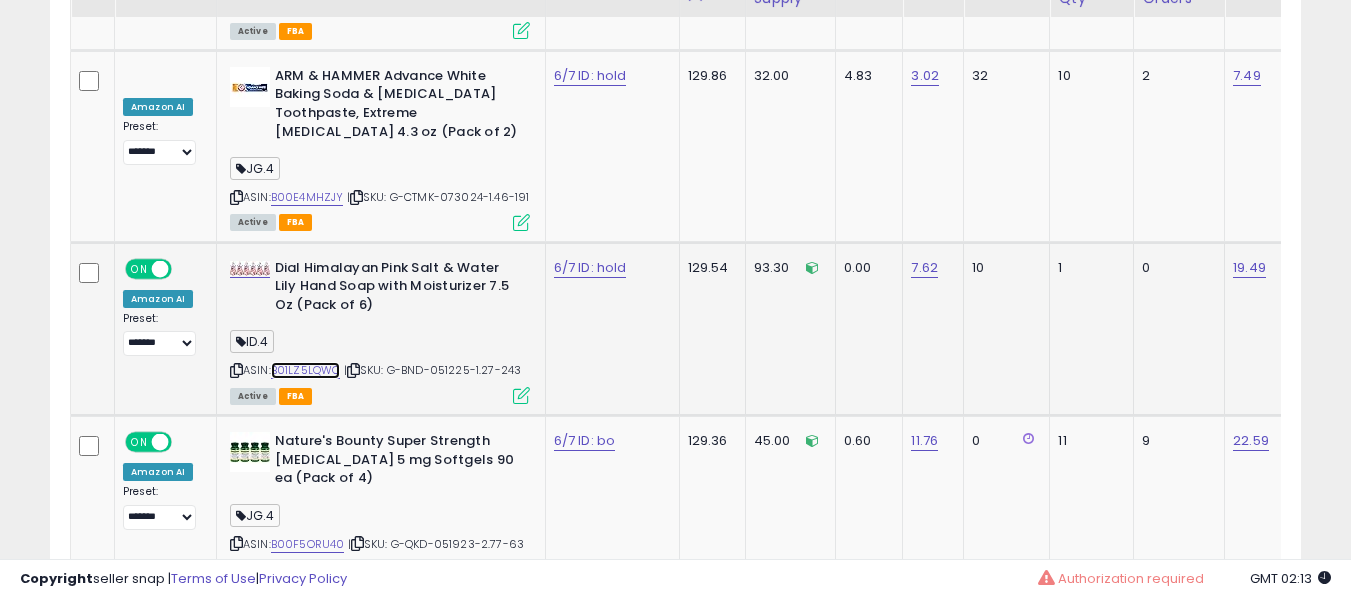 scroll, scrollTop: 6421, scrollLeft: 0, axis: vertical 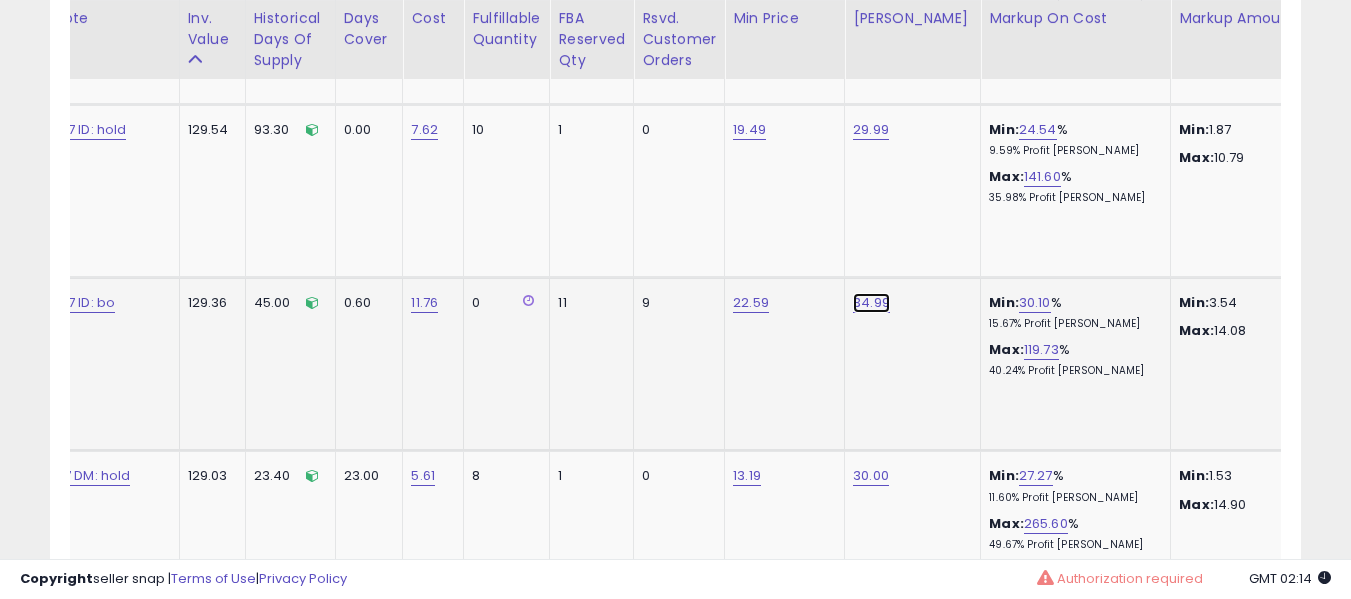 click on "34.99" at bounding box center (871, -5397) 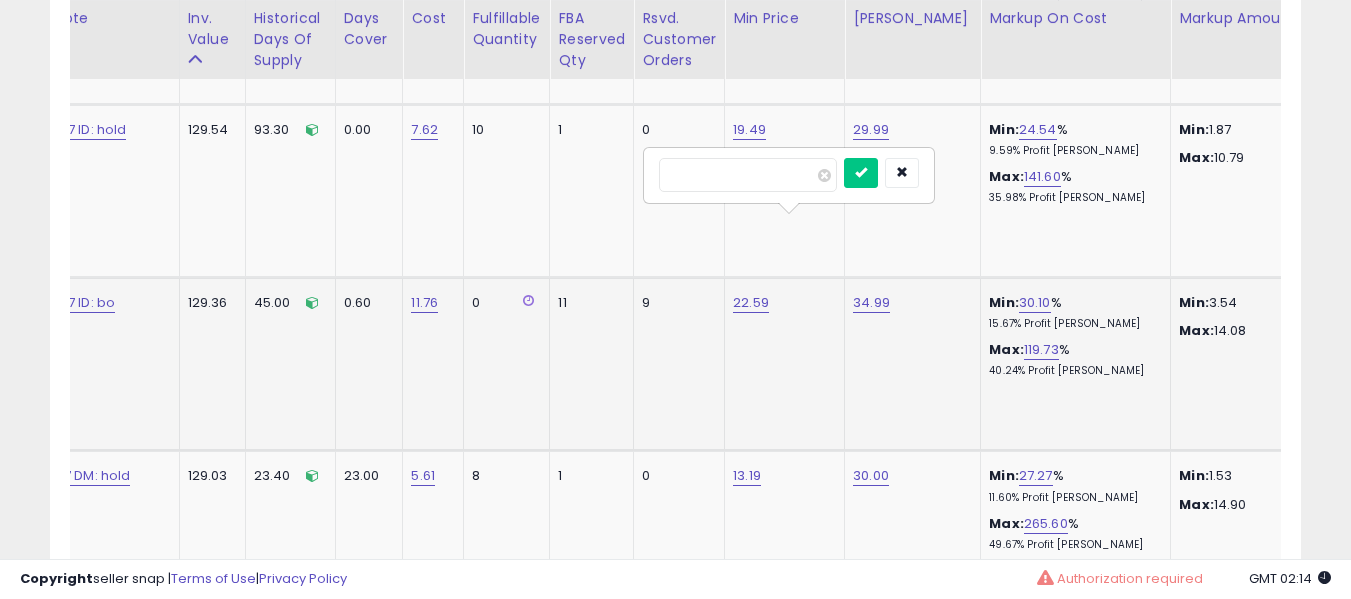type on "*****" 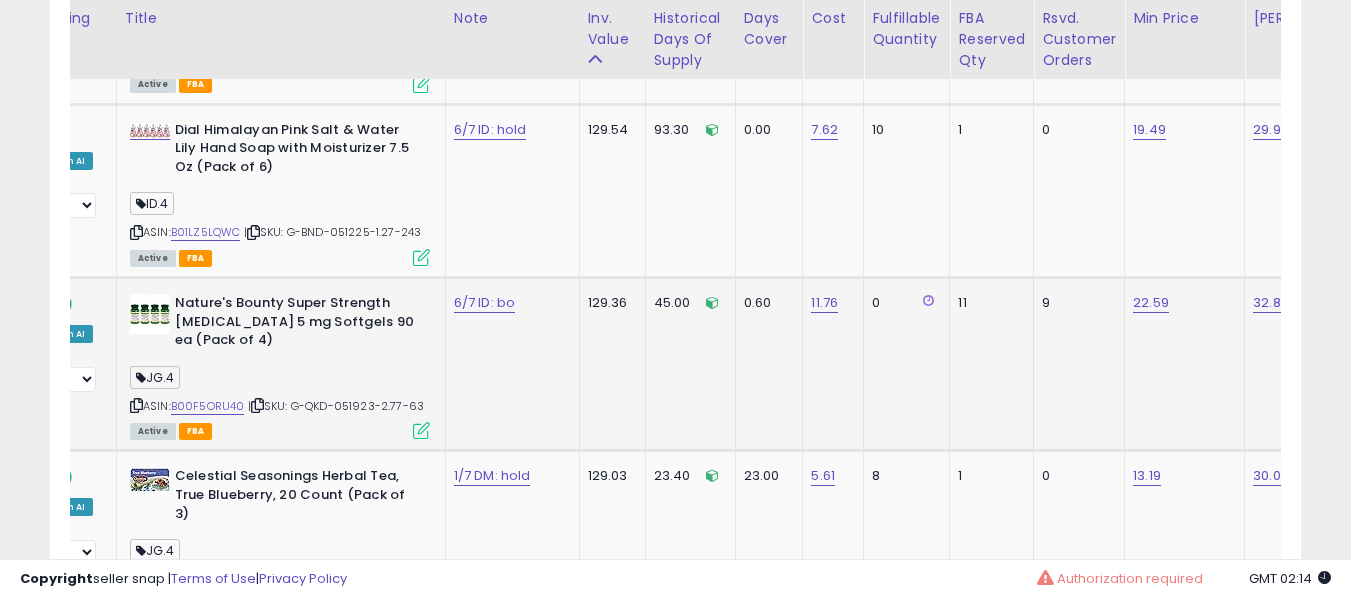 click on "22.59" at bounding box center (1181, 303) 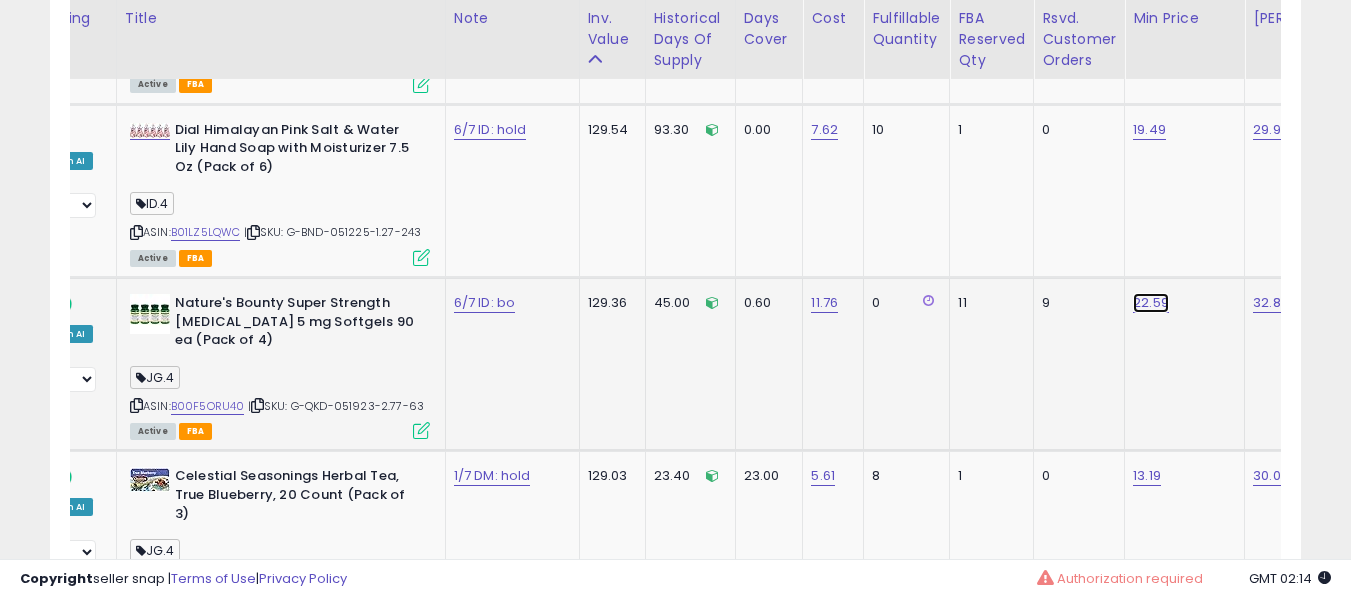 click on "22.59" at bounding box center [1151, -5397] 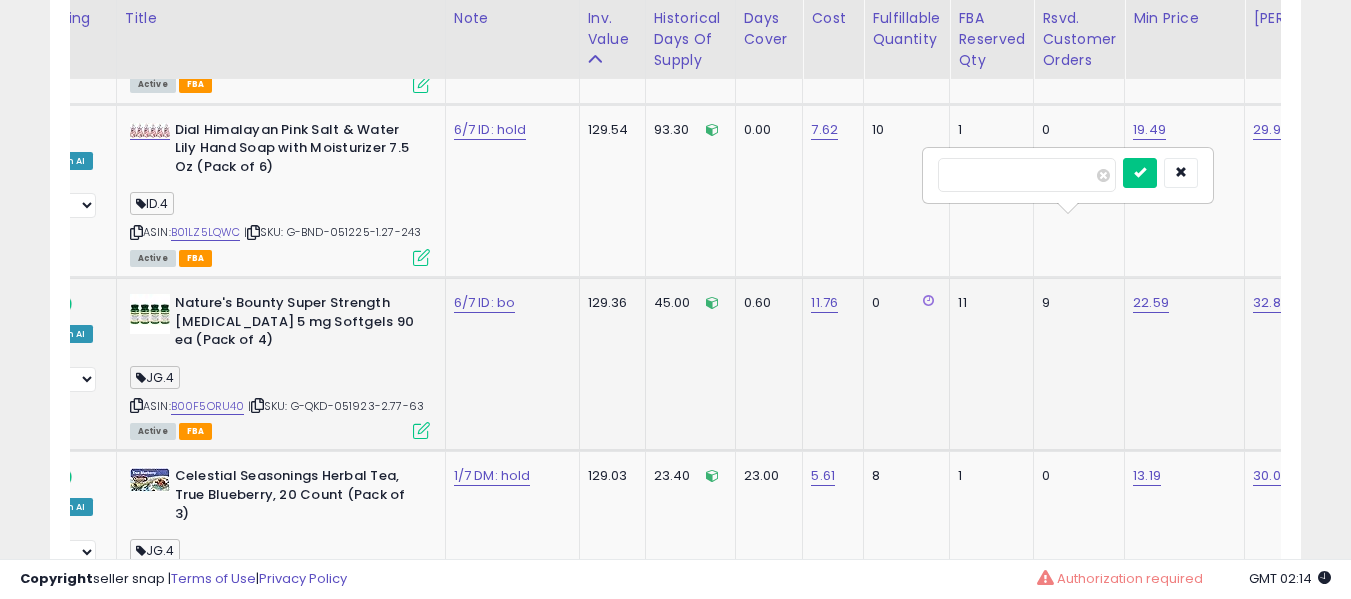 type on "*****" 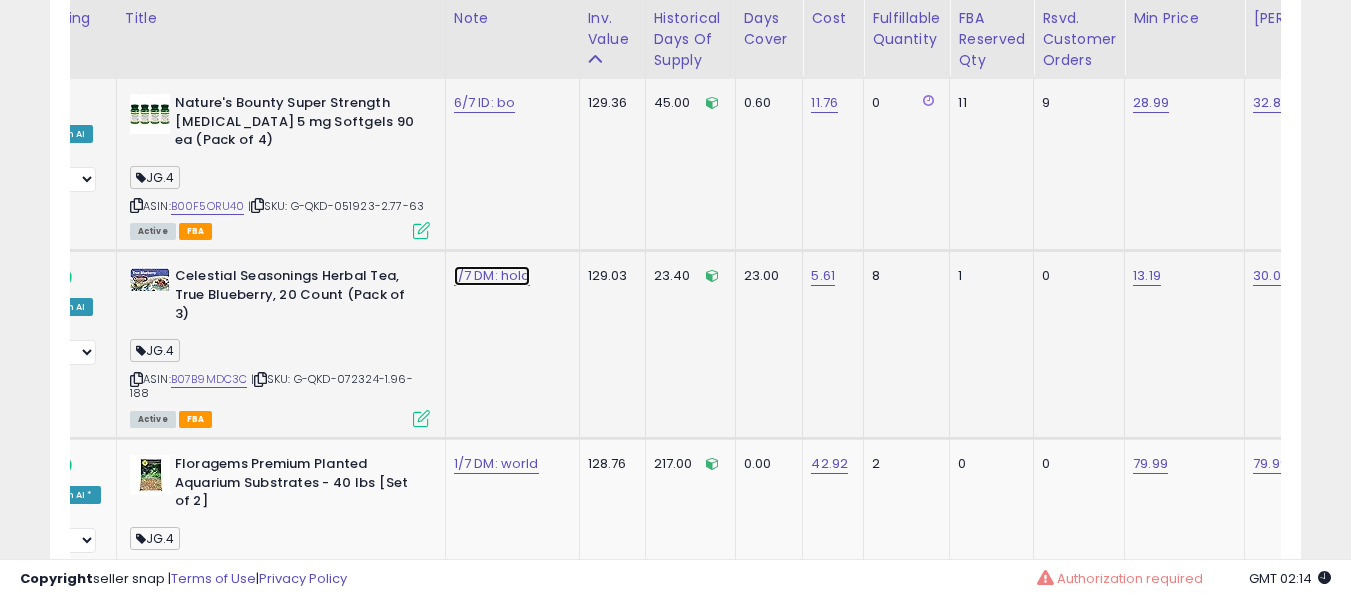 click on "1/7 DM: hold" at bounding box center [485, -5597] 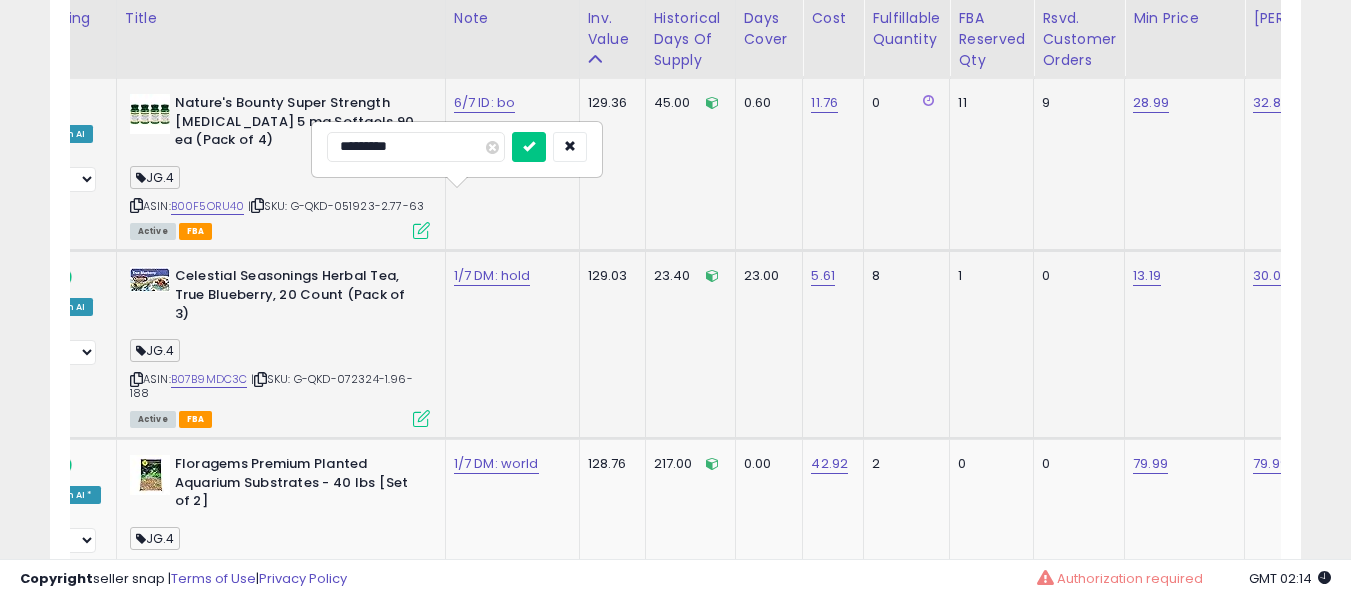 type on "**********" 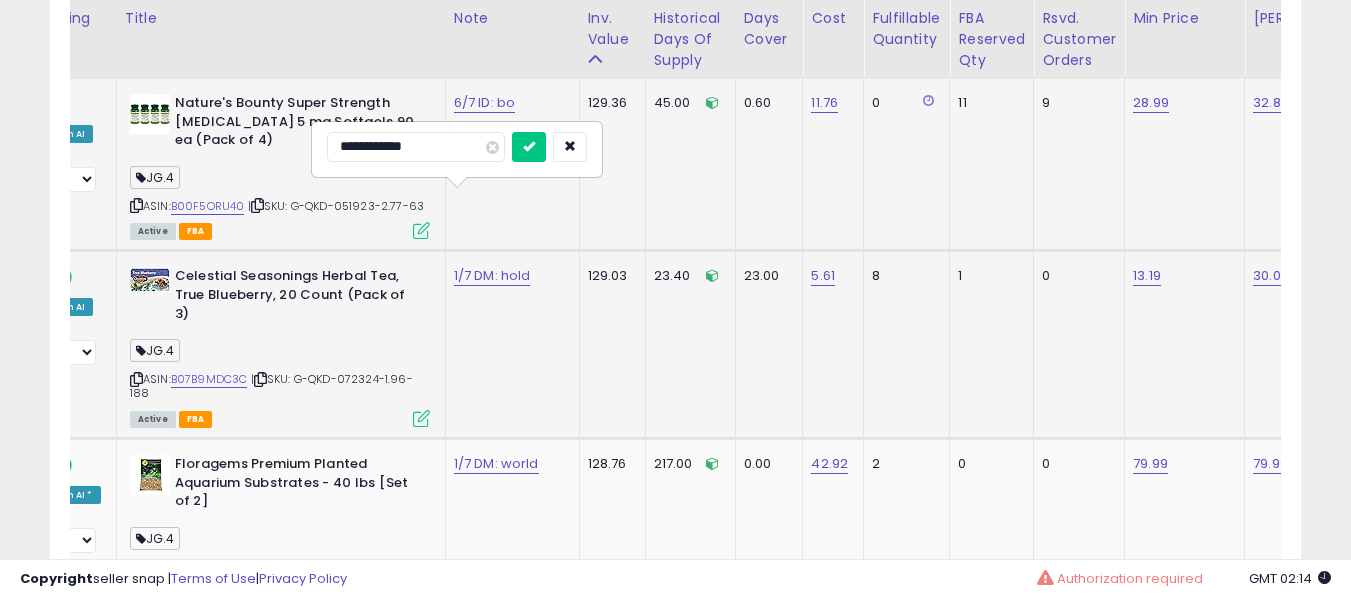 click at bounding box center (529, 147) 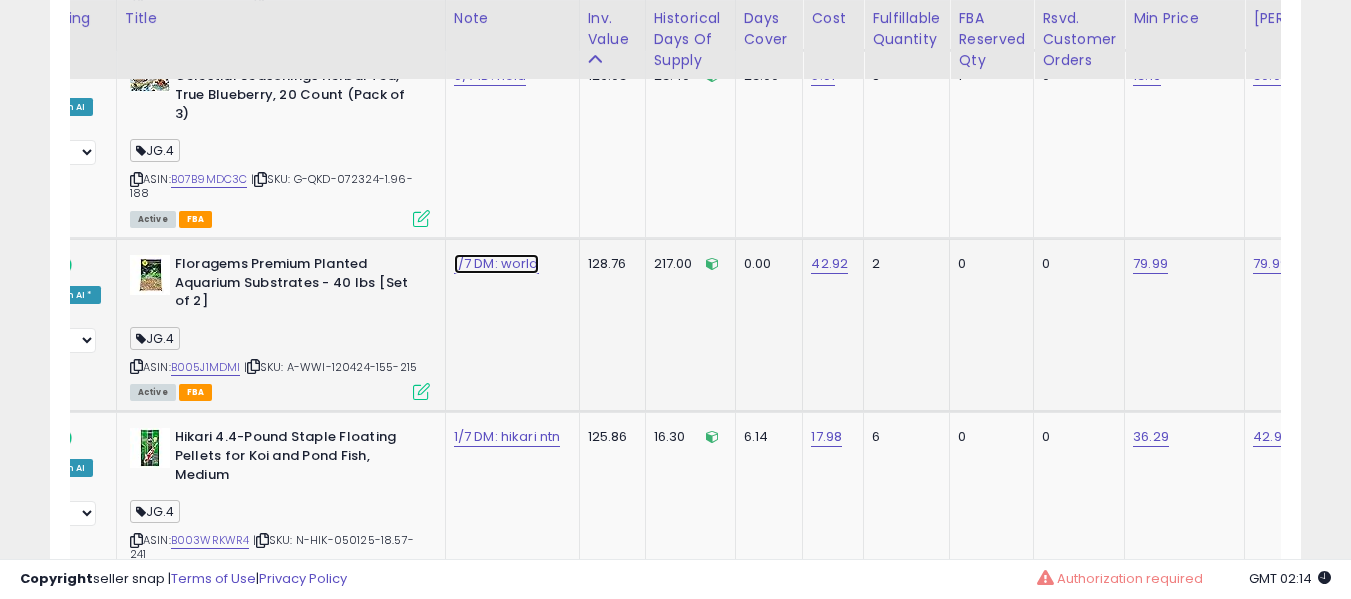click on "1/7 DM: world" at bounding box center [485, -5797] 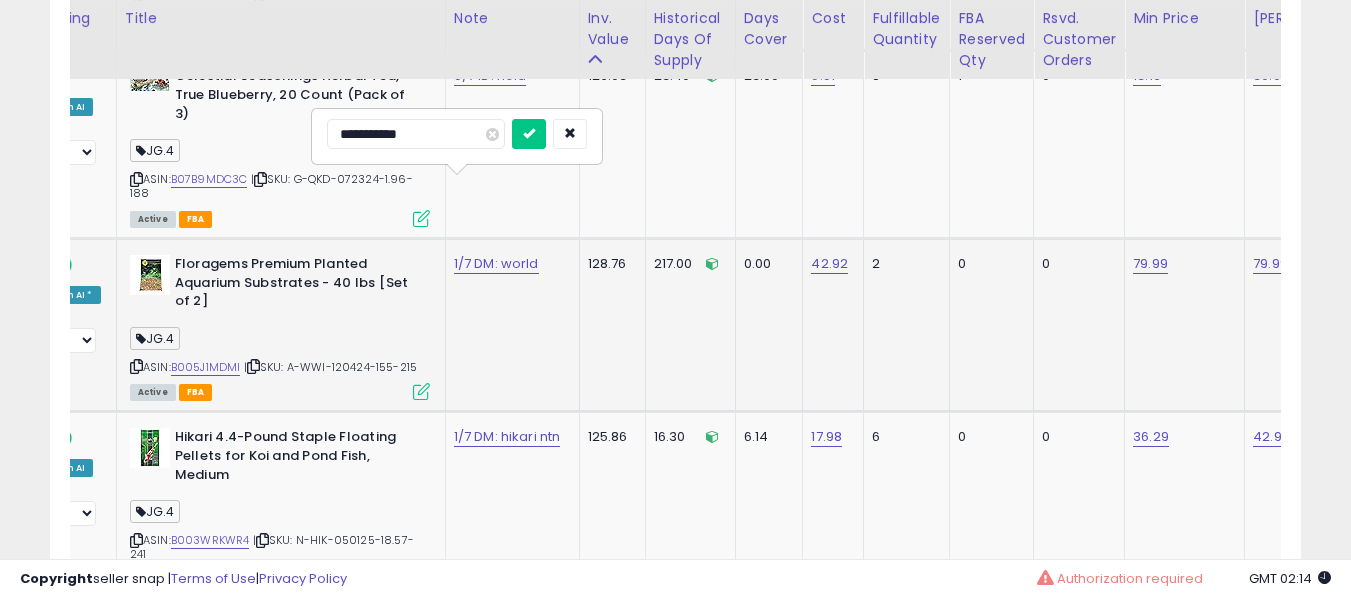 type on "**********" 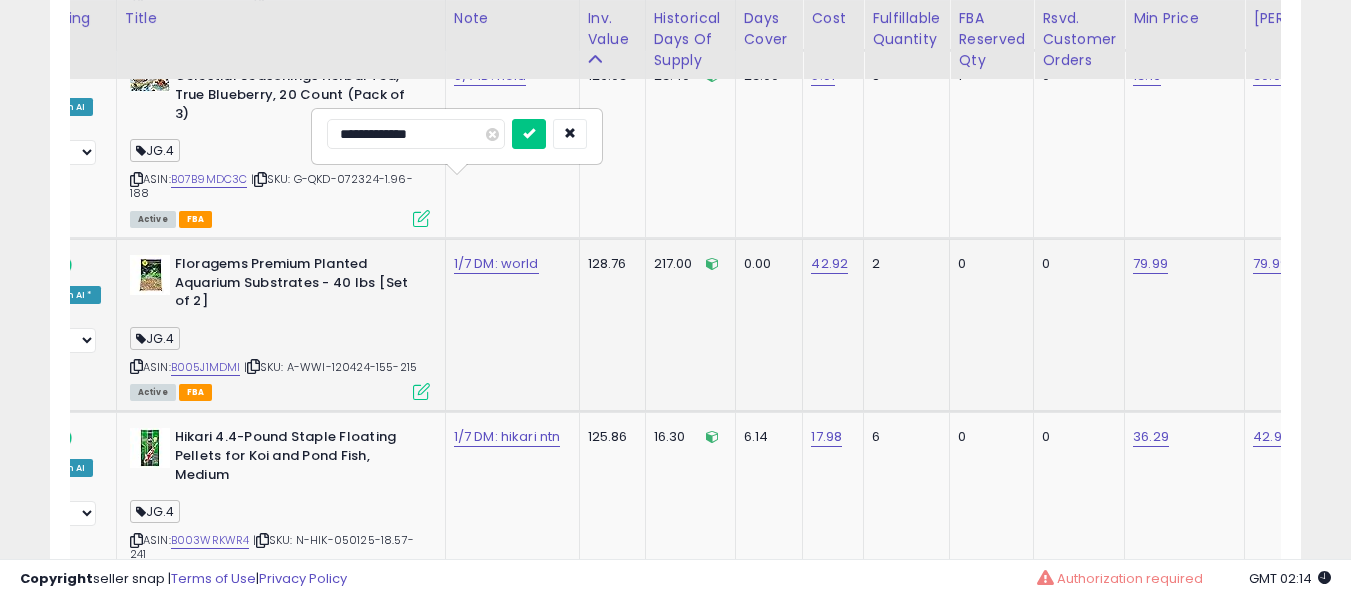 click at bounding box center (529, 134) 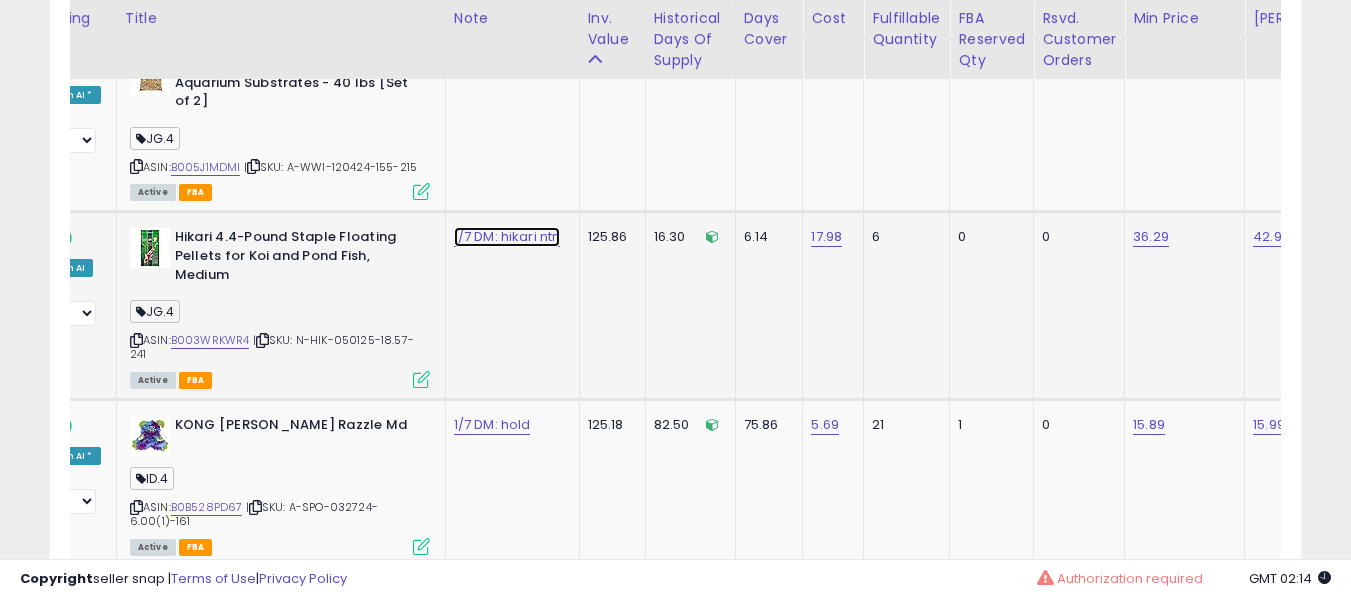 click on "1/7 DM: hikari ntn" at bounding box center (485, -5997) 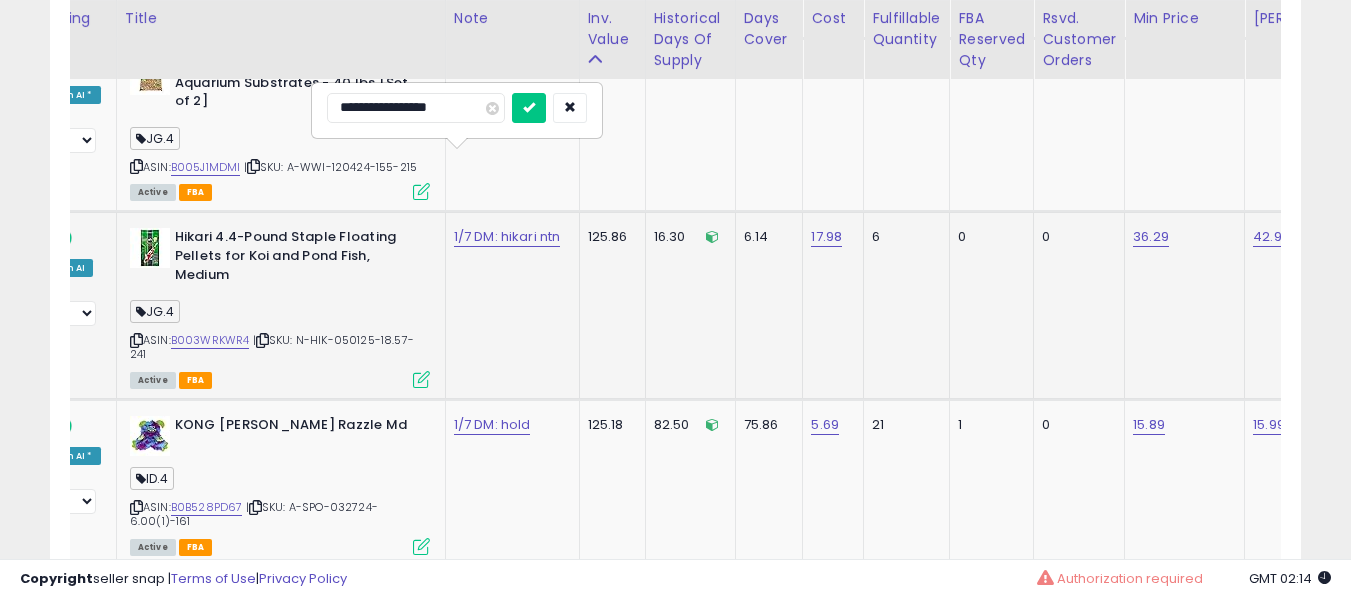 type on "**********" 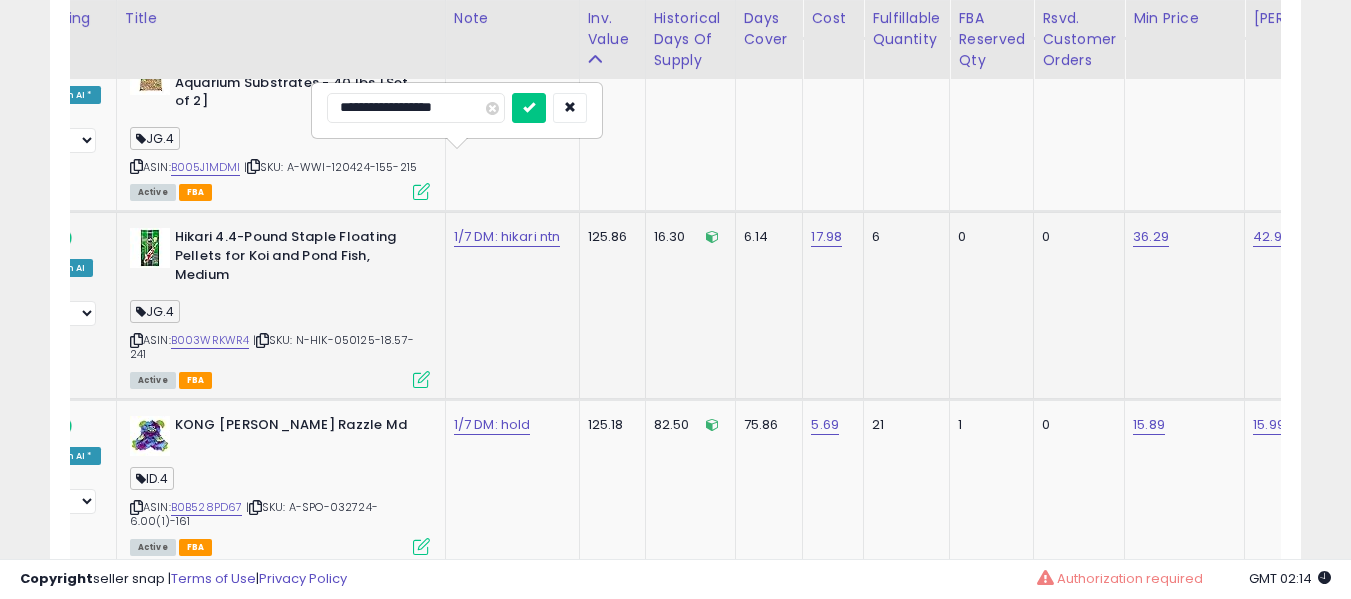 click at bounding box center (529, 108) 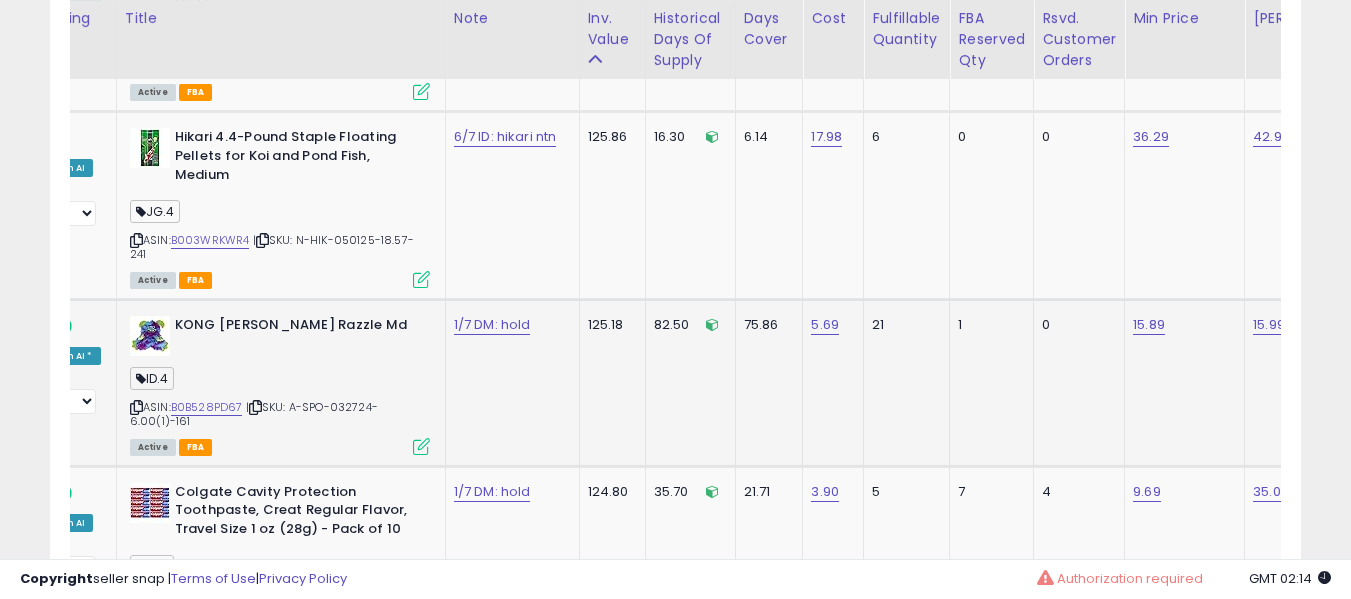 drag, startPoint x: 474, startPoint y: 230, endPoint x: 472, endPoint y: 251, distance: 21.095022 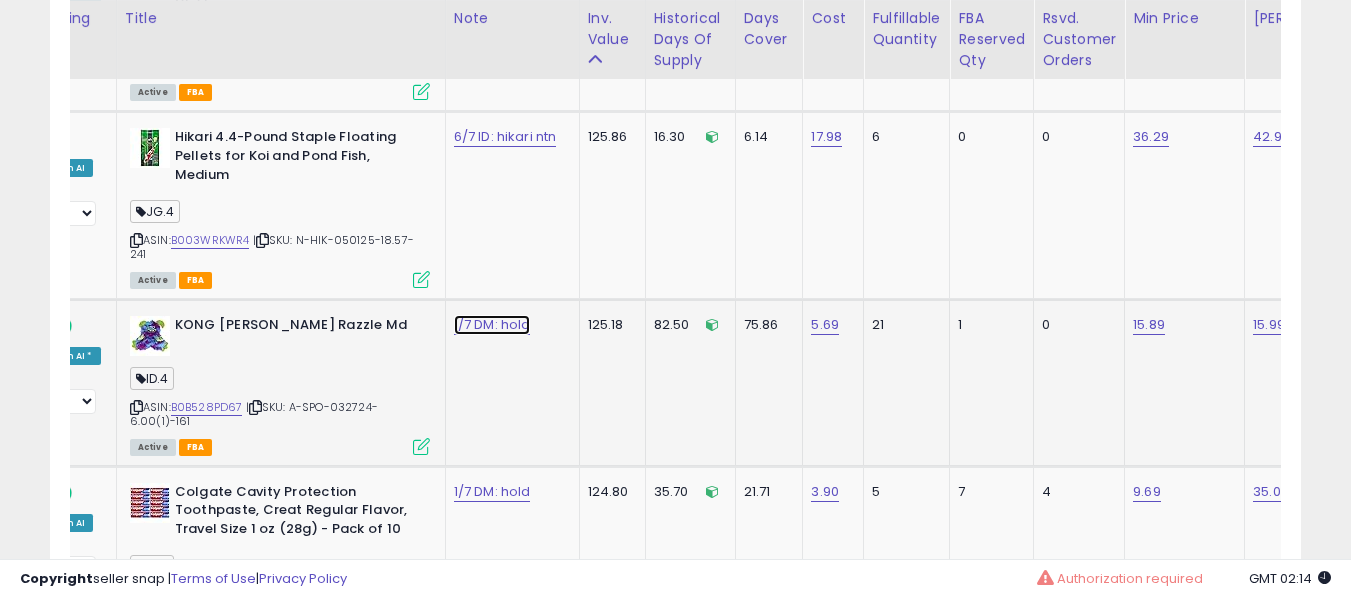 click on "1/7 DM: hold" at bounding box center [485, -6097] 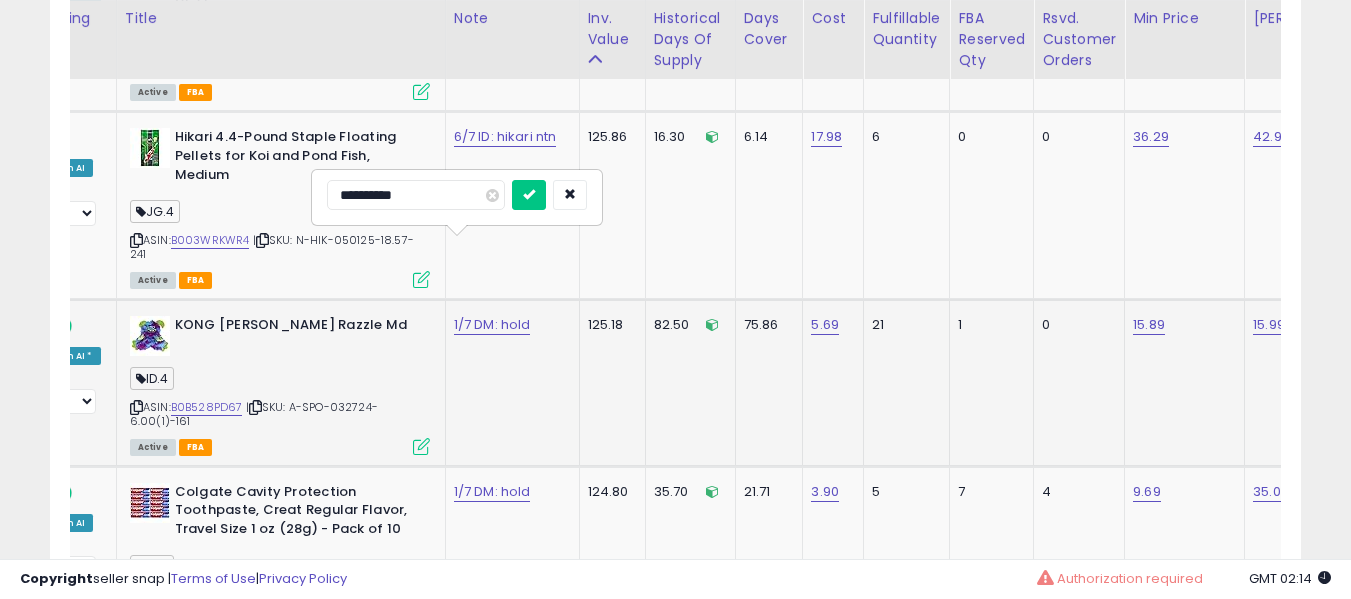 type on "**********" 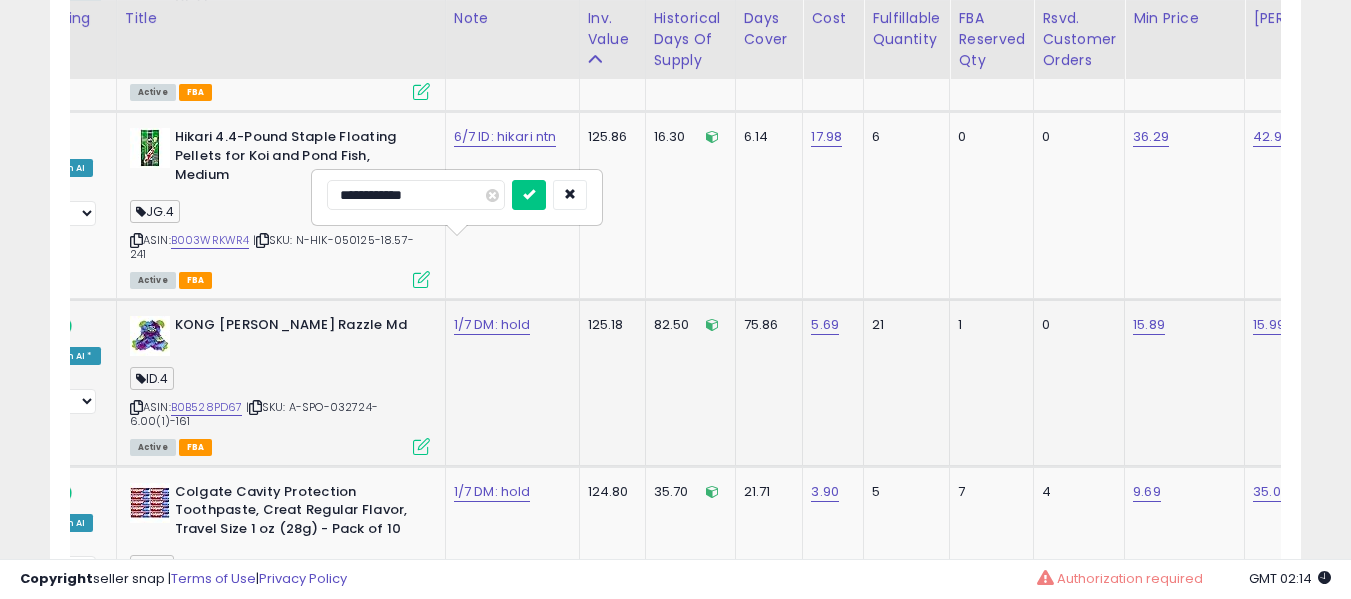 click at bounding box center (529, 195) 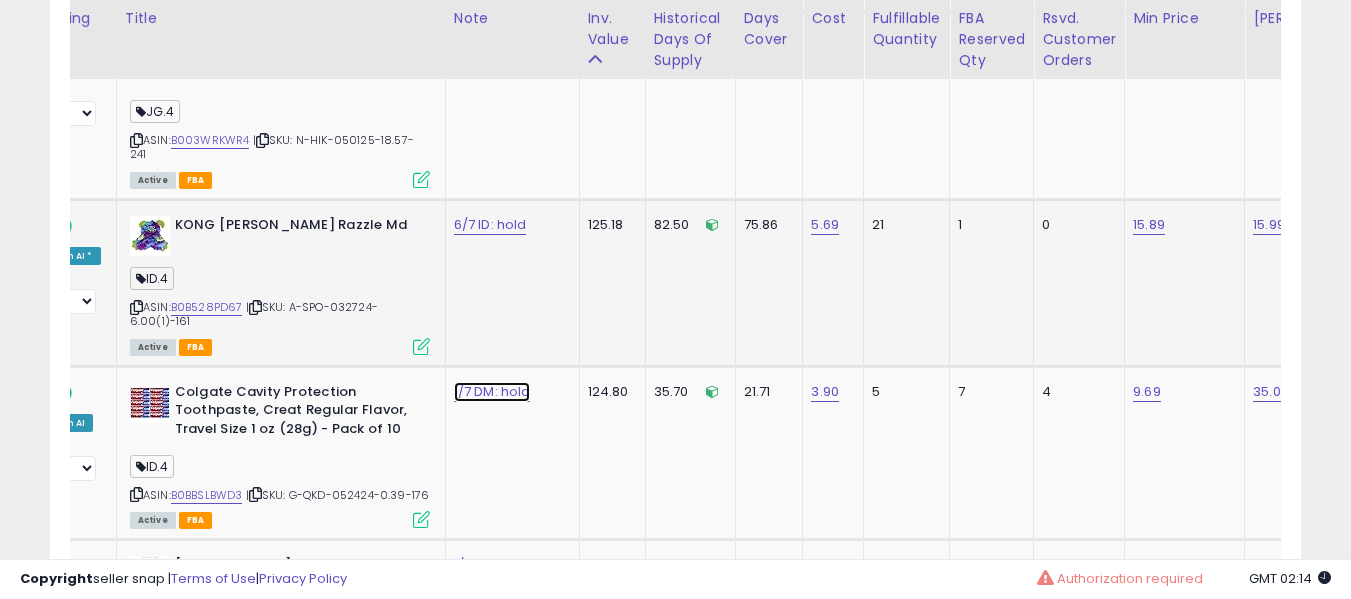 click on "1/7 DM: hold" at bounding box center [485, -6197] 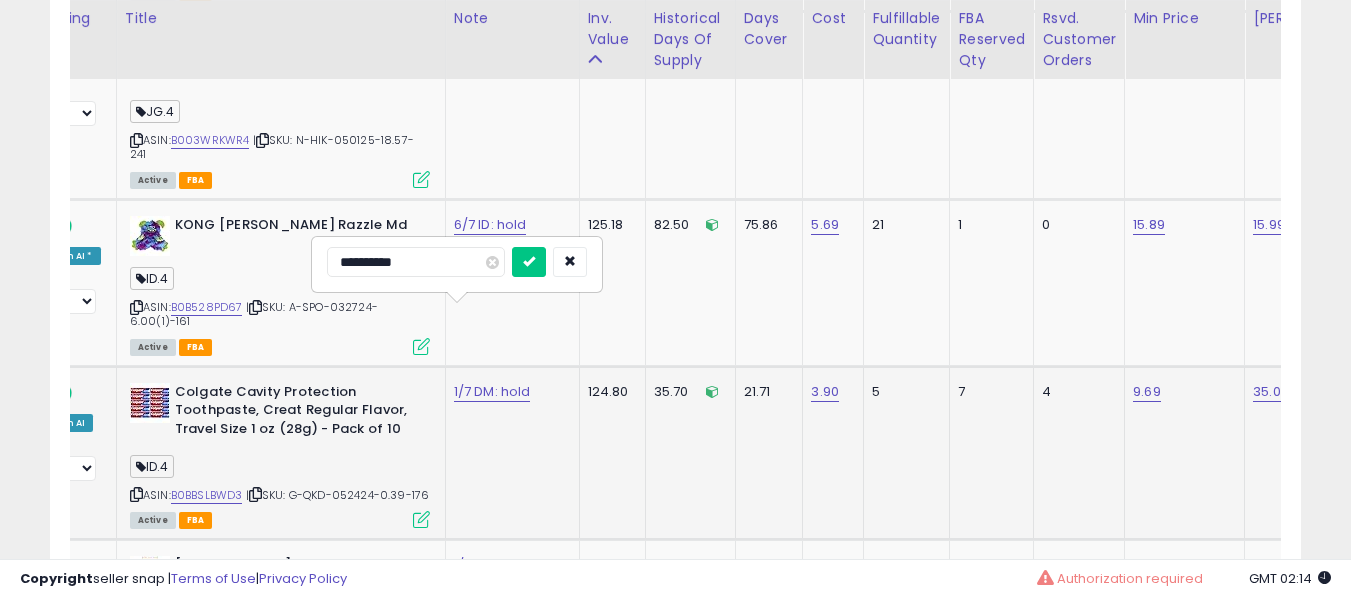 type on "**********" 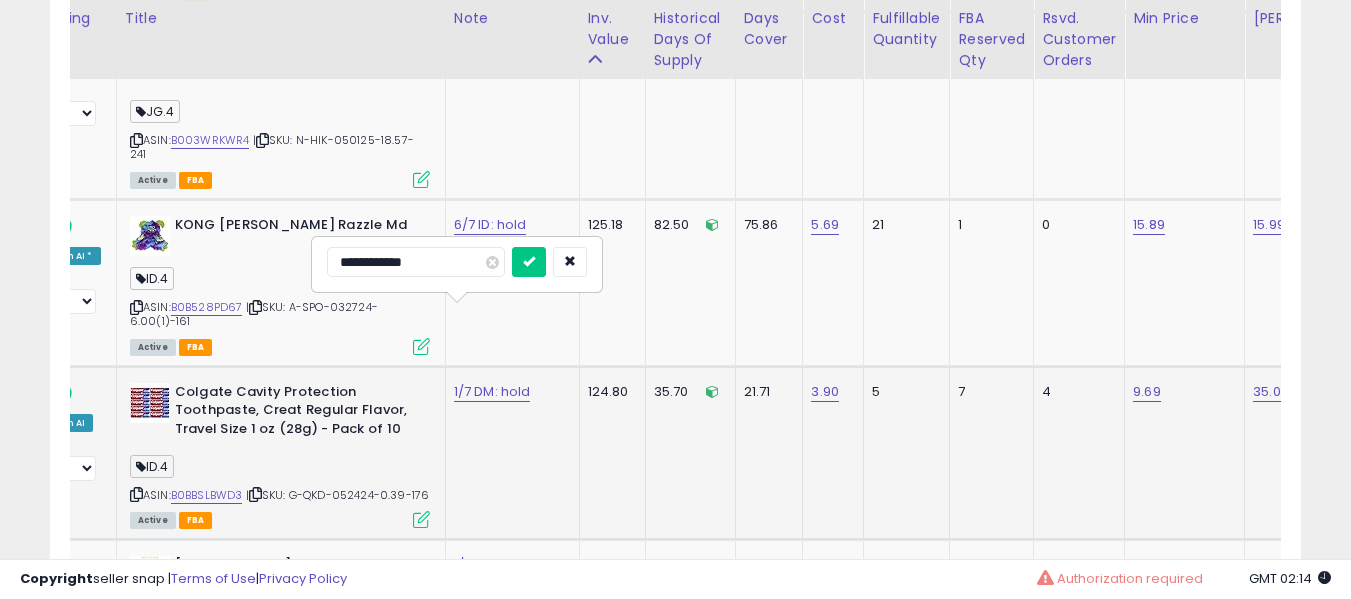 click at bounding box center [529, 262] 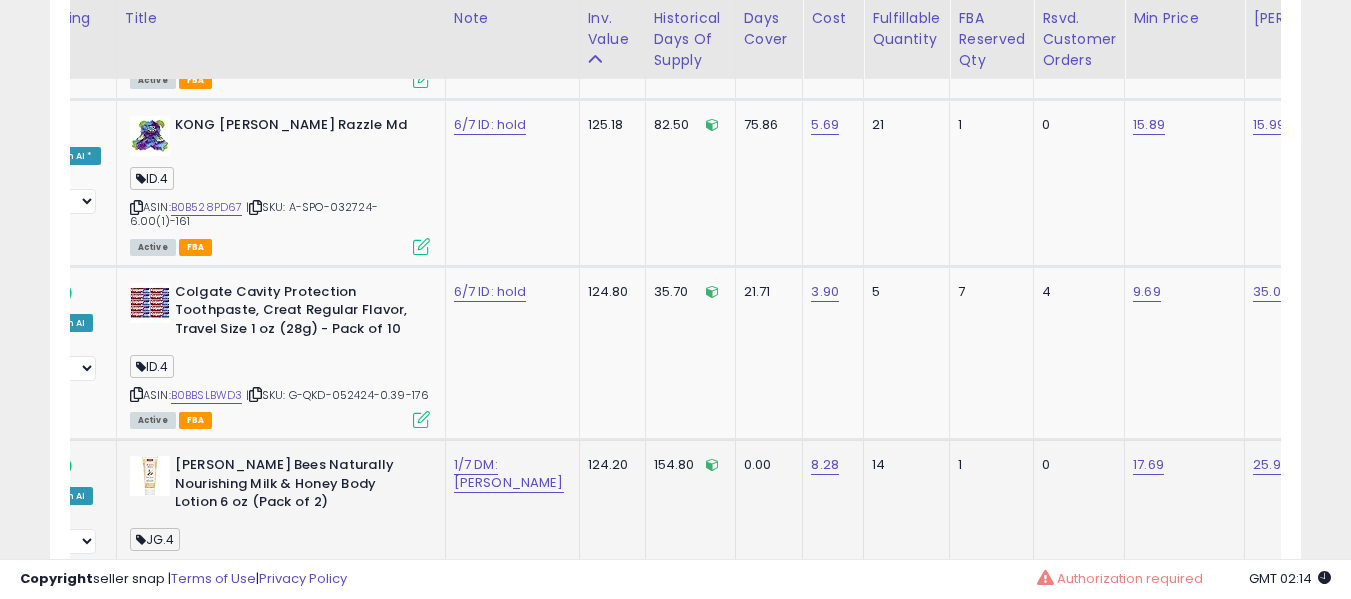 click on "1/7 DM: [PERSON_NAME]" 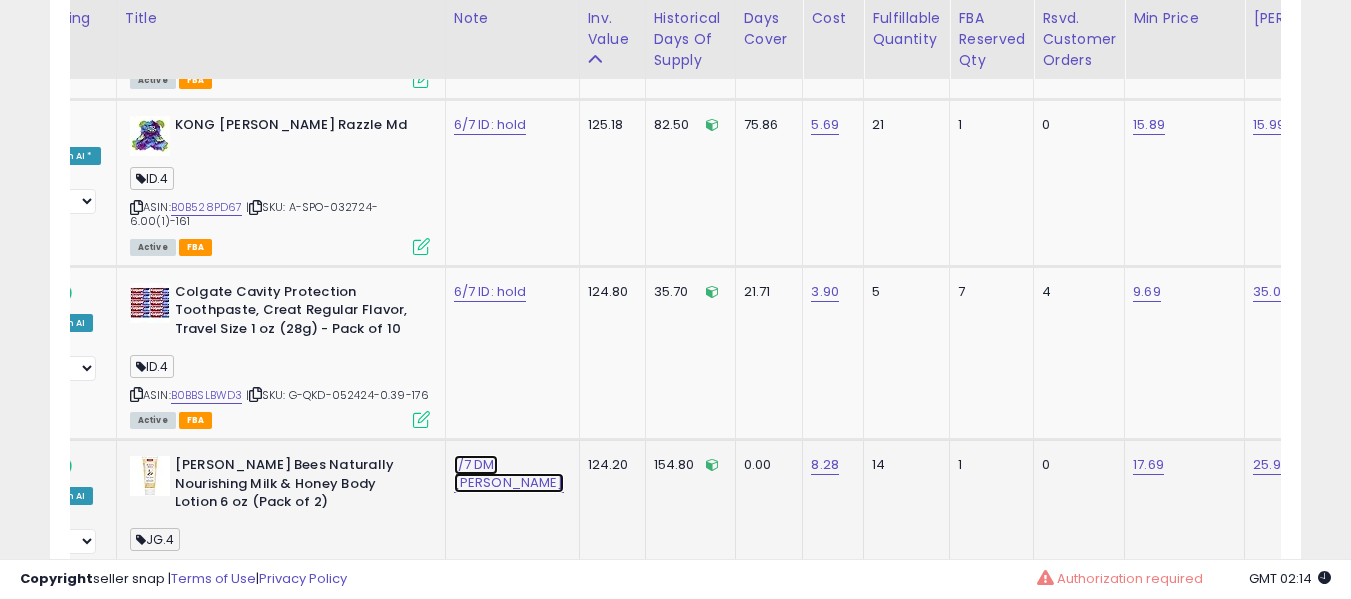 click on "1/7 DM: [PERSON_NAME]" at bounding box center (485, -6297) 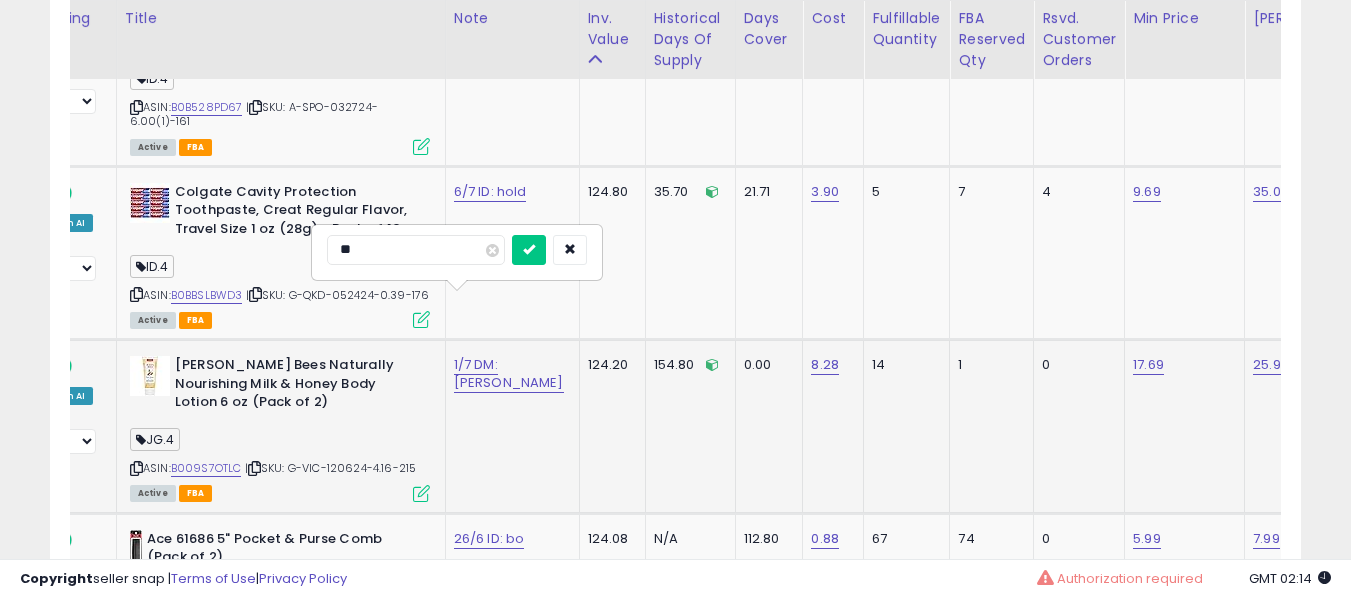 type on "**" 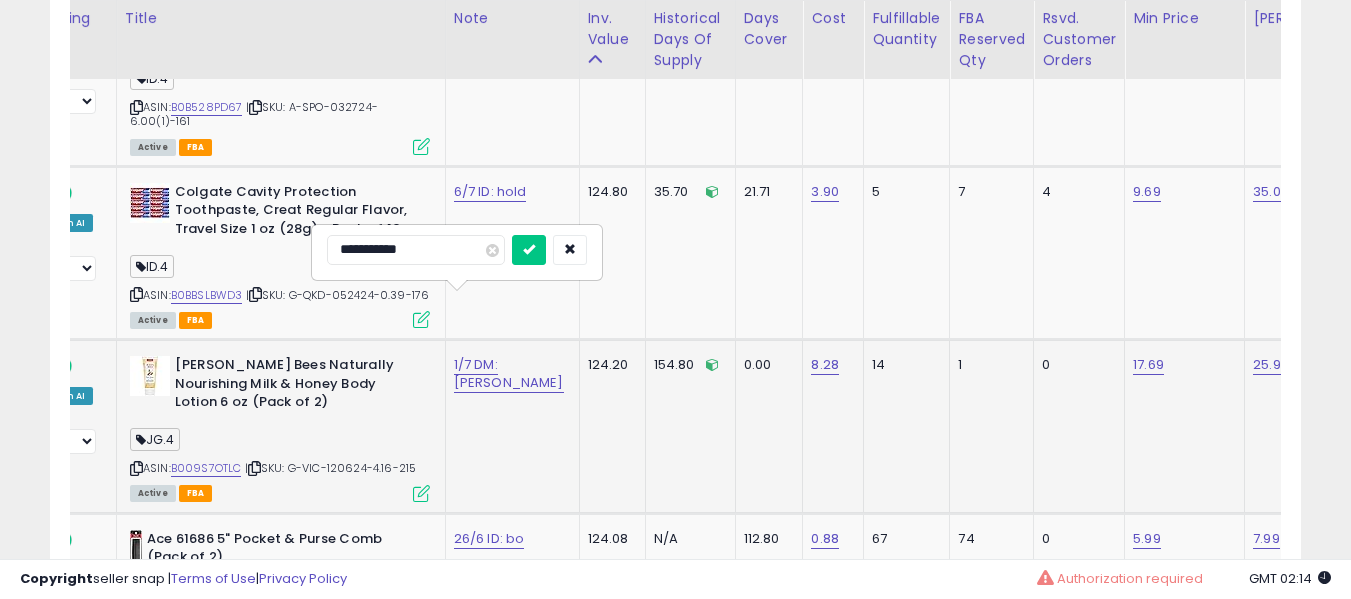 type on "**********" 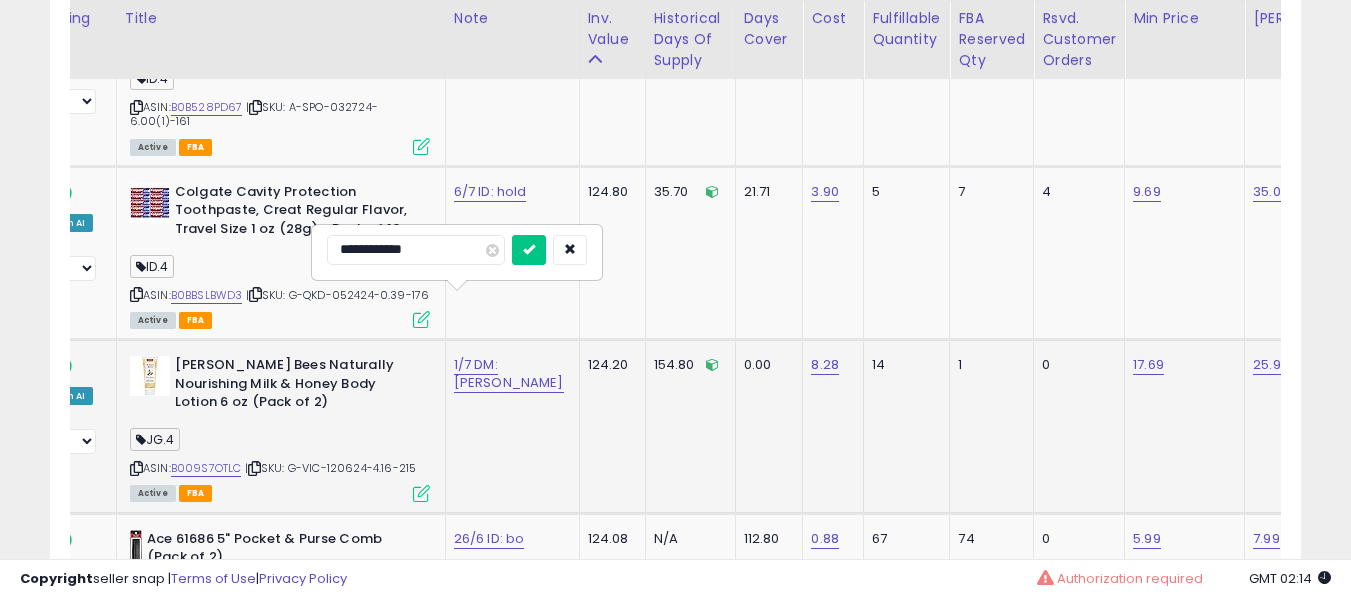 click at bounding box center [529, 250] 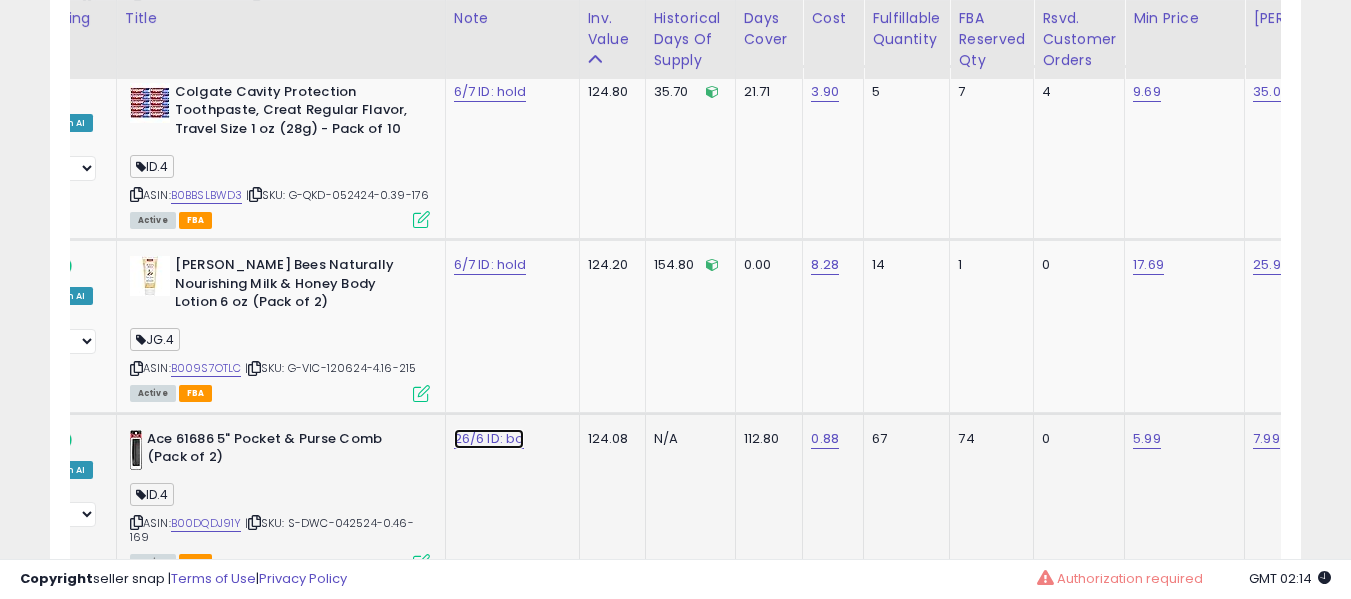 click on "26/6 ID: bo" at bounding box center (485, -6497) 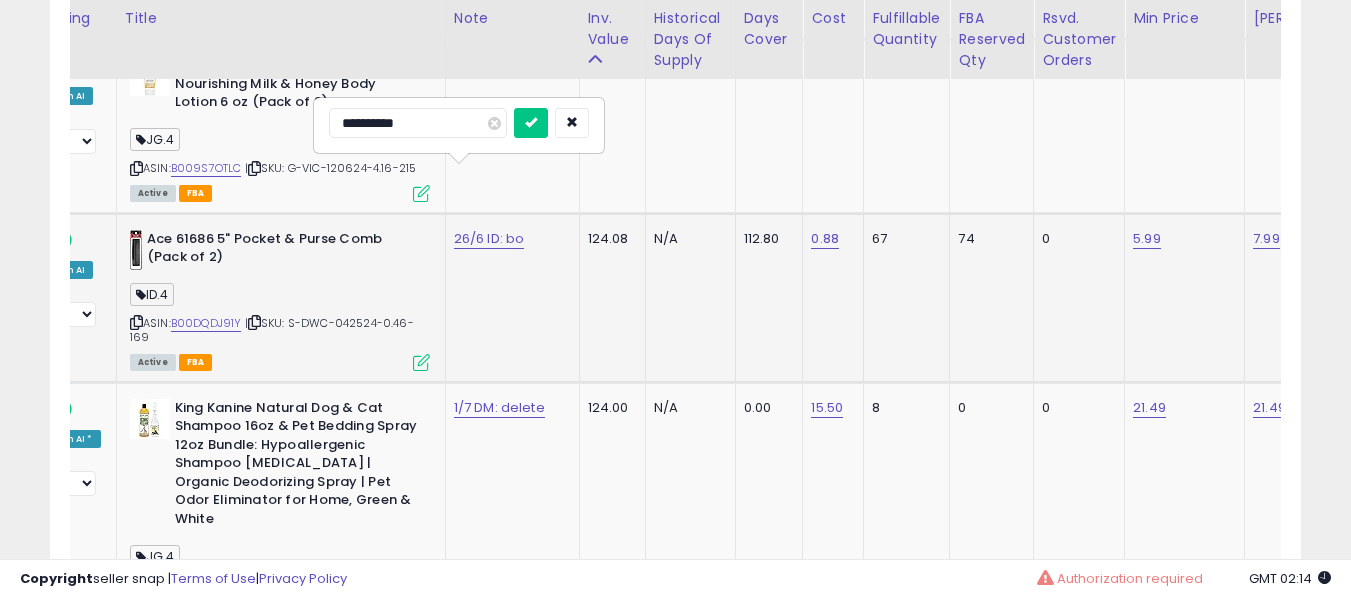 type on "**********" 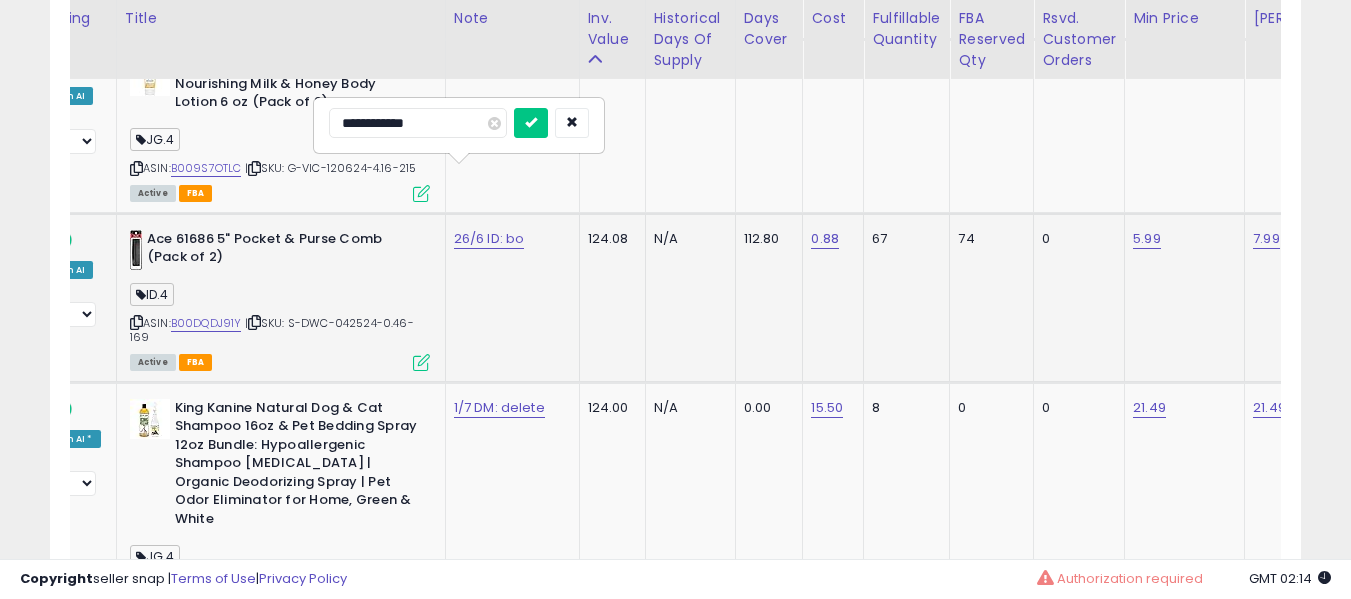 click at bounding box center (531, 123) 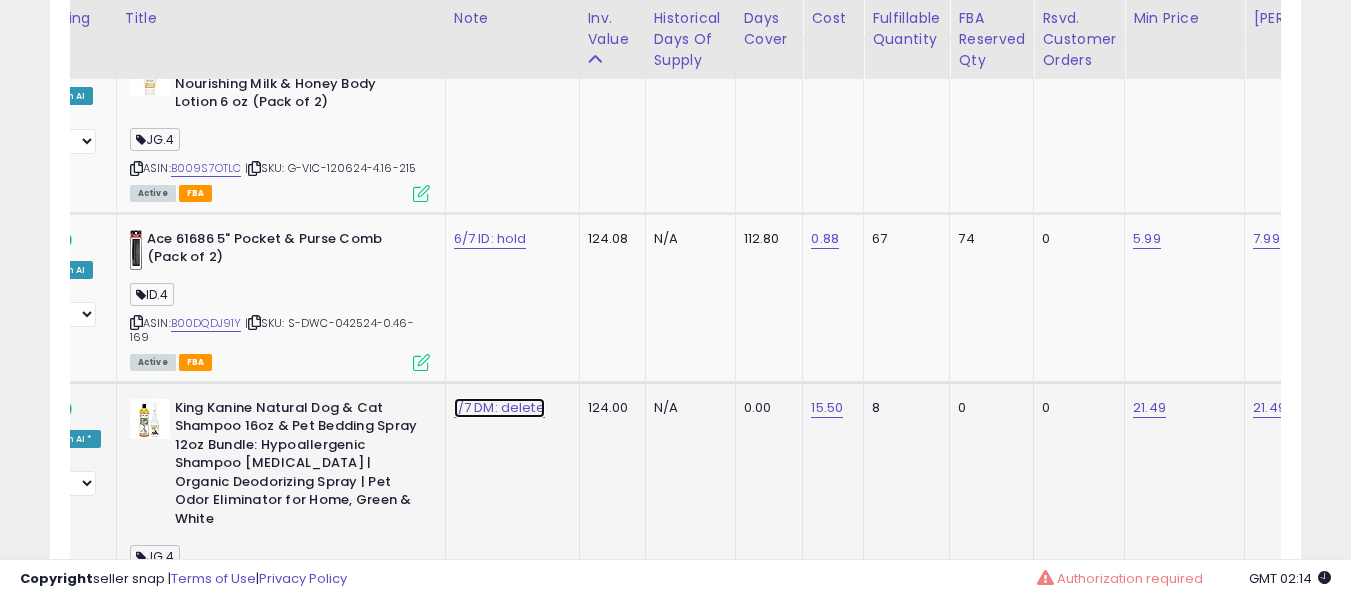 click on "1/7 DM: delete" at bounding box center [485, -6697] 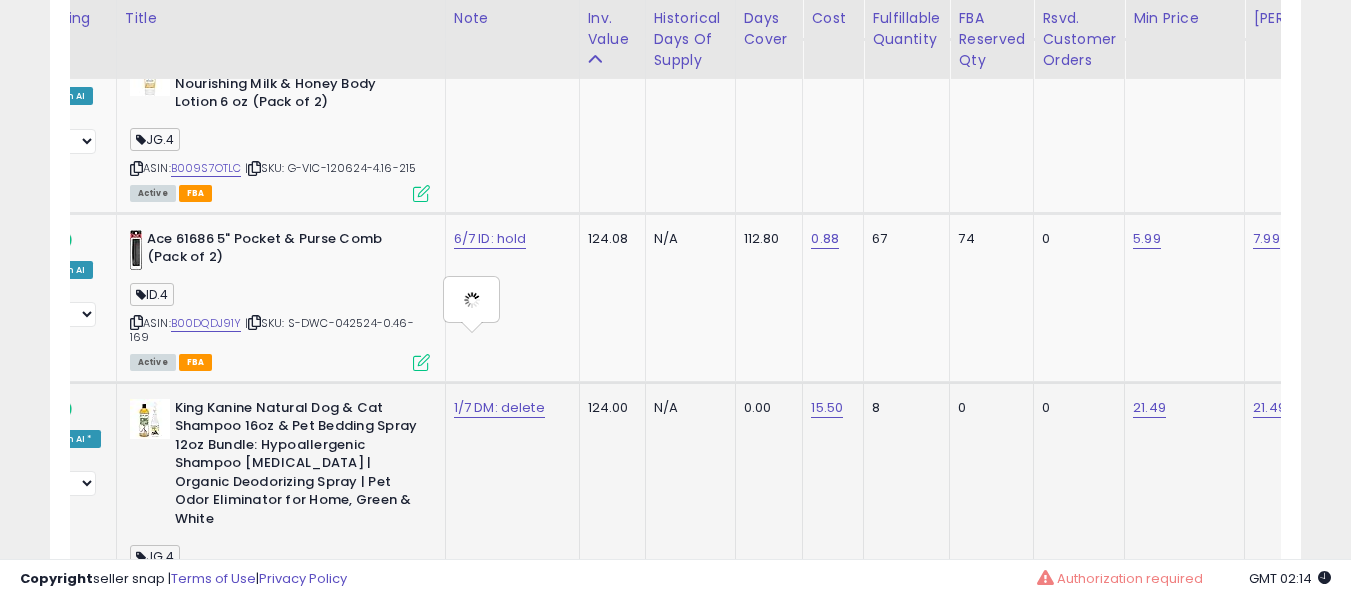 type on "**********" 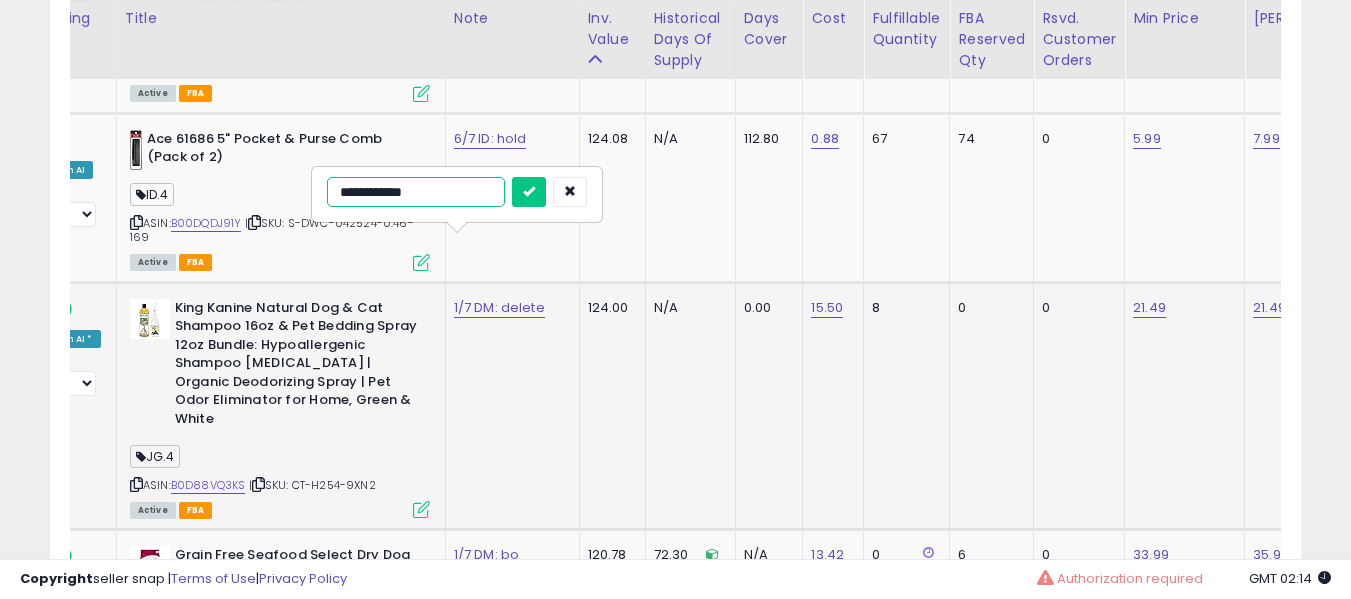 type on "**********" 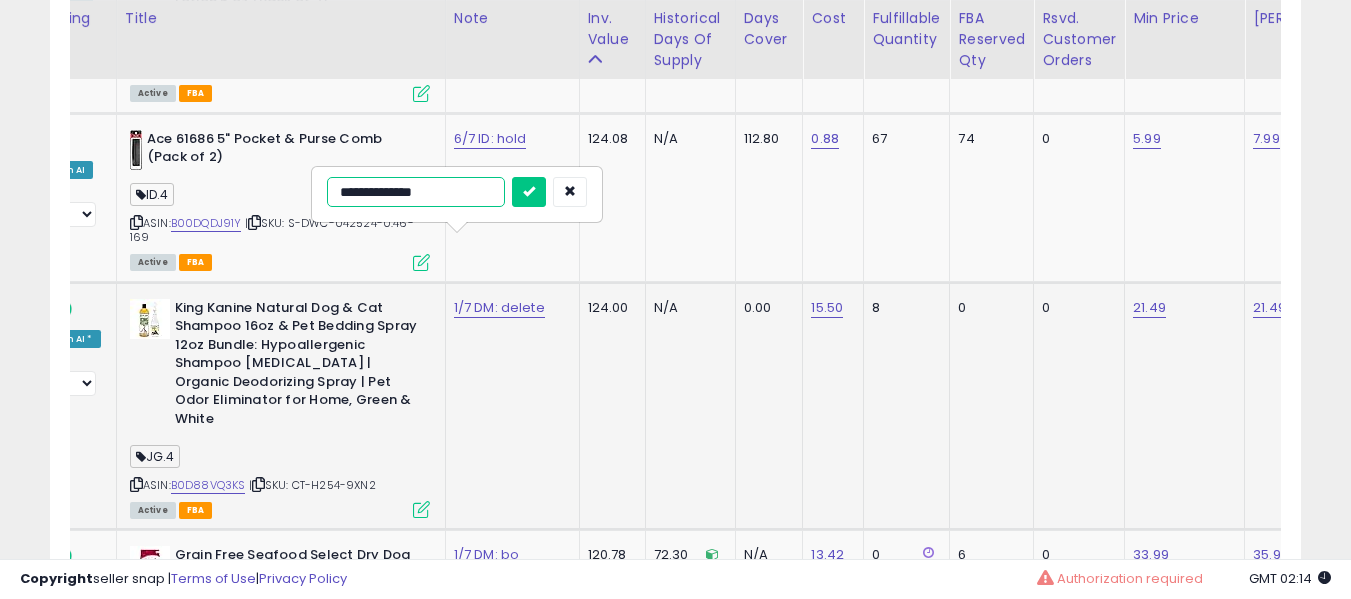 click at bounding box center [529, 192] 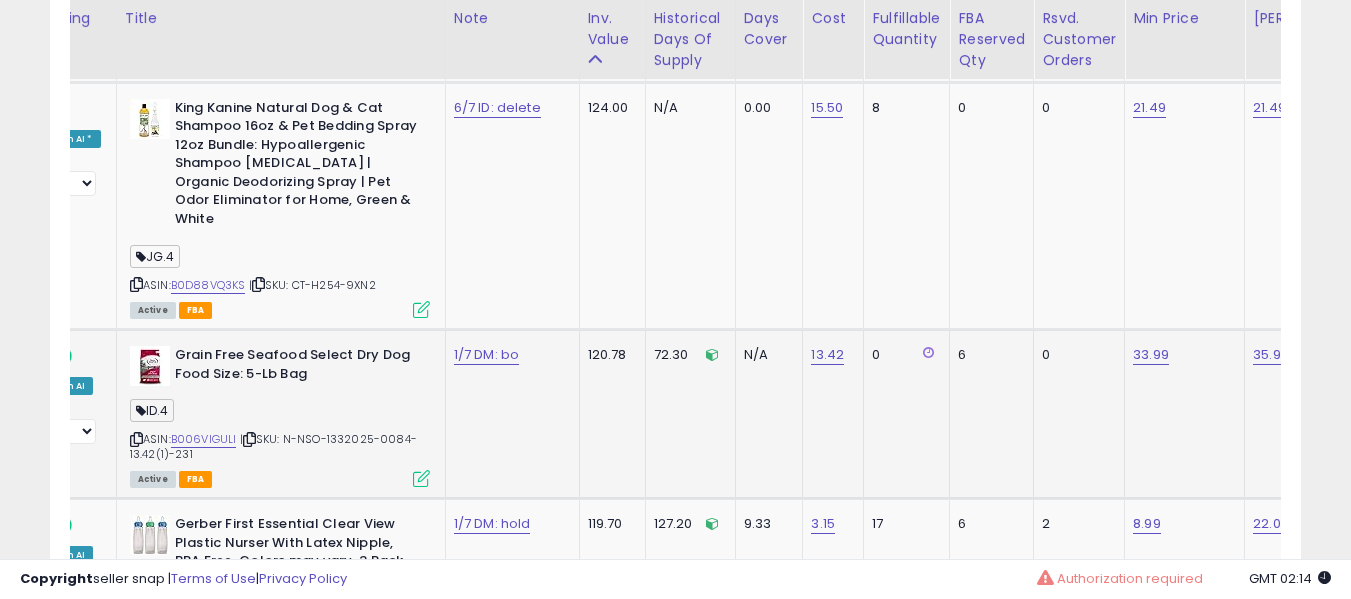 click on "1/7 DM: bo" at bounding box center (509, 355) 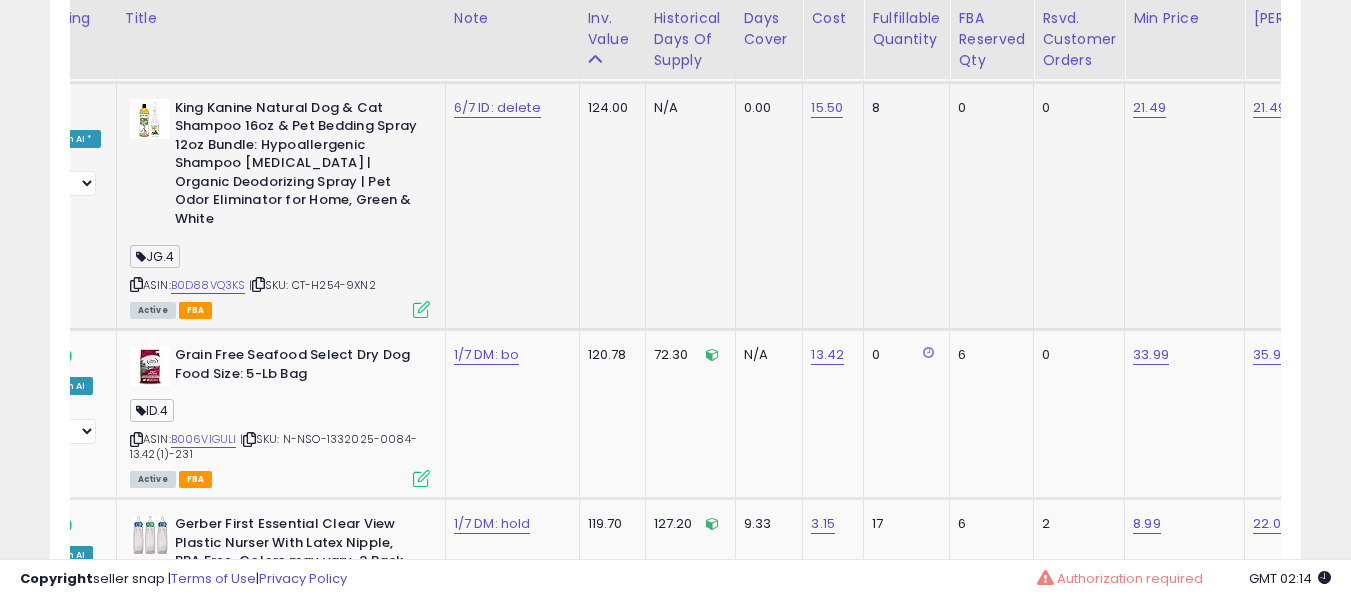 click on "6/7 ID: delete" 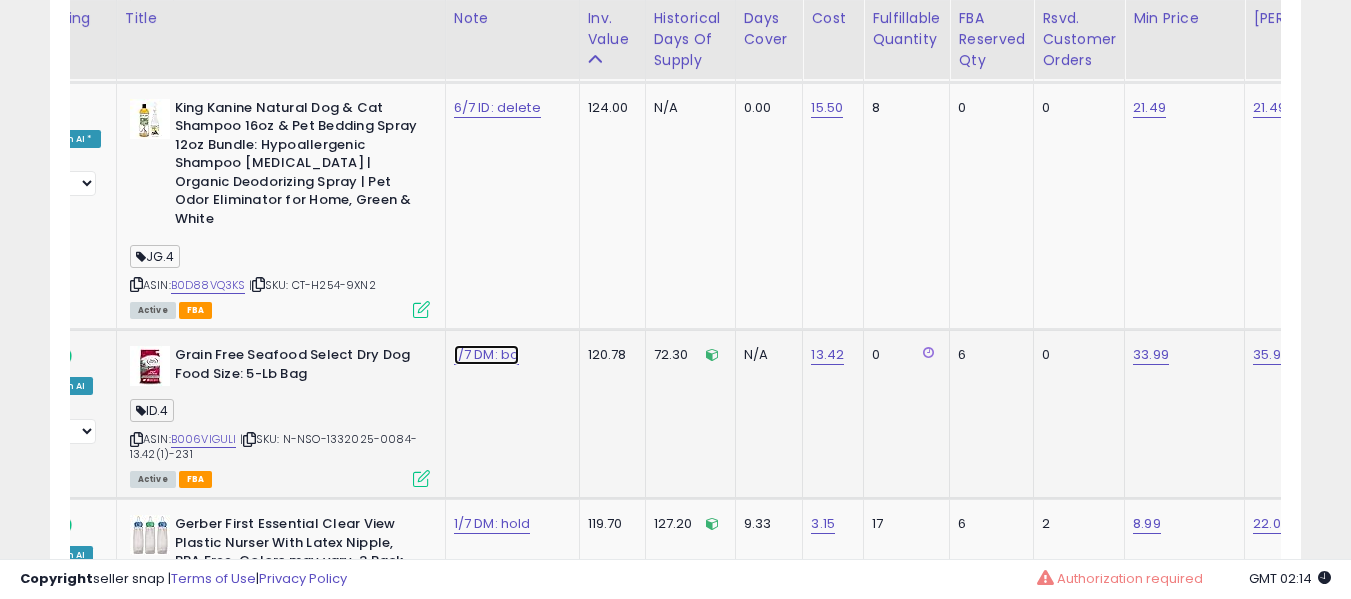 click on "1/7 DM: bo" at bounding box center (485, -6997) 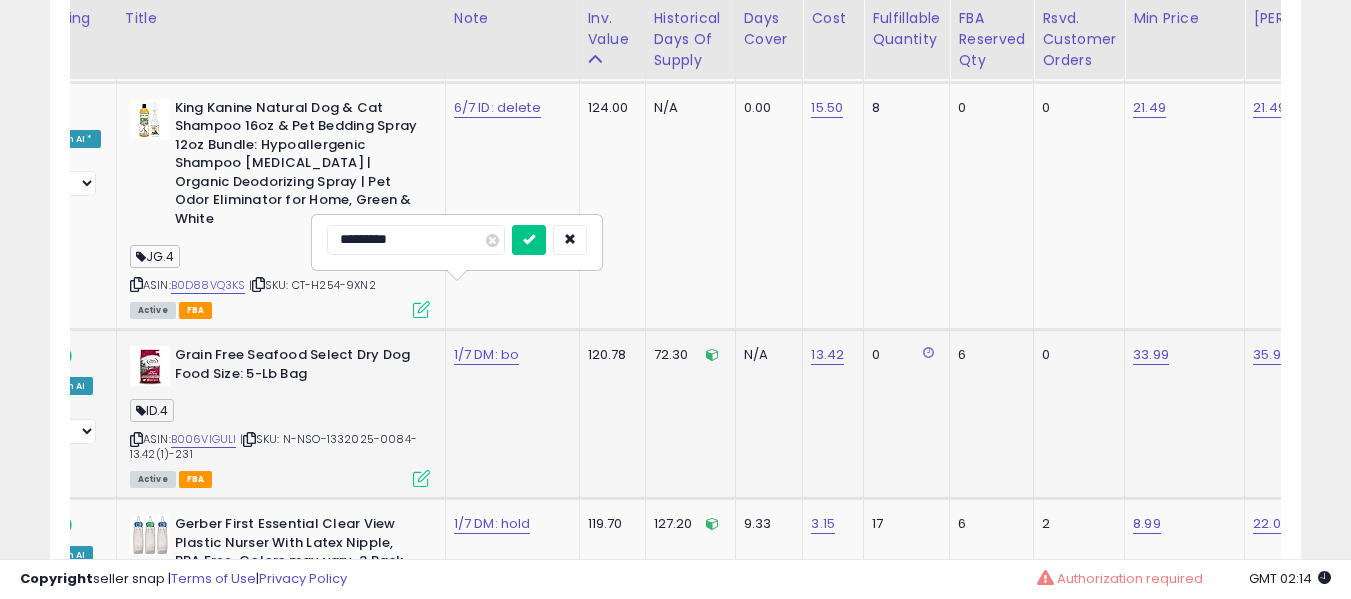 type on "**********" 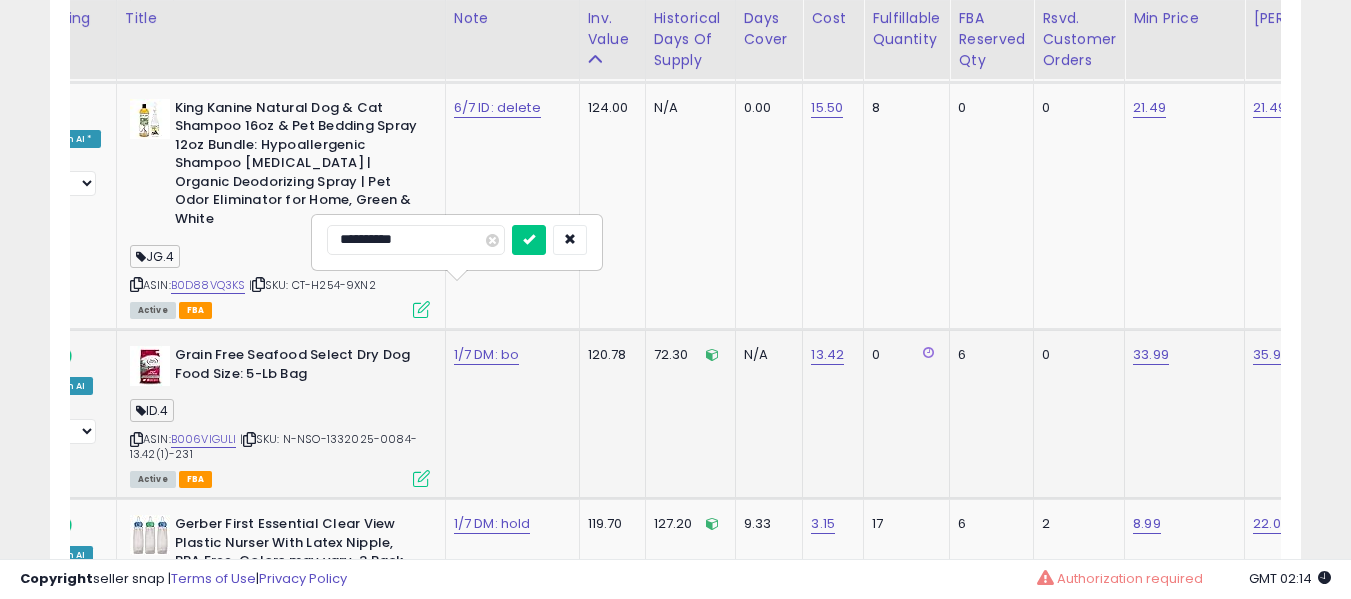 click at bounding box center [529, 240] 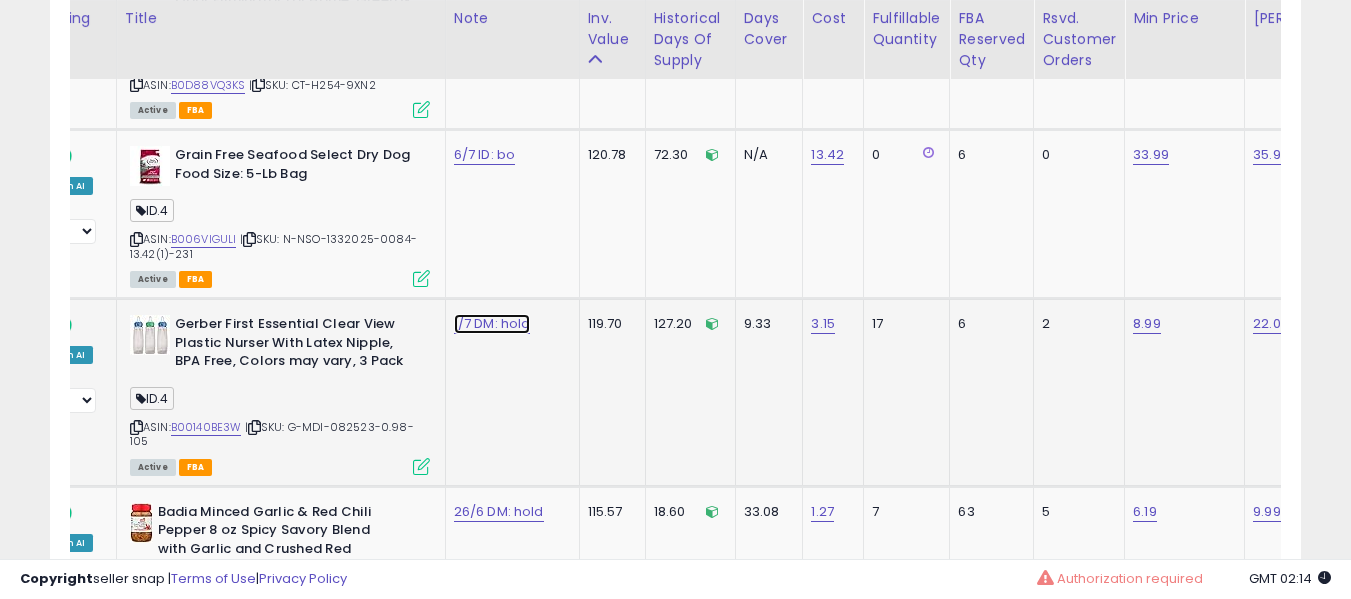 click on "1/7 DM: hold" at bounding box center (485, -7197) 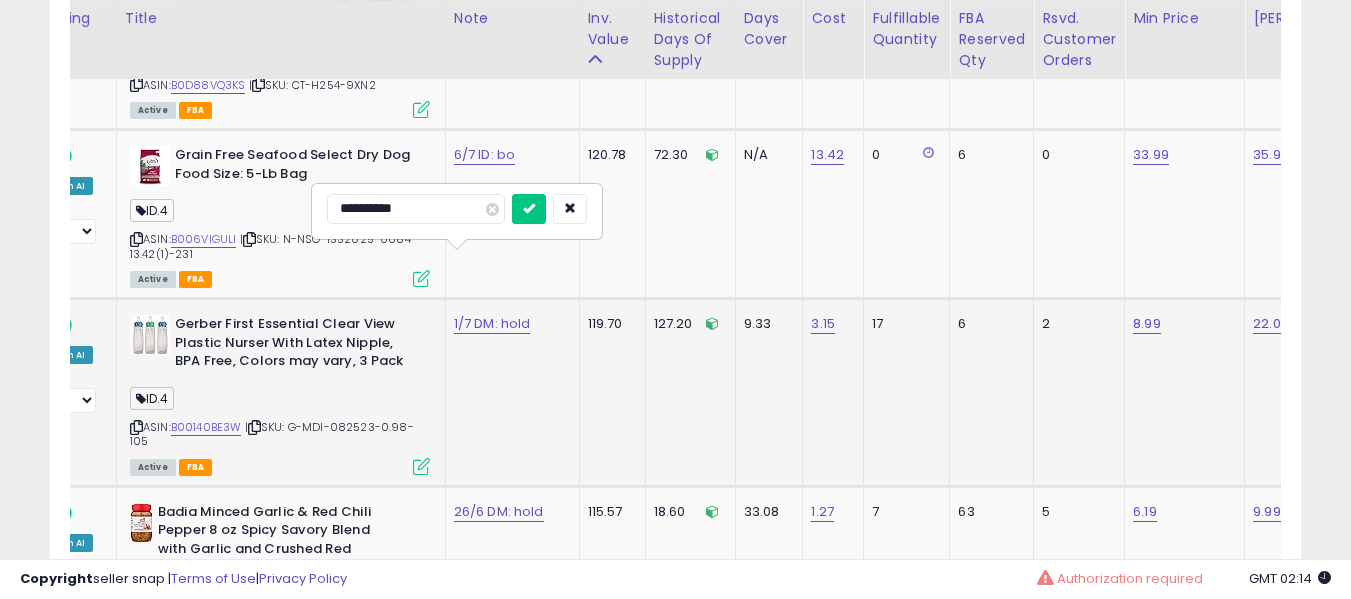 type on "**********" 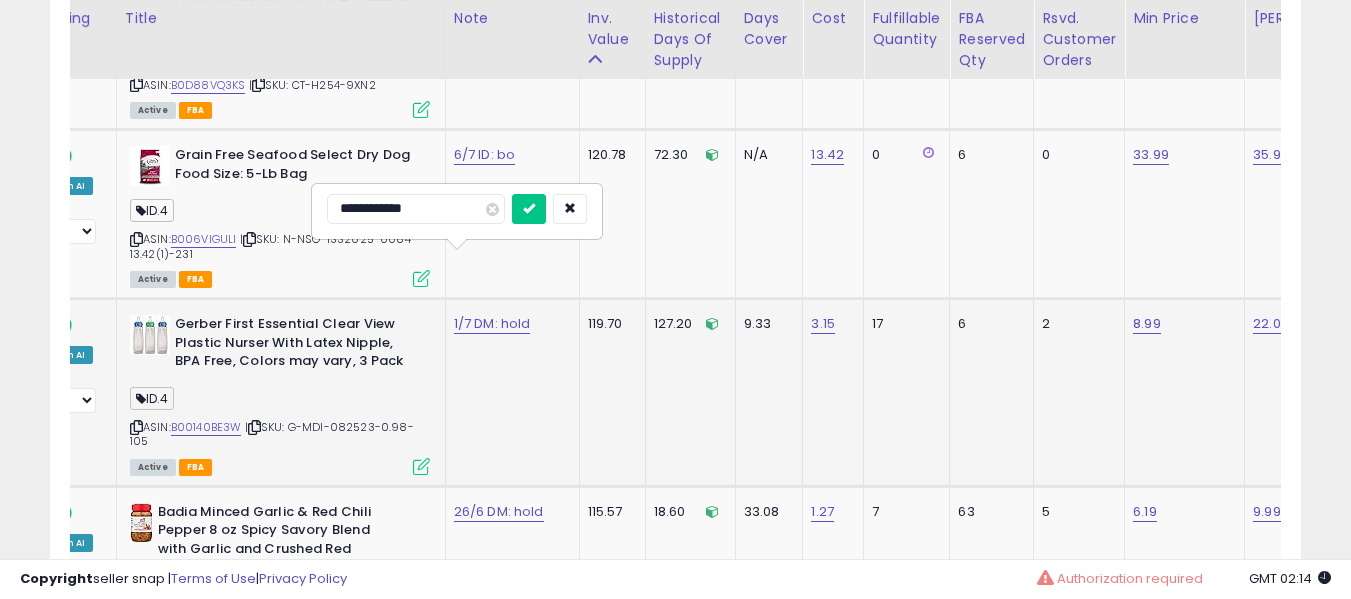 click at bounding box center [529, 209] 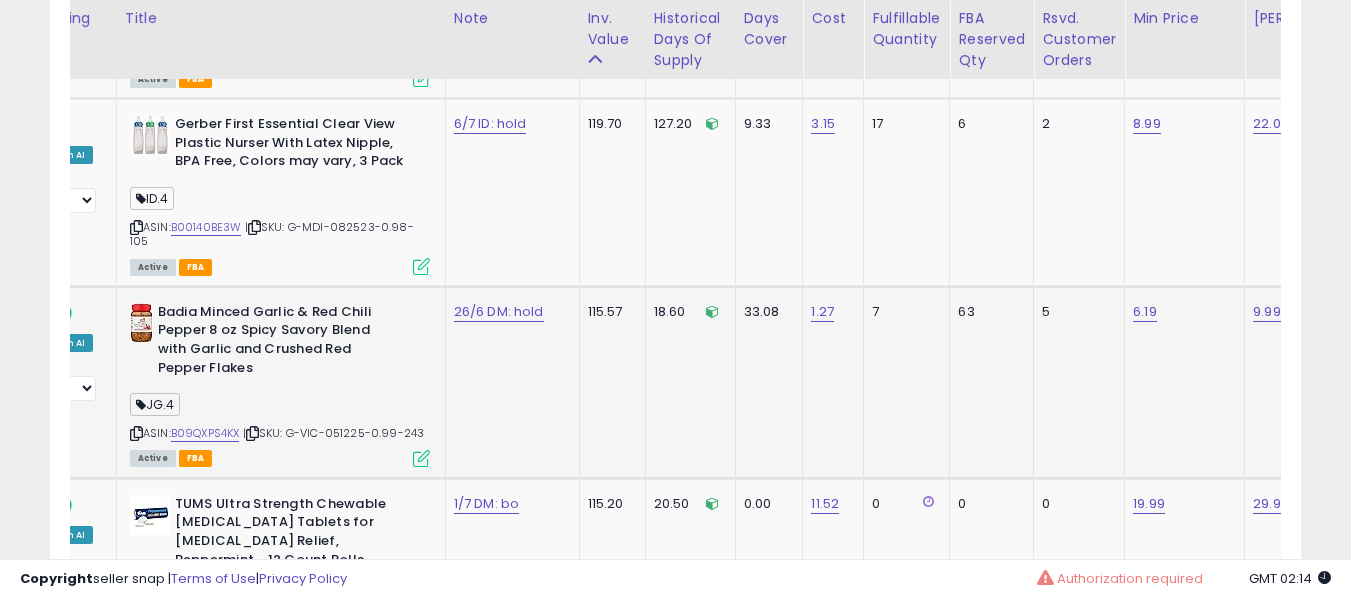 click on "26/6 DM: hold" 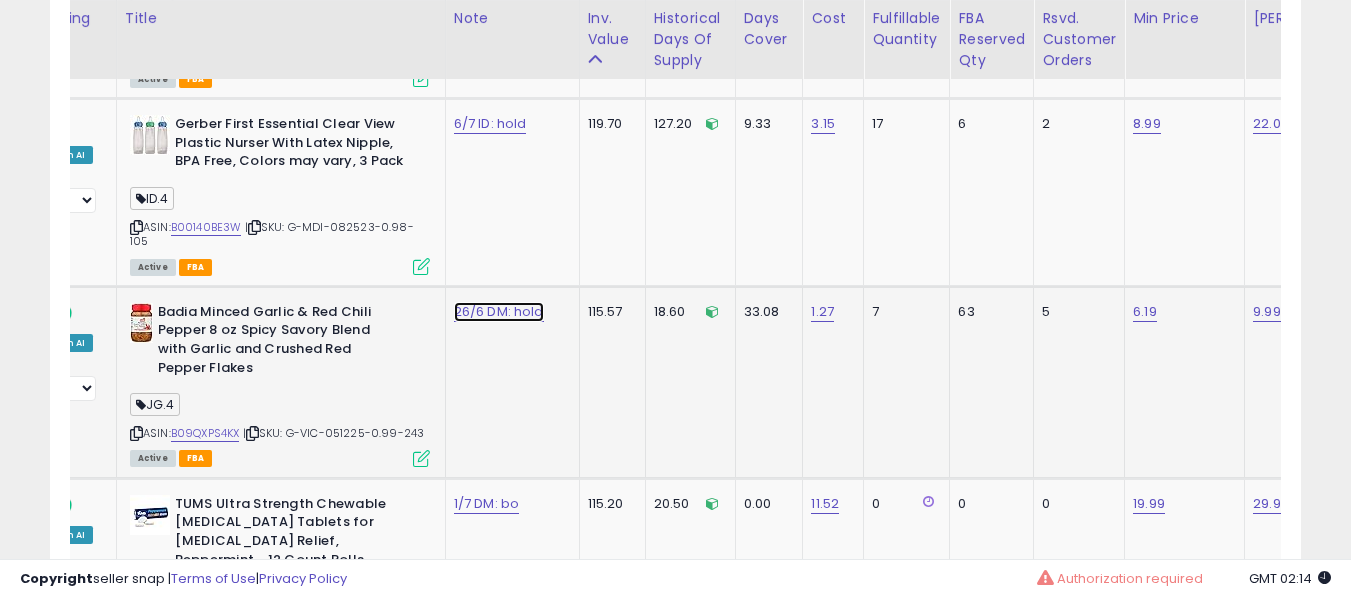 click on "26/6 DM: hold" at bounding box center (485, -7397) 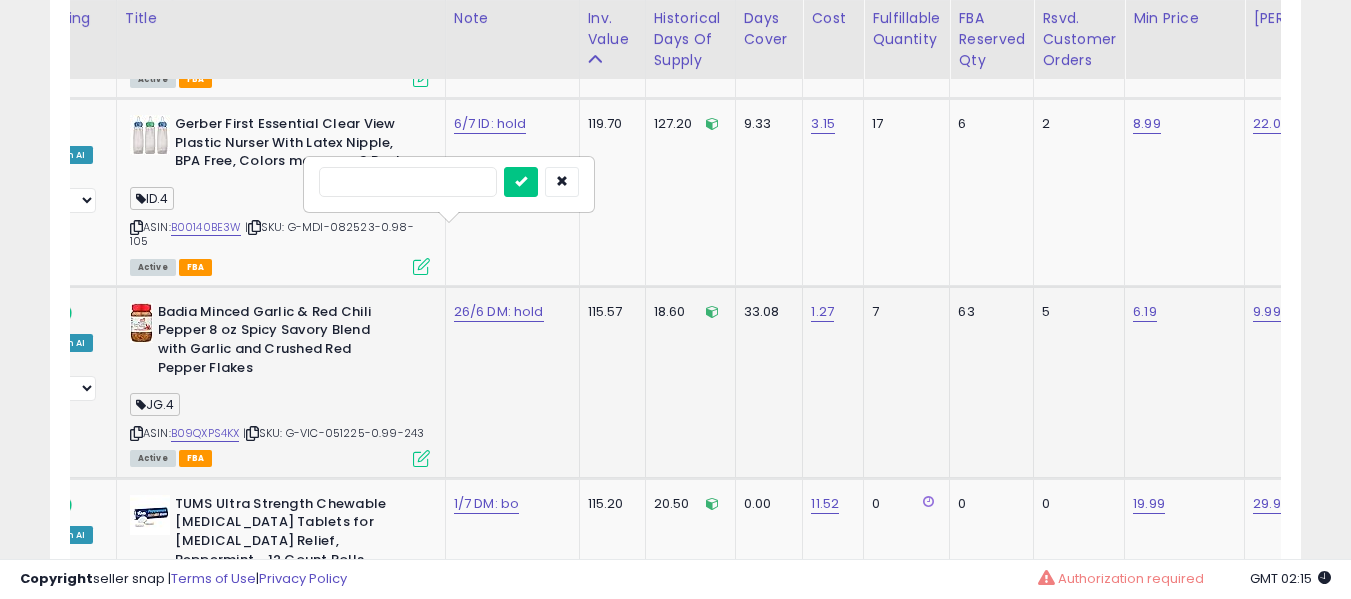 type on "*" 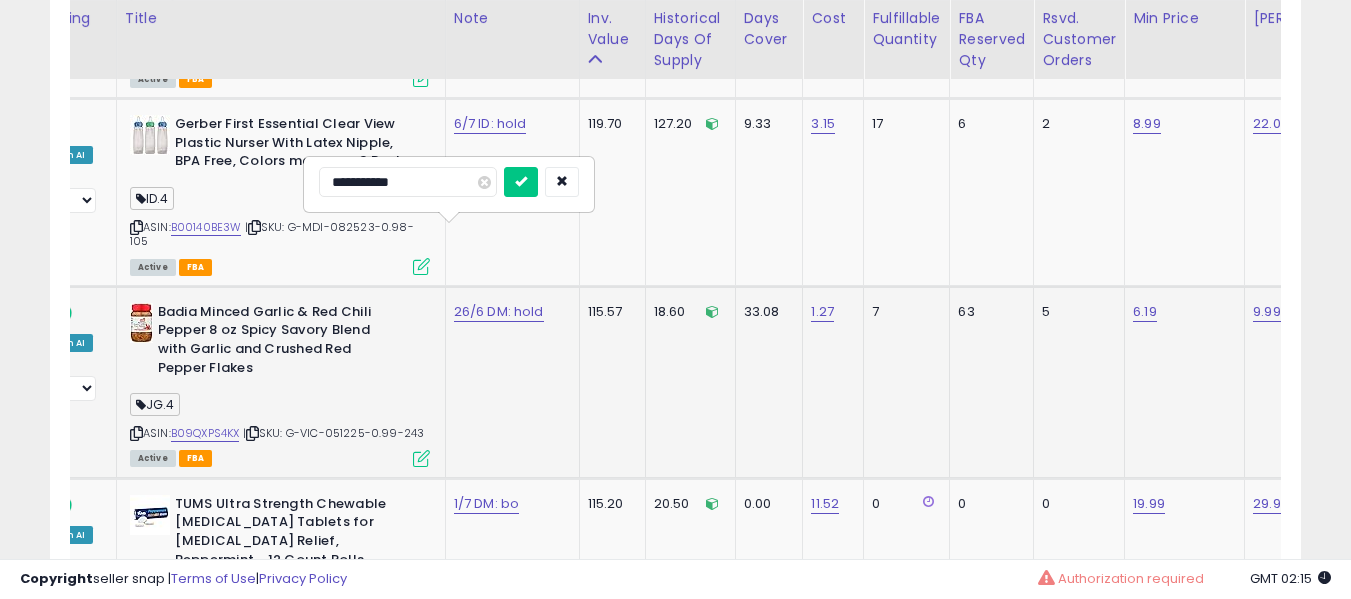 type on "**********" 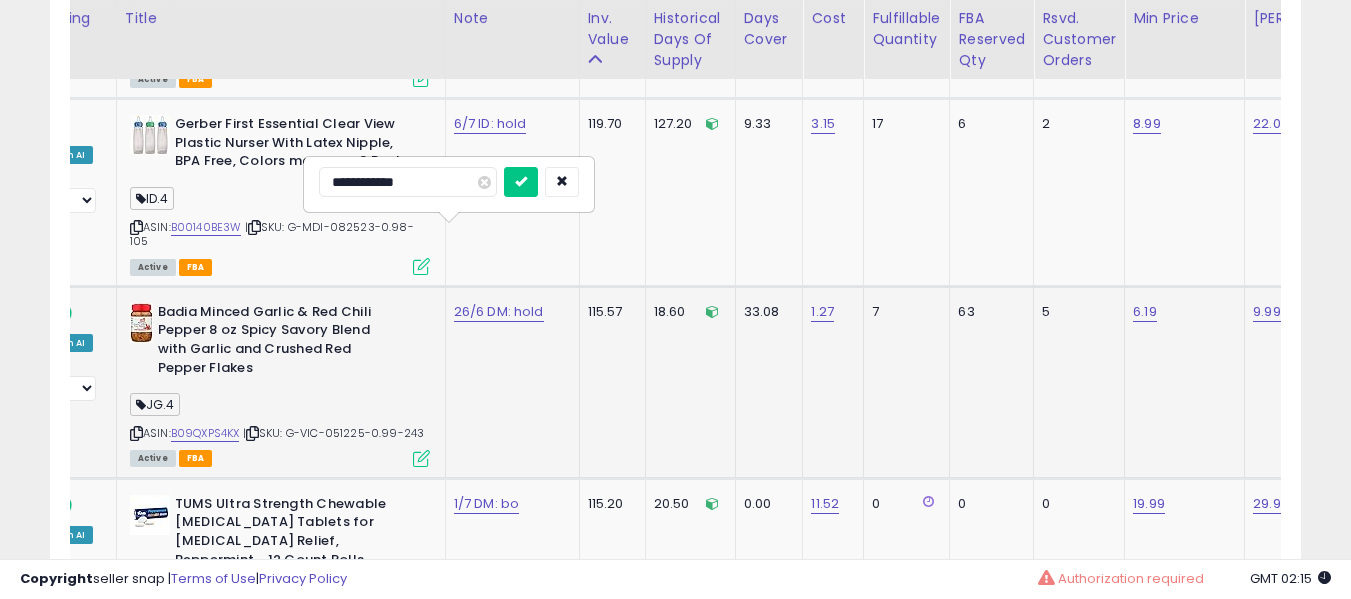 click at bounding box center (521, 182) 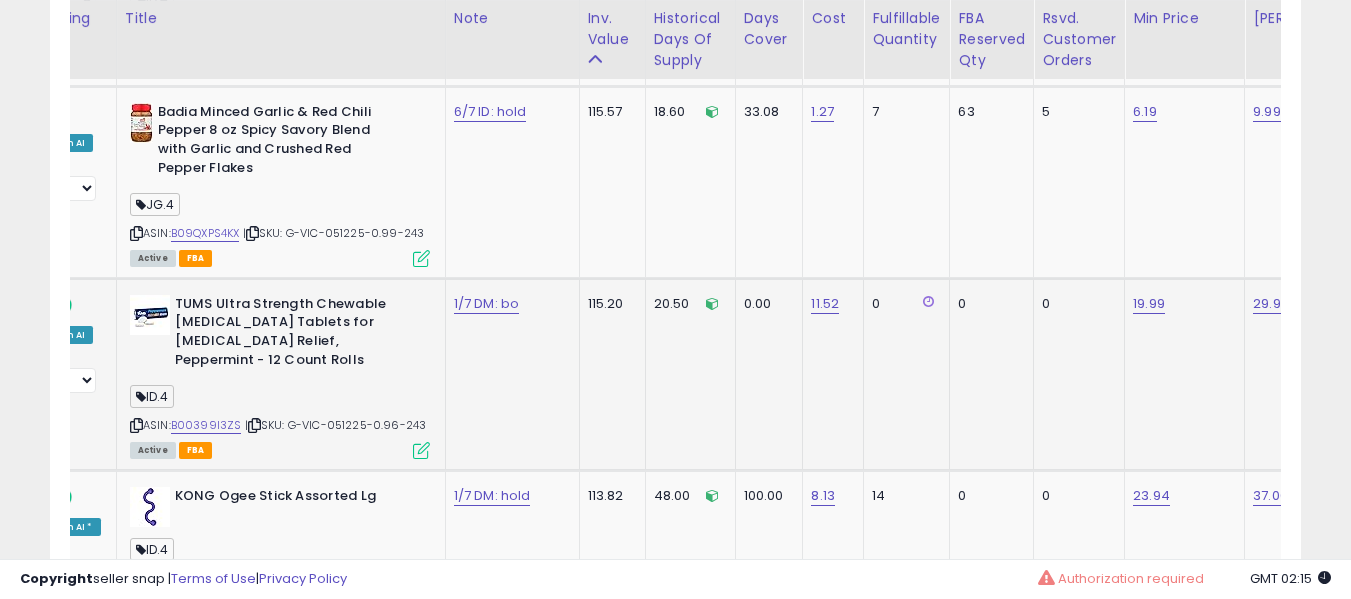 click on "1/7 DM: bo" 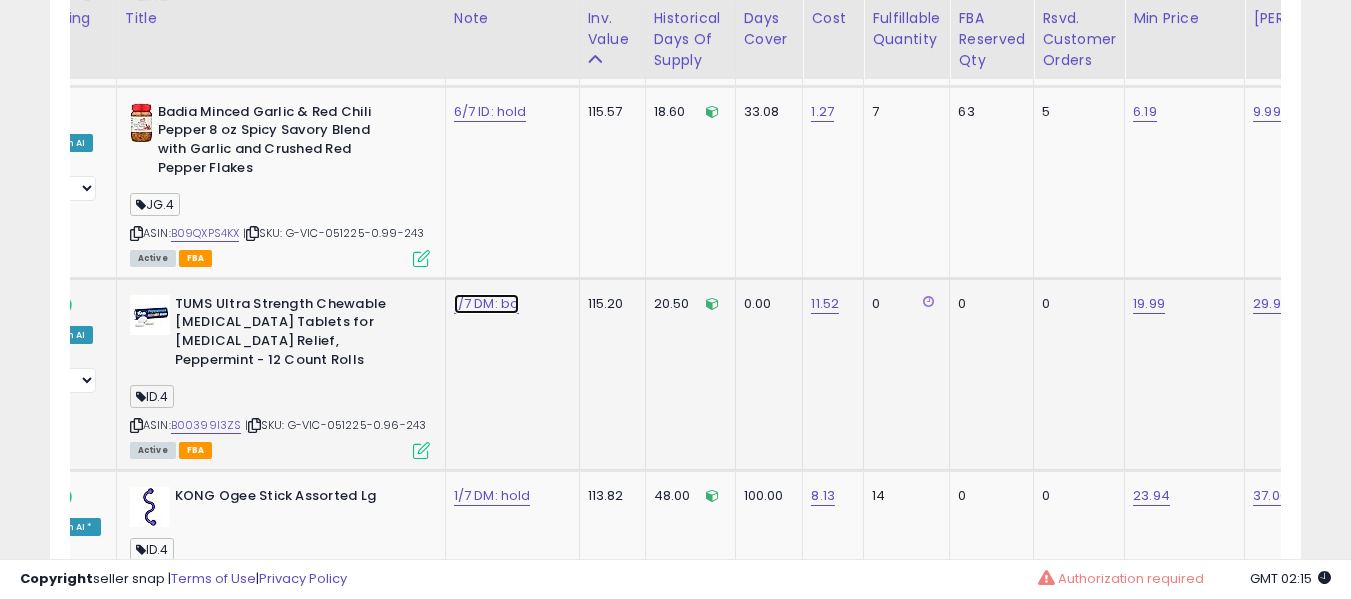 click on "1/7 DM: bo" at bounding box center (485, -7597) 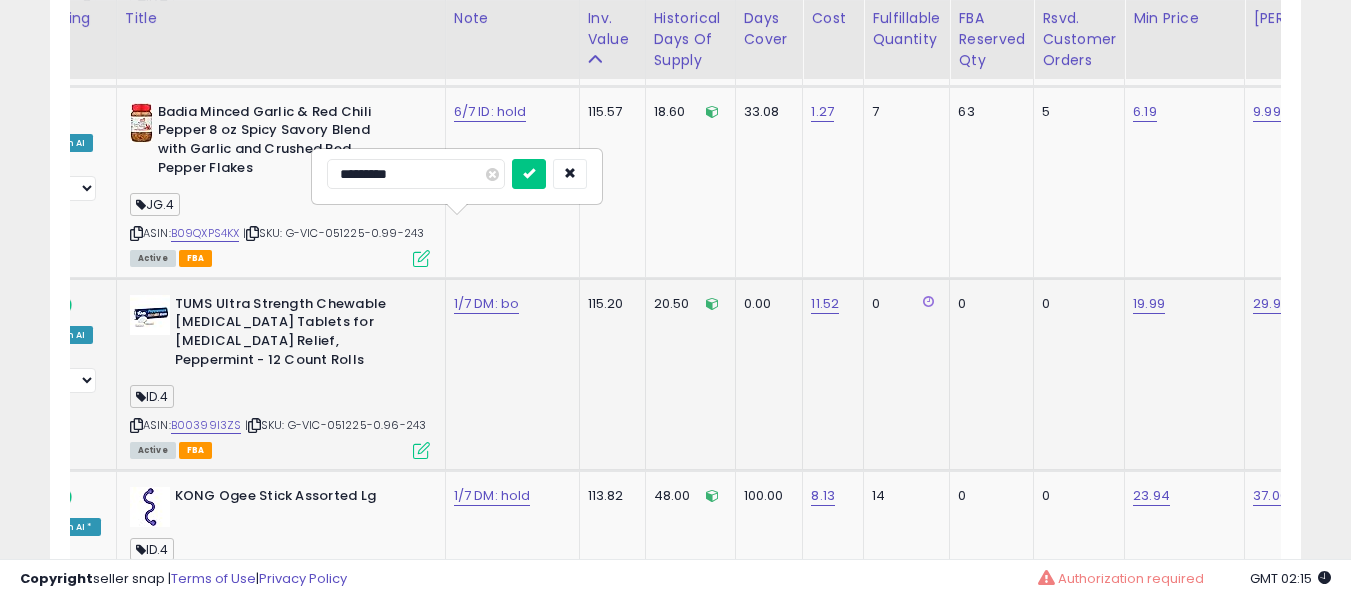 type on "**********" 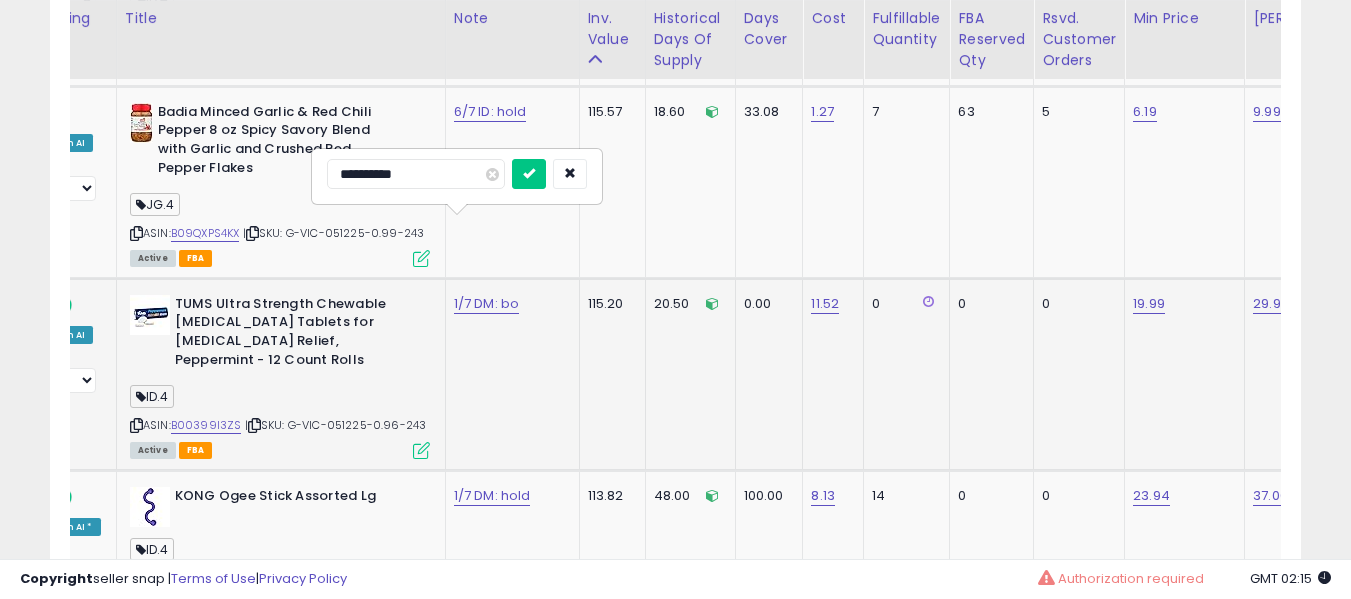 click at bounding box center (529, 174) 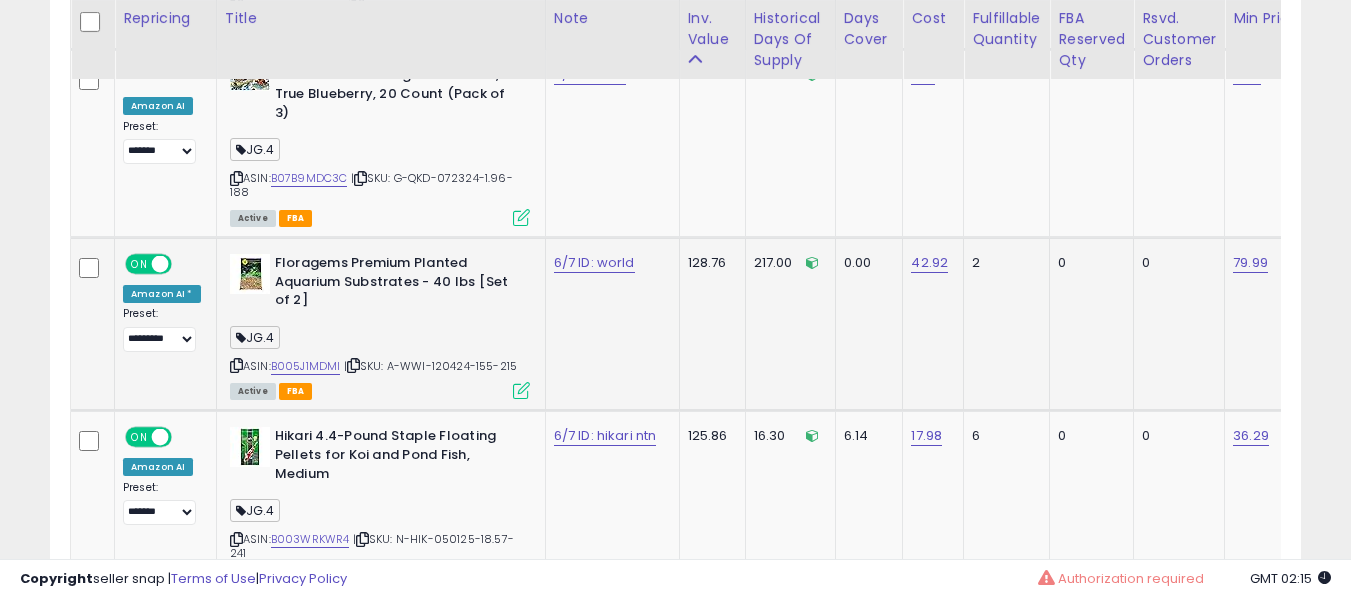 scroll, scrollTop: 0, scrollLeft: 523, axis: horizontal 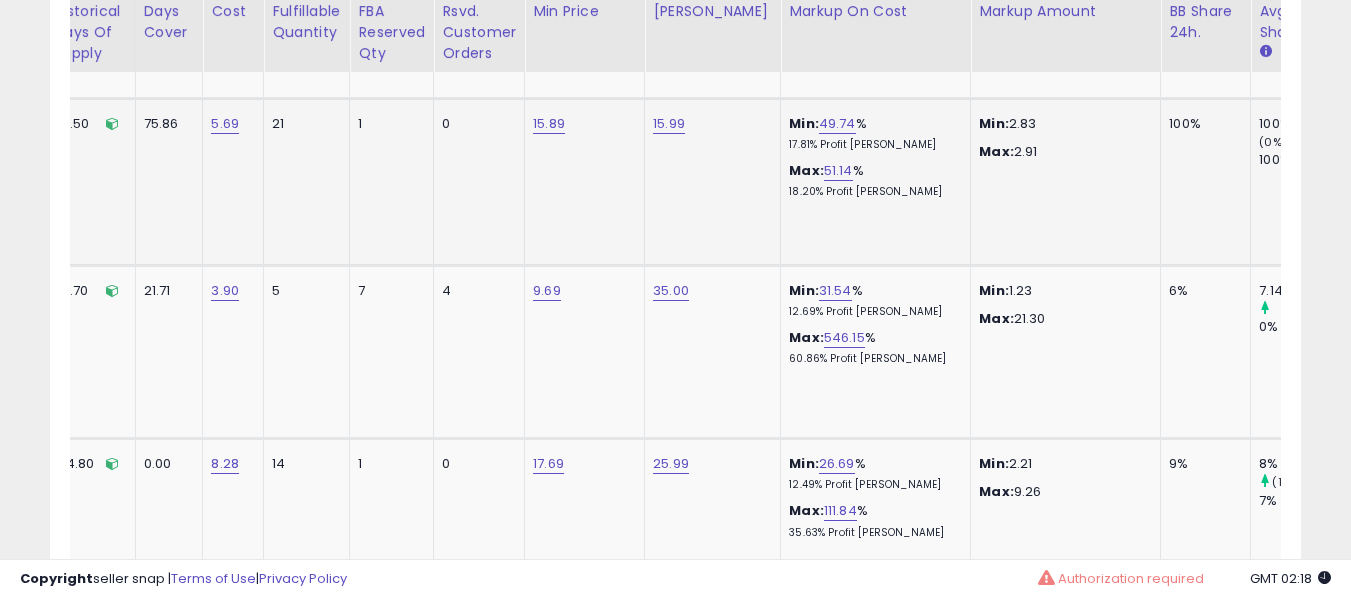 drag, startPoint x: 471, startPoint y: 269, endPoint x: 476, endPoint y: 327, distance: 58.21512 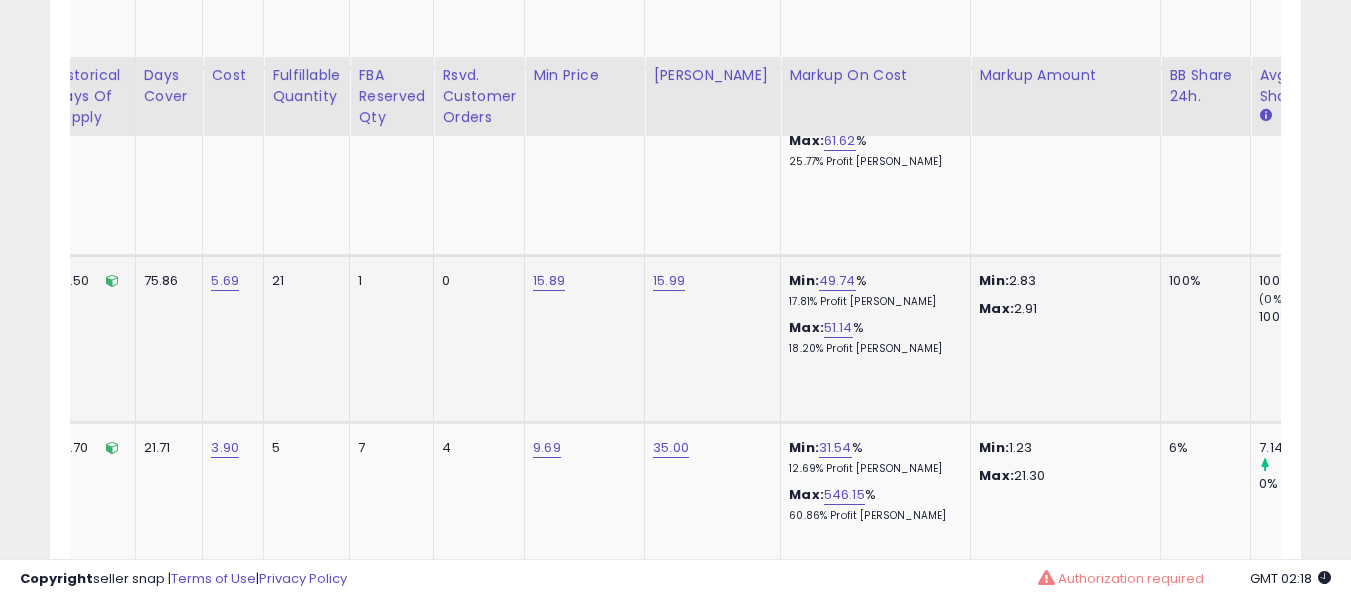 scroll, scrollTop: 7365, scrollLeft: 0, axis: vertical 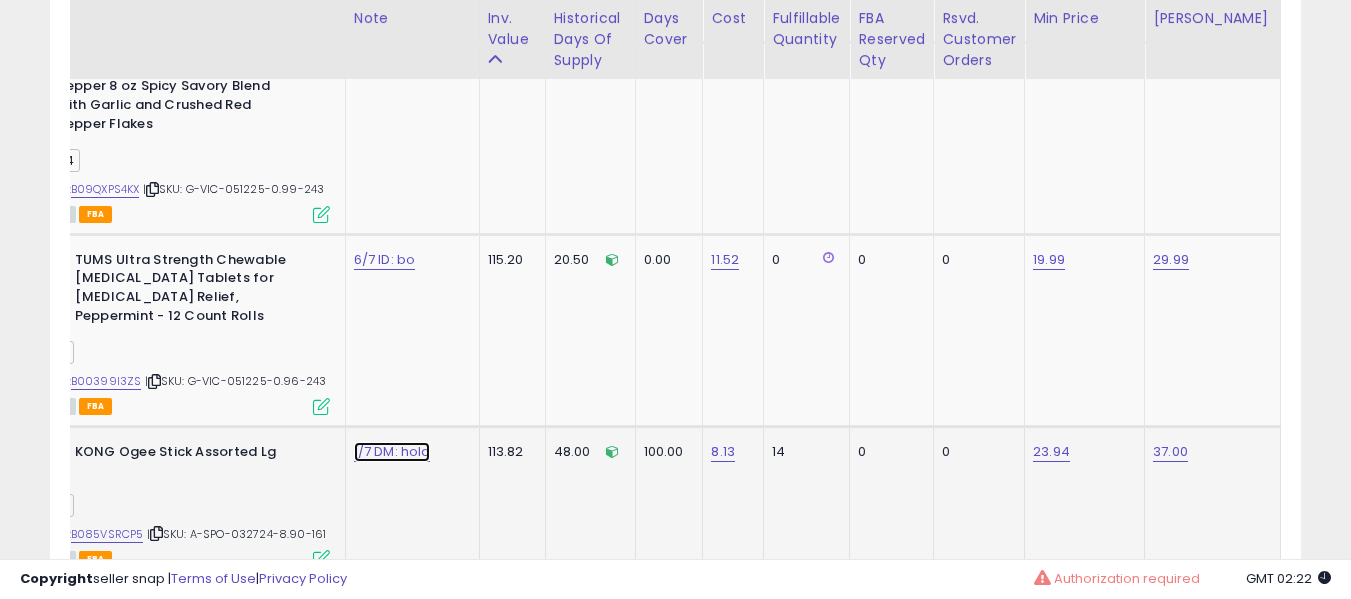 click on "1/7 DM: hold" at bounding box center (385, -7641) 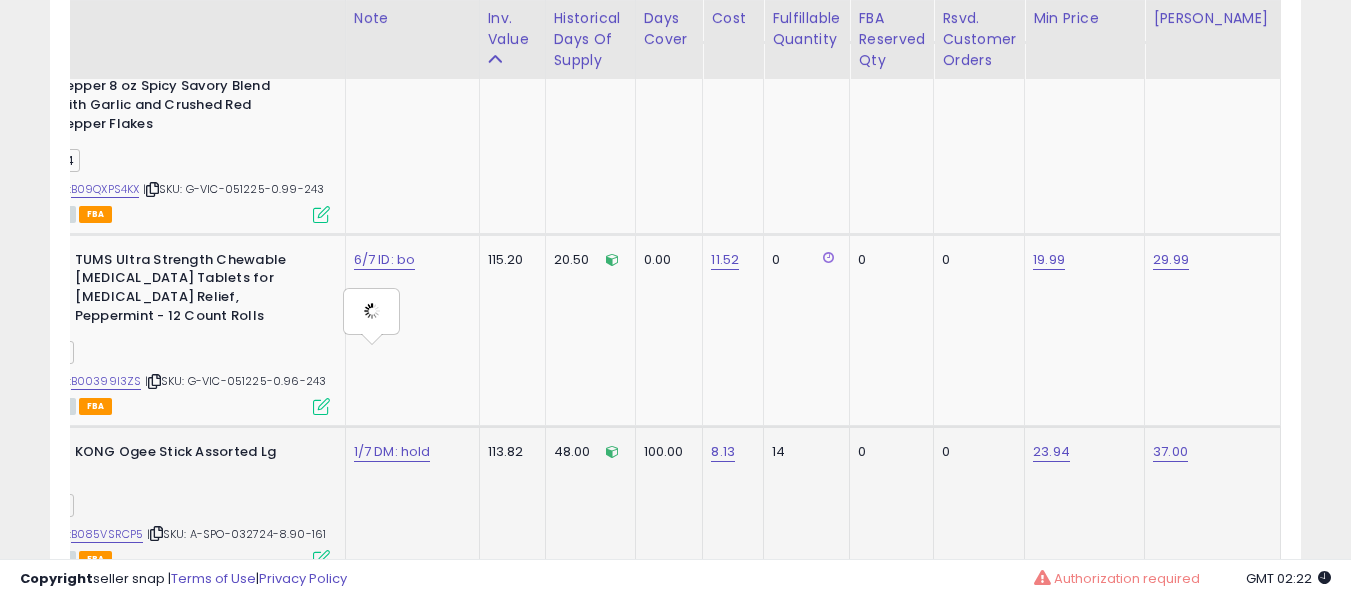 type on "**********" 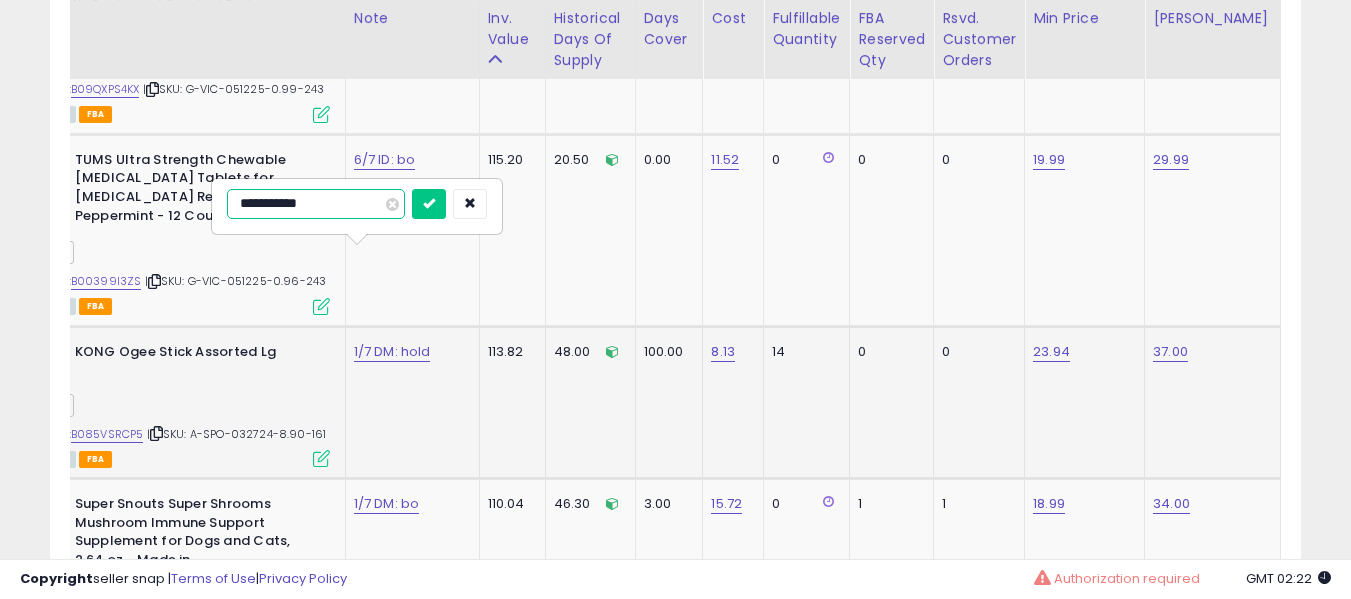 type on "**********" 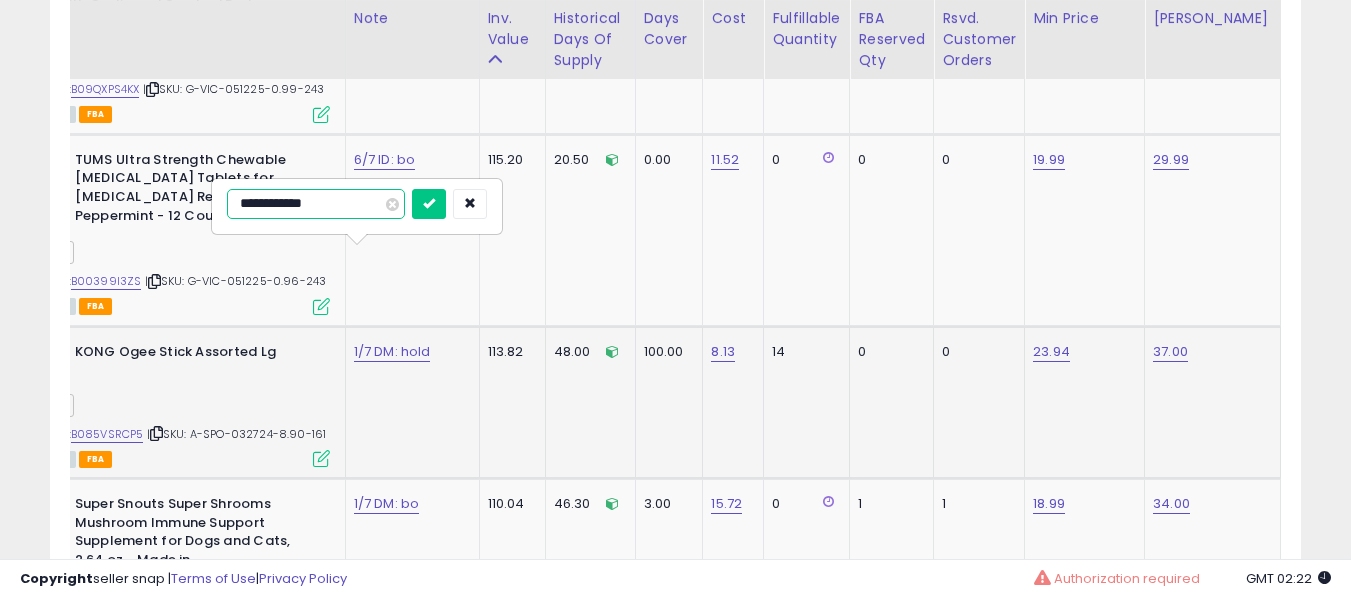 click at bounding box center [429, 204] 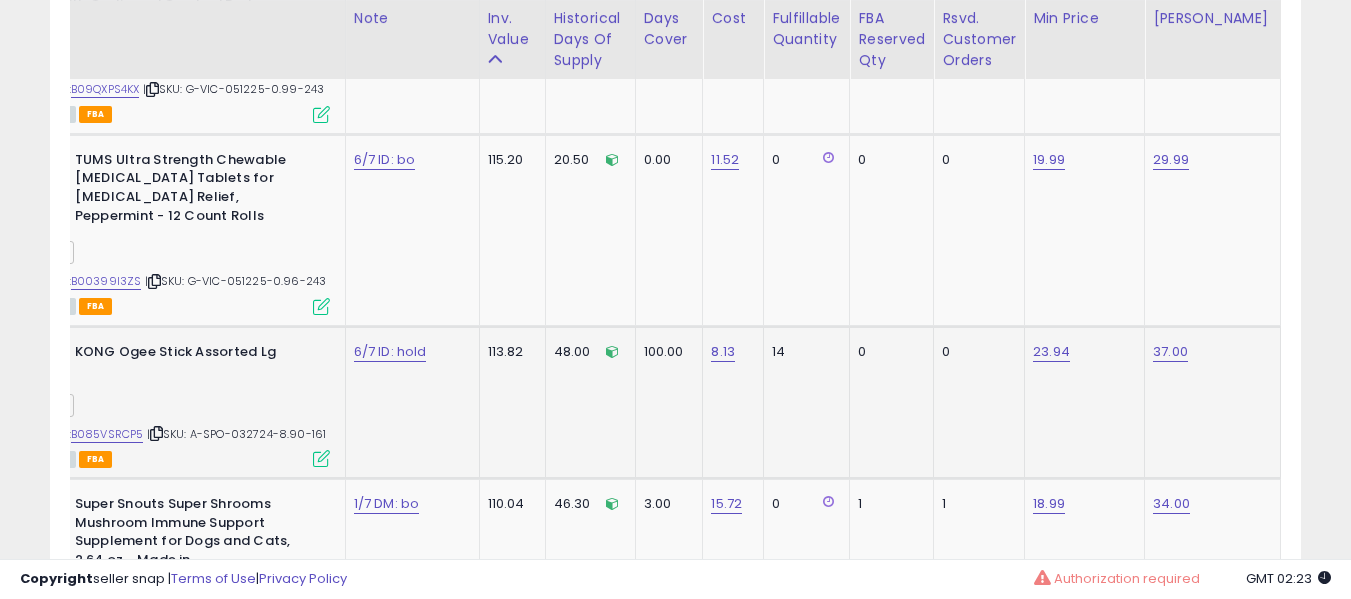 scroll, scrollTop: 0, scrollLeft: 0, axis: both 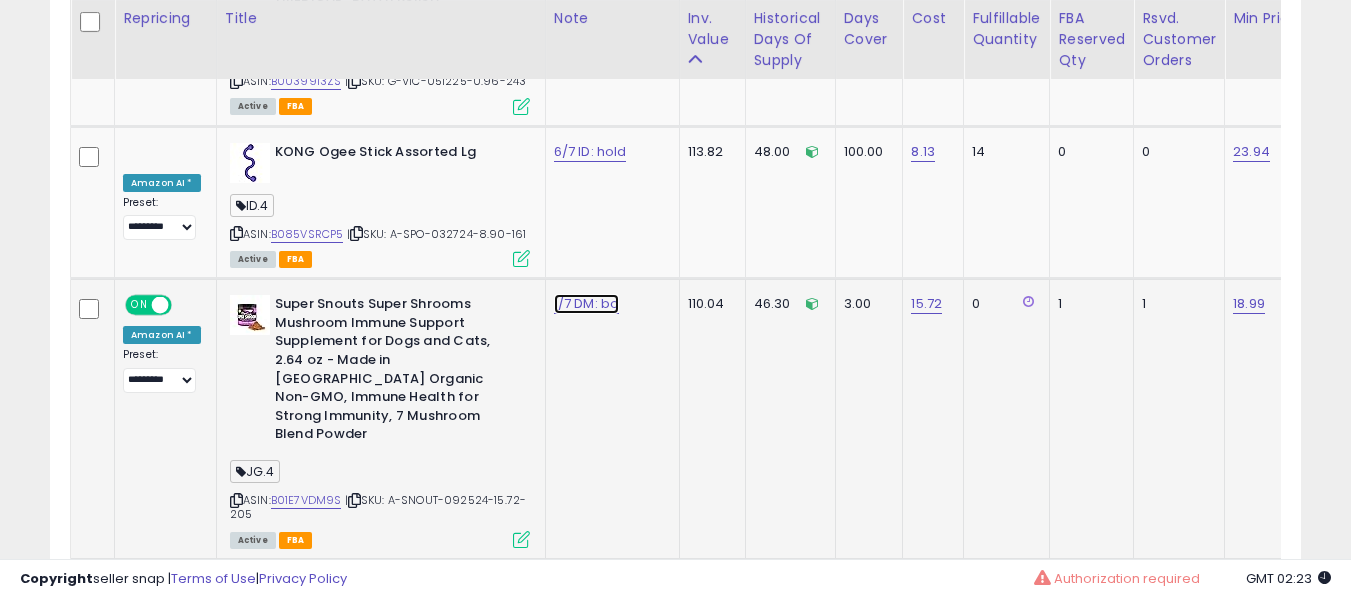 click on "1/7 DM: bo" at bounding box center [585, -7941] 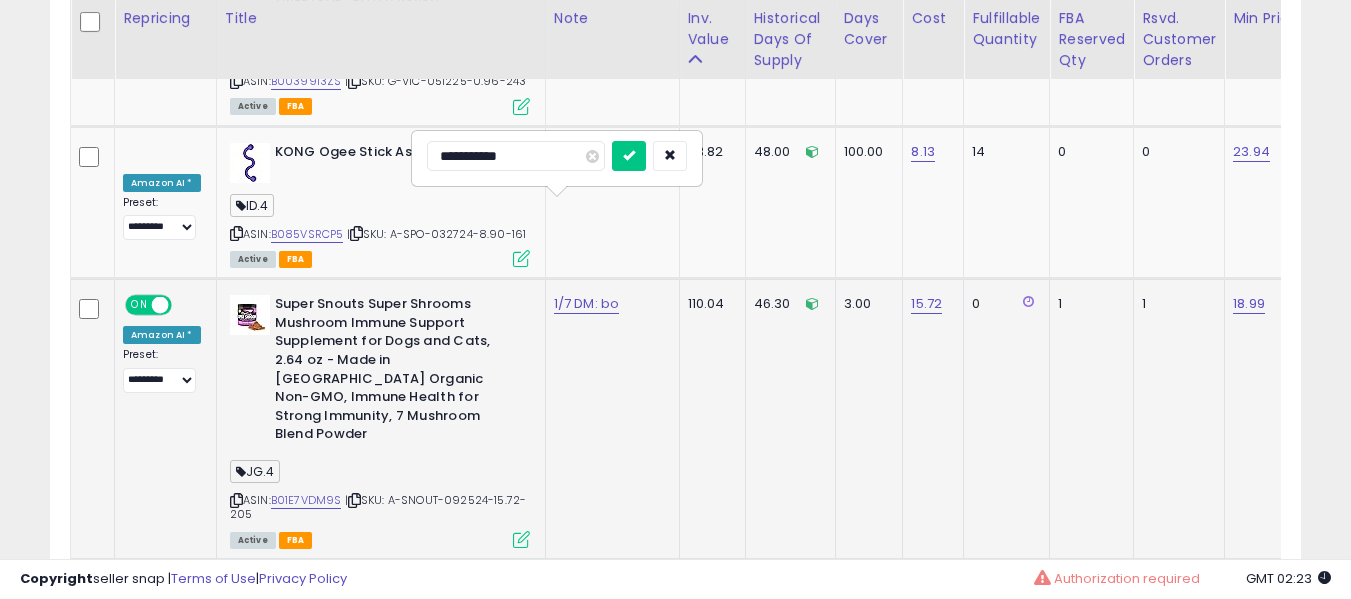 type on "**********" 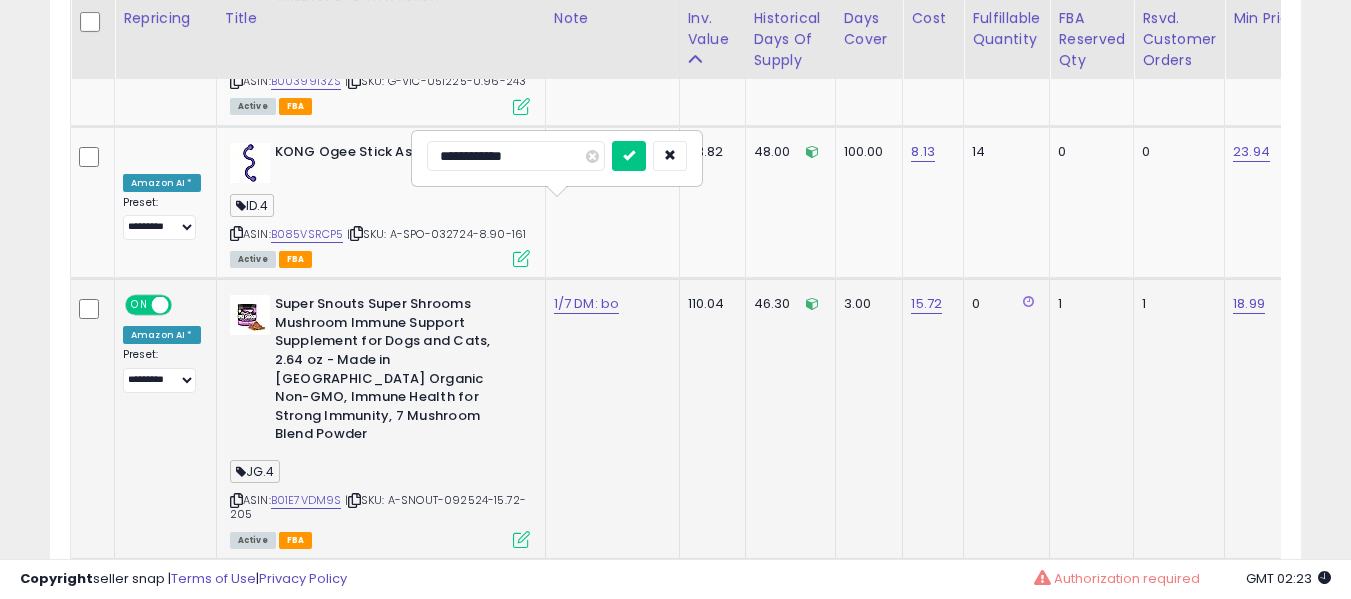 click at bounding box center [629, 156] 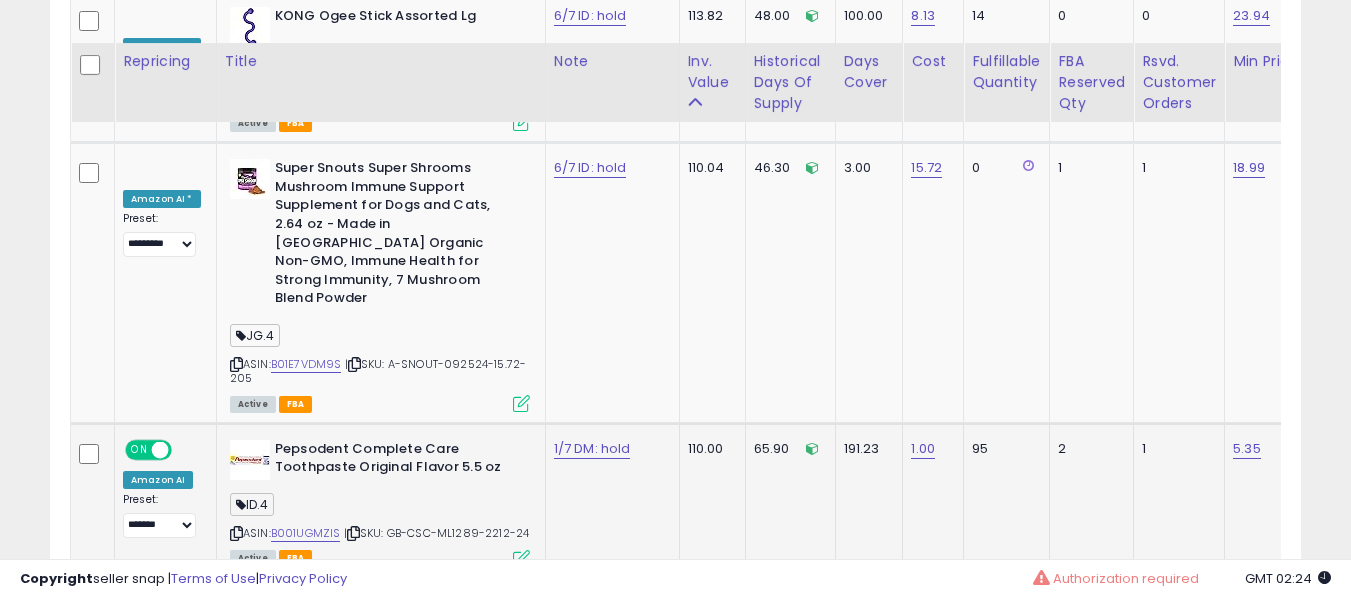 scroll, scrollTop: 9265, scrollLeft: 0, axis: vertical 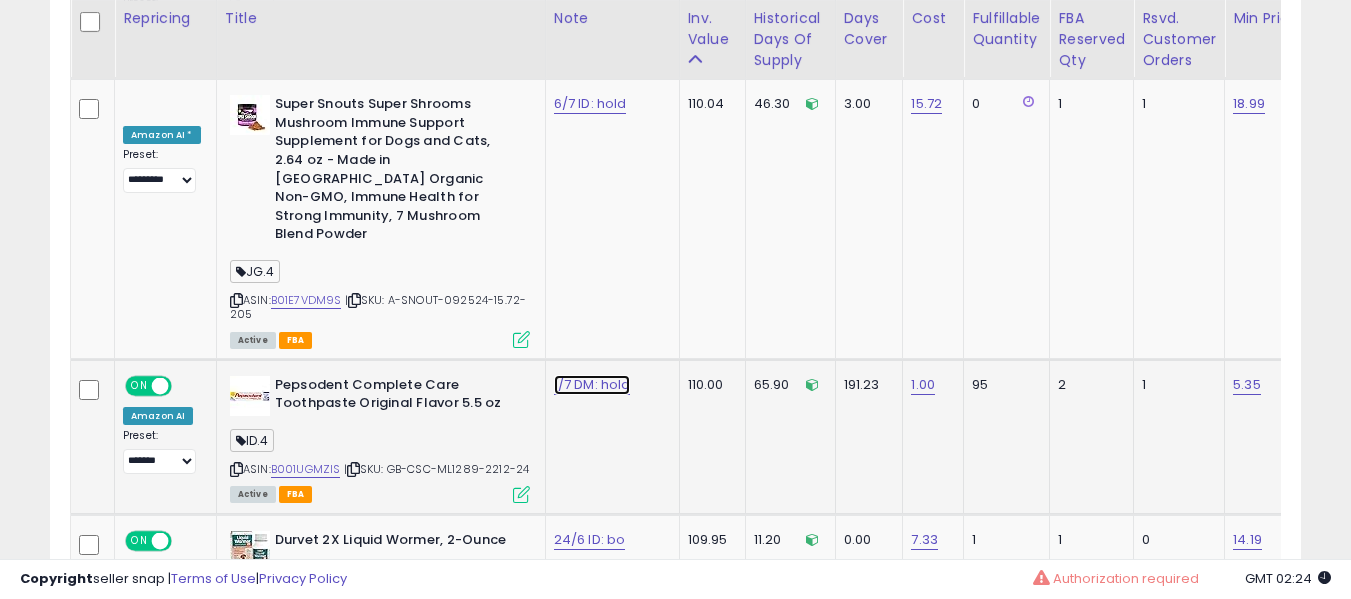 click on "1/7 DM: hold" at bounding box center [585, -8141] 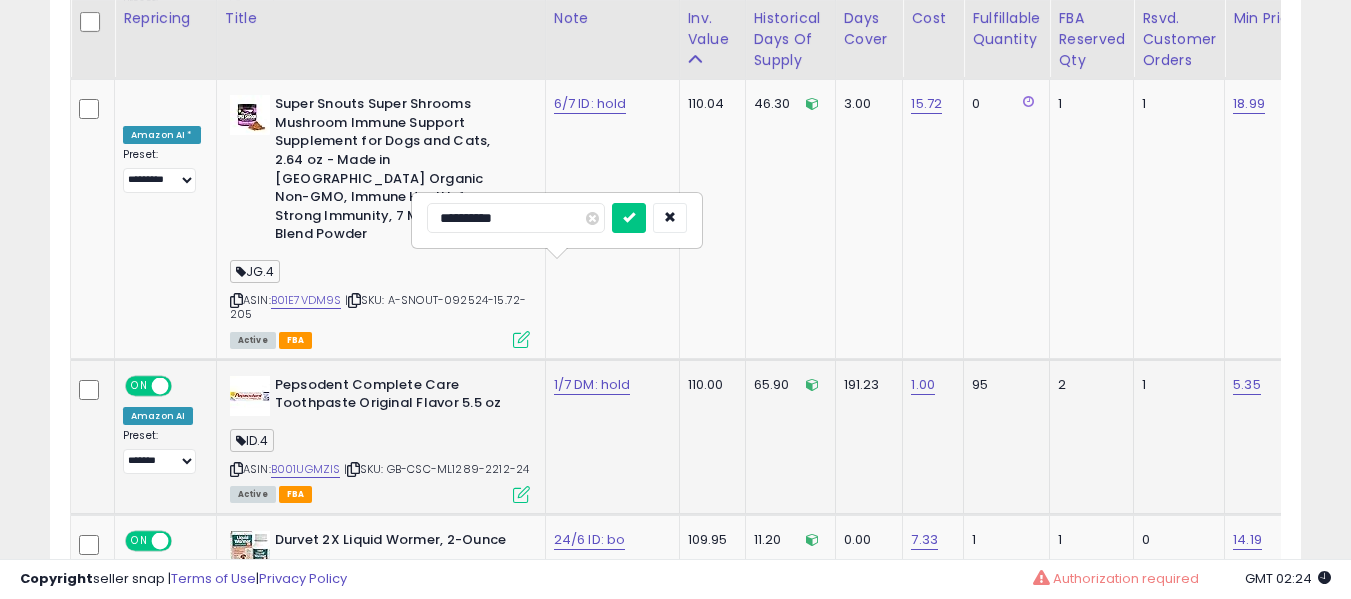 type on "**********" 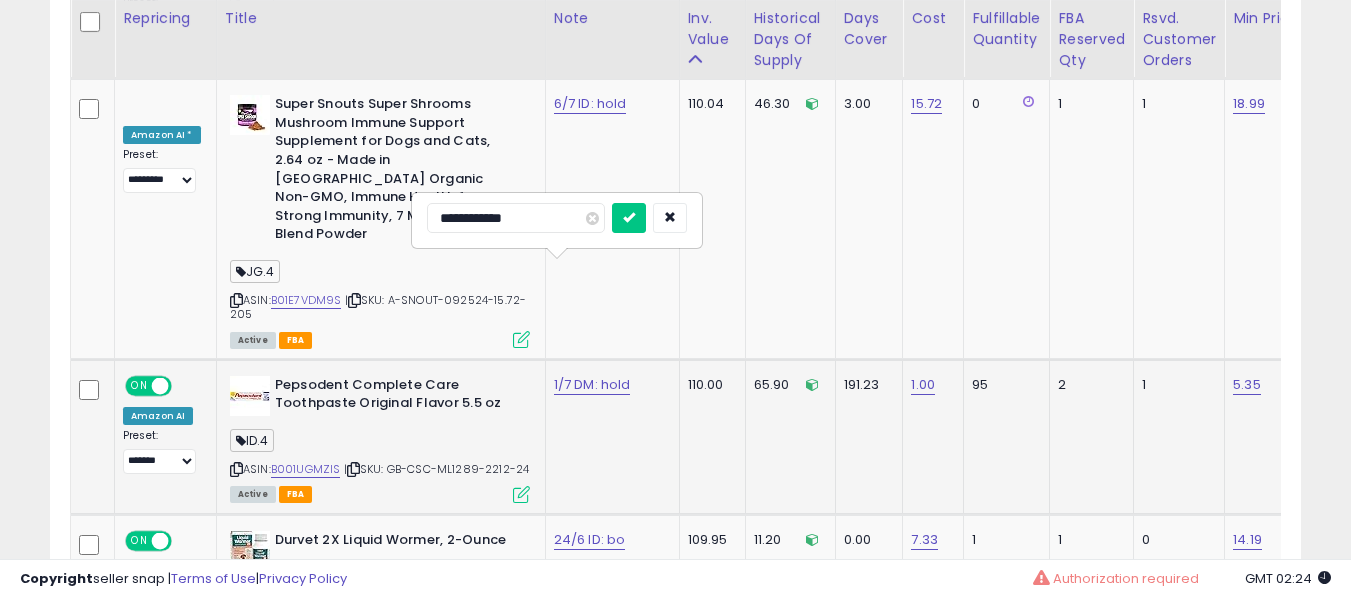 click at bounding box center (629, 218) 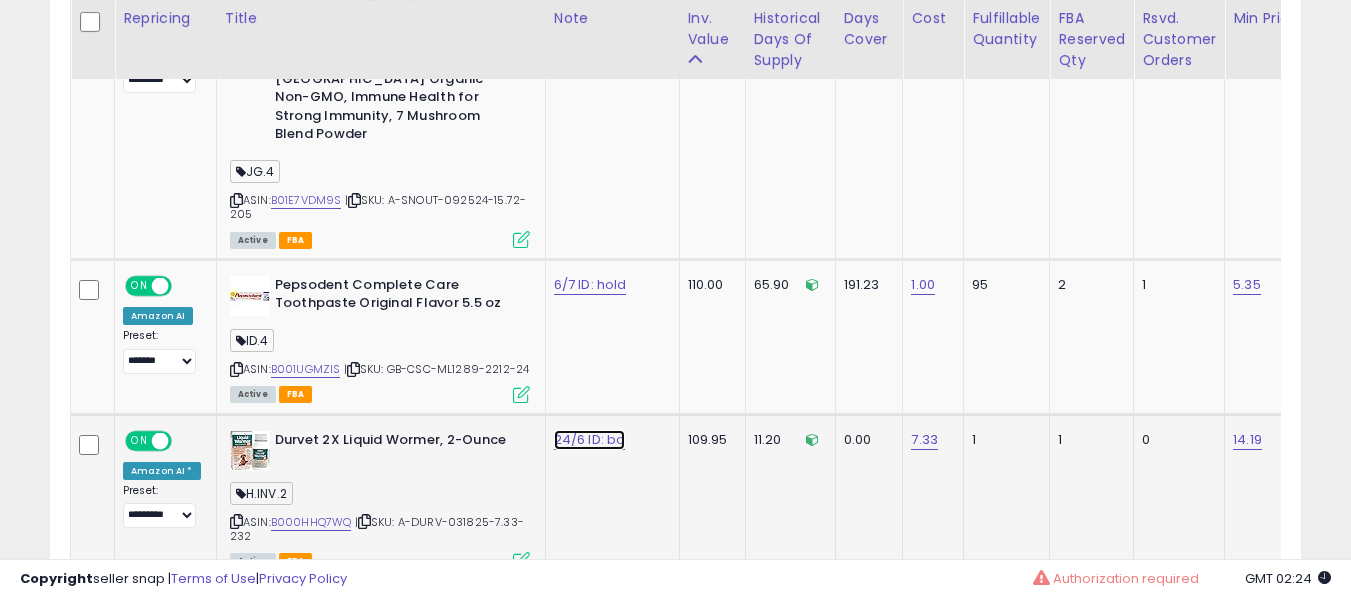 click on "24/6 ID: bo" at bounding box center [585, -8241] 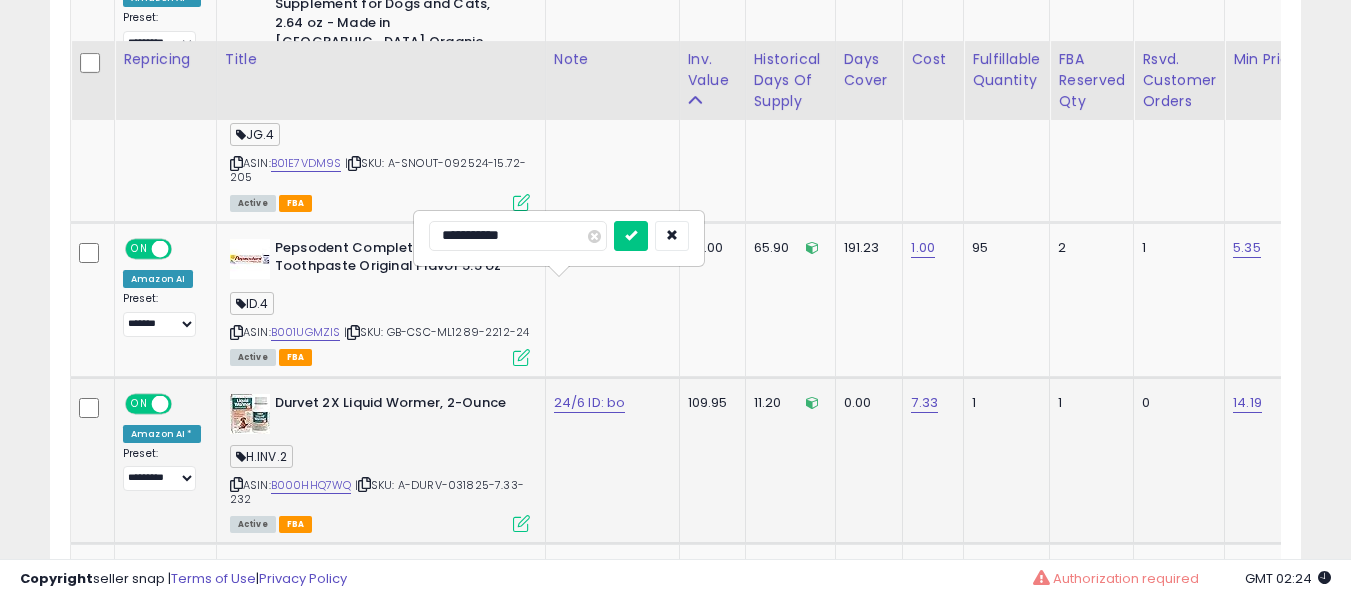 scroll, scrollTop: 9465, scrollLeft: 0, axis: vertical 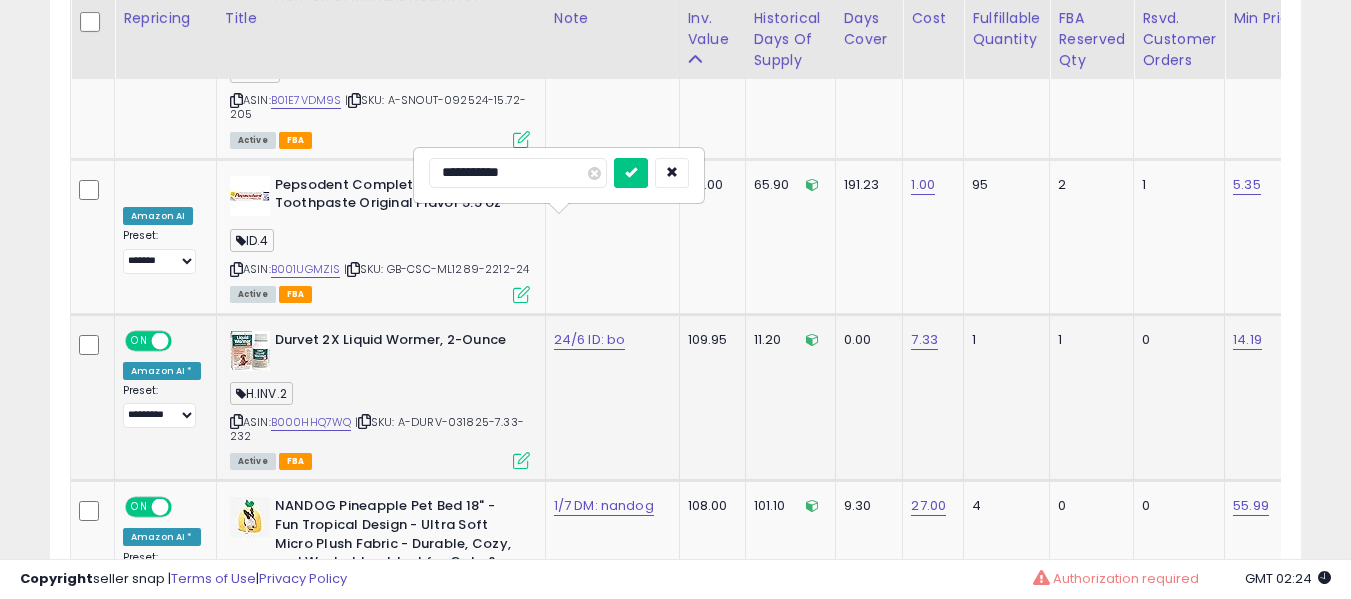 type on "**********" 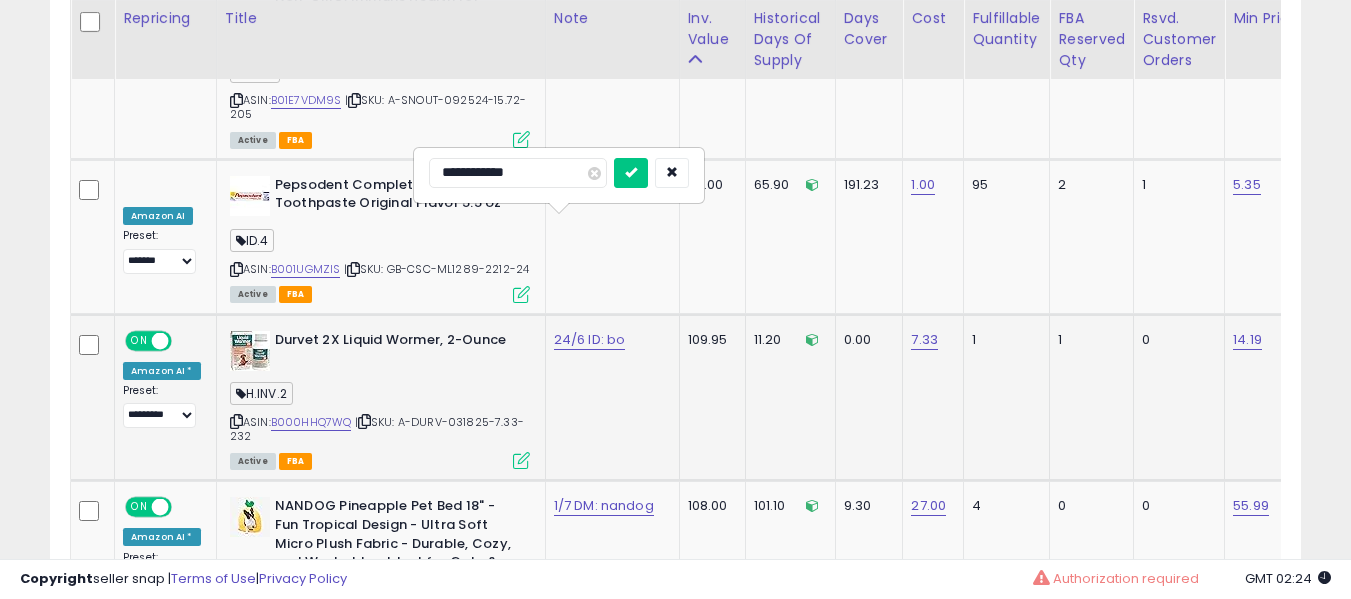 click at bounding box center [631, 173] 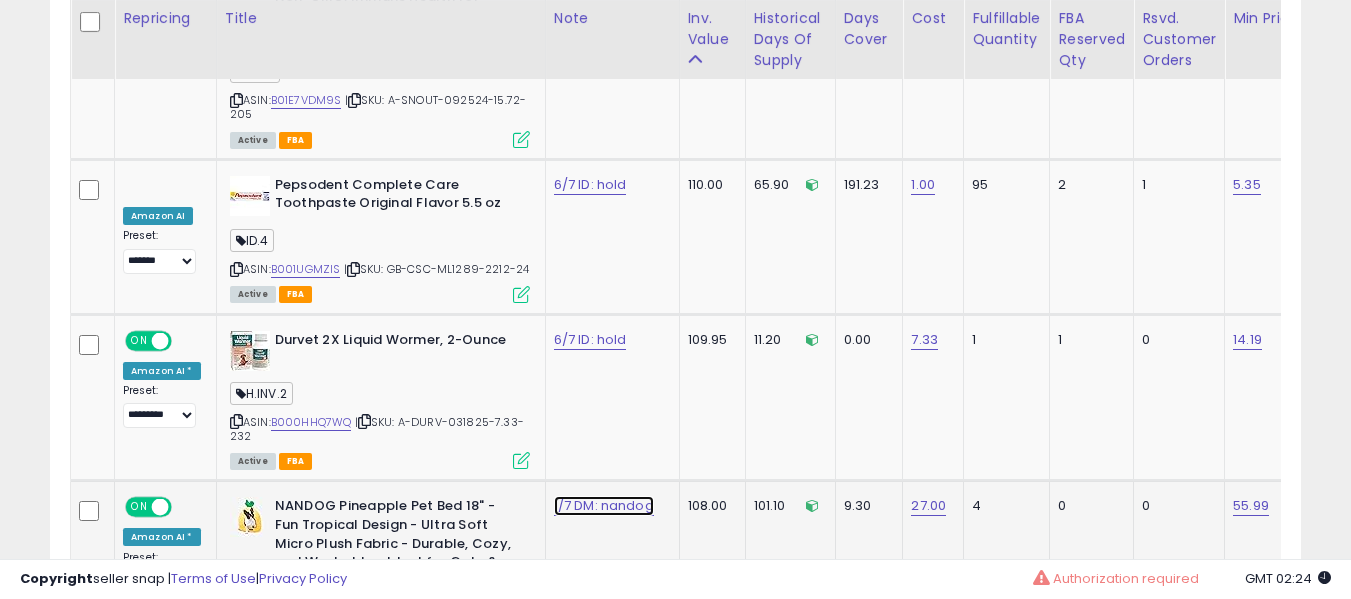 click on "1/7 DM: nandog" at bounding box center (585, -8341) 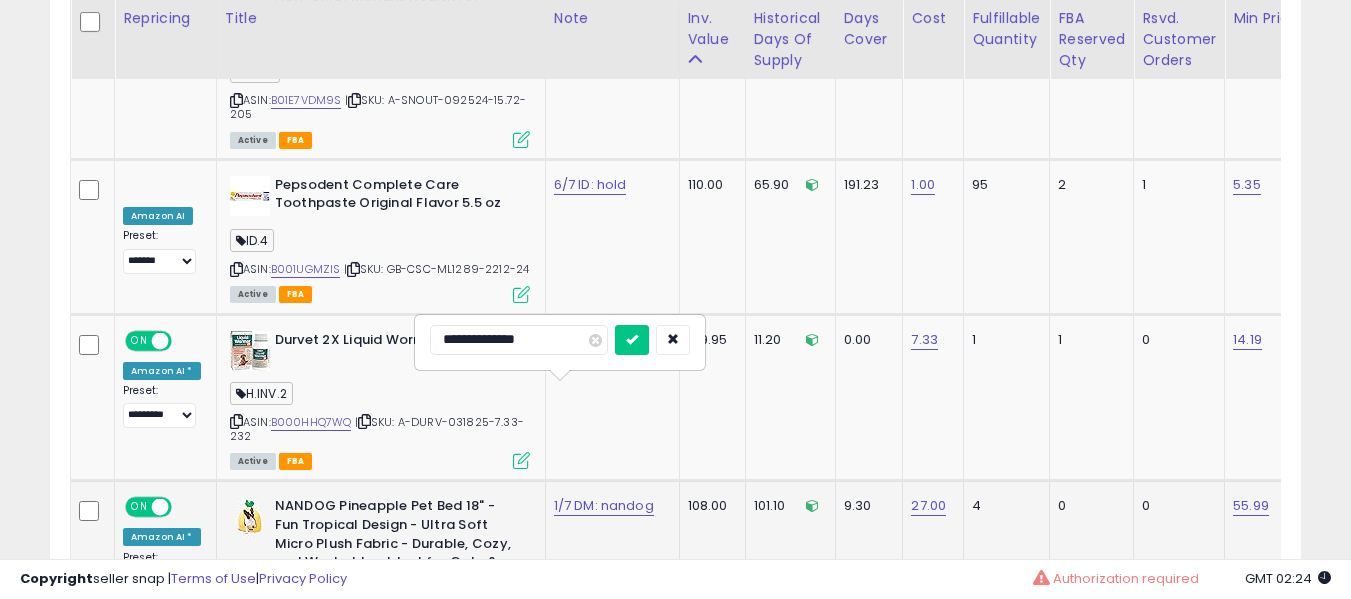 scroll, scrollTop: 9565, scrollLeft: 0, axis: vertical 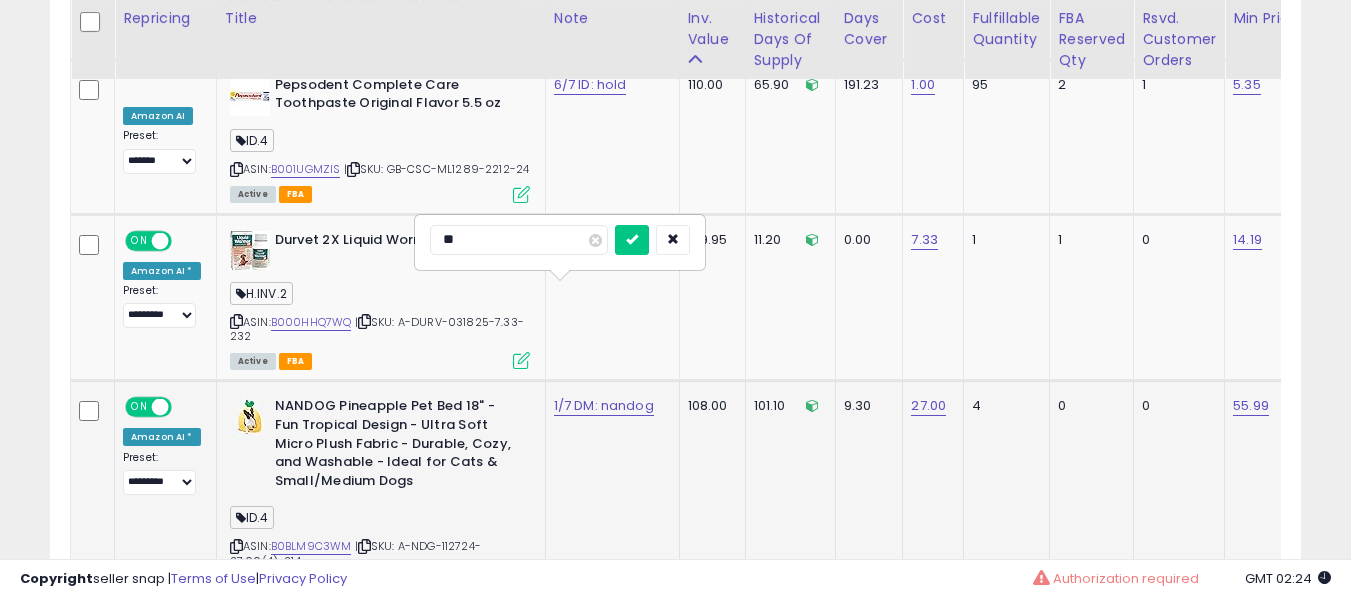 type on "*" 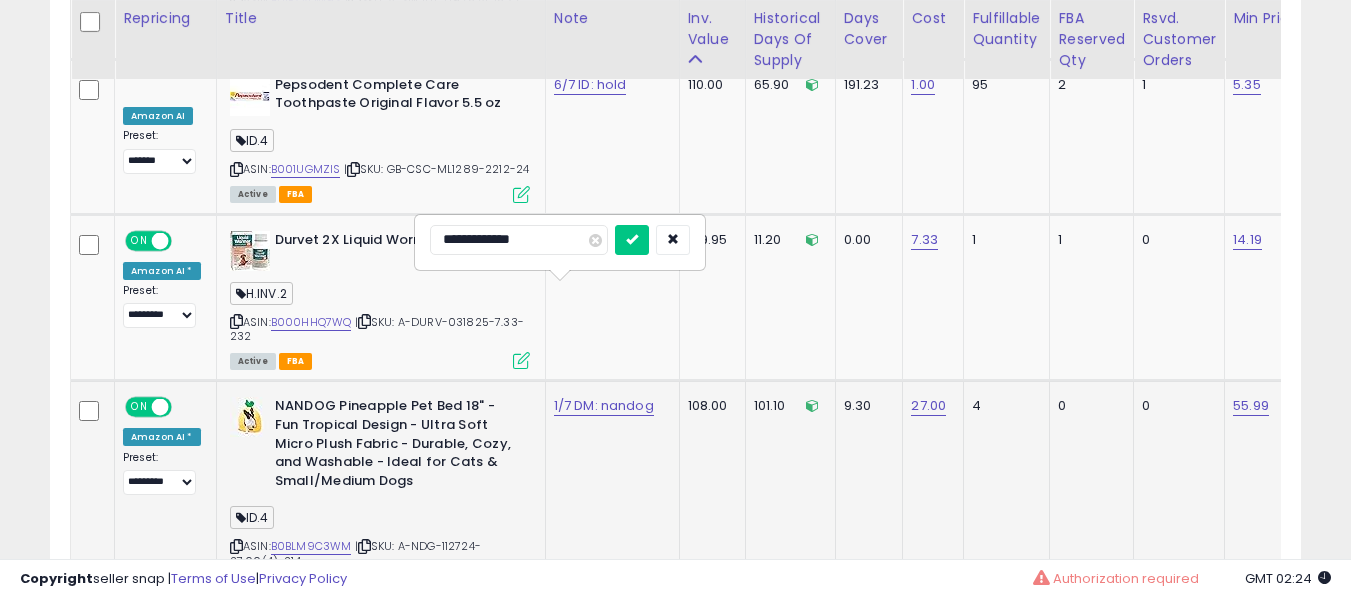 type on "**********" 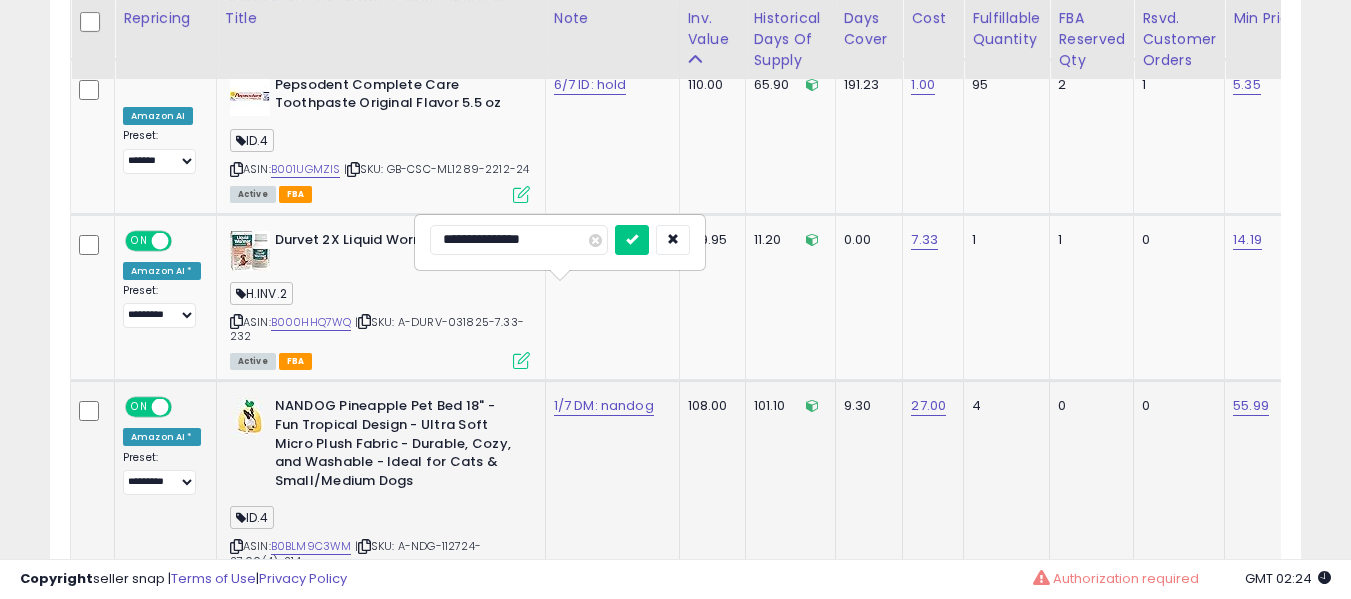 click at bounding box center (632, 240) 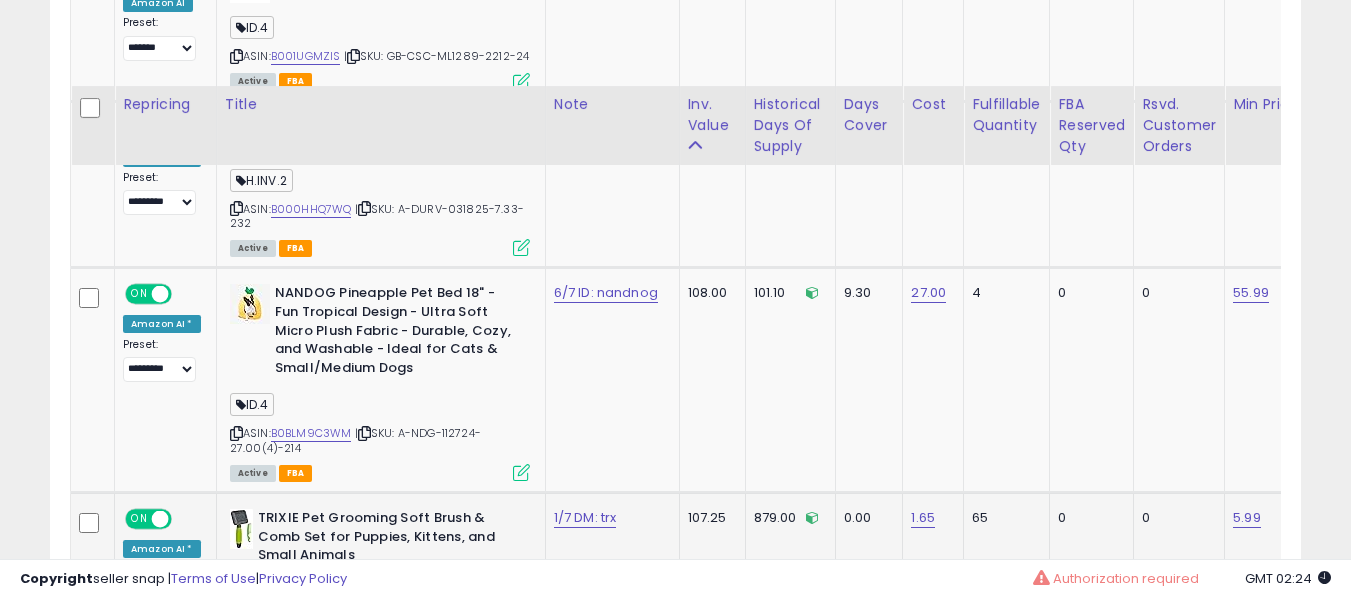 scroll, scrollTop: 9765, scrollLeft: 0, axis: vertical 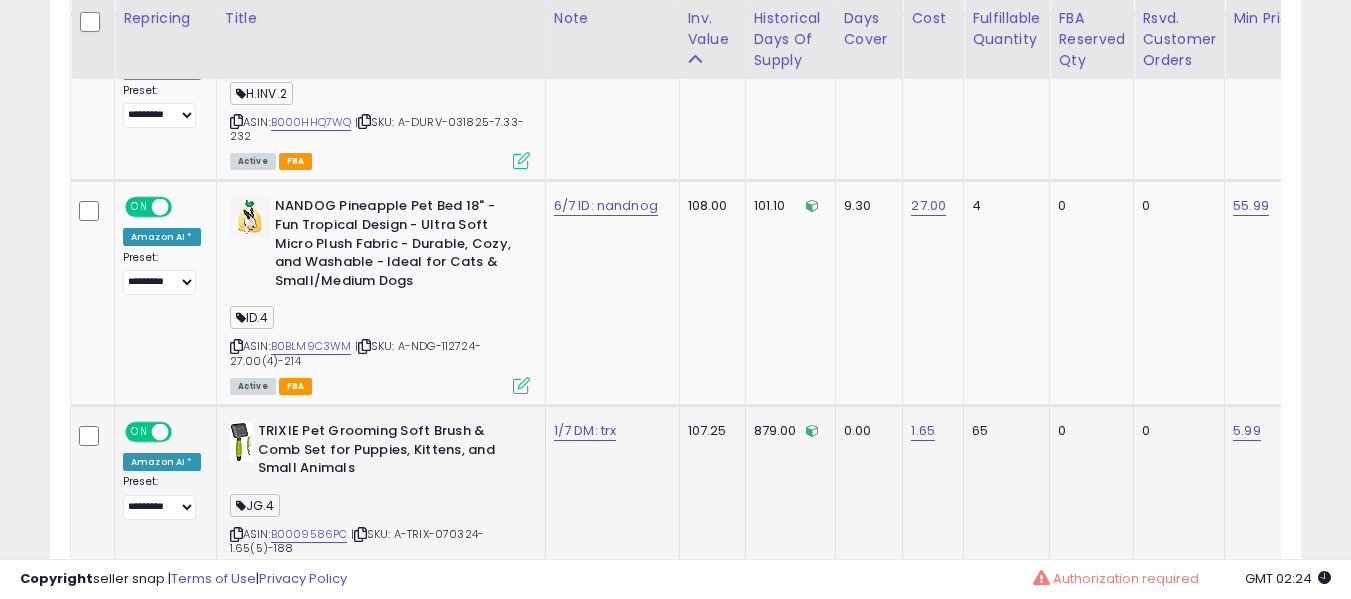 click on "1/7 DM: trx" at bounding box center (609, 431) 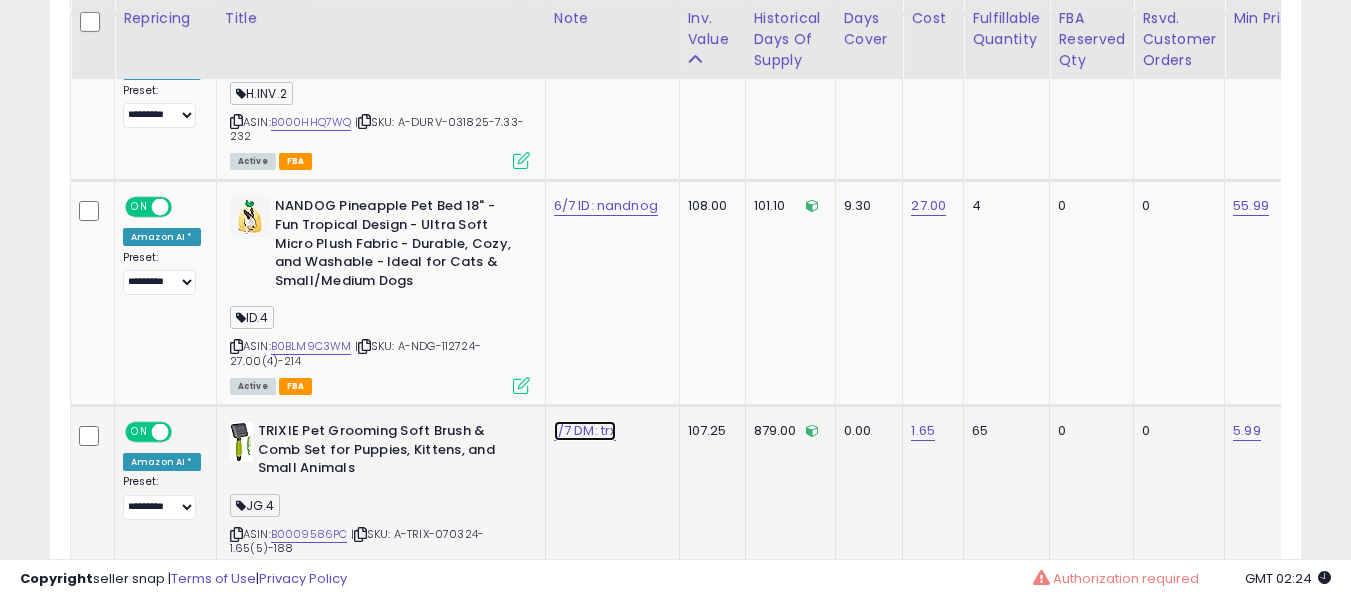 click on "1/7 DM: trx" at bounding box center (585, -8641) 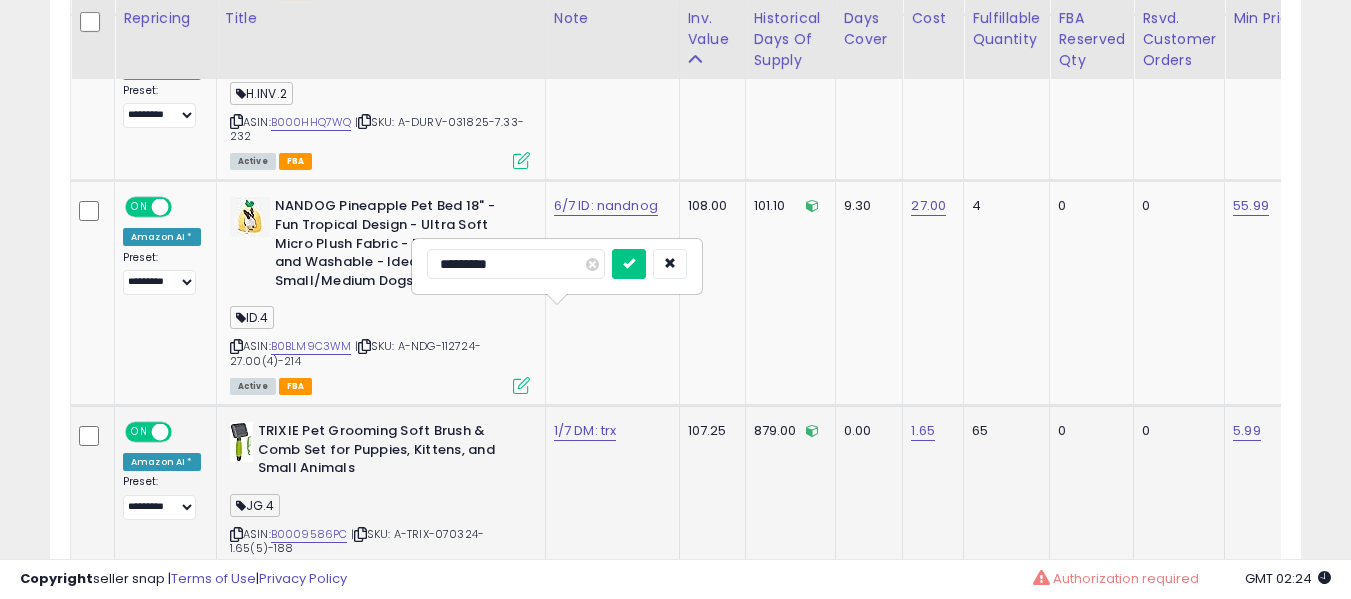 type on "**********" 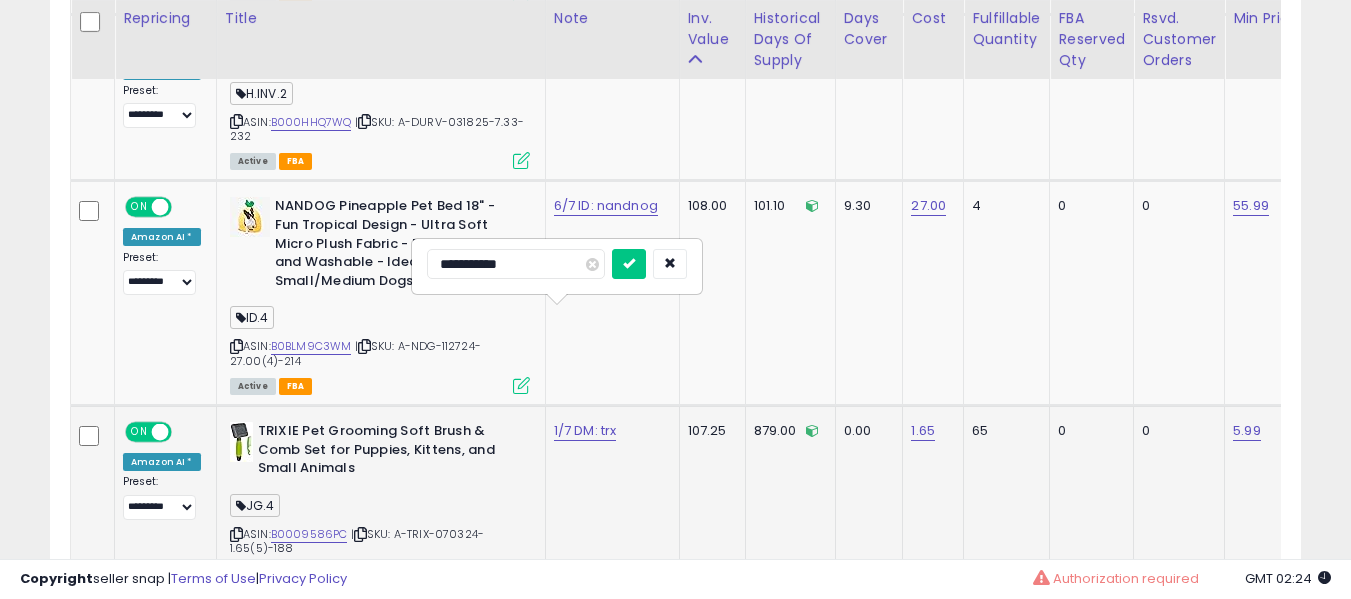 click at bounding box center (629, 264) 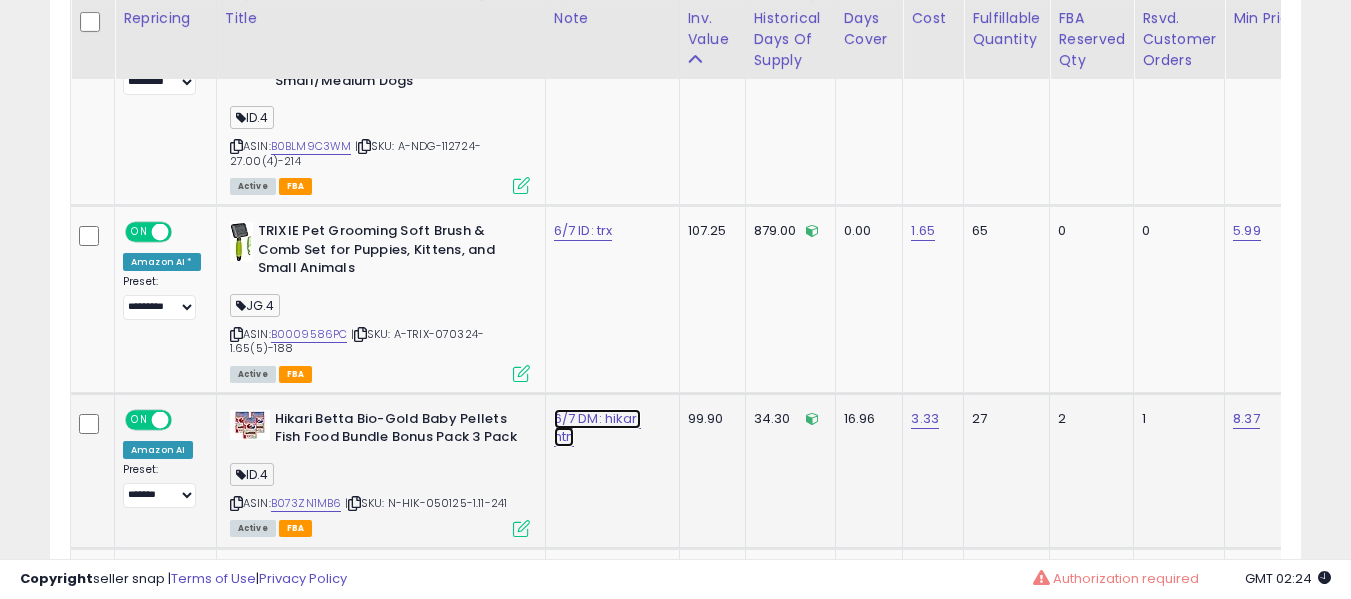 click on "6/7 DM: hikari ntn" at bounding box center [585, -8841] 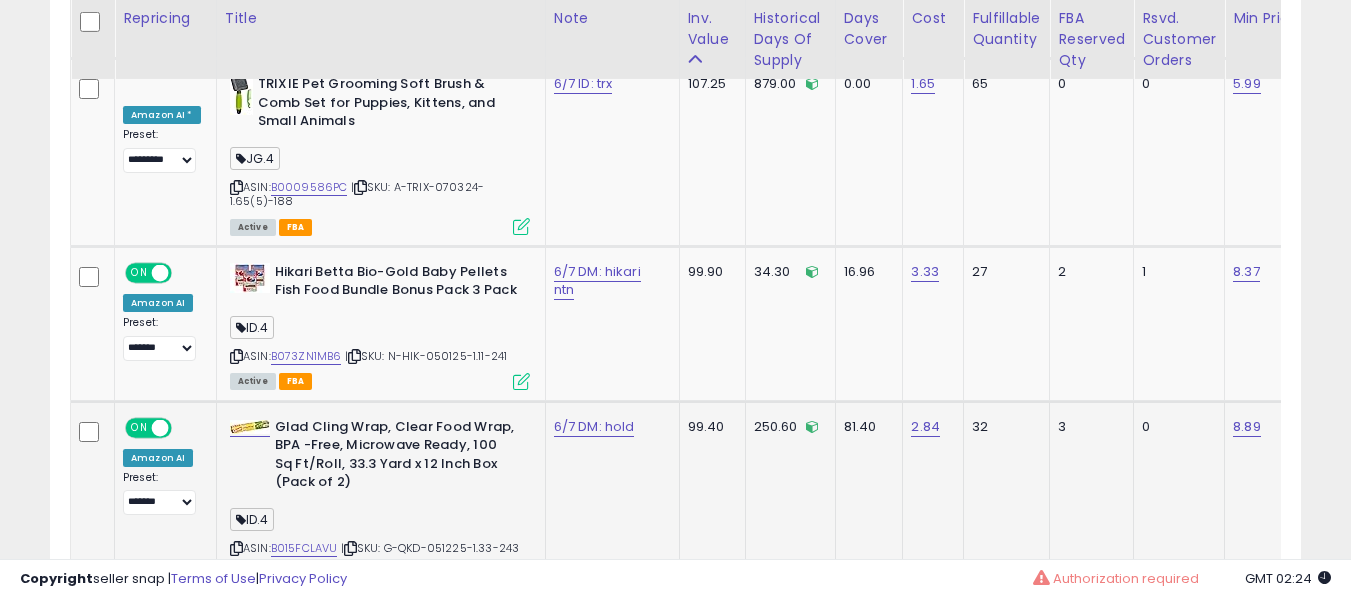 scroll, scrollTop: 9965, scrollLeft: 0, axis: vertical 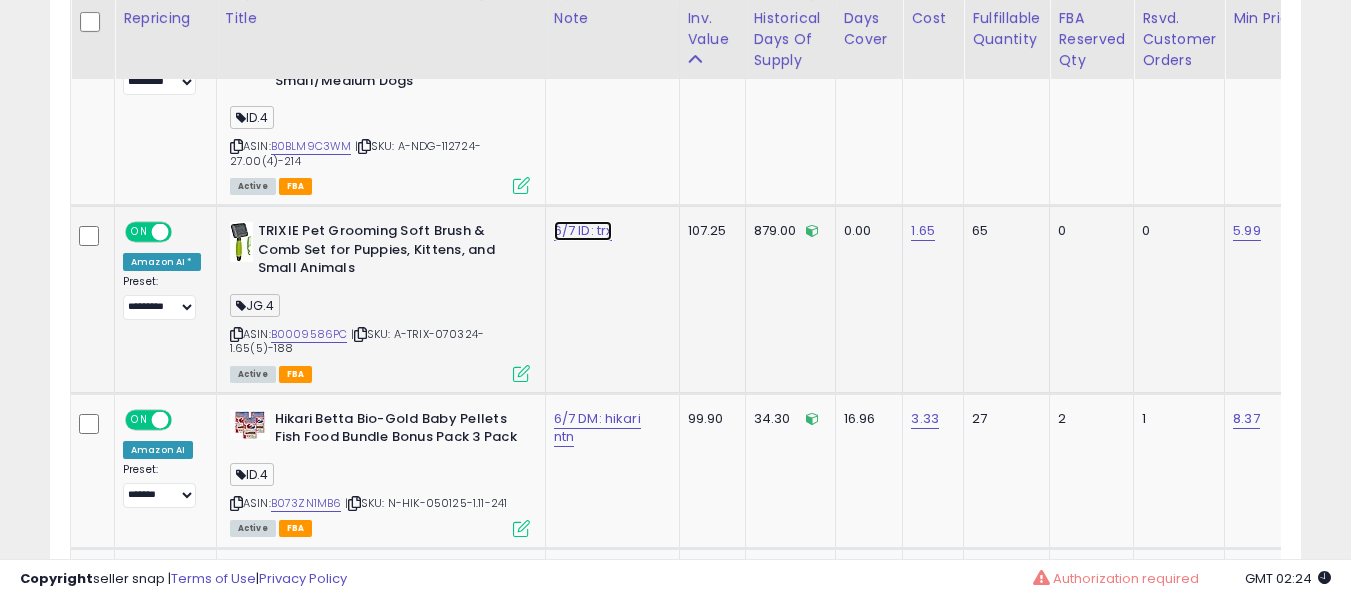 click on "6/7 ID: trx" at bounding box center (585, -8841) 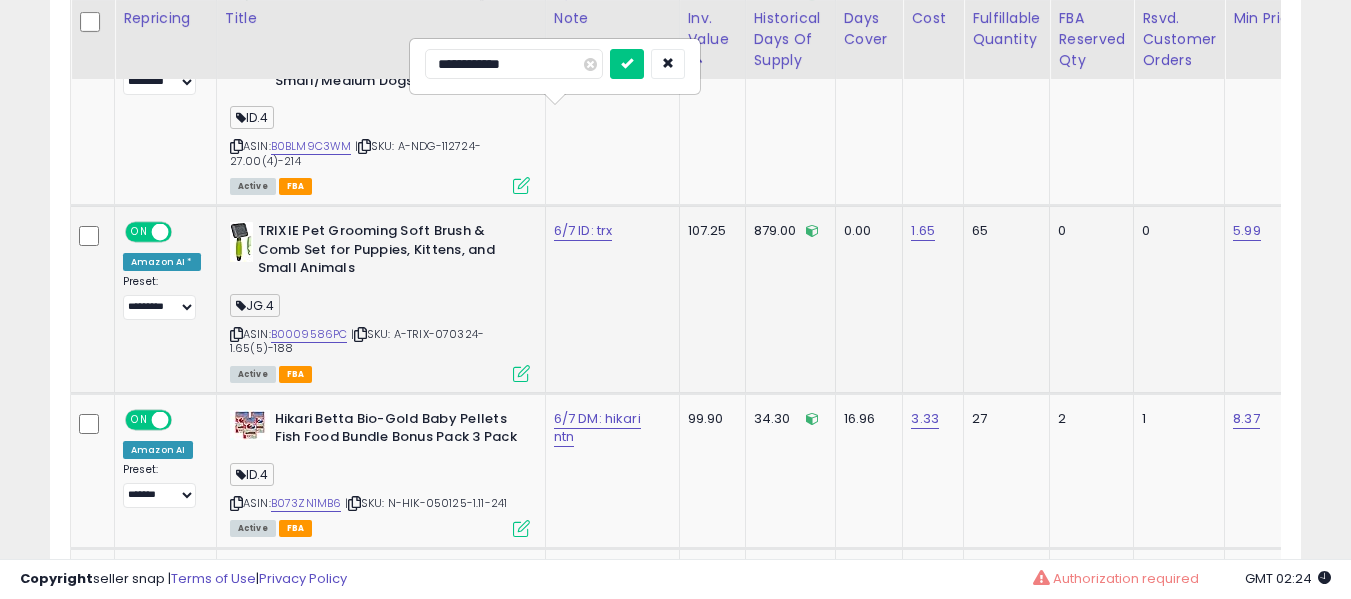 type on "**********" 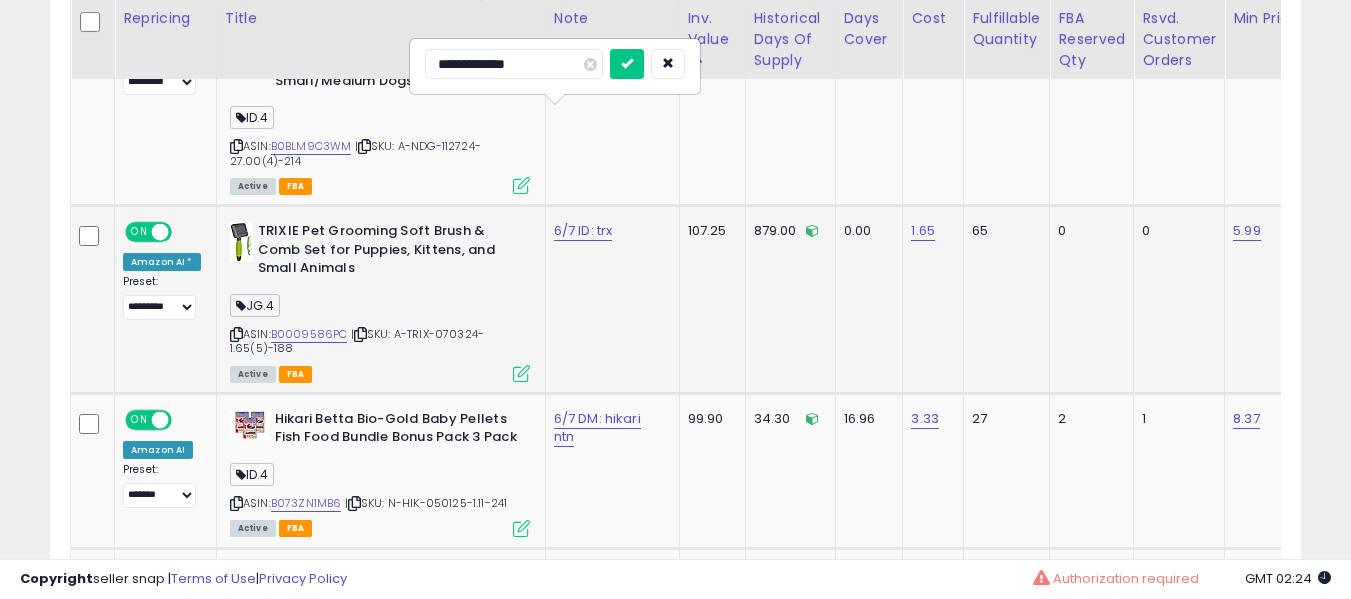 click at bounding box center (627, 64) 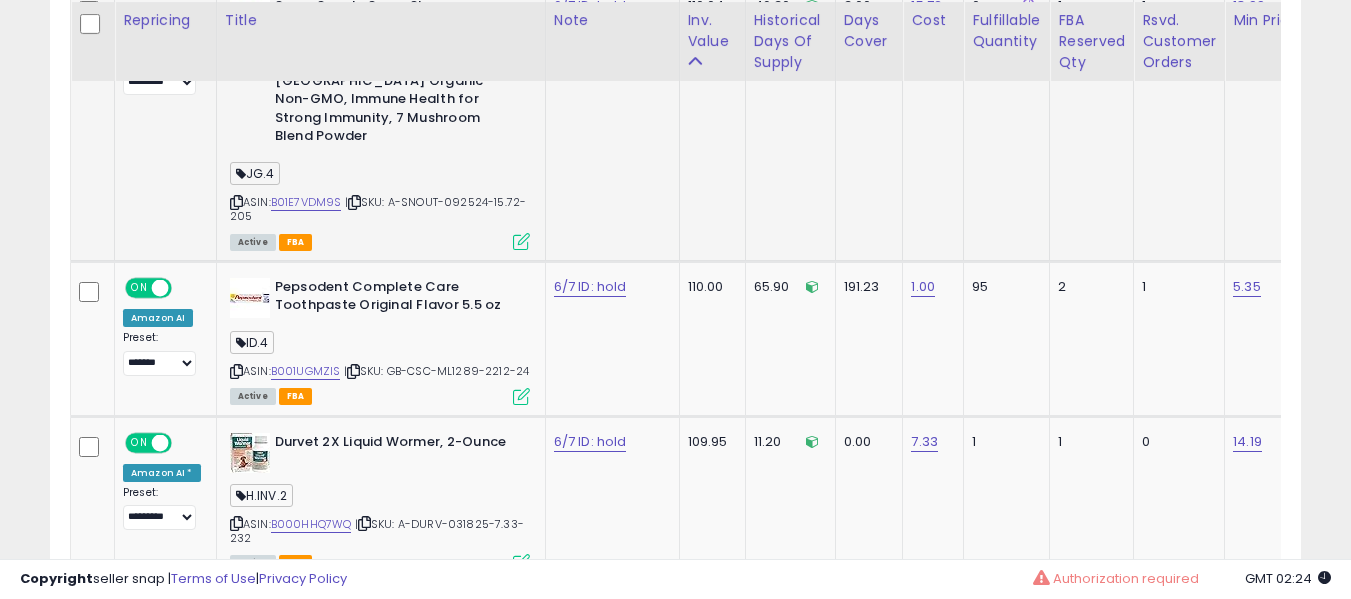 scroll, scrollTop: 9365, scrollLeft: 0, axis: vertical 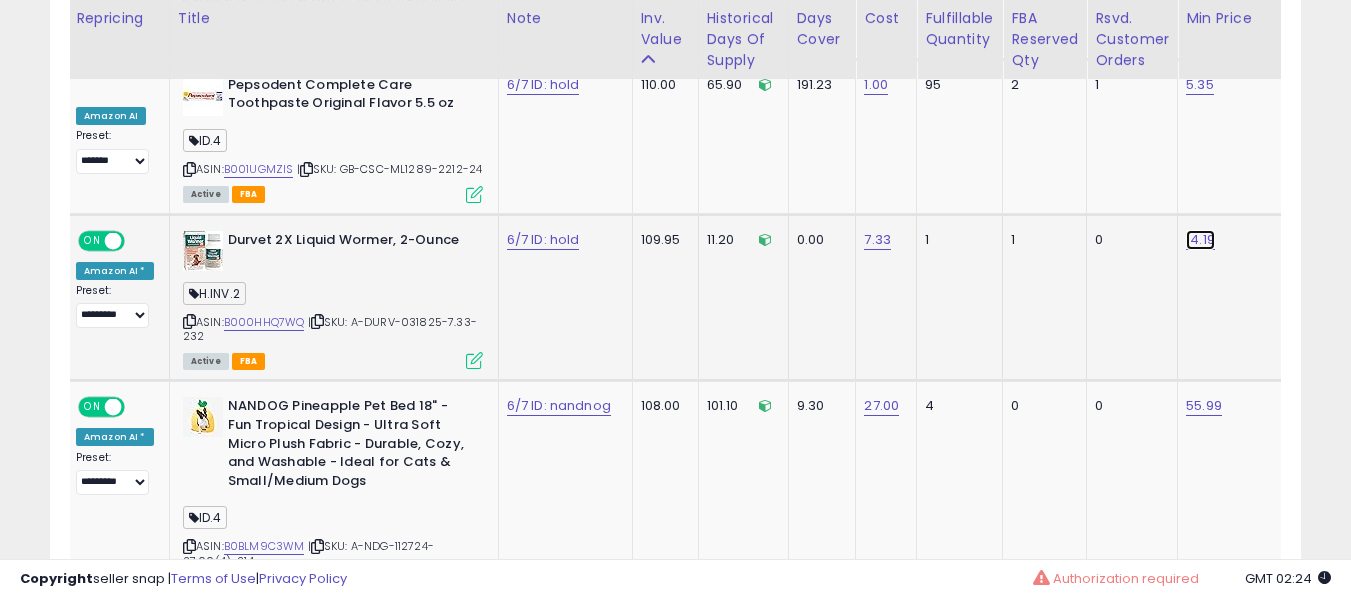 click on "14.19" at bounding box center [1204, -8441] 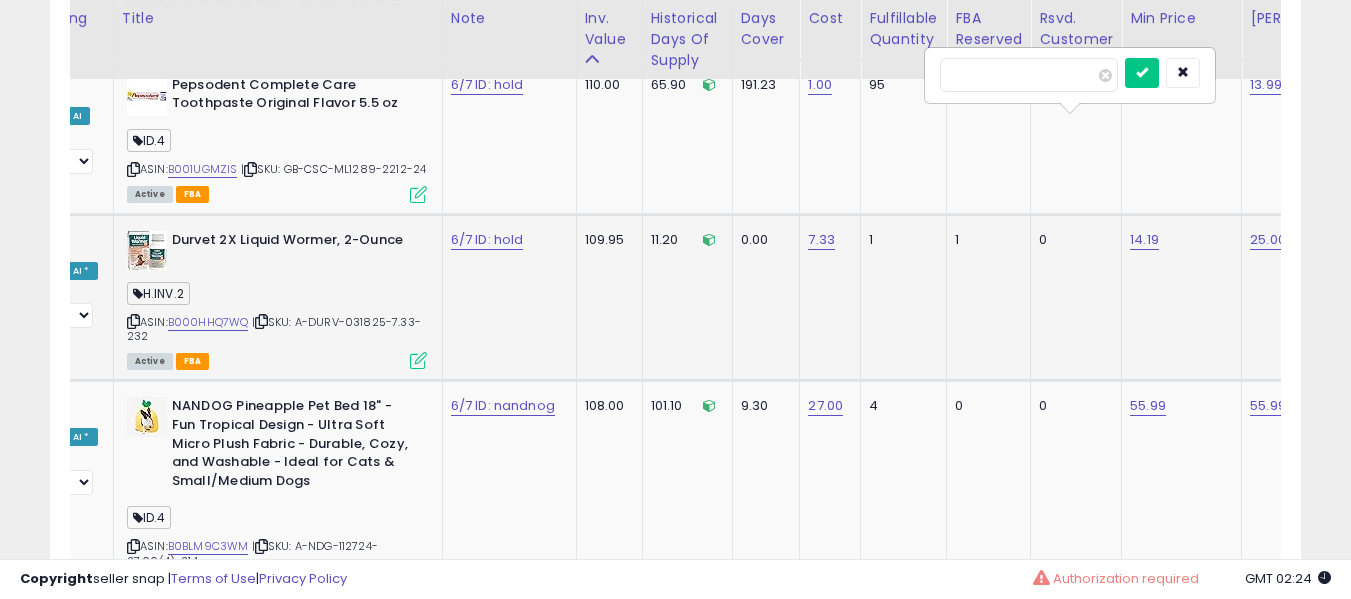 type on "*****" 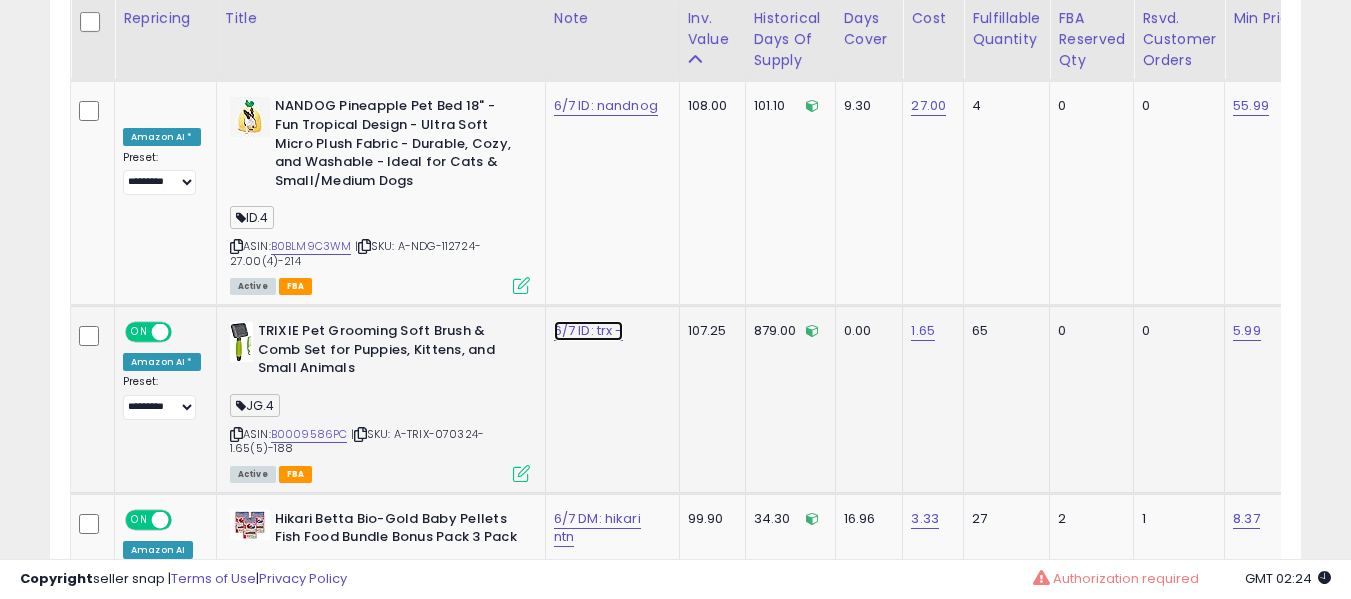click on "6/7 ID: trx -" at bounding box center (585, -8741) 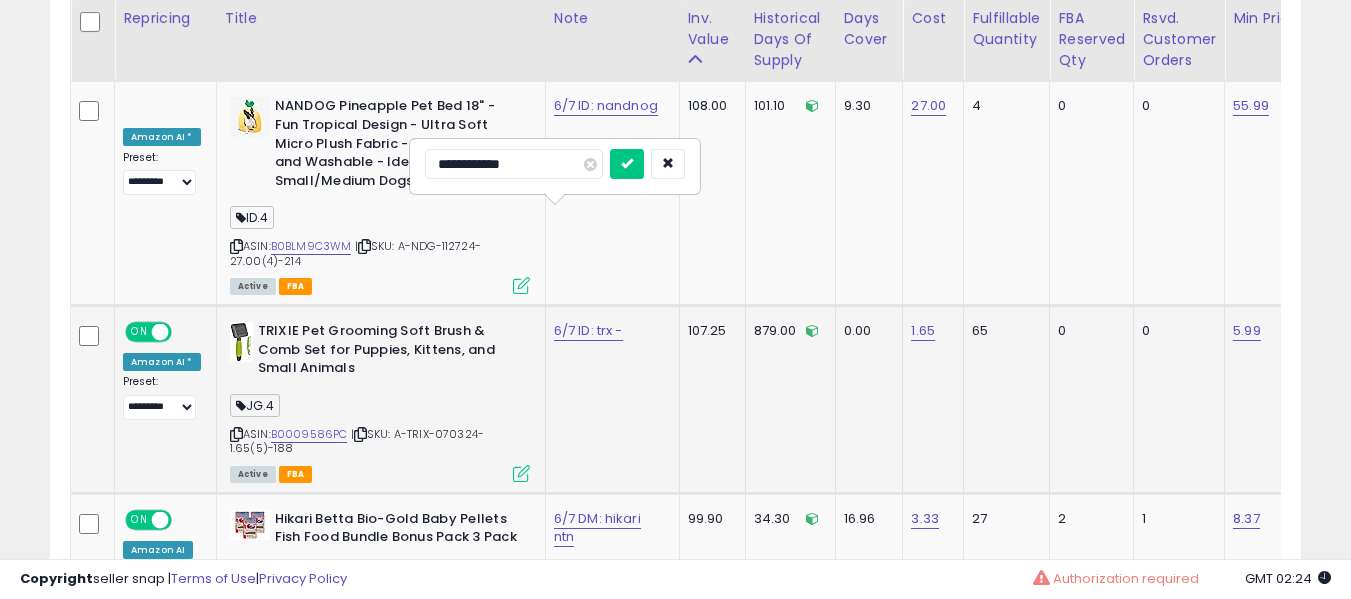 type on "**********" 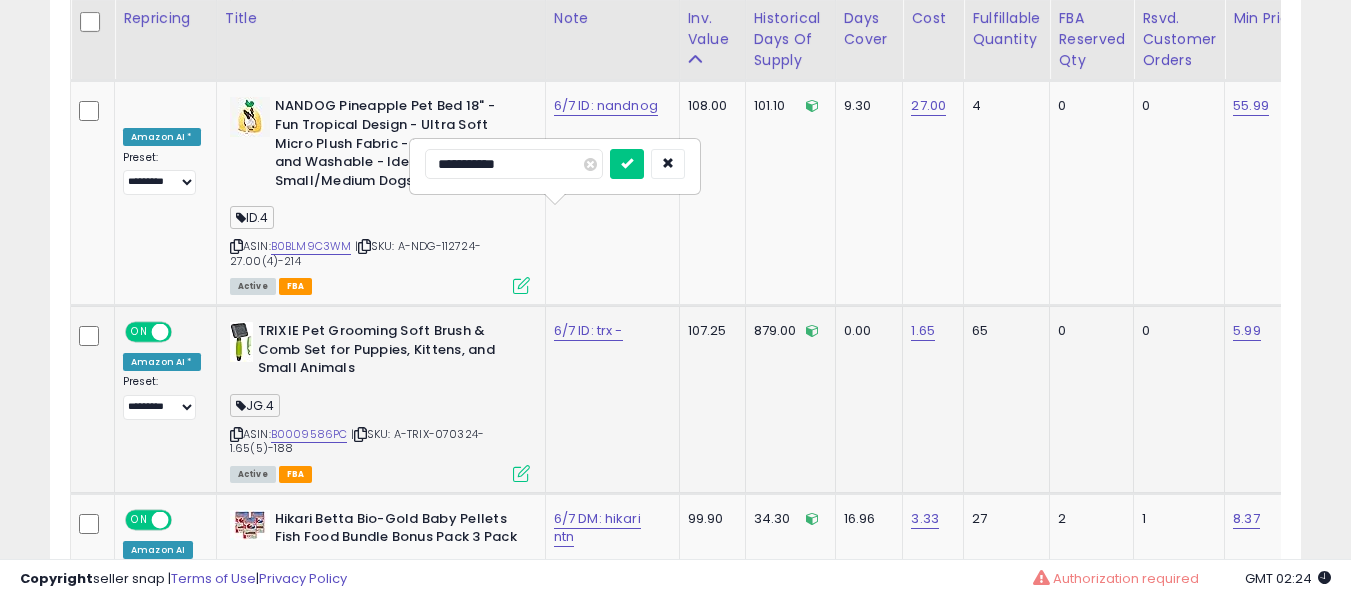 click at bounding box center (627, 164) 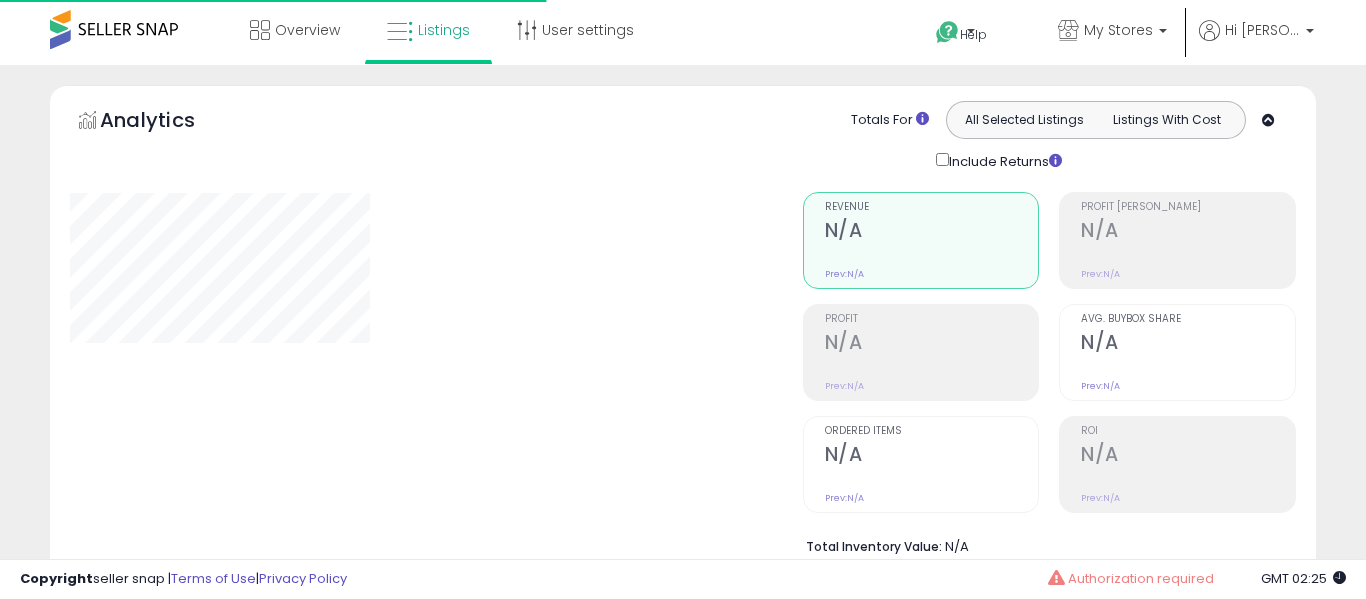 select on "**" 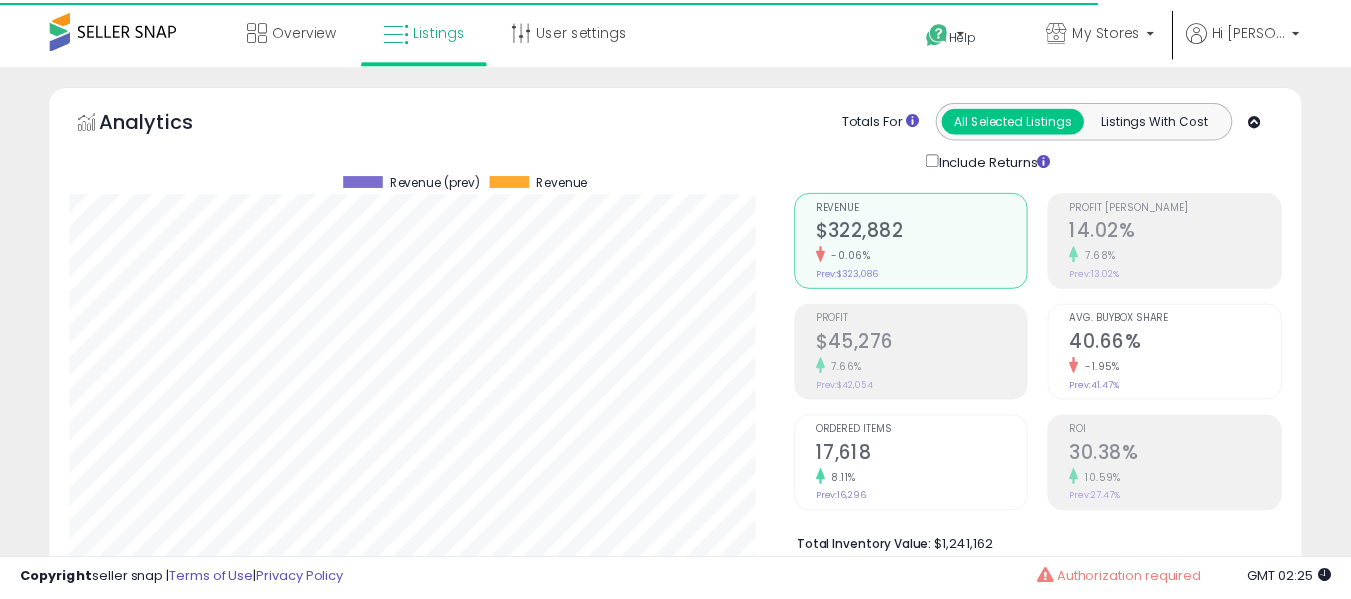 scroll, scrollTop: 0, scrollLeft: 0, axis: both 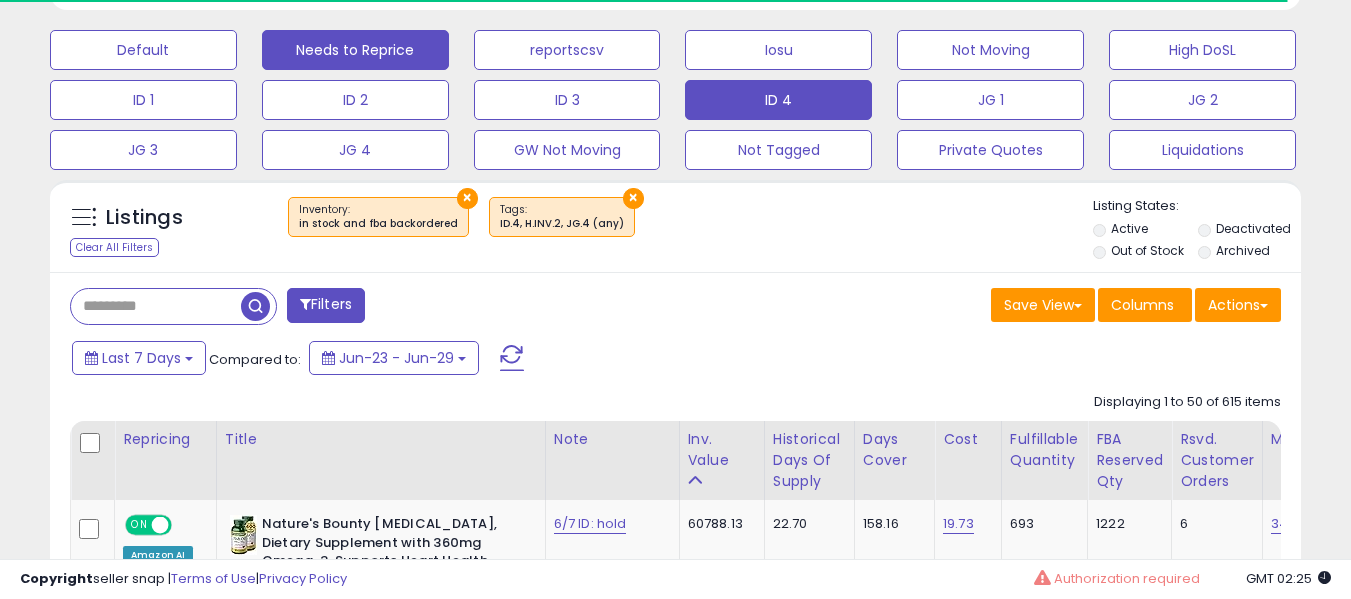 click on "Needs to Reprice" at bounding box center [143, 50] 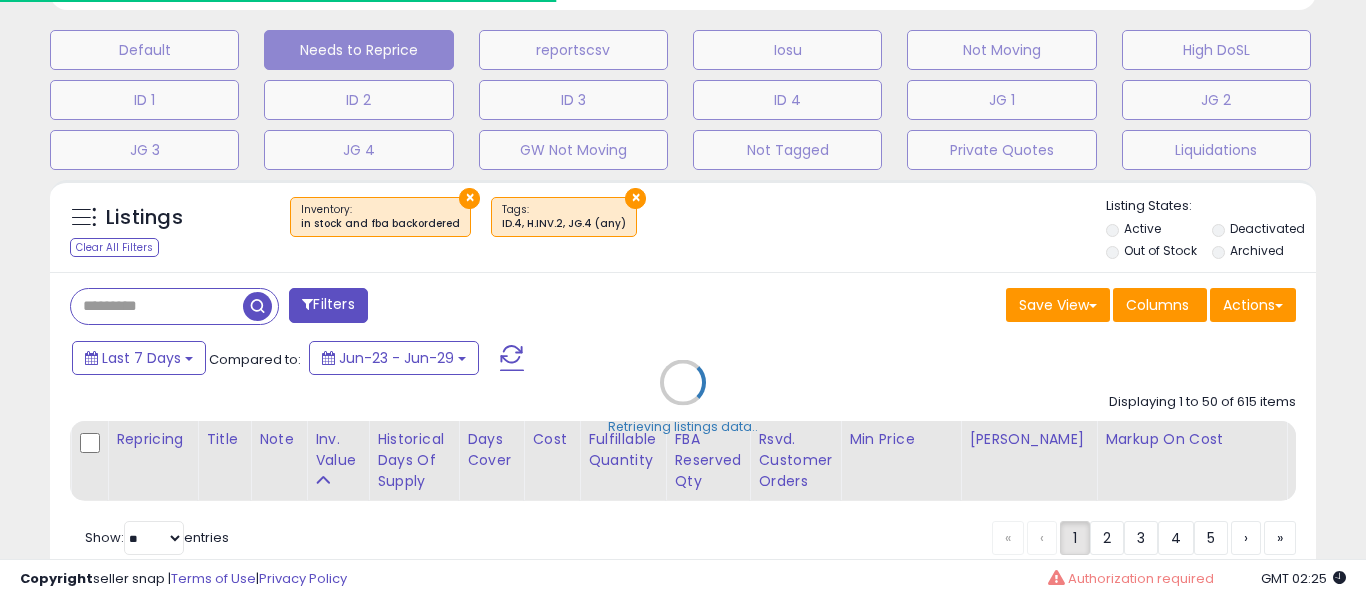 scroll, scrollTop: 999590, scrollLeft: 999267, axis: both 